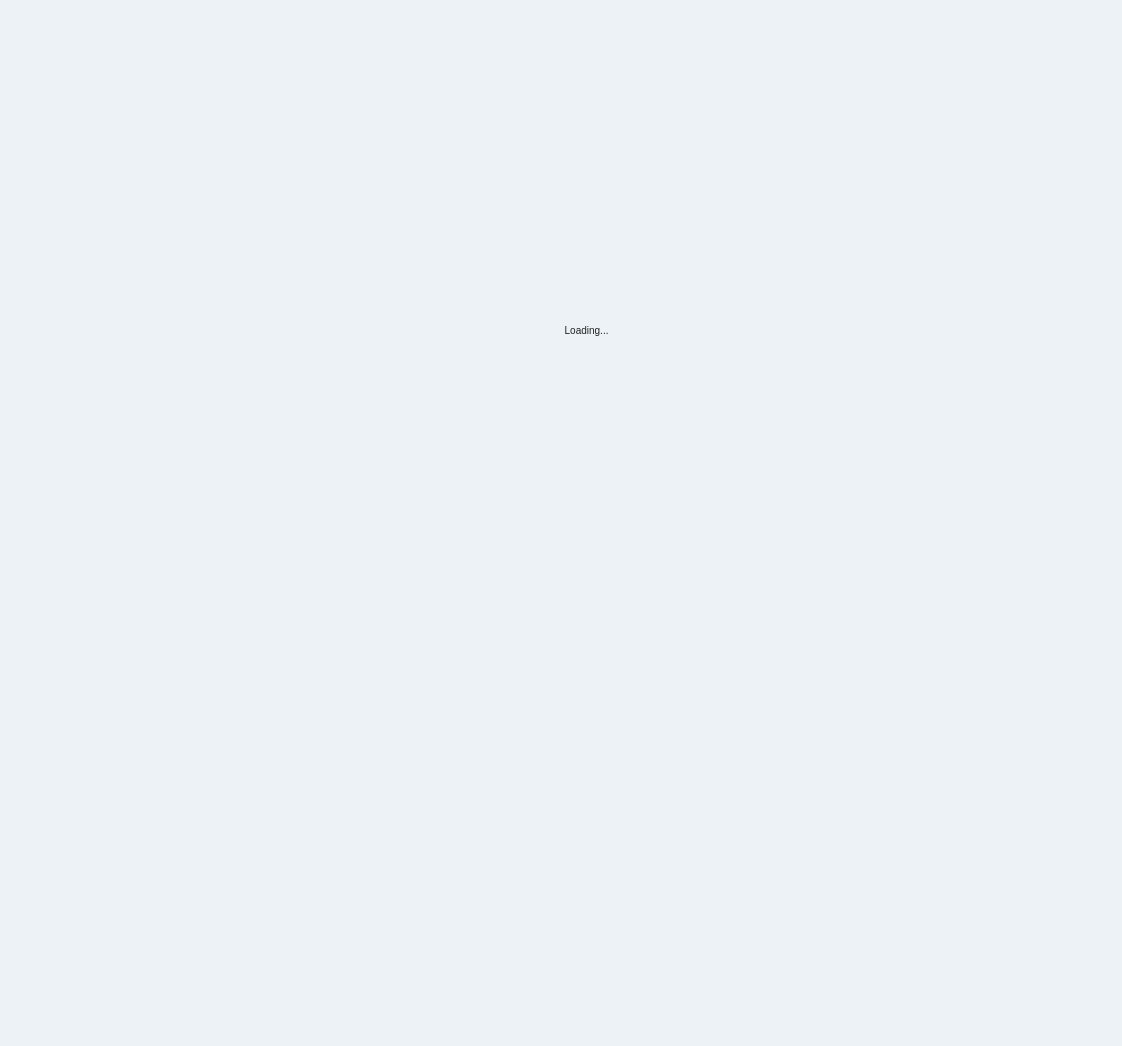 scroll, scrollTop: 0, scrollLeft: 0, axis: both 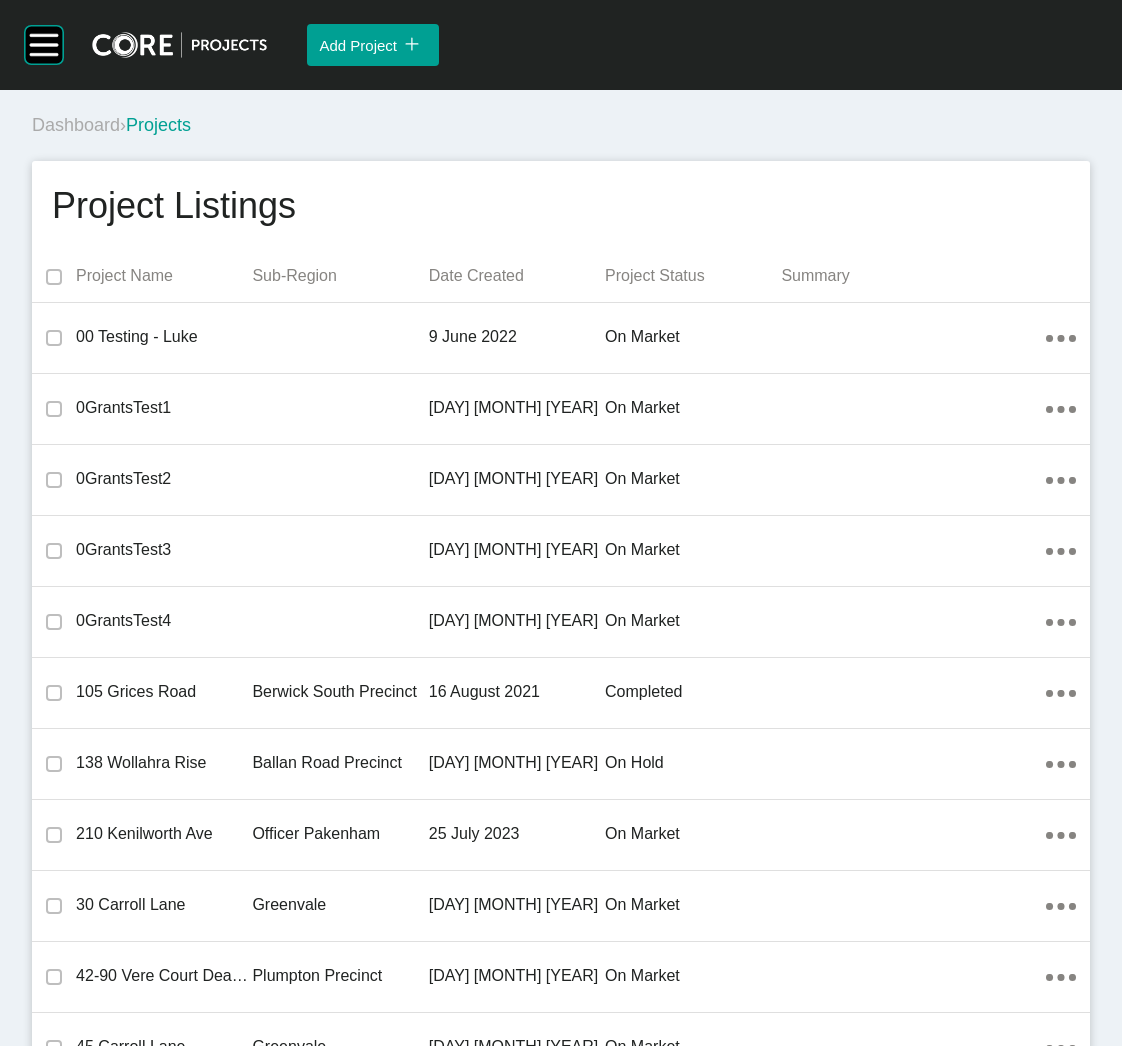 click on "Project Listings Project Name Sub-Region Date Created Project Status Summary 00 Testing - [NAME] [DAY] [MONTH] [YEAR] on market Action Menu Dots Copy 6 Created with Sketch. 0GrantsTest1 [DAY] [MONTH] [YEAR] on market Action Menu Dots Copy 6 Created with Sketch. 0GrantsTest2 [DAY] [MONTH] [YEAR] on market Action Menu Dots Copy 6 Created with Sketch. 0GrantsTest3 [DAY] [MONTH] [YEAR] on market Action Menu Dots Copy 6 Created with Sketch. 0GrantsTest4 [DAY] [MONTH] [YEAR] on market Action Menu Dots Copy 6 Created with Sketch. [NUMBER] [STREET] [CITY] [STATE] [POSTAL_CODE] [NUMBER] [DAY] [MONTH] [YEAR] completed Action Menu Dots Copy 6 Created with Sketch. [NUMBER] [STREET] [CITY] [STATE] [NUMBER] [DAY] [MONTH] [YEAR] on hold Action Menu Dots Copy 6 Created with Sketch. [NUMBER] [STREET] [CITY] [STATE] [NUMBER] [DAY] [MONTH] [YEAR] on market Action Menu Dots Copy 6 Created with Sketch. [NUMBER] [STREET] [CITY] [NUMBER] [DAY] [MONTH] [YEAR] on market Action Menu Dots Copy 6 Created with Sketch. [NUMBER]-[NUMBER] [STREET] [CITY] [STATE] [POSTAL_CODE] [DAY] [MONTH] [YEAR] on market Action Menu Dots Copy 6 [NUMBER] [STREET]" at bounding box center (561, 24371) 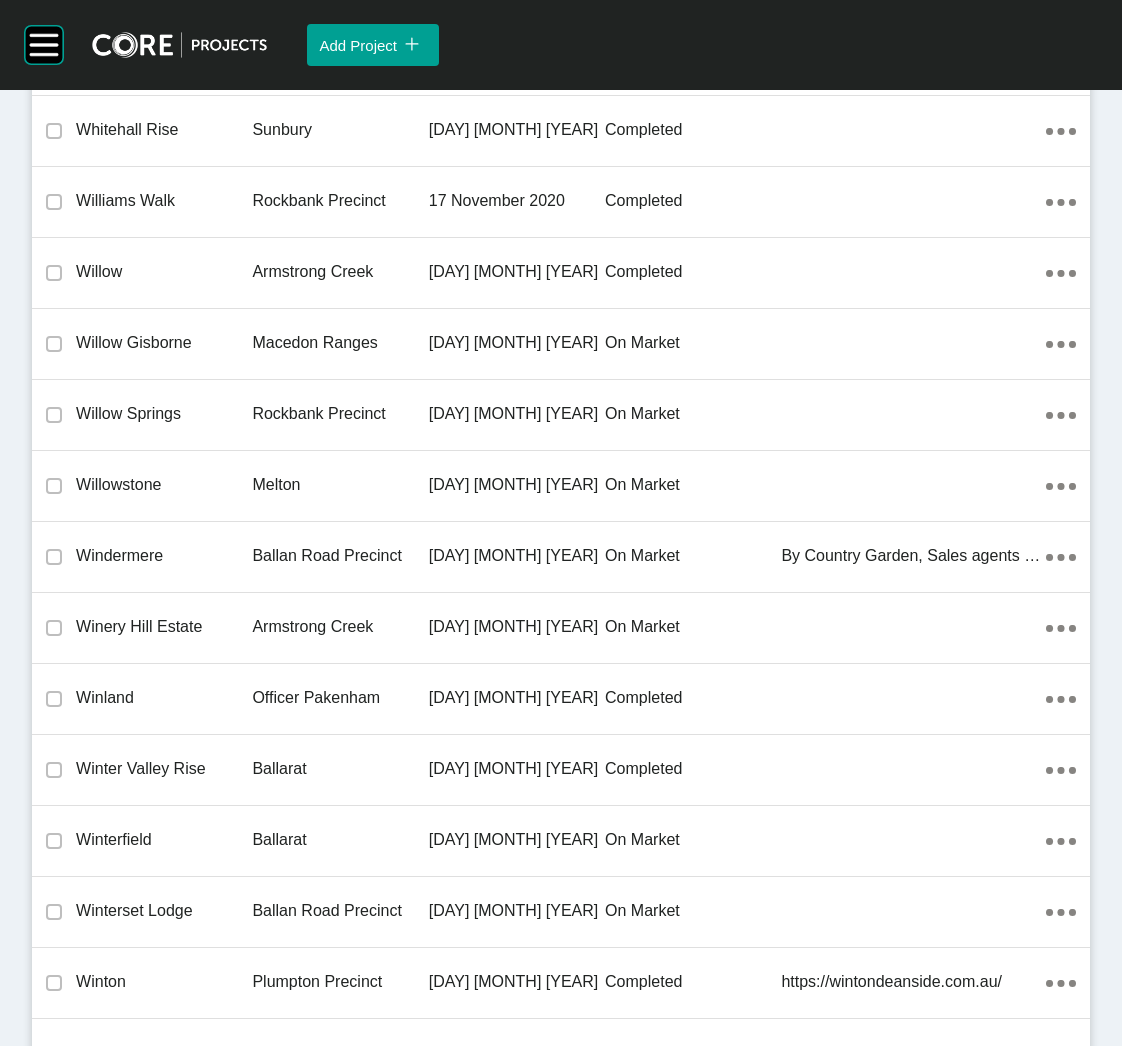 click on "Windermere" at bounding box center [164, 556] 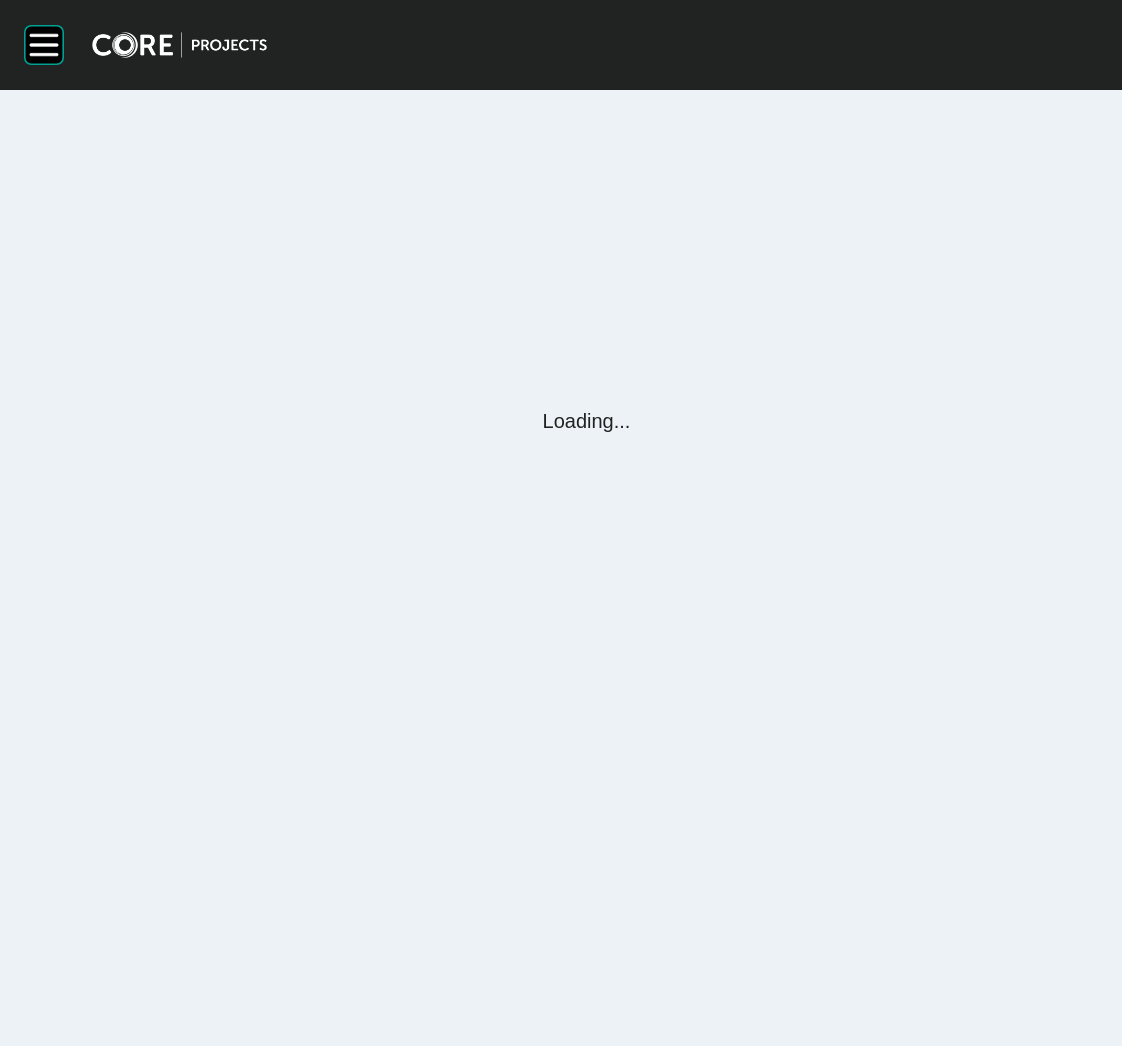 scroll, scrollTop: 0, scrollLeft: 0, axis: both 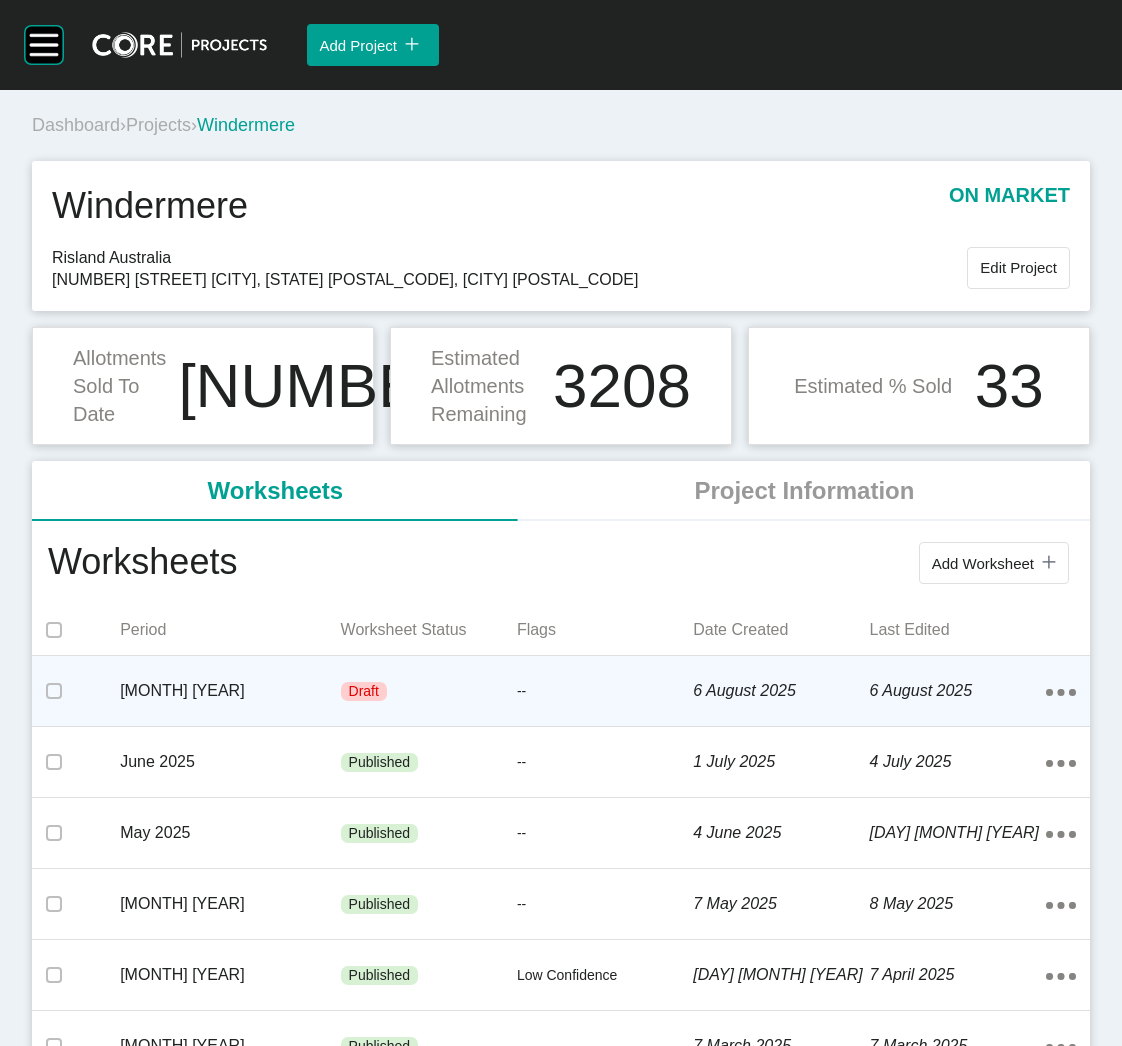click on "--" at bounding box center [605, 692] 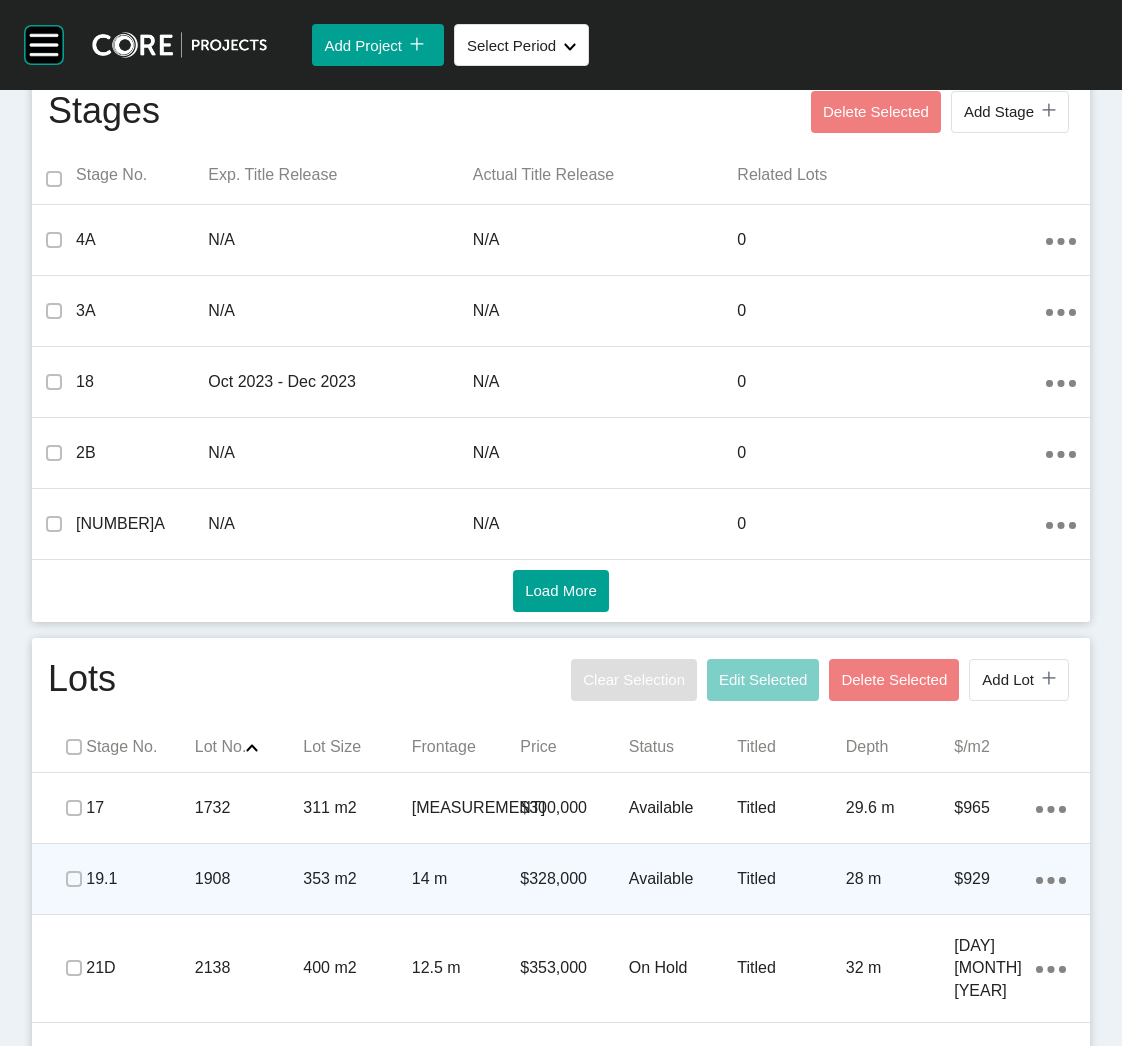 scroll, scrollTop: 899, scrollLeft: 0, axis: vertical 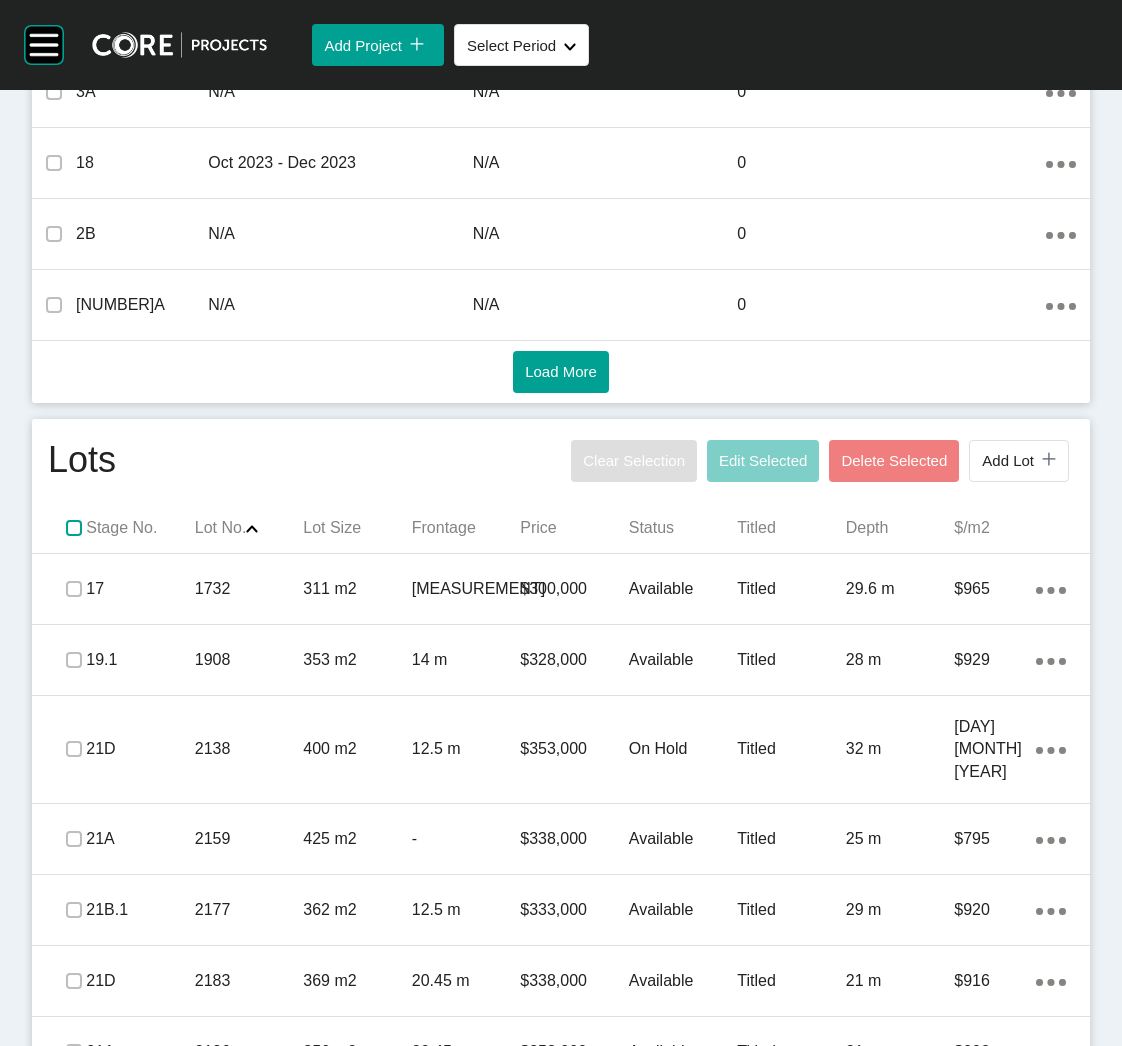 click at bounding box center (74, 528) 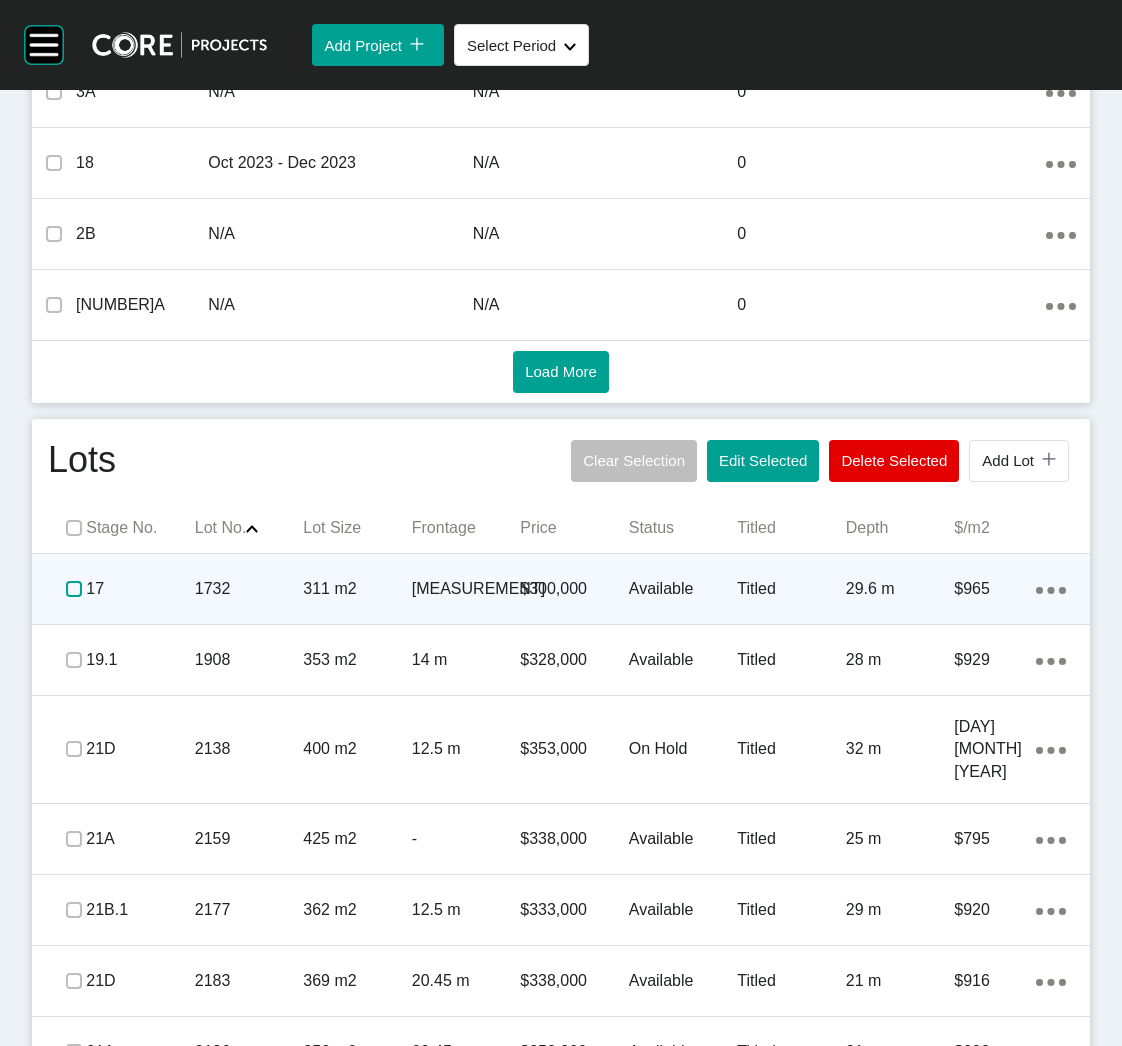 click at bounding box center [74, 589] 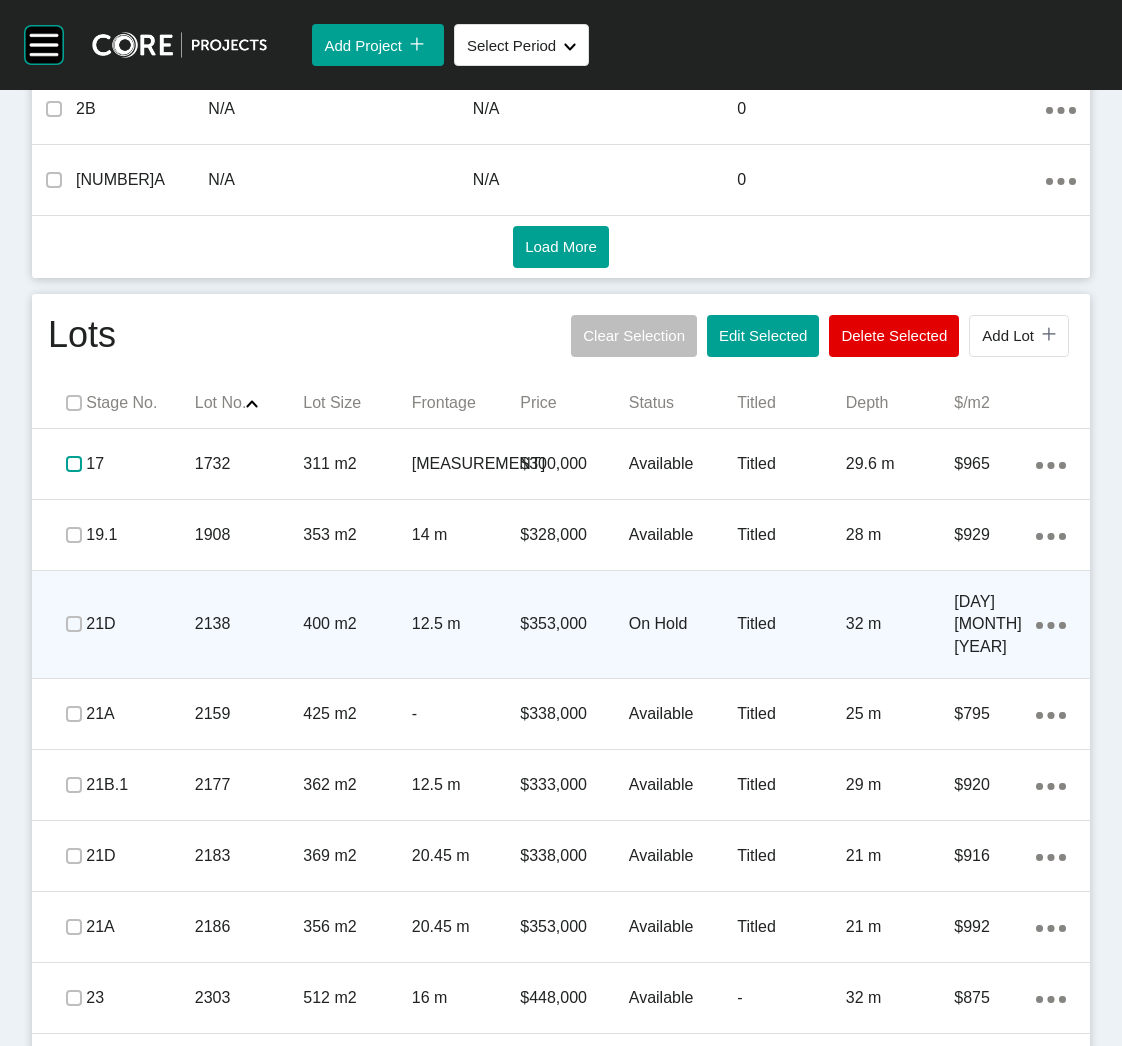 scroll, scrollTop: 1050, scrollLeft: 0, axis: vertical 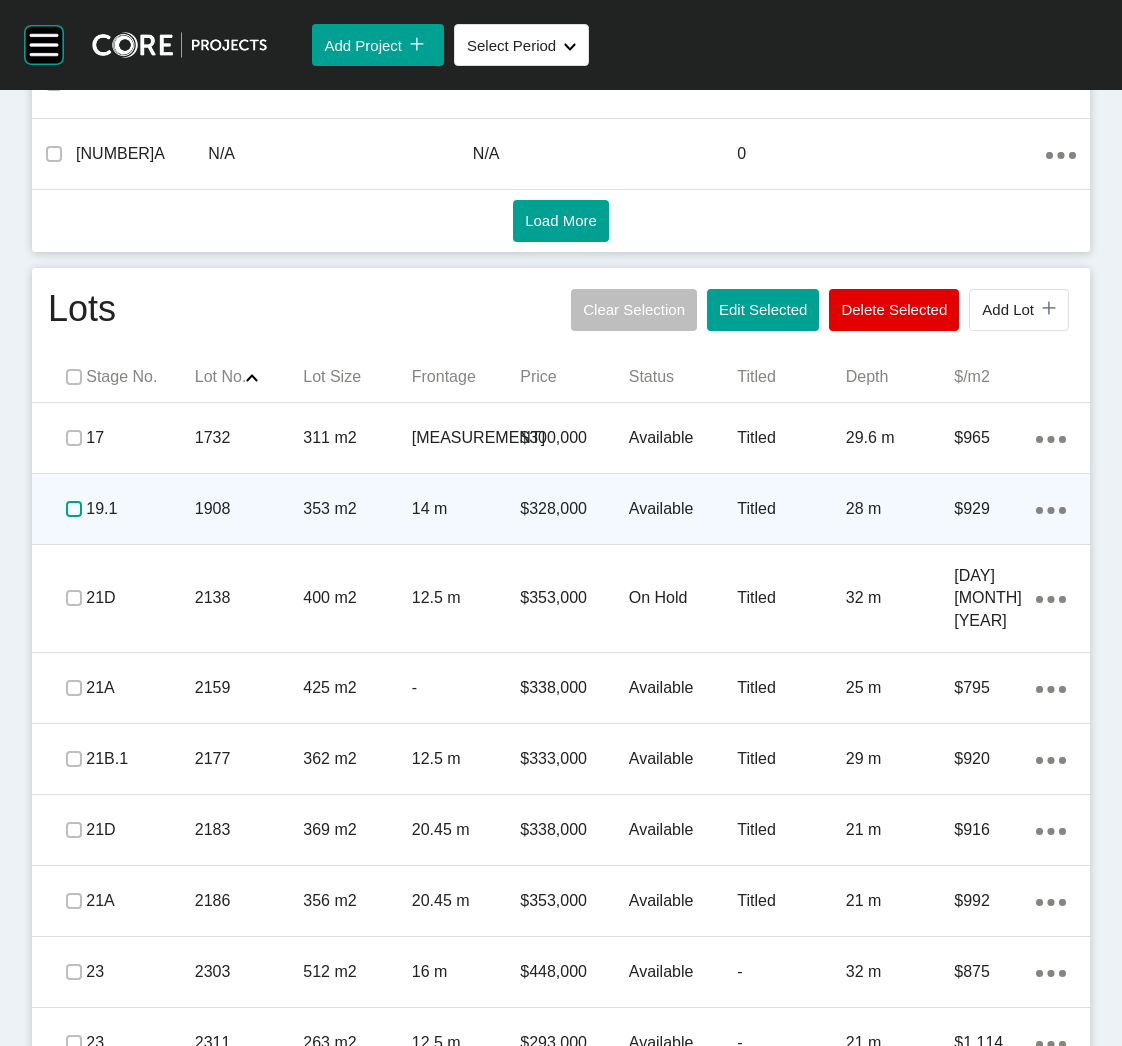 click at bounding box center (74, 509) 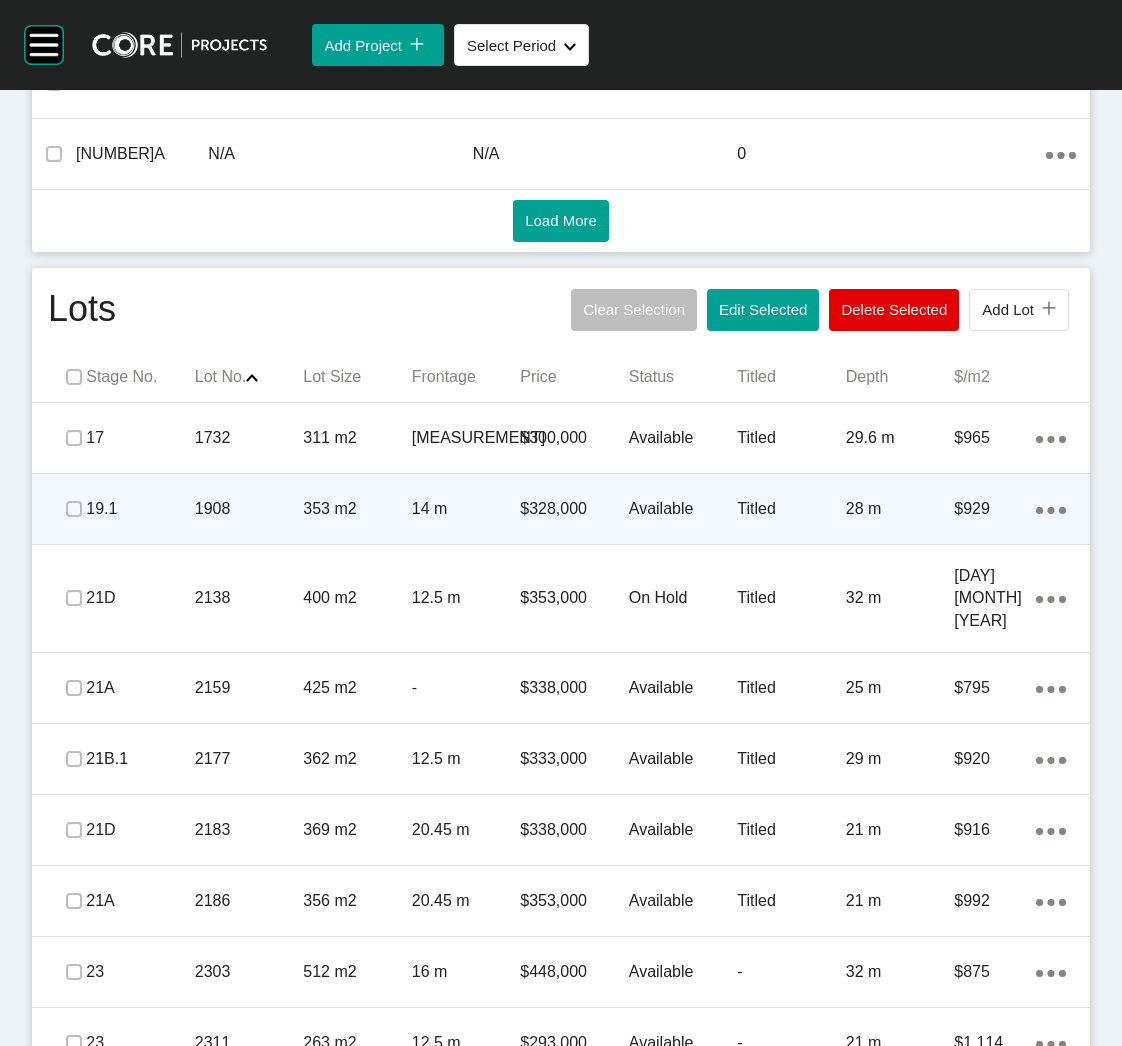 click on "353 m2" at bounding box center [357, 509] 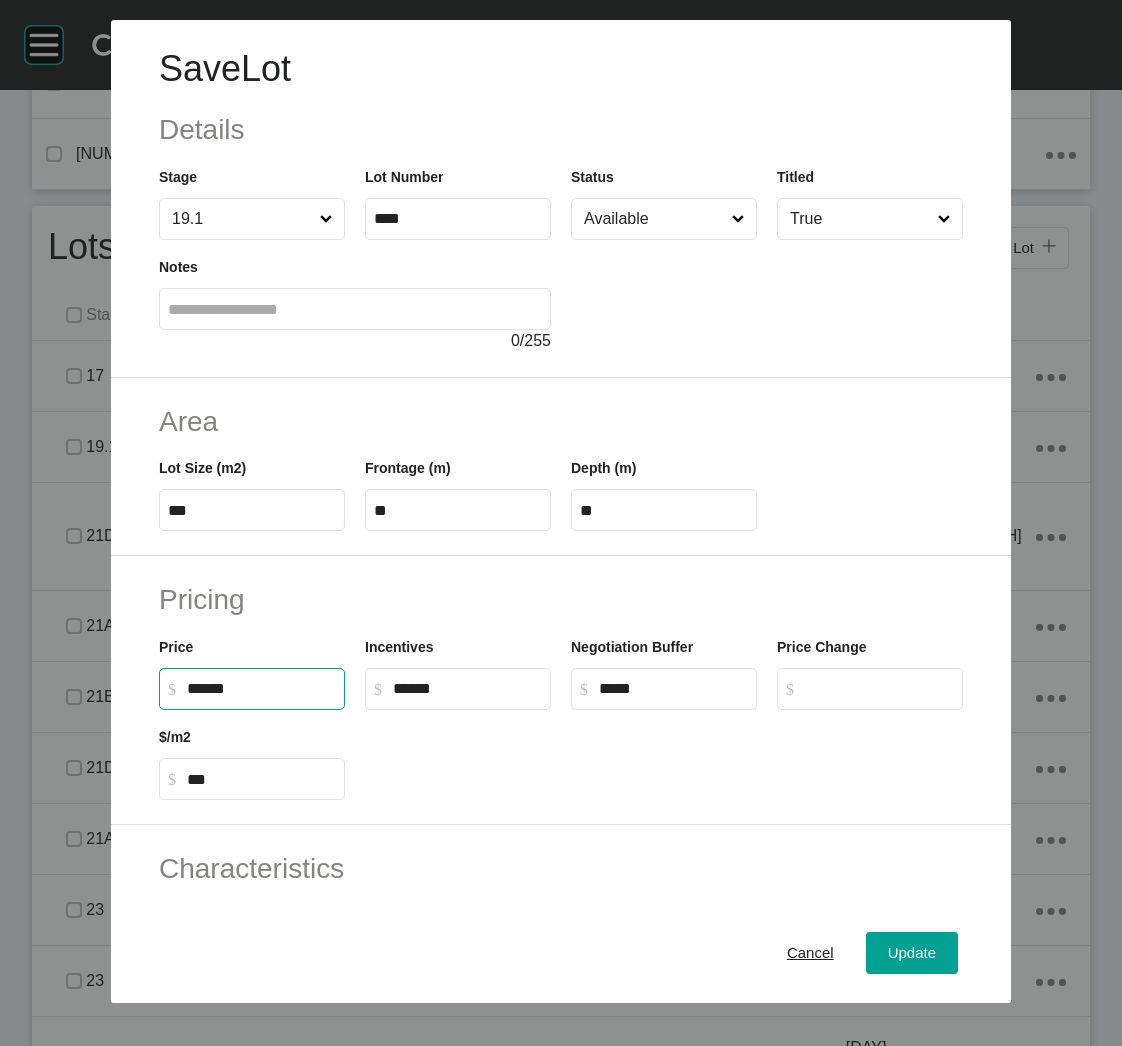 drag, startPoint x: 213, startPoint y: 685, endPoint x: 184, endPoint y: 681, distance: 29.274563 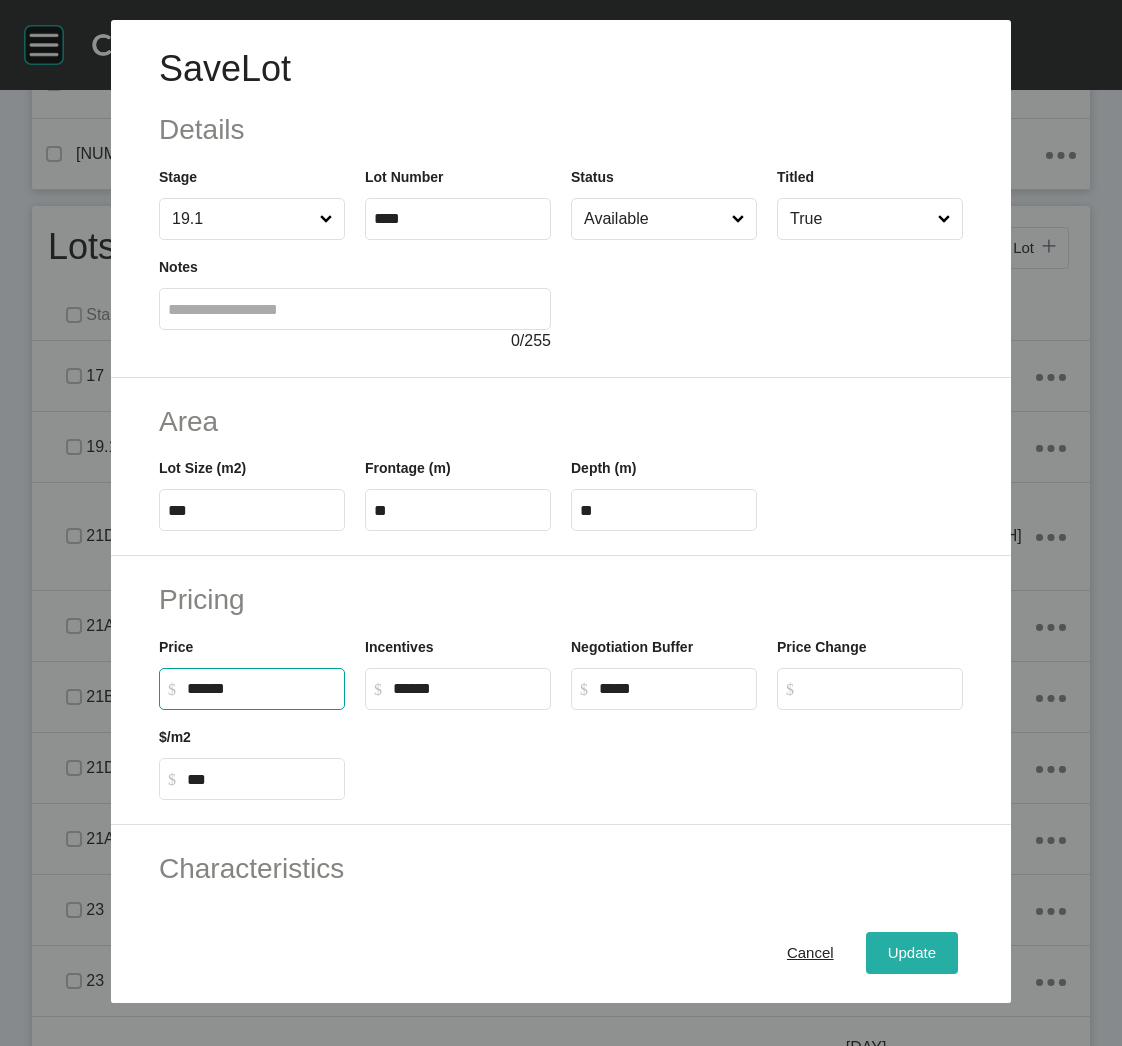 type on "*******" 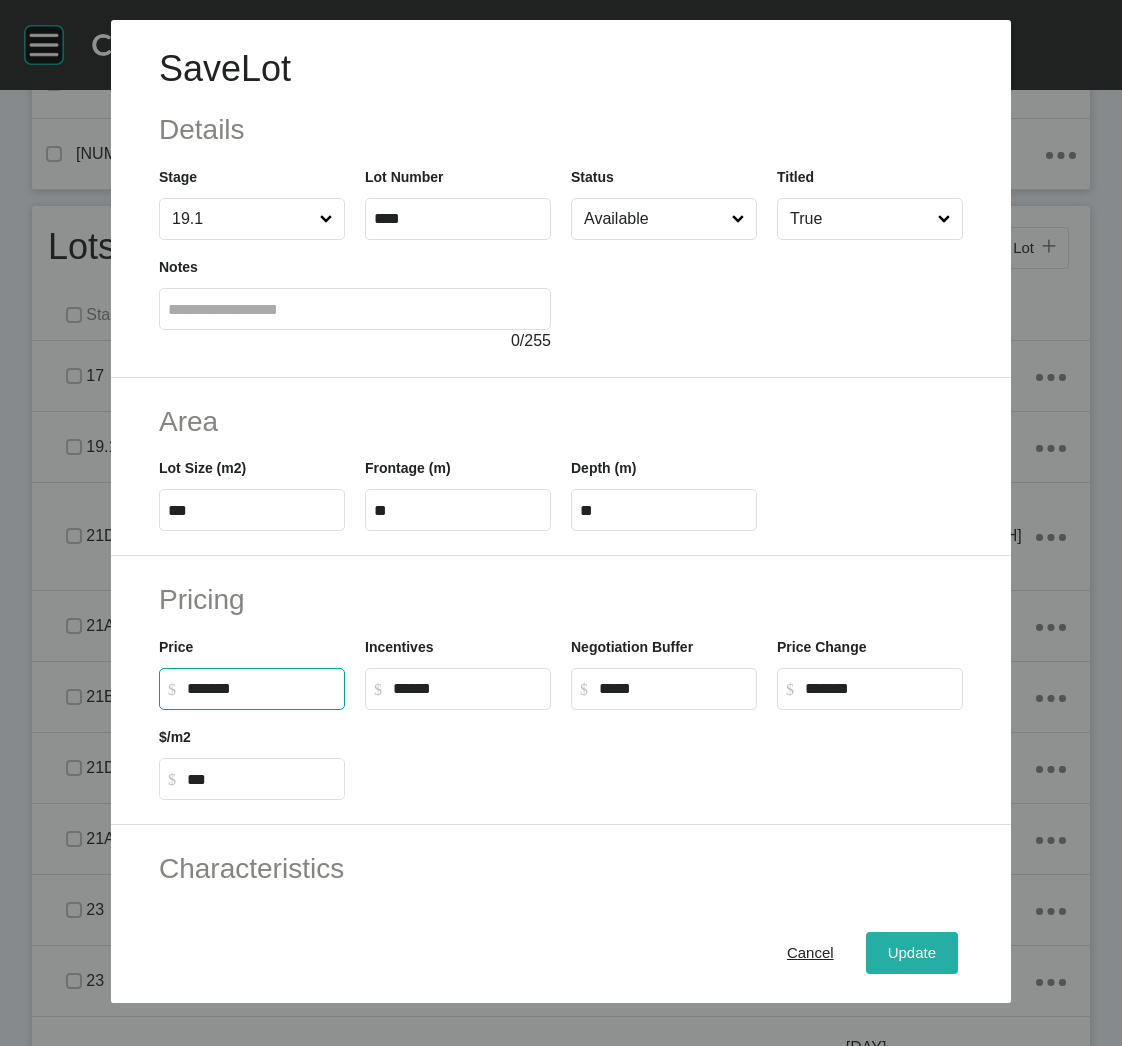 click on "Update" at bounding box center (912, 953) 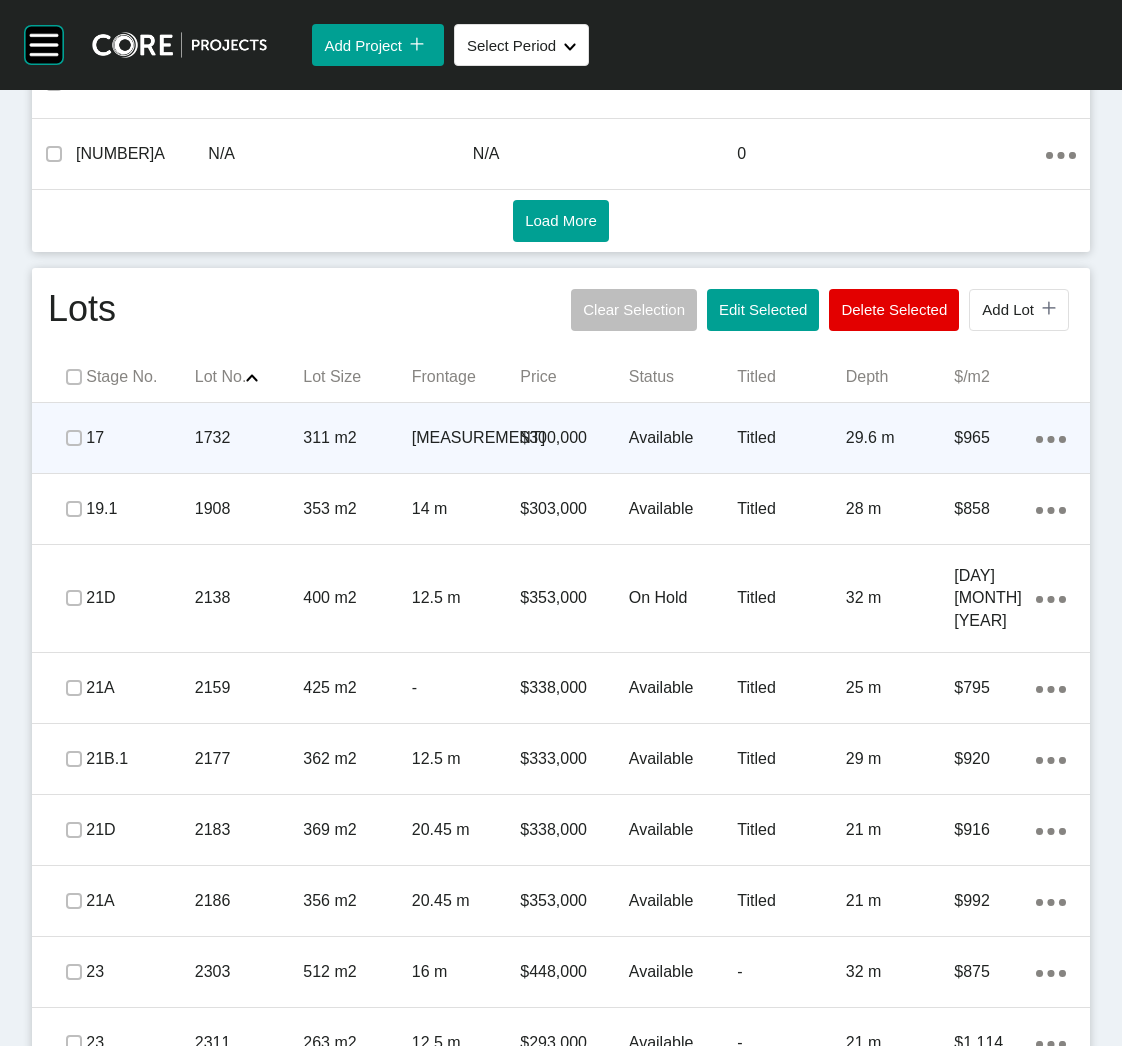 click on "1732" at bounding box center (249, 438) 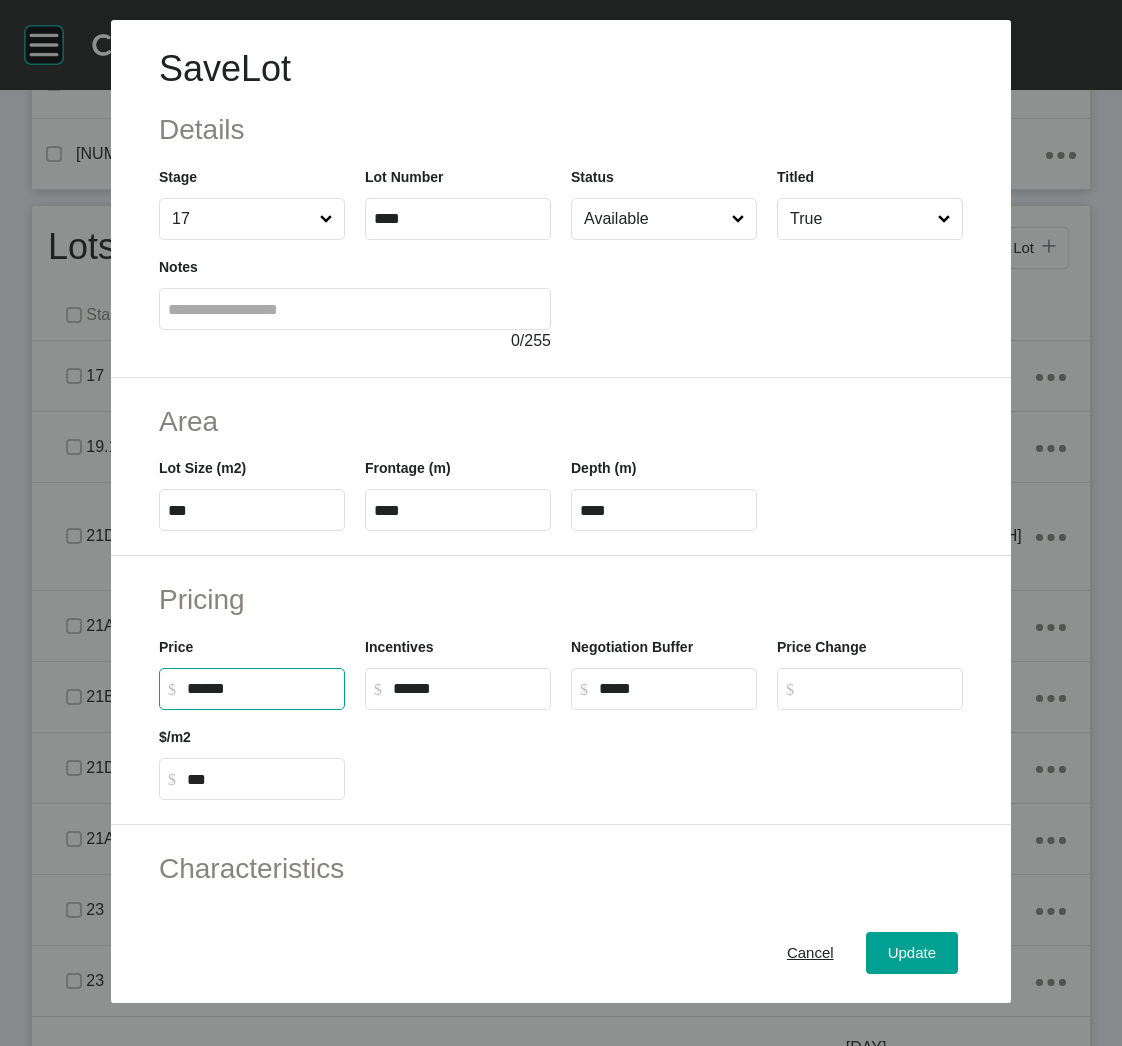 drag, startPoint x: 202, startPoint y: 692, endPoint x: 170, endPoint y: 693, distance: 32.01562 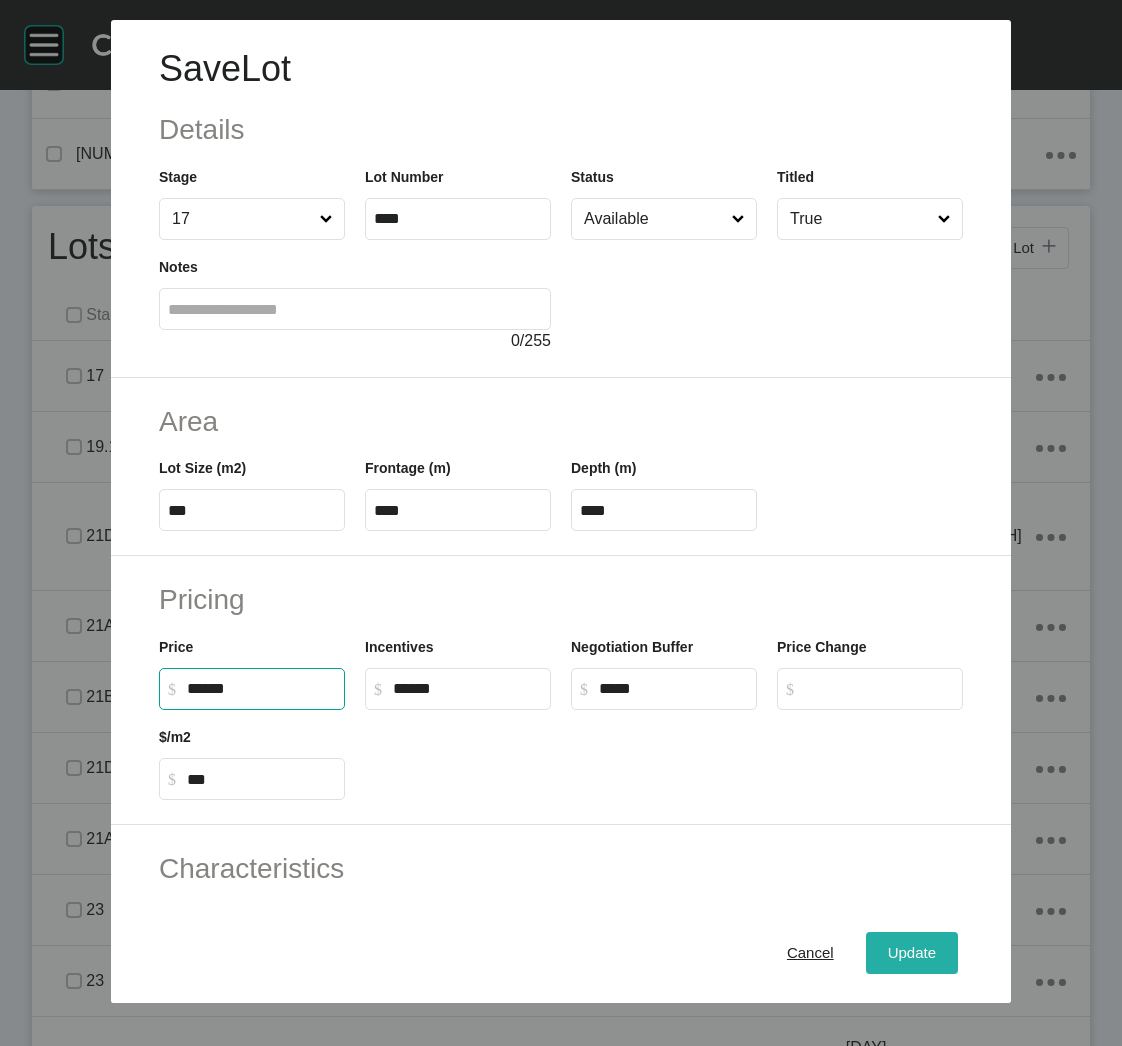 type on "*******" 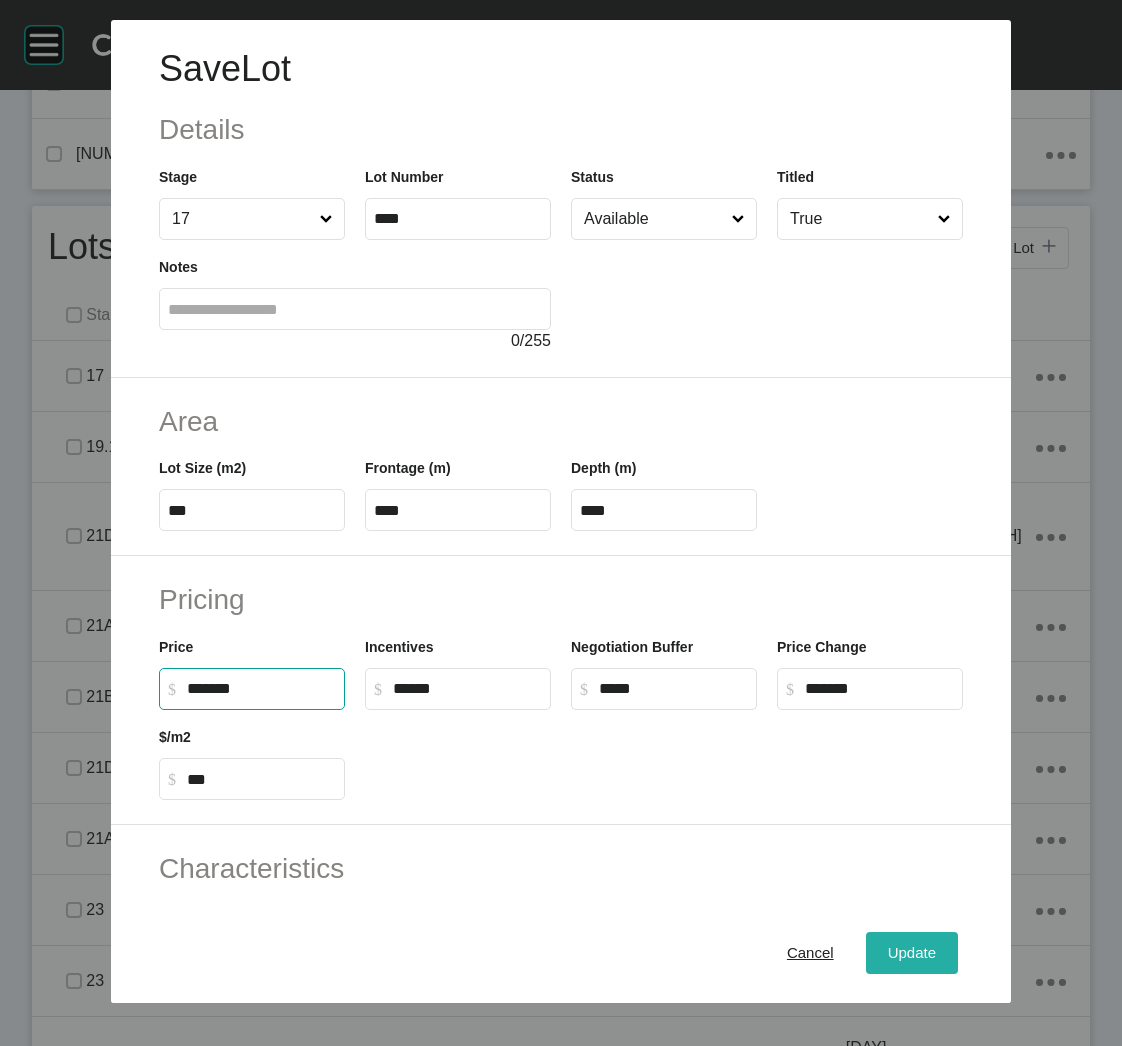 click on "Update" at bounding box center [912, 953] 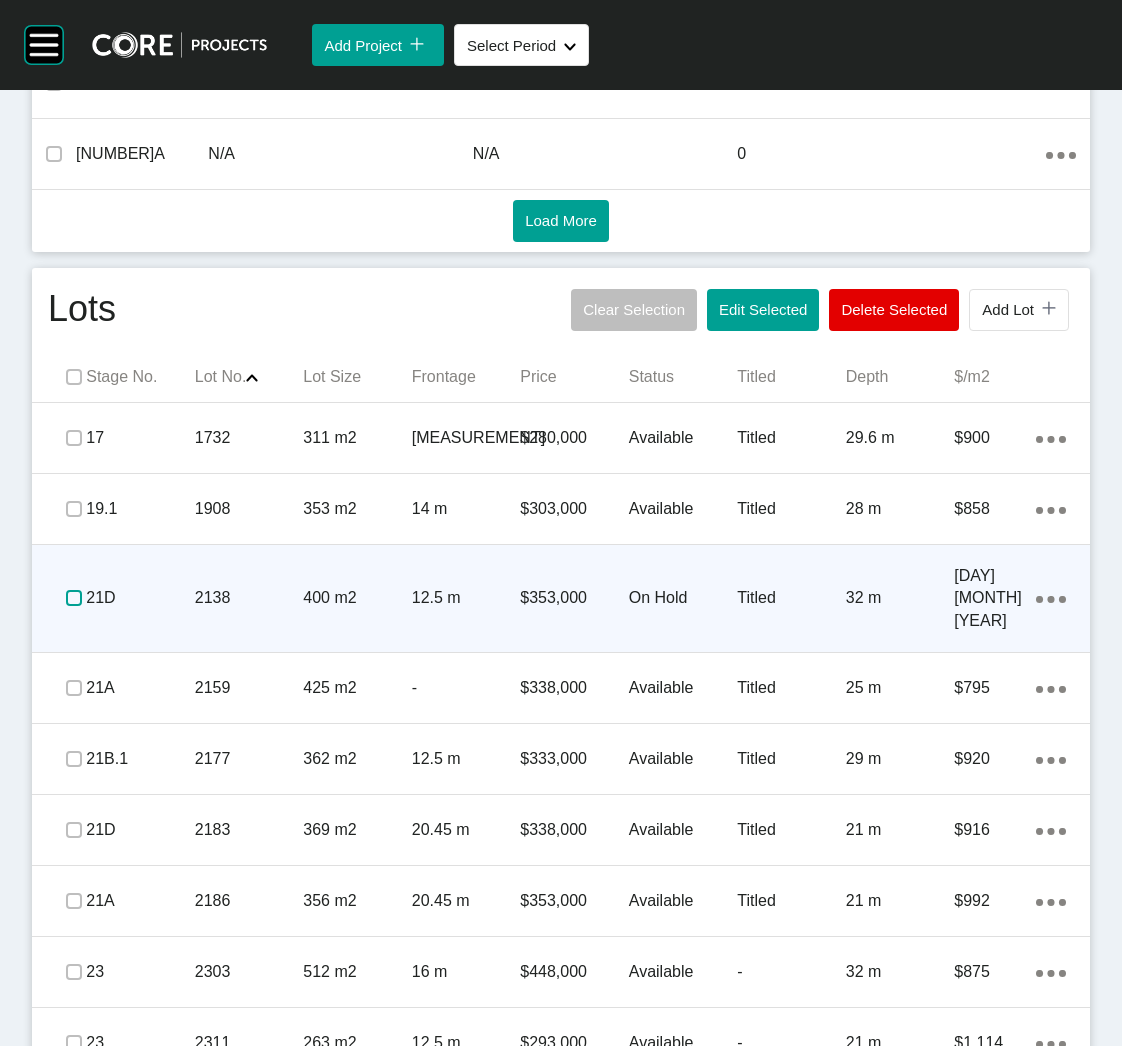 click at bounding box center (74, 598) 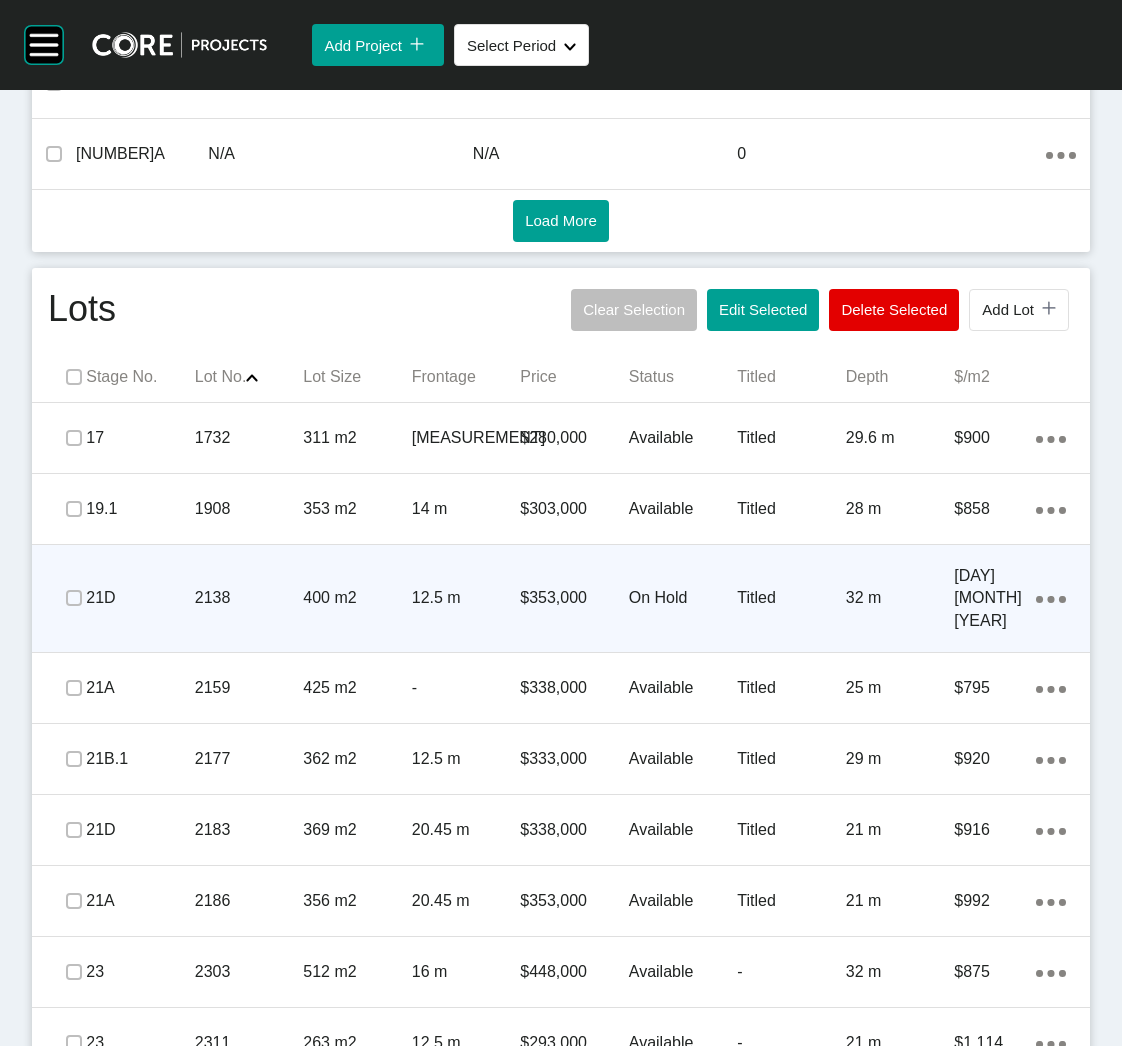click on "2138" at bounding box center (249, 598) 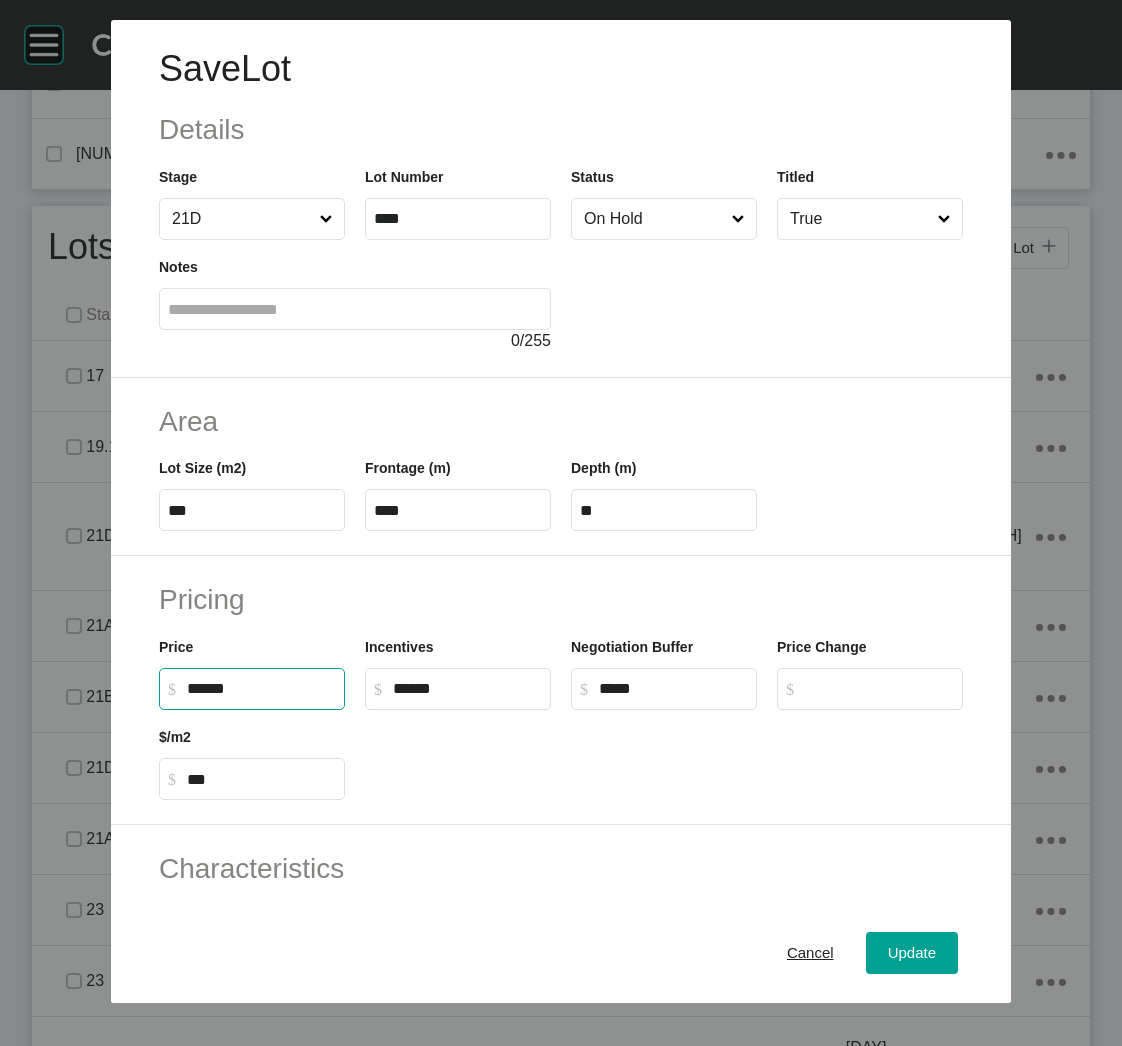 click on "******" at bounding box center (261, 688) 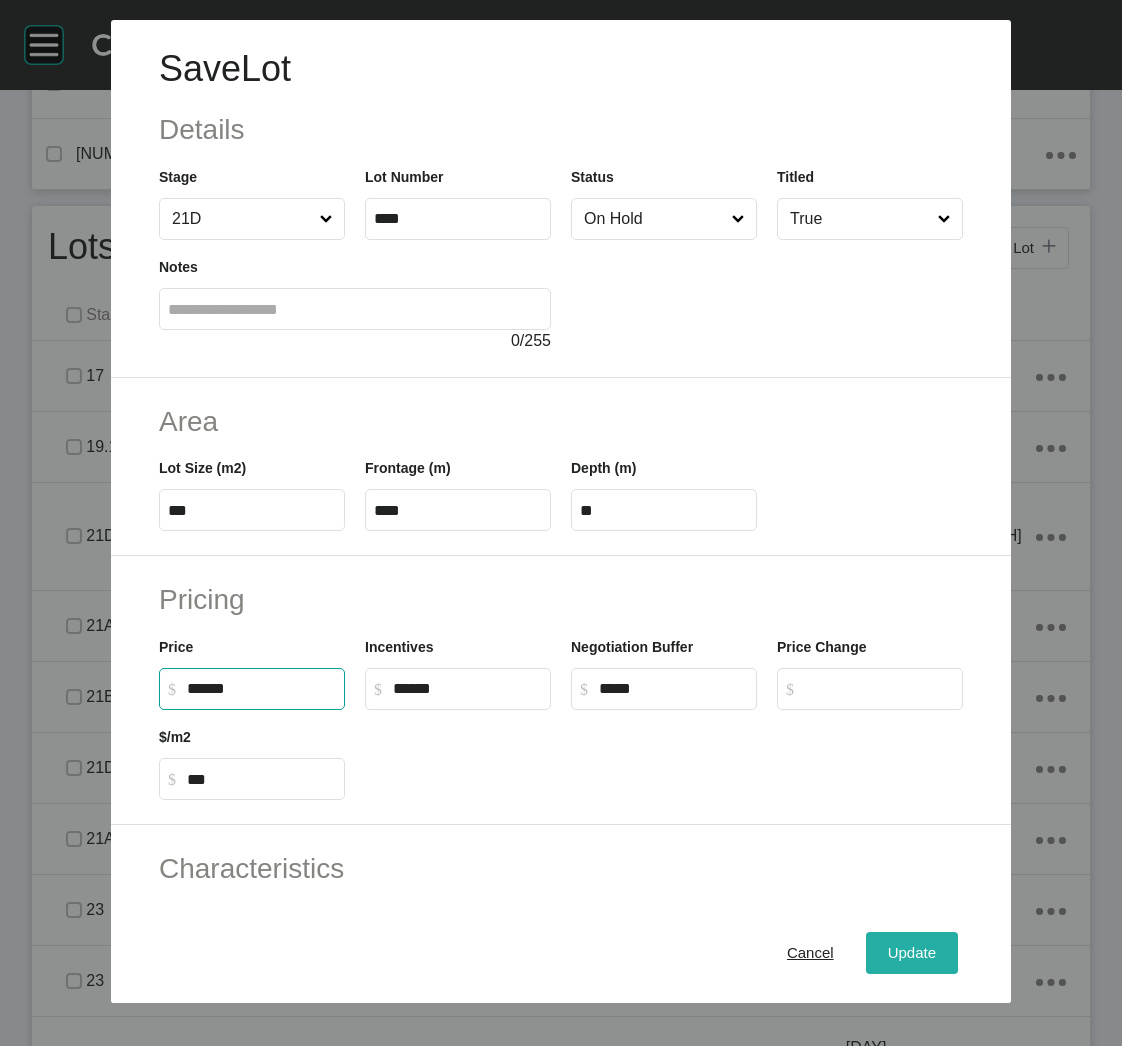 type on "*******" 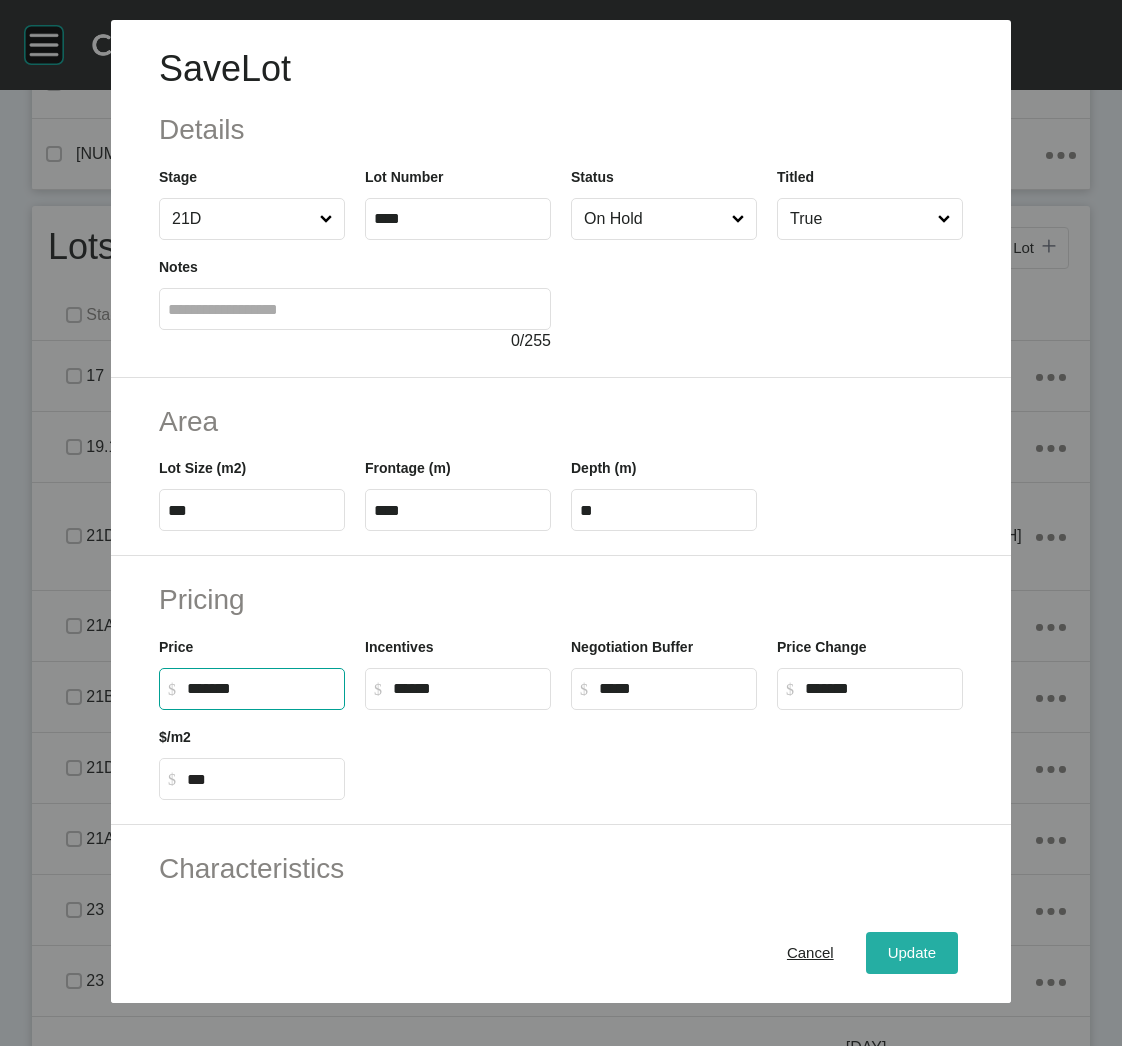 click on "Update" at bounding box center (912, 953) 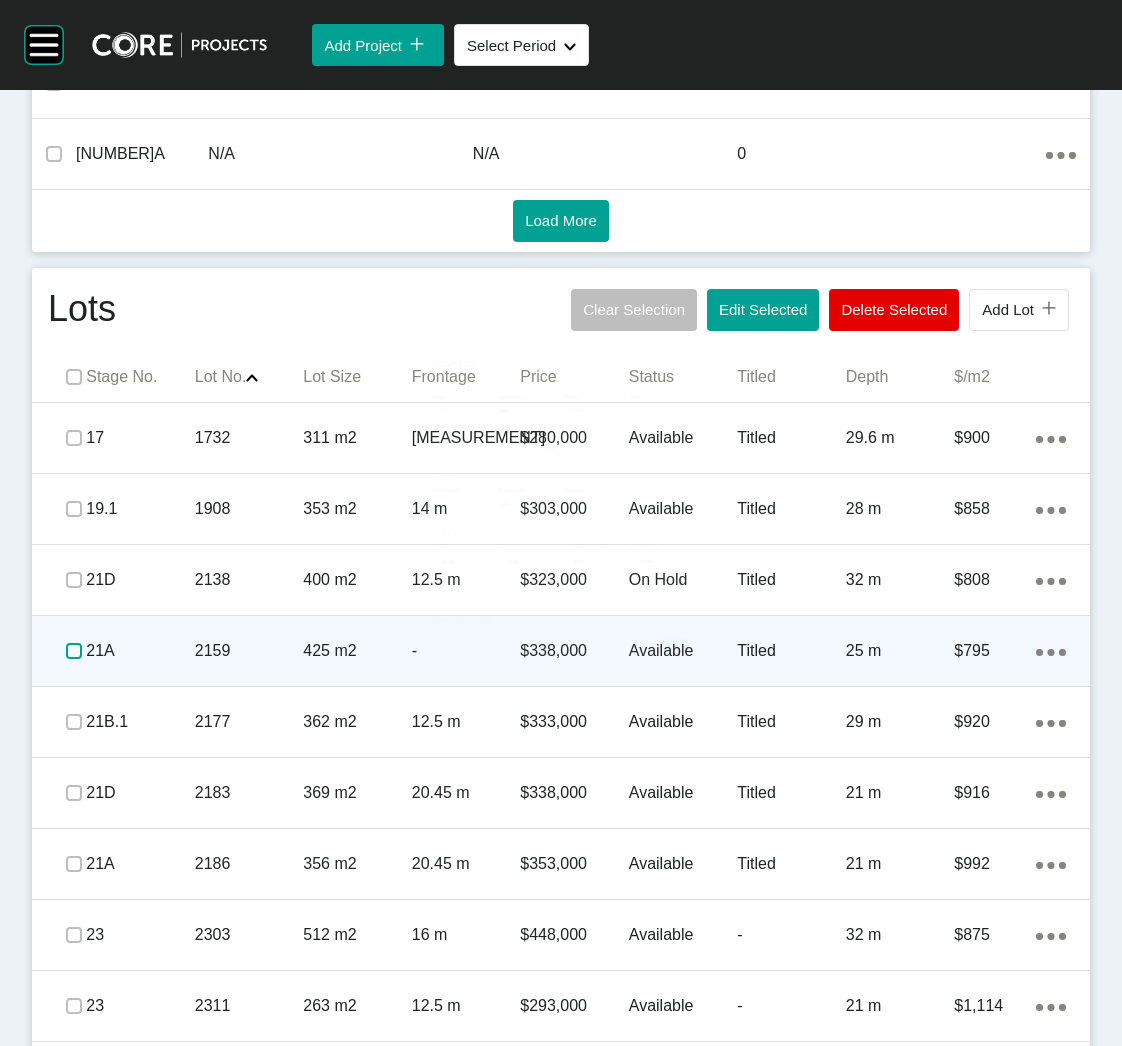 click at bounding box center [74, 651] 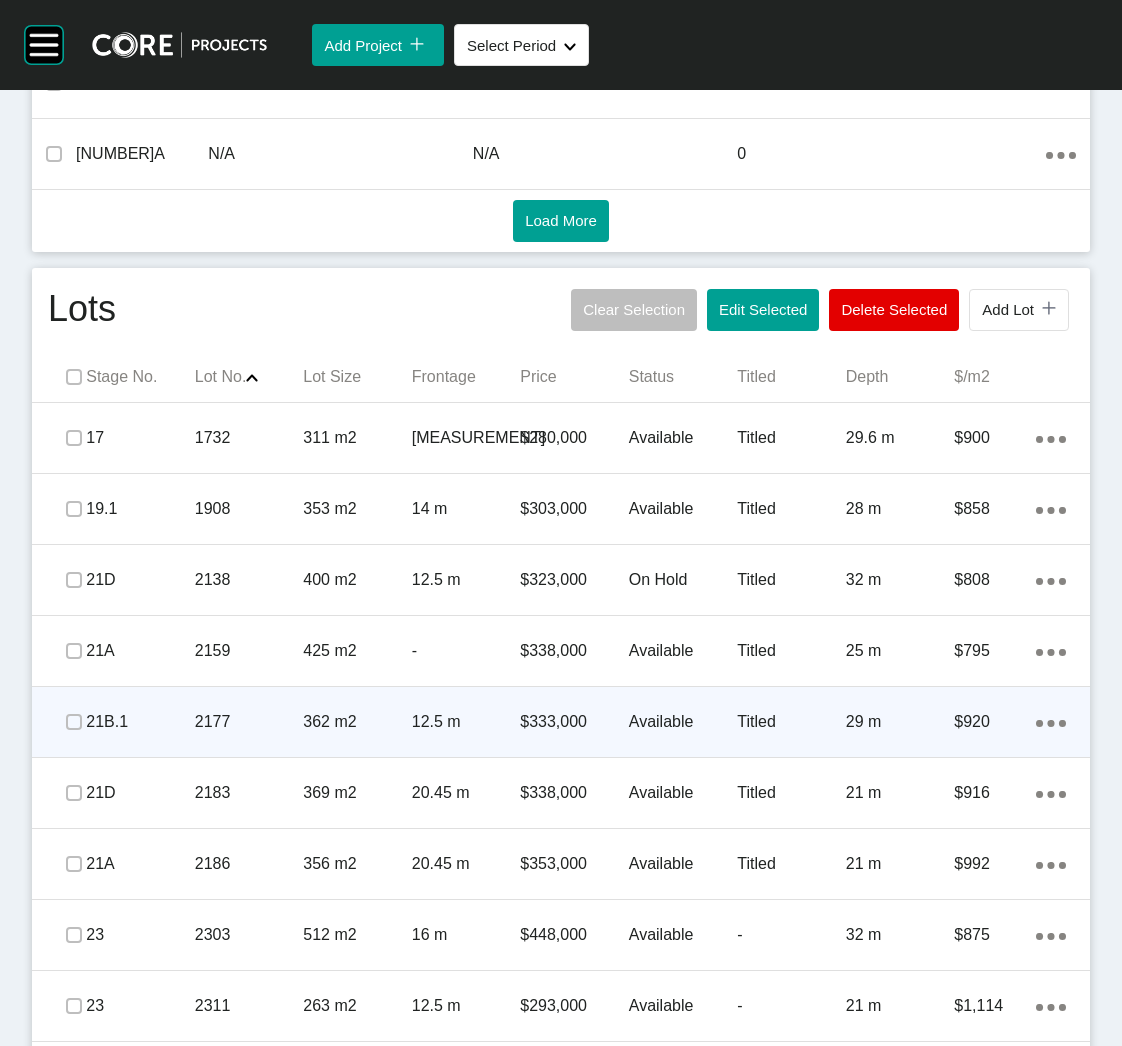 click on "21B.1" at bounding box center [140, 722] 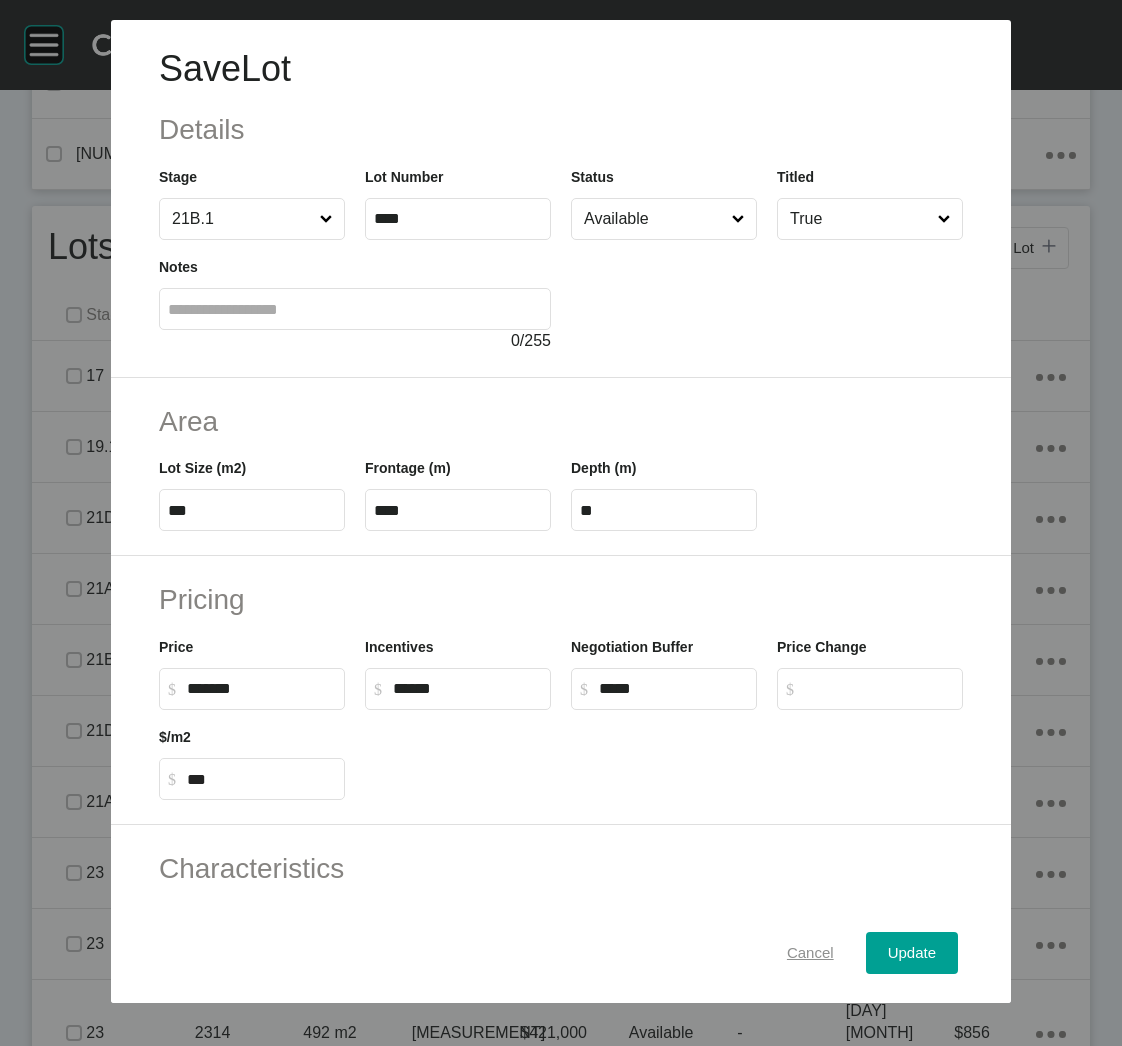 click on "Cancel" at bounding box center (810, 953) 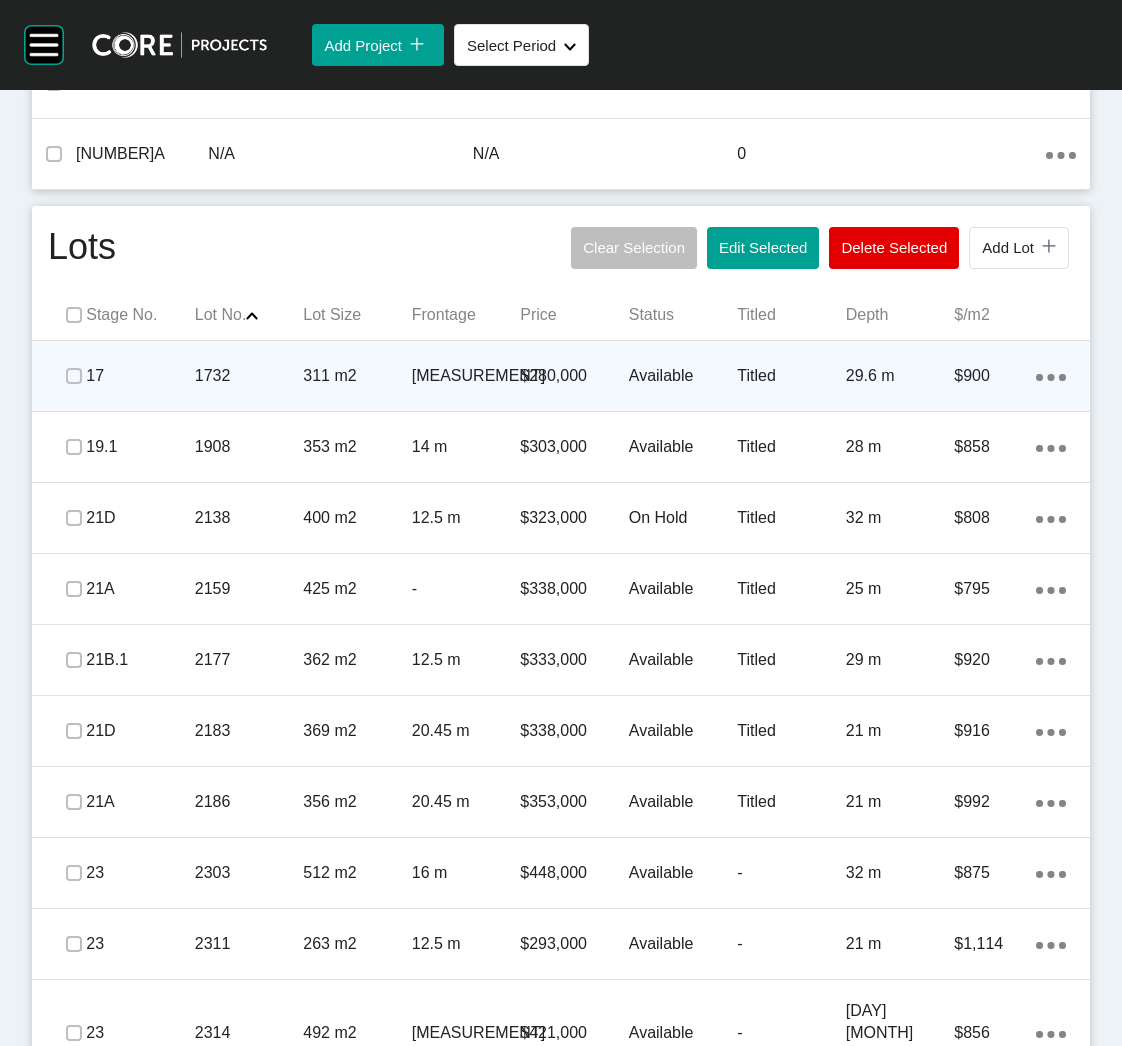 click on "1732" at bounding box center (249, 376) 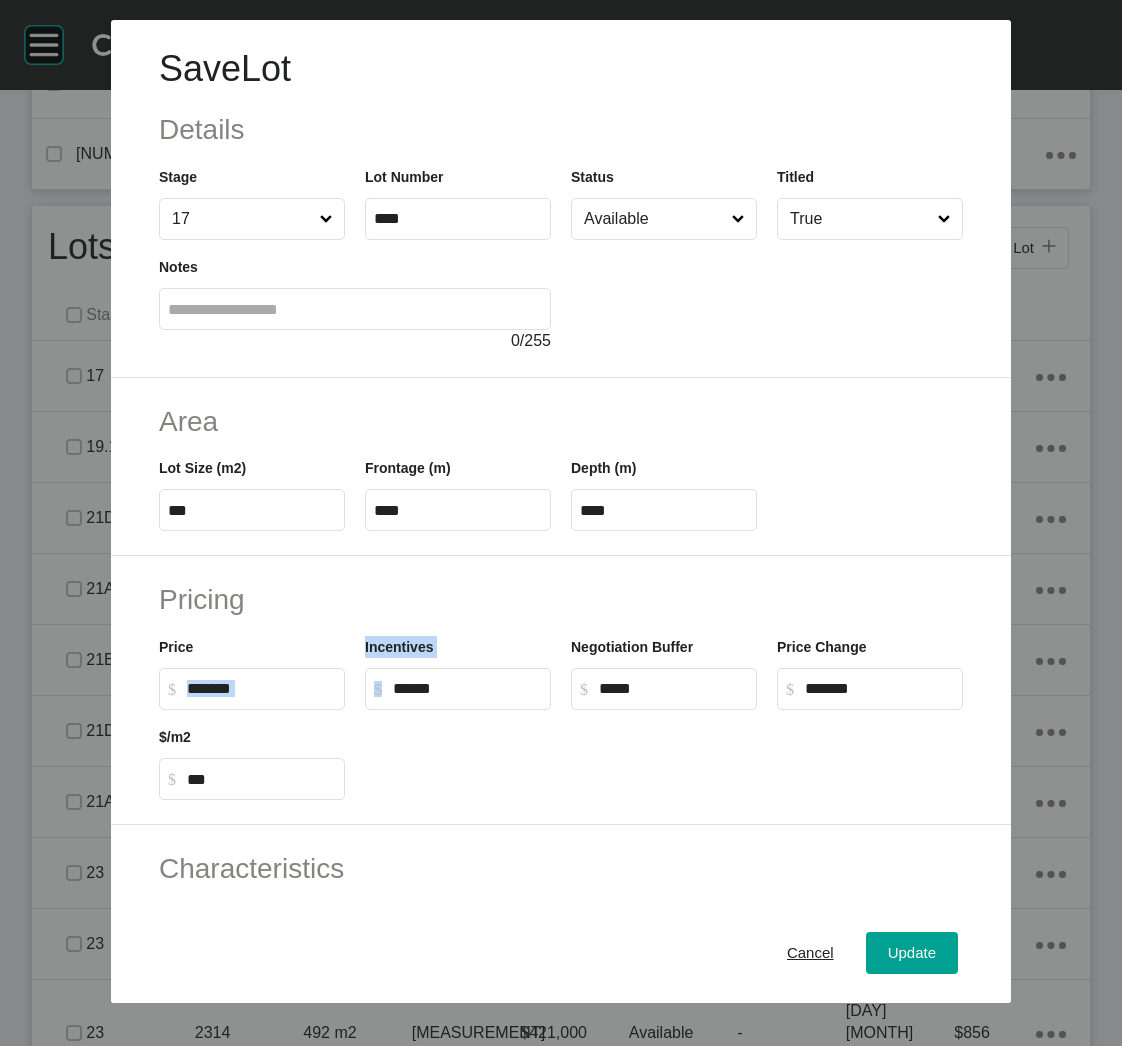 drag, startPoint x: 457, startPoint y: 701, endPoint x: 340, endPoint y: 680, distance: 118.869675 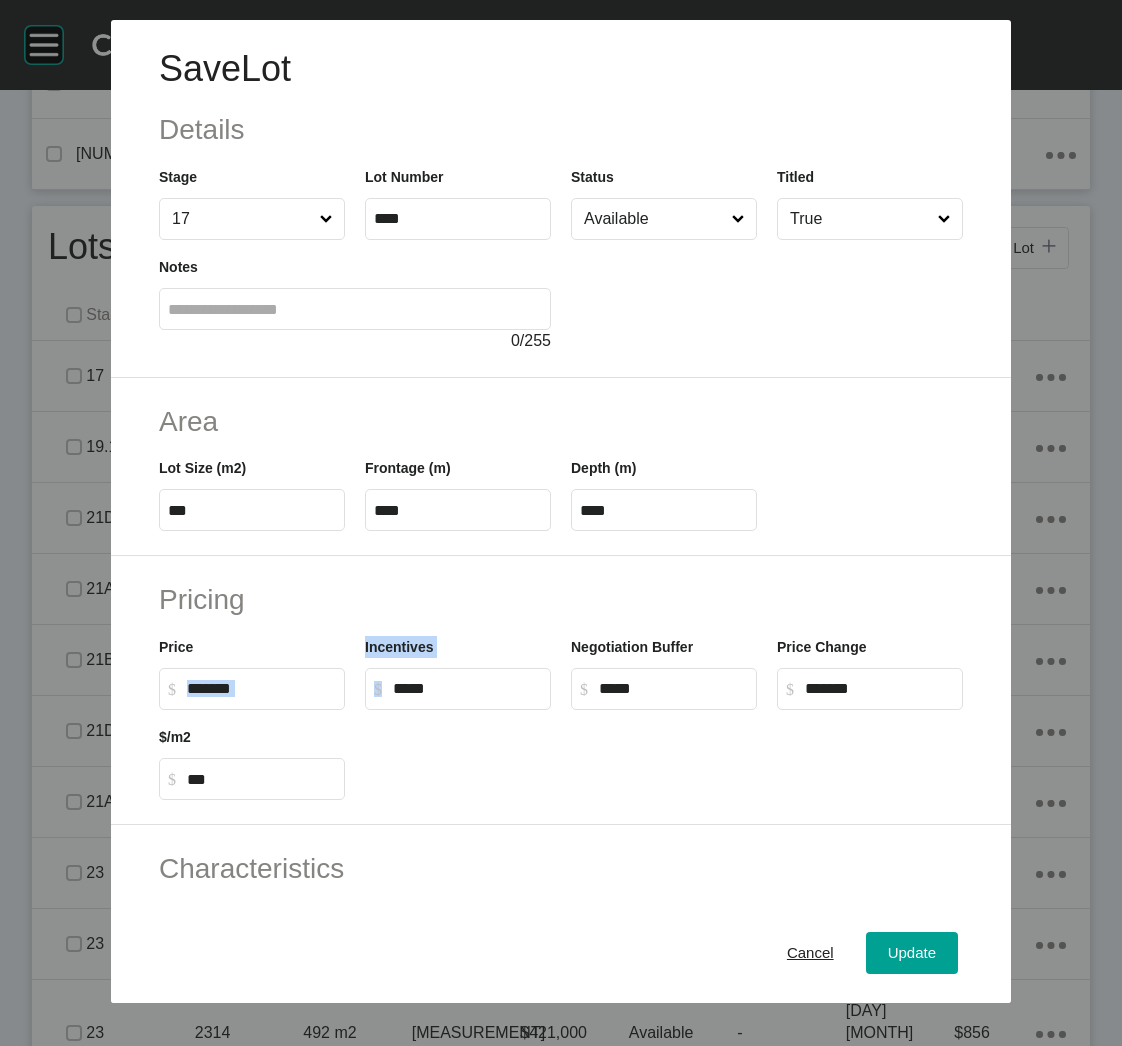 drag, startPoint x: 340, startPoint y: 680, endPoint x: 410, endPoint y: 695, distance: 71.5891 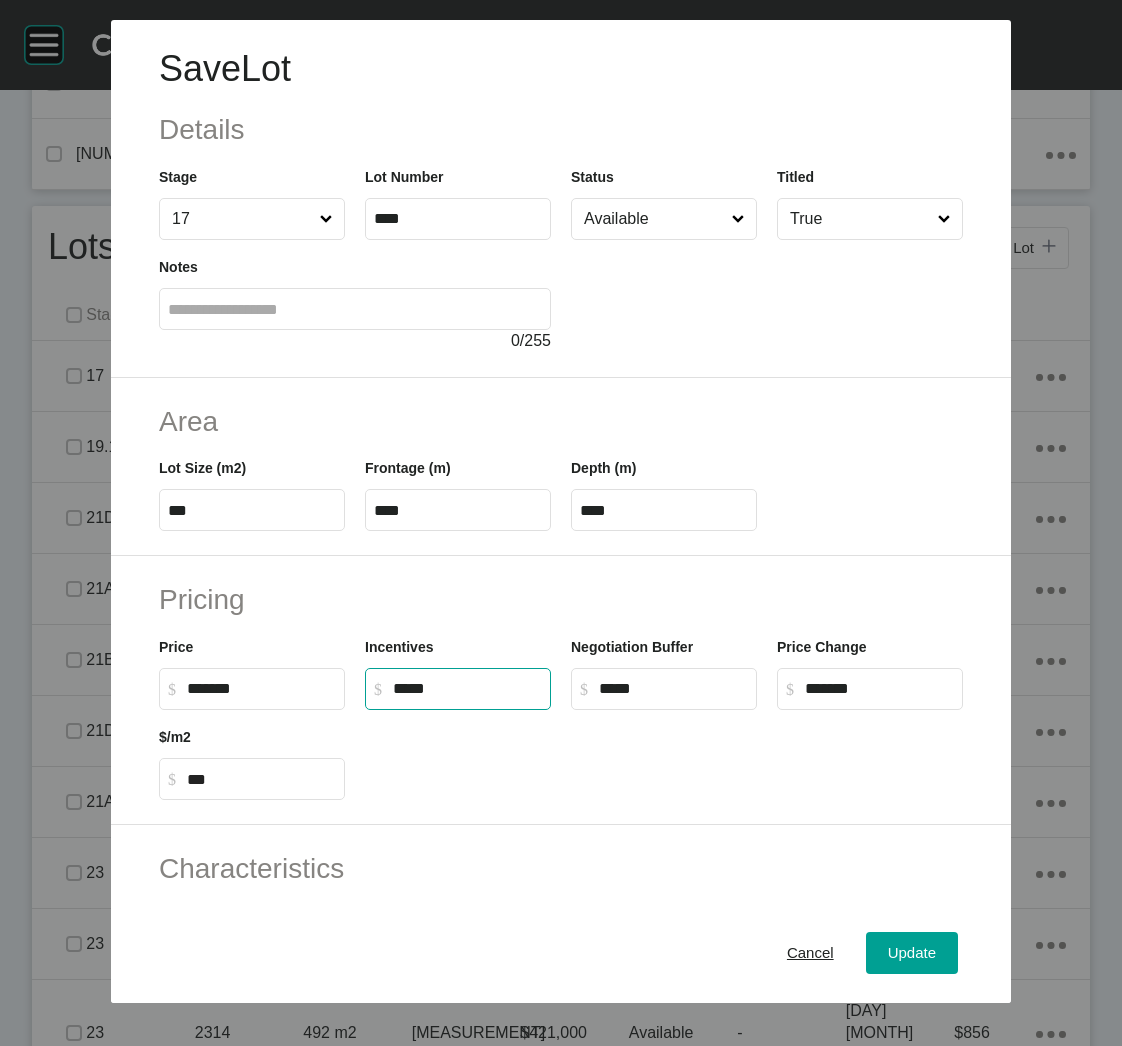 click on "*****" at bounding box center (467, 688) 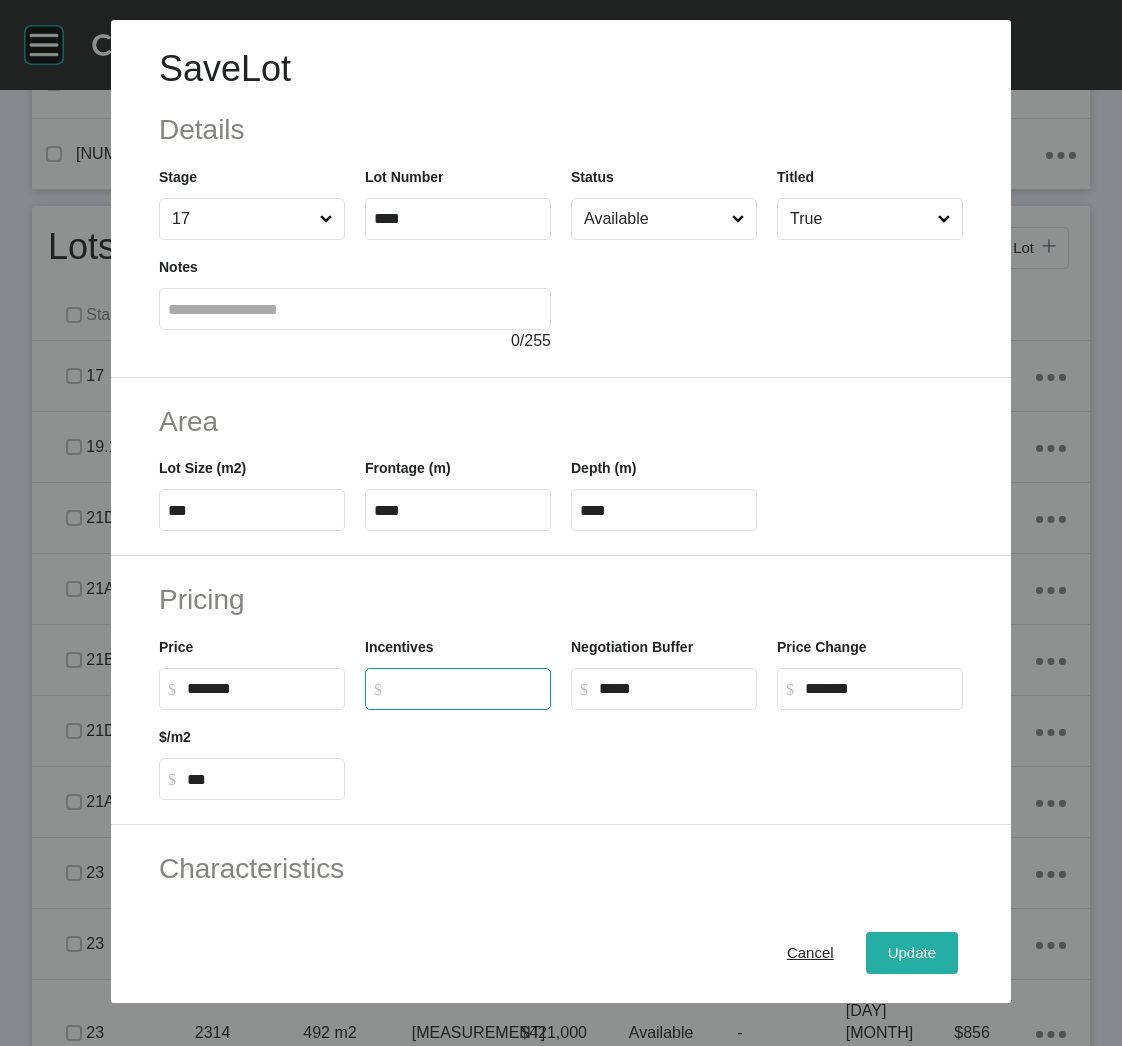 type on "*" 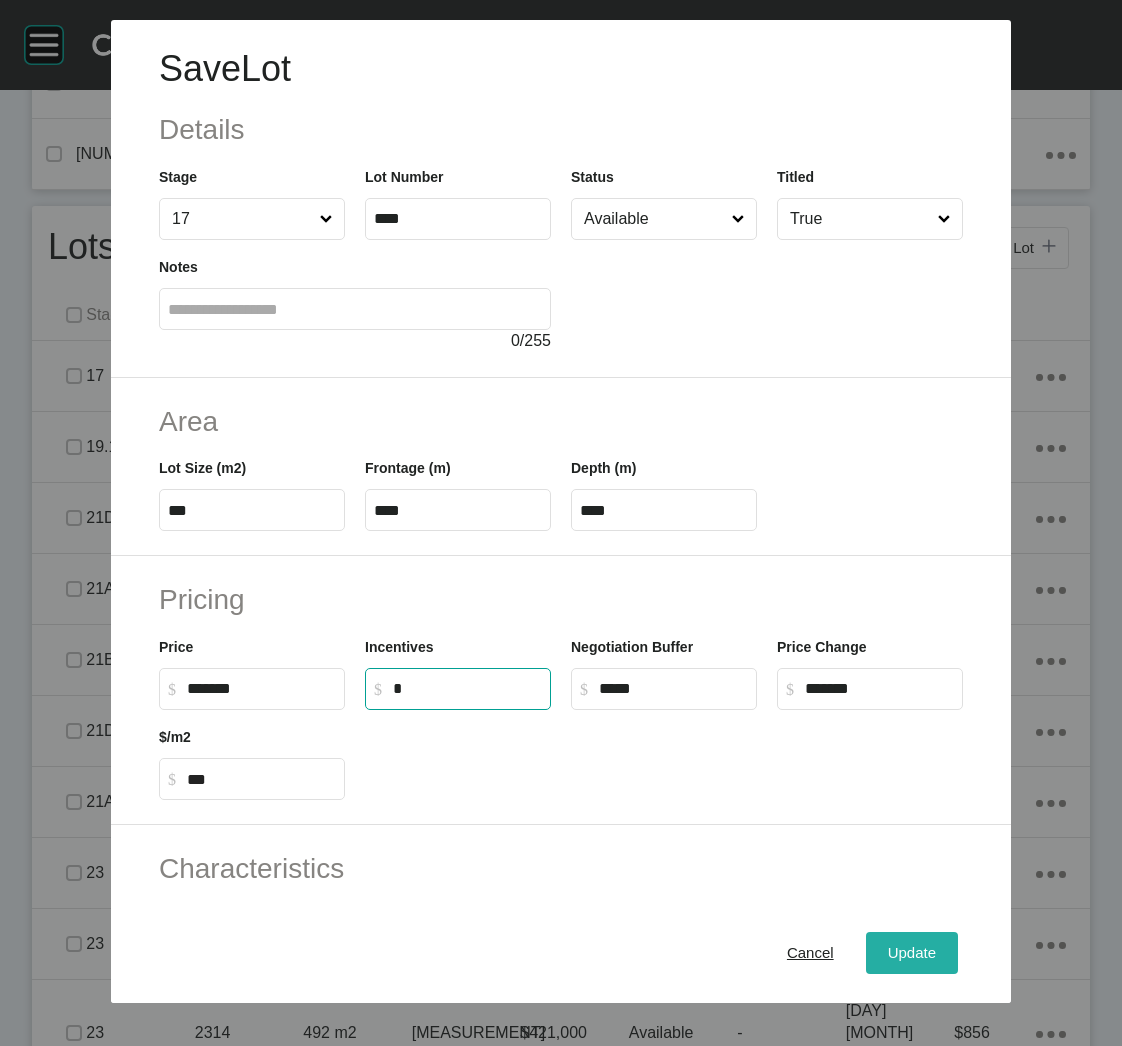 click on "Update" at bounding box center [912, 953] 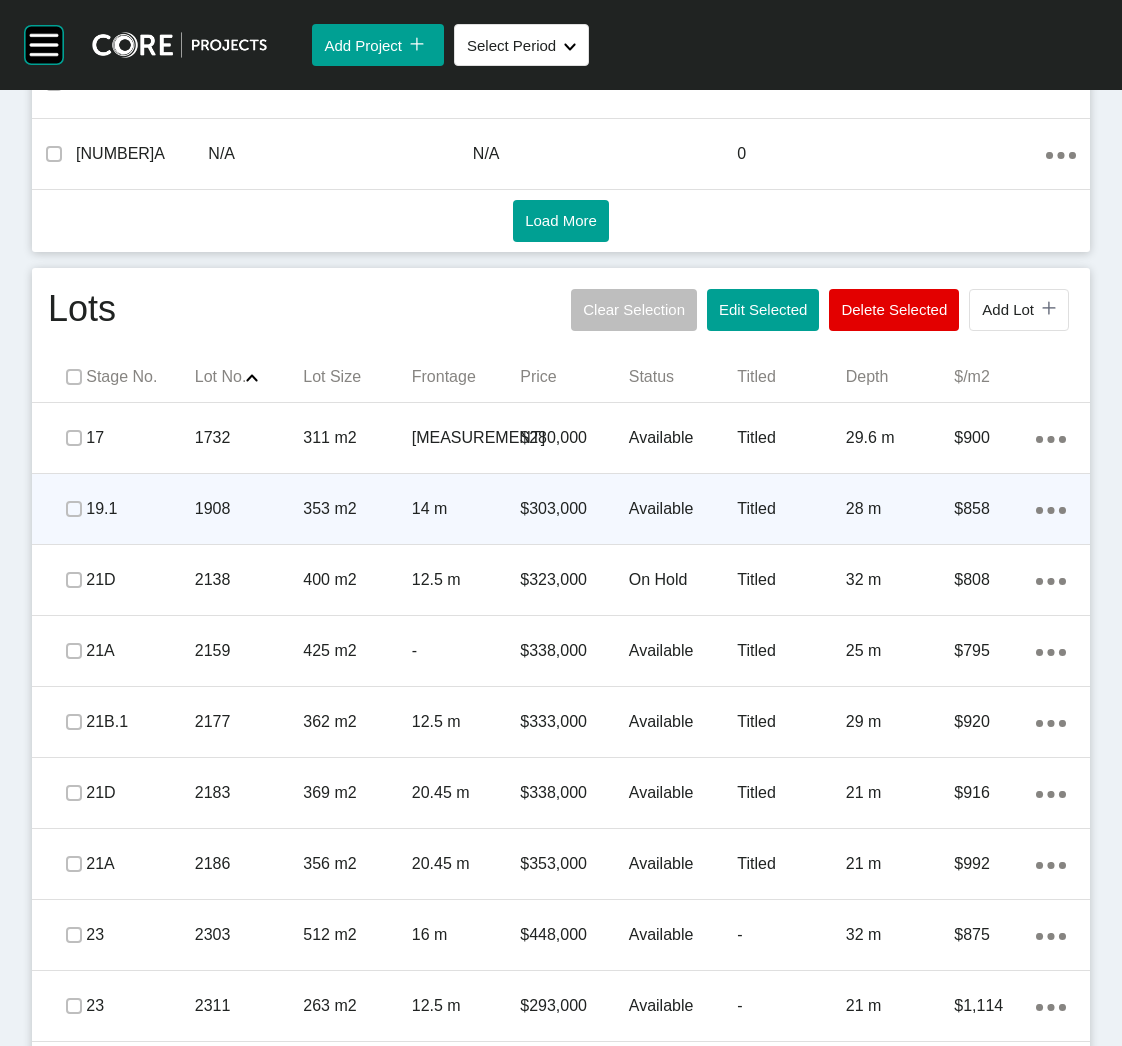 click on "[DAY] [MONTH] [YEAR] **** Status Available Titled 28 m $858 Action Menu Dots Copy 6 Created with Sketch." at bounding box center (561, 509) 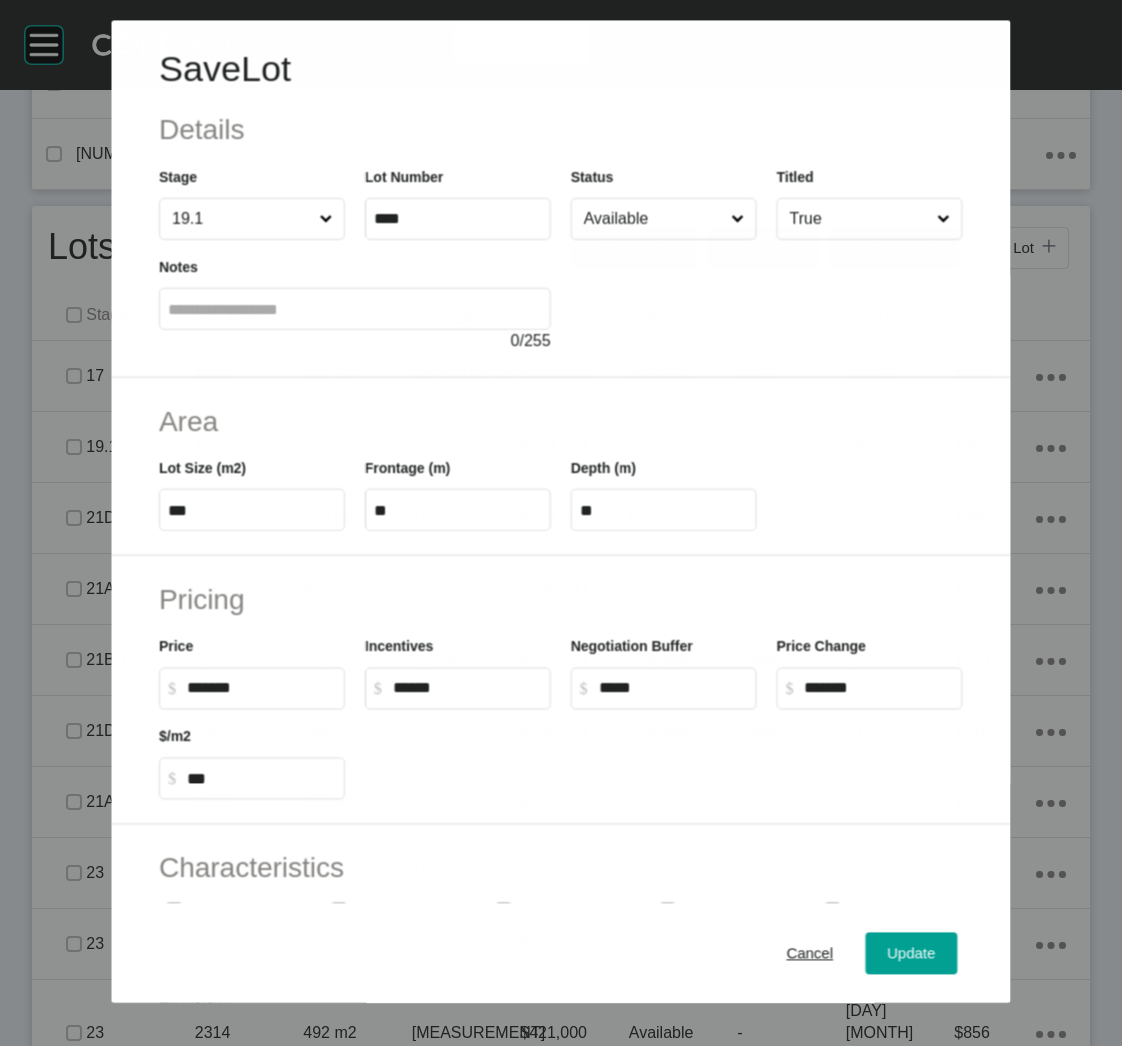 click on "$ Created with Sketch. $ ******" at bounding box center [458, 689] 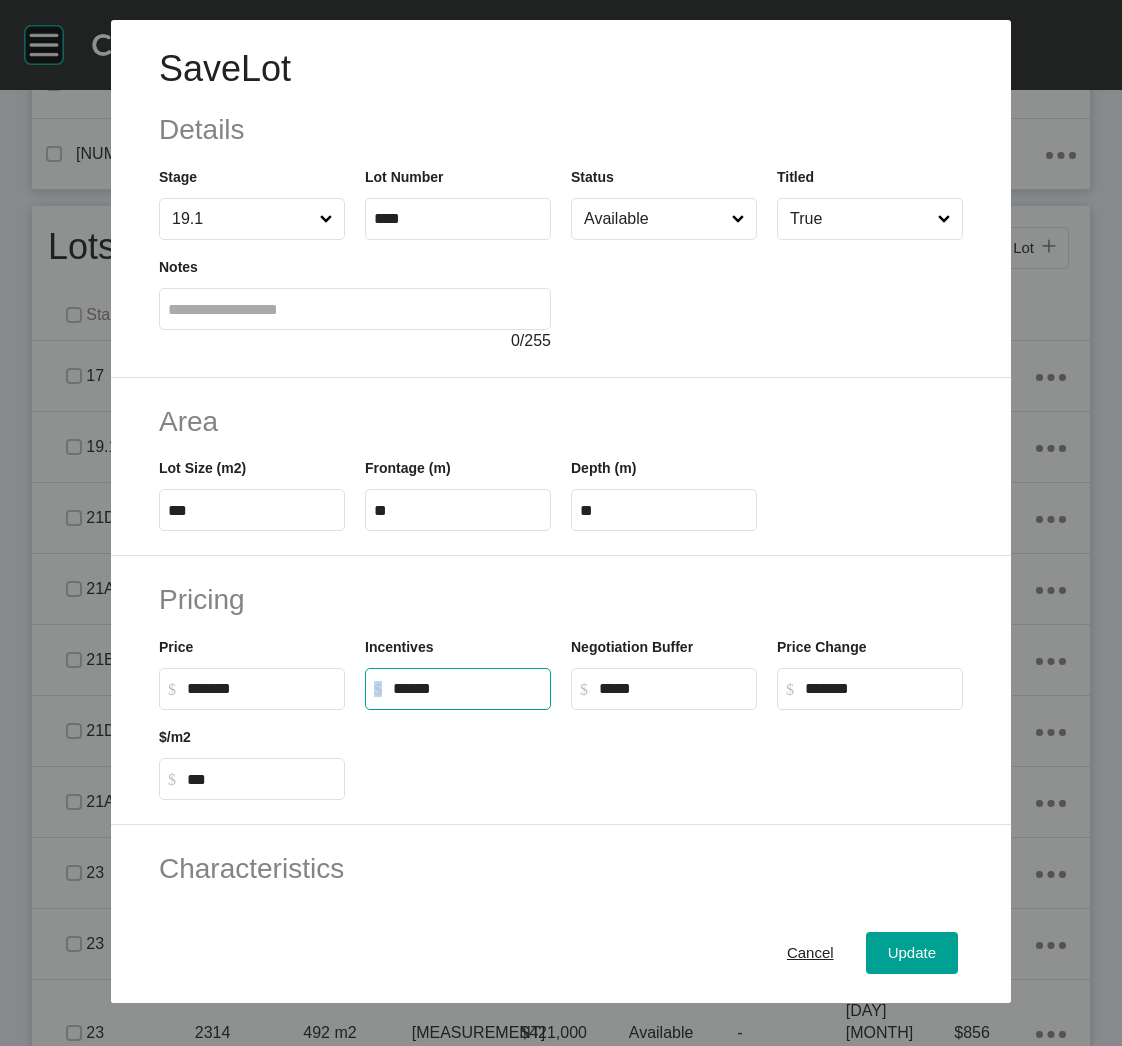 click on "$ Created with Sketch. $ ******" at bounding box center (458, 689) 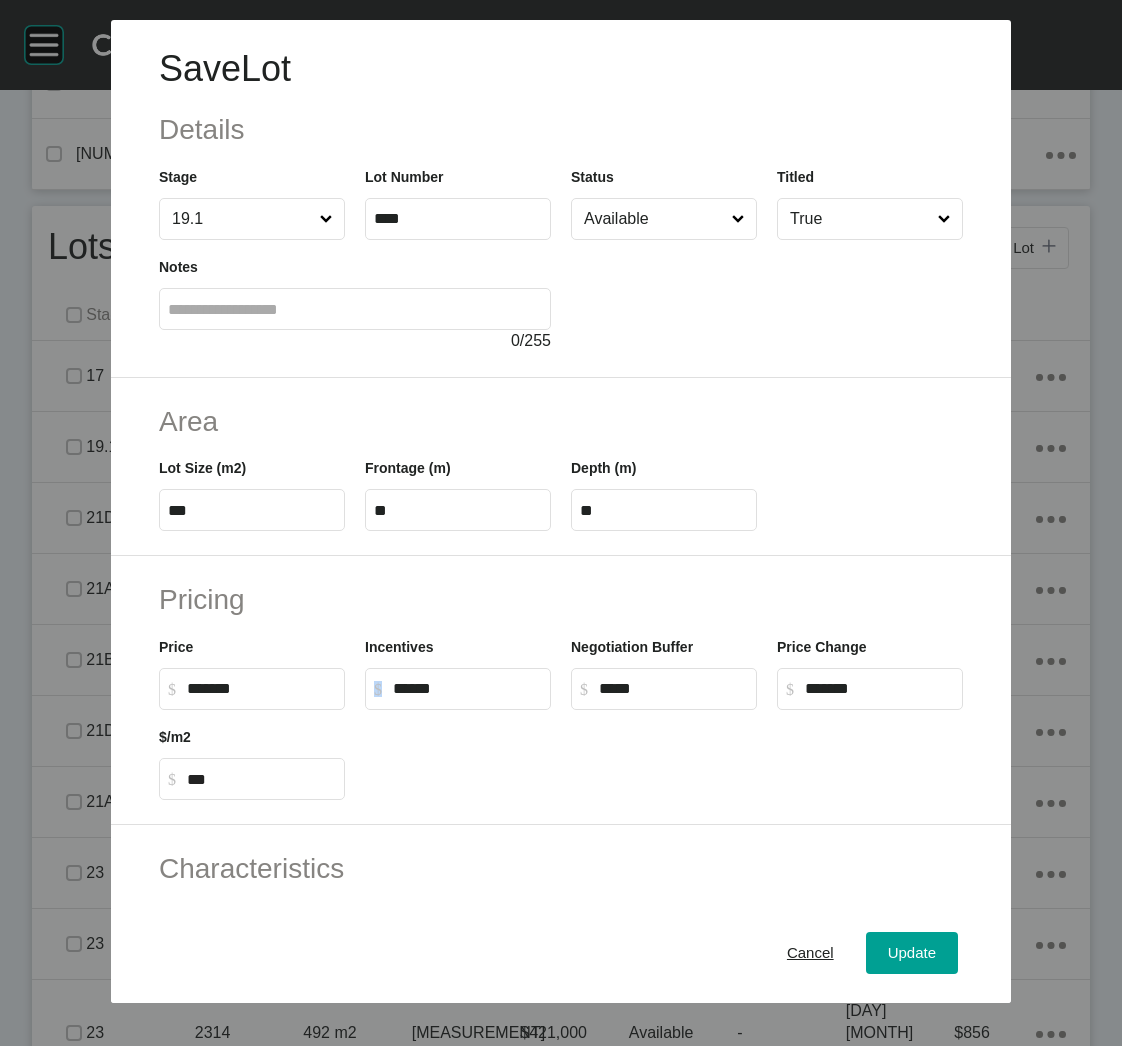 type on "*****" 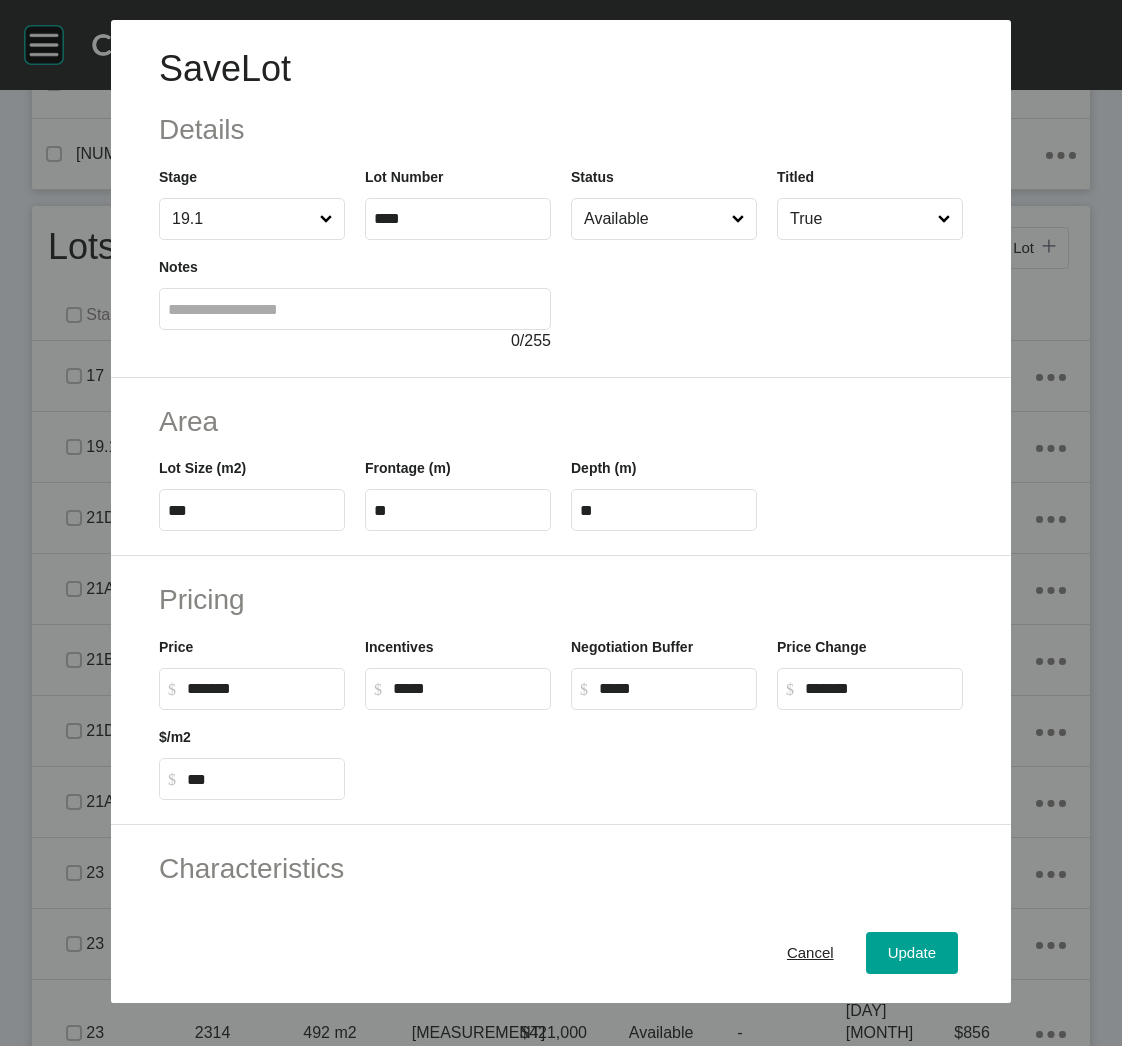 drag, startPoint x: 416, startPoint y: 701, endPoint x: 424, endPoint y: 687, distance: 16.124516 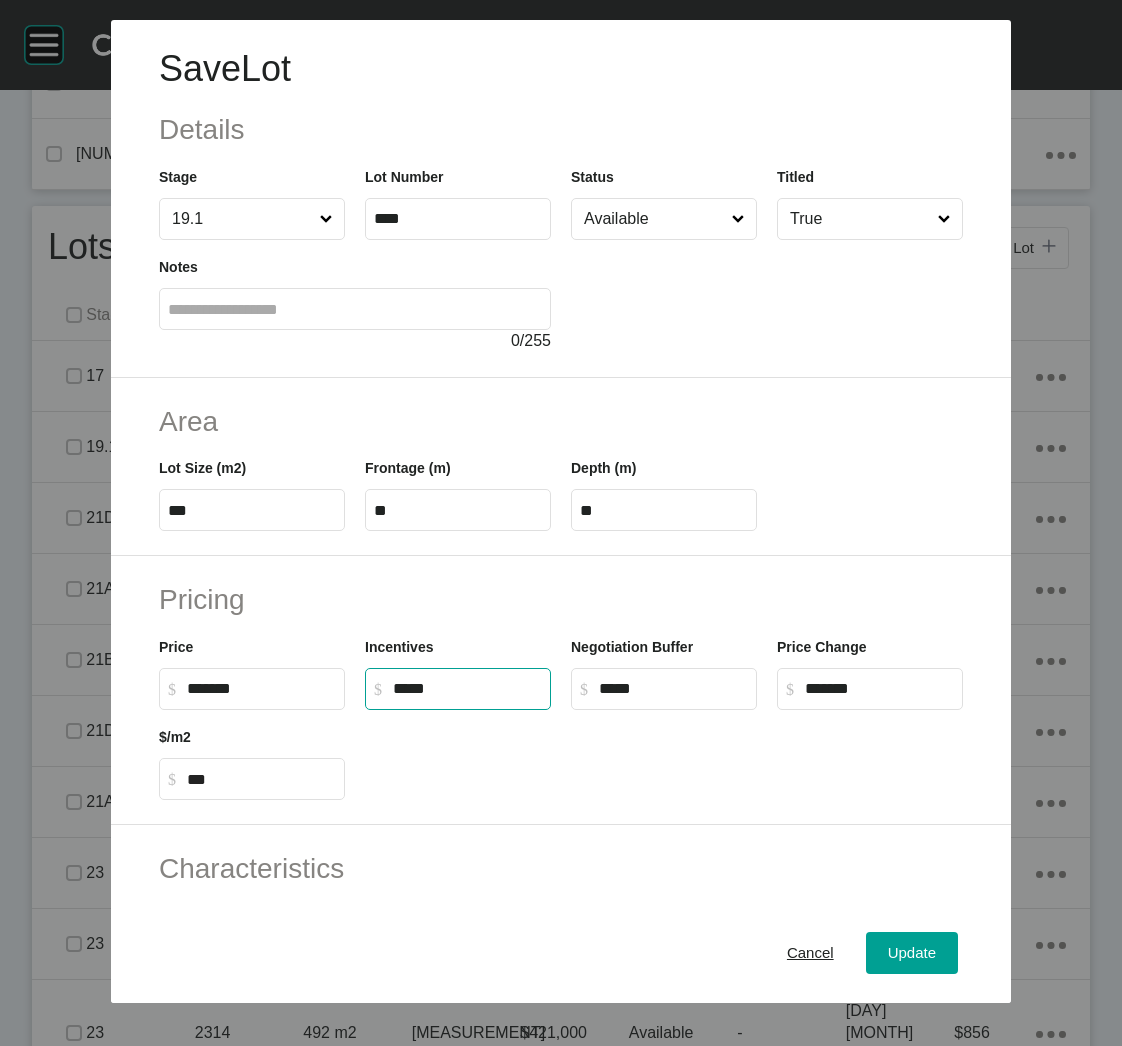 click on "*****" at bounding box center (467, 688) 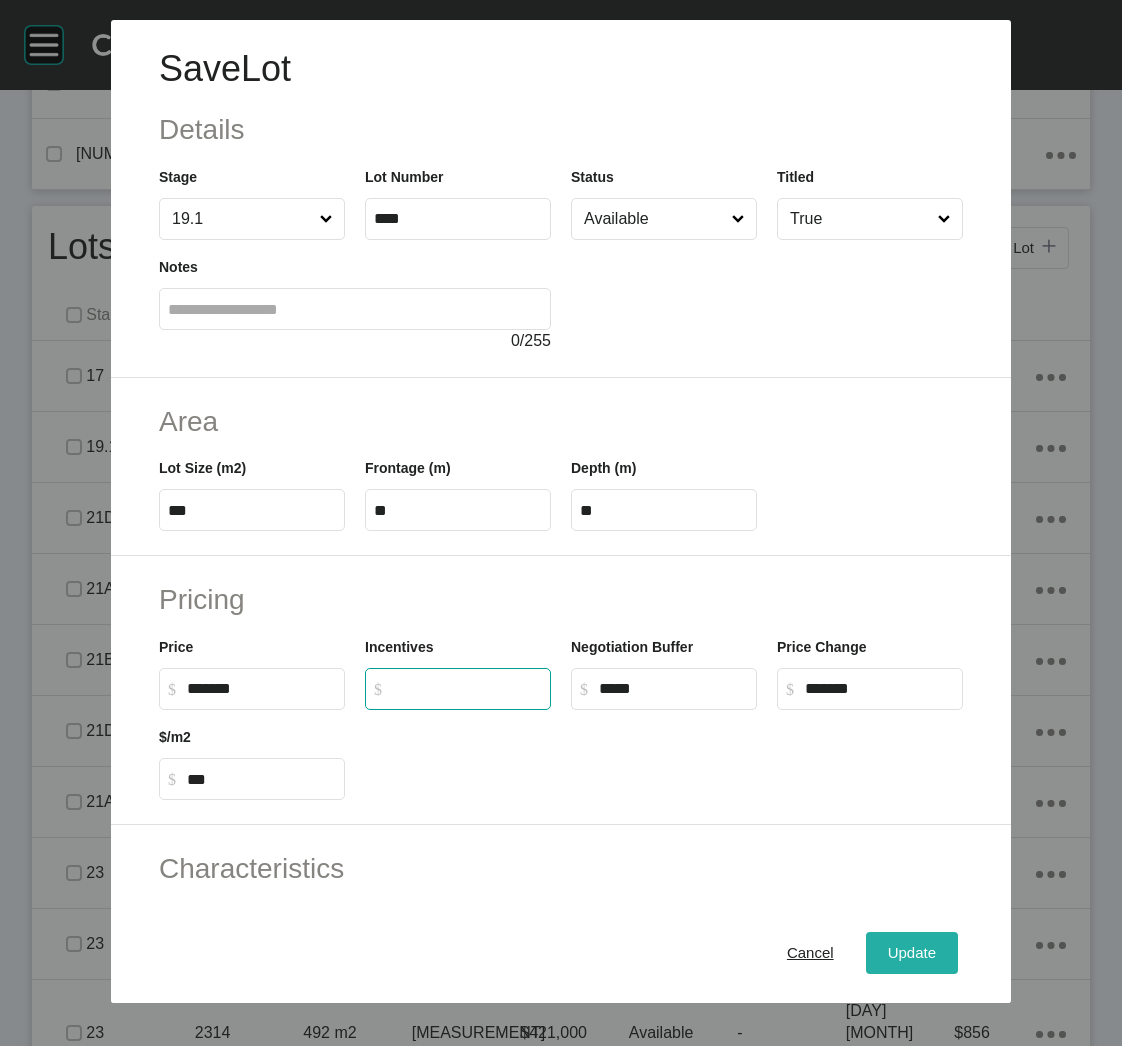 type on "*" 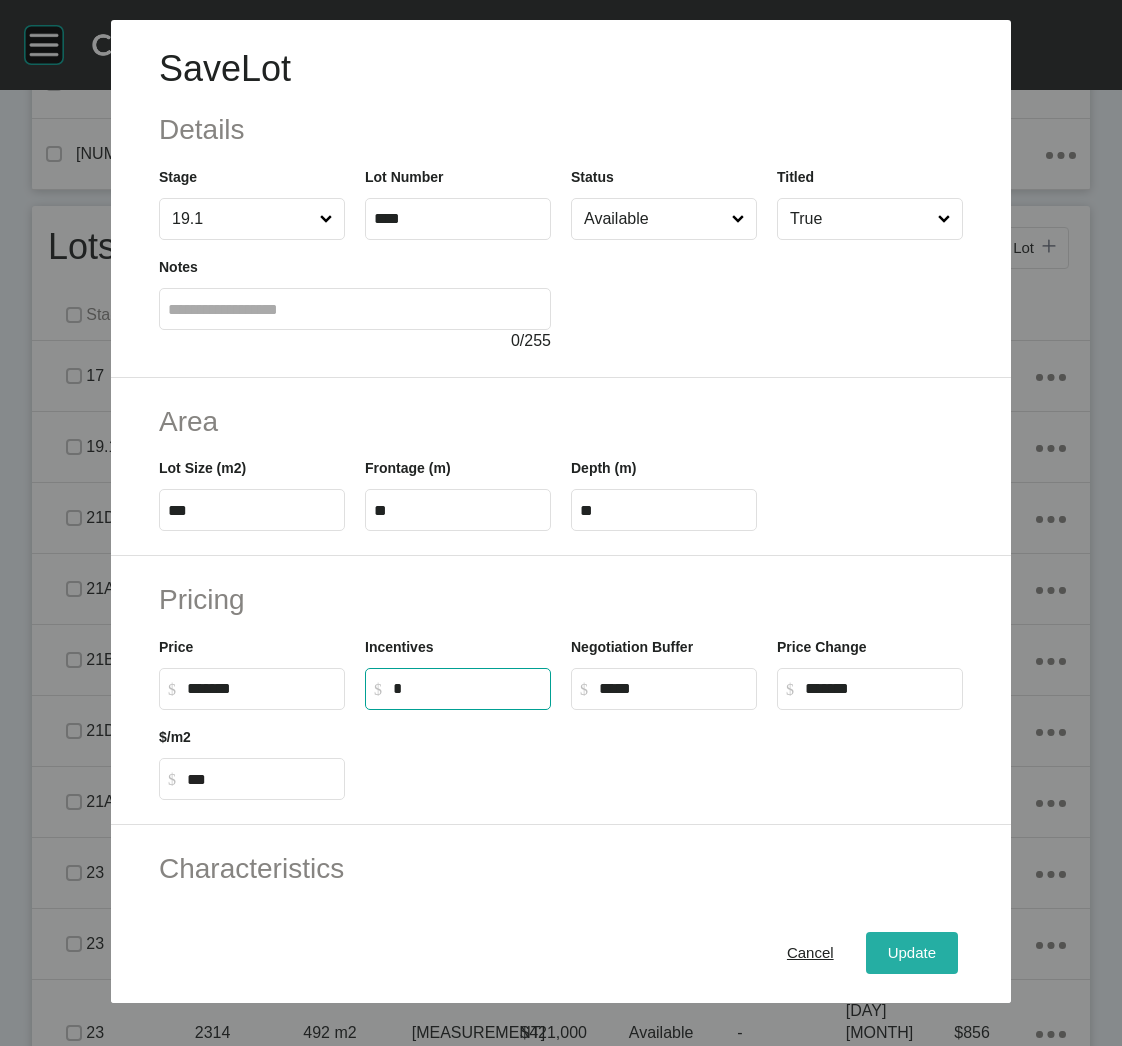 click on "Update" at bounding box center [912, 953] 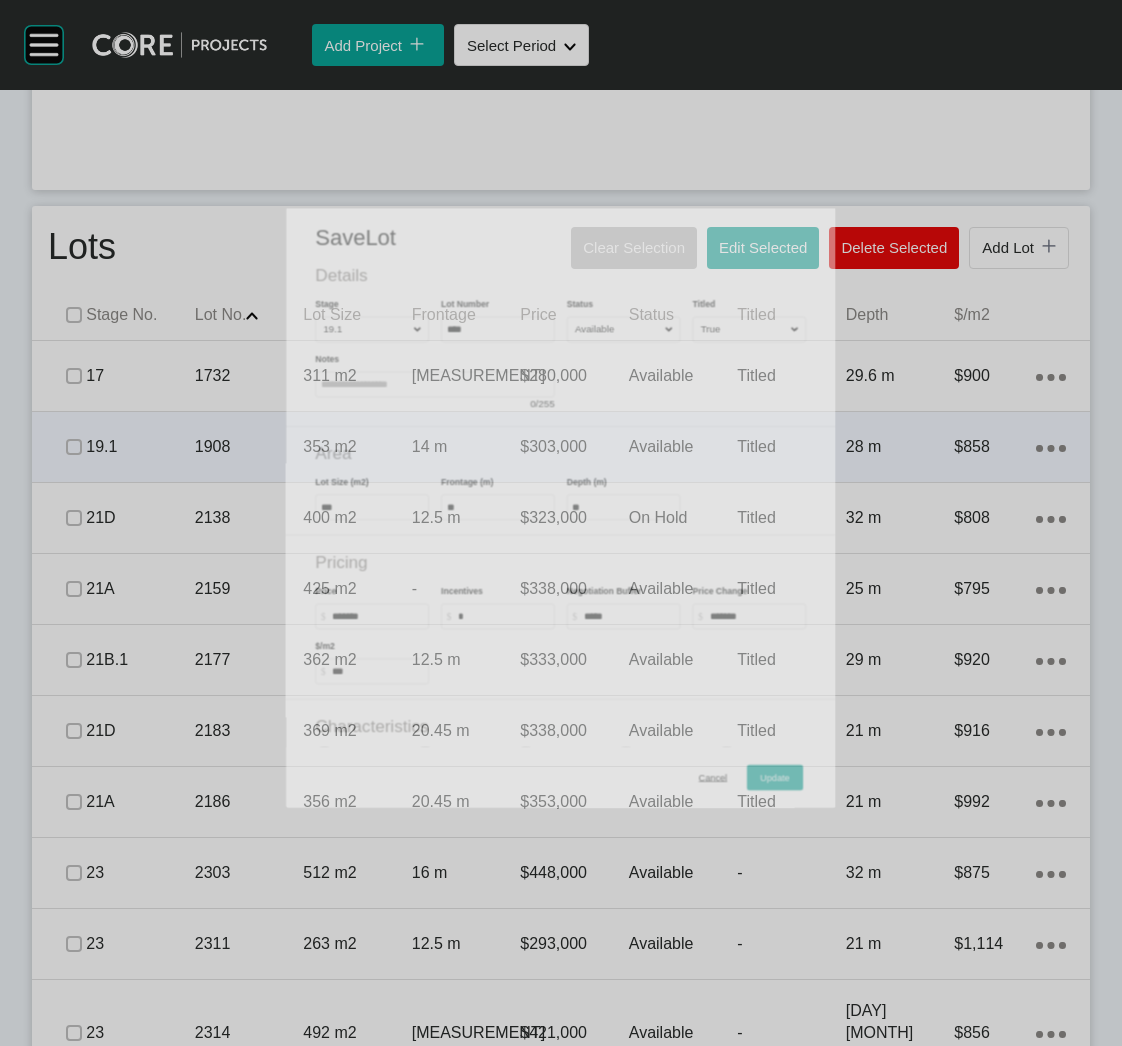 click on "1908" at bounding box center [249, 447] 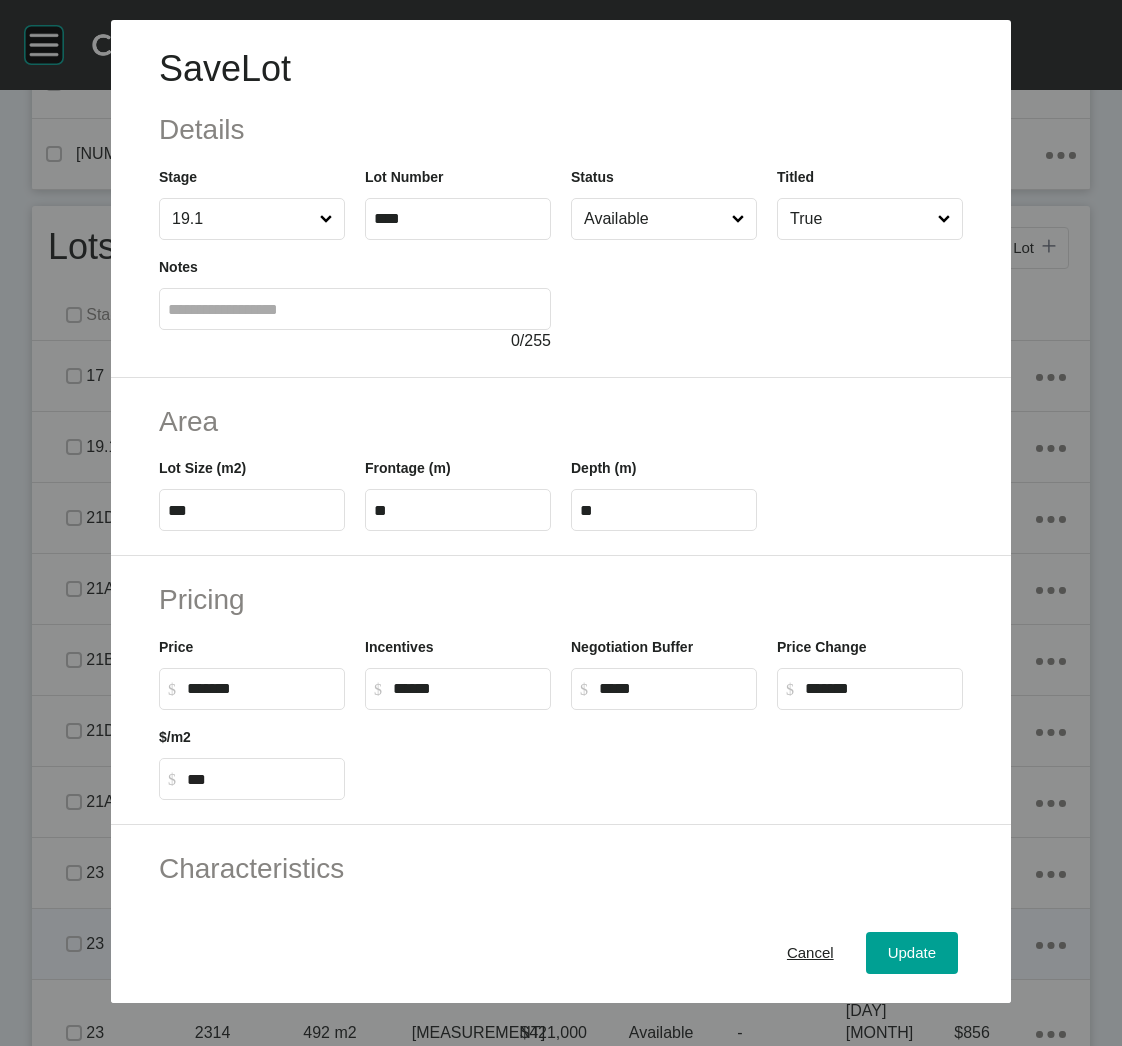 drag, startPoint x: 794, startPoint y: 959, endPoint x: 783, endPoint y: 949, distance: 14.866069 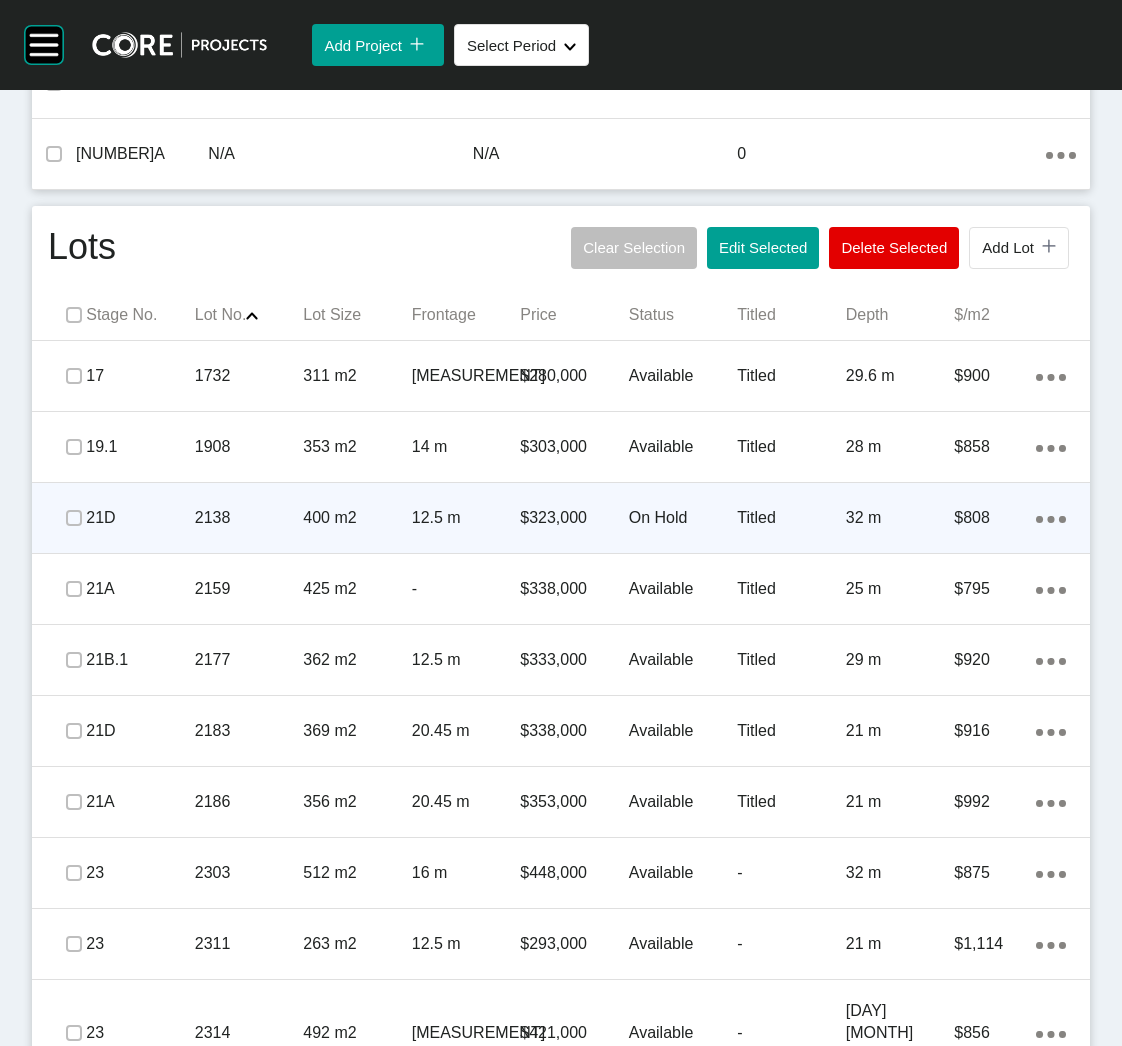 click on "2138" at bounding box center (249, 518) 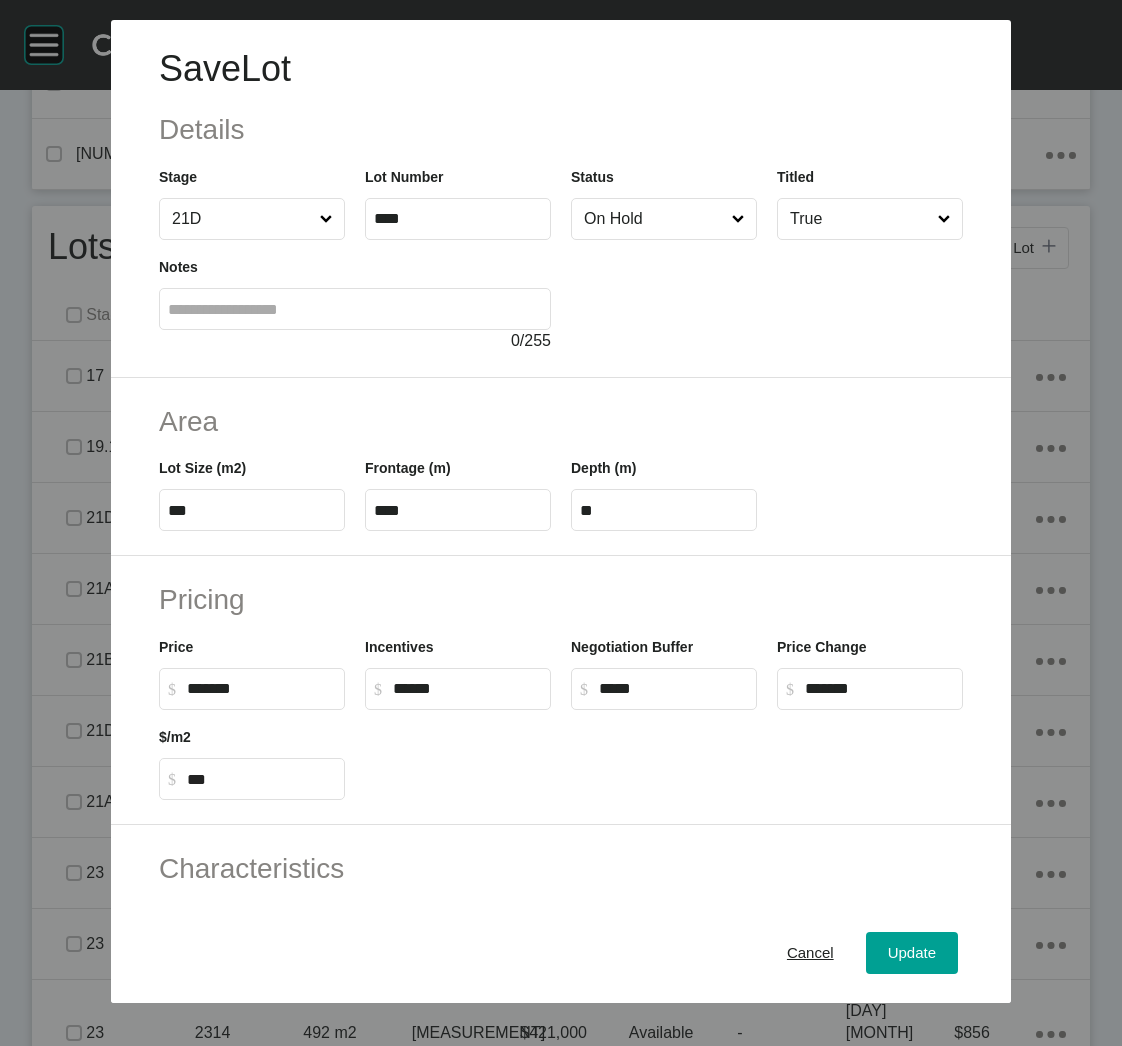 type on "*****" 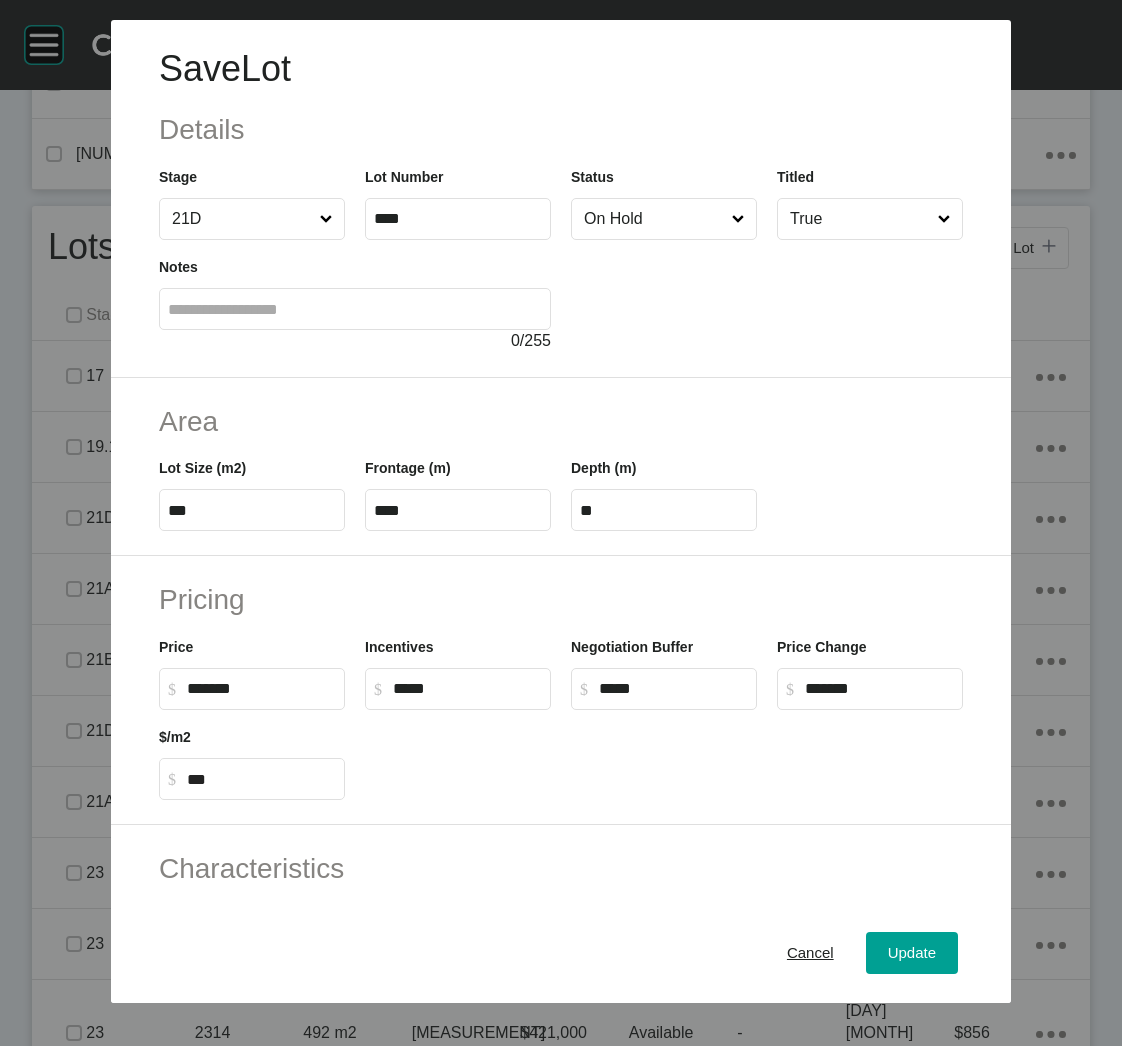 click on "*****" at bounding box center [467, 688] 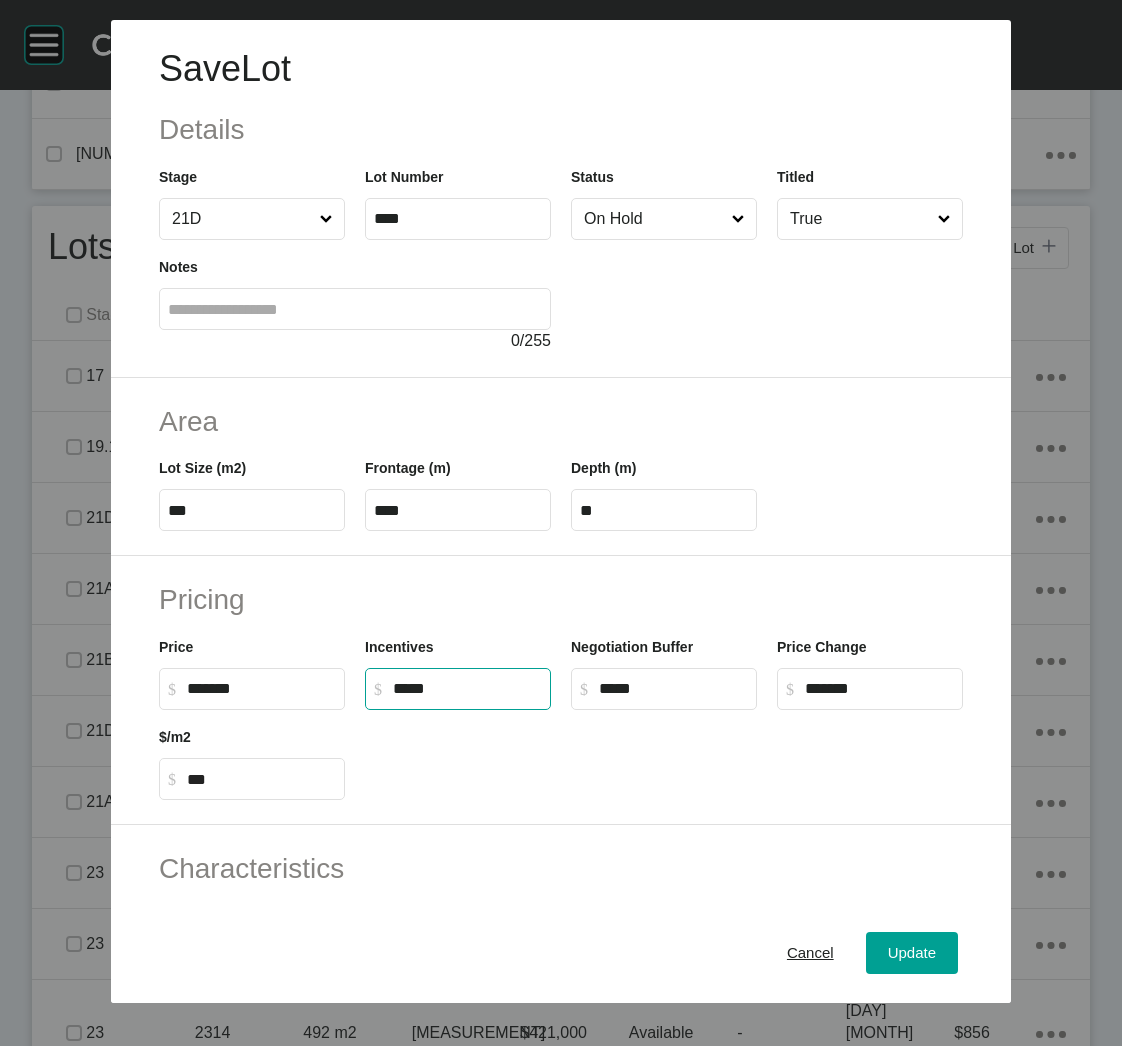 click on "*****" at bounding box center [467, 688] 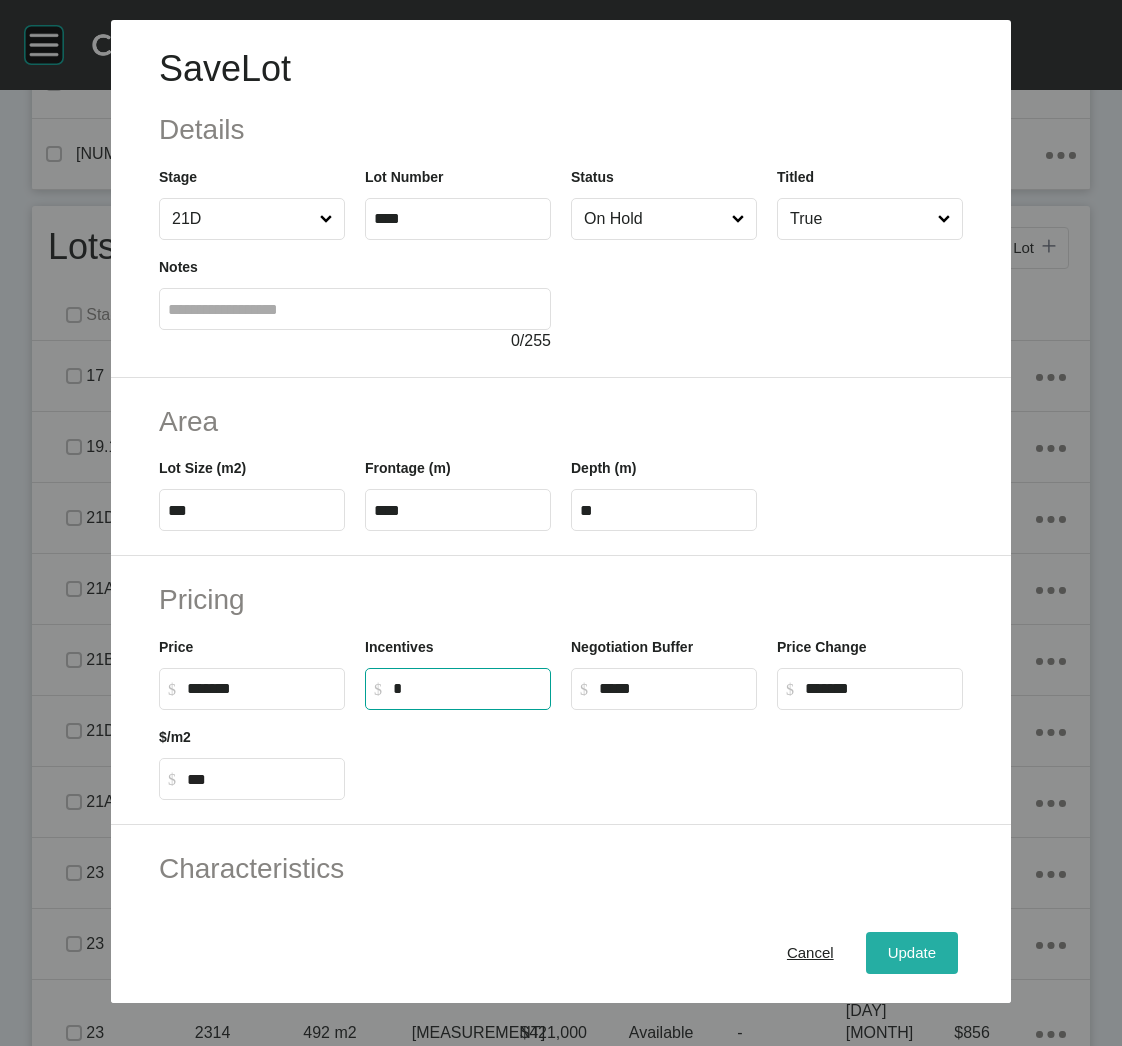 type on "*" 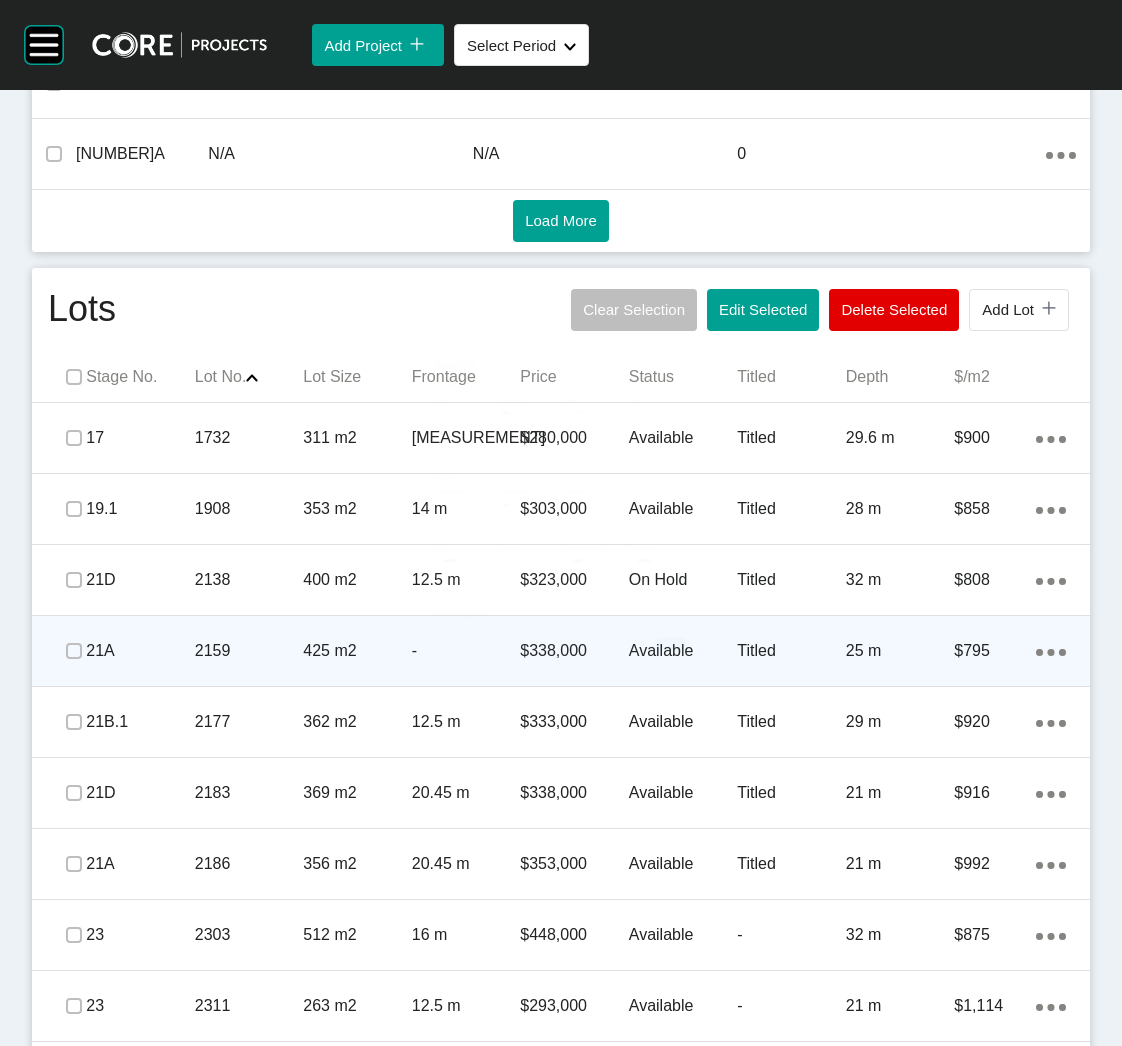 click on "2159" at bounding box center (249, 651) 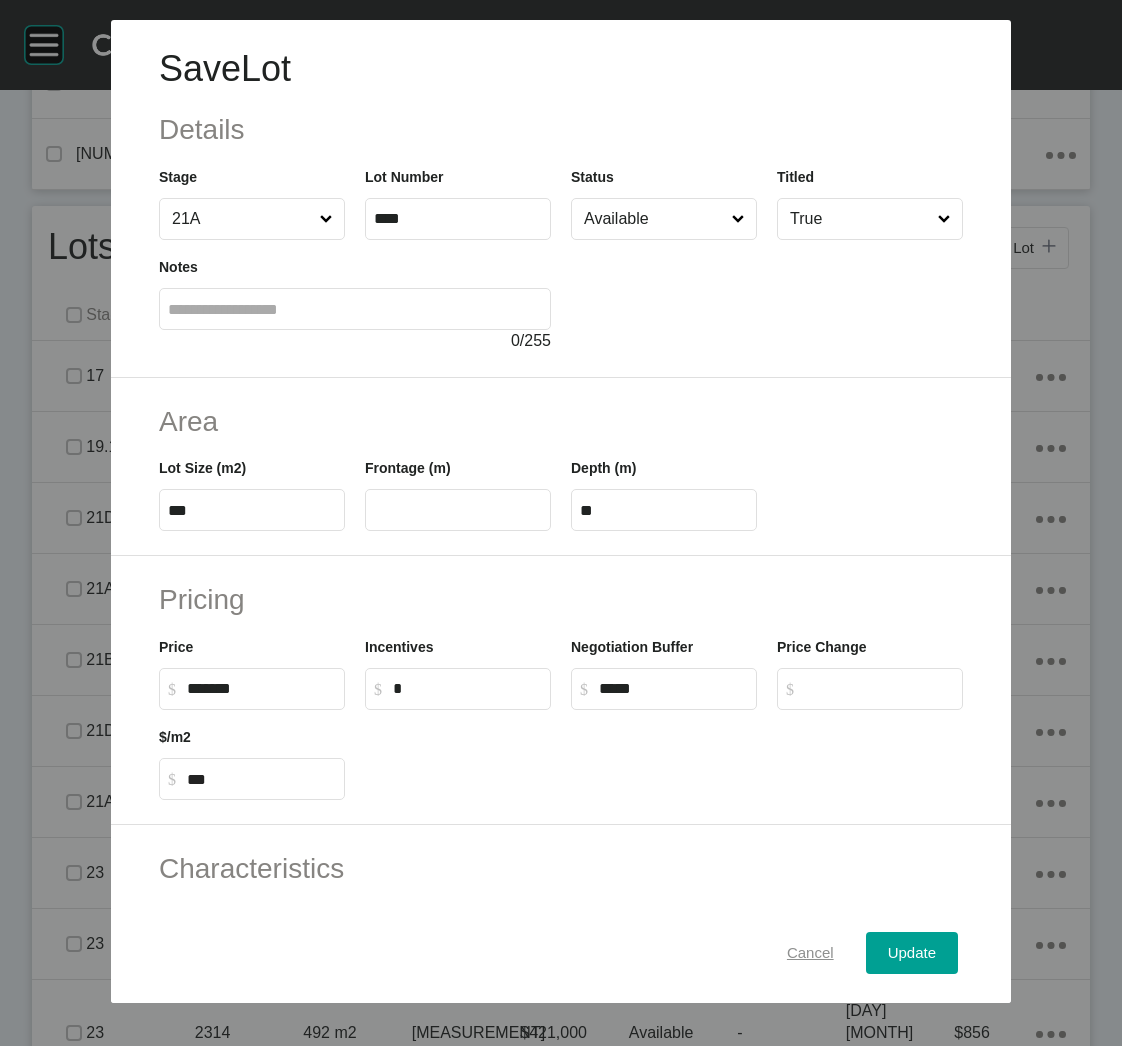 click on "Cancel" at bounding box center (810, 953) 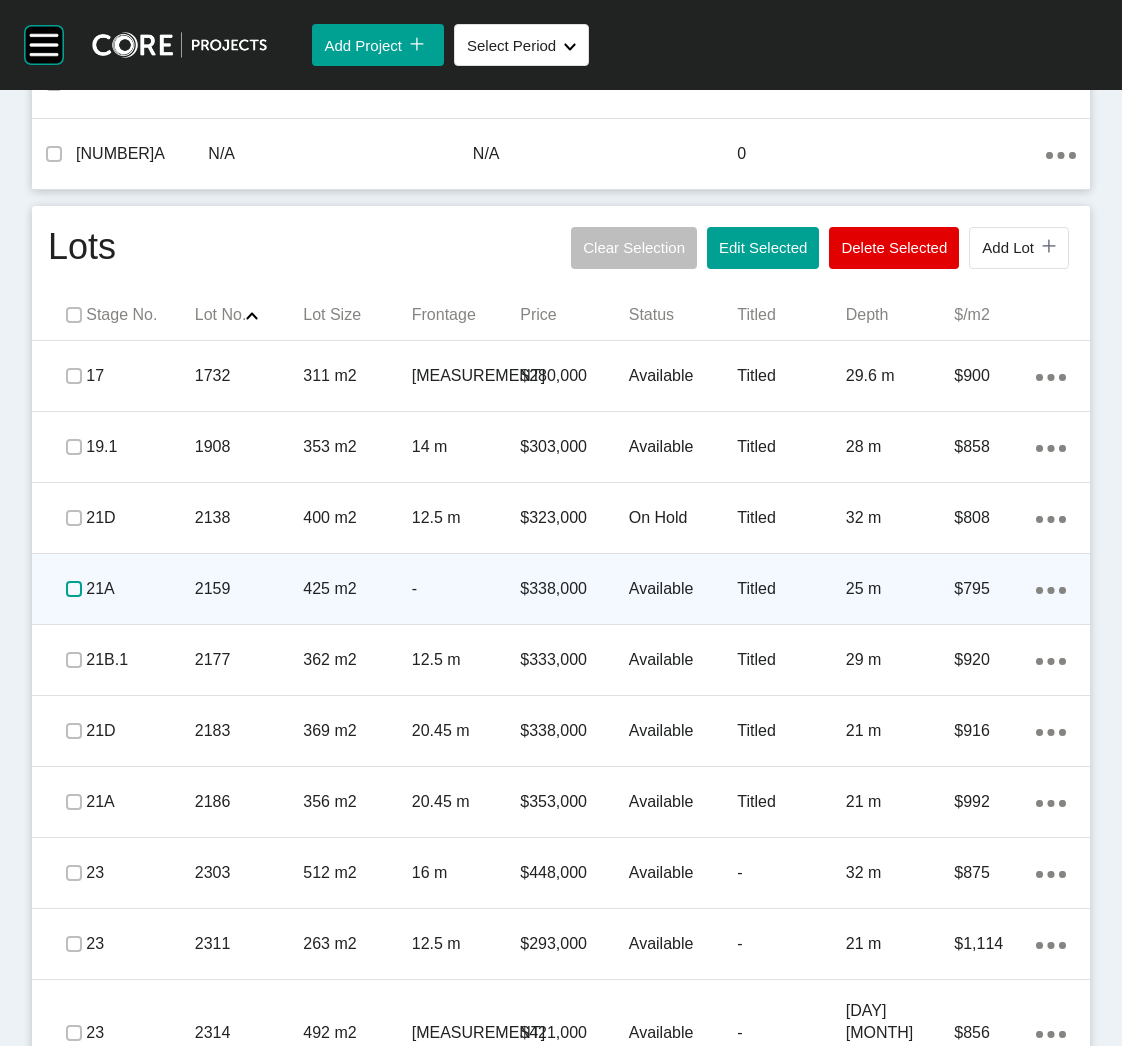 click at bounding box center [74, 589] 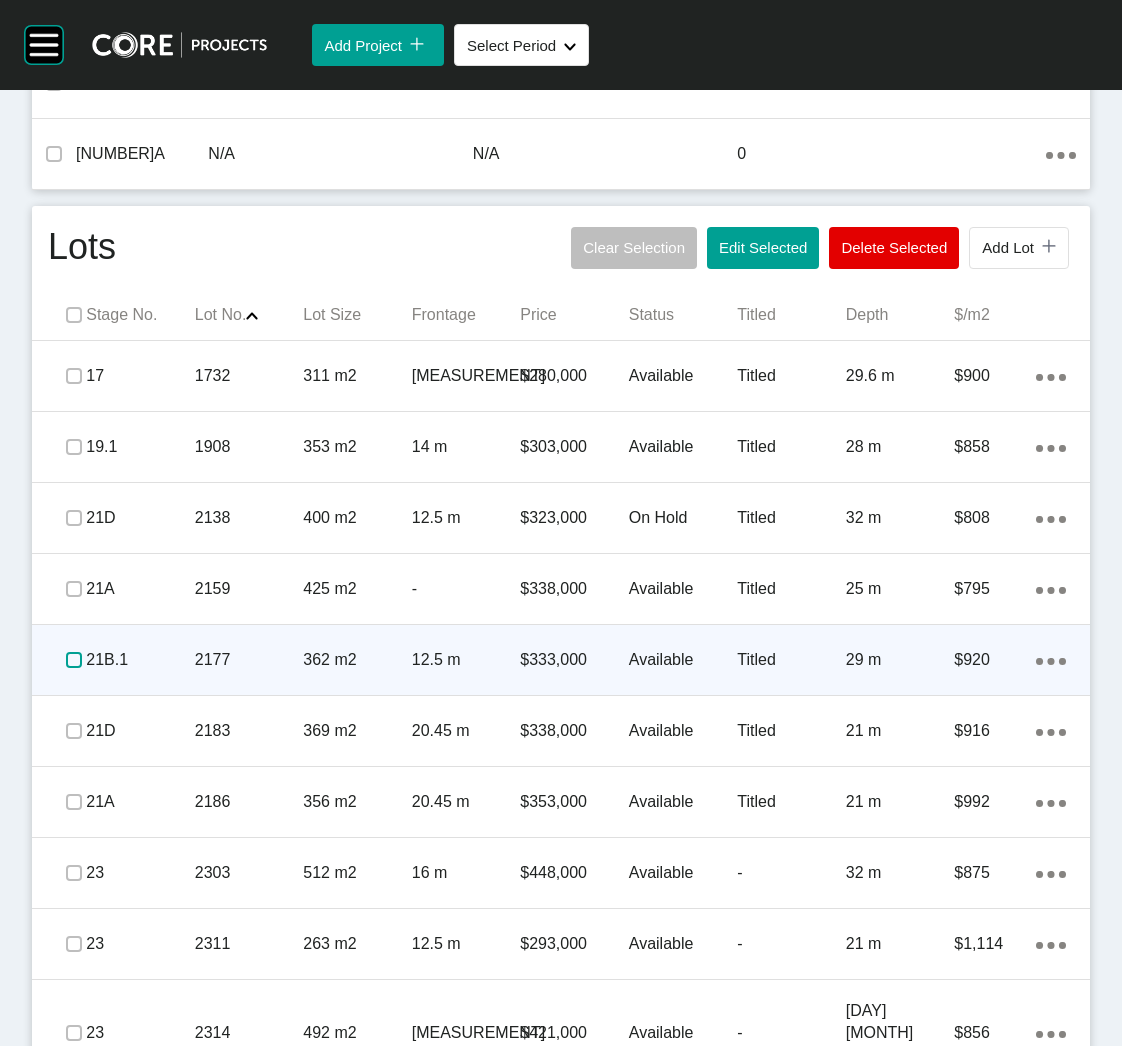 click at bounding box center [74, 660] 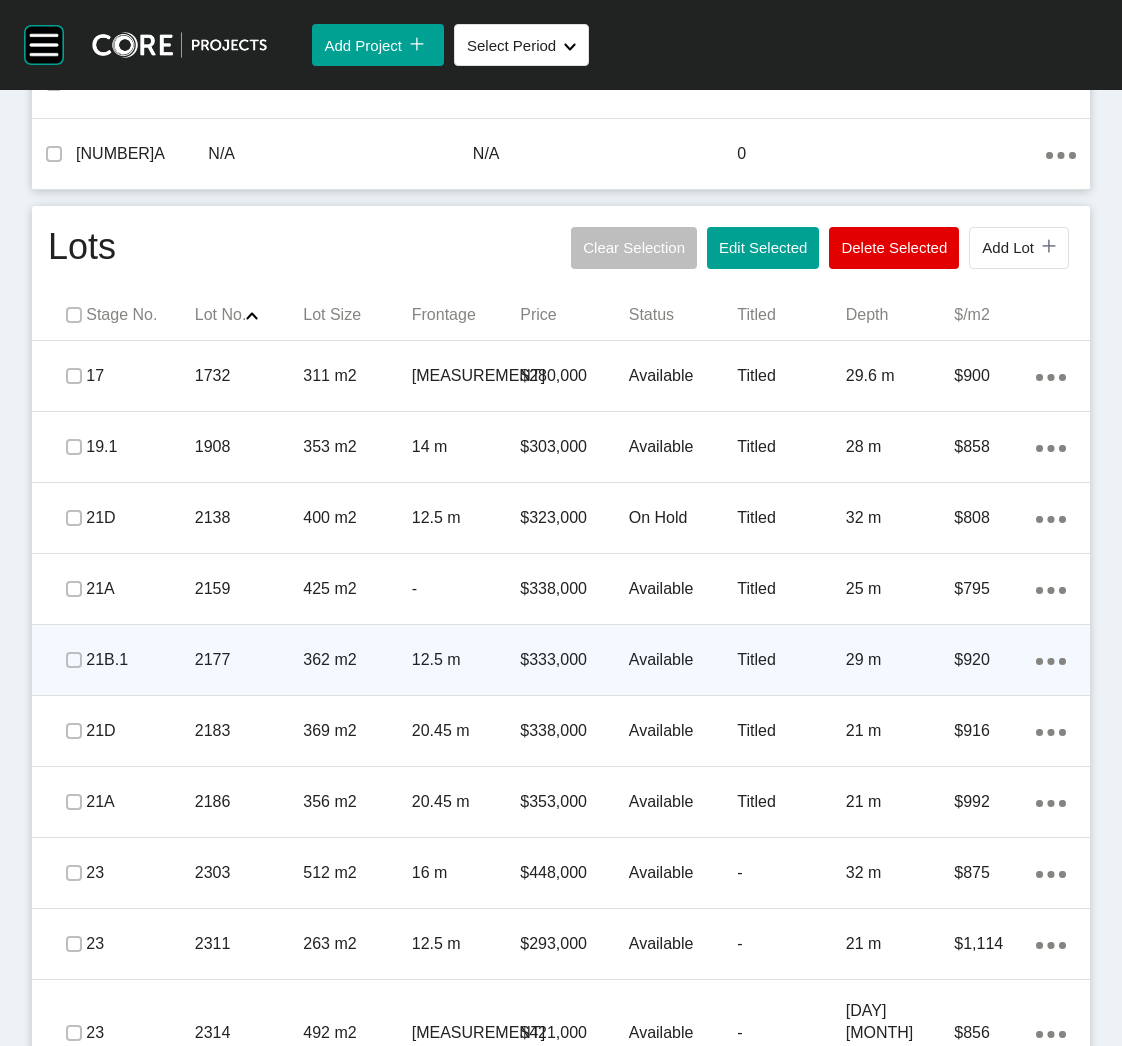 click on "362 m2" at bounding box center [357, 660] 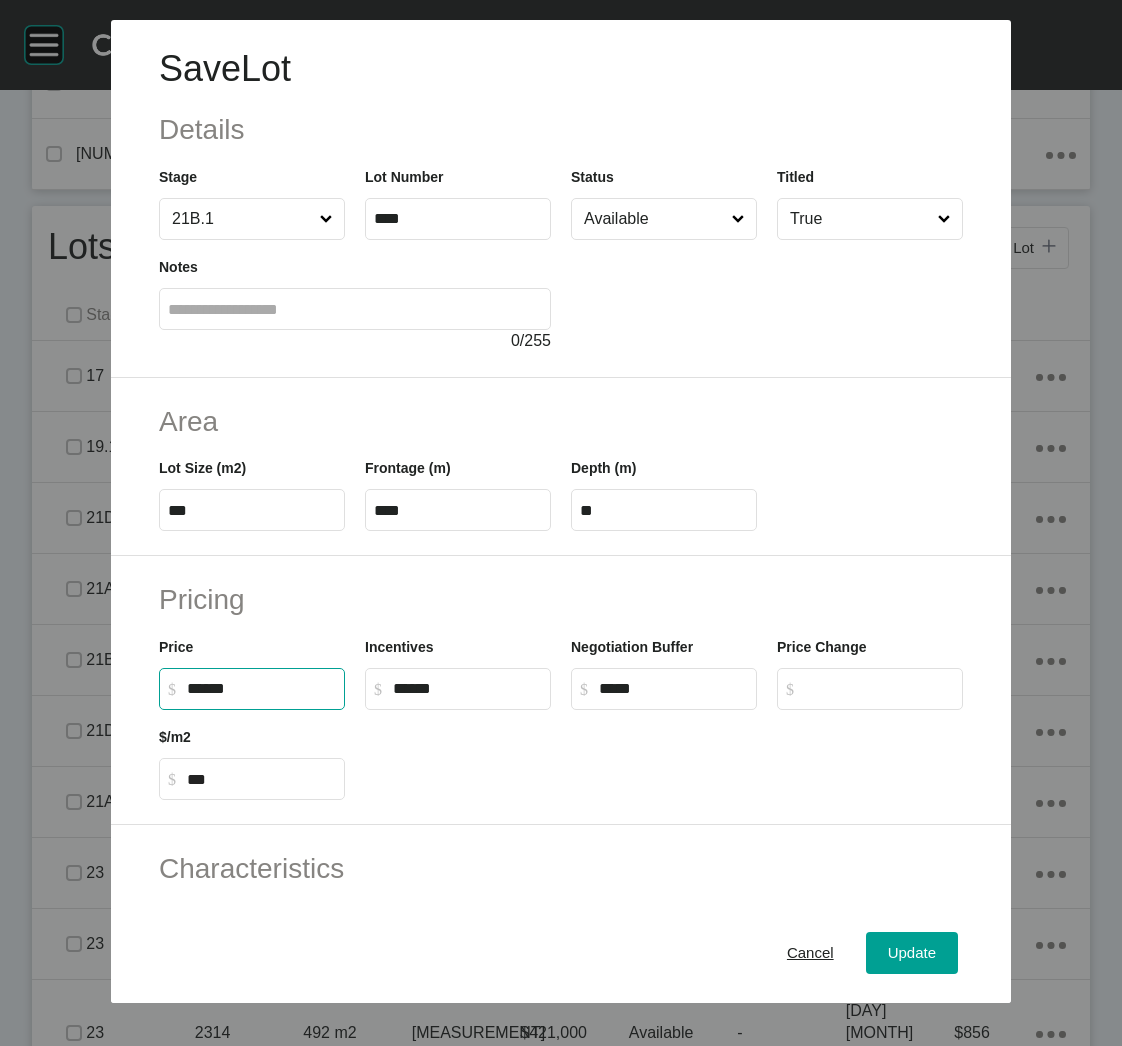 click on "******" at bounding box center (261, 688) 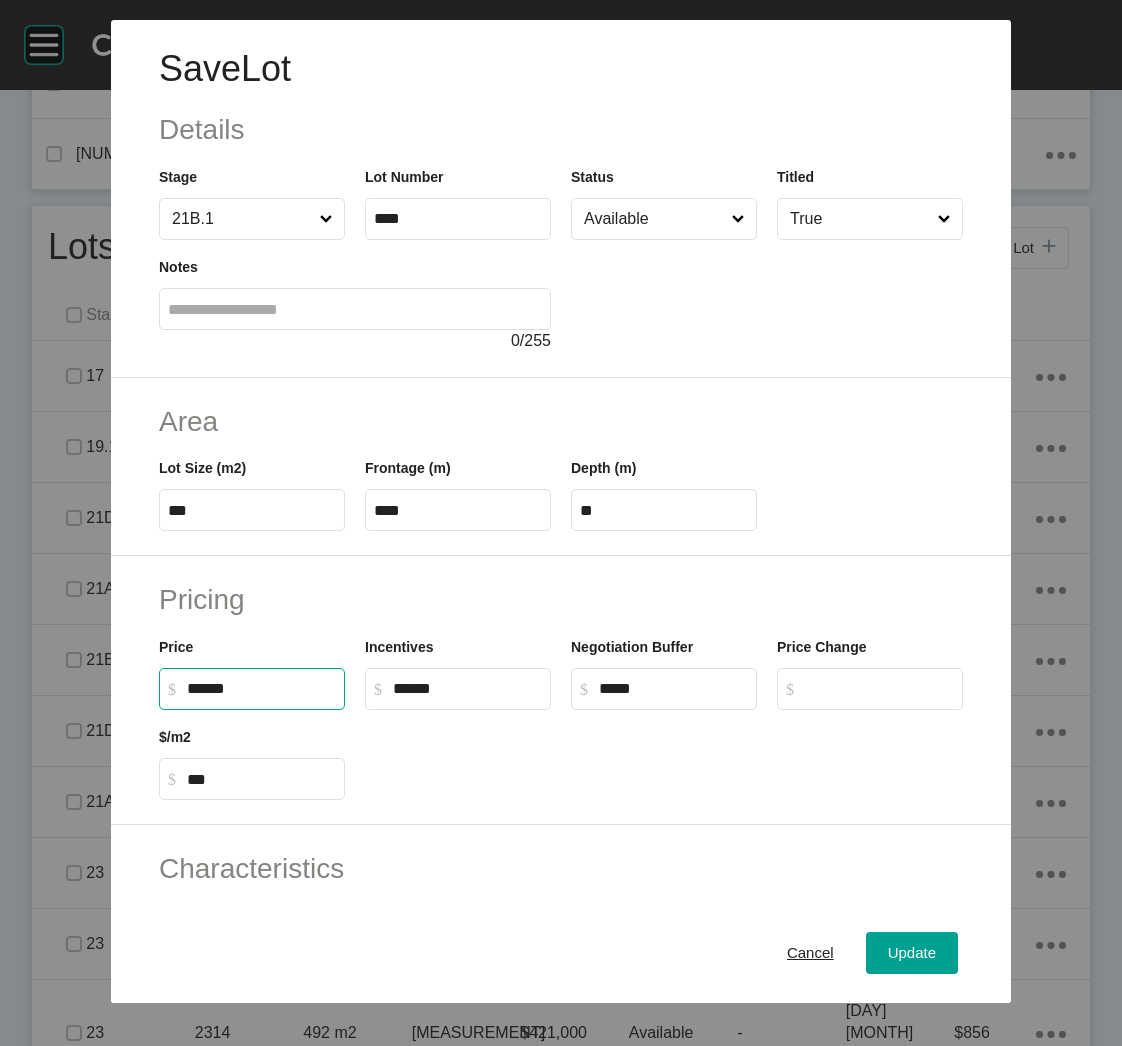 type on "*******" 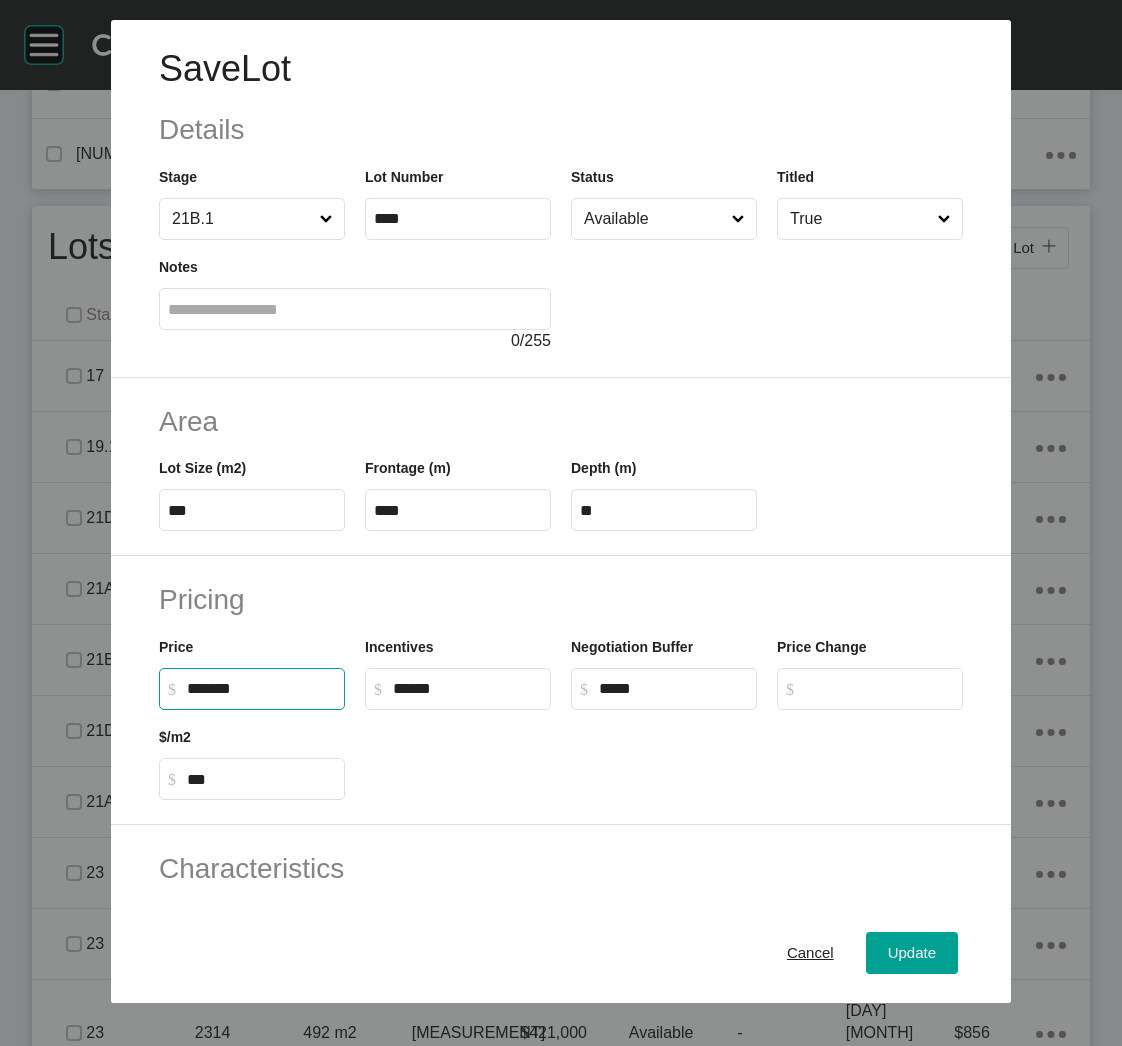 type on "*****" 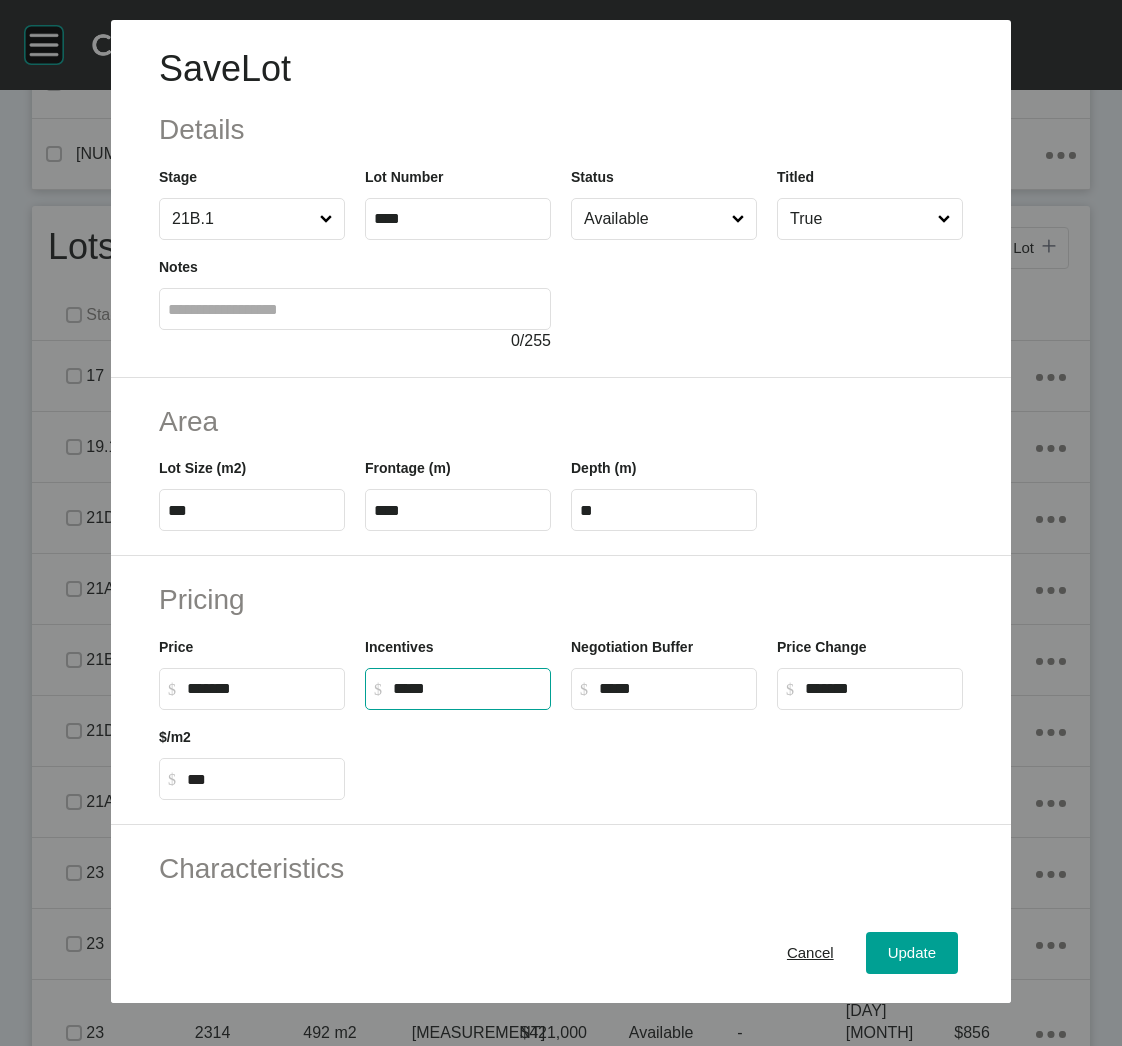 drag, startPoint x: 424, startPoint y: 696, endPoint x: 388, endPoint y: 696, distance: 36 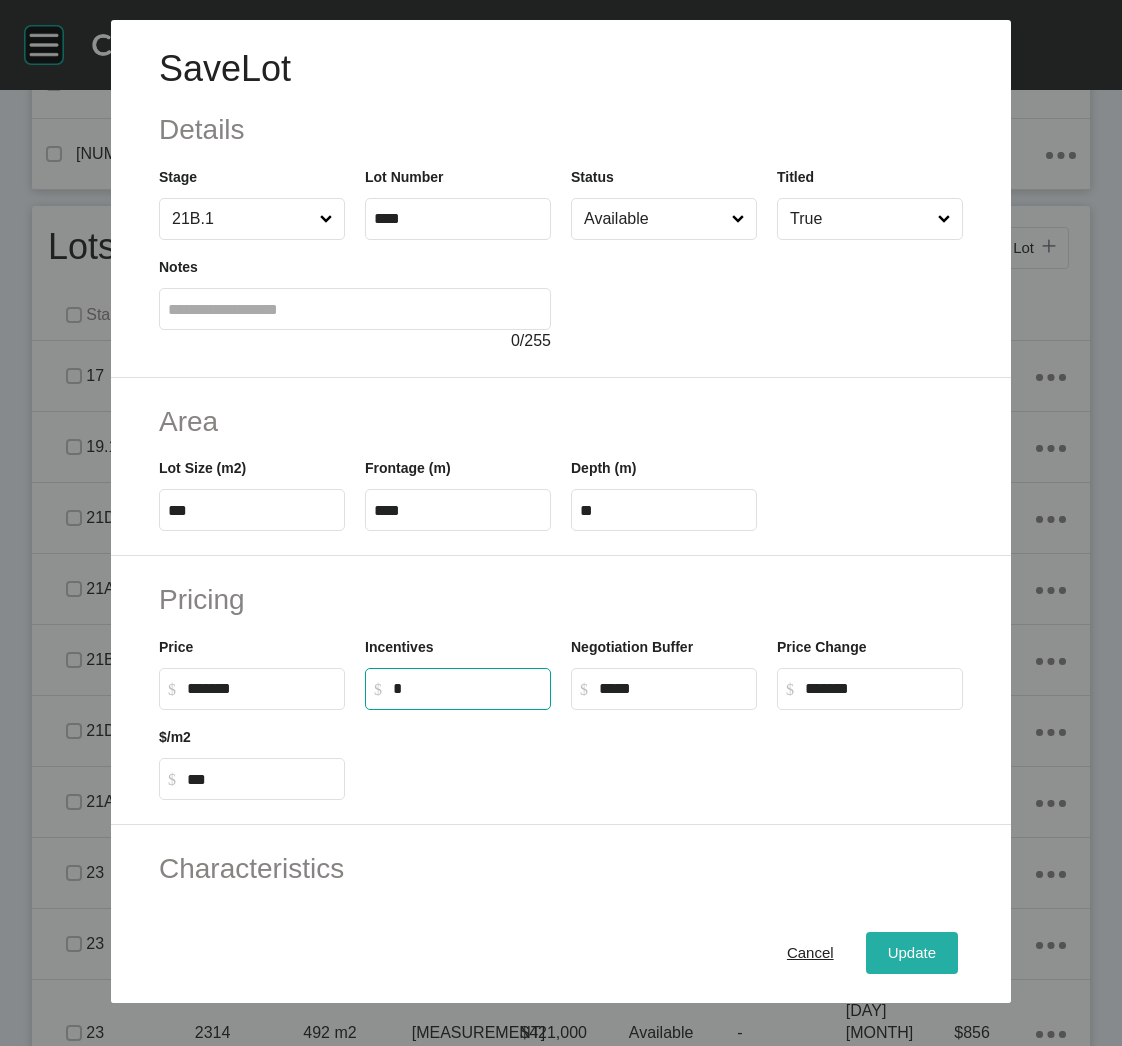 type on "*" 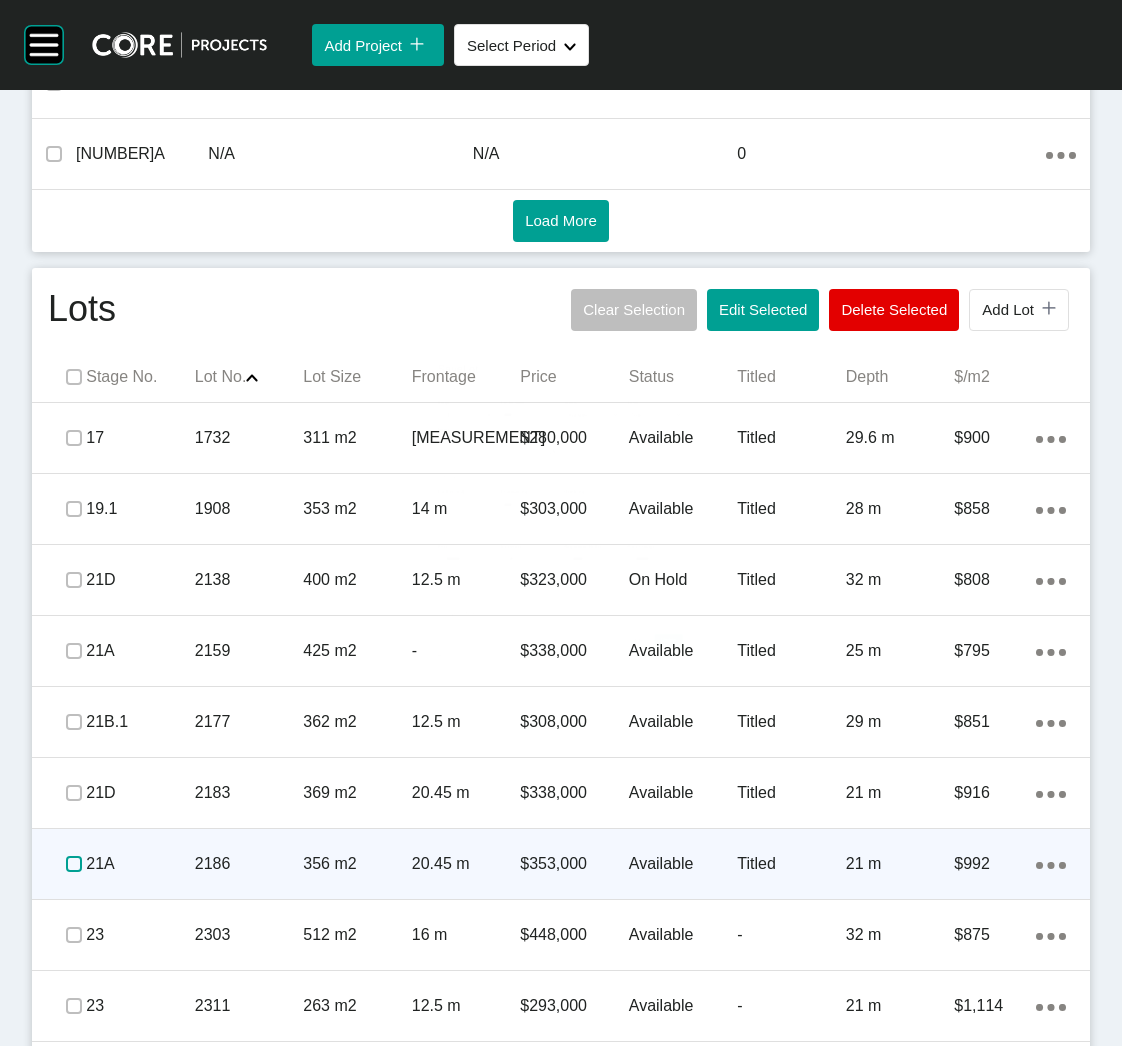 click at bounding box center (74, 864) 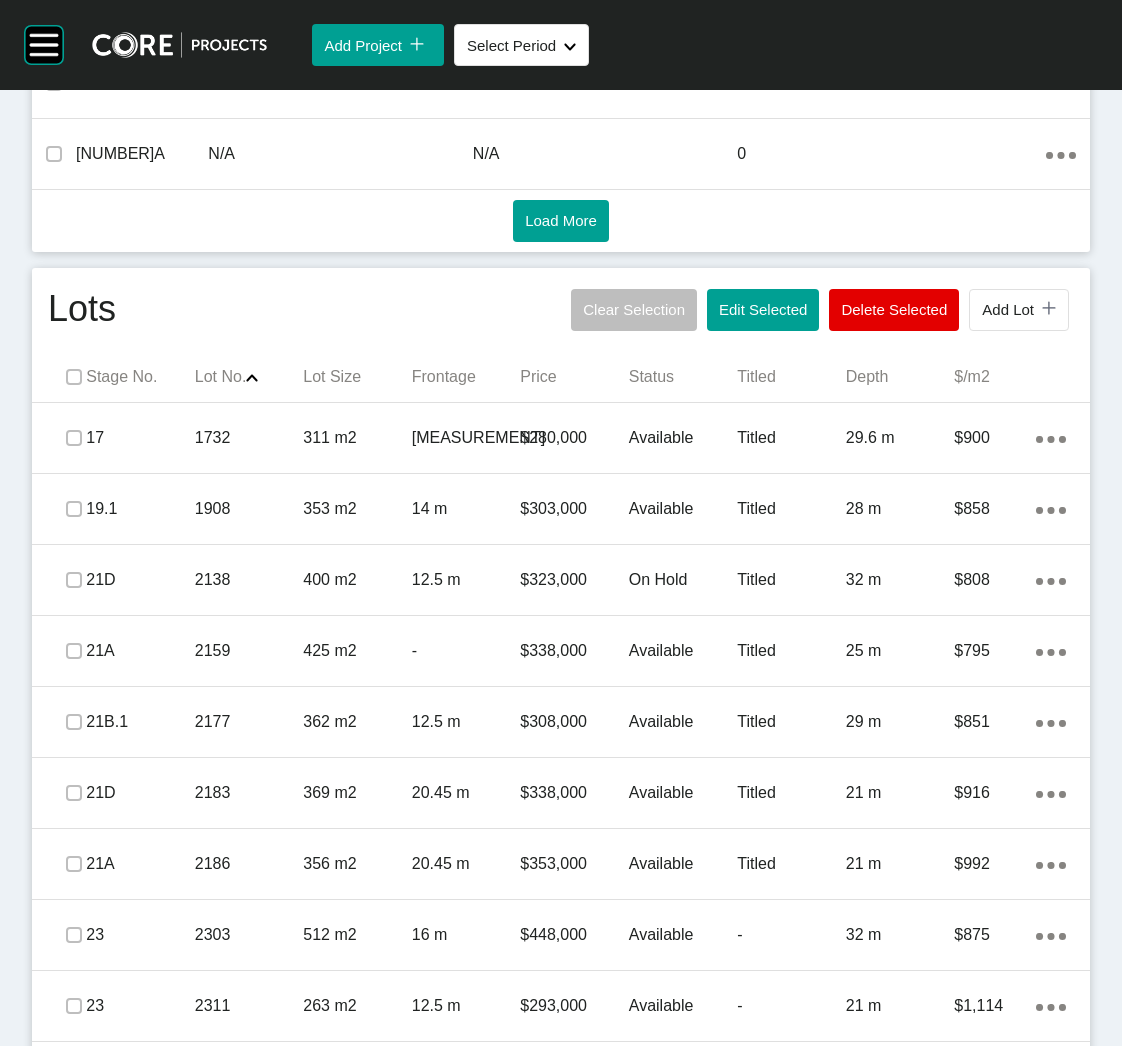 click on "2186" at bounding box center [249, 864] 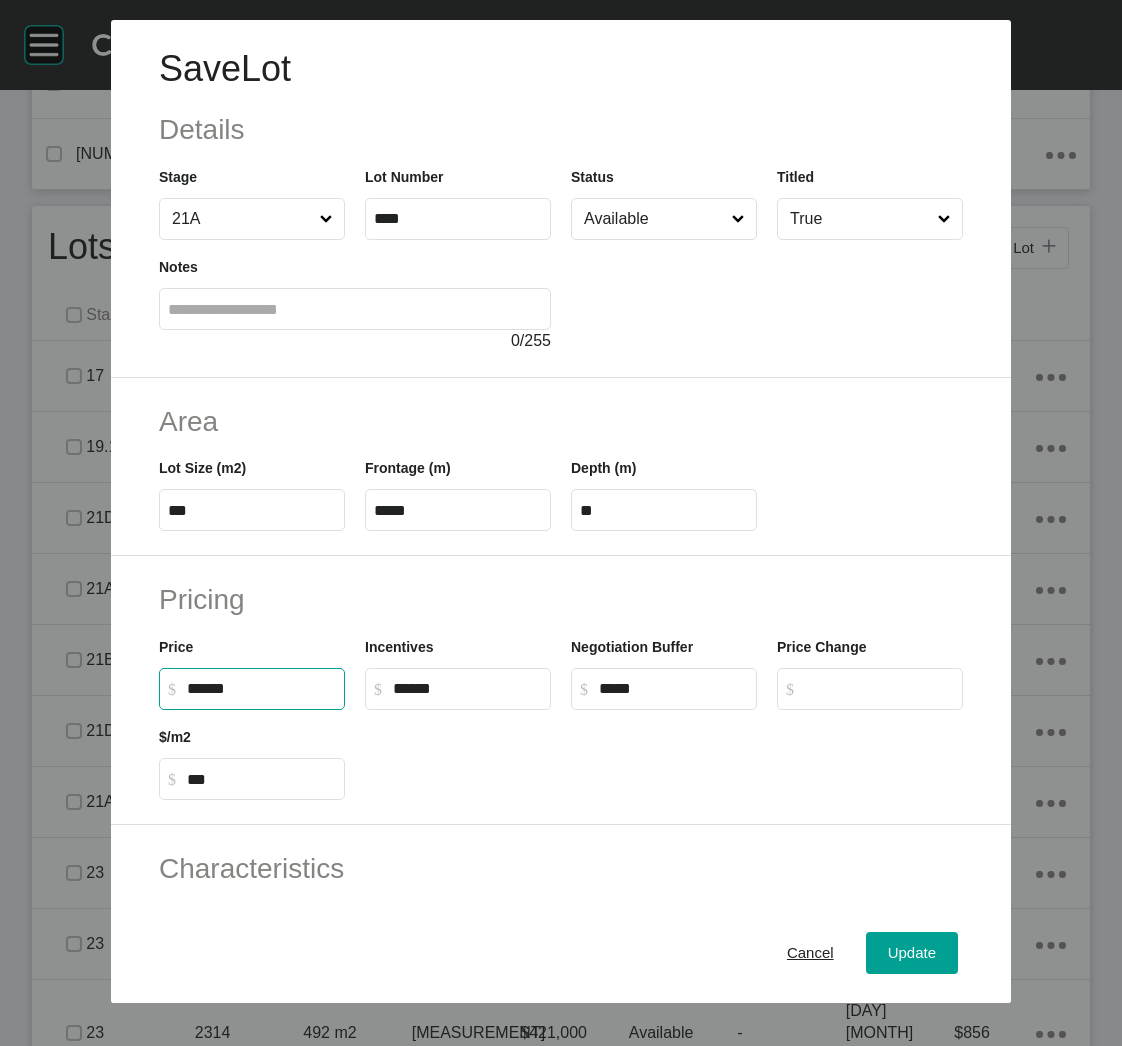 click on "******" at bounding box center (261, 688) 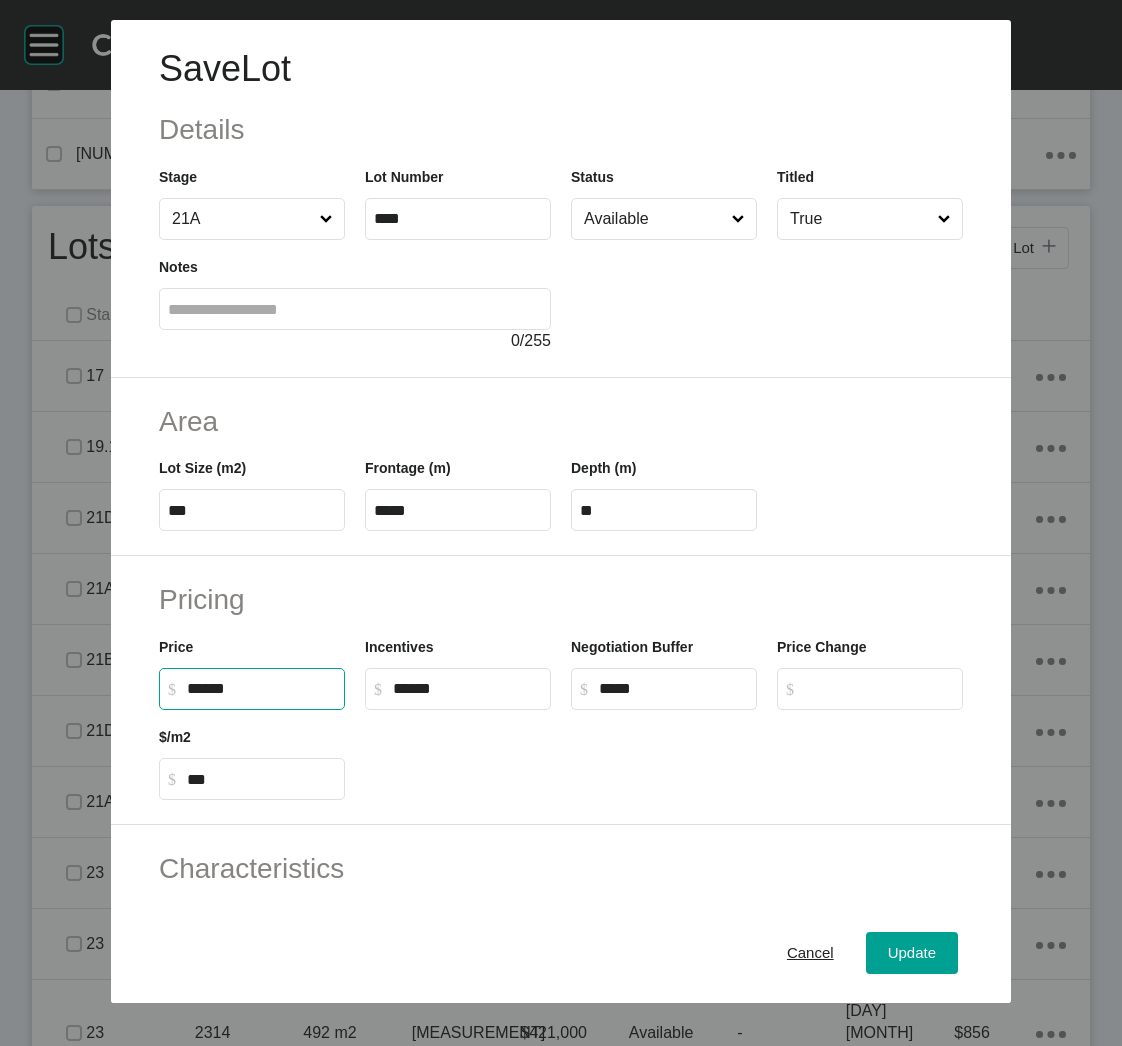type on "*******" 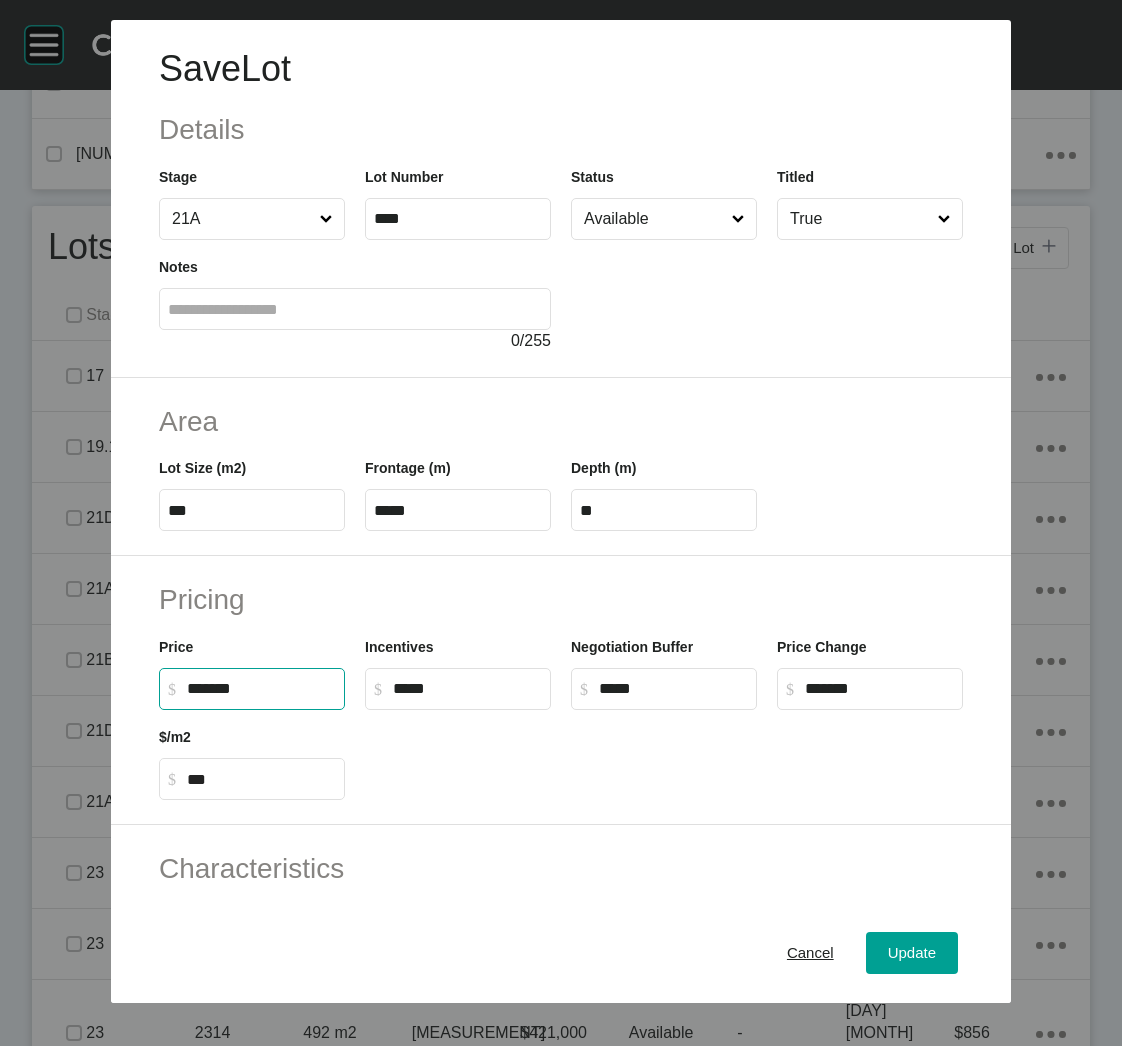 click on "*****" at bounding box center (467, 688) 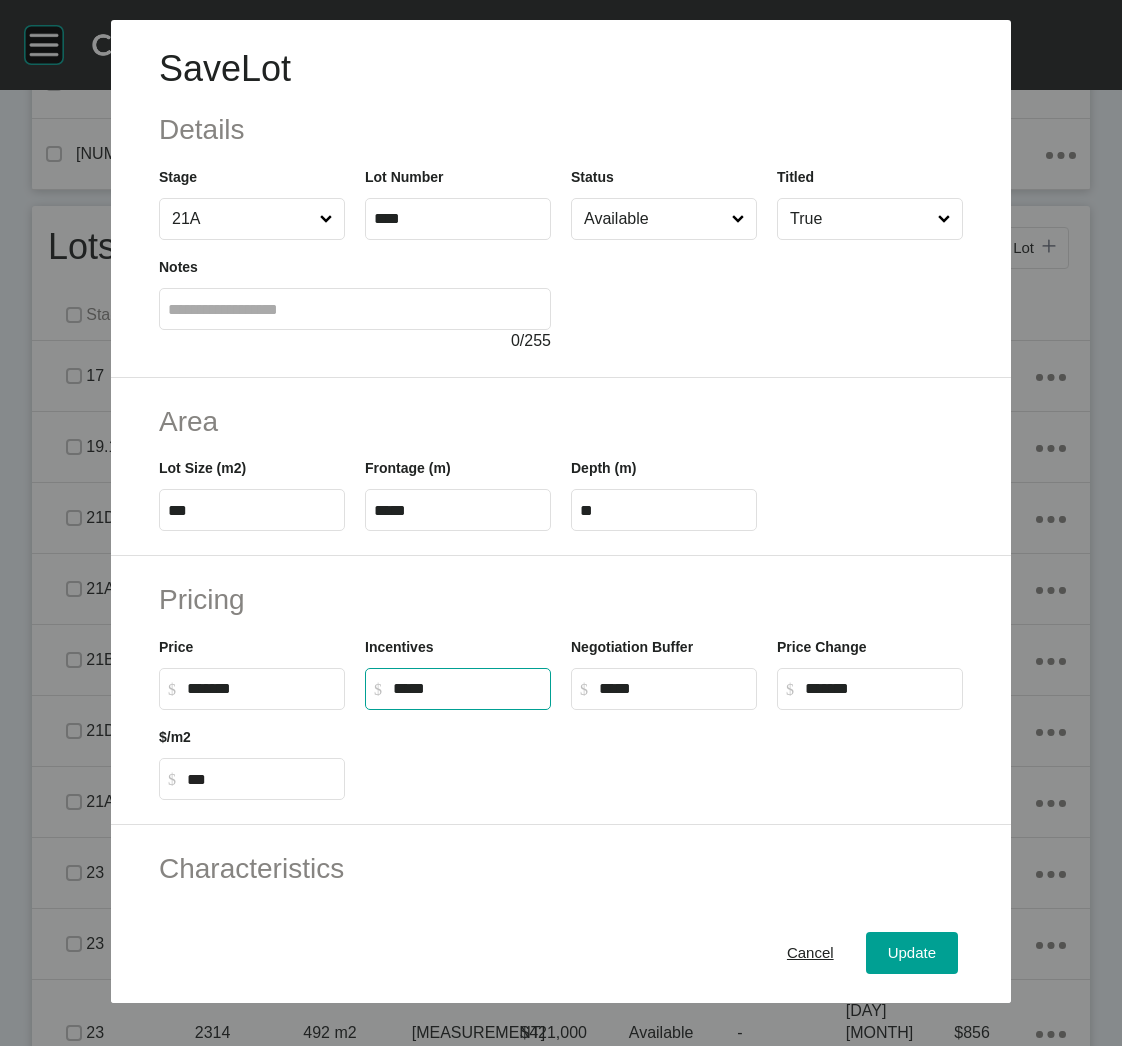 click on "*****" at bounding box center [467, 688] 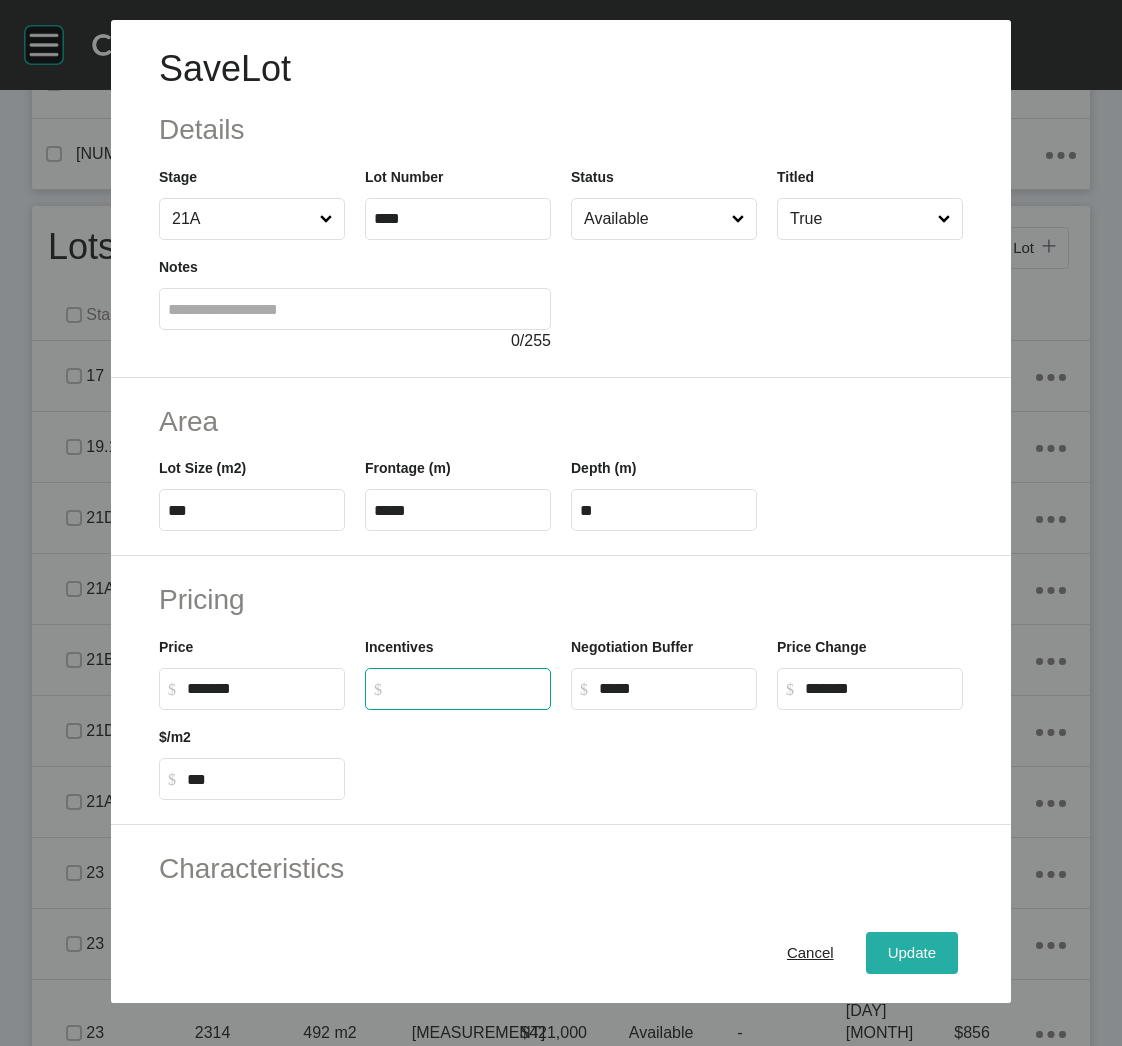 type on "*" 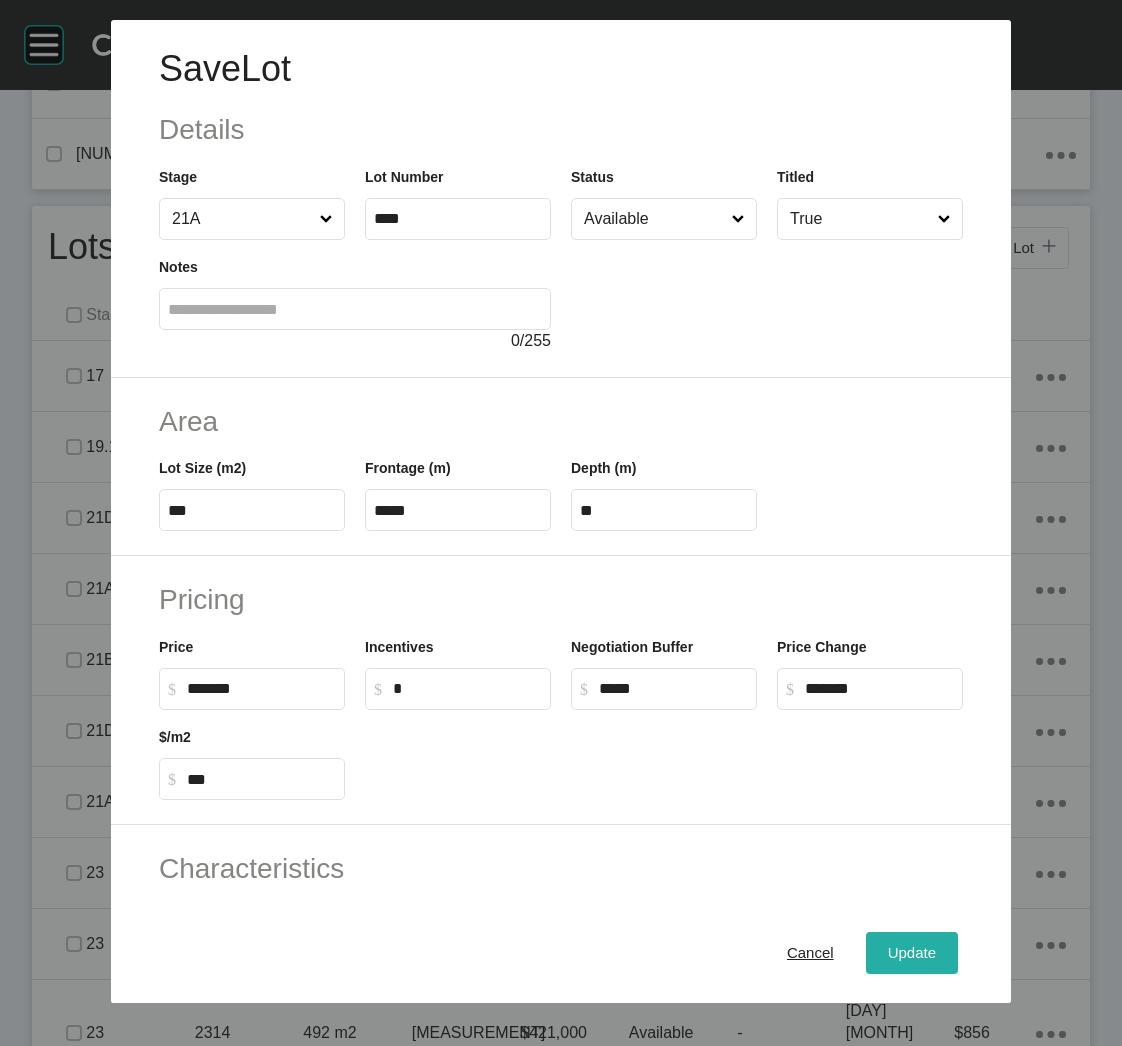 click on "Update" at bounding box center (912, 953) 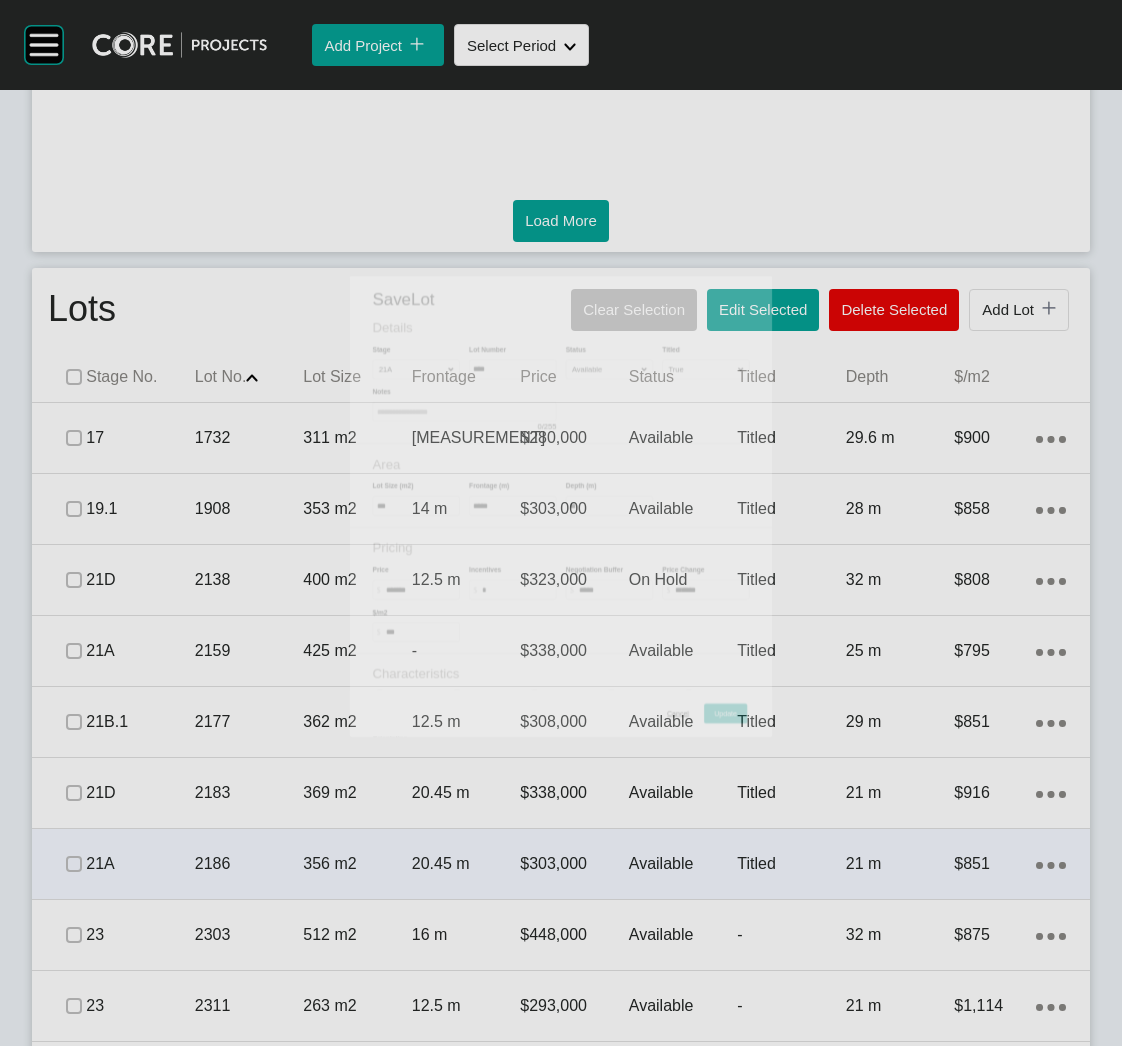 scroll, scrollTop: 1200, scrollLeft: 0, axis: vertical 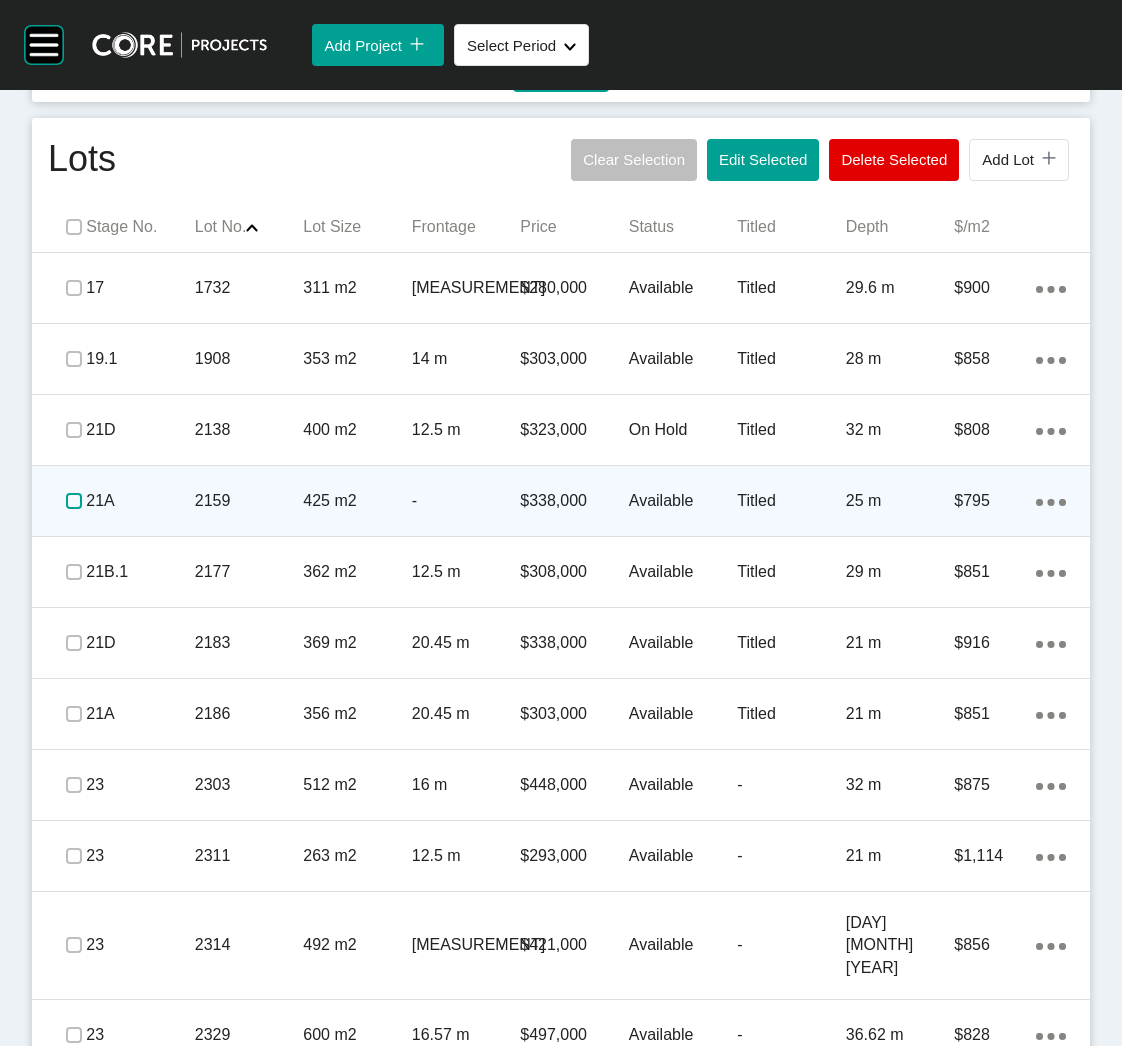 click at bounding box center (74, 501) 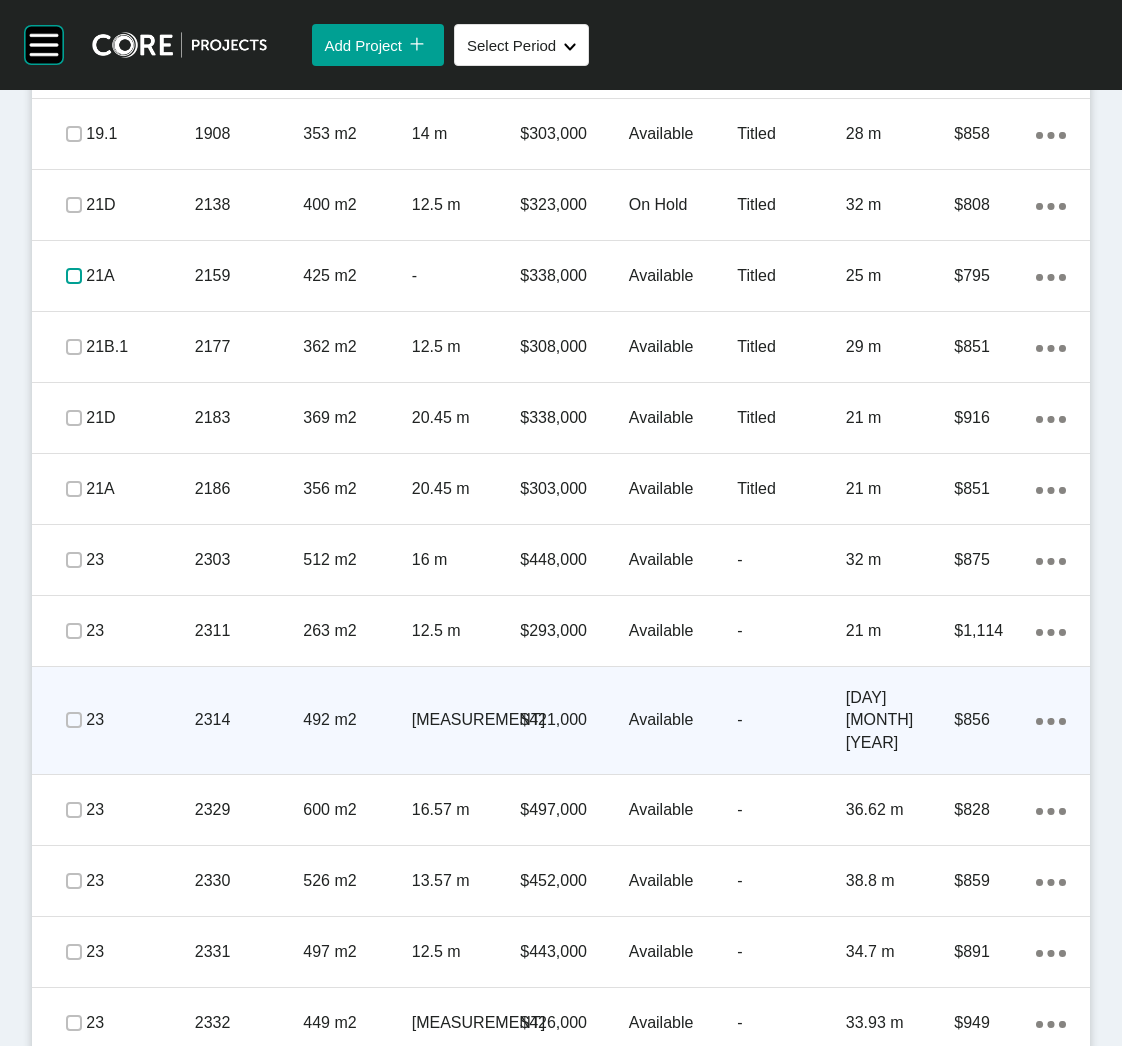 scroll, scrollTop: 1499, scrollLeft: 0, axis: vertical 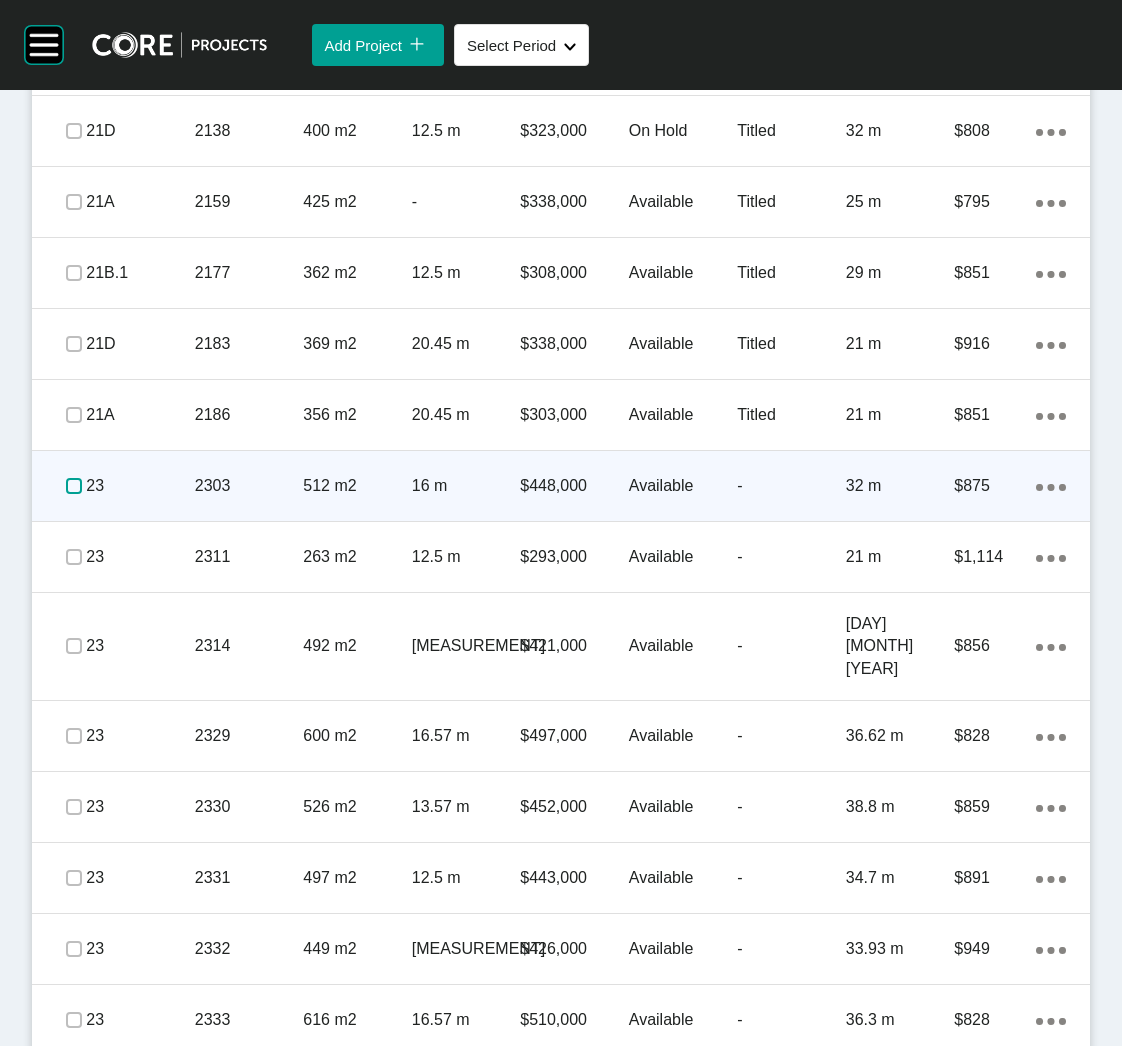 click at bounding box center [74, 486] 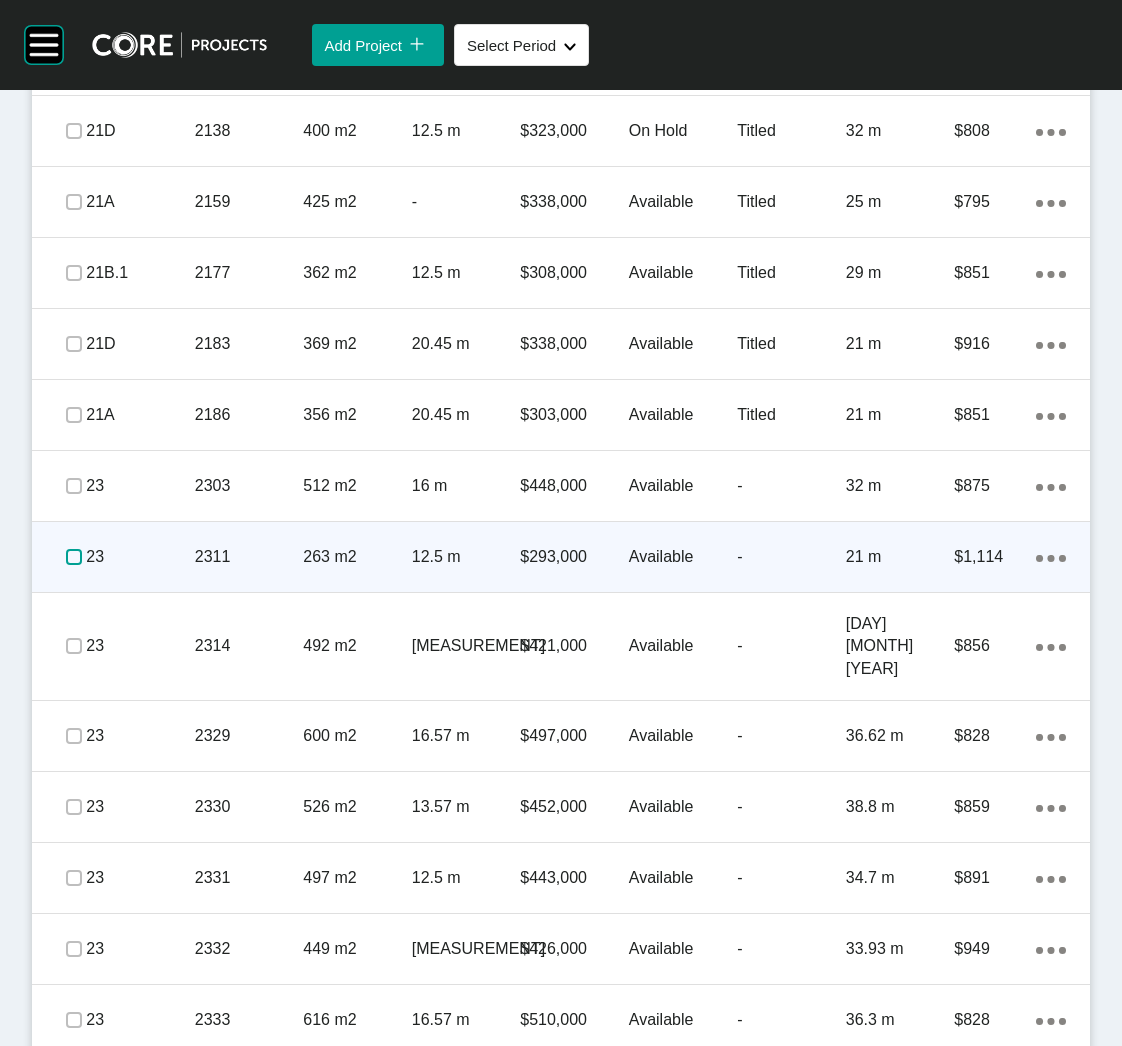 click at bounding box center [74, 557] 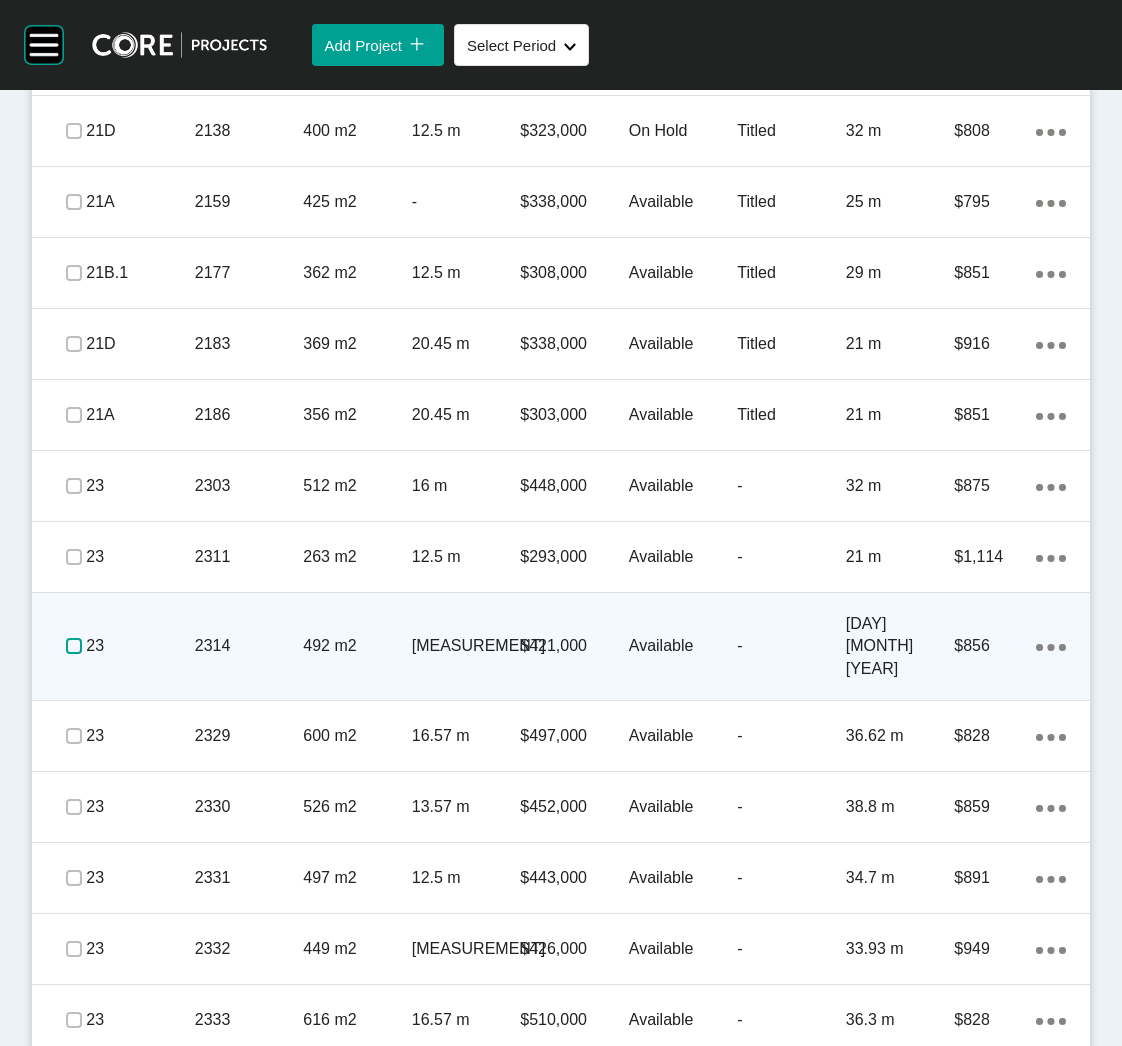 click at bounding box center (74, 646) 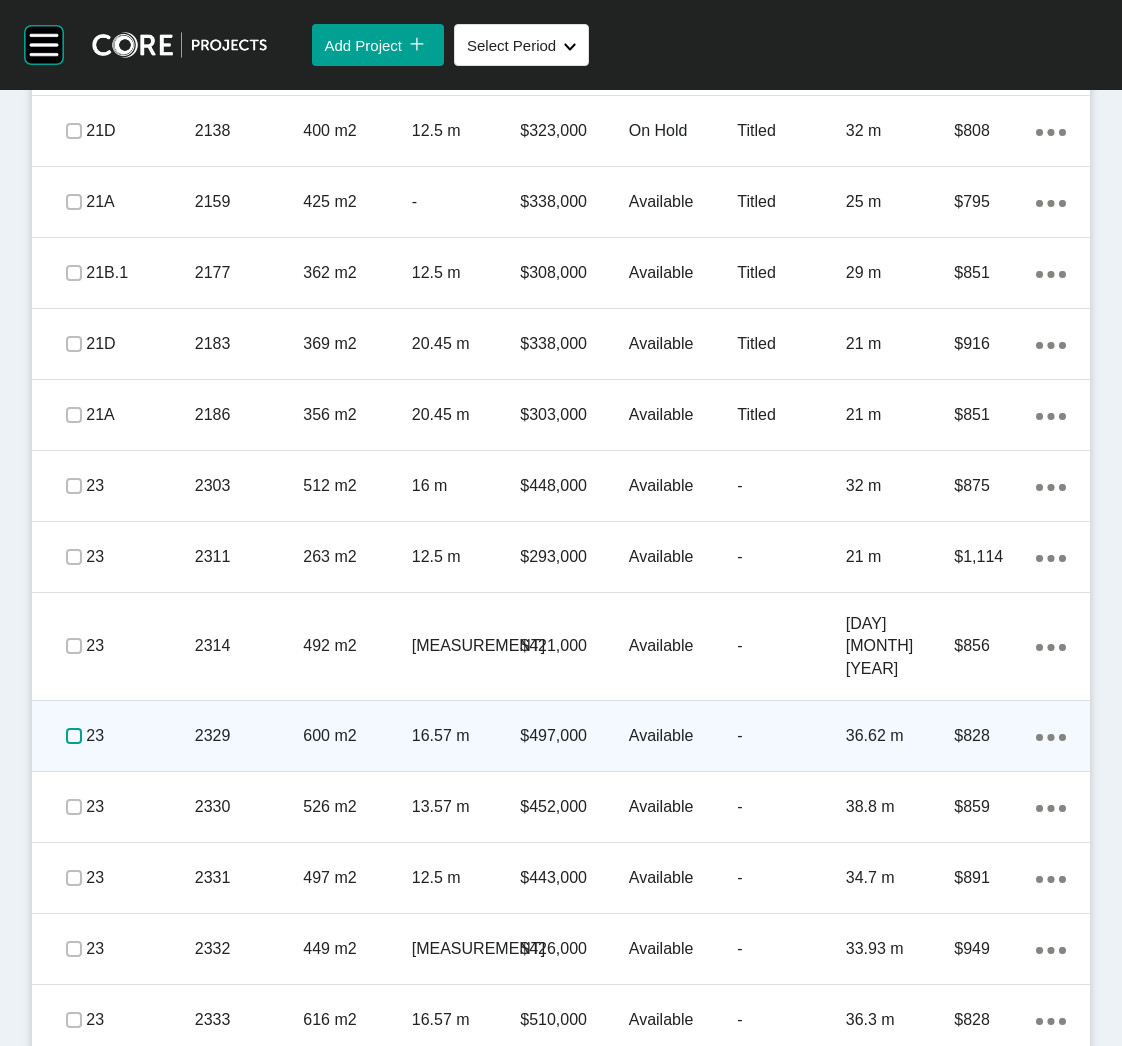 click at bounding box center [74, 736] 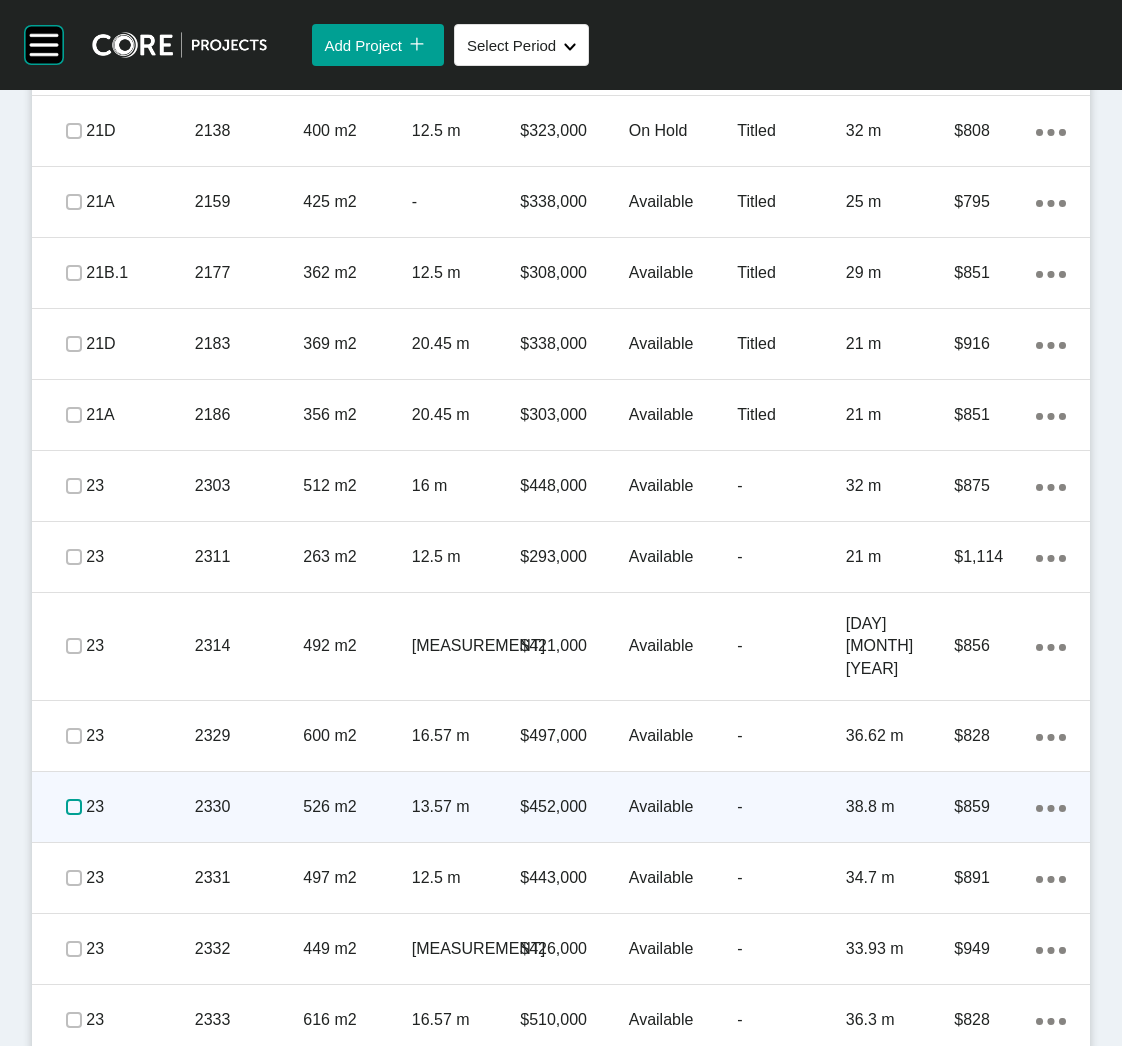 click at bounding box center [74, 807] 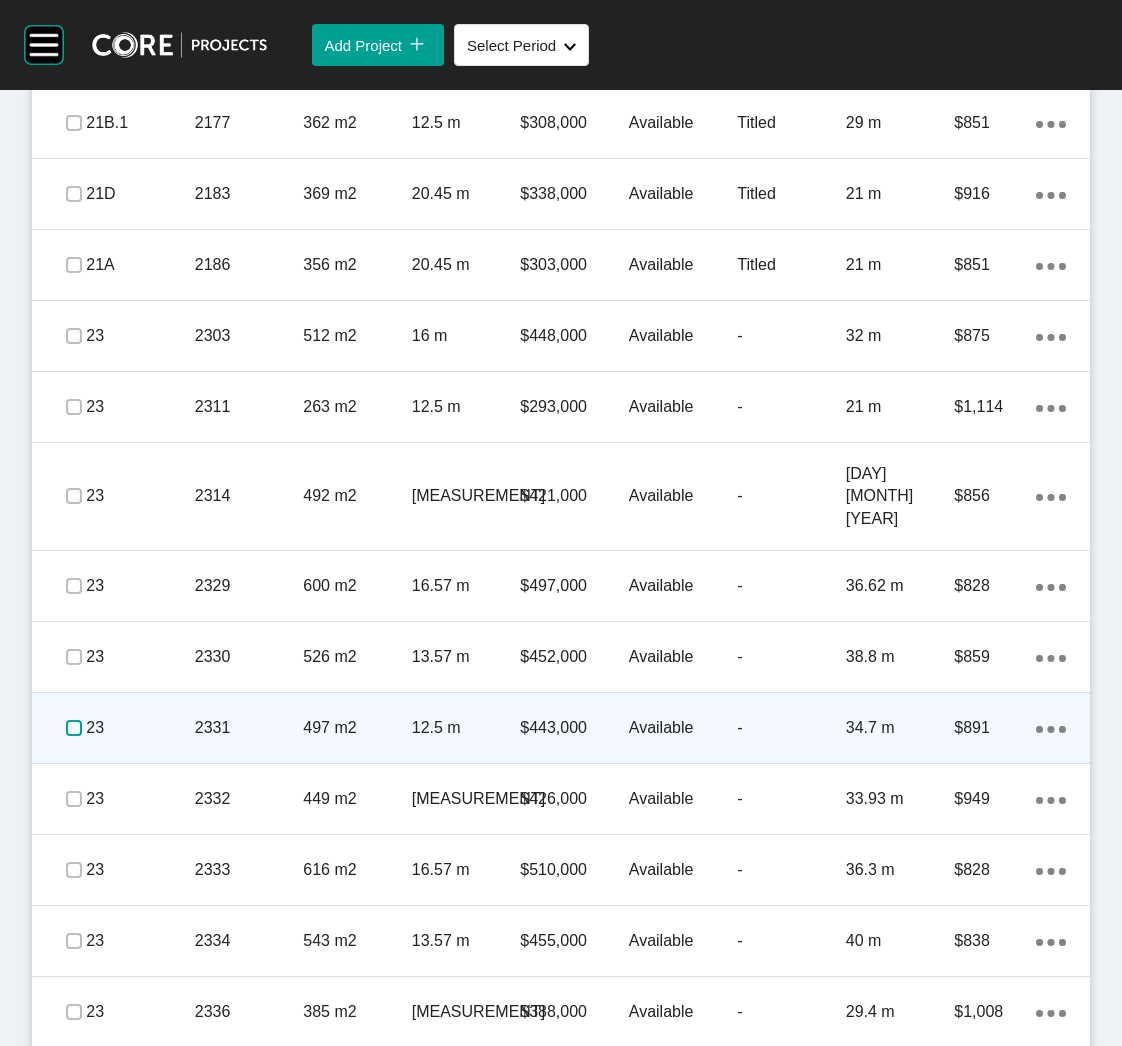 click at bounding box center (74, 728) 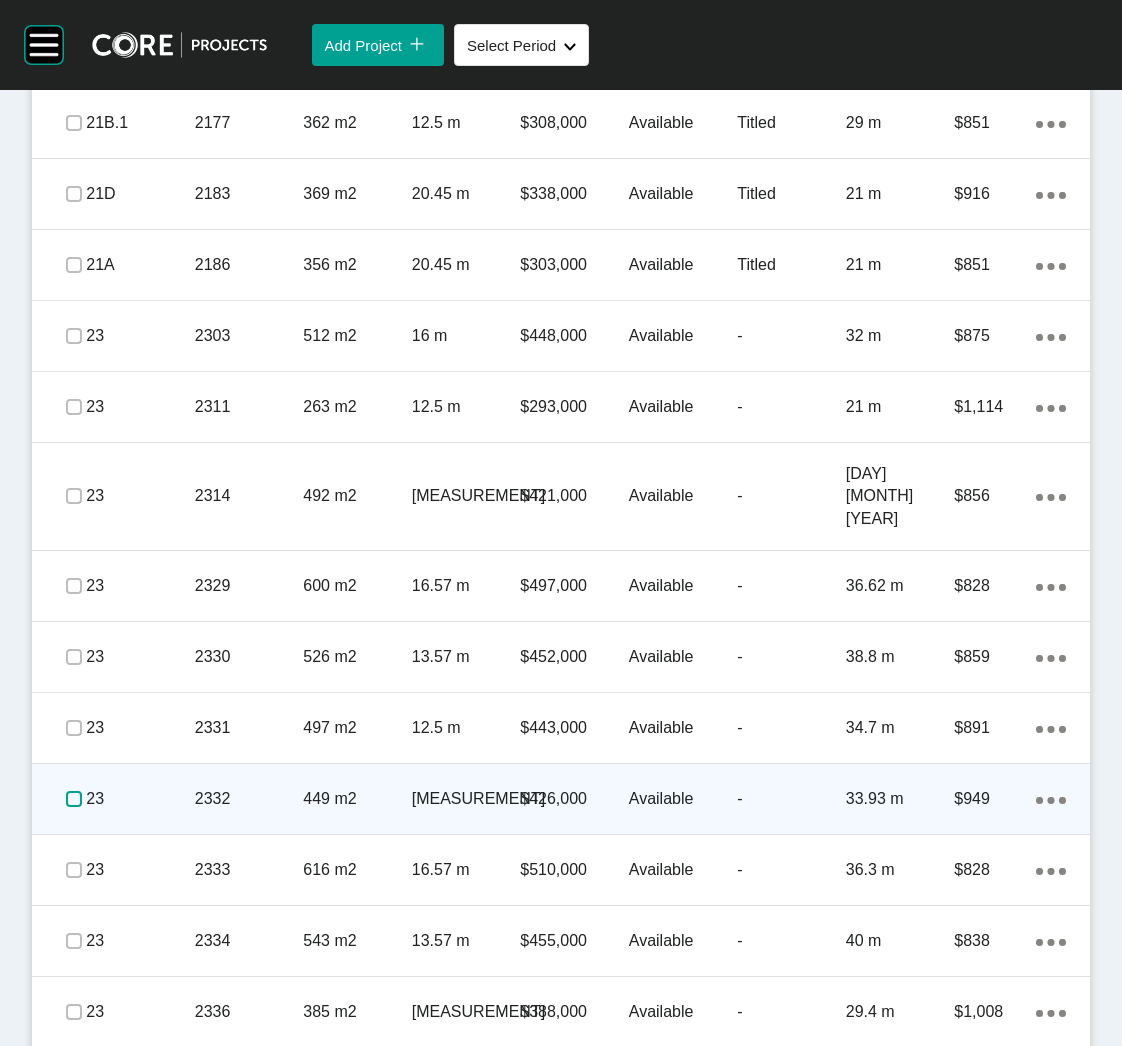 click at bounding box center (74, 799) 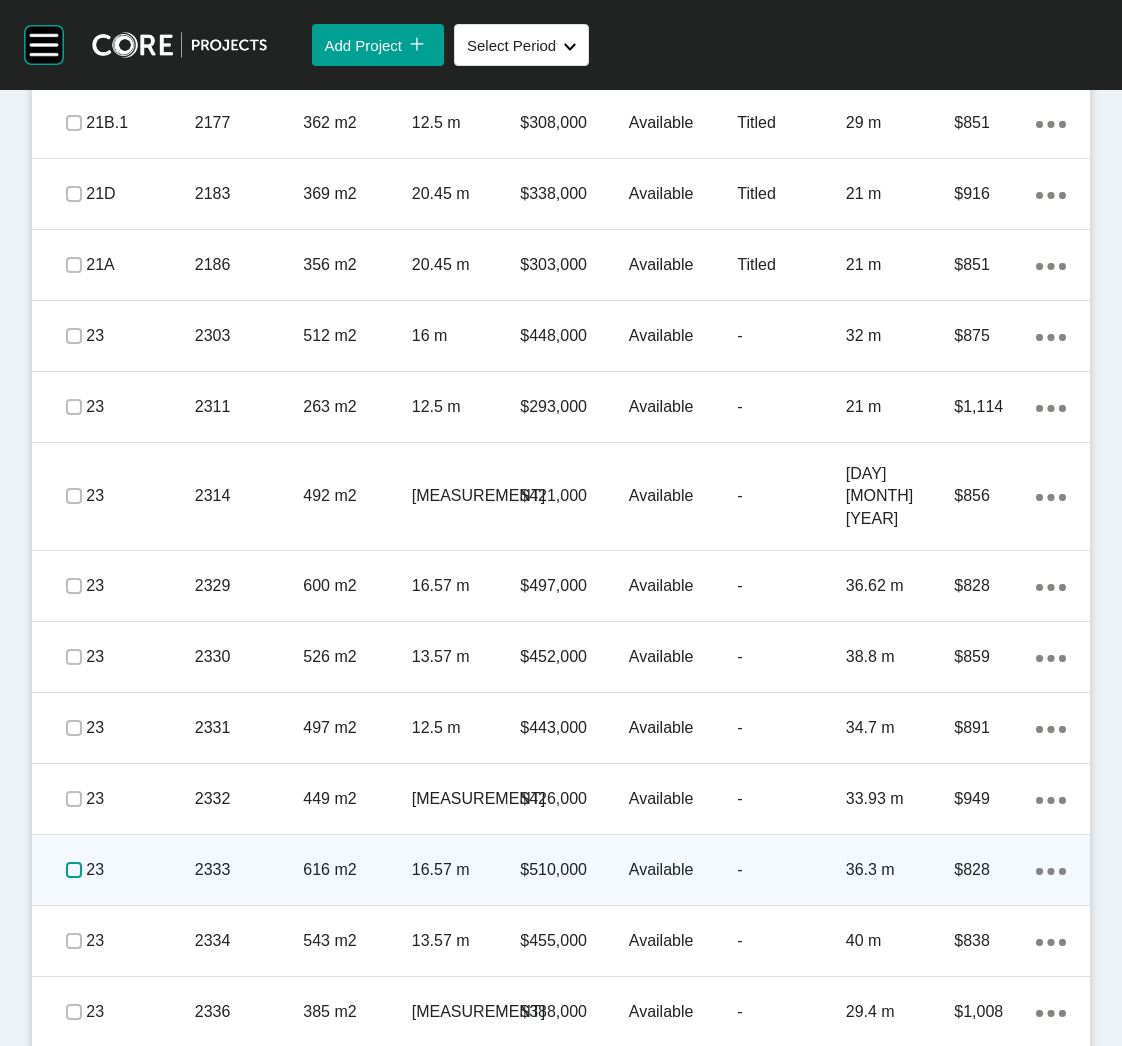 click at bounding box center [74, 870] 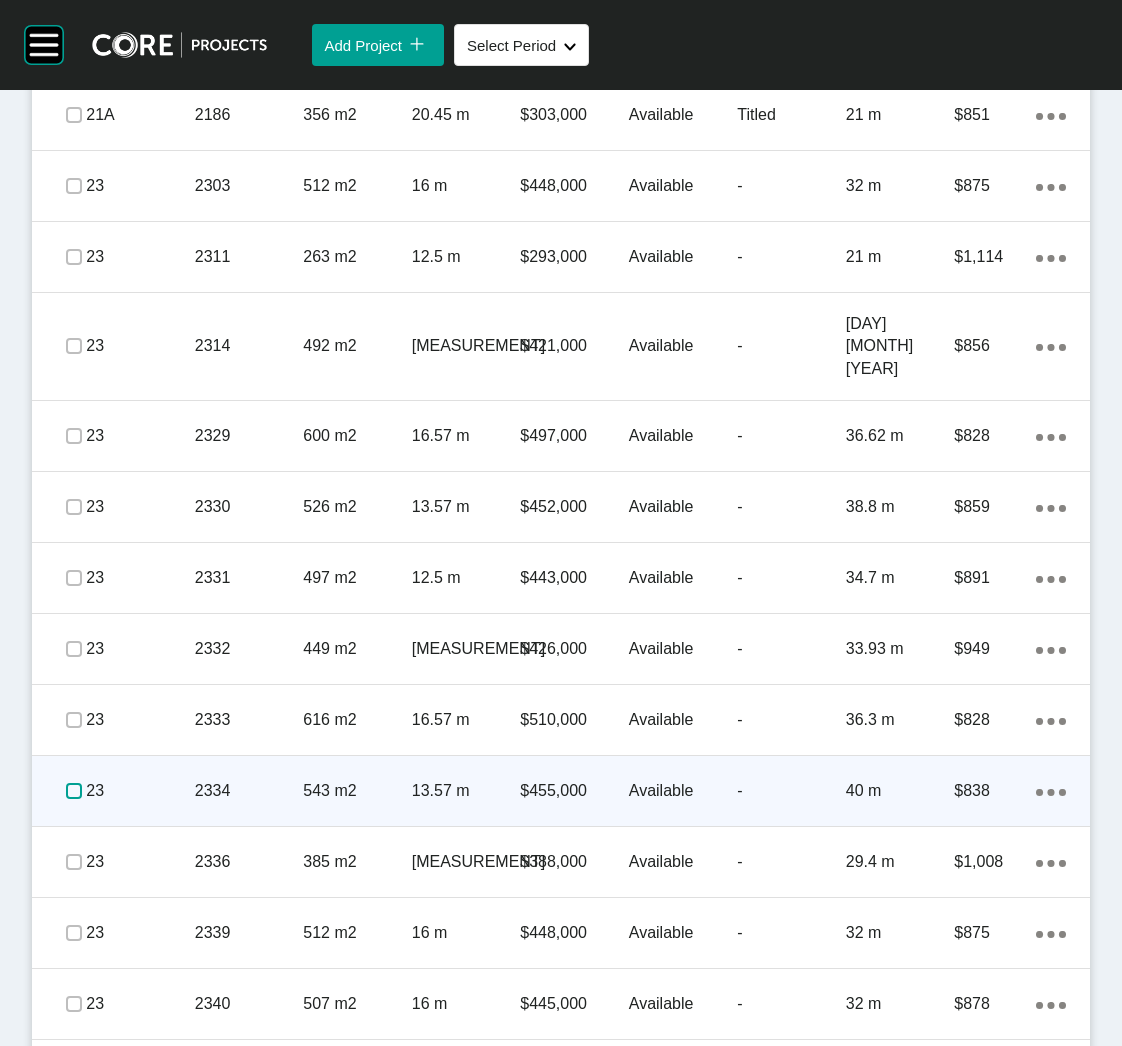 click at bounding box center [74, 791] 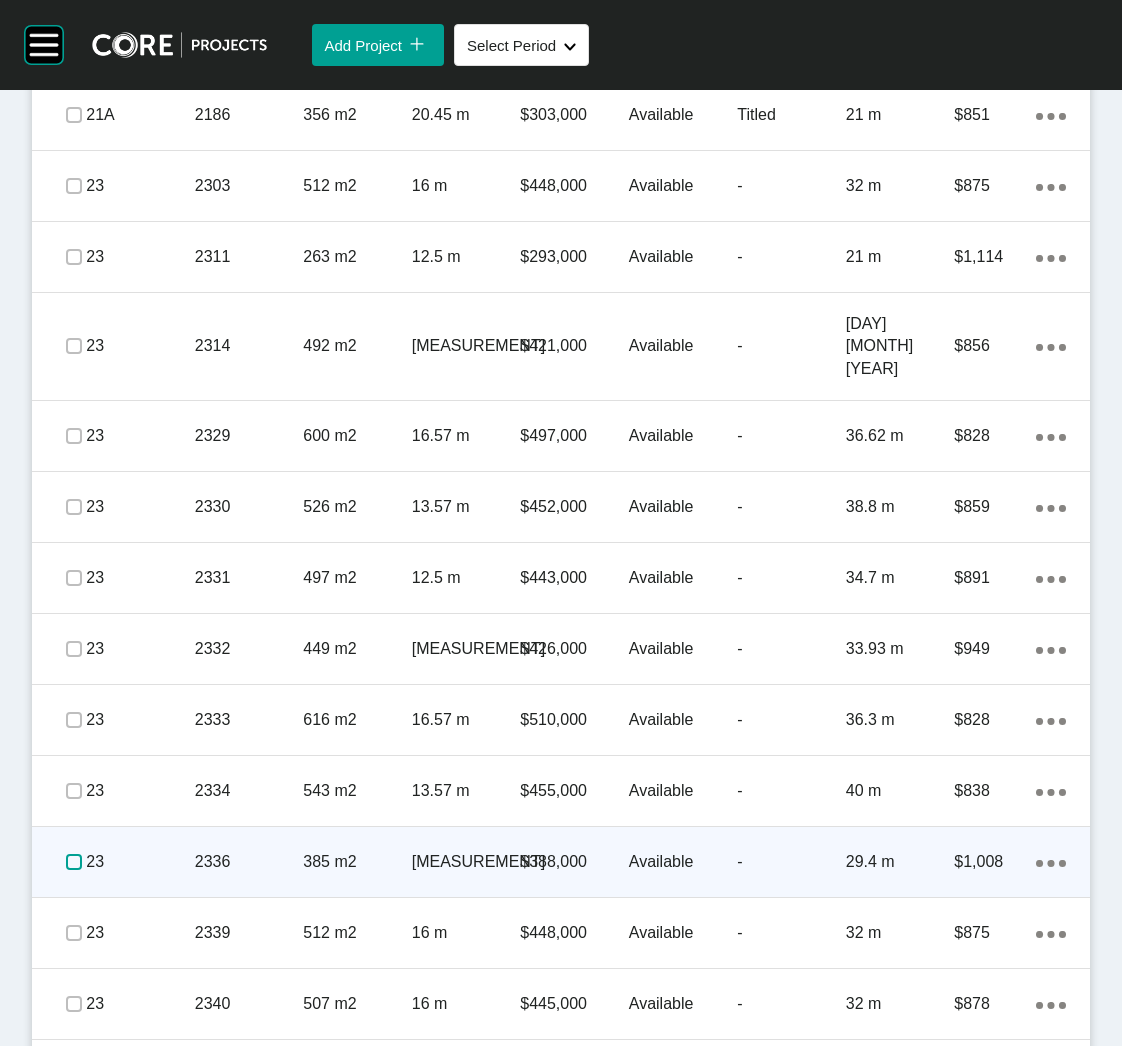 click at bounding box center [74, 862] 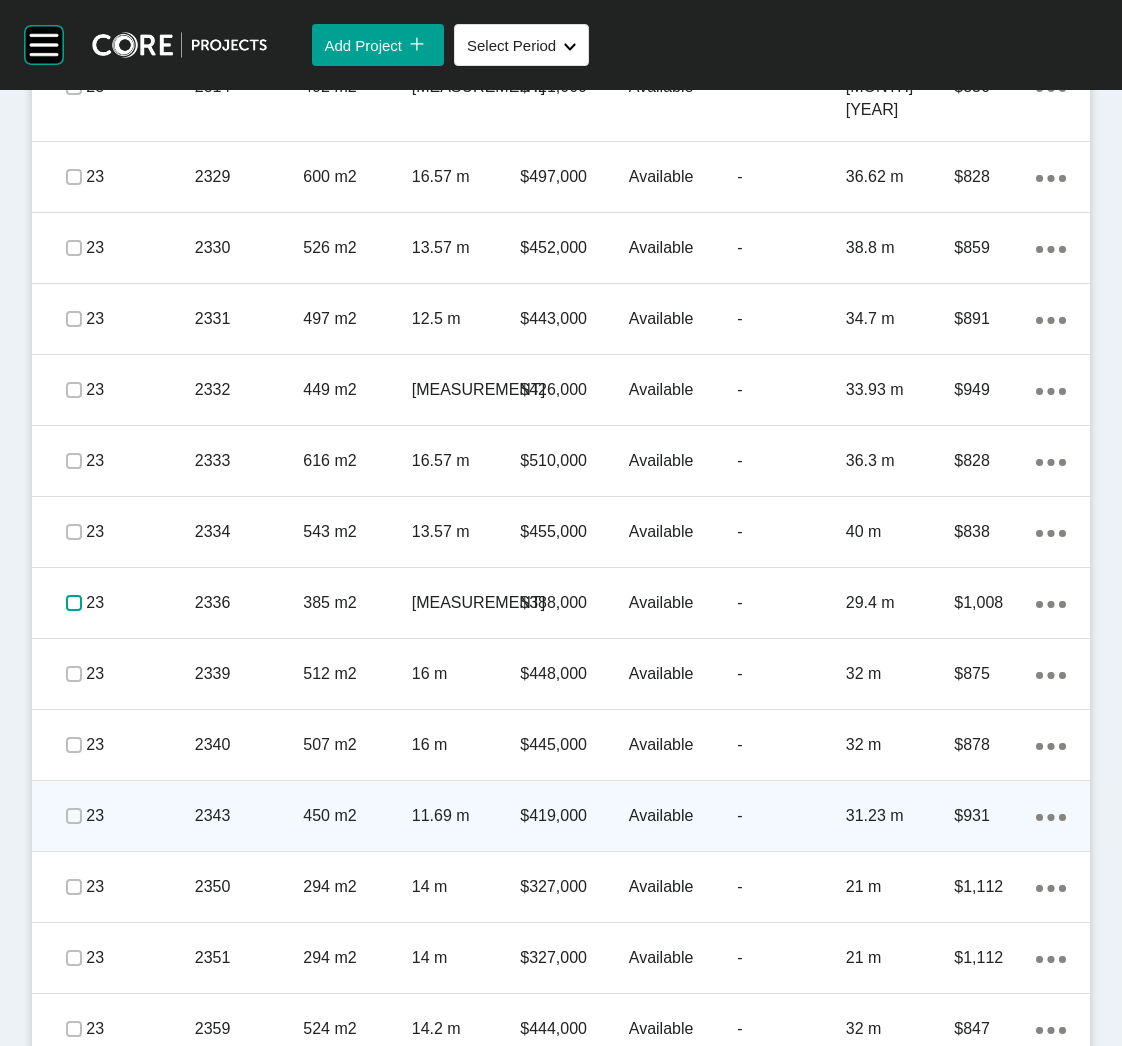 scroll, scrollTop: 2100, scrollLeft: 0, axis: vertical 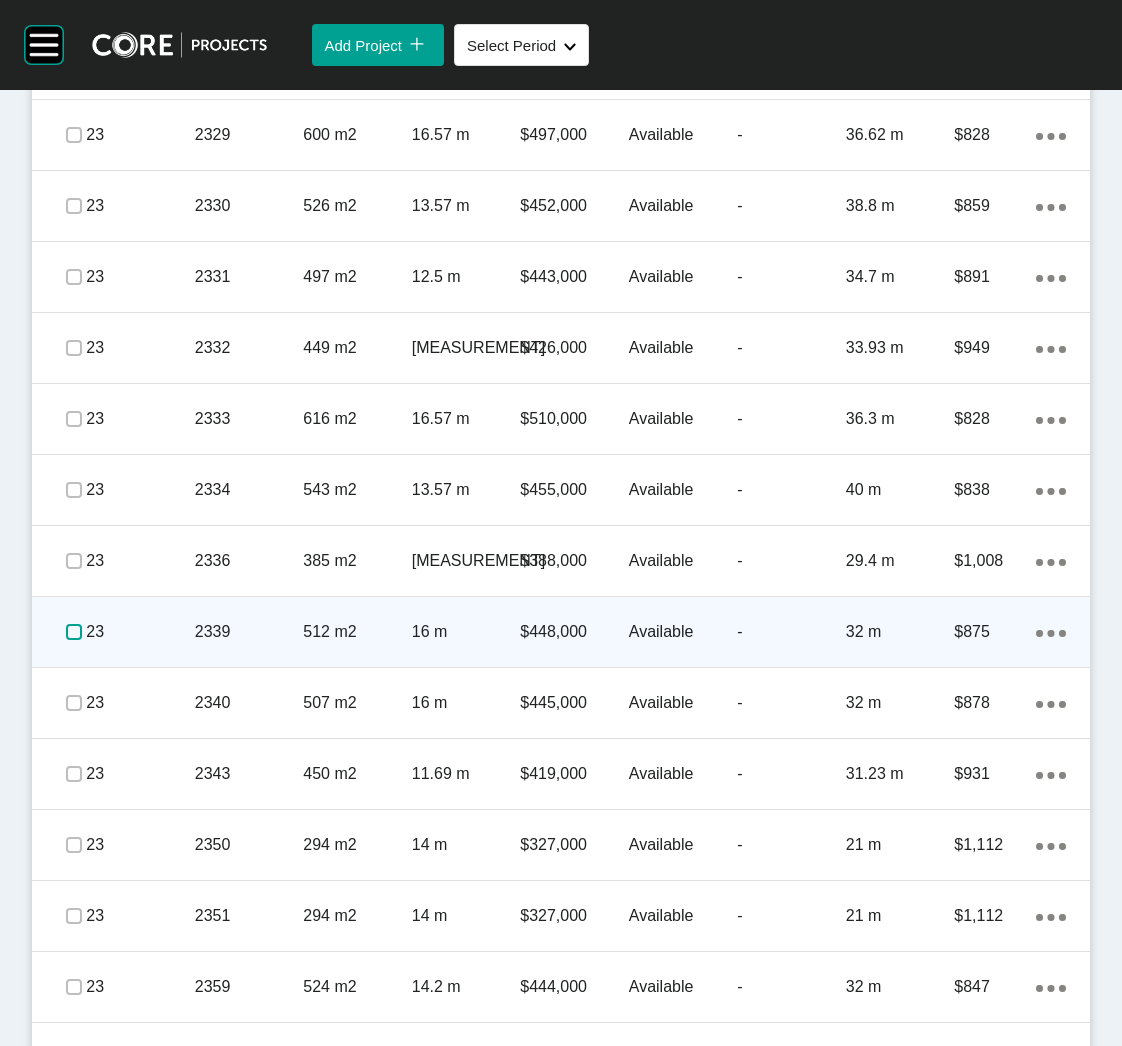 click at bounding box center (74, 632) 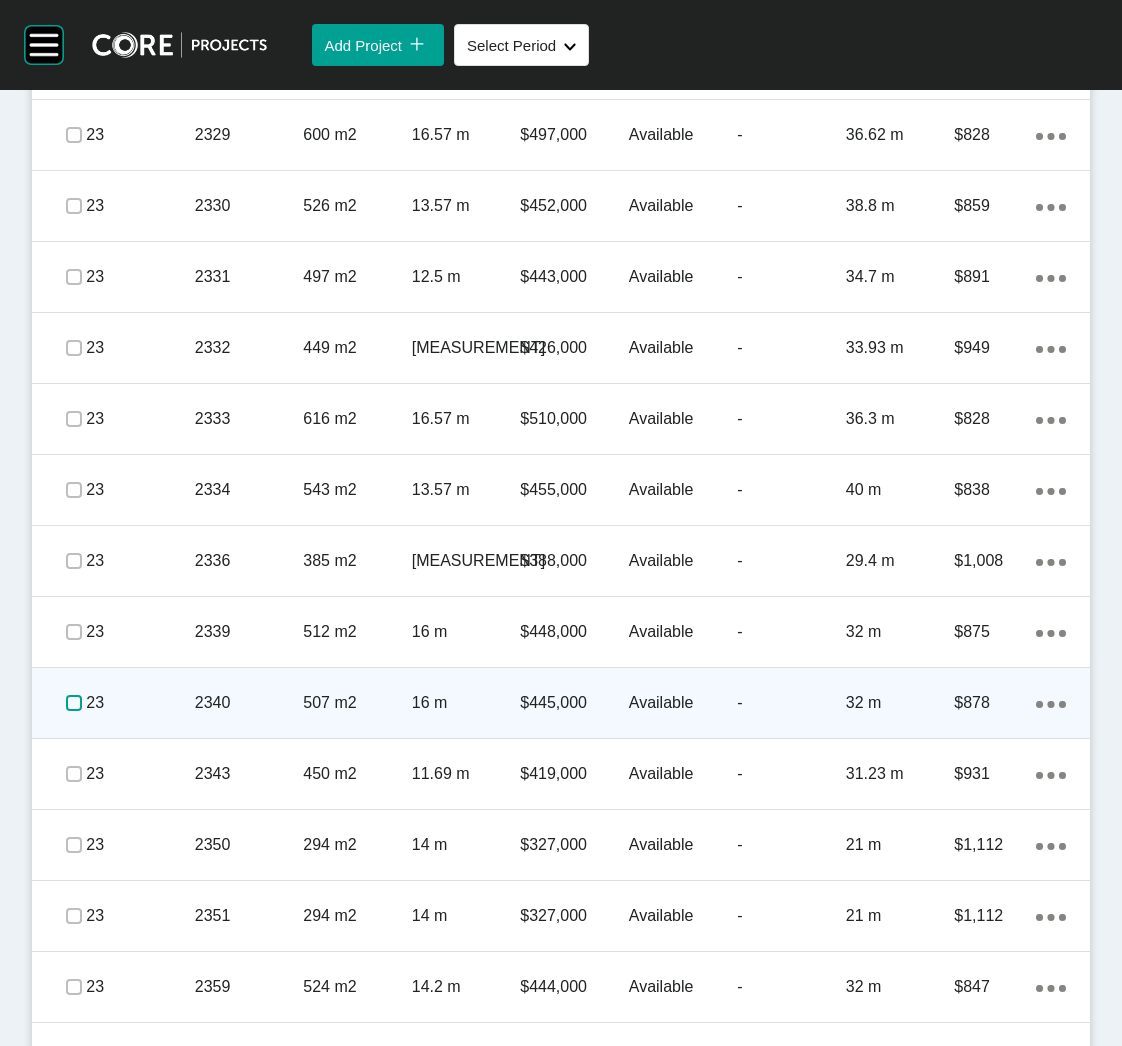 click at bounding box center (74, 703) 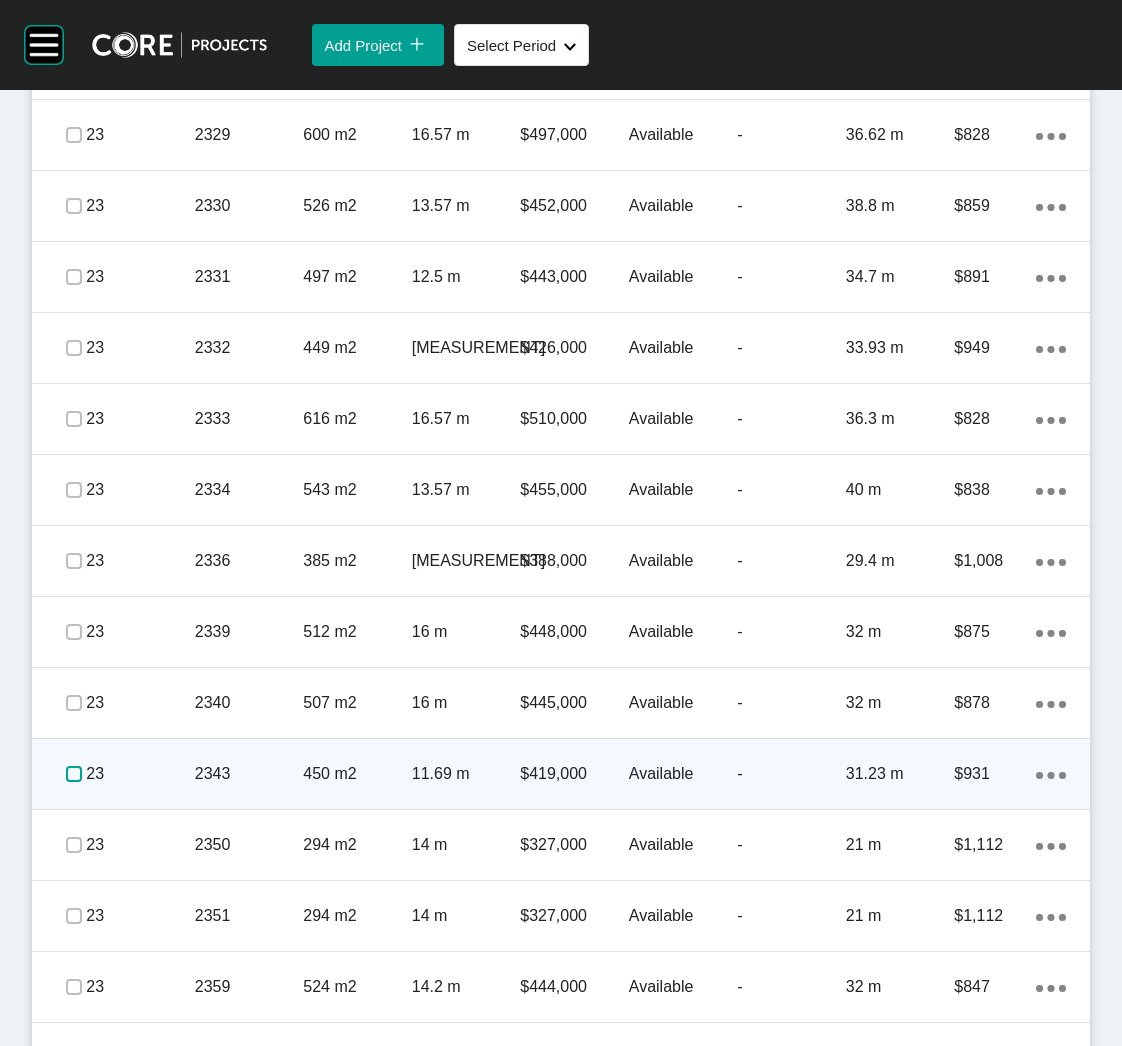 click at bounding box center (74, 774) 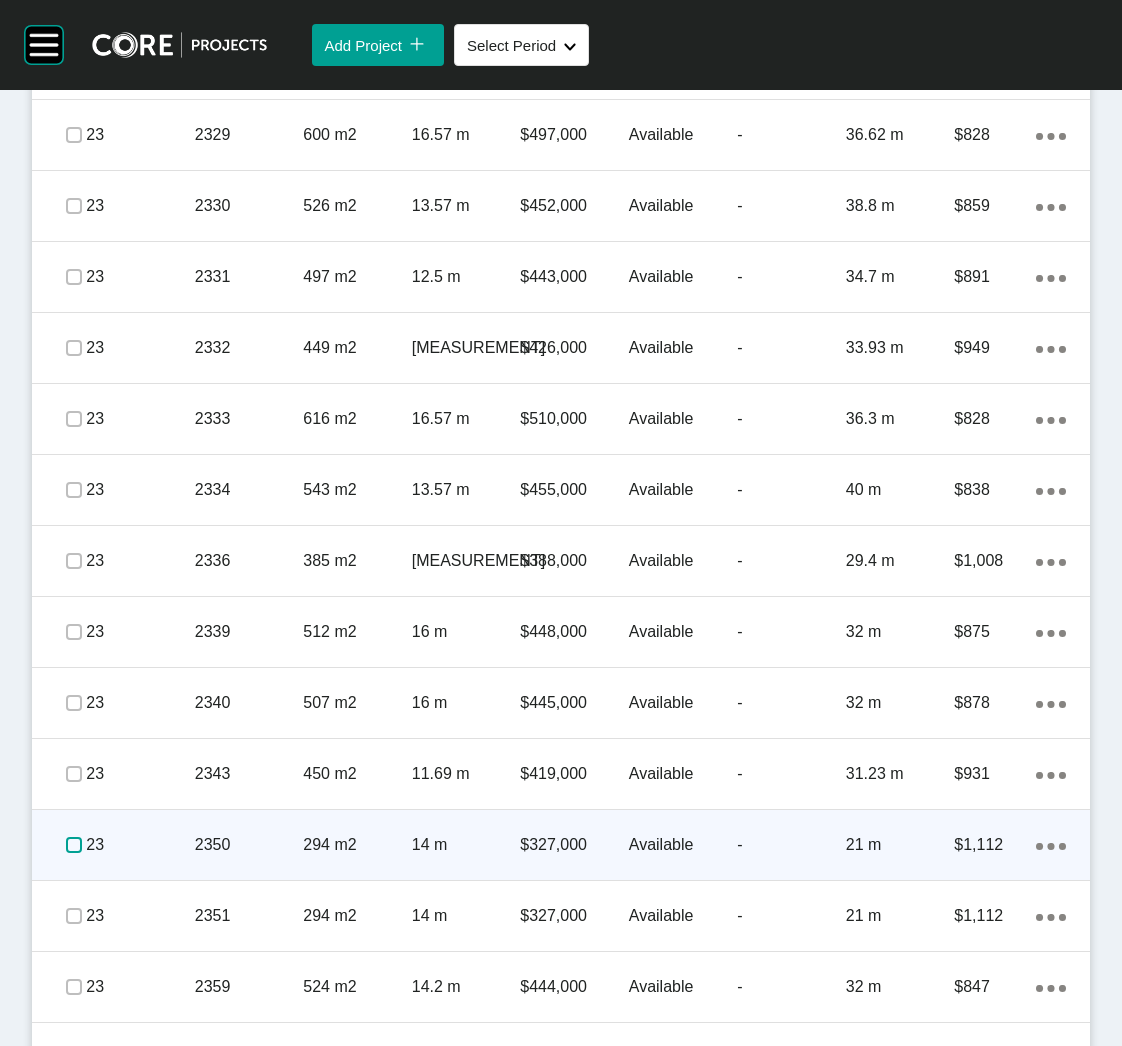 click at bounding box center [74, 845] 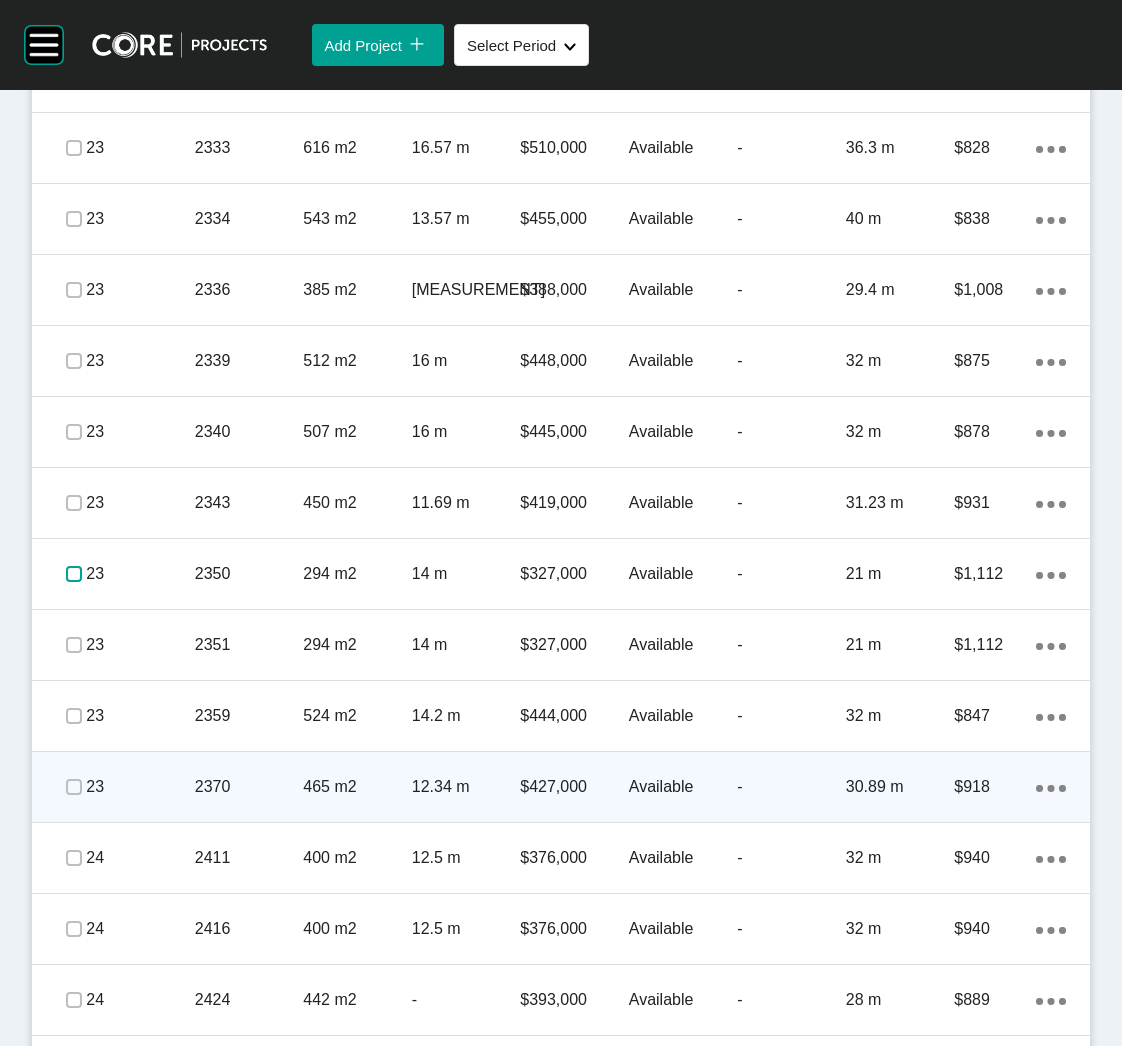 scroll, scrollTop: 2400, scrollLeft: 0, axis: vertical 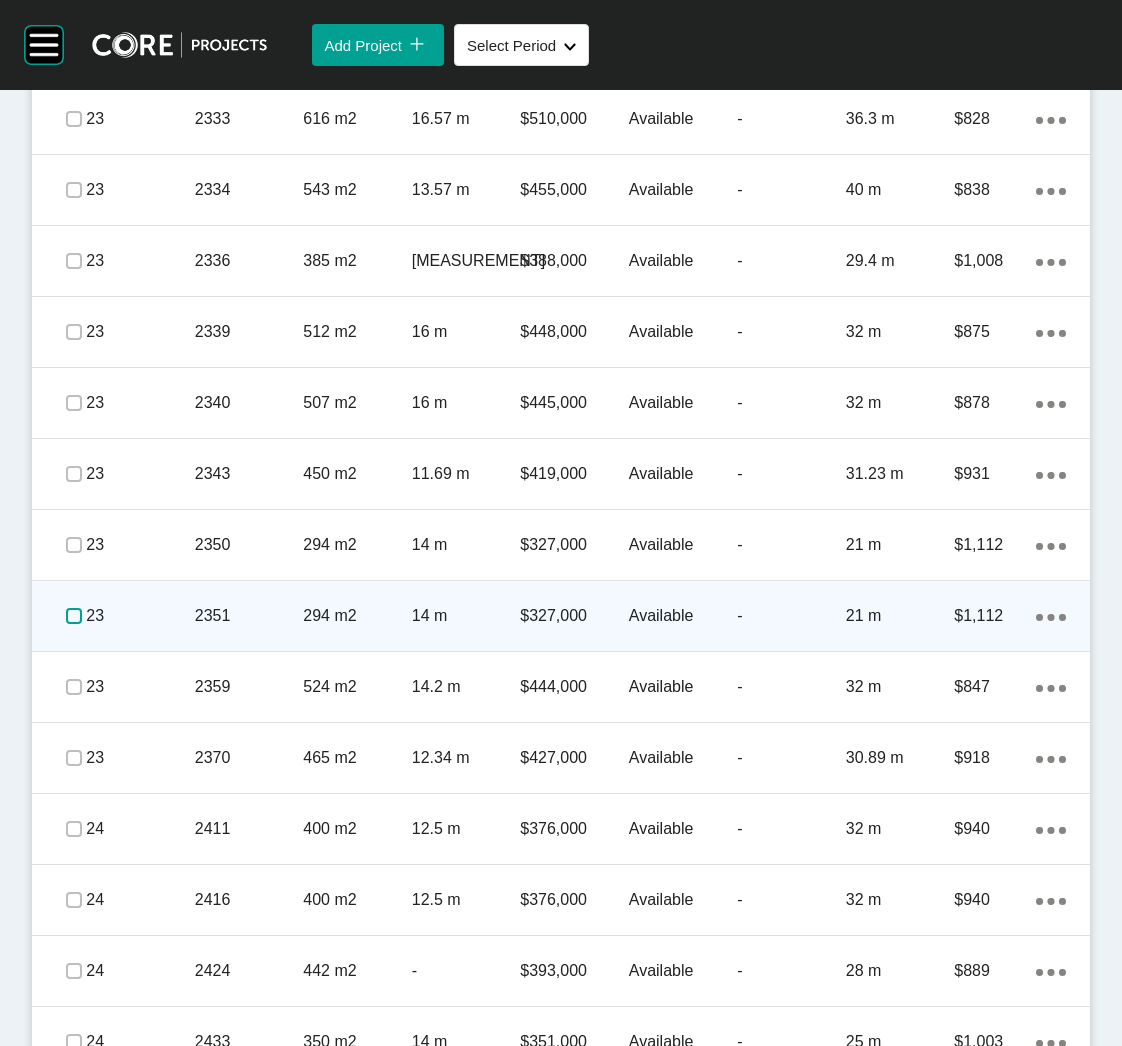 click at bounding box center [74, 616] 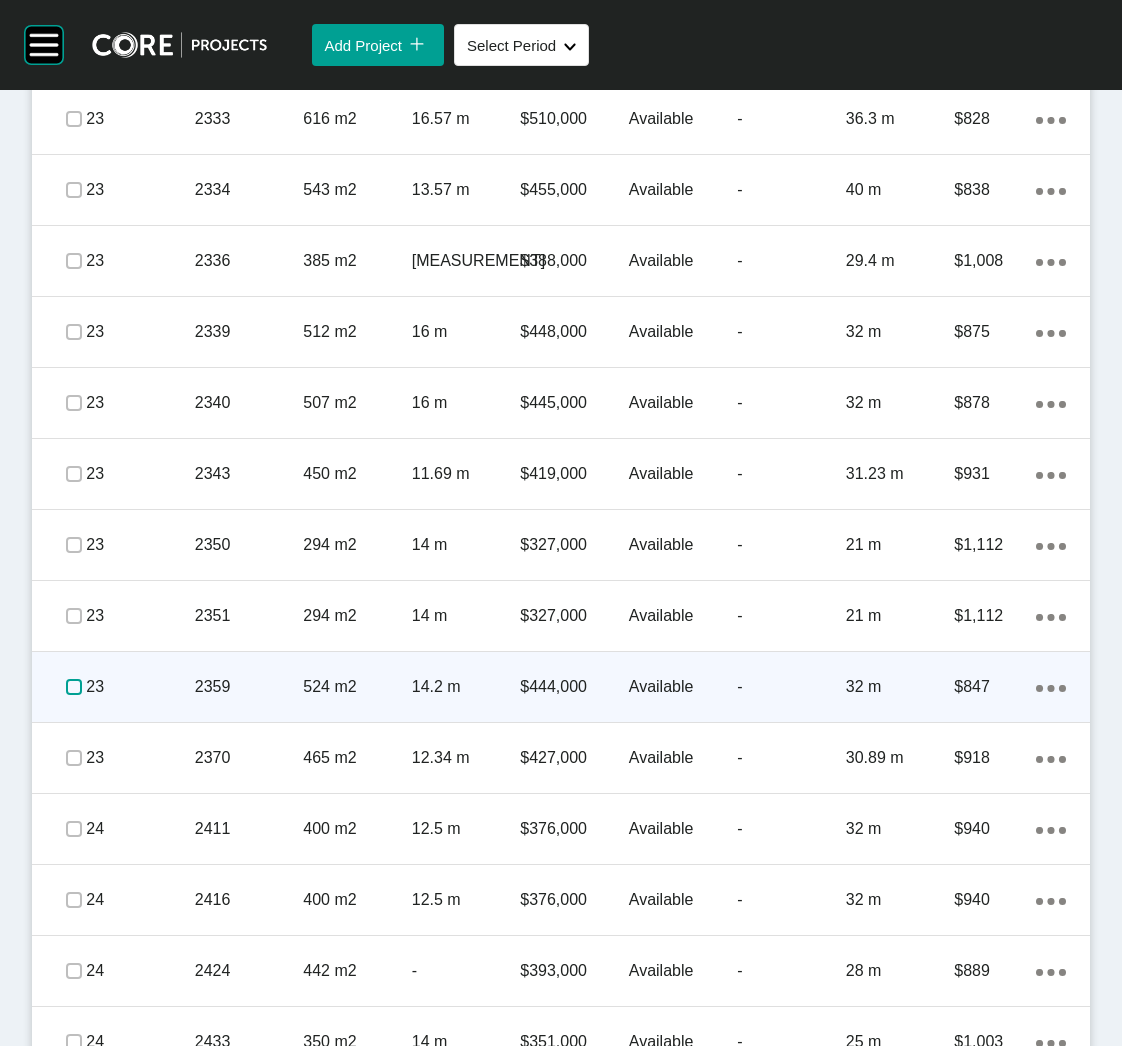 click at bounding box center [74, 687] 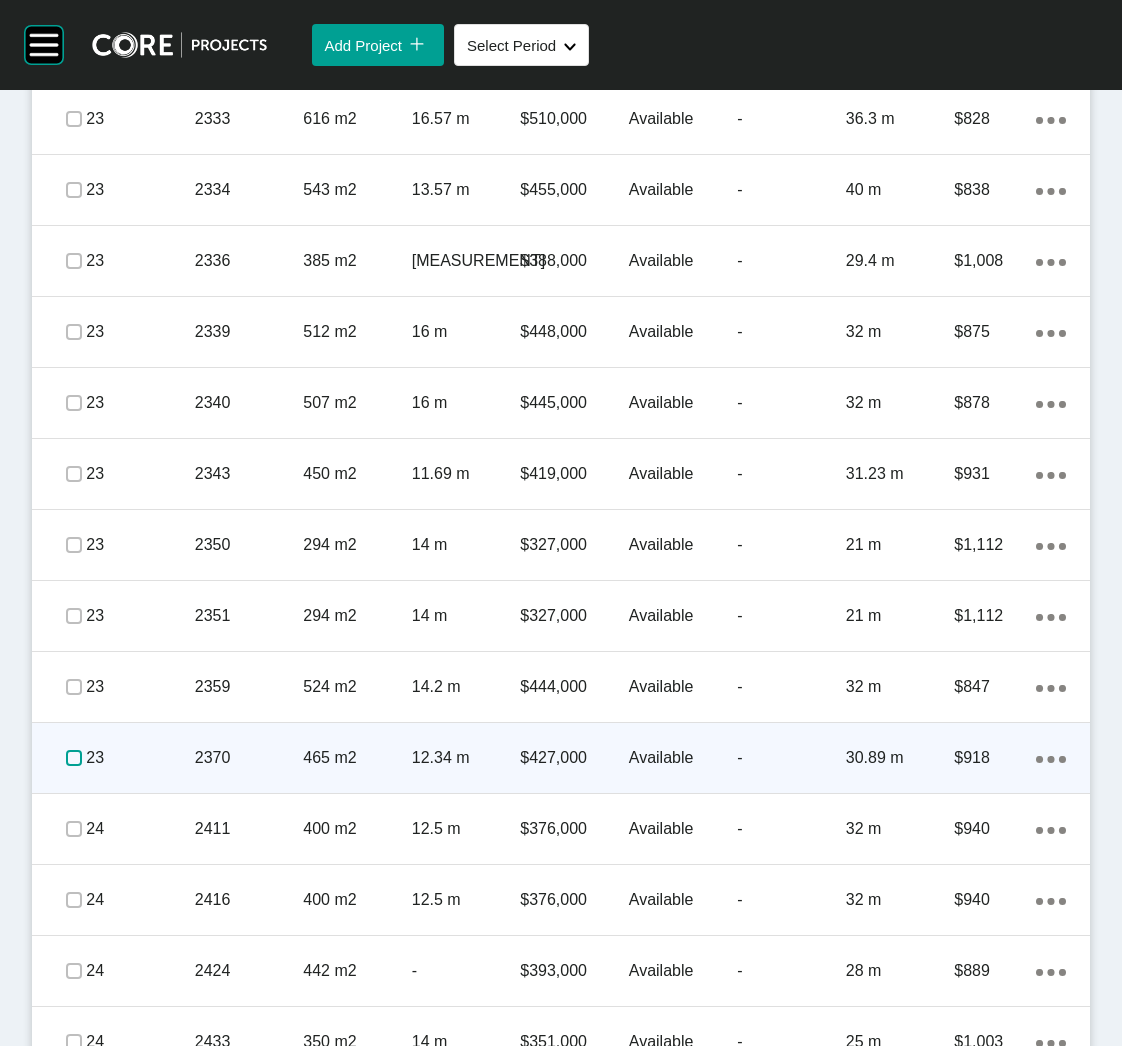 click at bounding box center (74, 758) 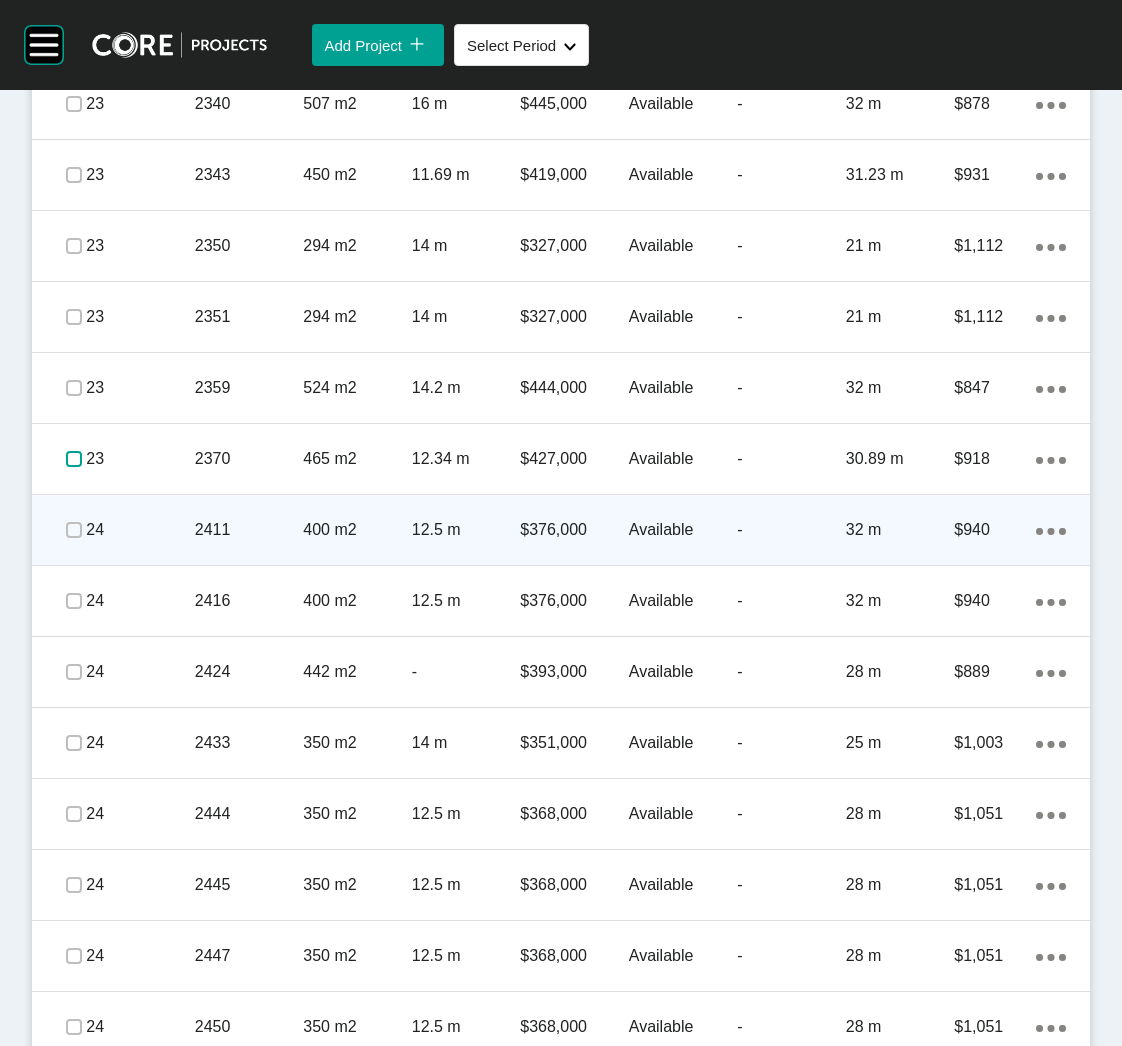 scroll, scrollTop: 2849, scrollLeft: 0, axis: vertical 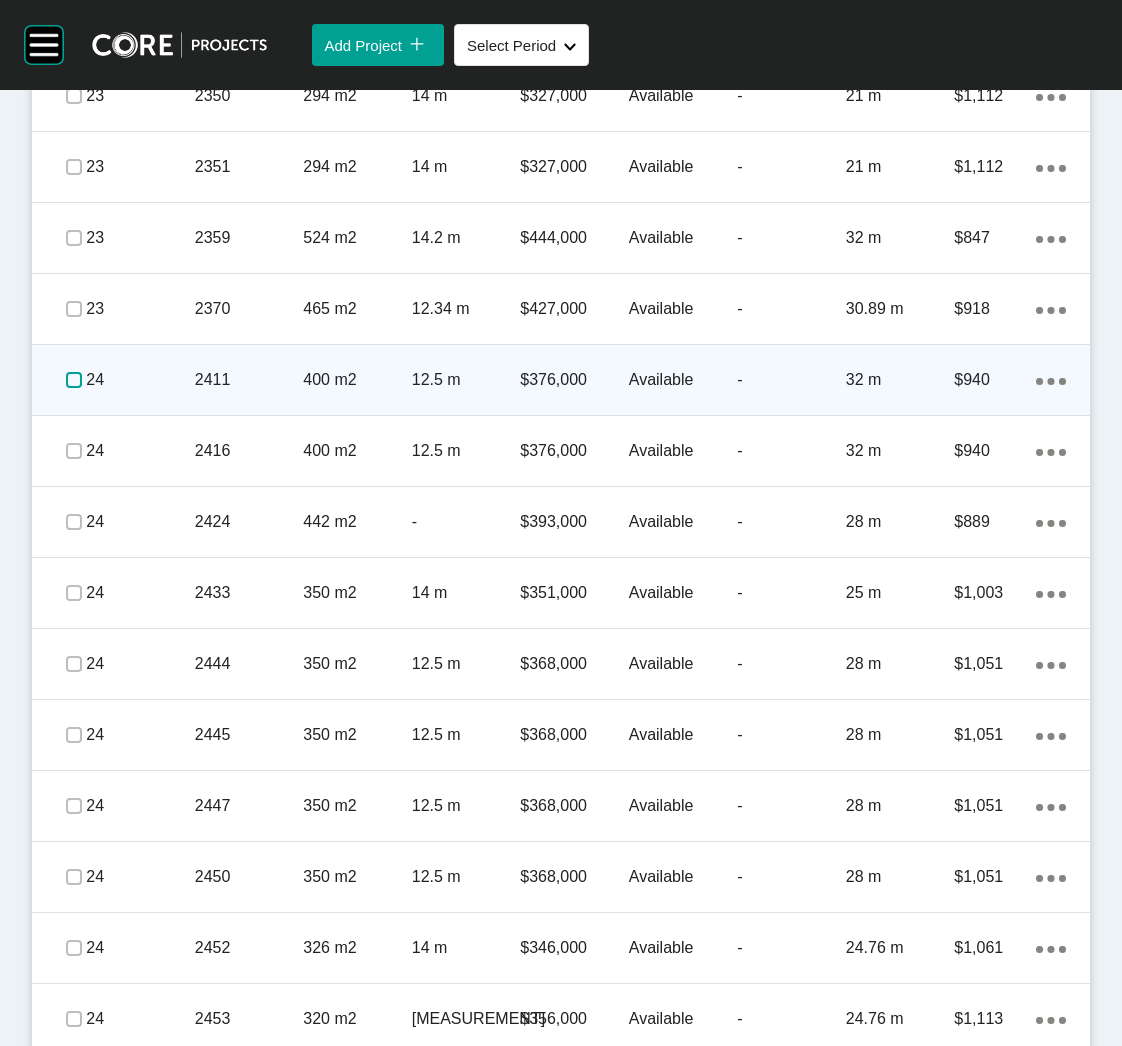 click at bounding box center [74, 380] 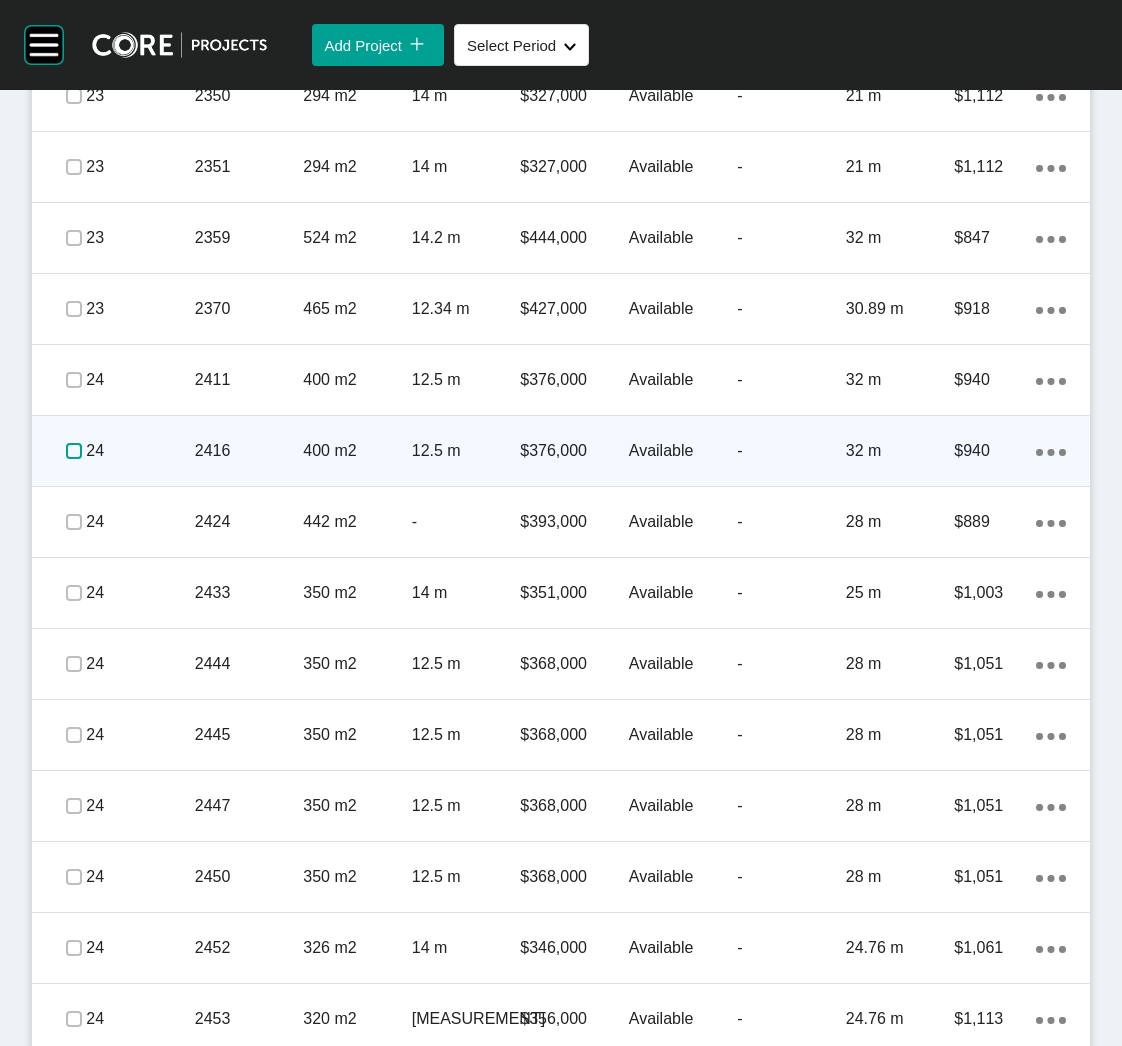 click at bounding box center [74, 451] 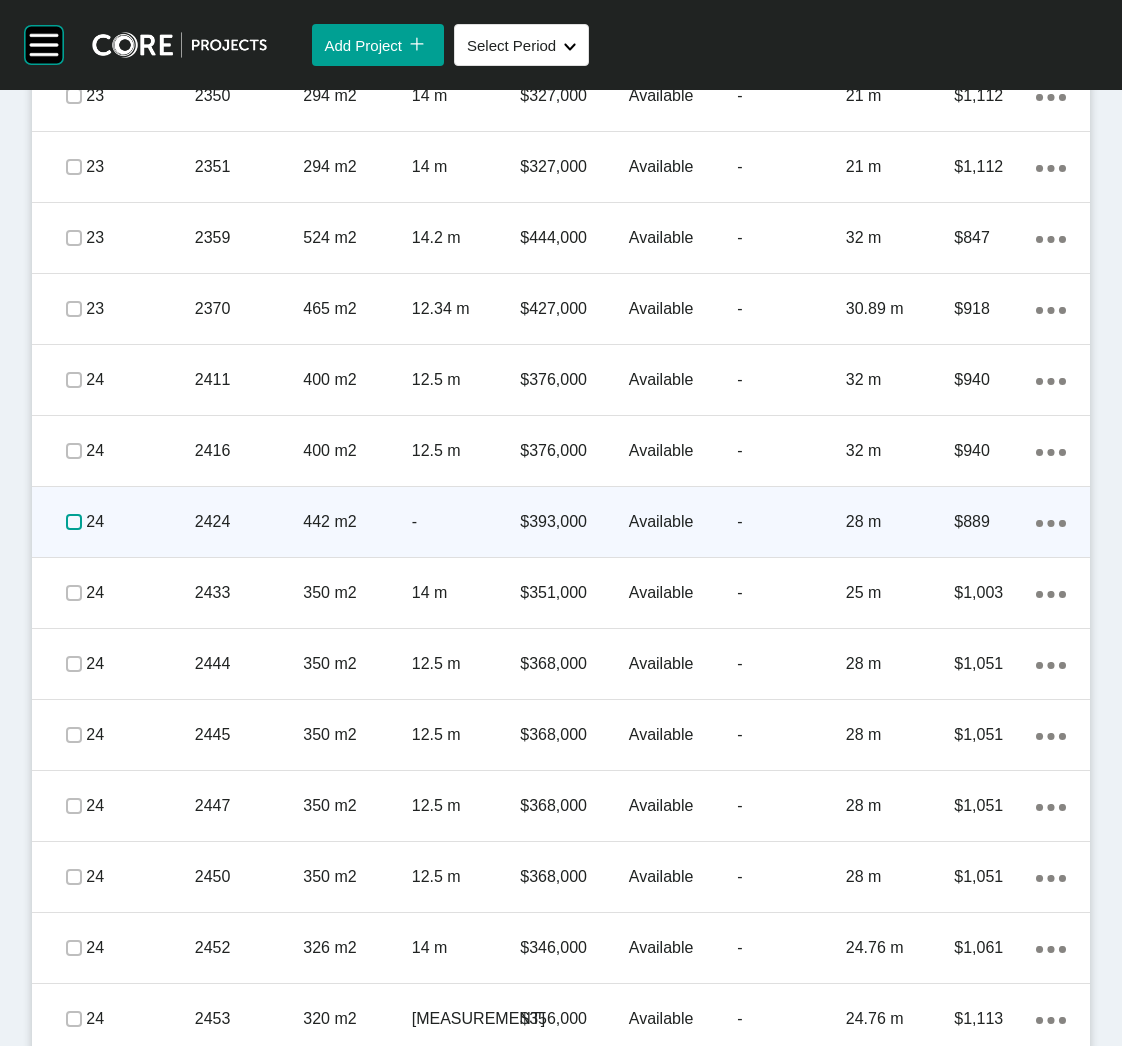 click at bounding box center (74, 522) 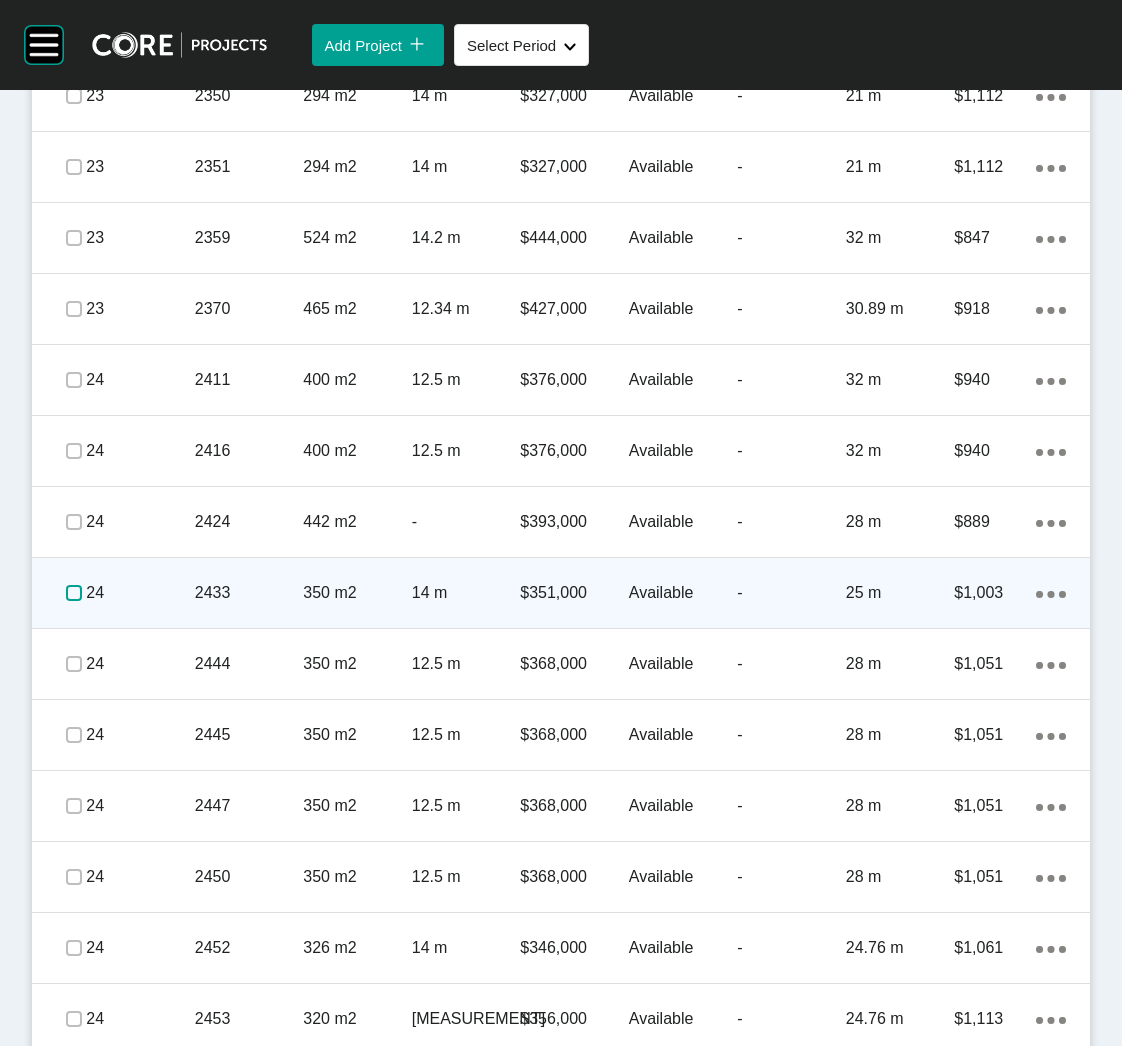 click at bounding box center (74, 593) 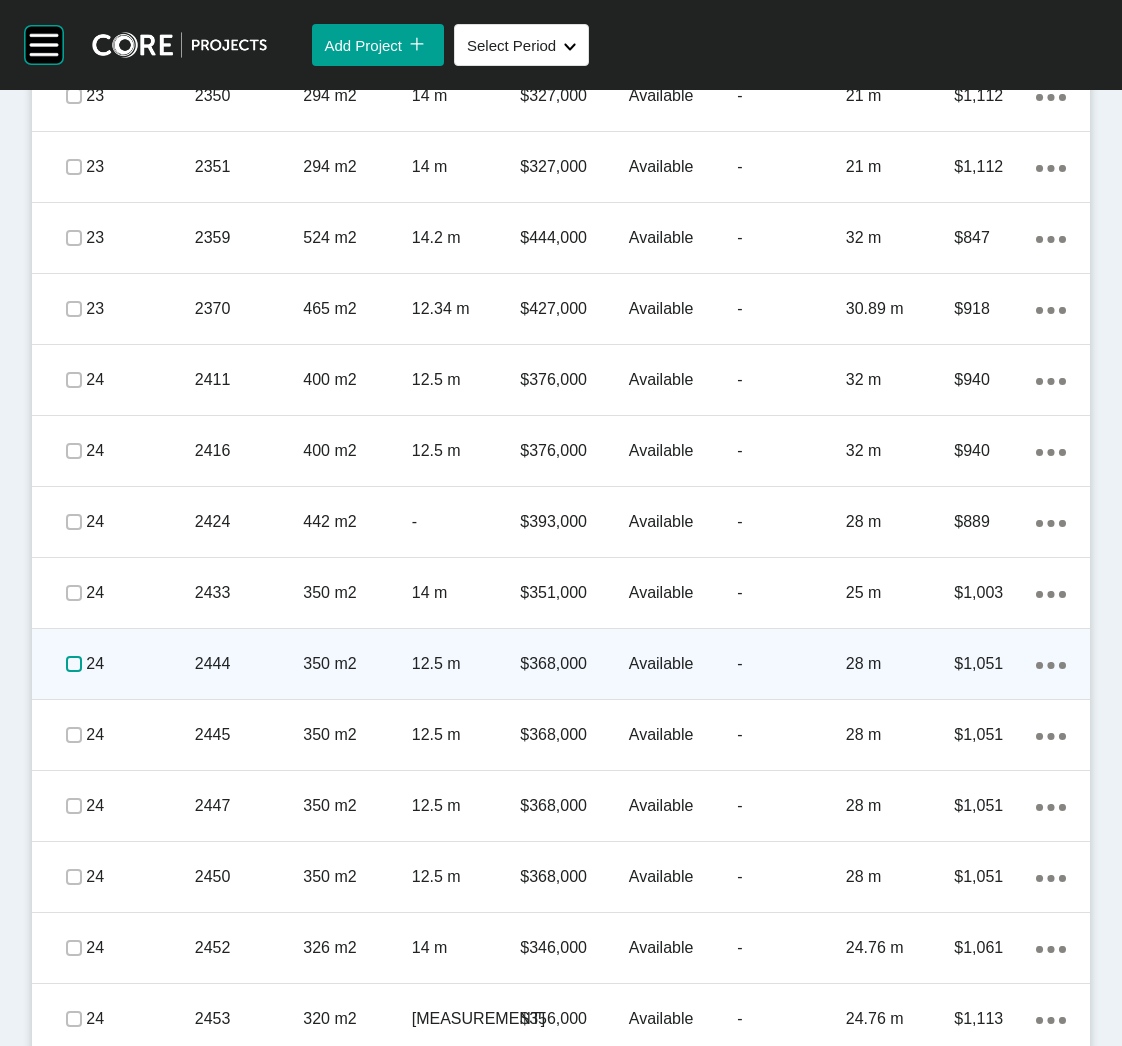 click at bounding box center [74, 664] 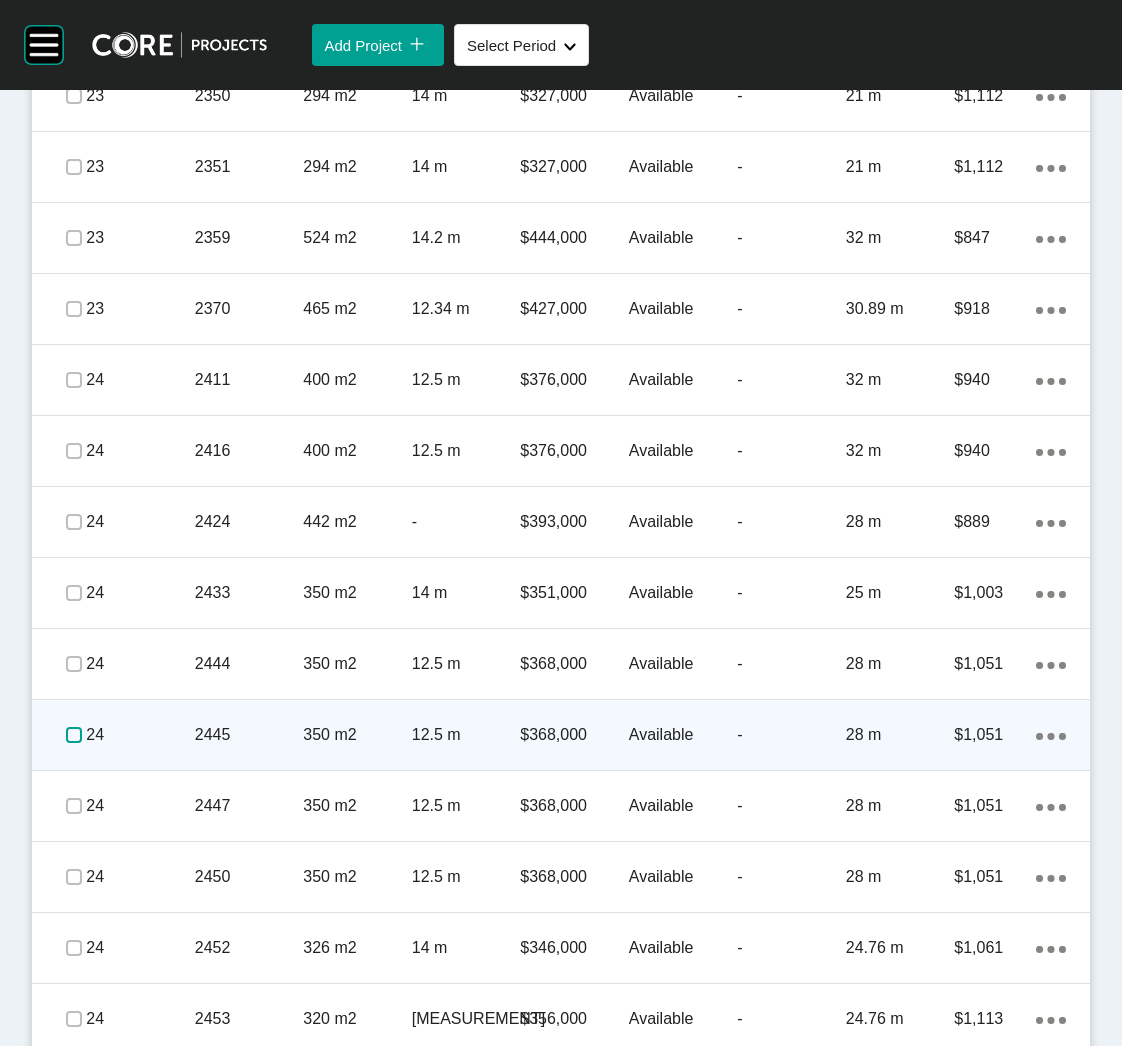 click at bounding box center (74, 735) 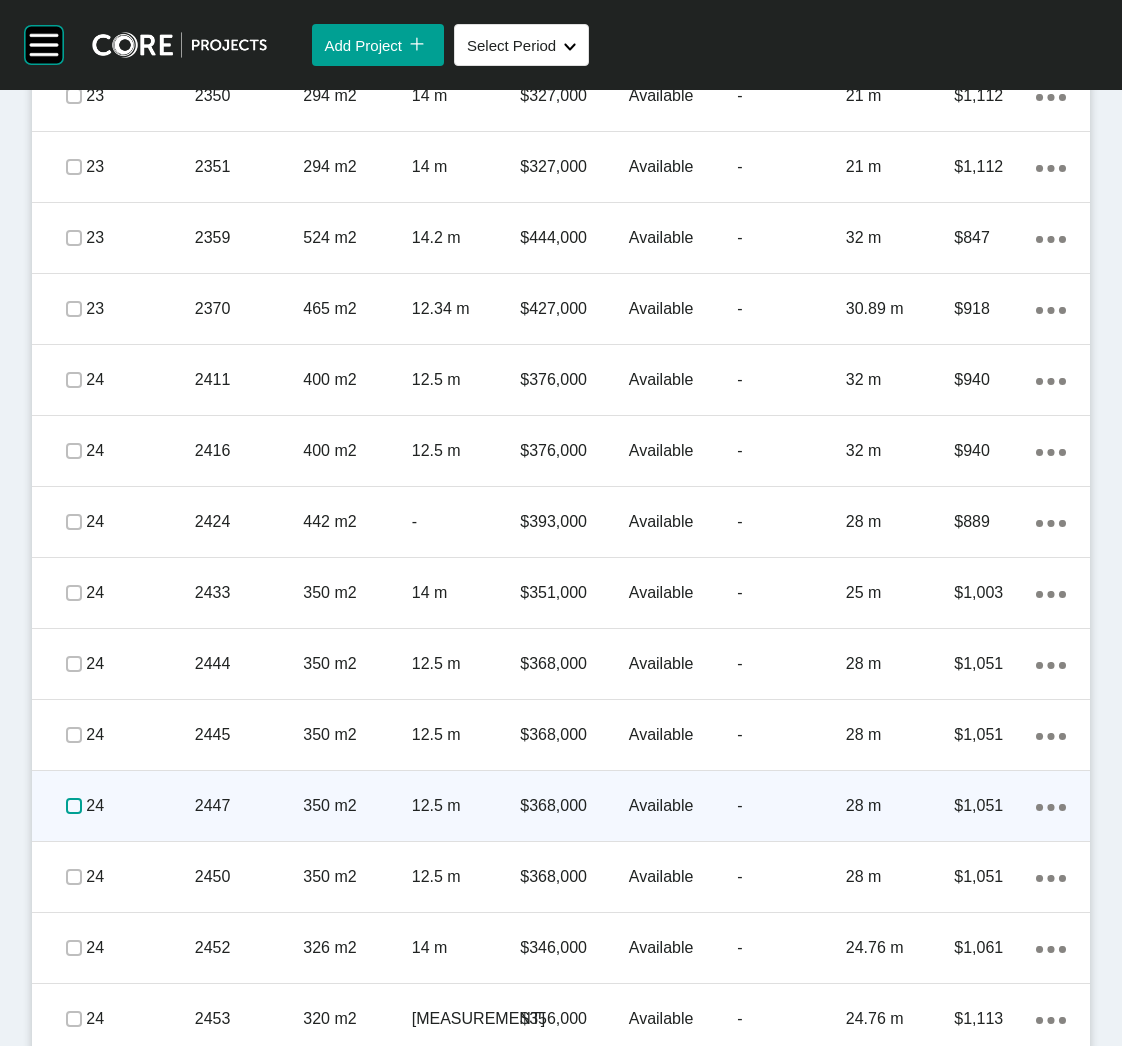click at bounding box center [74, 806] 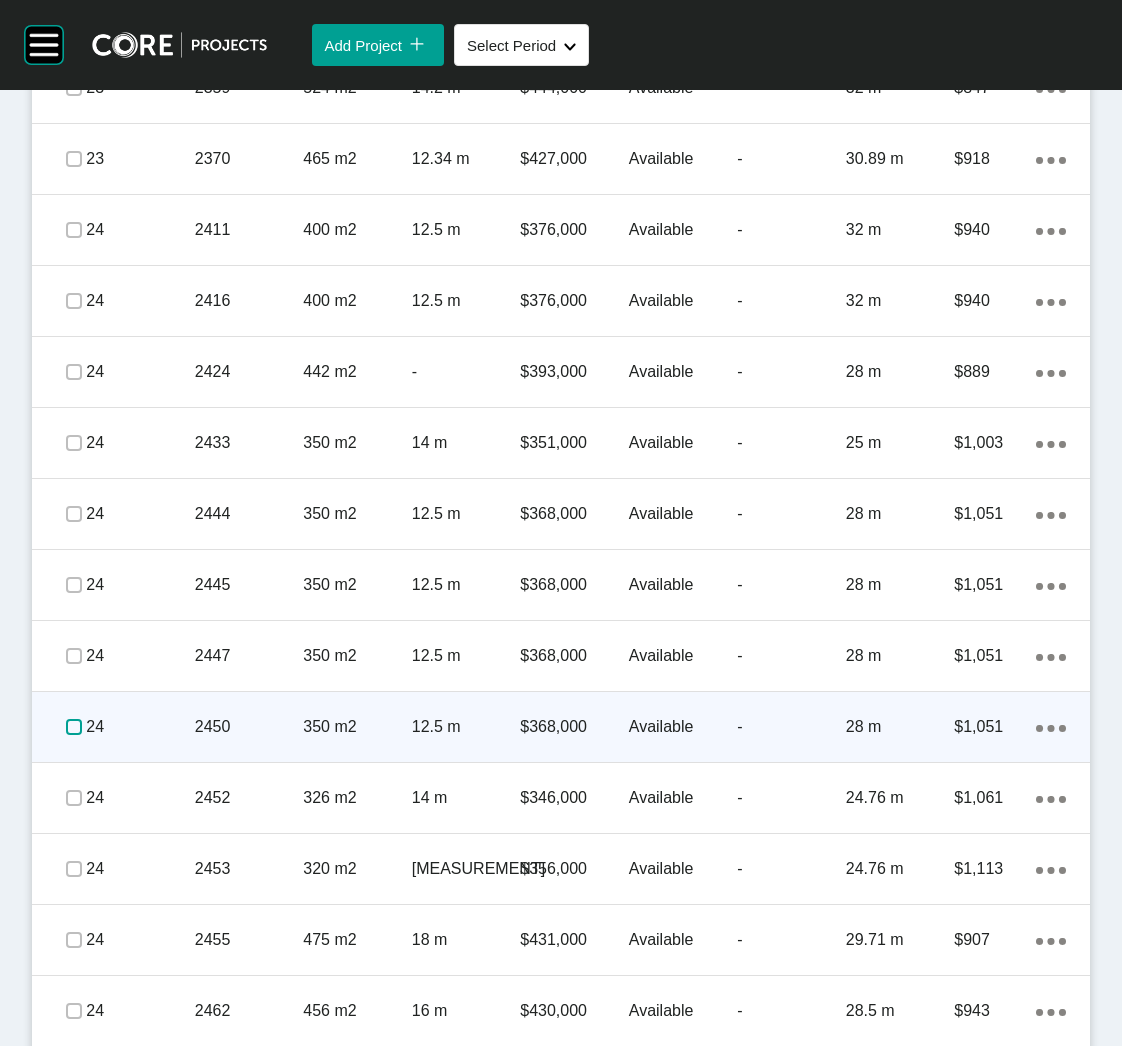 click at bounding box center [74, 727] 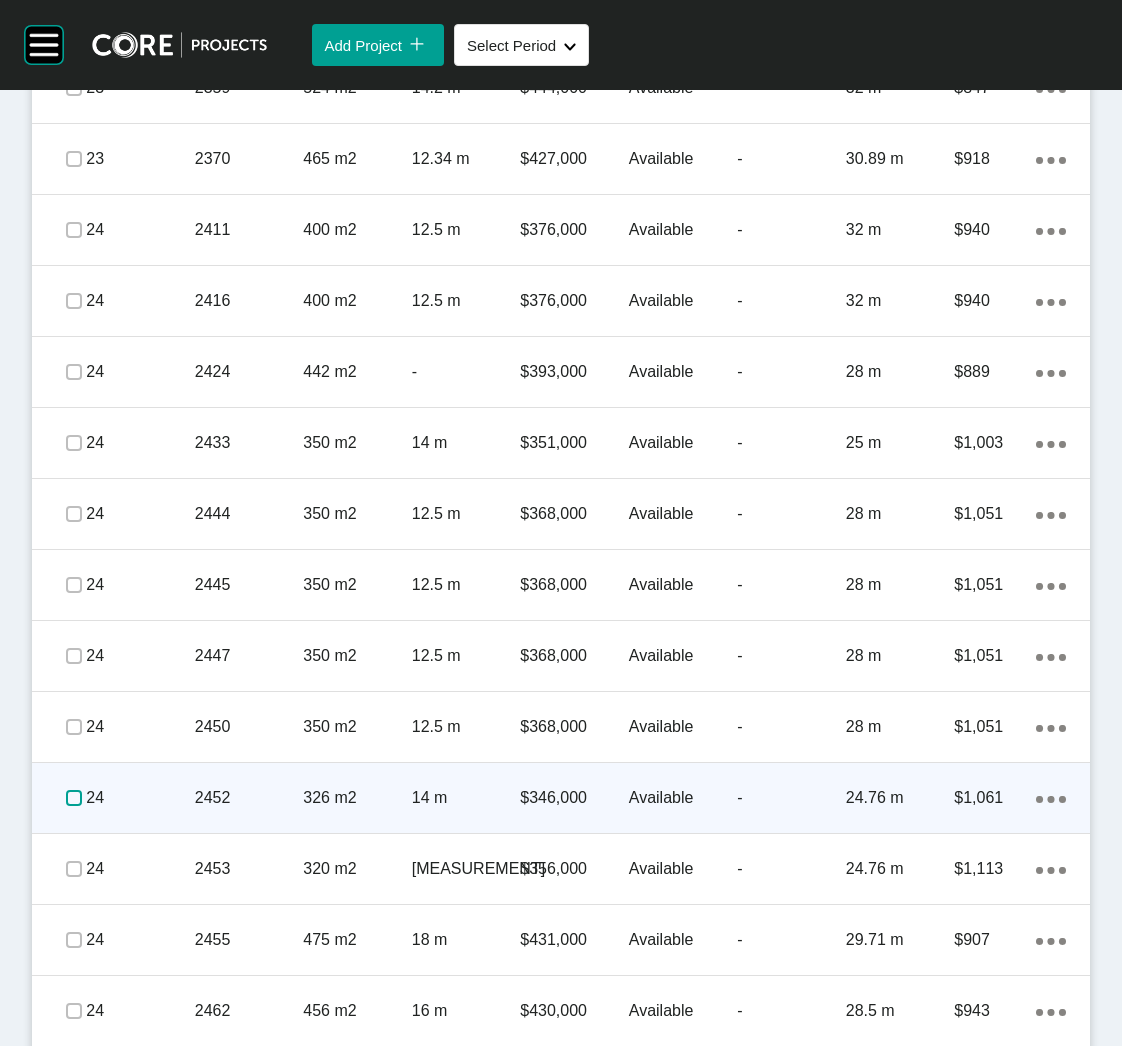 click at bounding box center (74, 798) 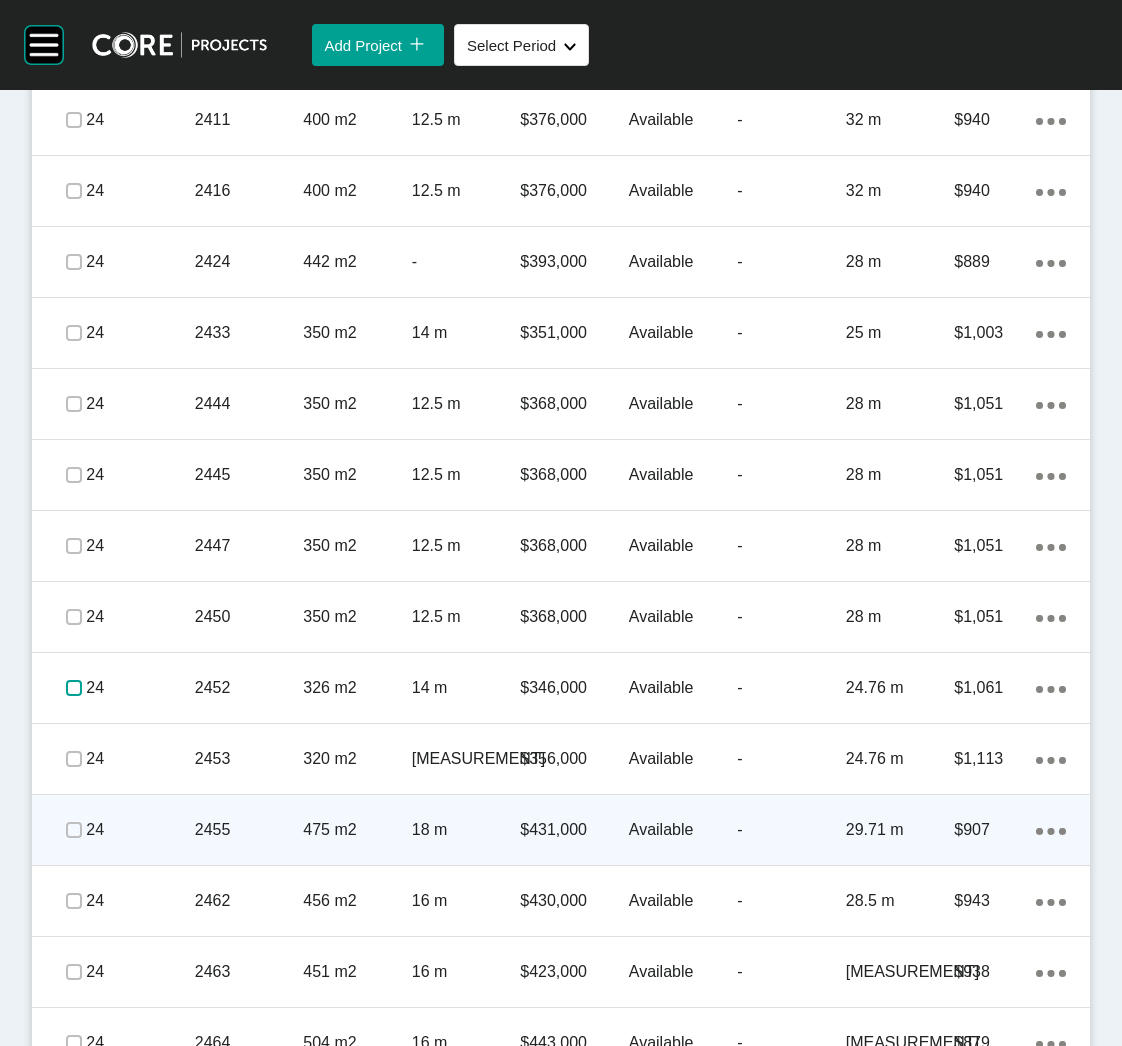 scroll, scrollTop: 3149, scrollLeft: 0, axis: vertical 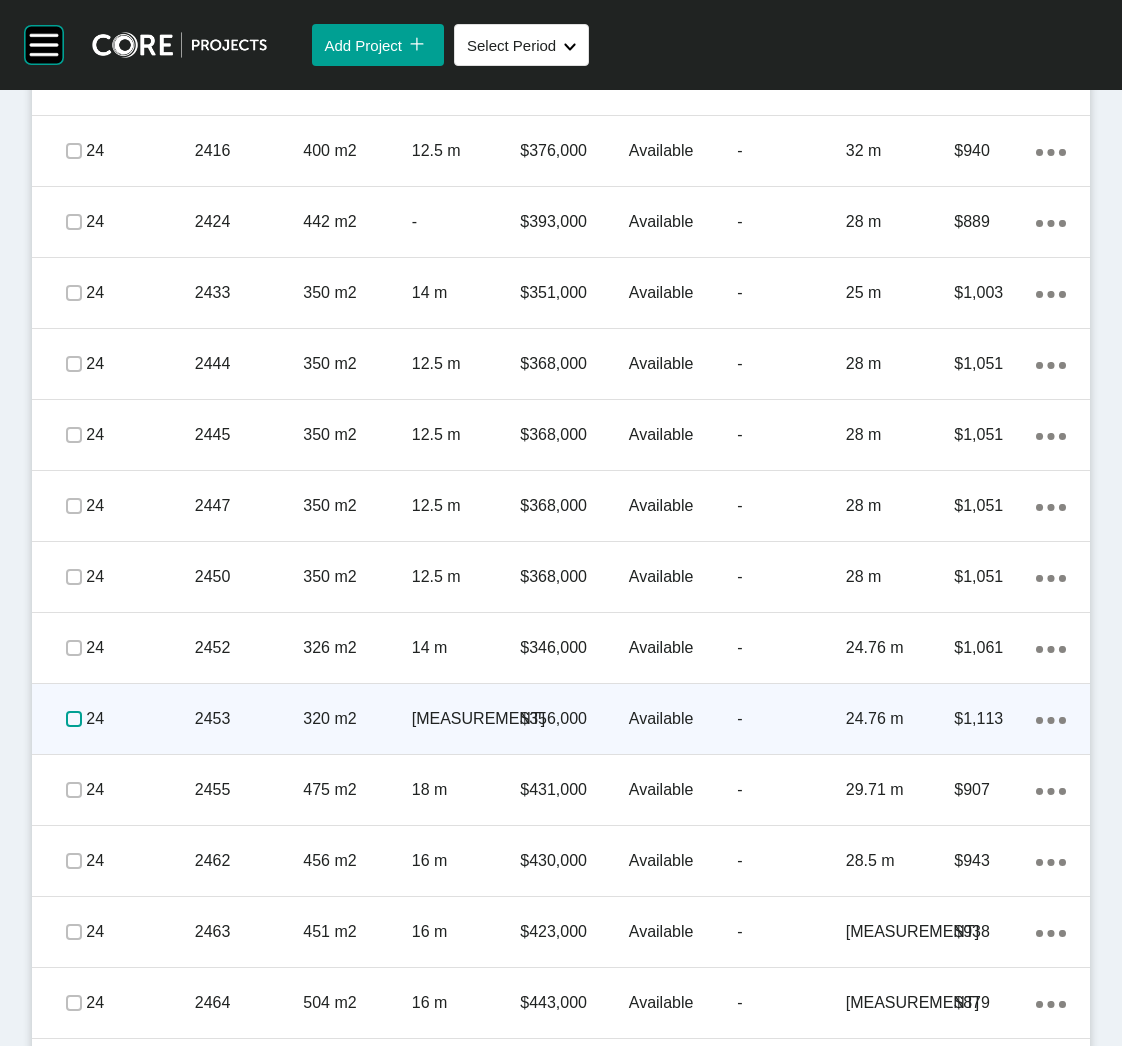 click at bounding box center [74, 719] 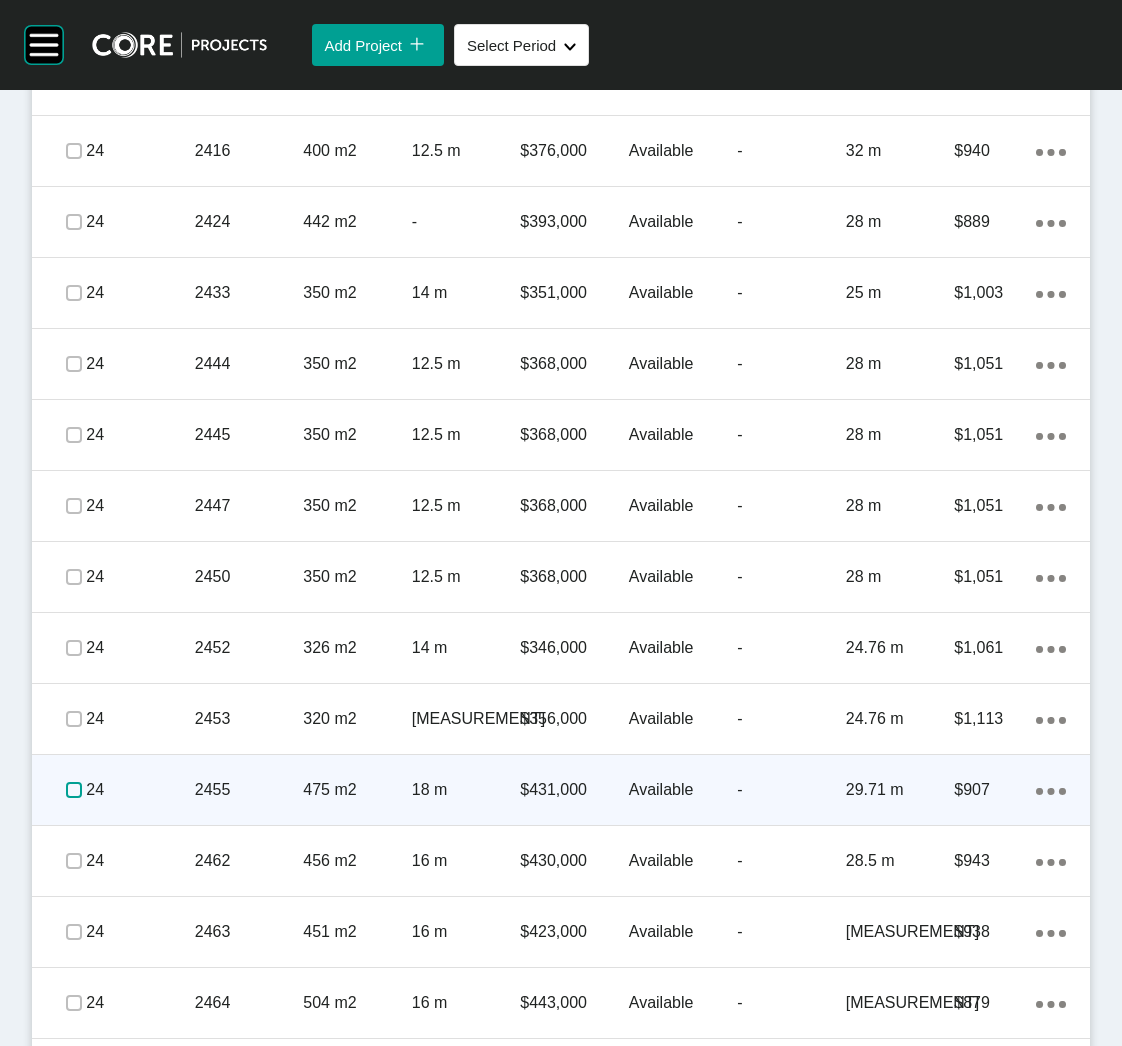 click at bounding box center [74, 790] 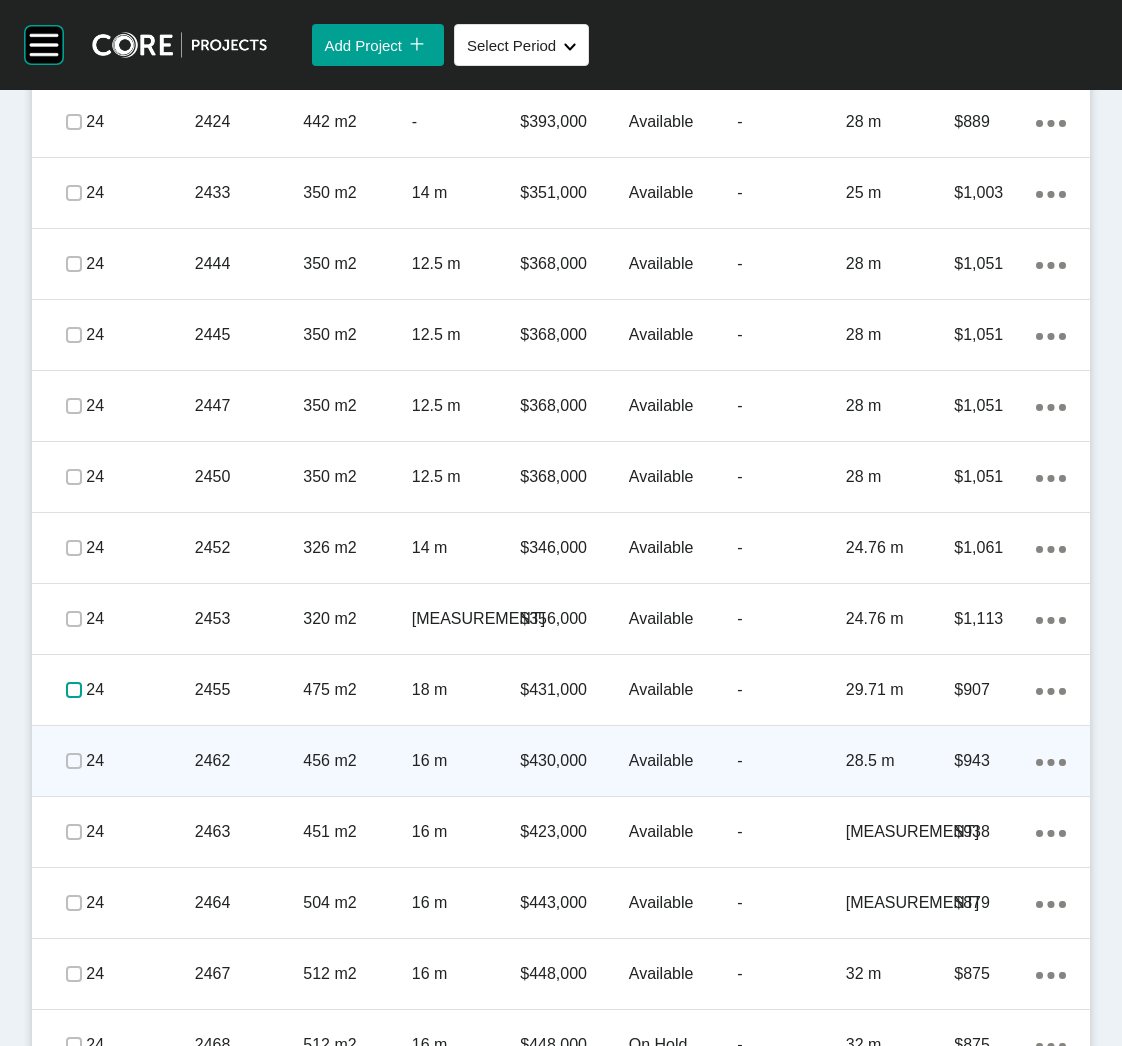 scroll, scrollTop: 3299, scrollLeft: 0, axis: vertical 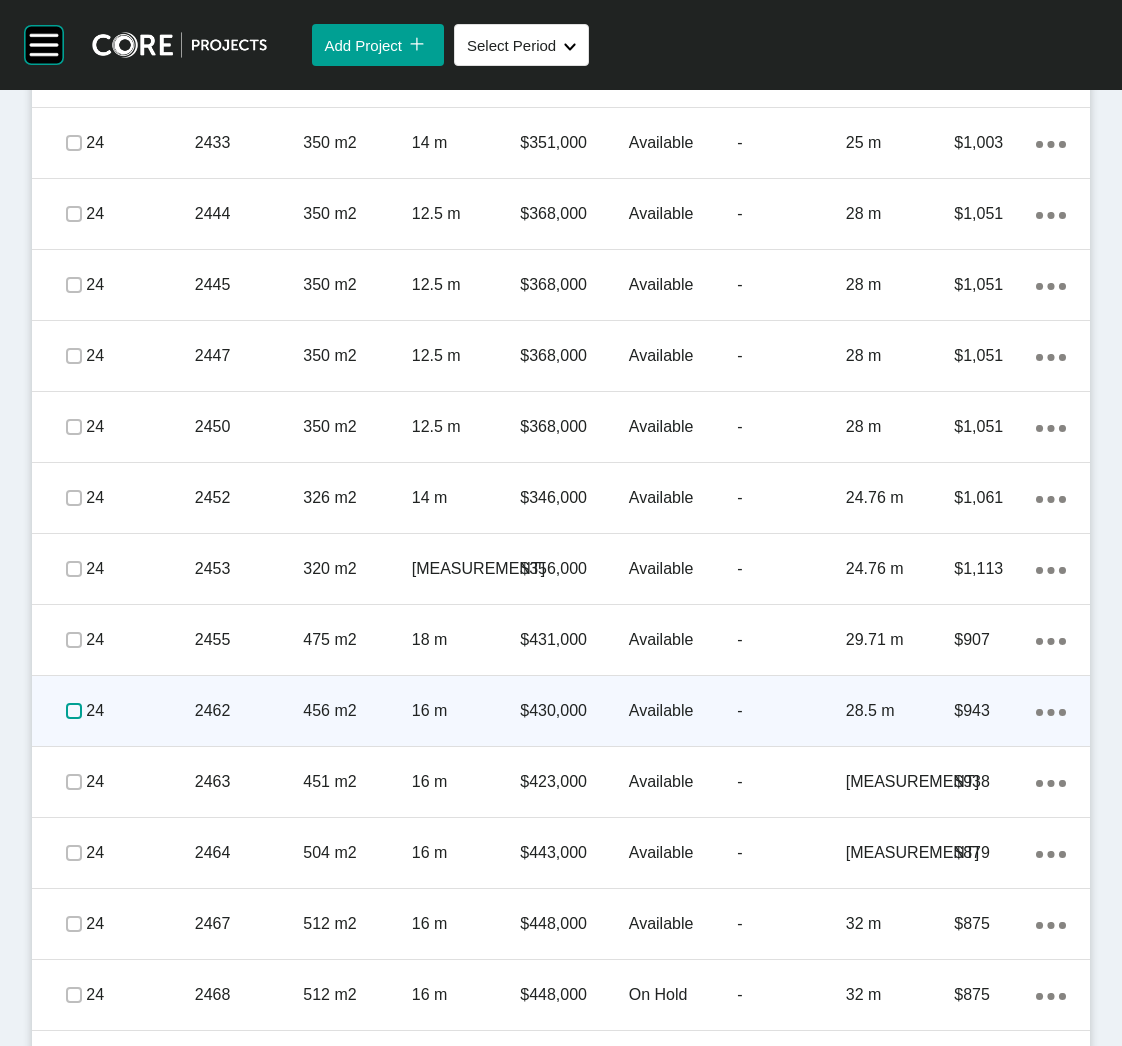 click at bounding box center [74, 711] 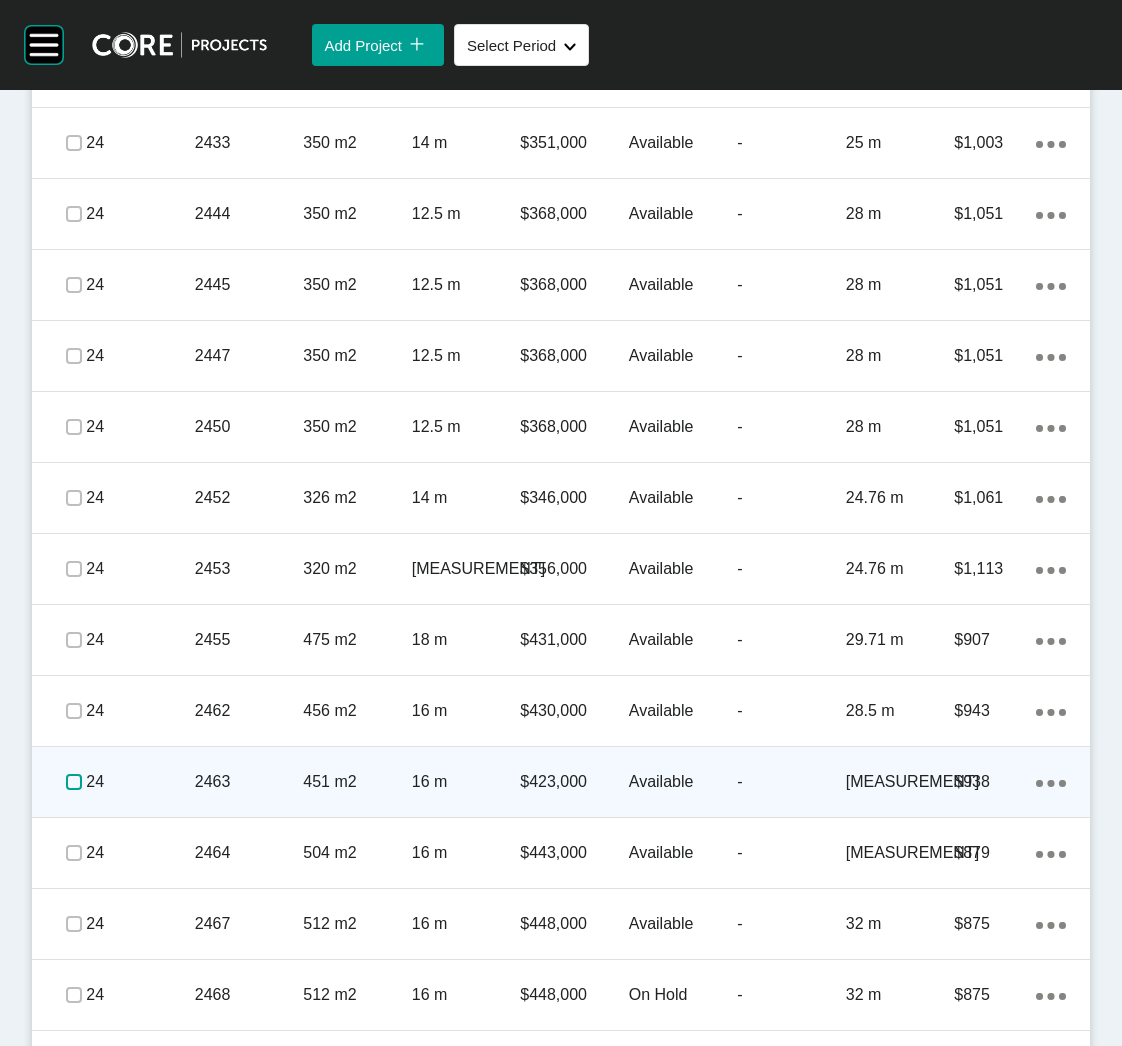 click at bounding box center (74, 782) 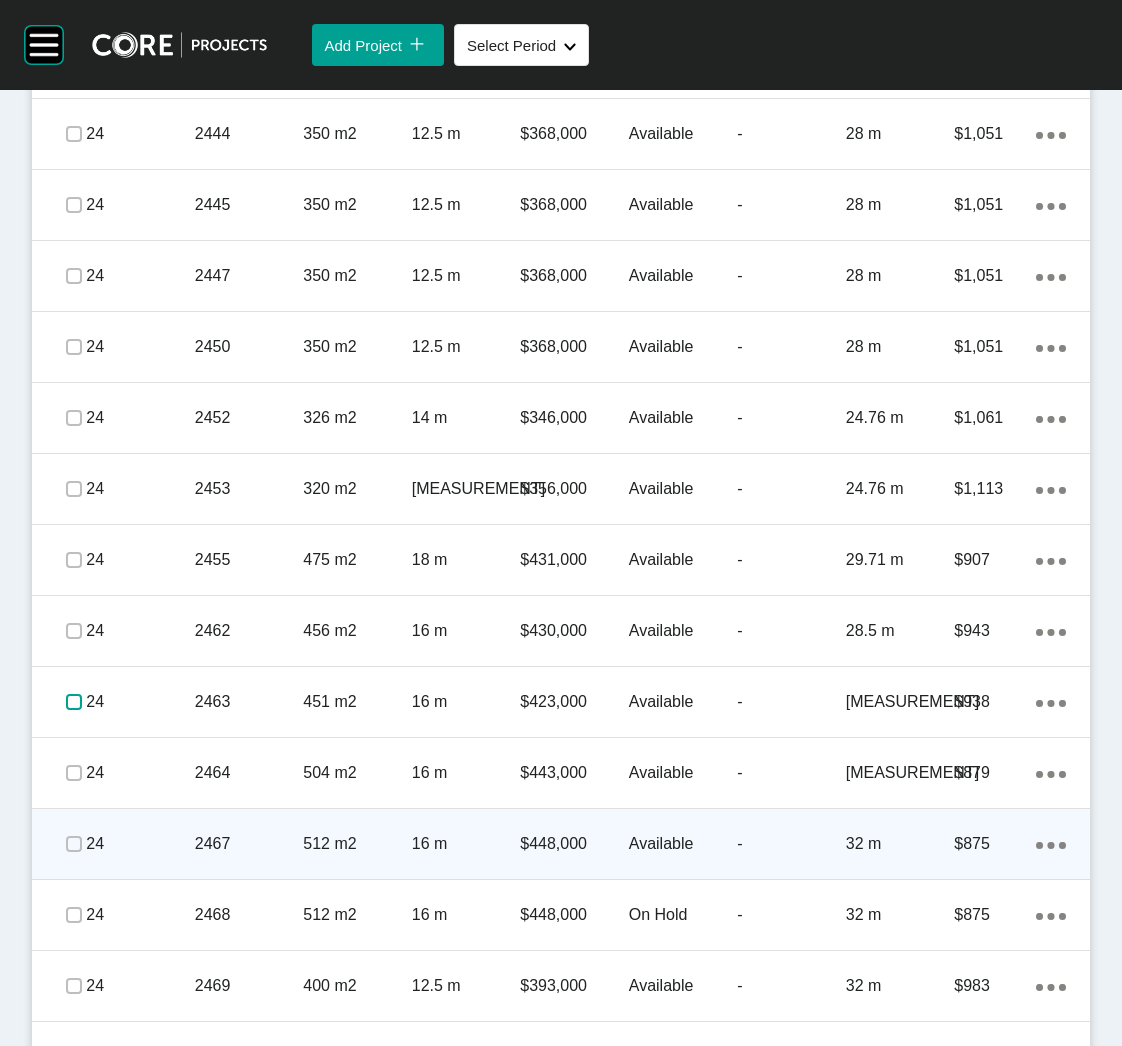 scroll, scrollTop: 3449, scrollLeft: 0, axis: vertical 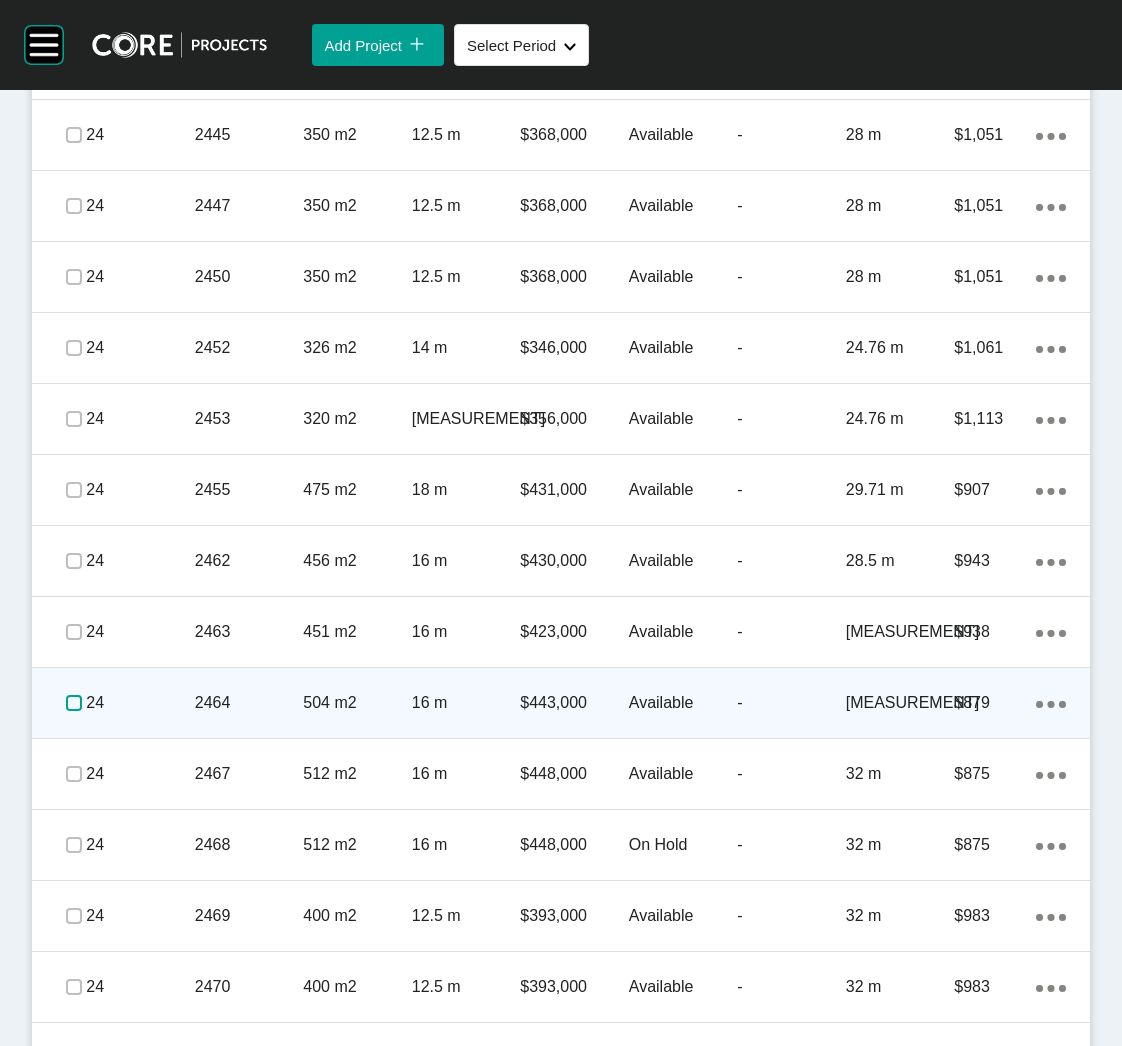 click at bounding box center (74, 703) 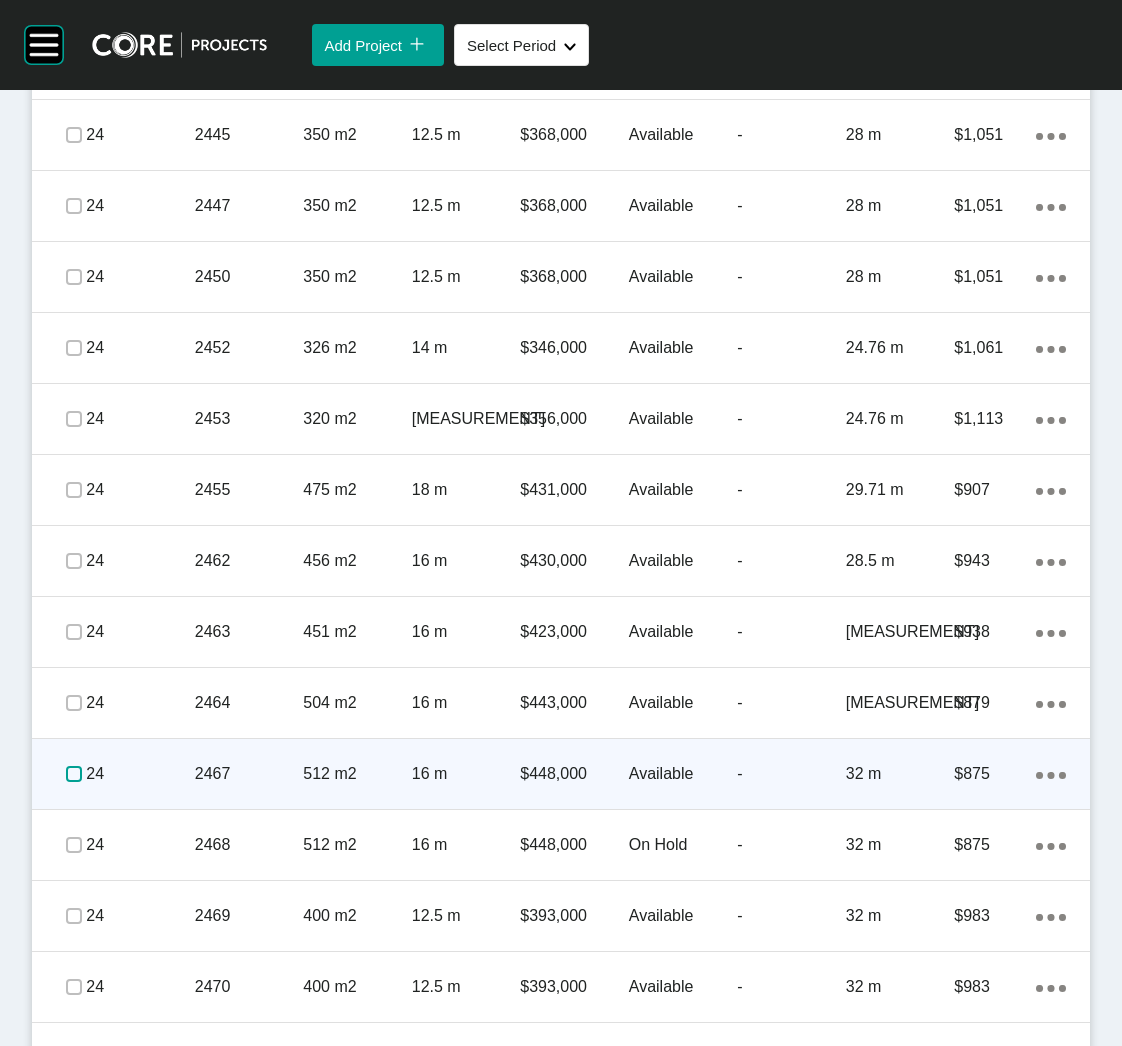 click at bounding box center [74, 774] 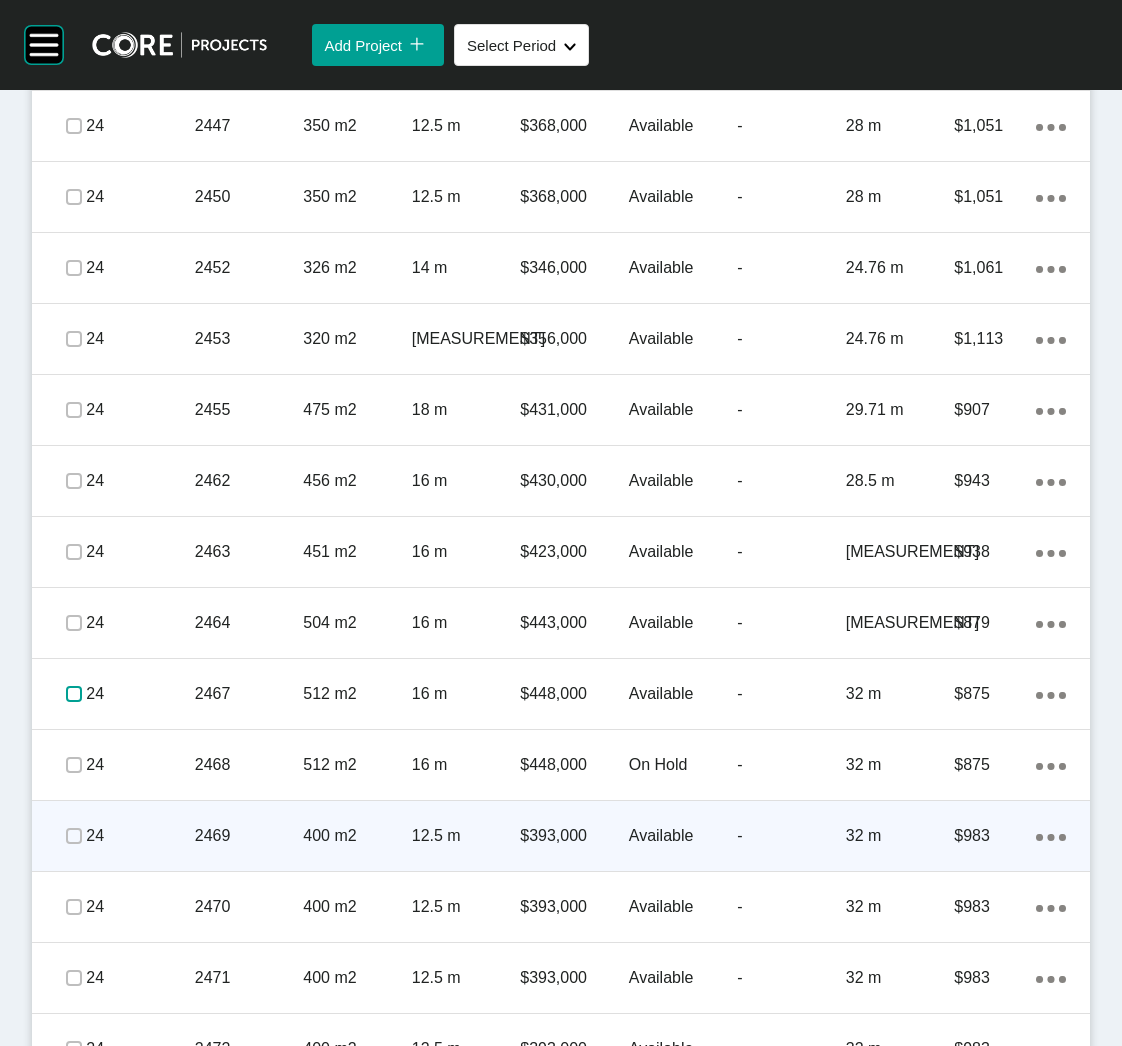 scroll, scrollTop: 3599, scrollLeft: 0, axis: vertical 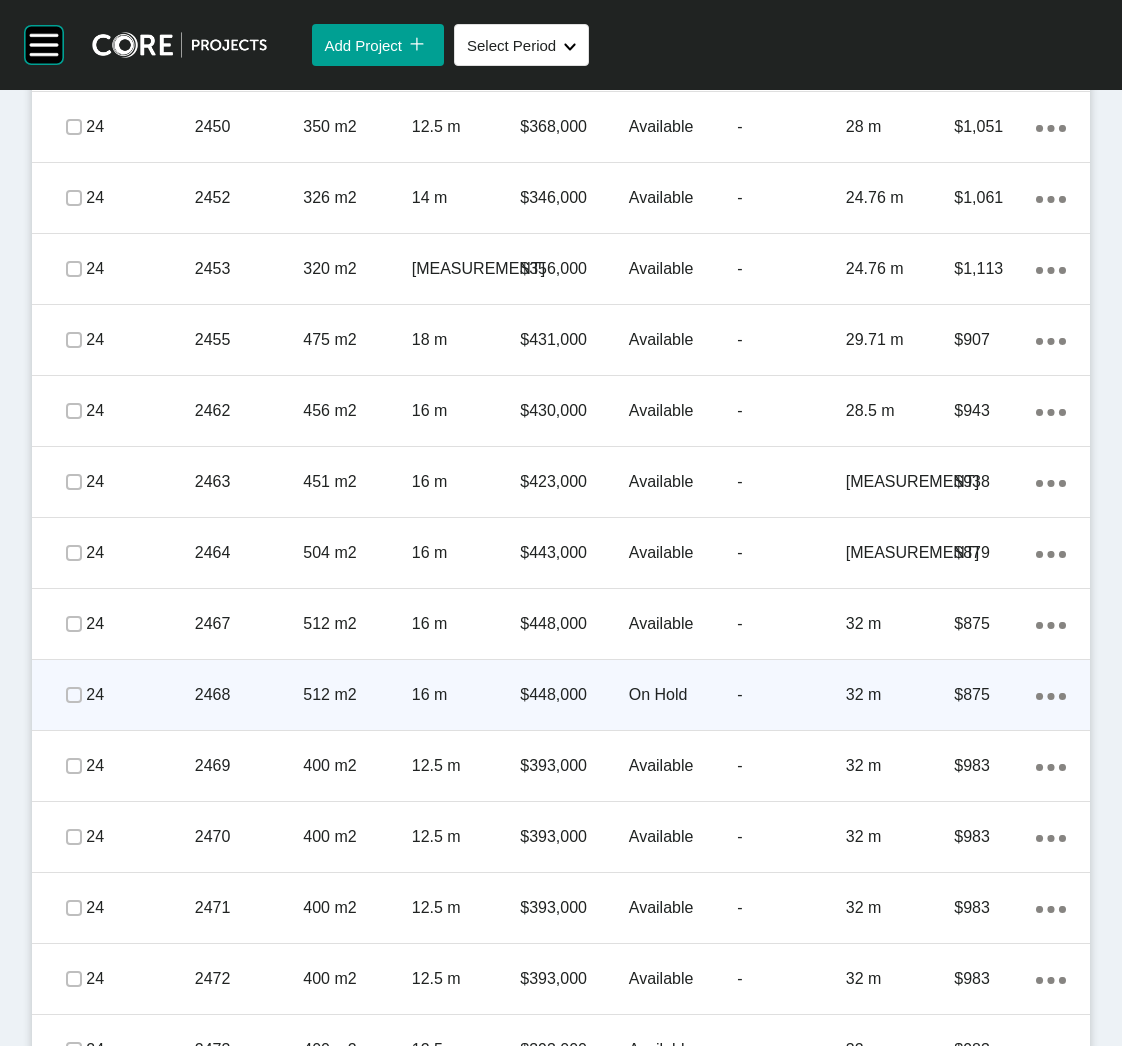 click on "2468" at bounding box center [249, 695] 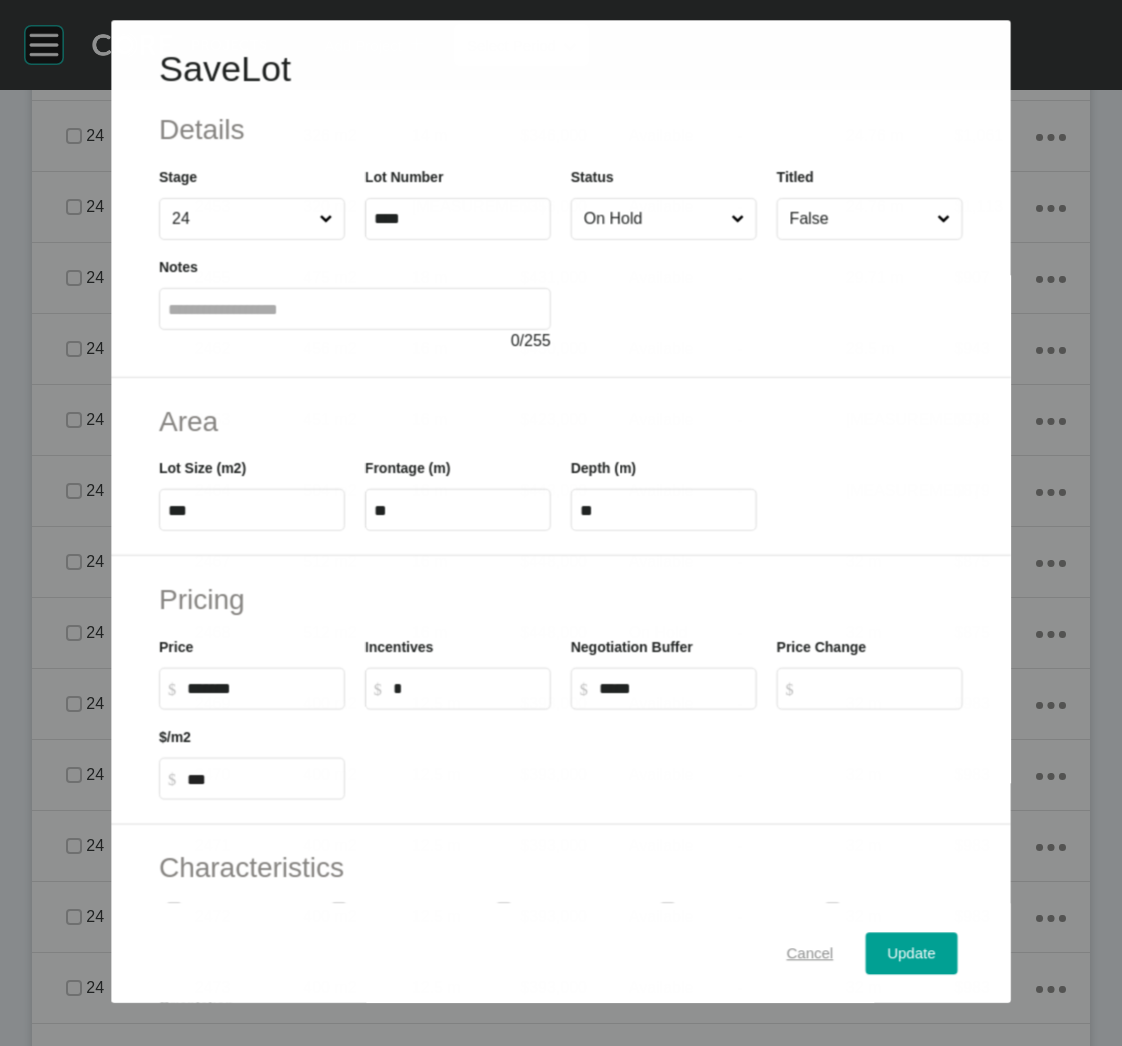 click on "Cancel" at bounding box center [810, 952] 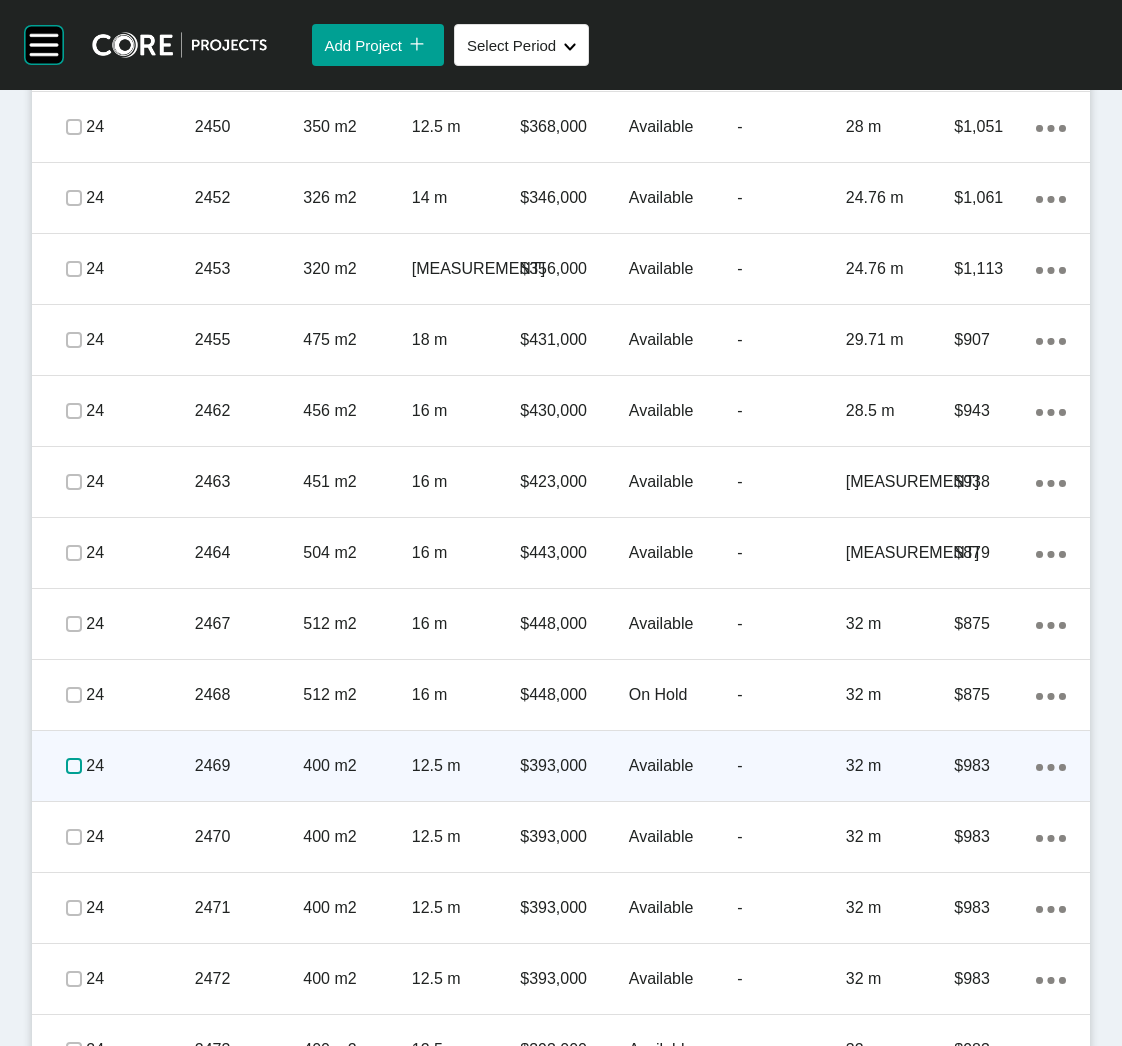 click at bounding box center [74, 766] 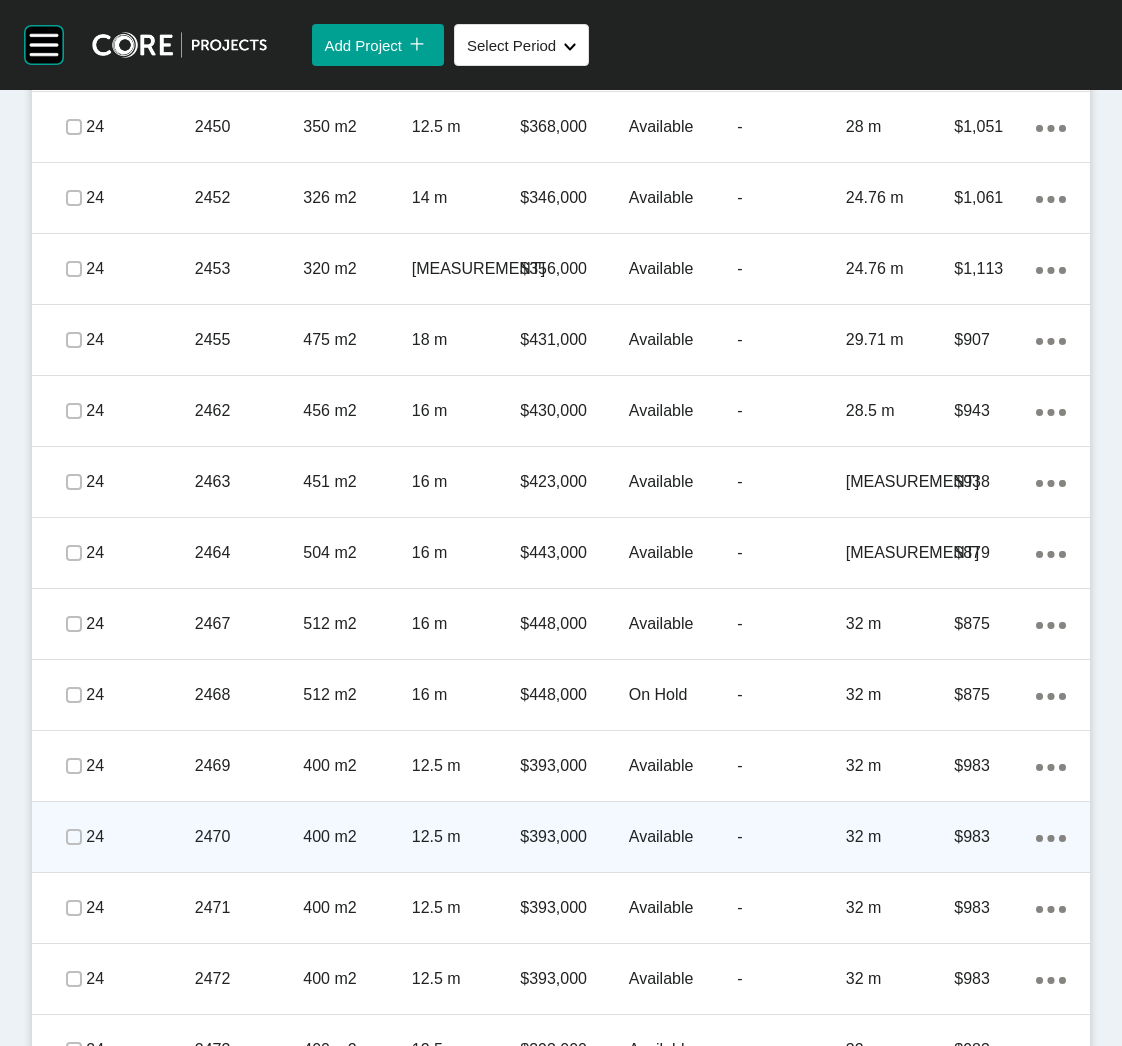 click at bounding box center (74, 837) 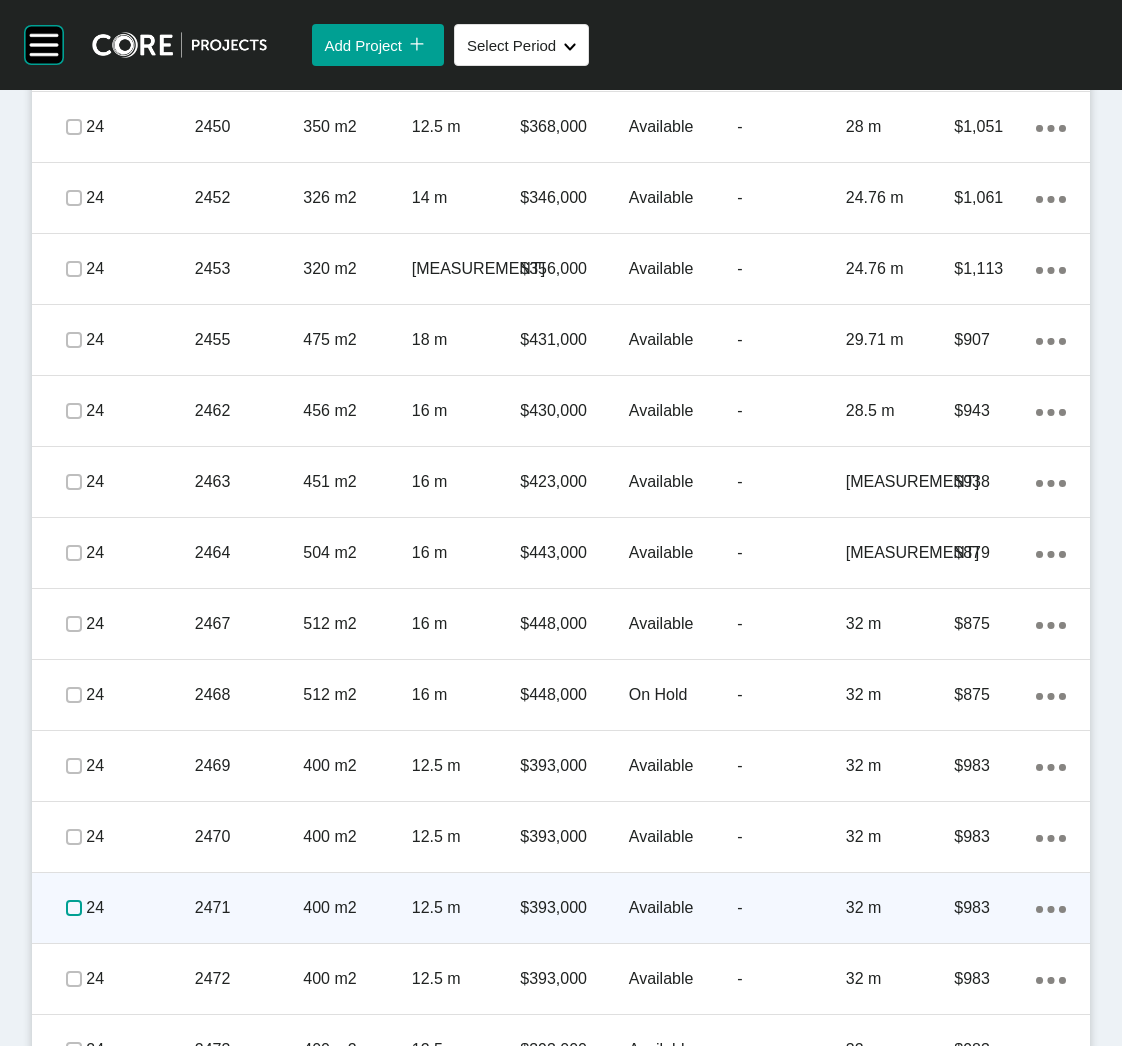 click at bounding box center (74, 908) 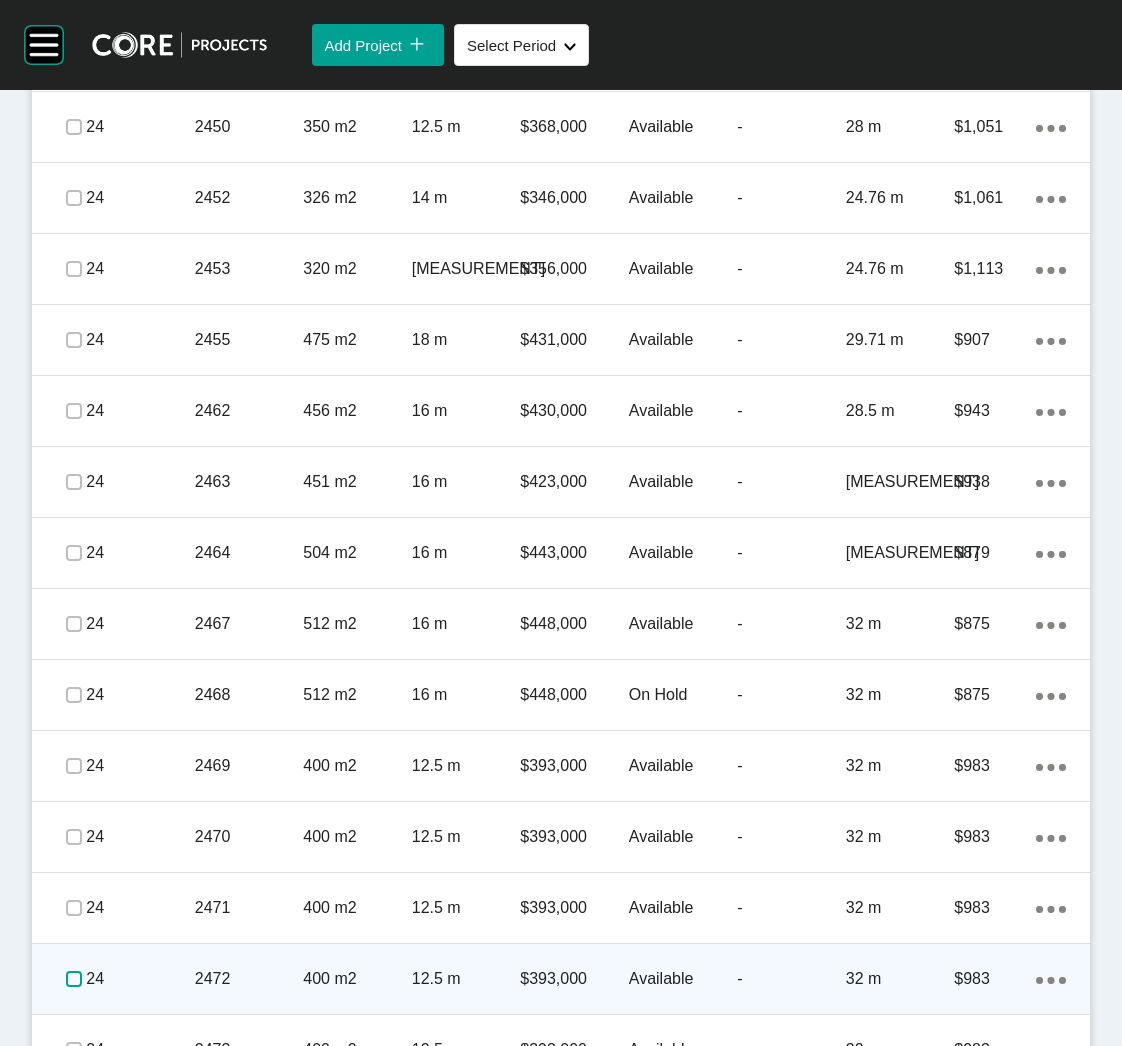 click at bounding box center [74, 979] 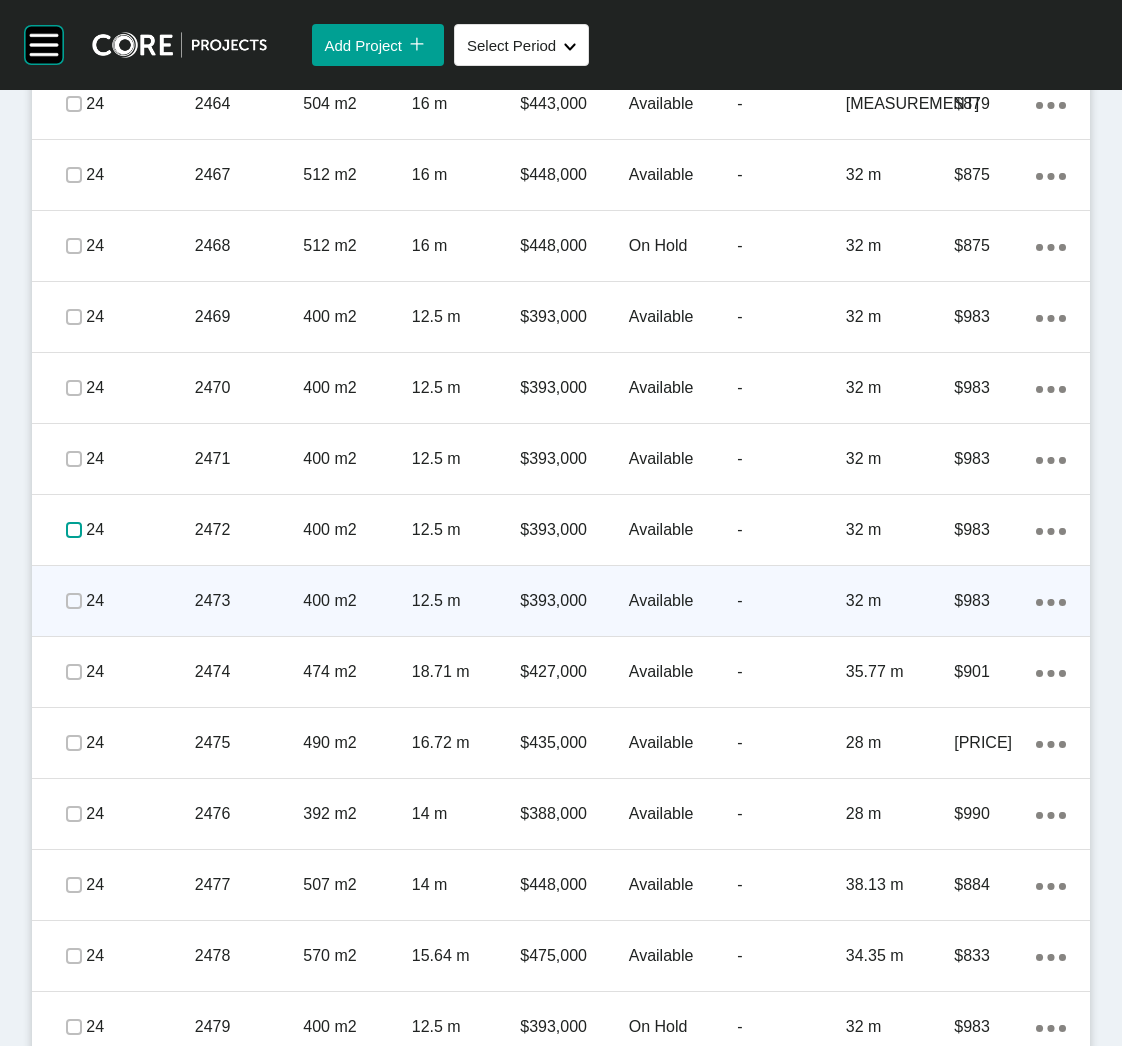 scroll, scrollTop: 3987, scrollLeft: 0, axis: vertical 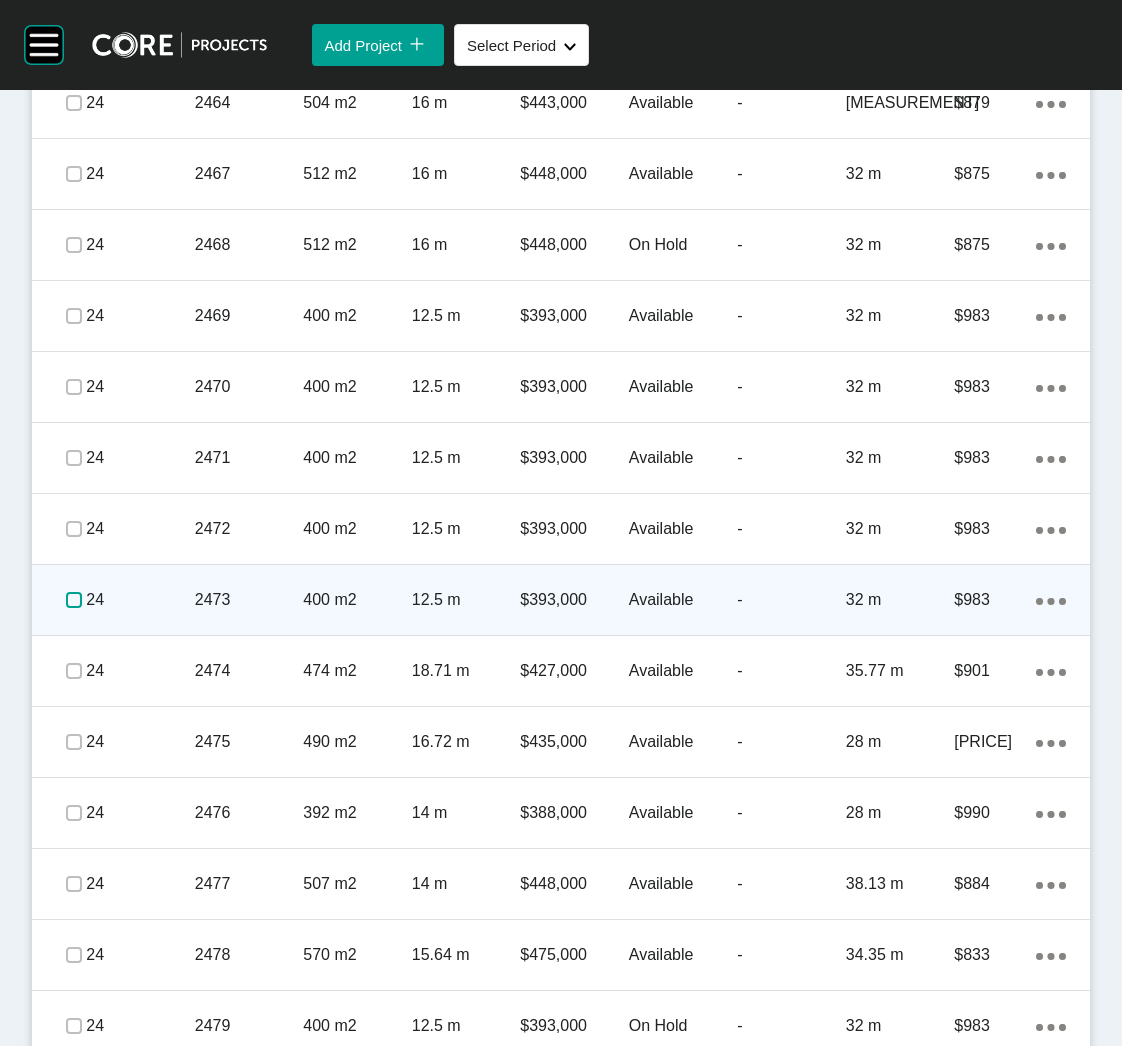 click at bounding box center [74, 600] 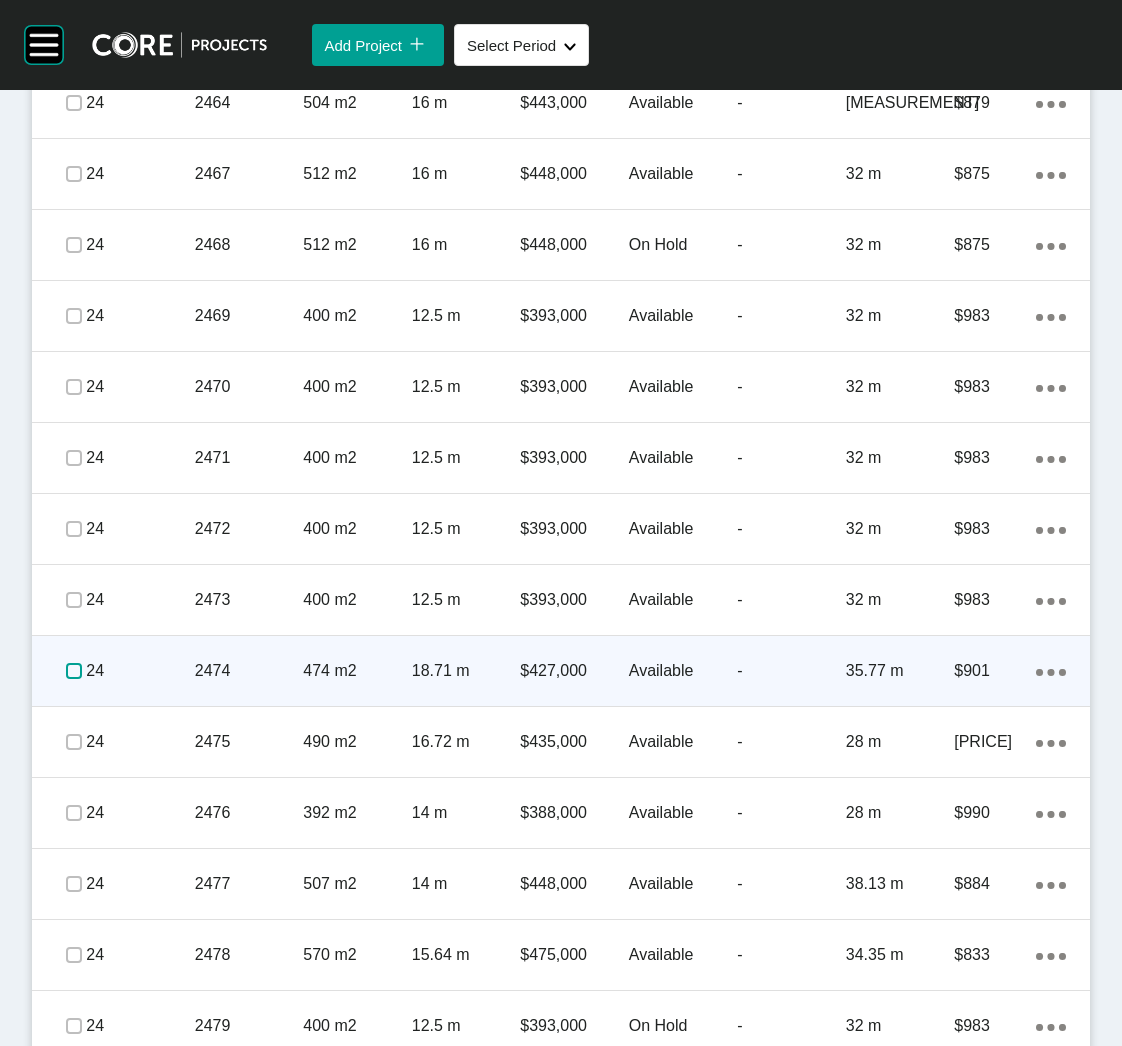 click at bounding box center [74, 671] 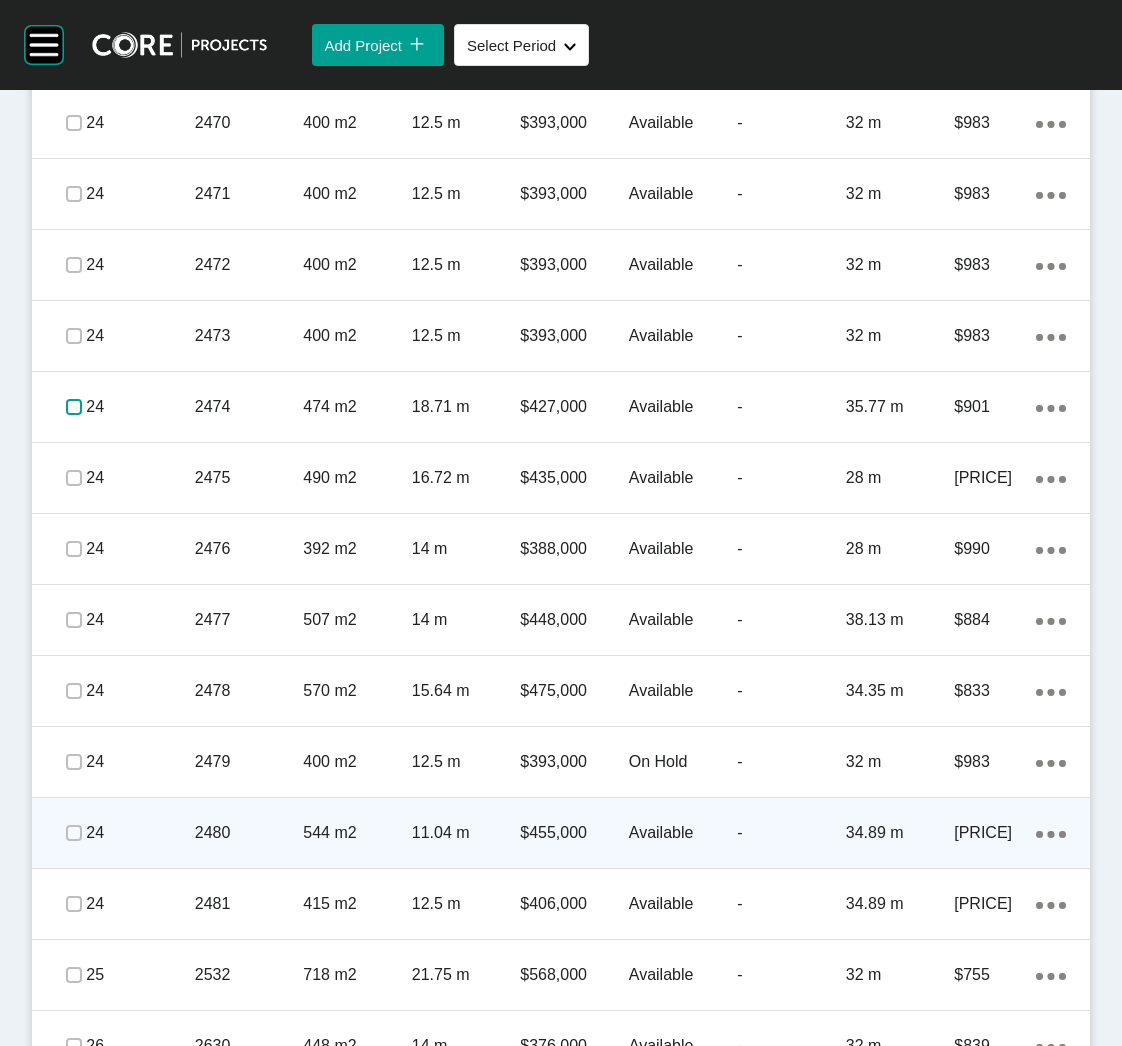 scroll, scrollTop: 4437, scrollLeft: 0, axis: vertical 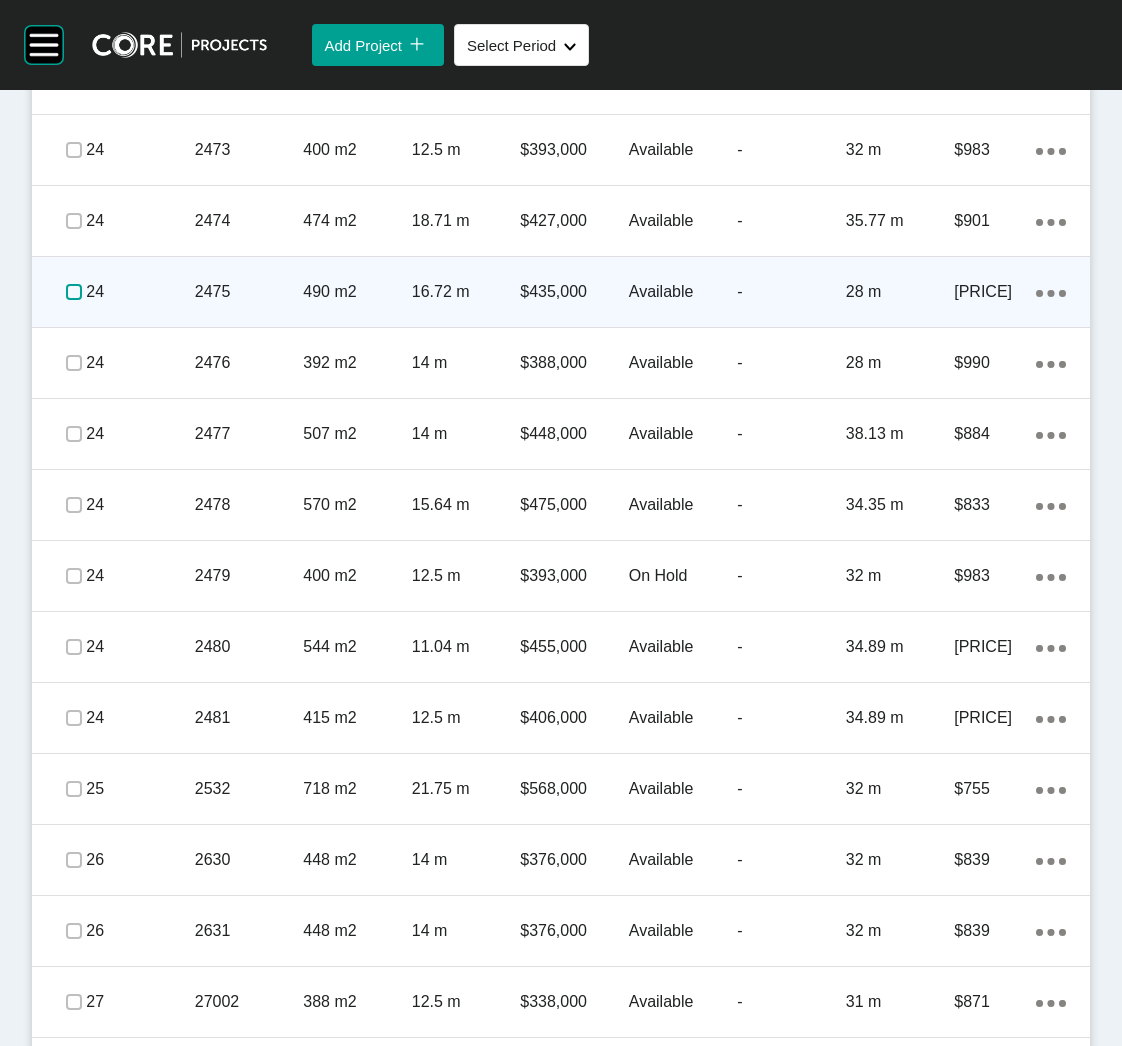 click at bounding box center (74, 292) 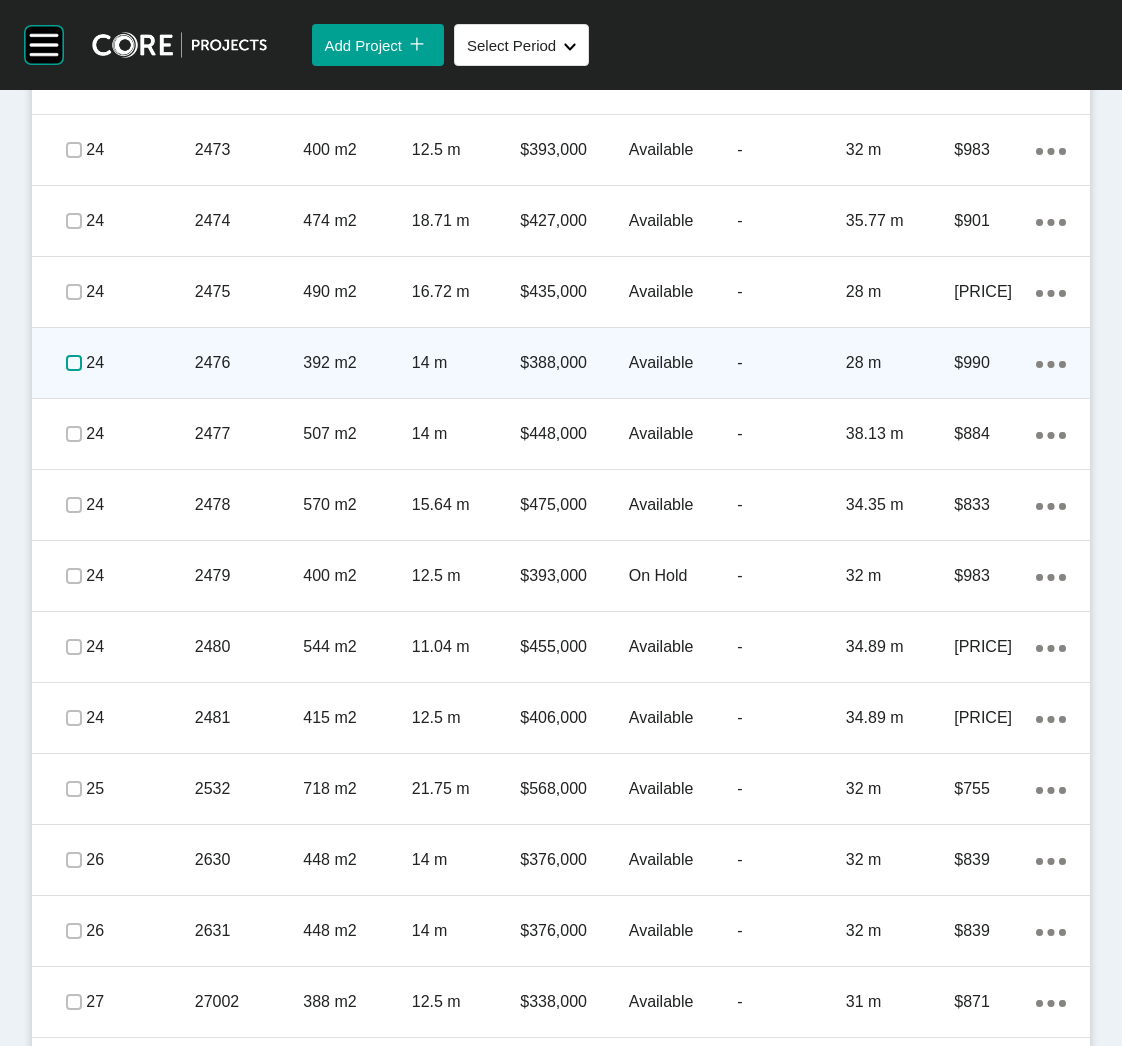 click at bounding box center (74, 363) 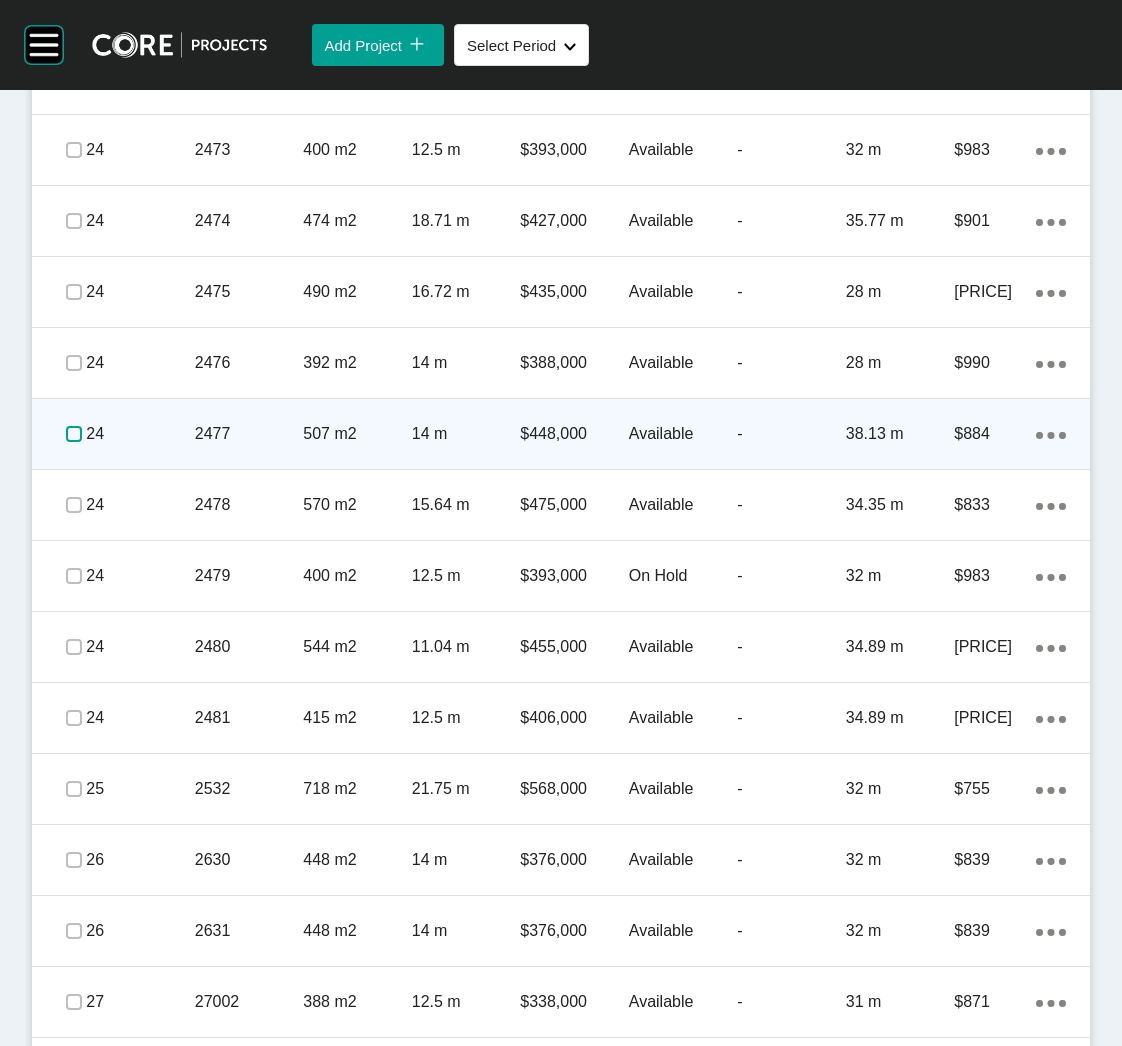 click at bounding box center (74, 434) 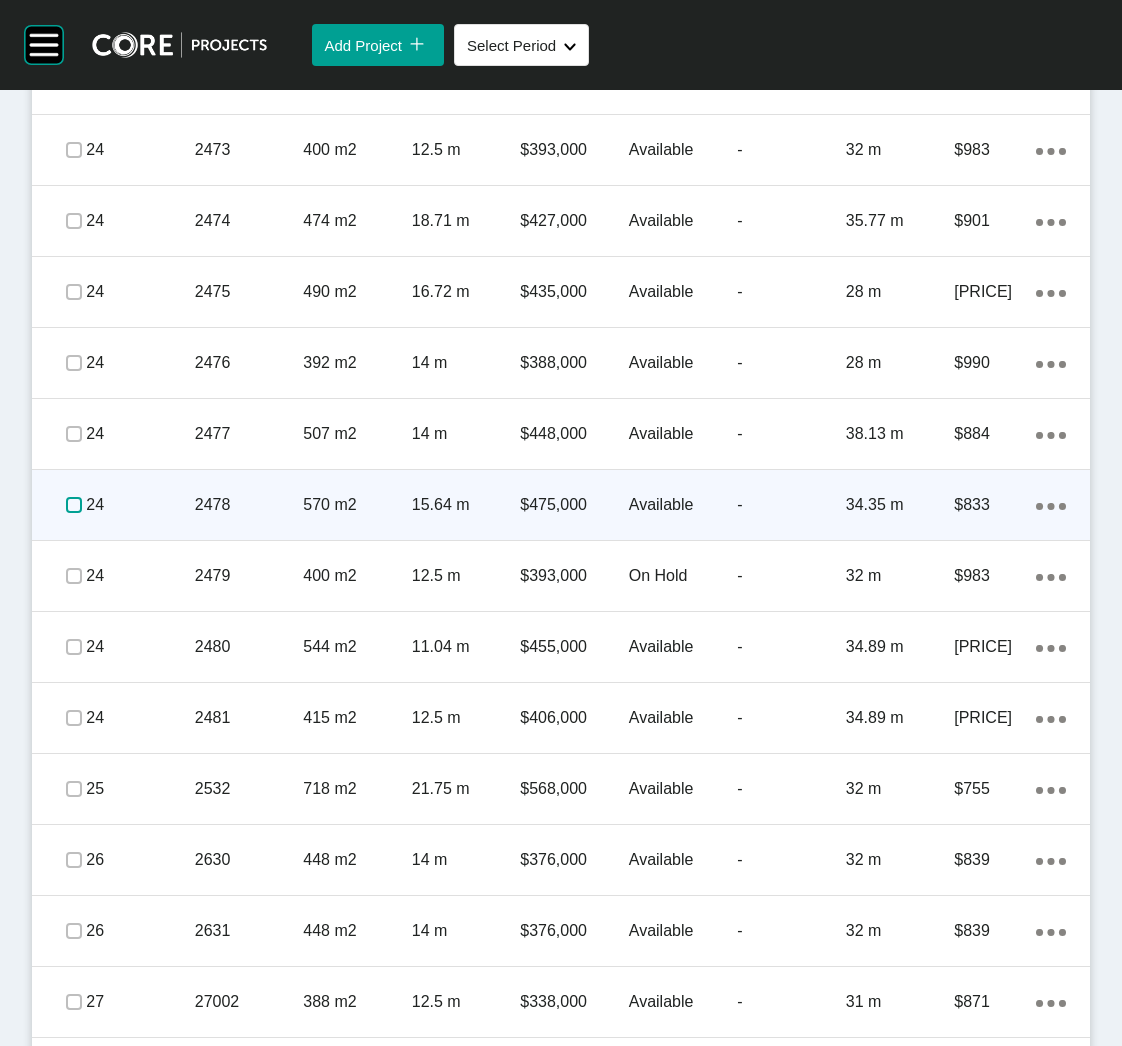 click at bounding box center (74, 505) 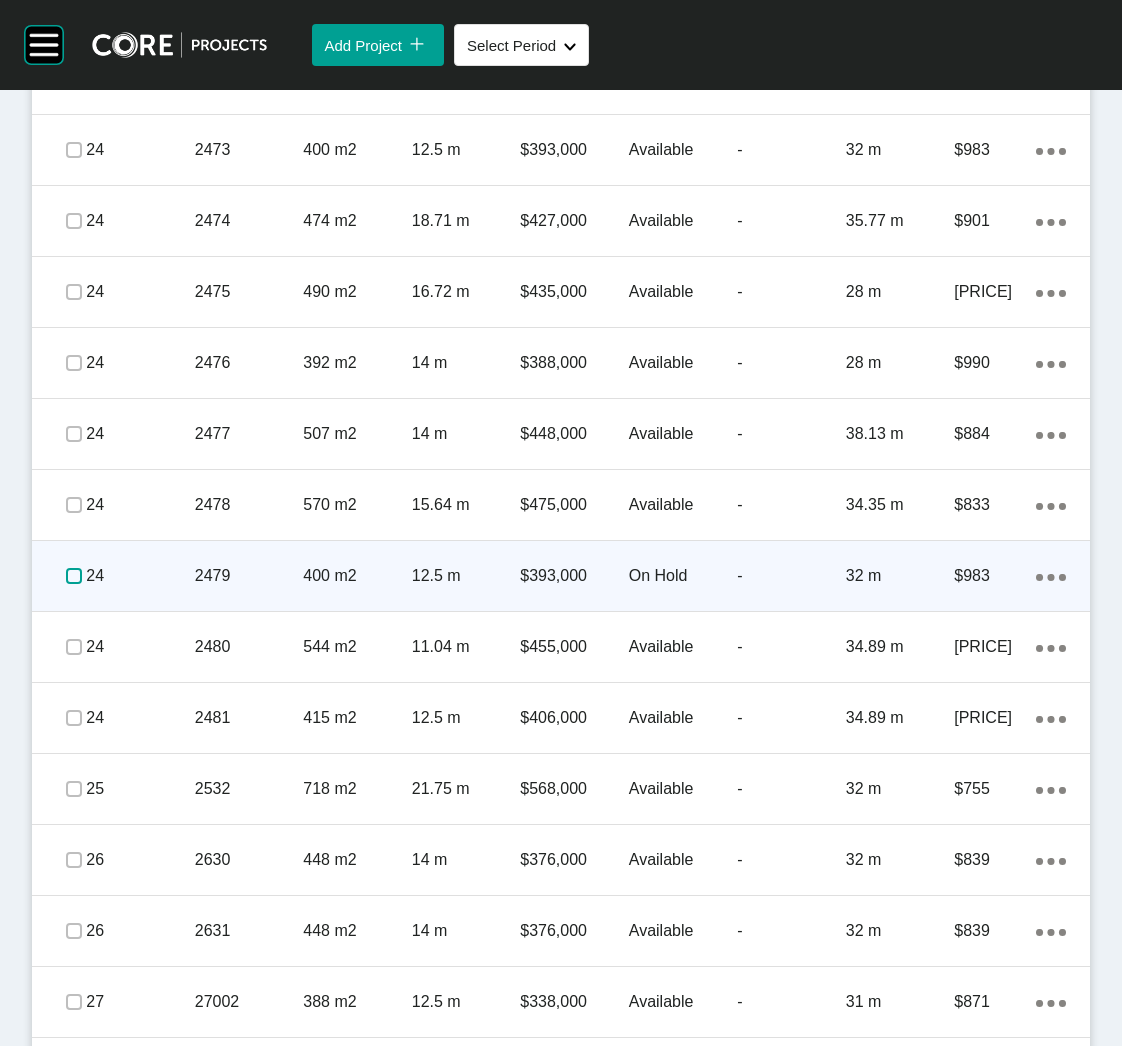 click at bounding box center (74, 576) 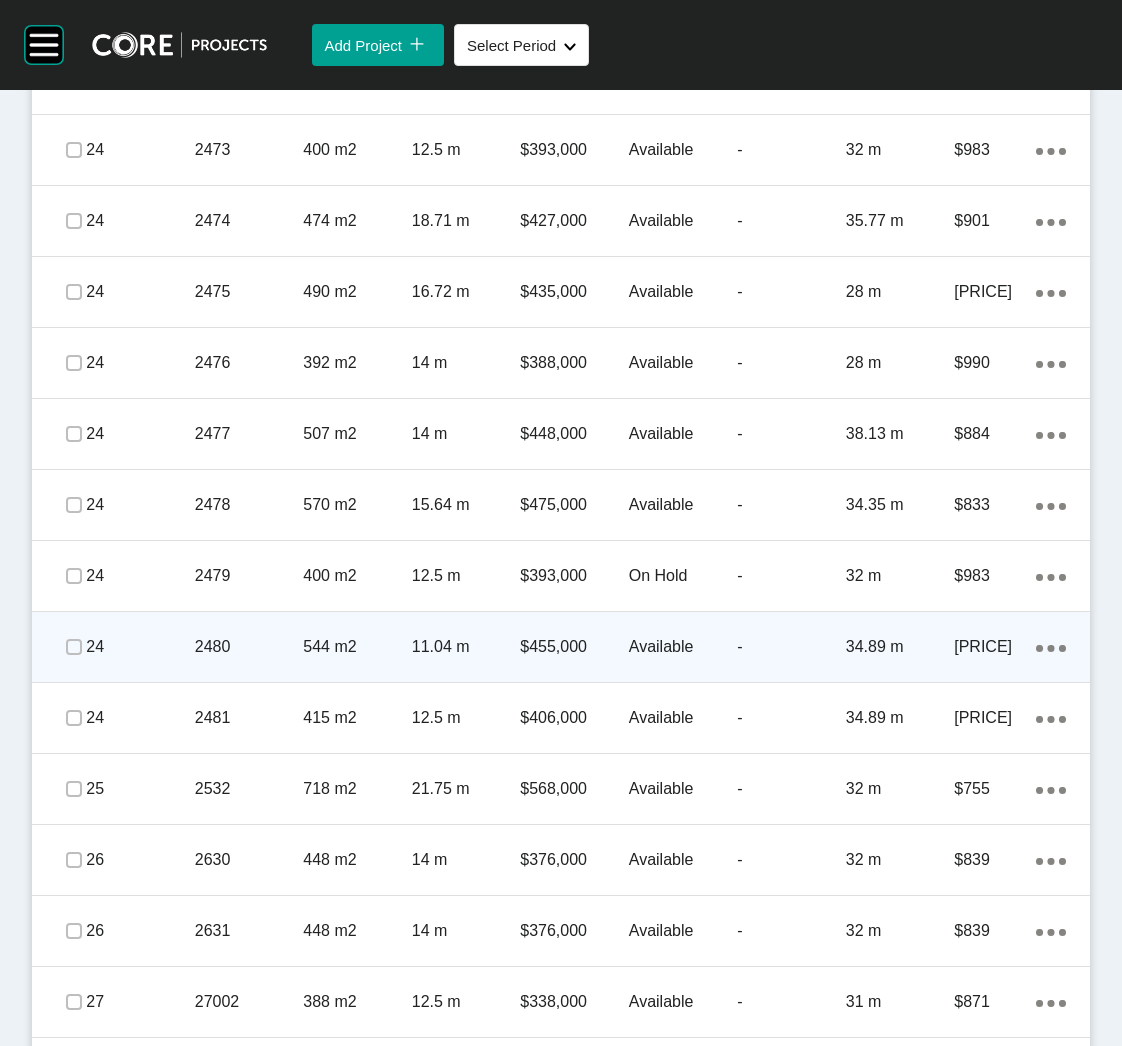 click at bounding box center (74, 647) 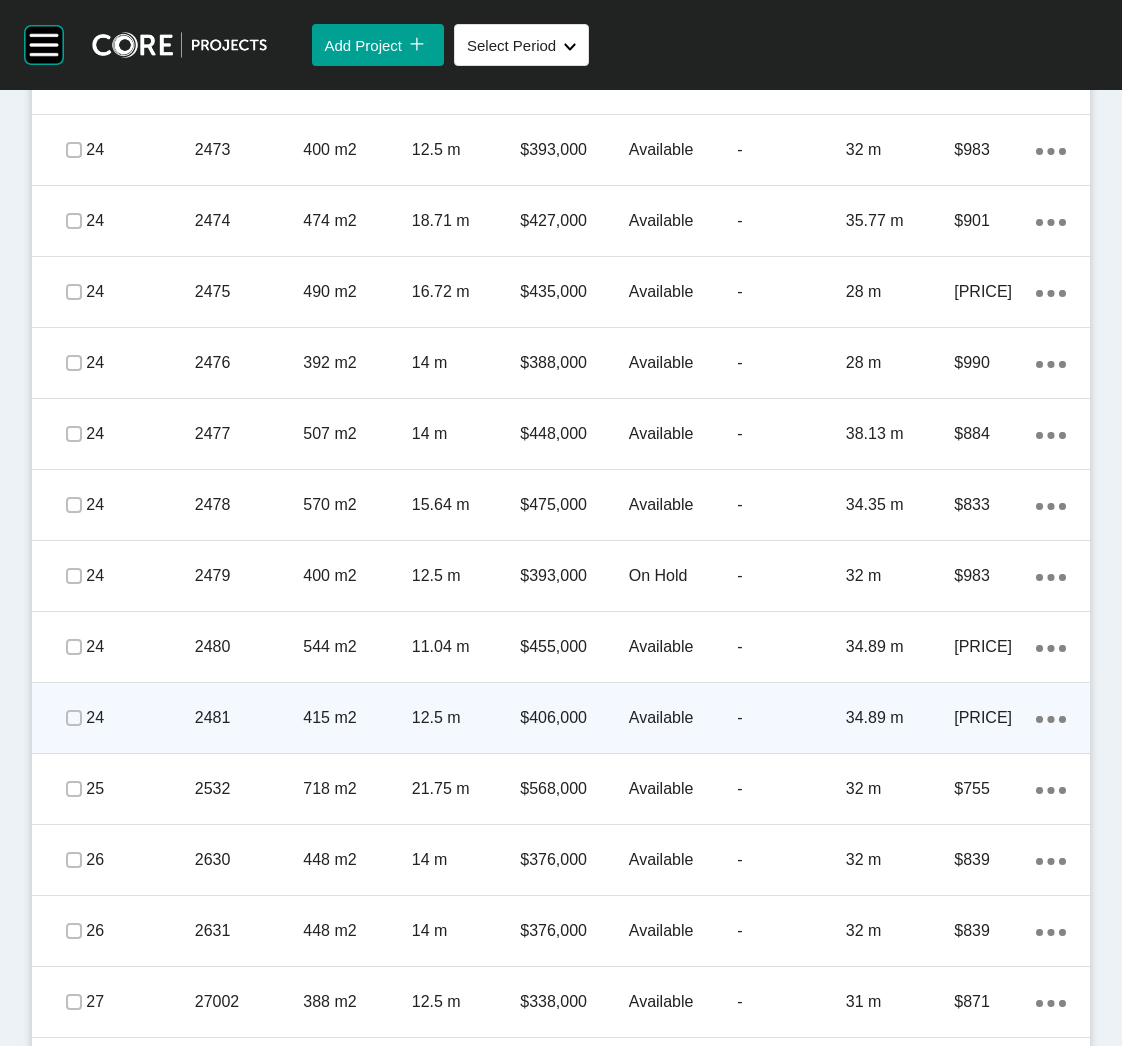 click at bounding box center (74, 718) 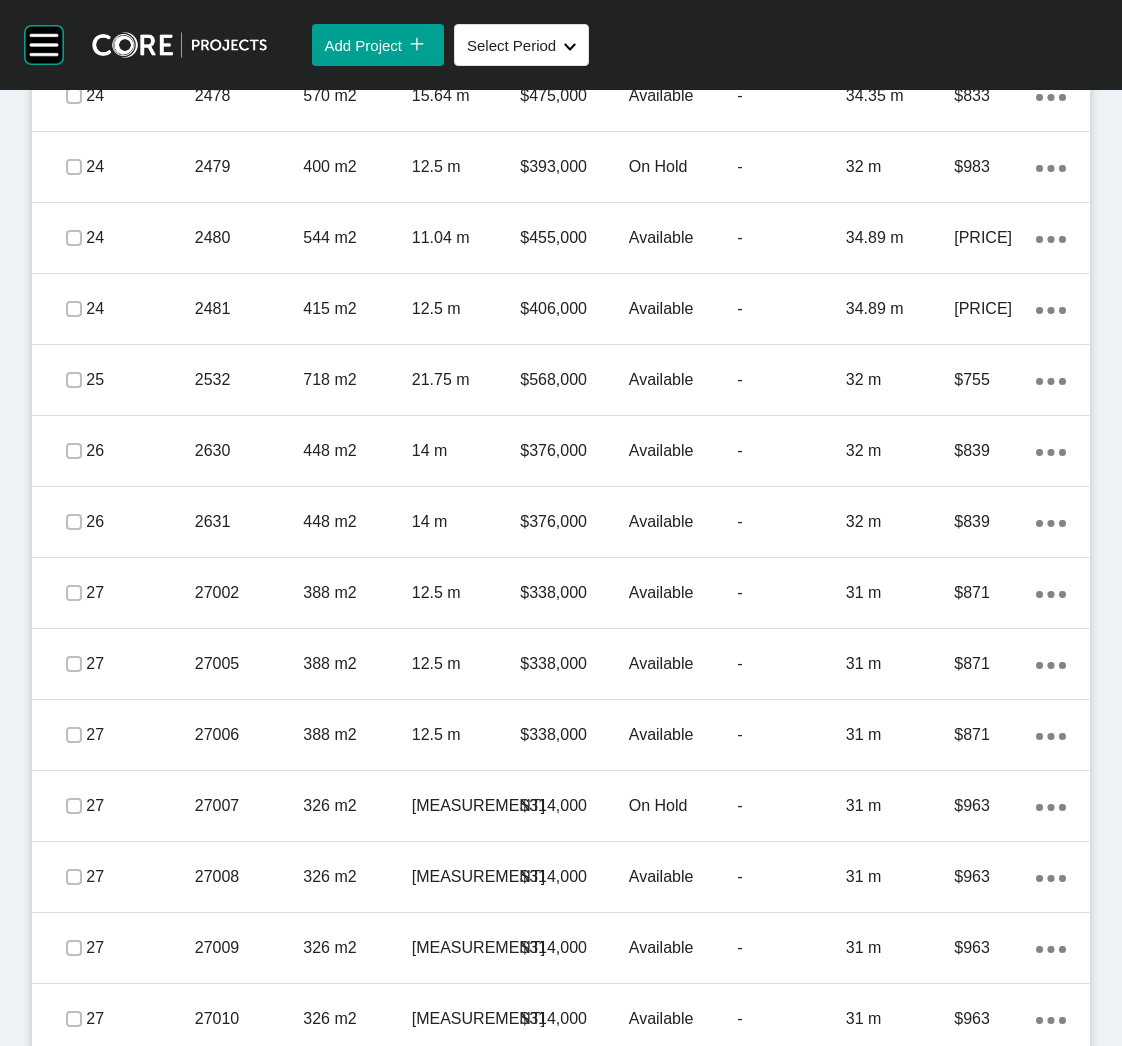 scroll, scrollTop: 4887, scrollLeft: 0, axis: vertical 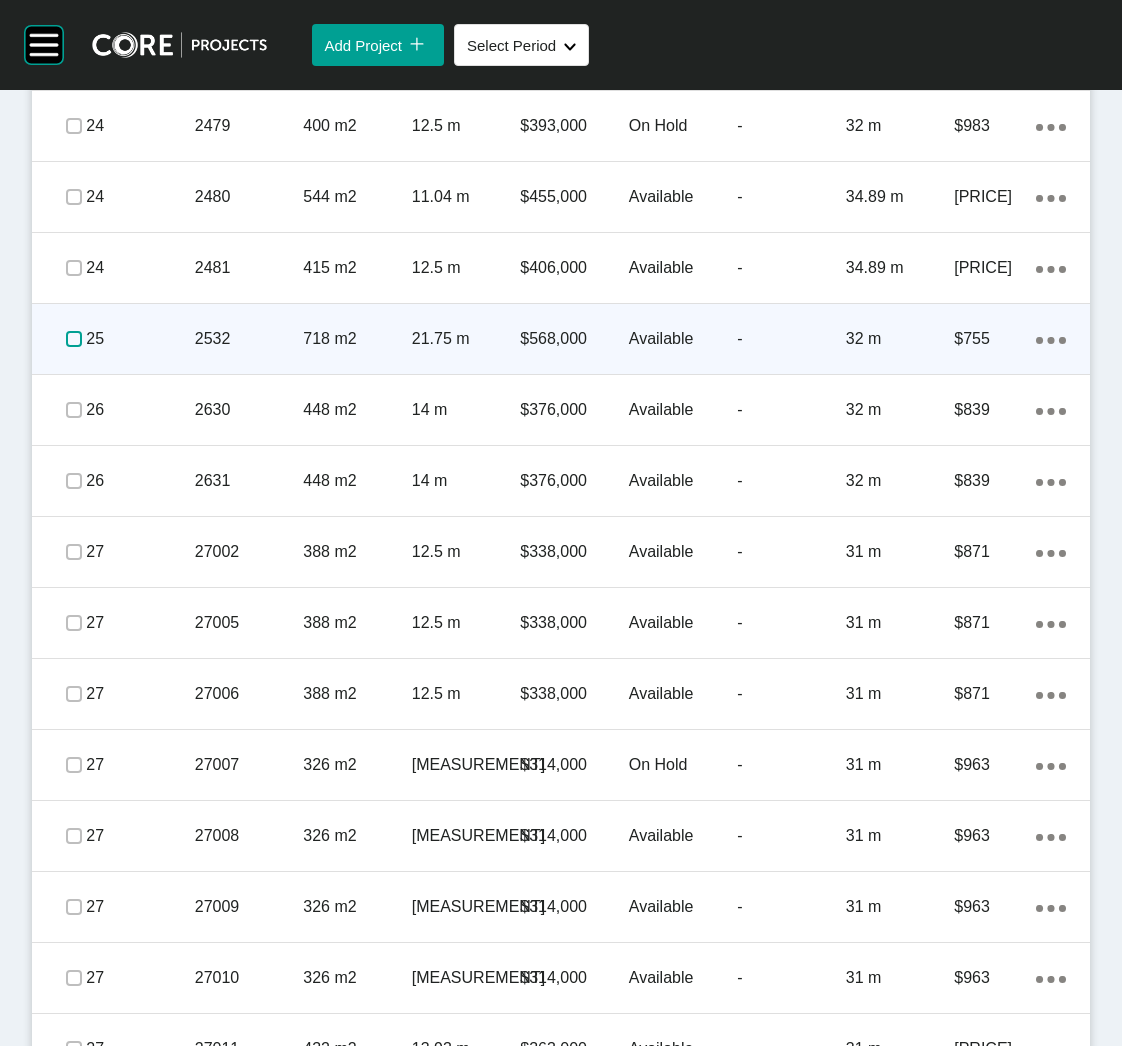 click at bounding box center [74, 339] 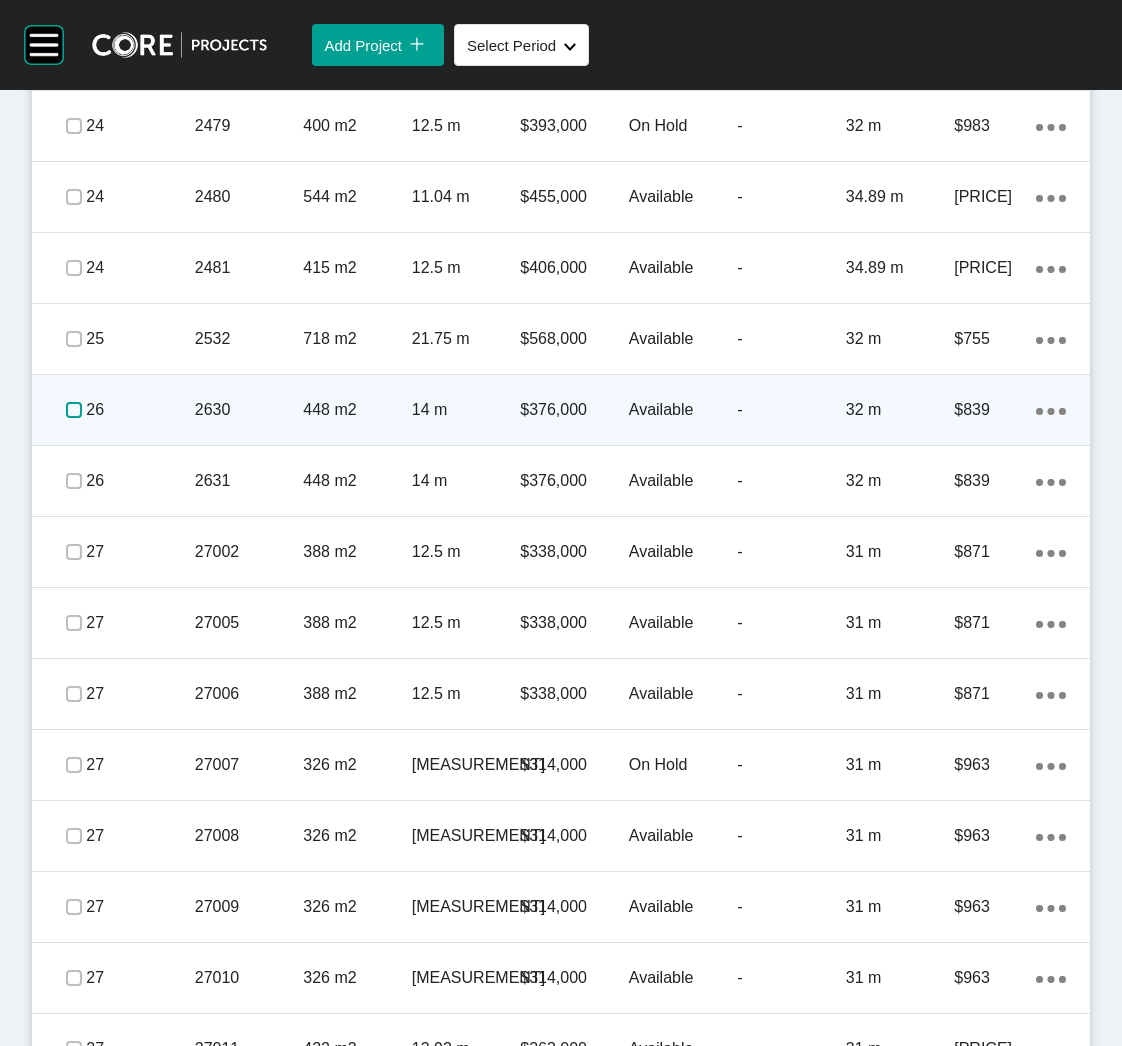 click at bounding box center (74, 410) 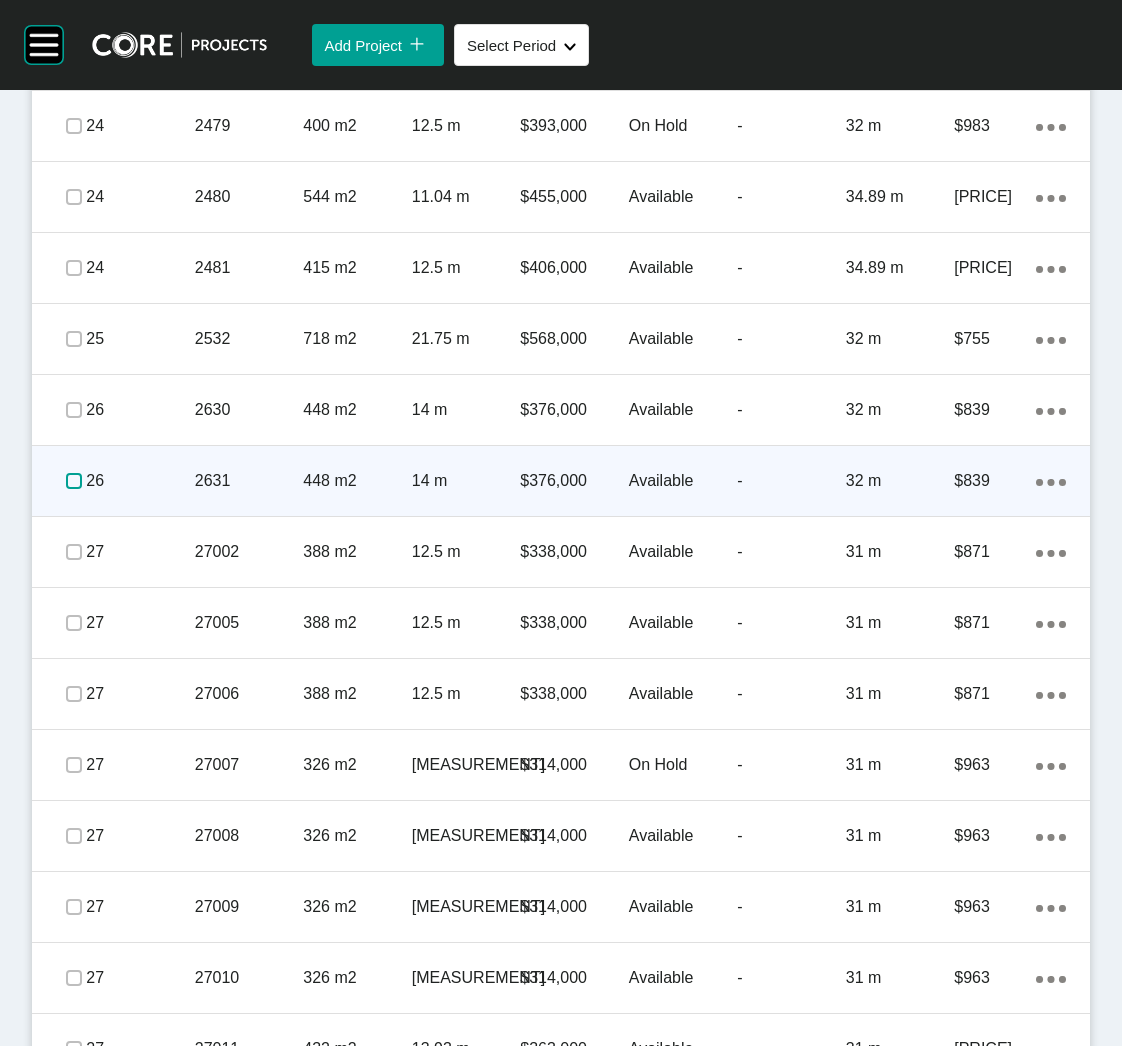 click at bounding box center [74, 481] 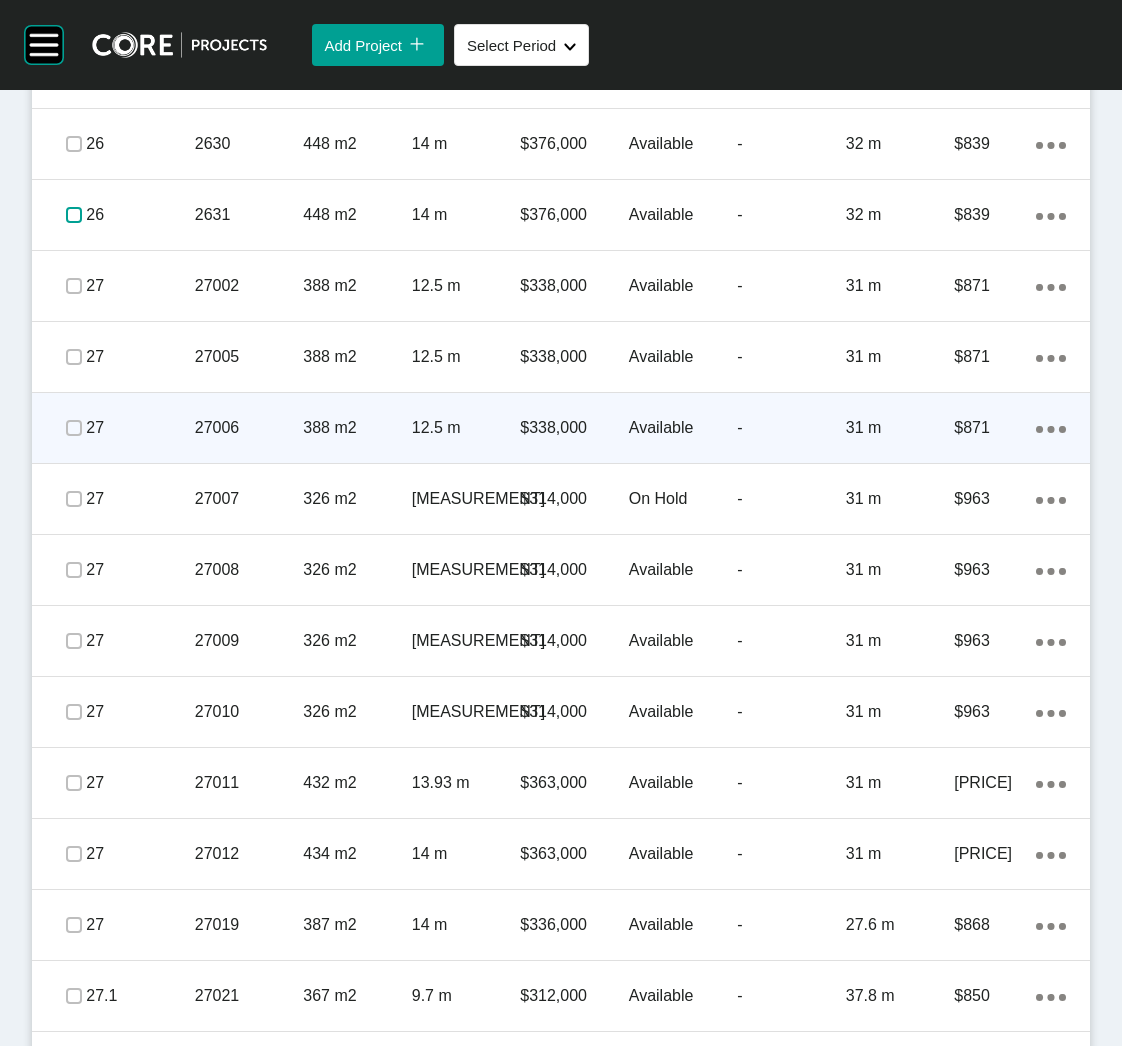 scroll, scrollTop: 5187, scrollLeft: 0, axis: vertical 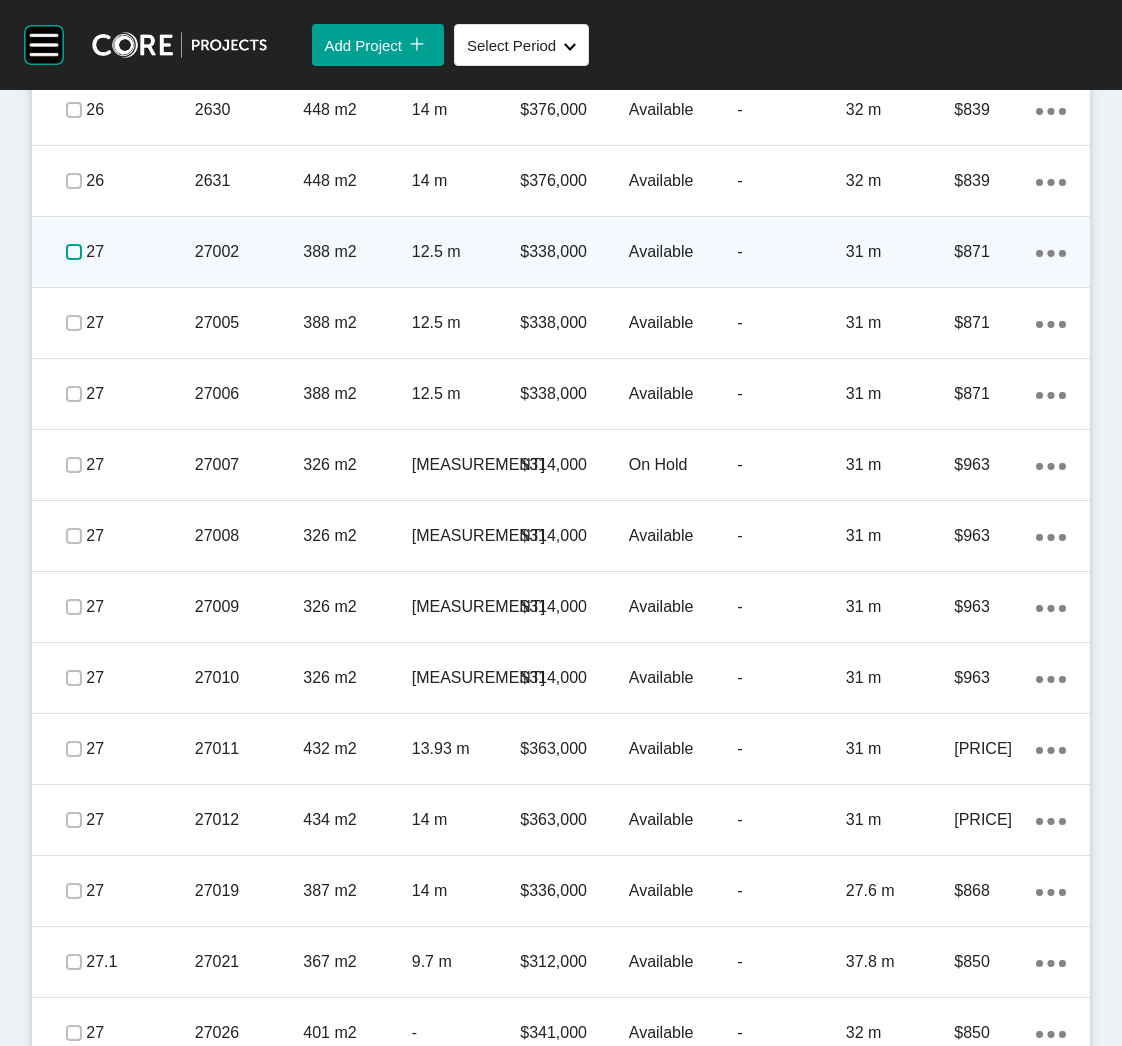 click at bounding box center (74, 252) 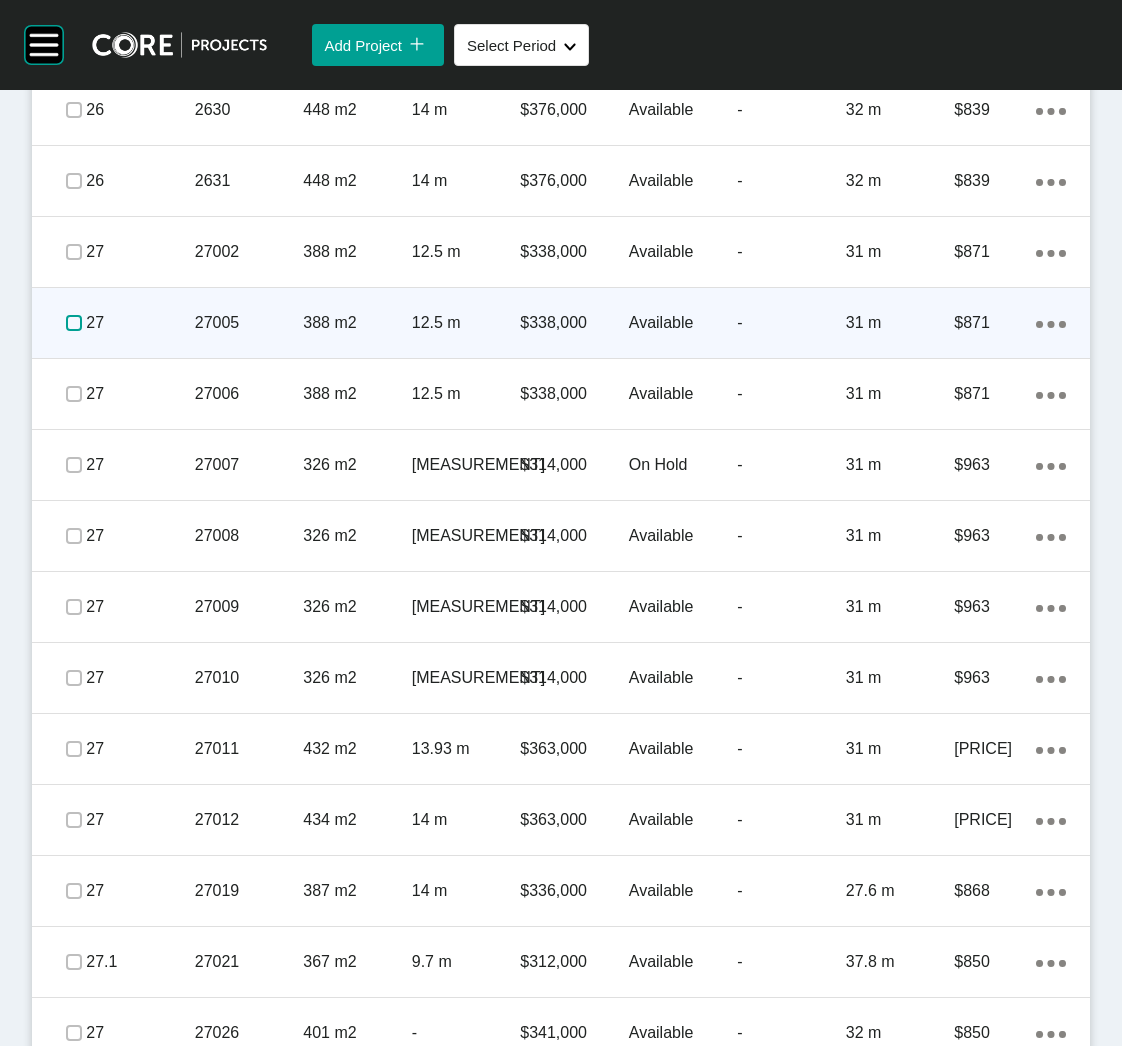 click at bounding box center [74, 323] 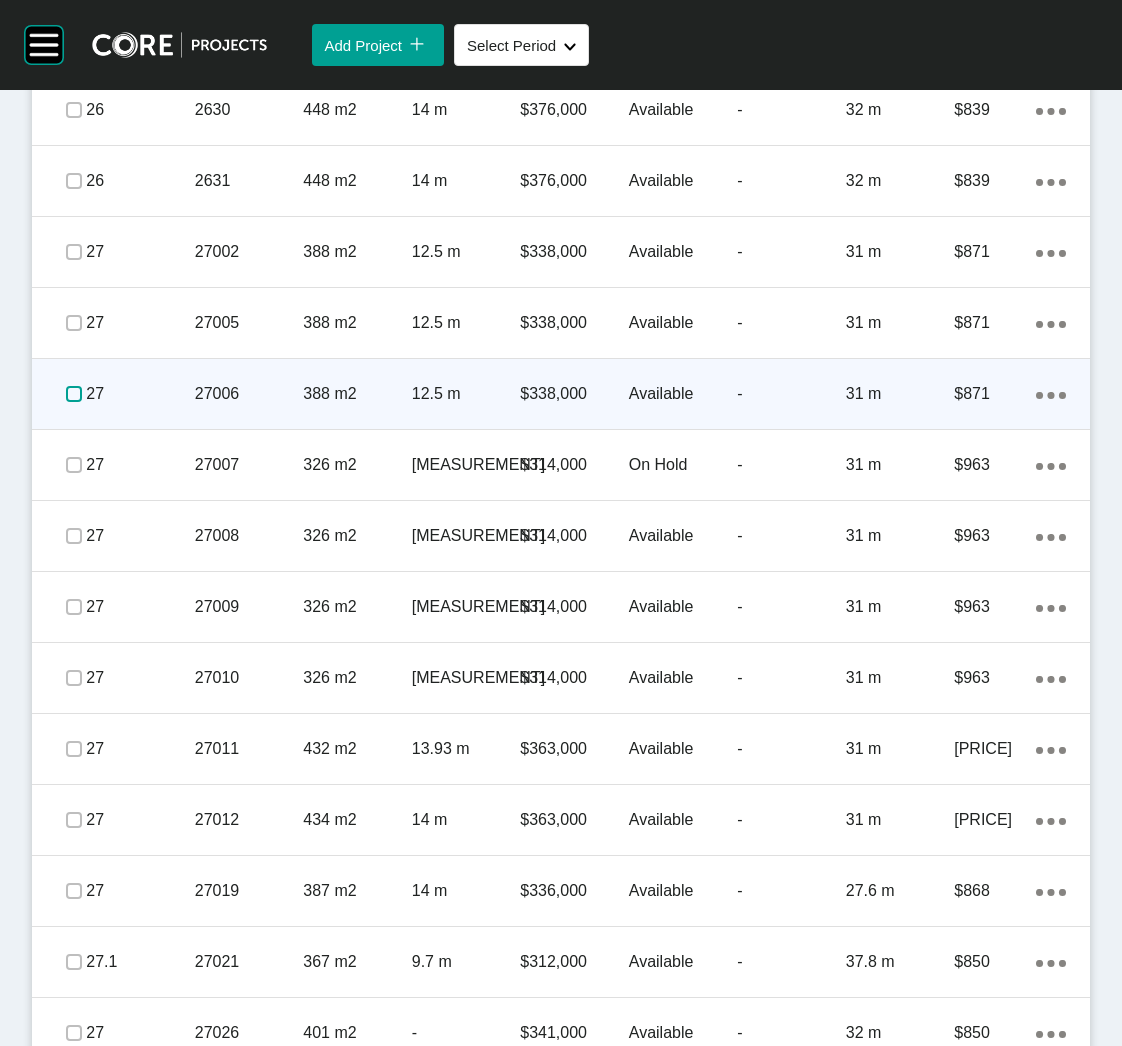 click at bounding box center [74, 394] 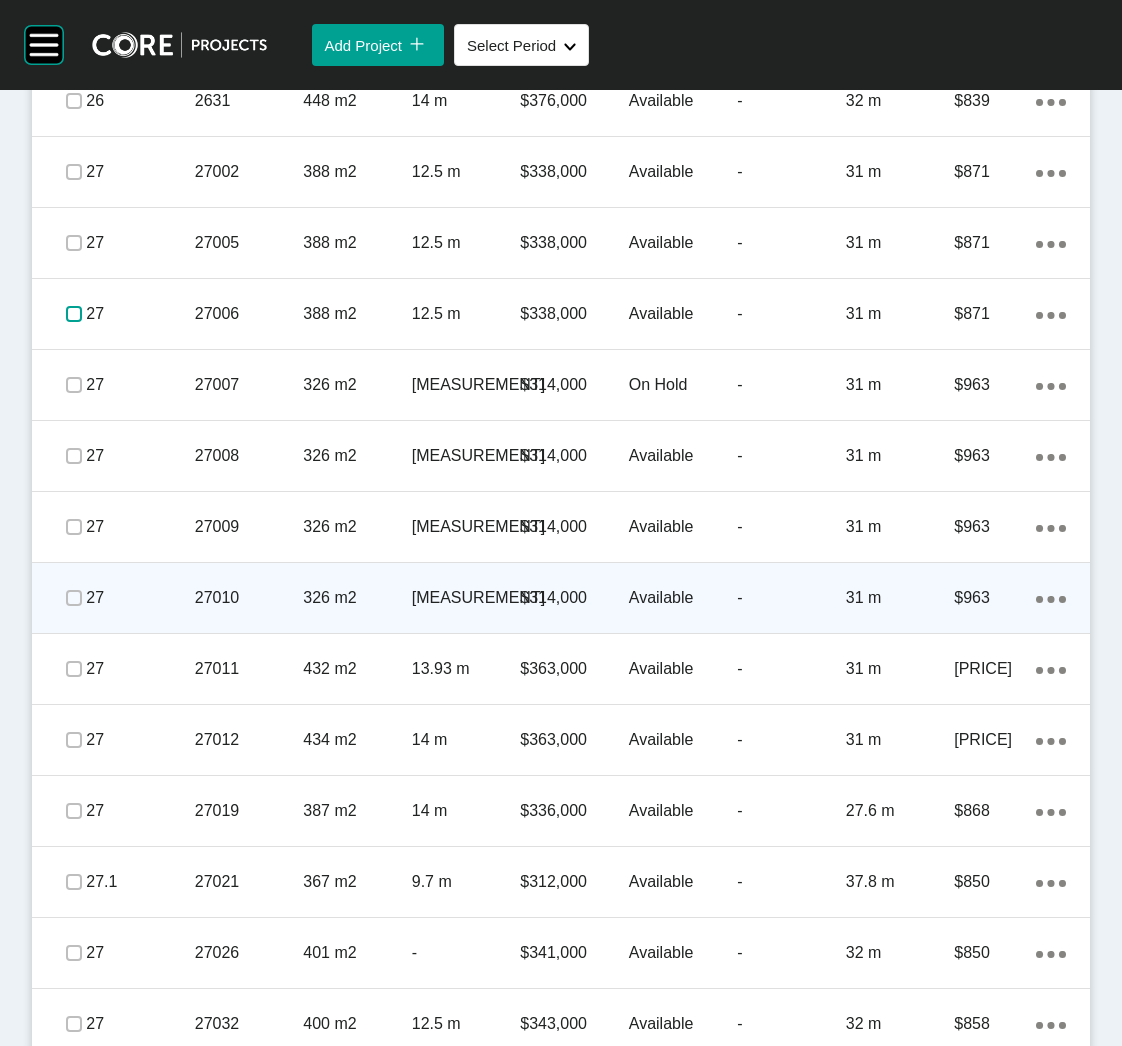 scroll, scrollTop: 5337, scrollLeft: 0, axis: vertical 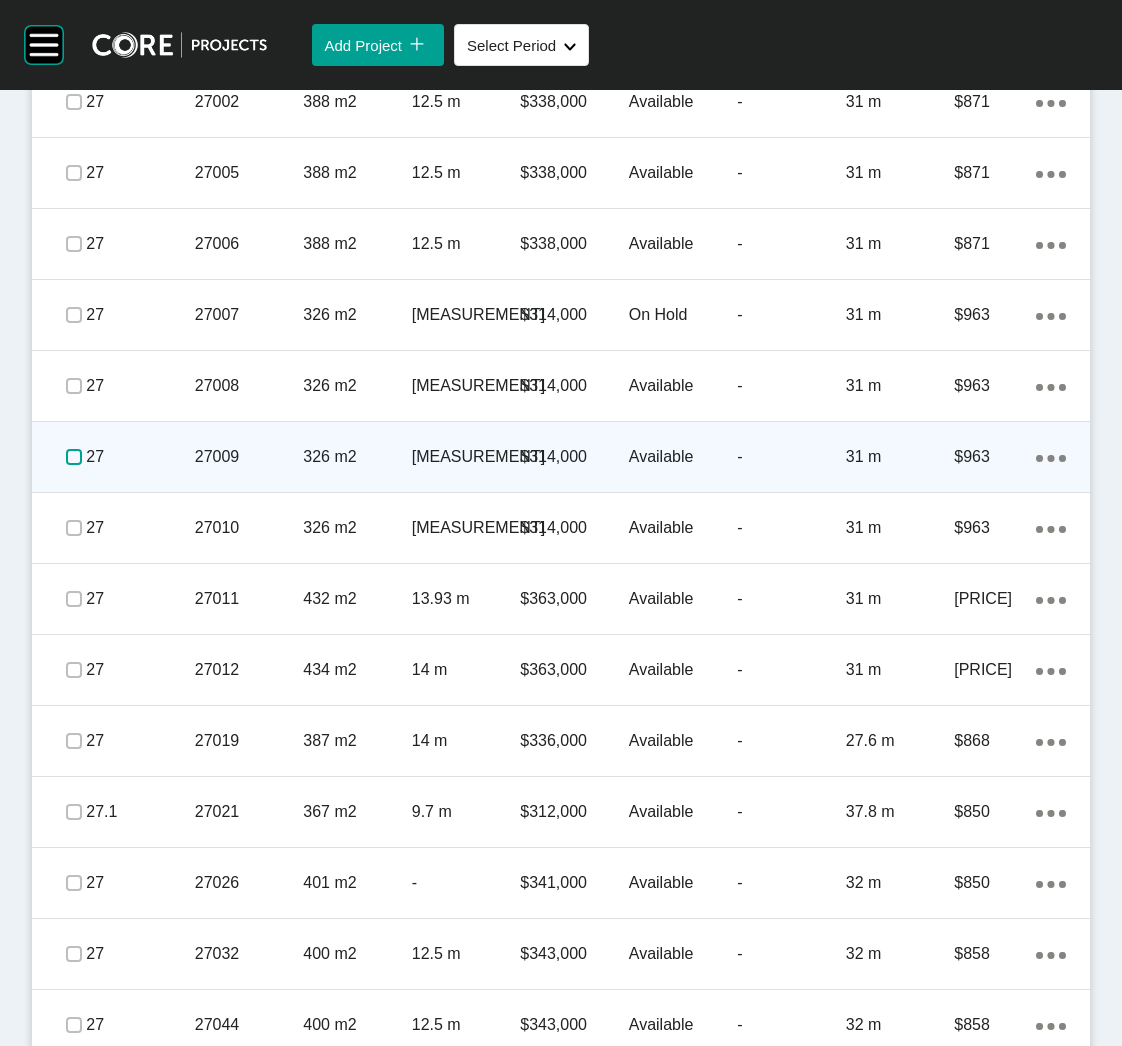 click at bounding box center [74, 457] 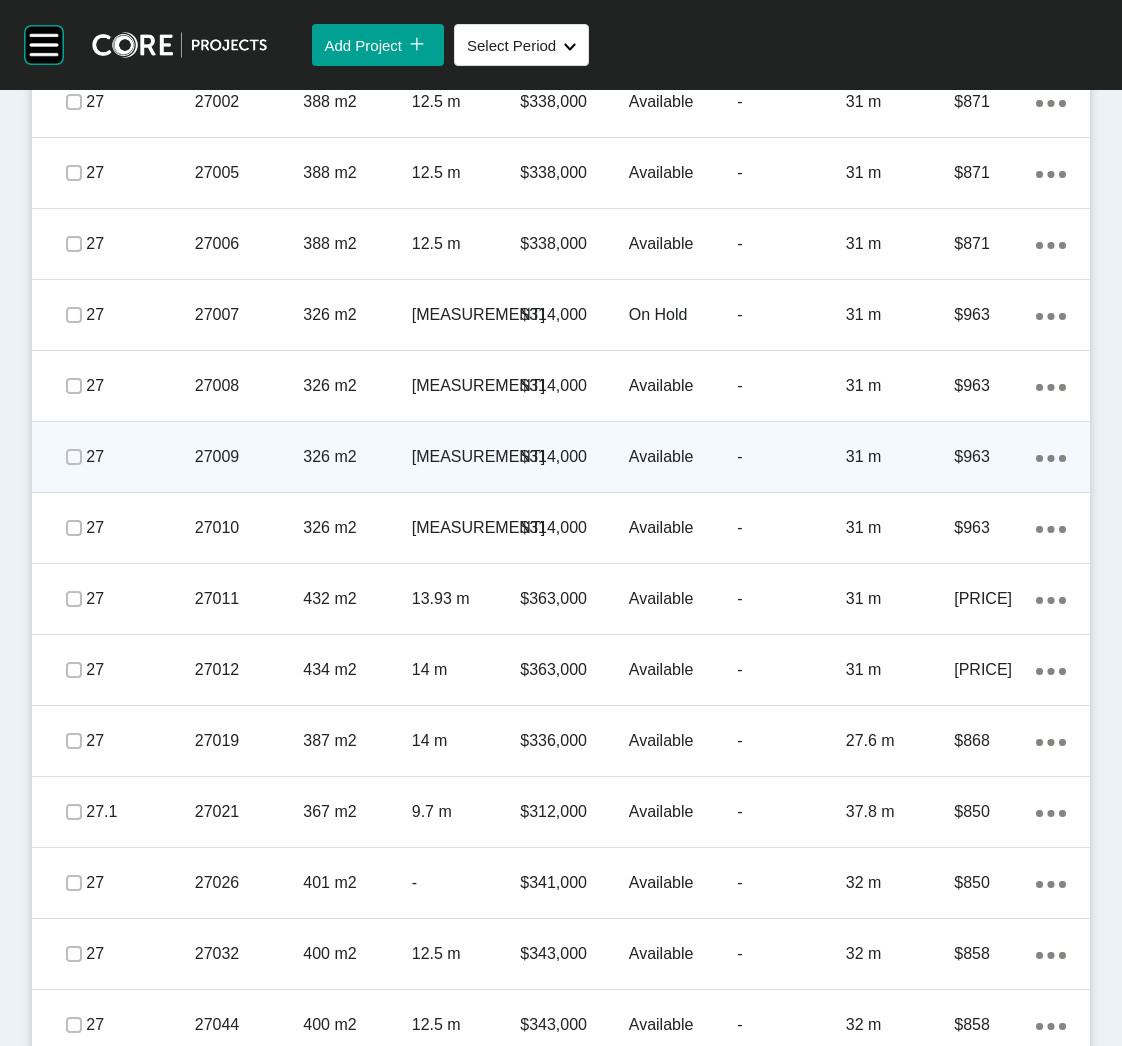 click on "27" at bounding box center [140, 457] 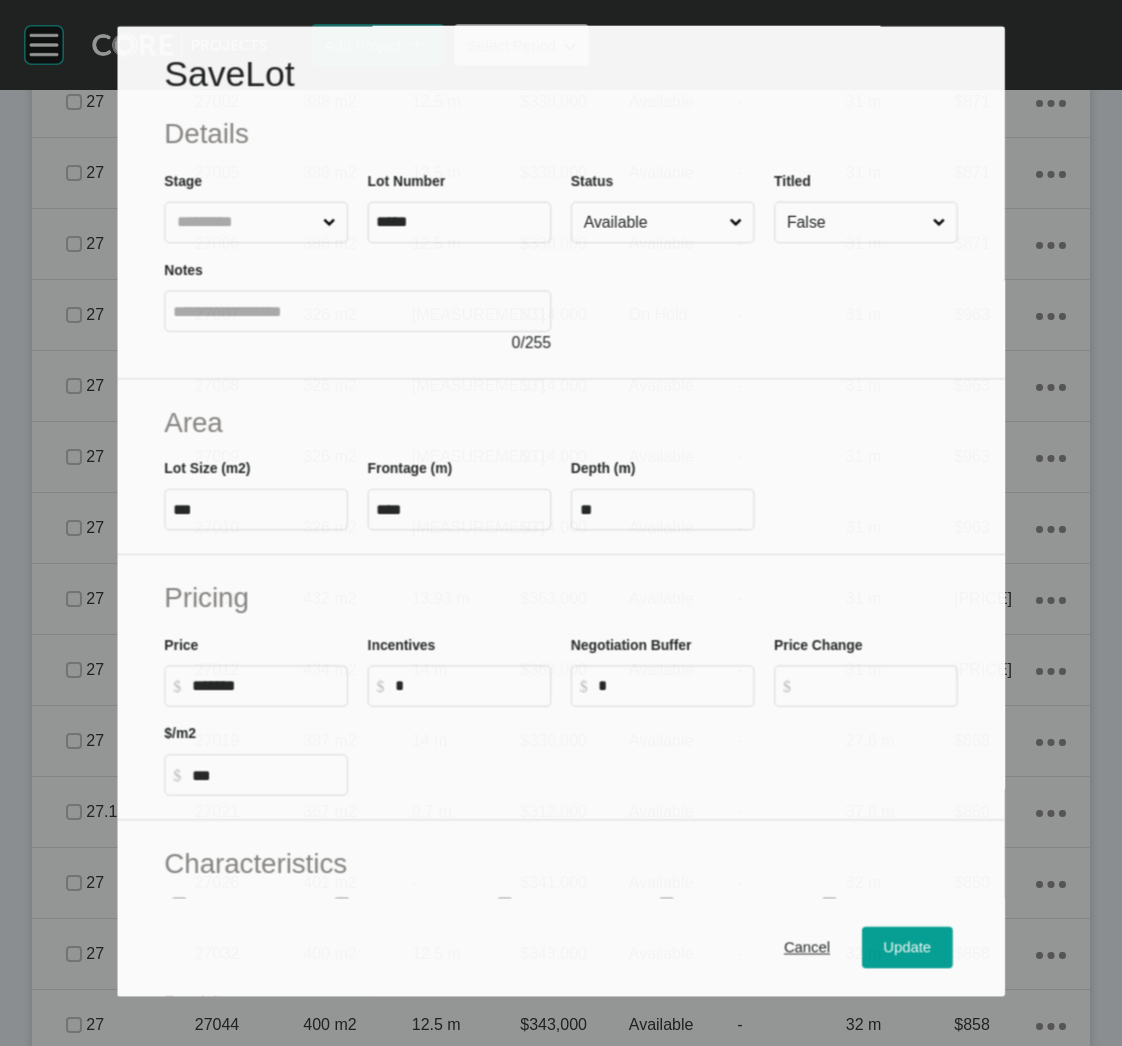click on "Available" at bounding box center [653, 222] 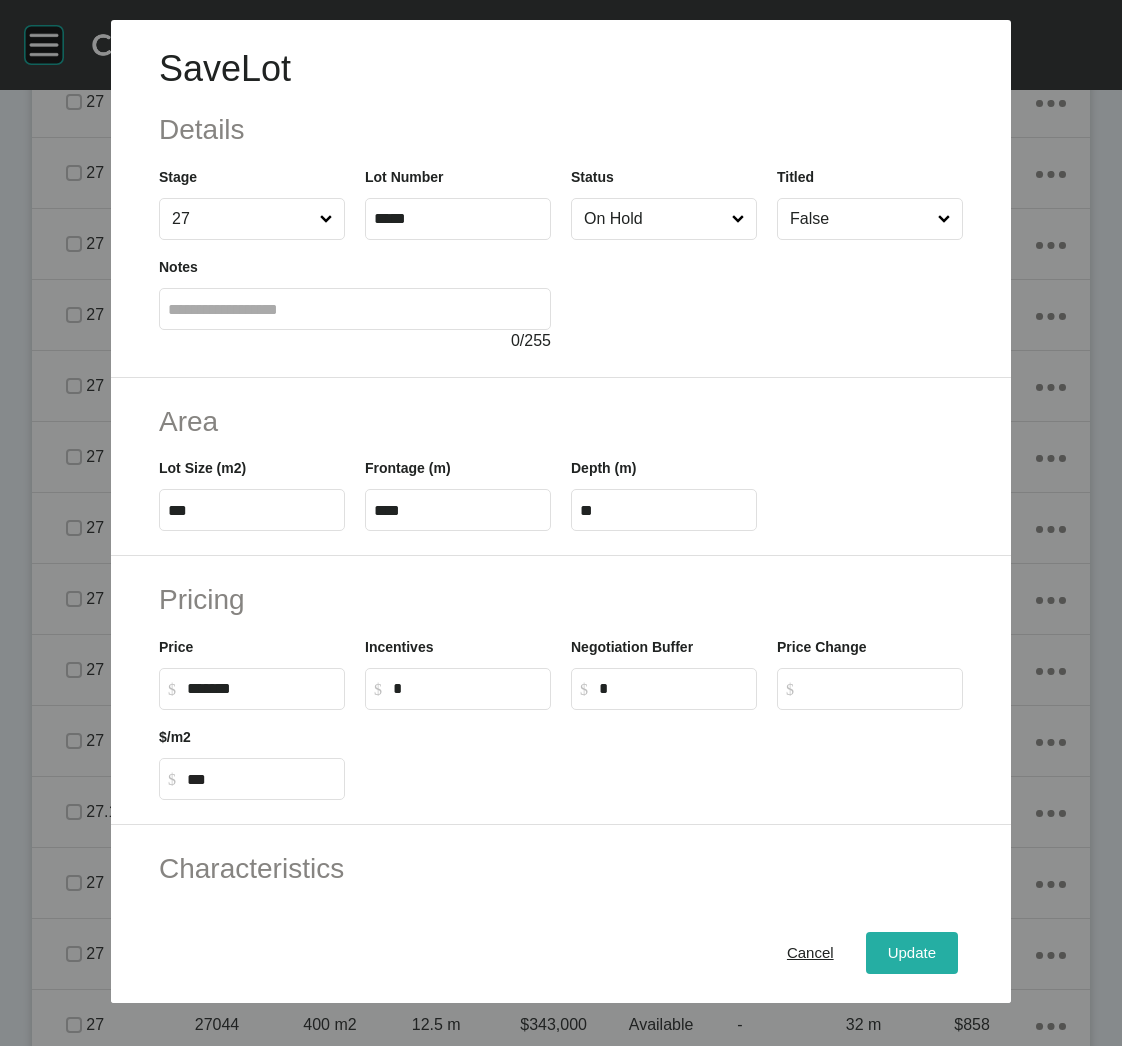 click on "Update" at bounding box center (912, 953) 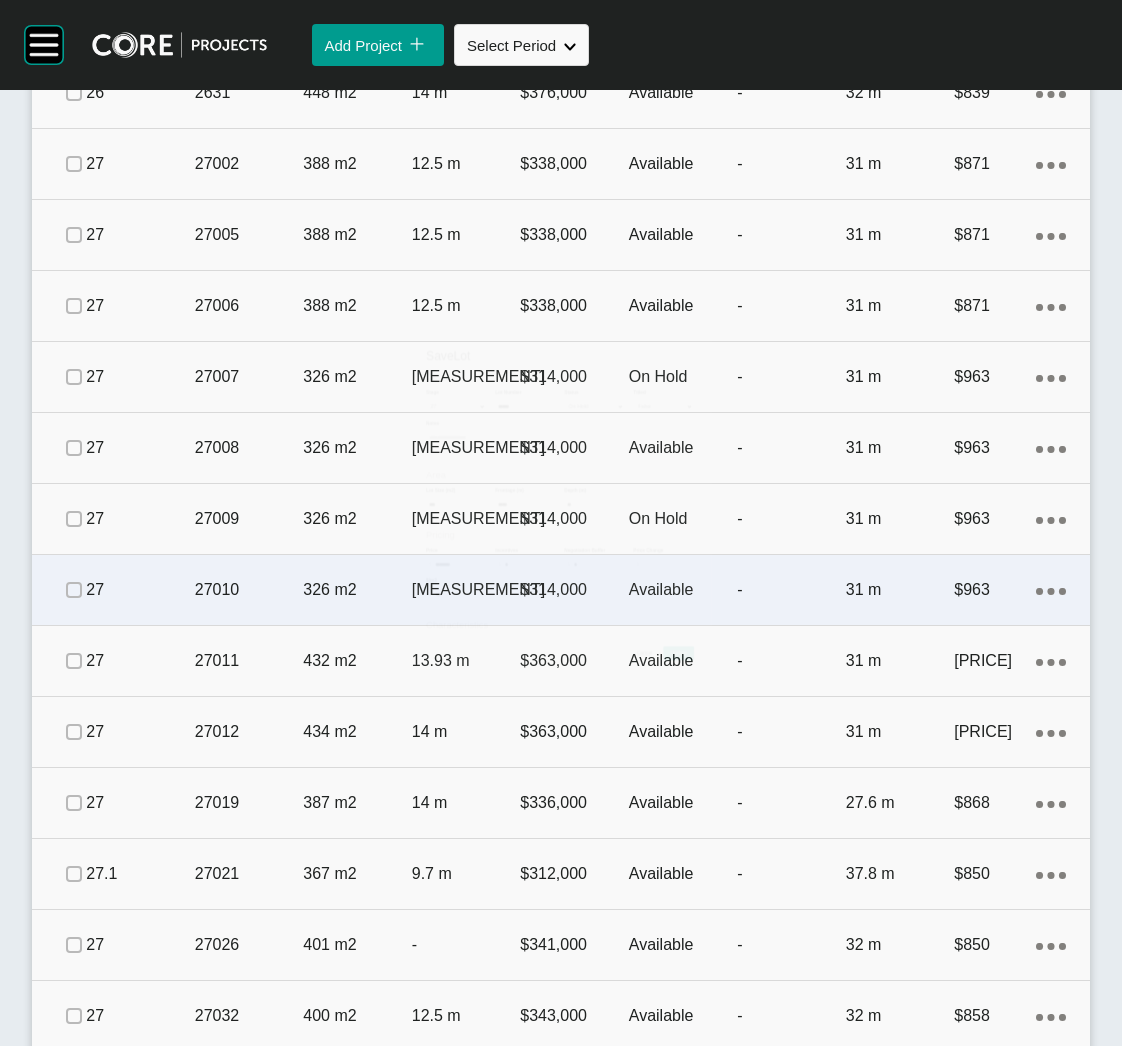 scroll, scrollTop: 5399, scrollLeft: 0, axis: vertical 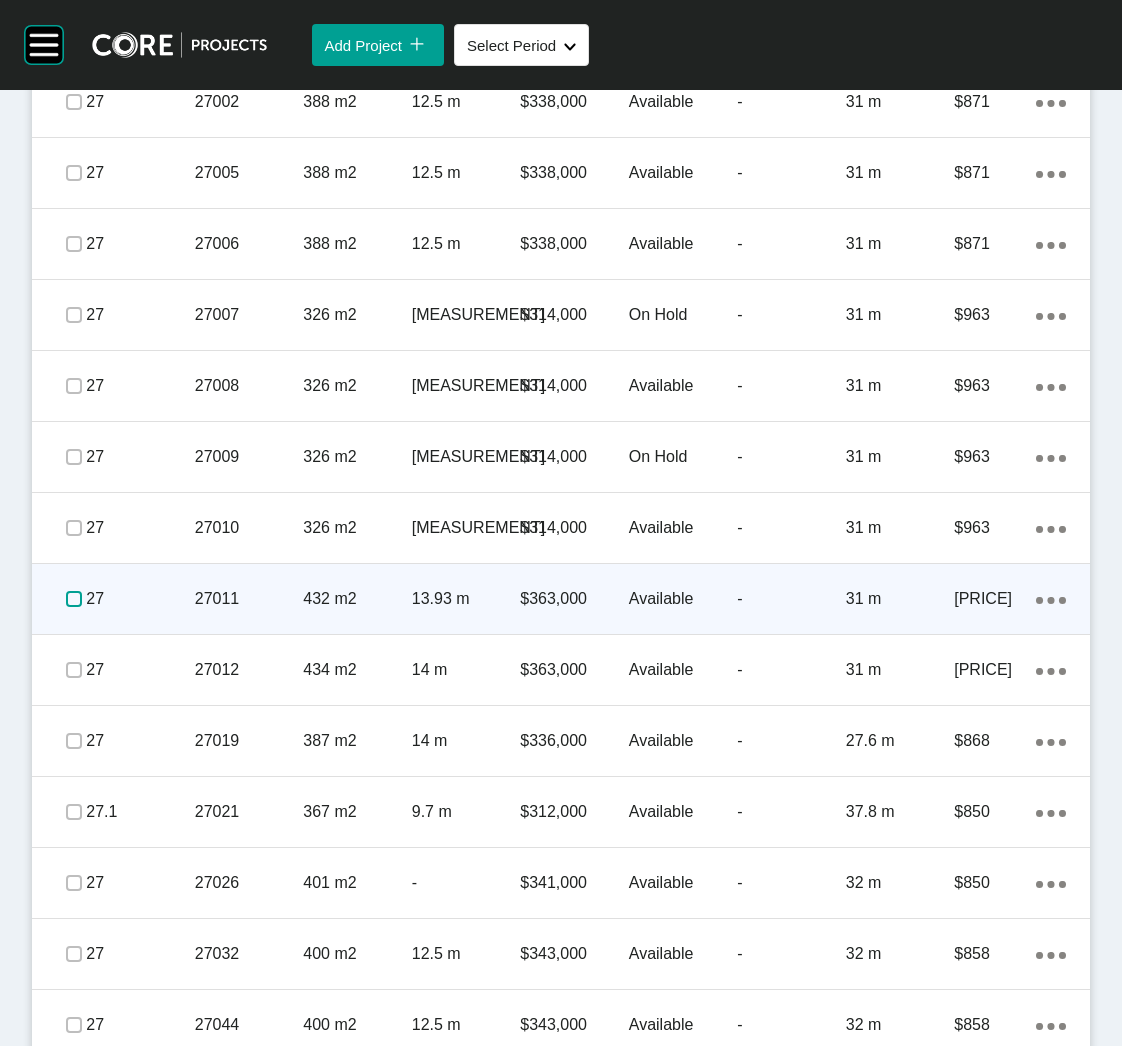 click at bounding box center [74, 599] 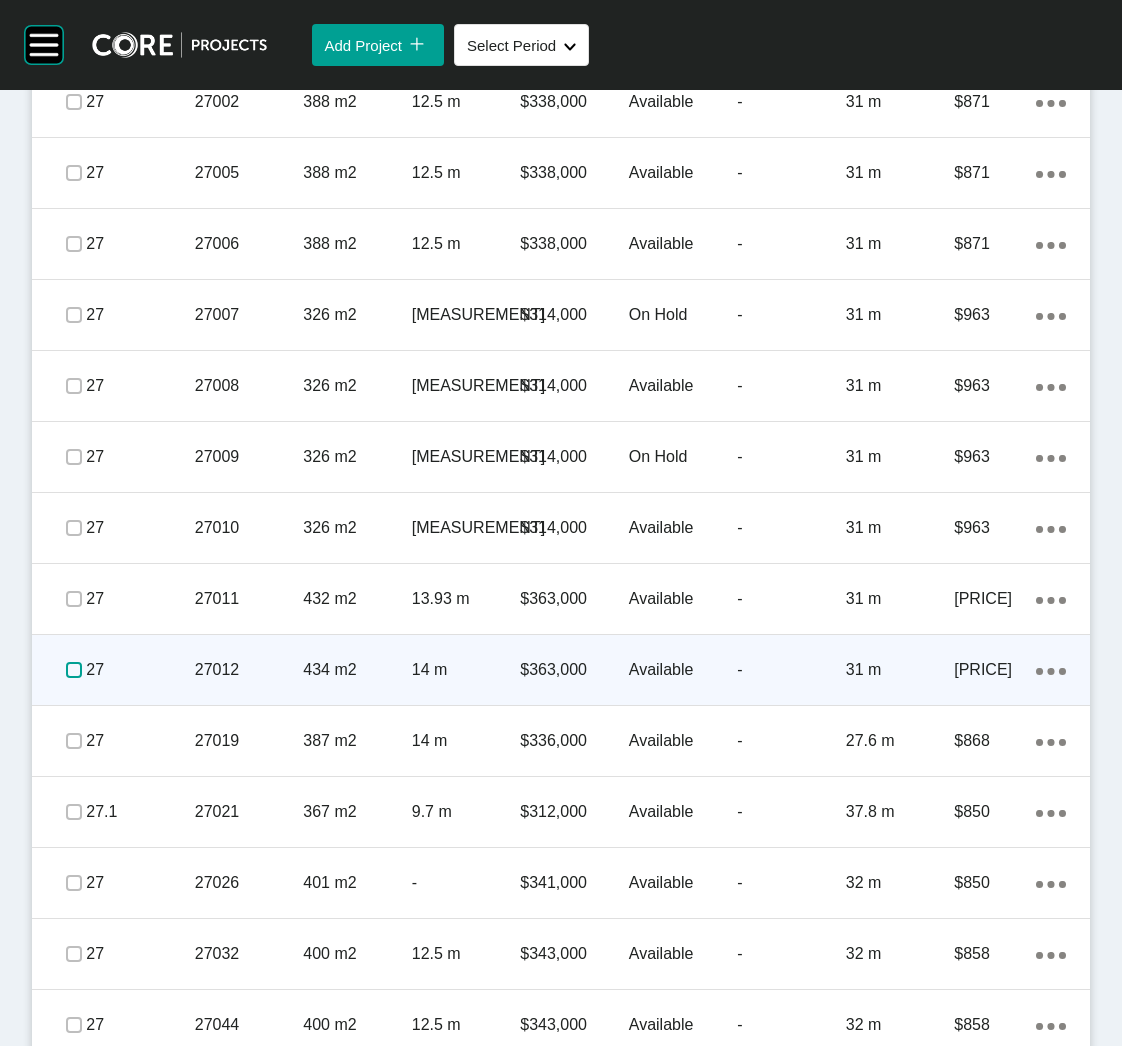 click at bounding box center (74, 670) 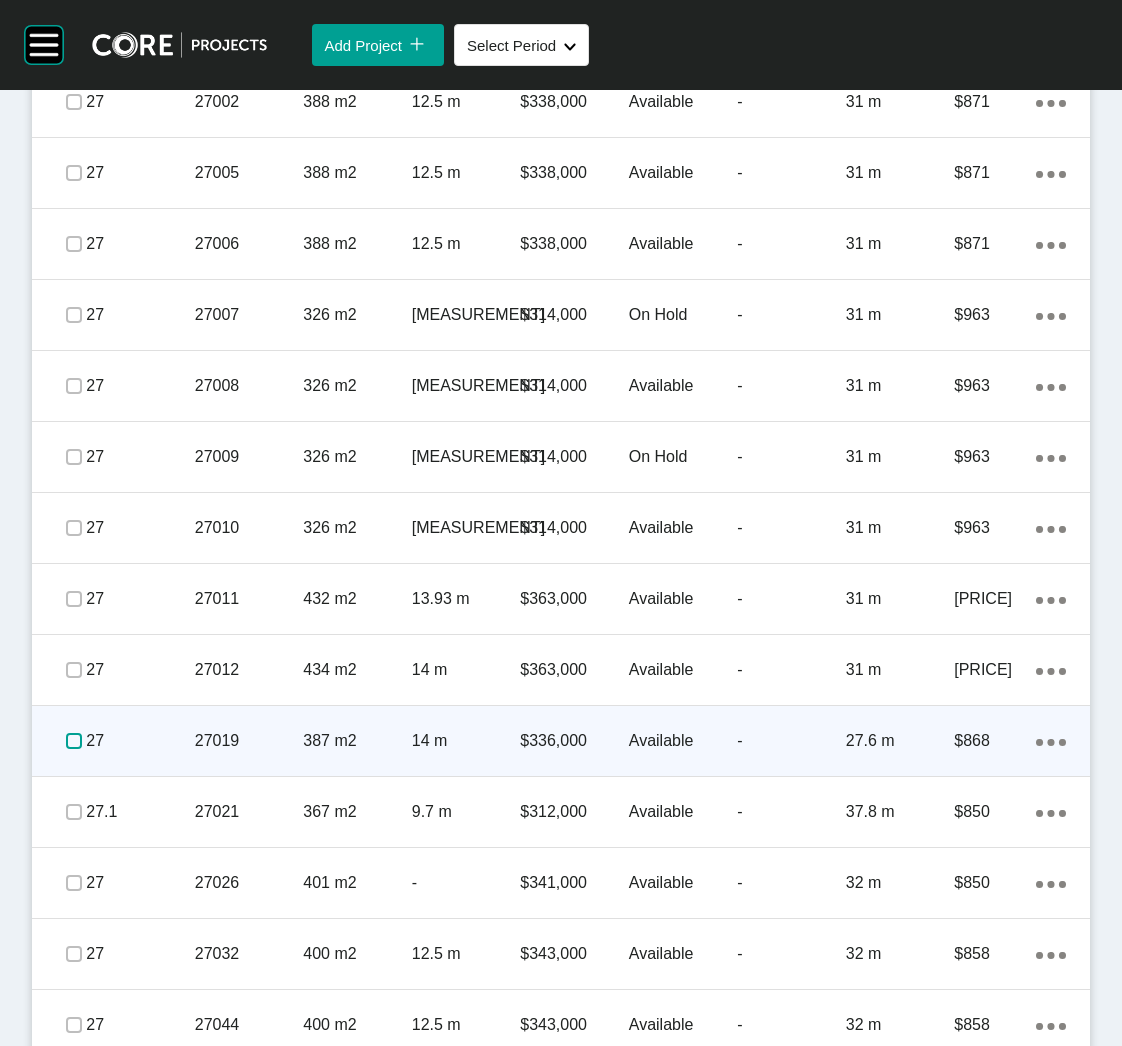 click at bounding box center [74, 741] 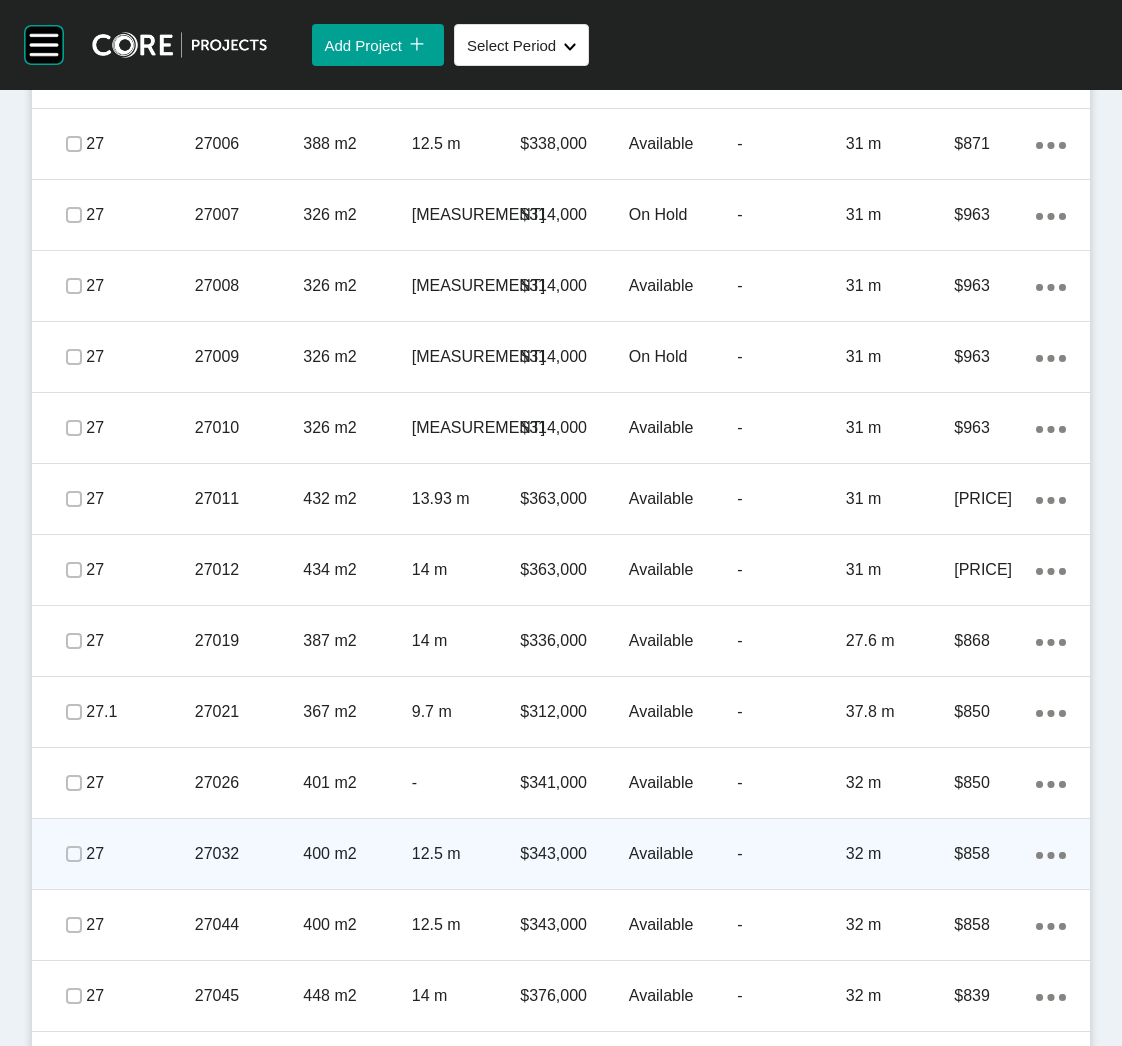scroll, scrollTop: 5549, scrollLeft: 0, axis: vertical 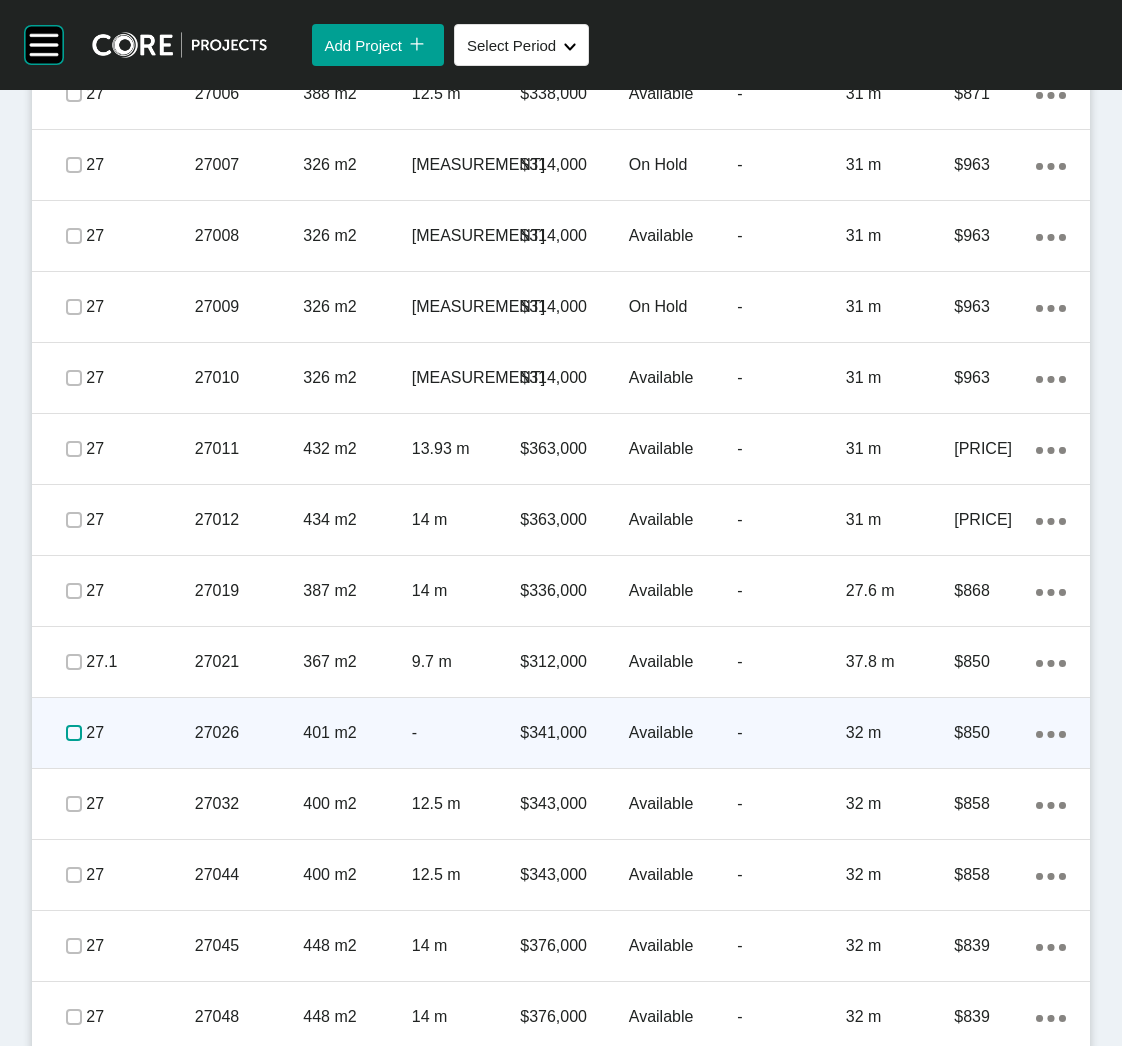 click at bounding box center (74, 733) 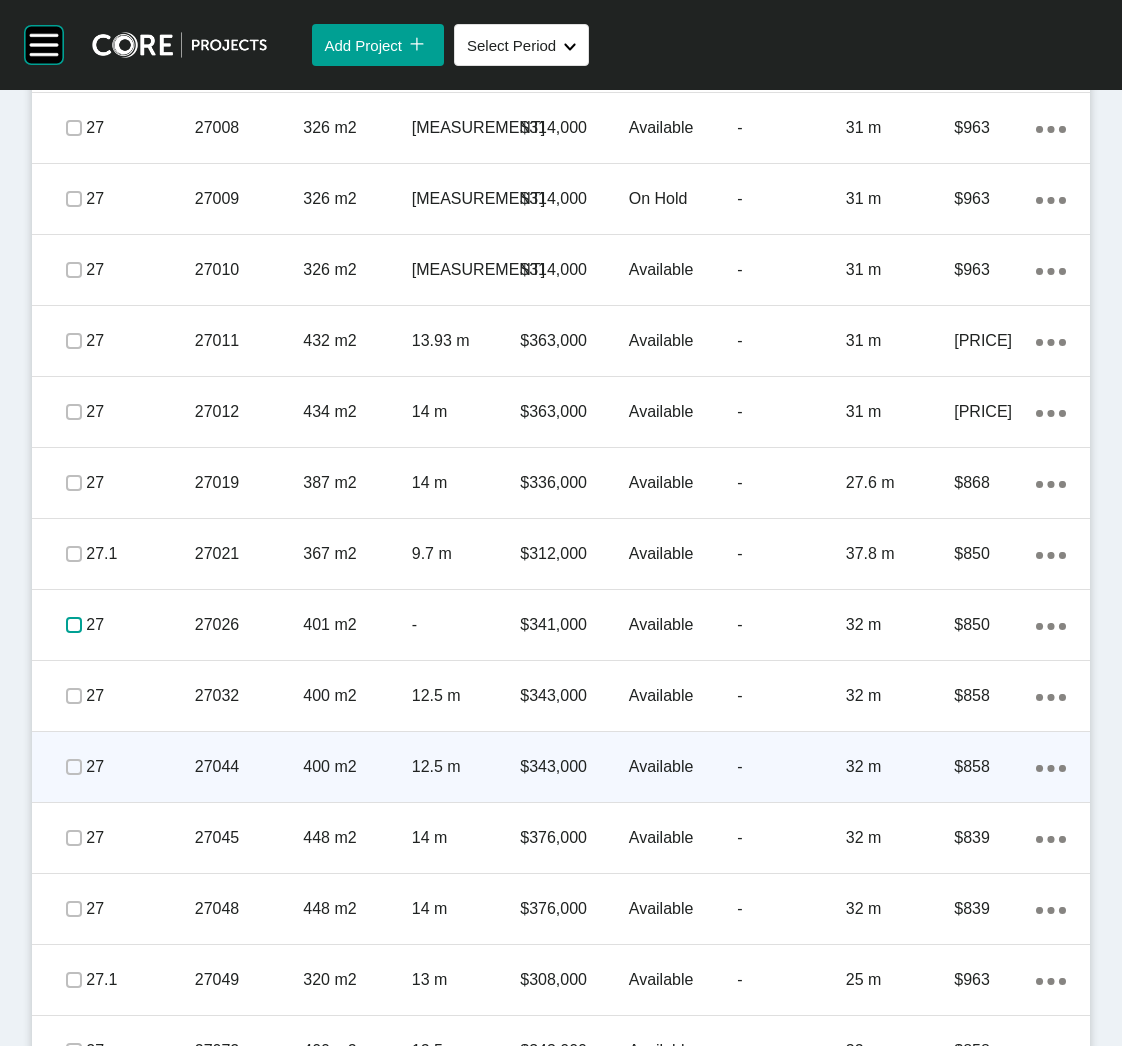 scroll, scrollTop: 5699, scrollLeft: 0, axis: vertical 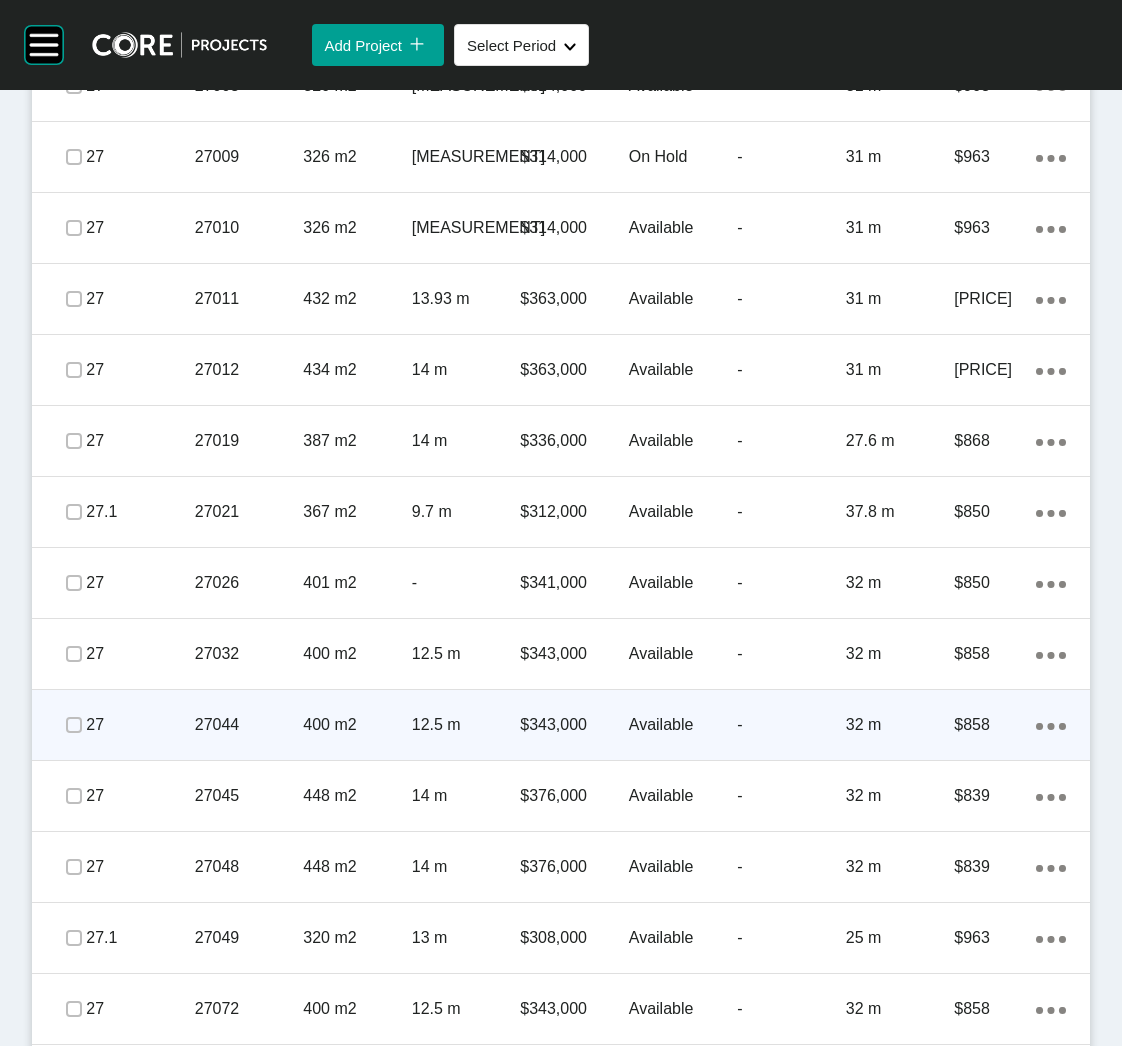 click on "27044" at bounding box center (249, 725) 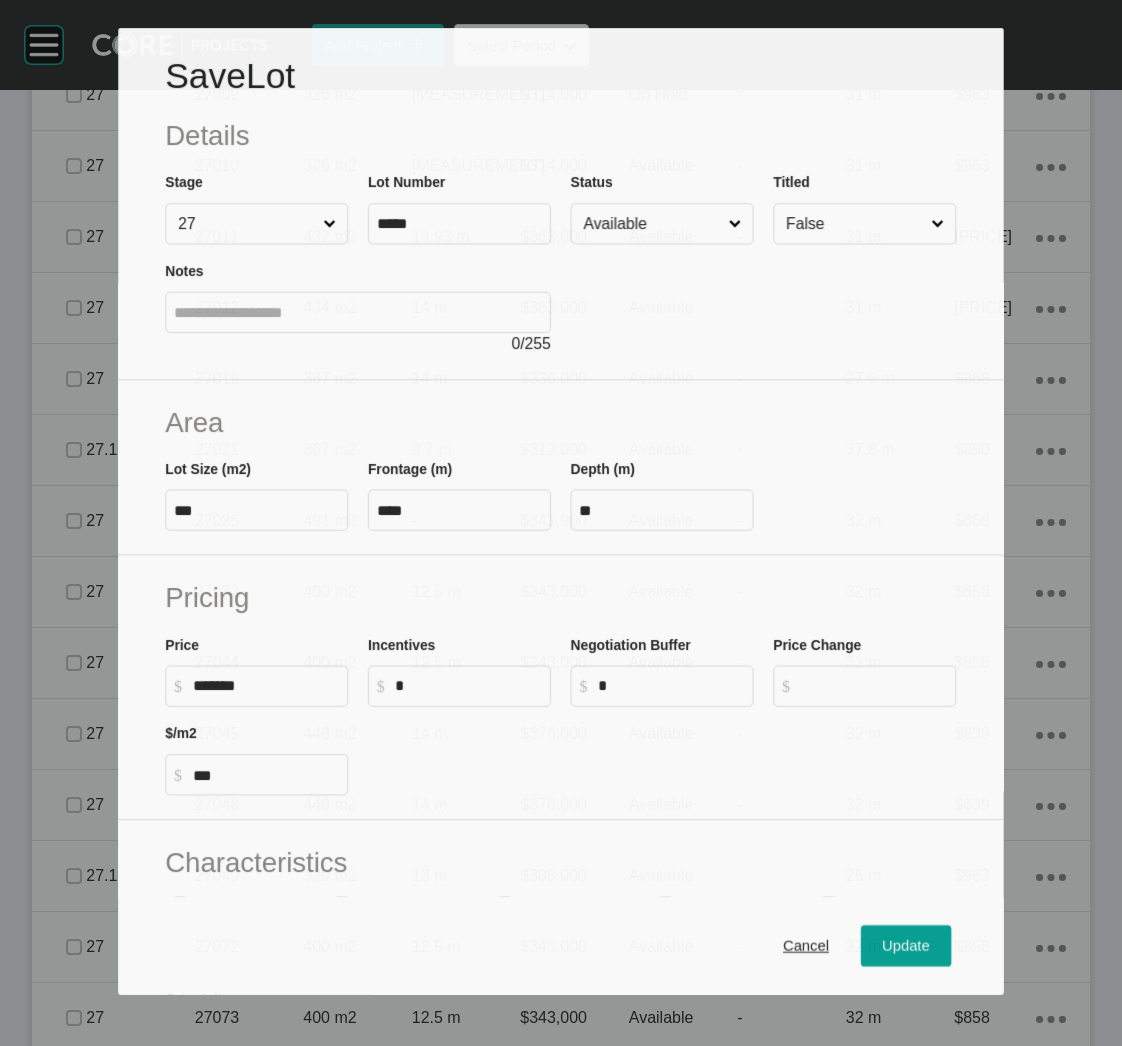 scroll, scrollTop: 5637, scrollLeft: 0, axis: vertical 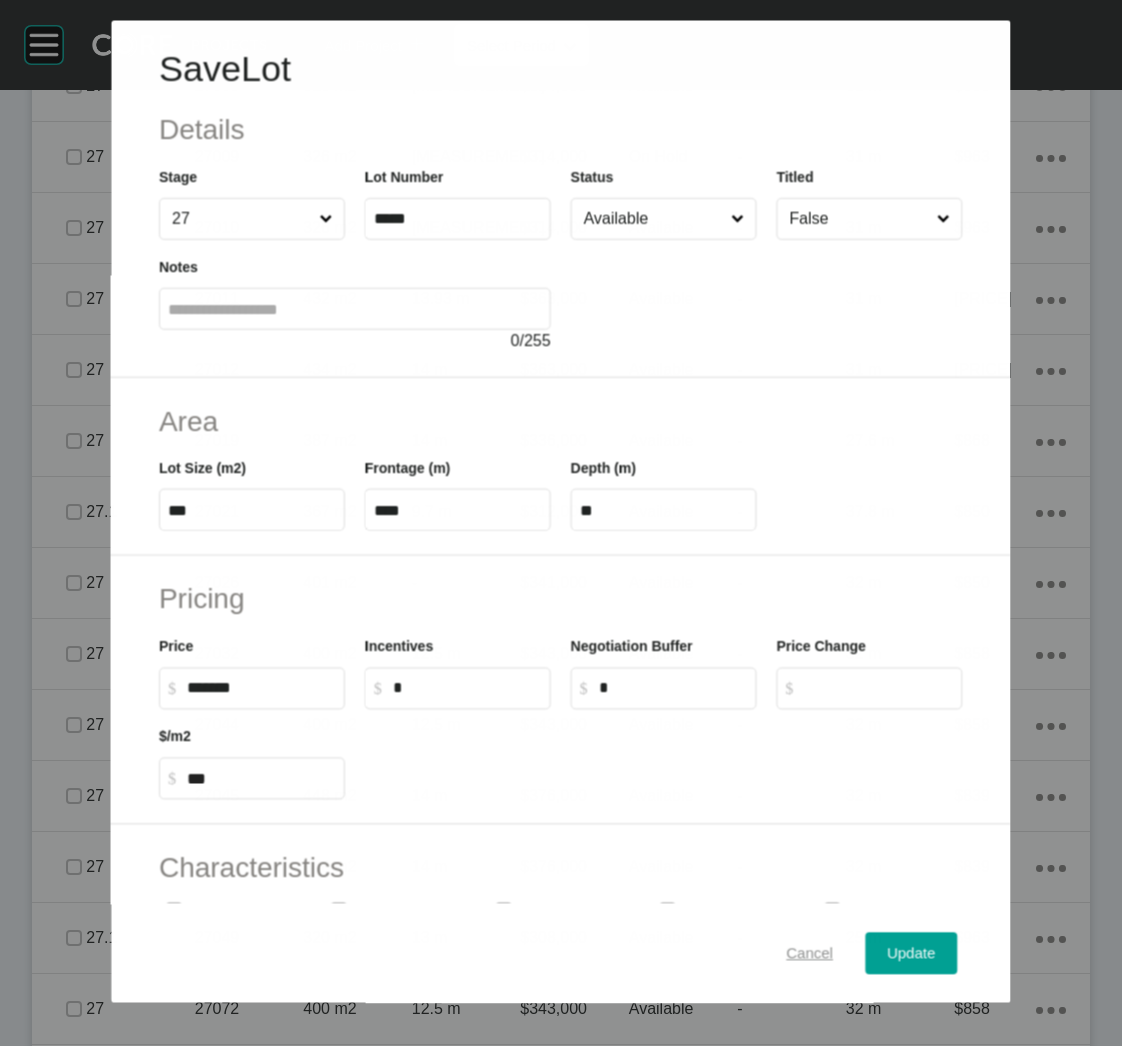 click on "Cancel" at bounding box center [810, 952] 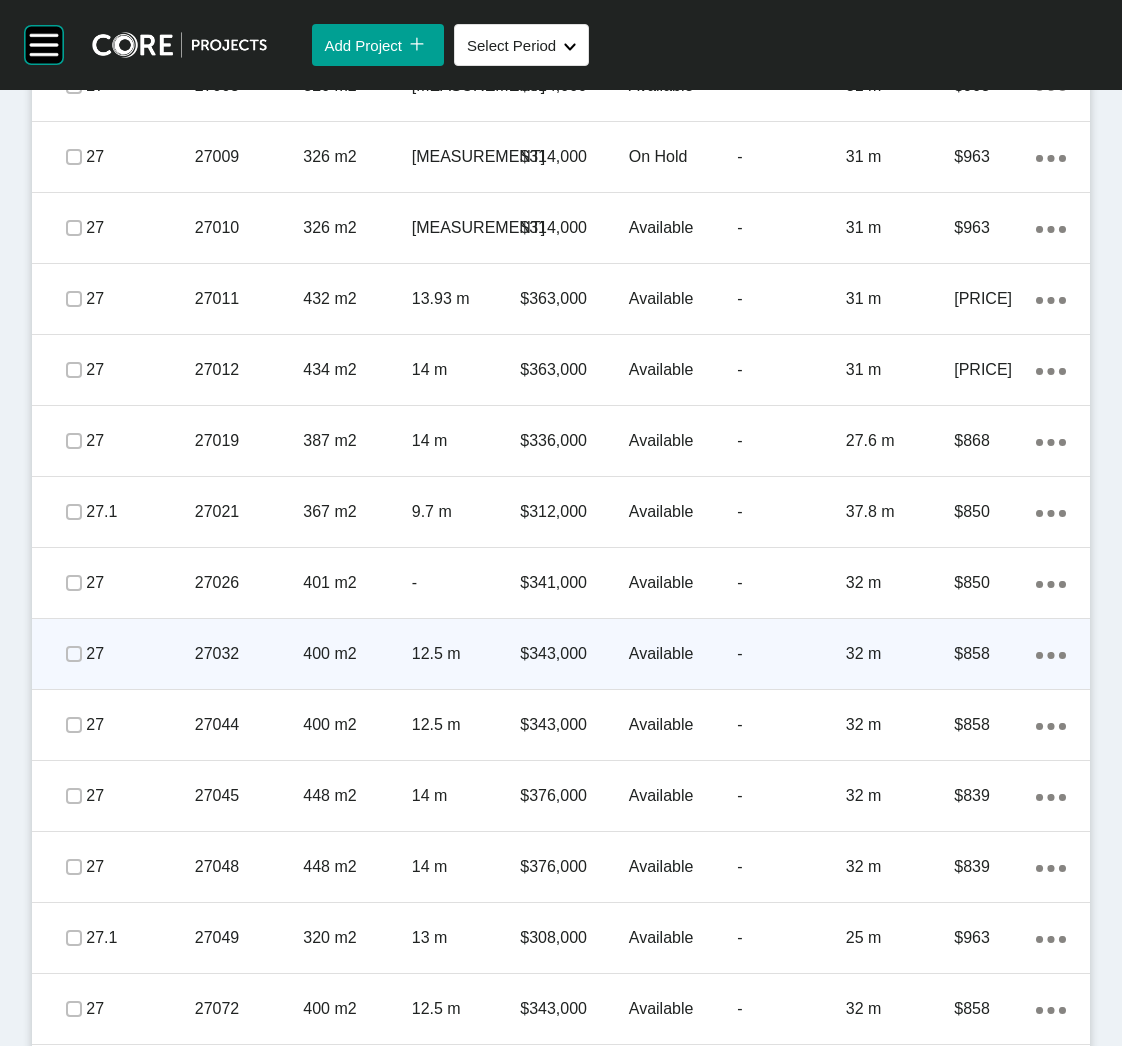 click on "27032" at bounding box center [249, 654] 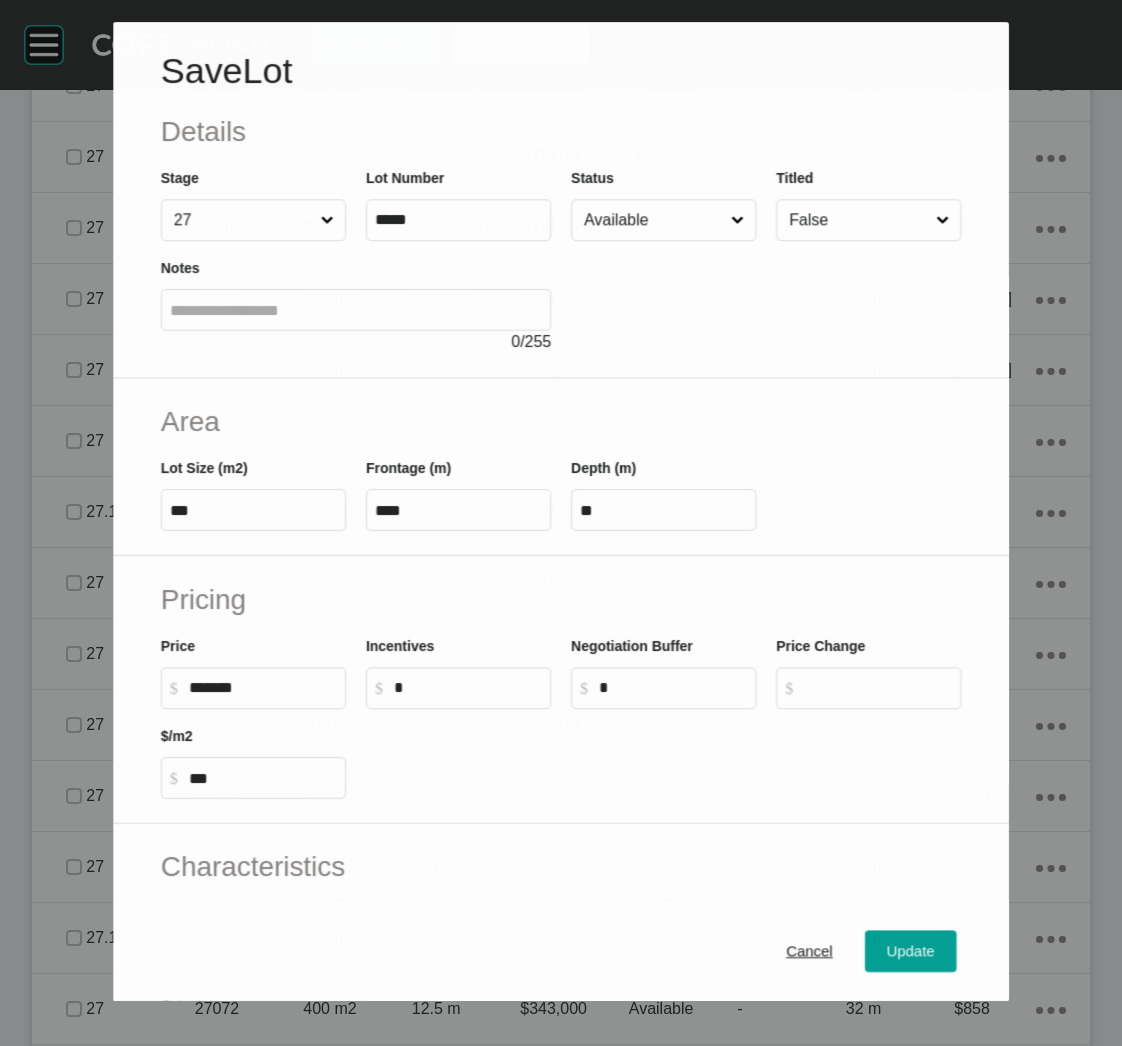 click on "Available" at bounding box center (653, 220) 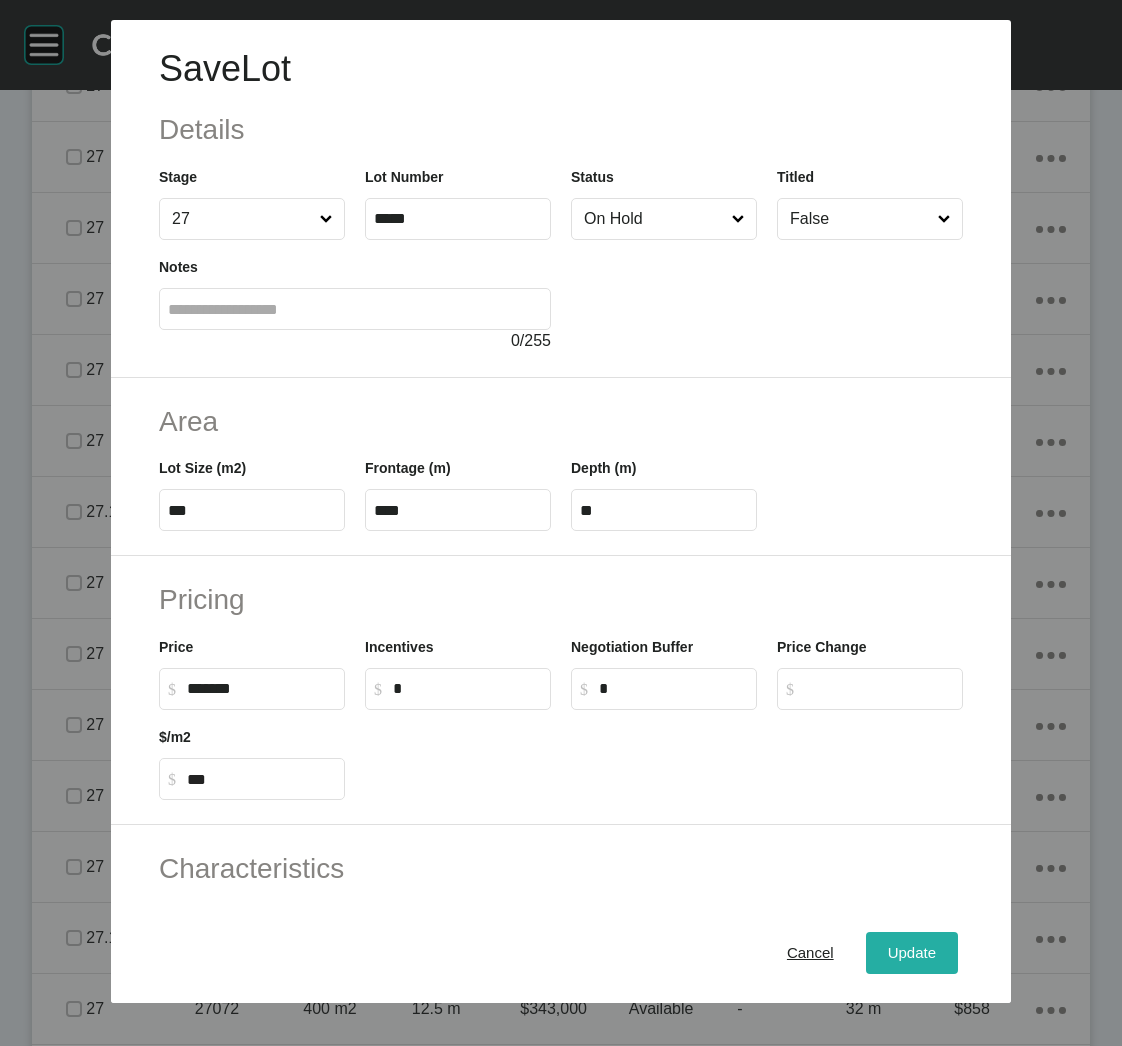 click on "Update" at bounding box center [912, 953] 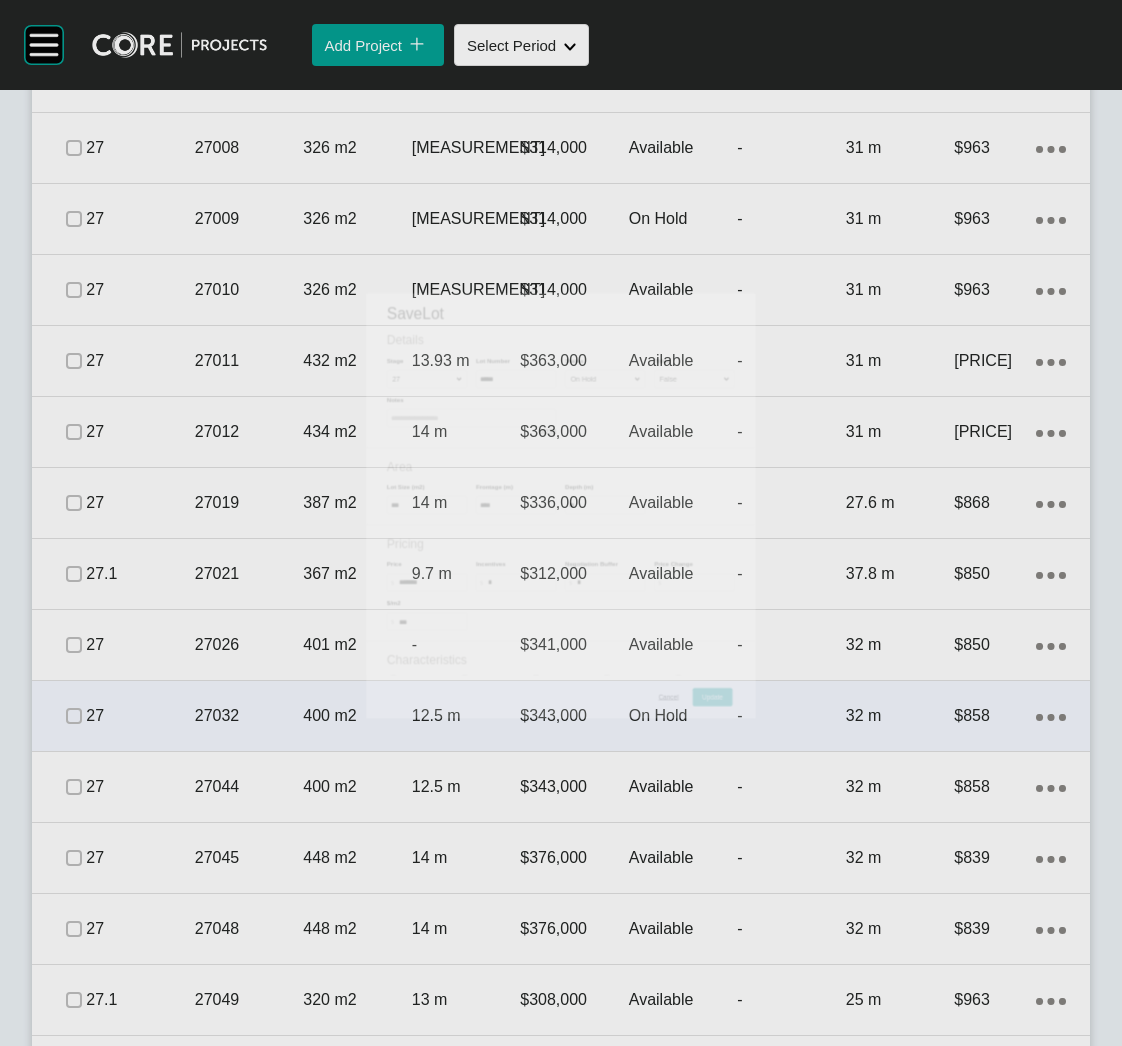 scroll, scrollTop: 5849, scrollLeft: 0, axis: vertical 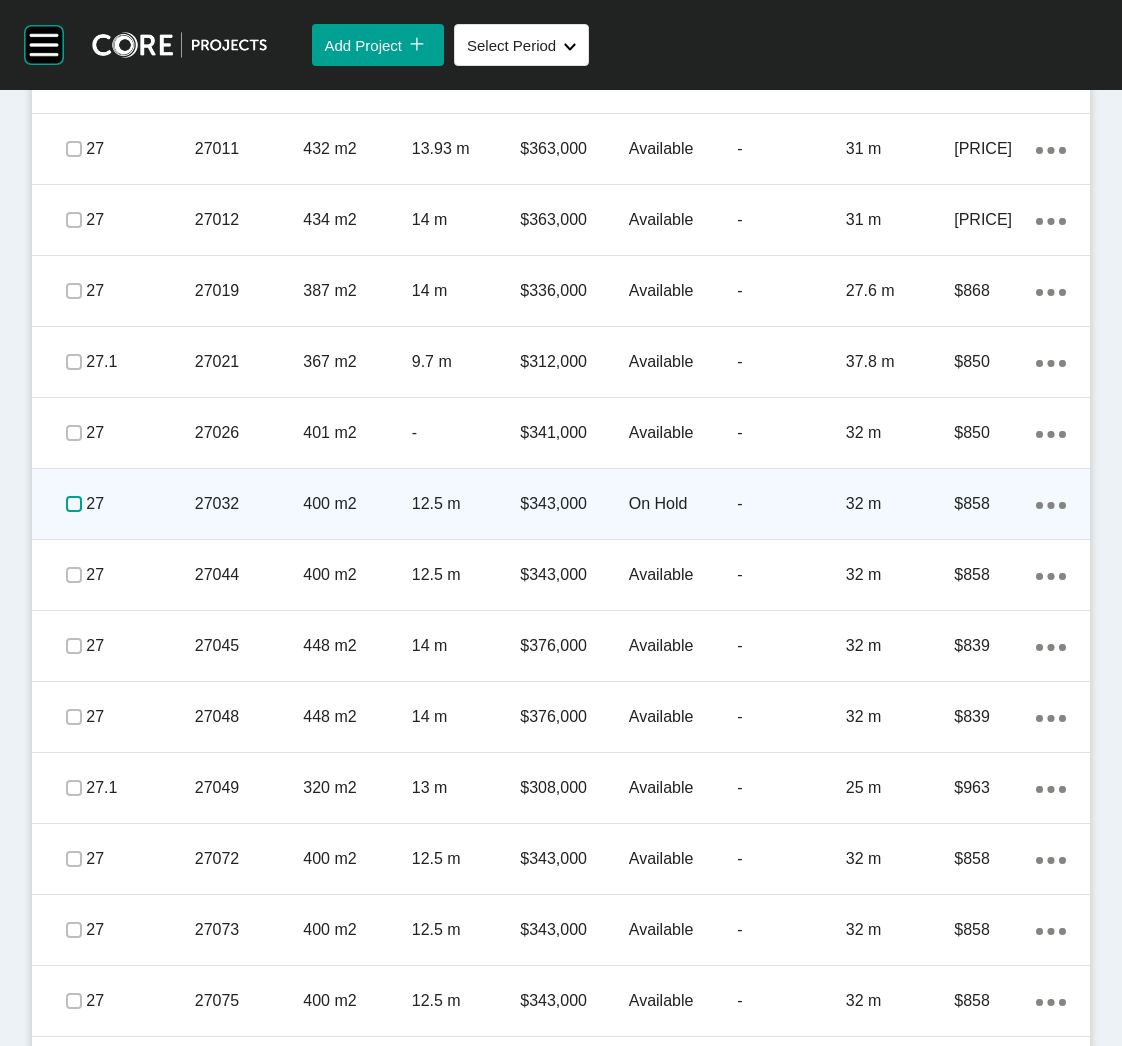 click at bounding box center (74, 504) 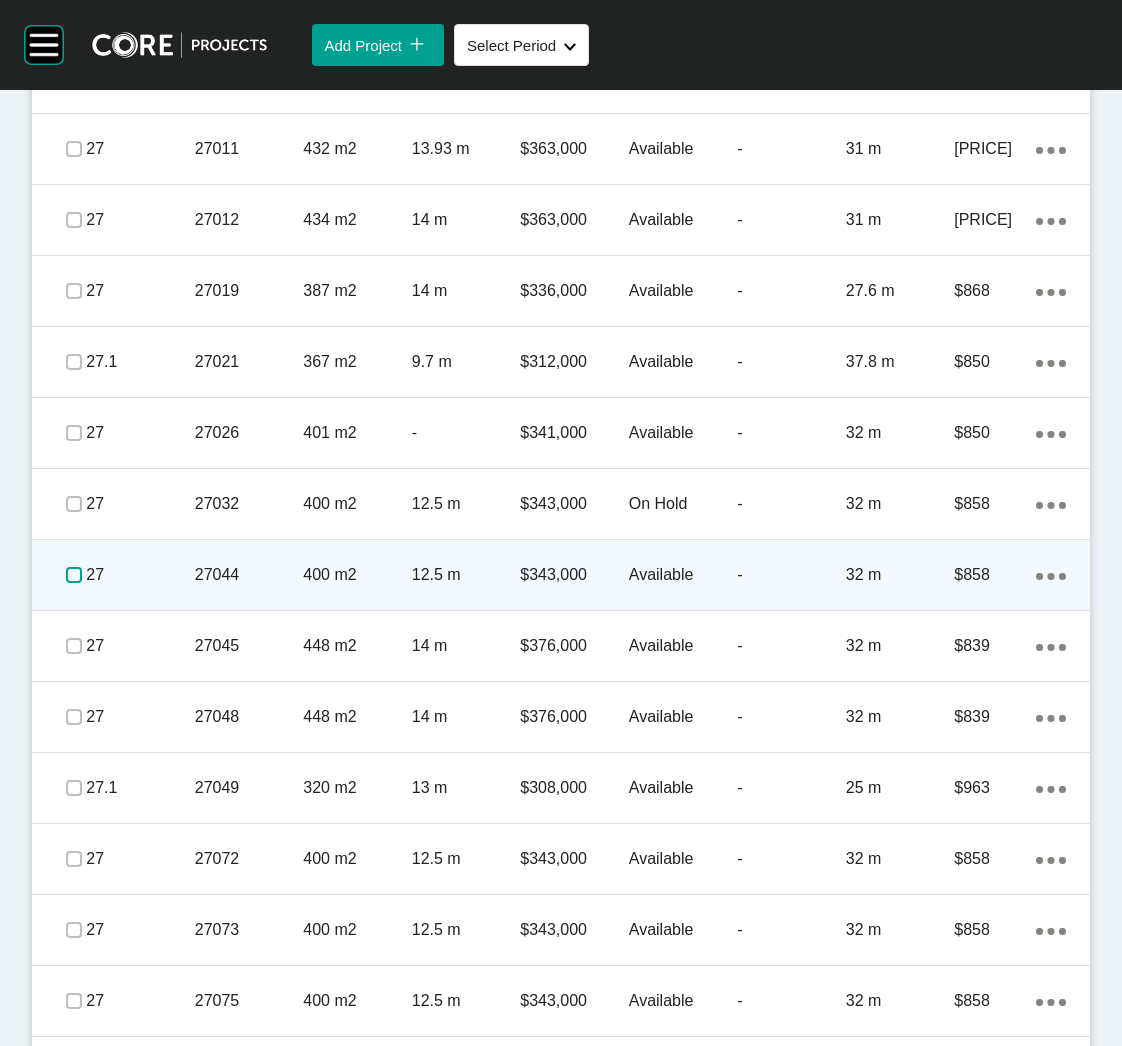 click at bounding box center [74, 575] 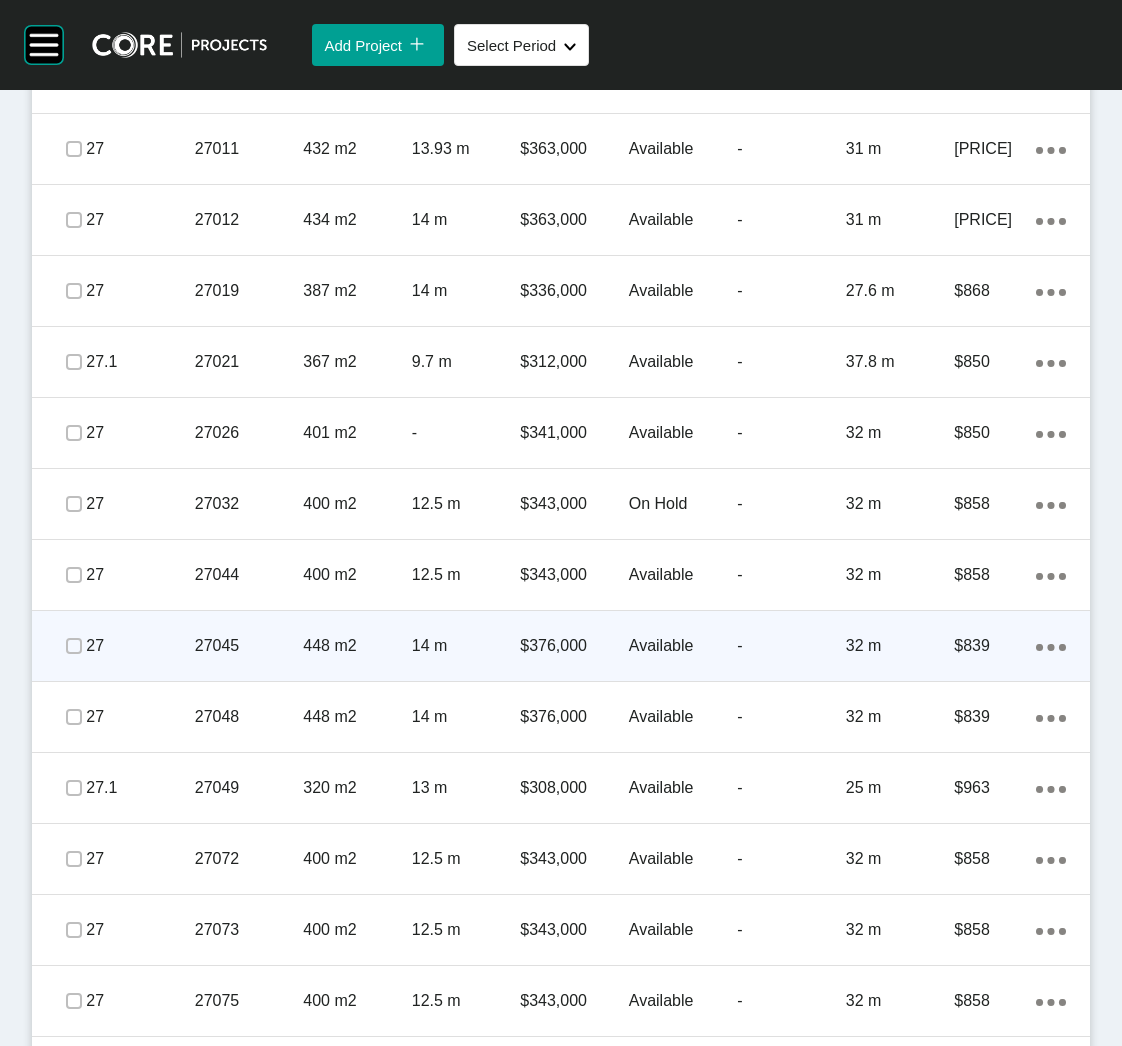 click on "27045" at bounding box center [249, 646] 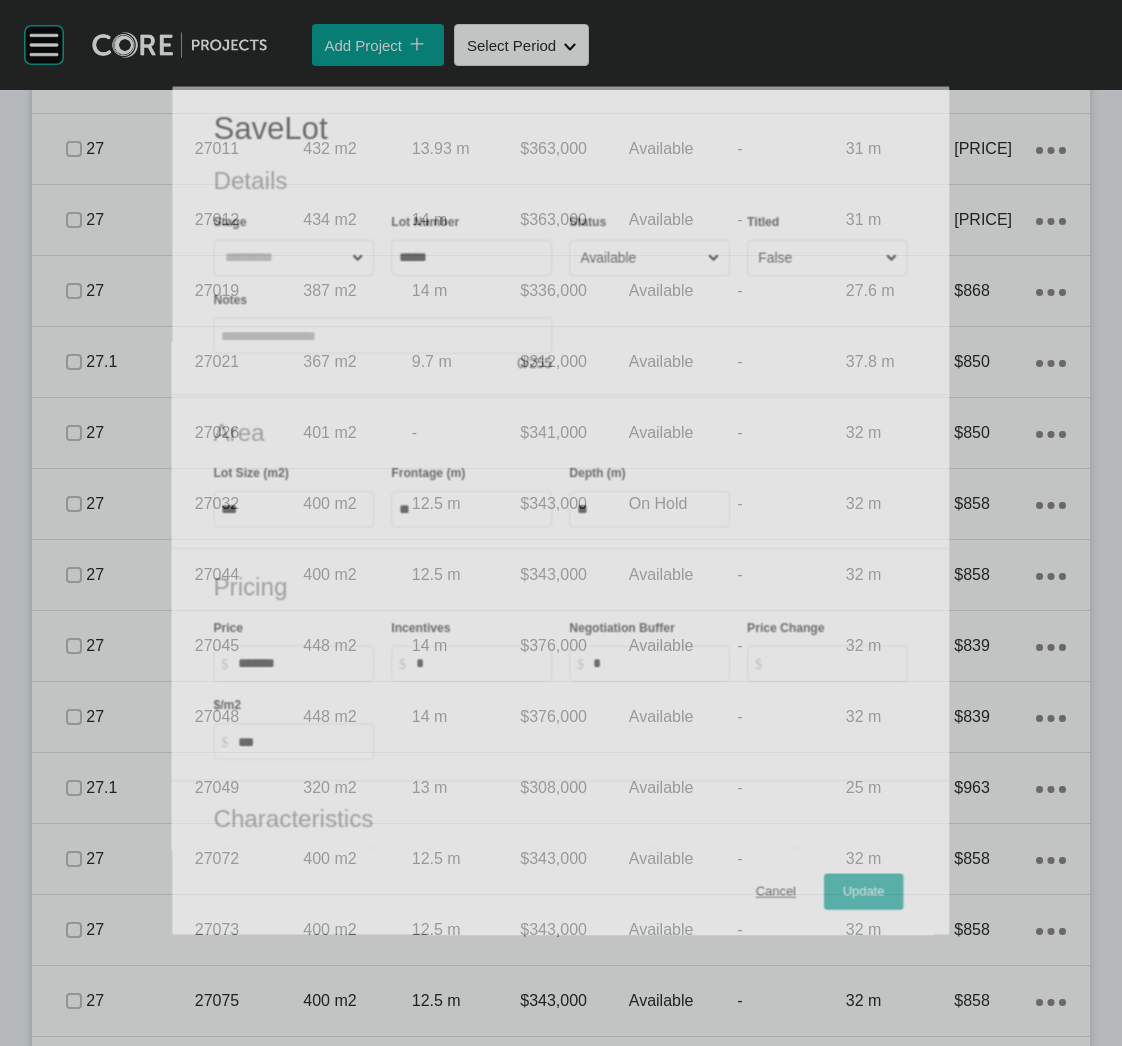 click on "Available" at bounding box center (640, 257) 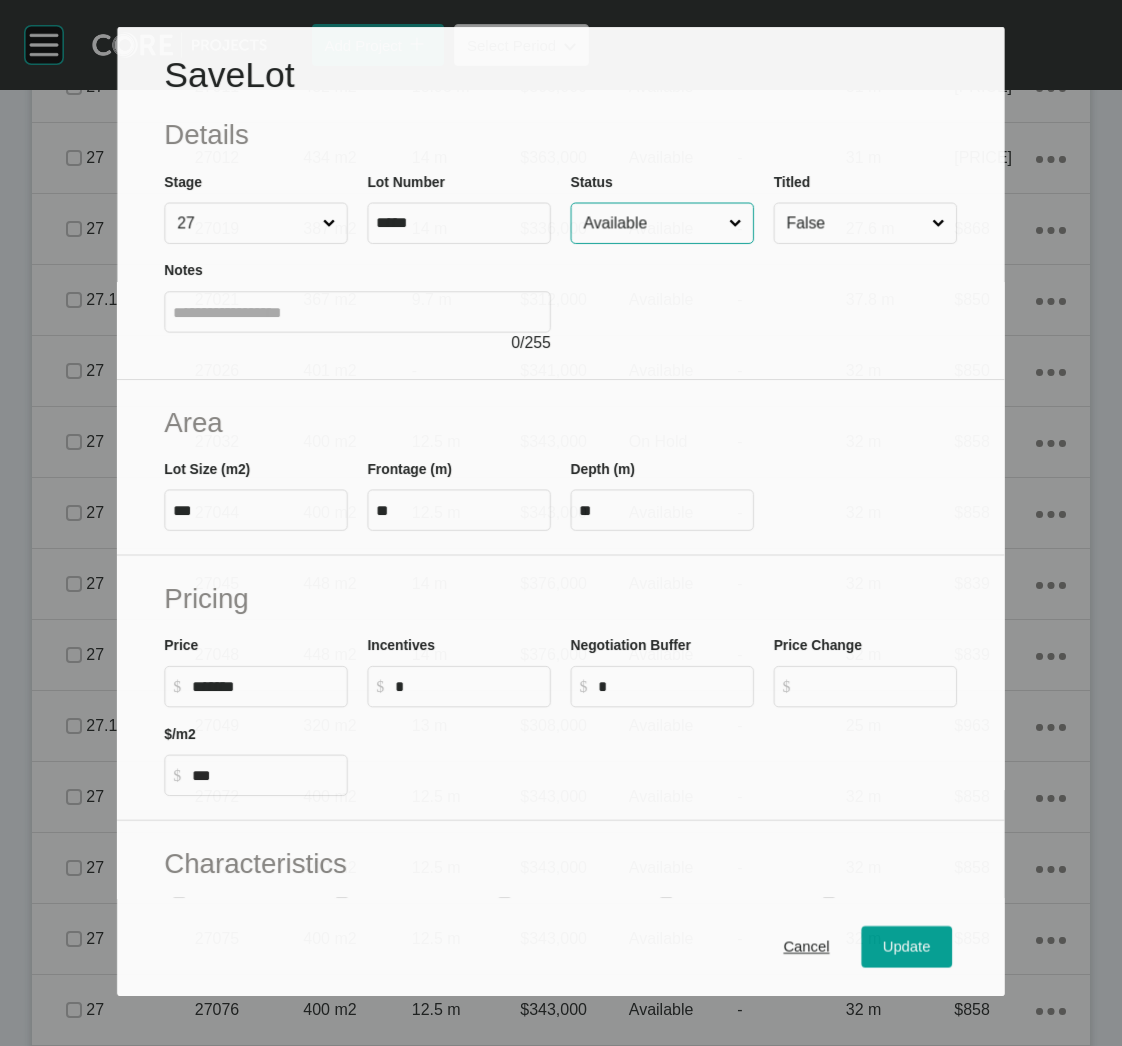scroll, scrollTop: 5787, scrollLeft: 0, axis: vertical 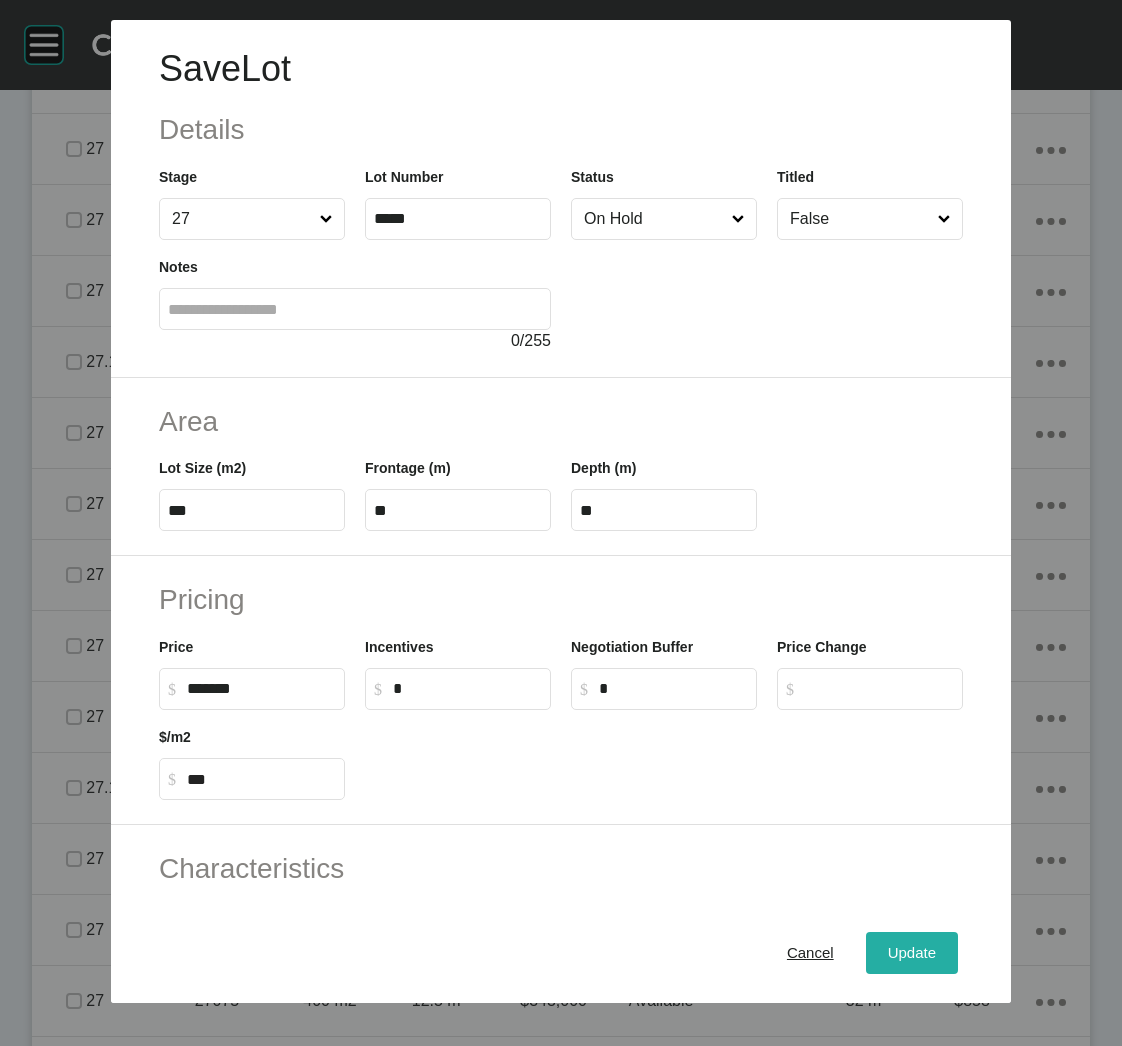 click on "Update" at bounding box center (912, 953) 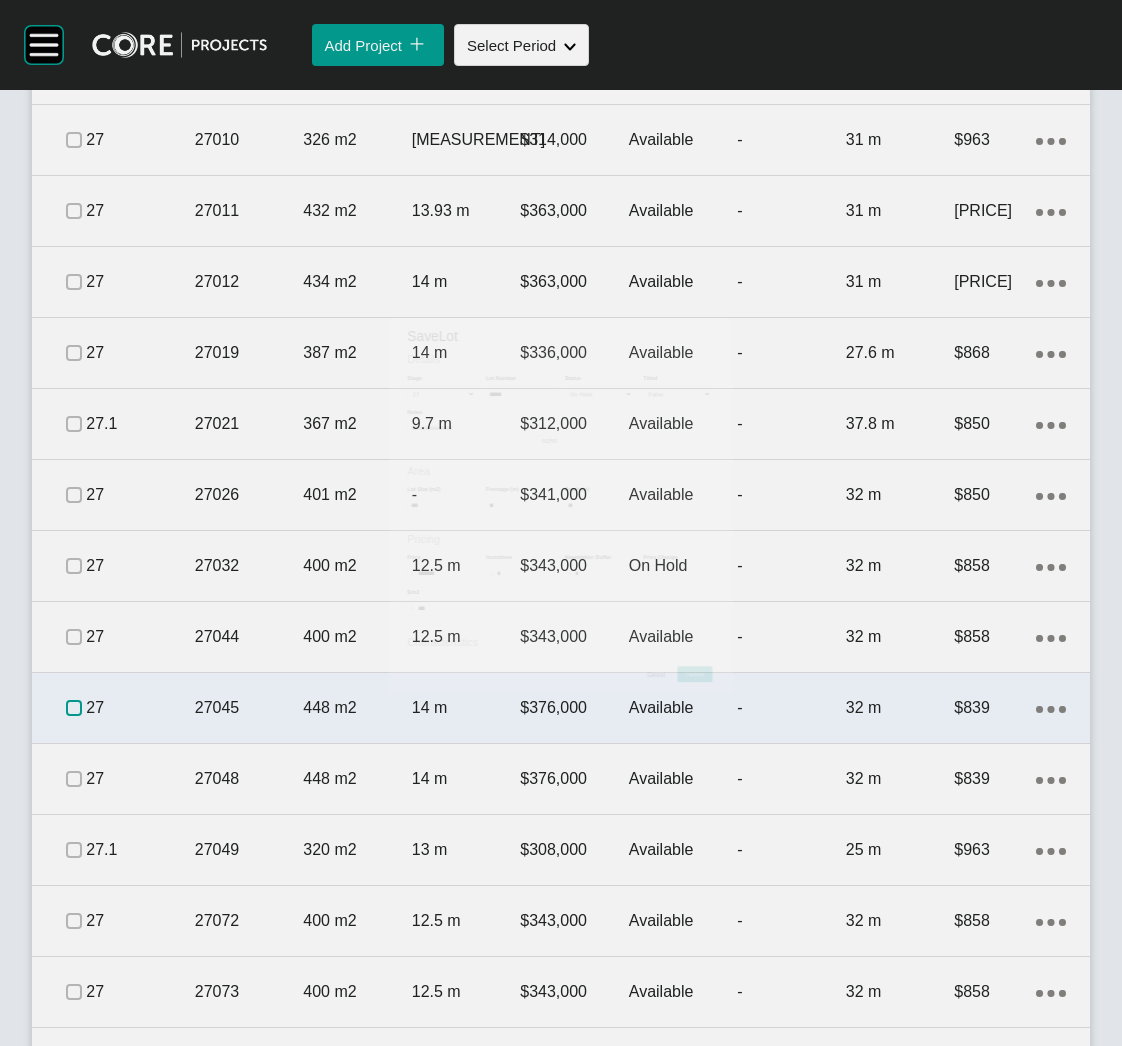click at bounding box center [74, 708] 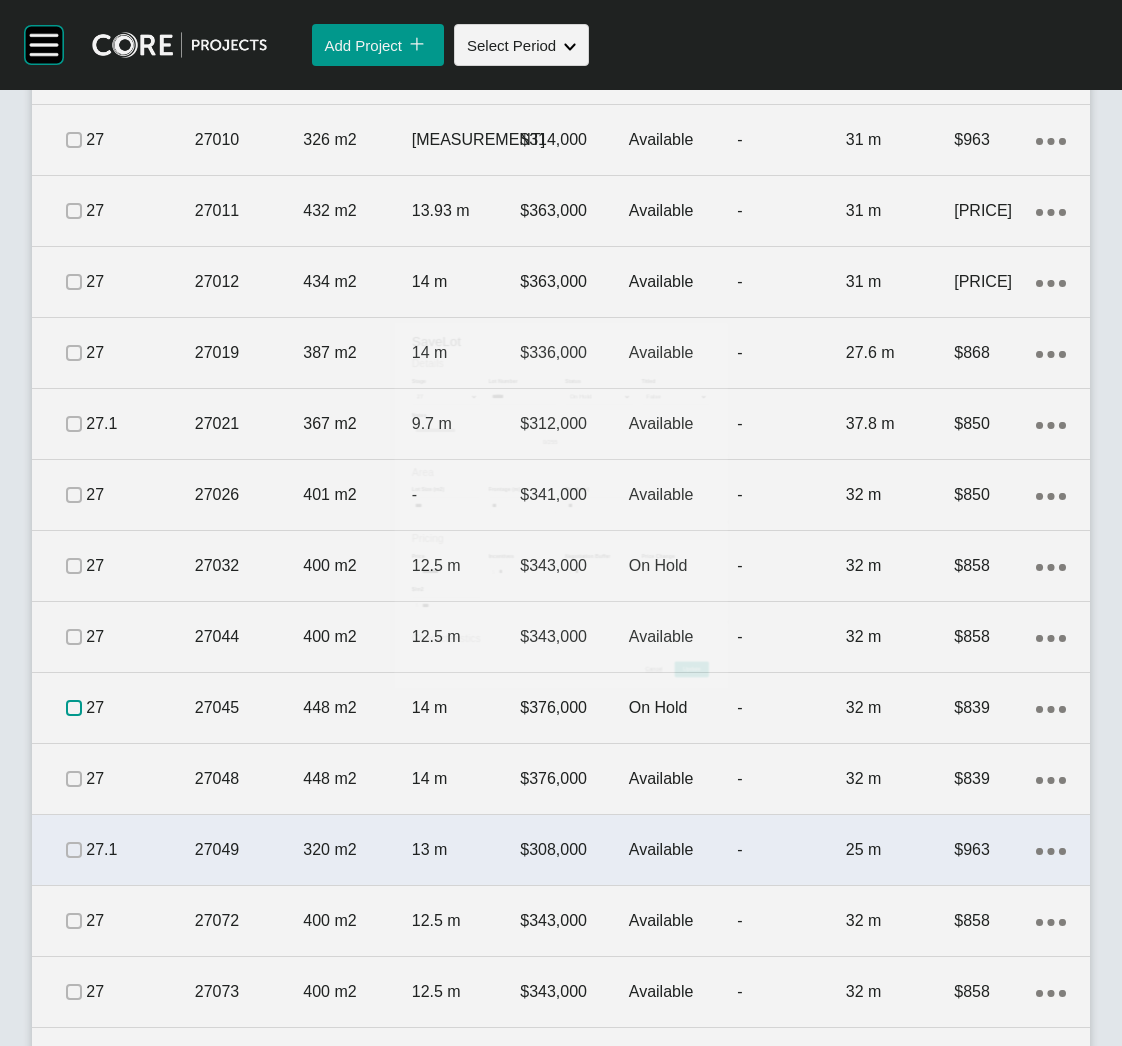scroll, scrollTop: 5999, scrollLeft: 0, axis: vertical 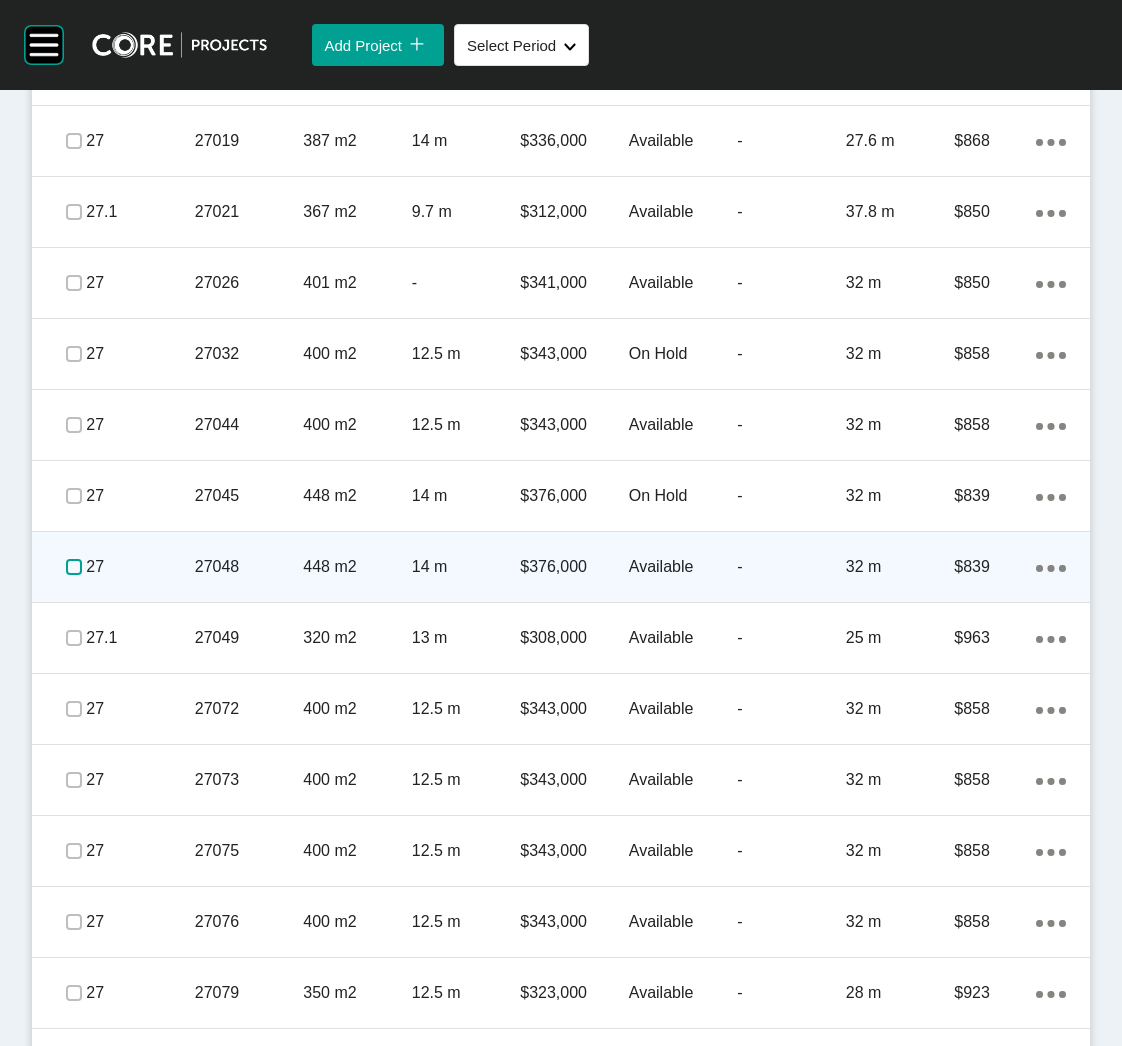 click at bounding box center [74, 567] 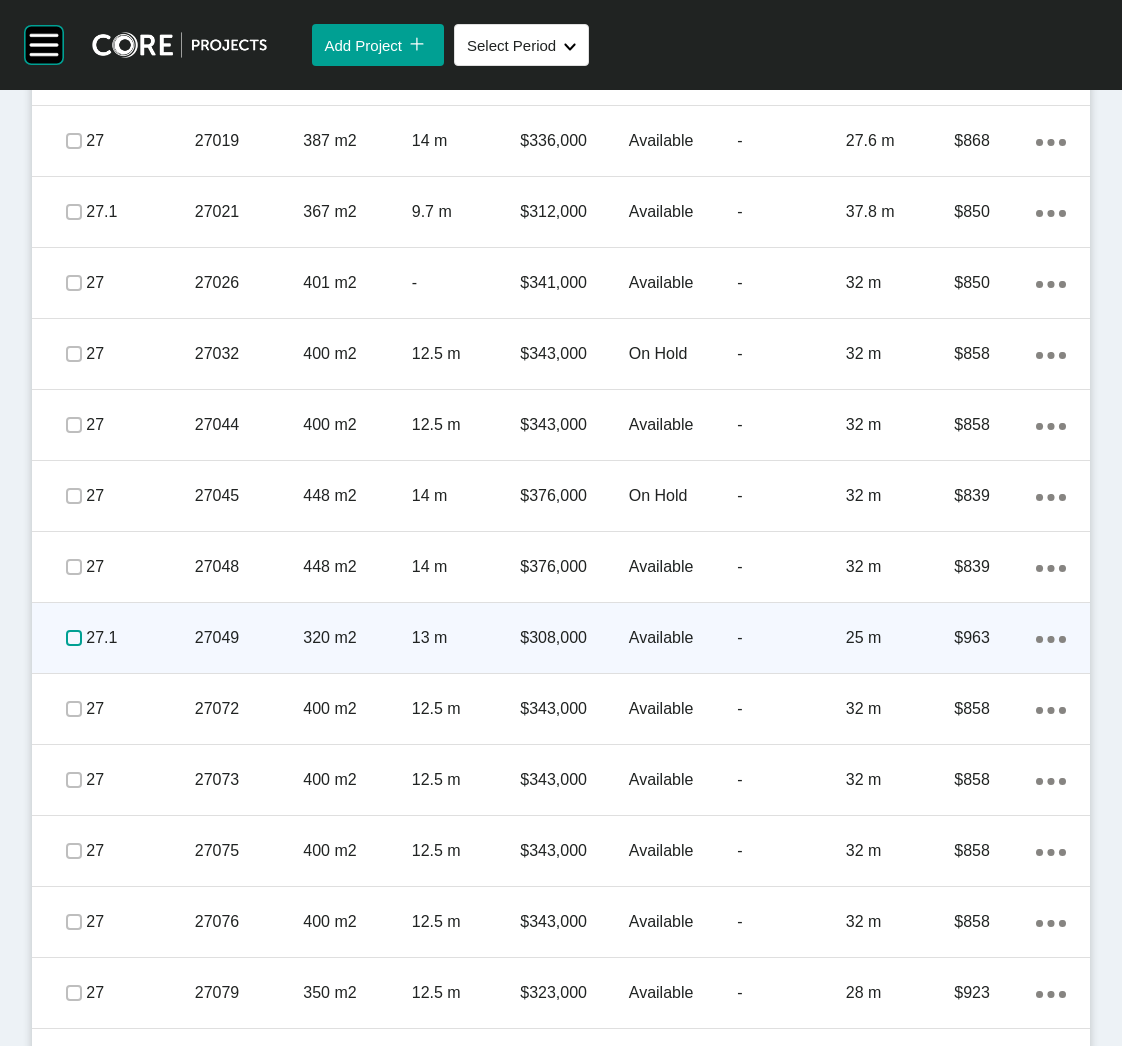 click at bounding box center [74, 638] 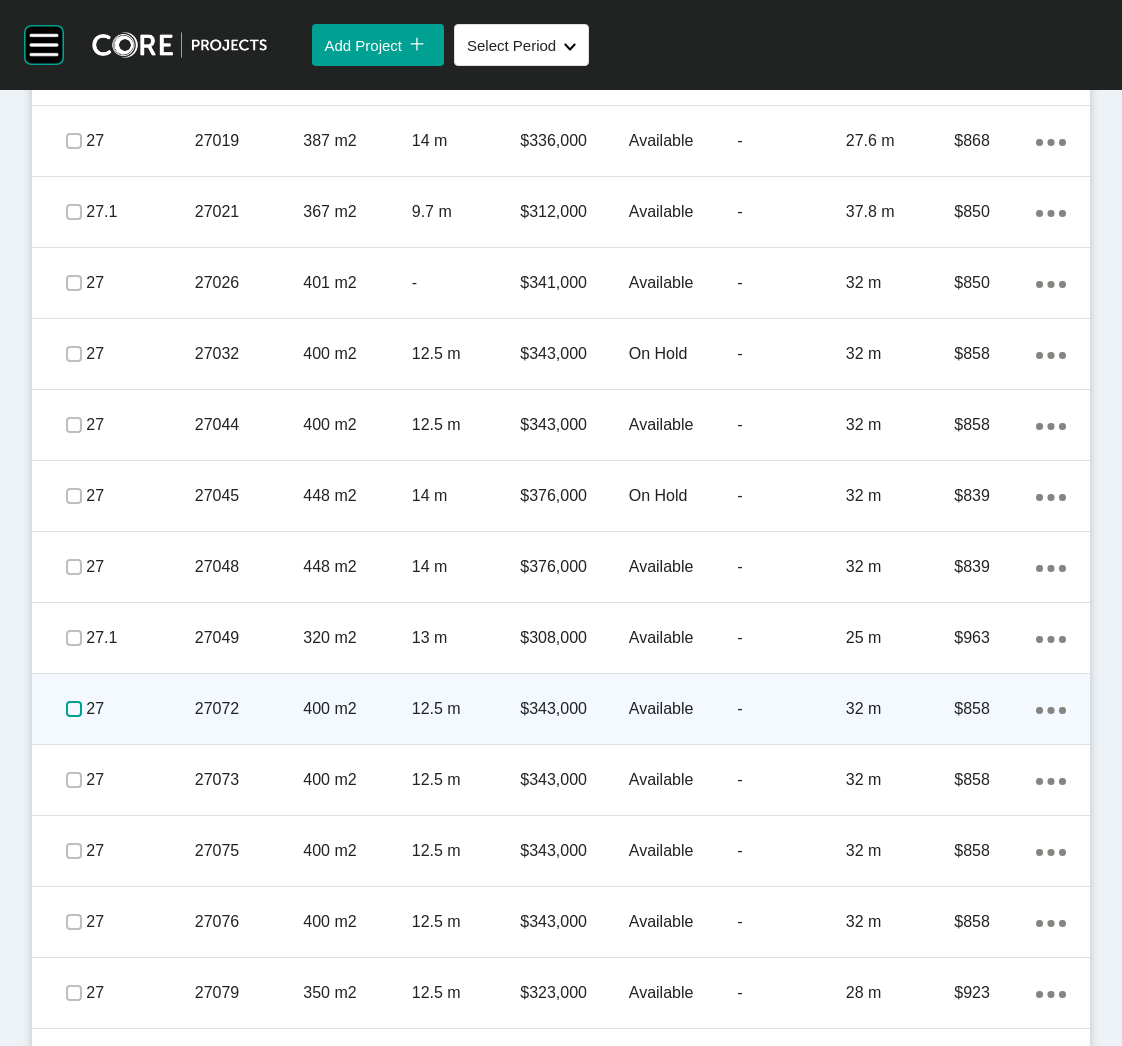 click at bounding box center [74, 709] 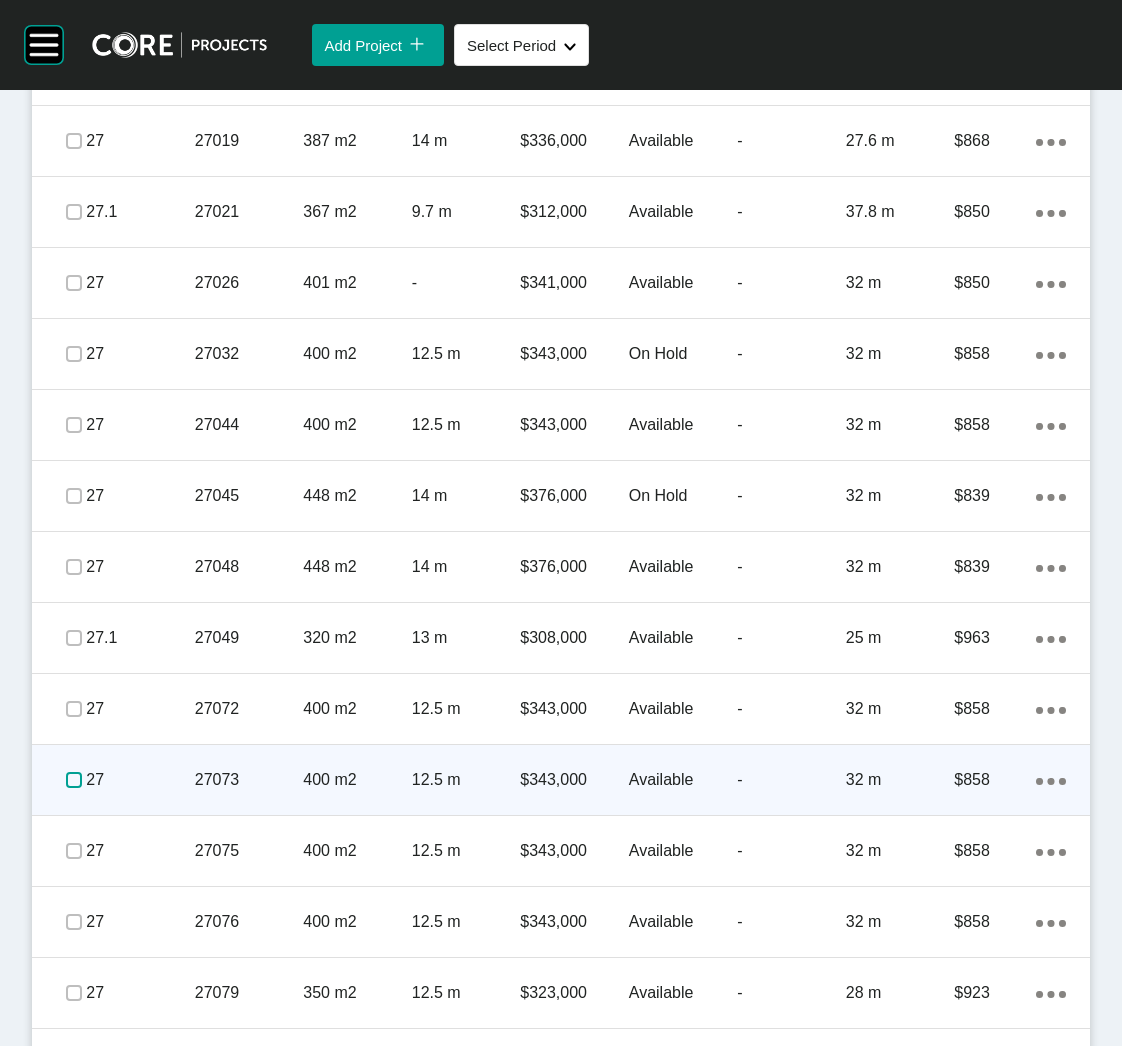 click at bounding box center [74, 780] 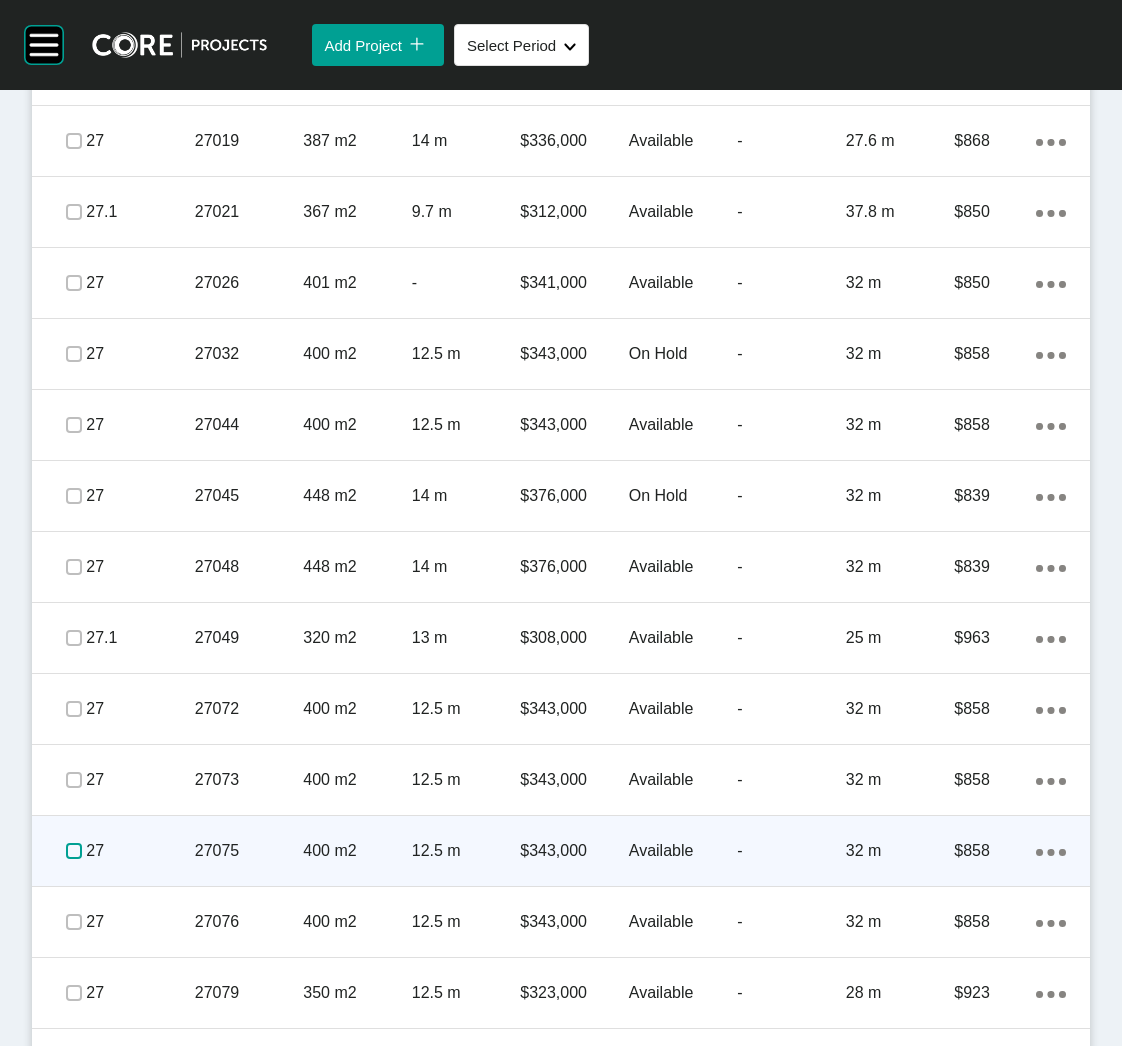 click at bounding box center (74, 851) 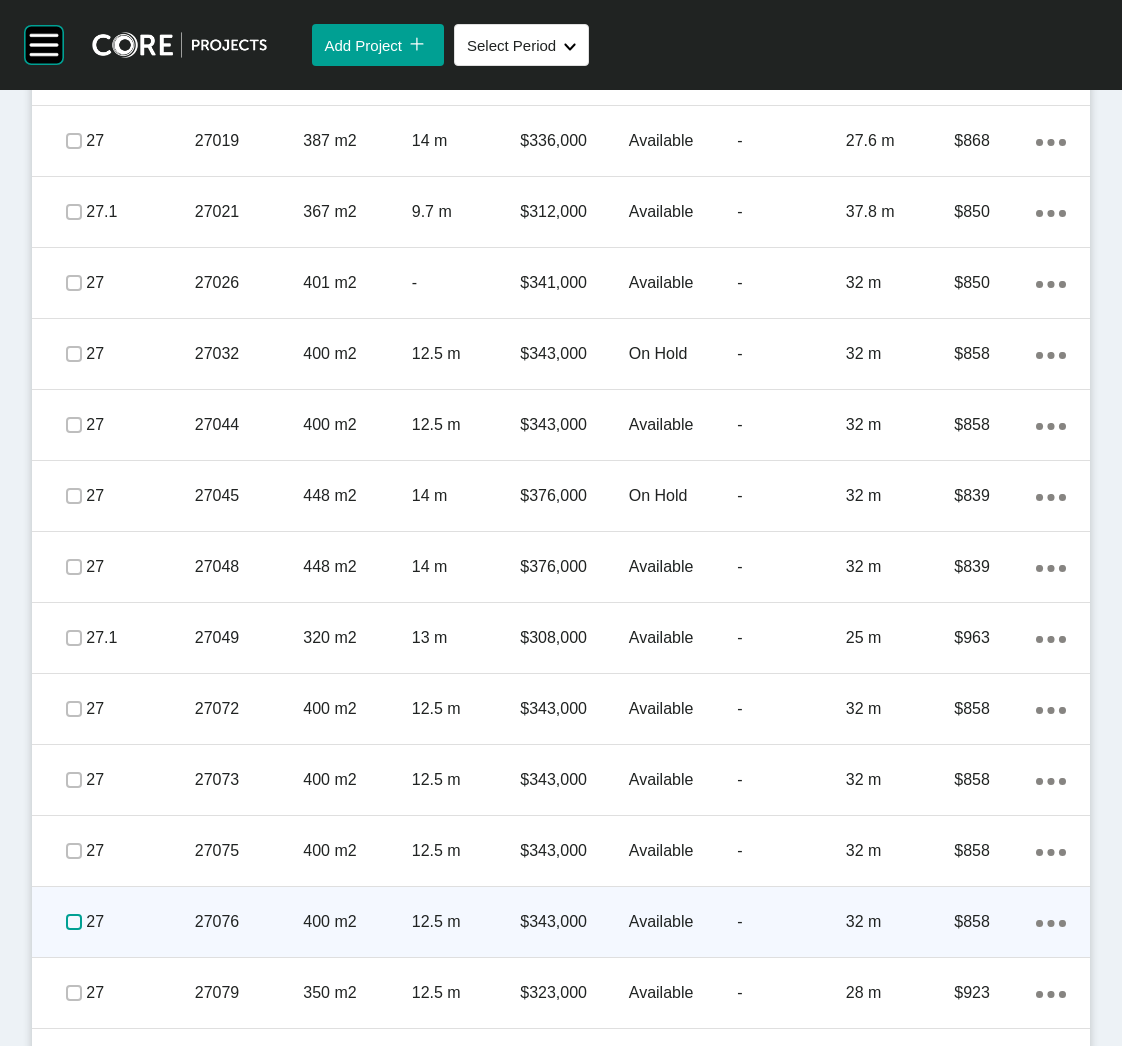click at bounding box center (74, 922) 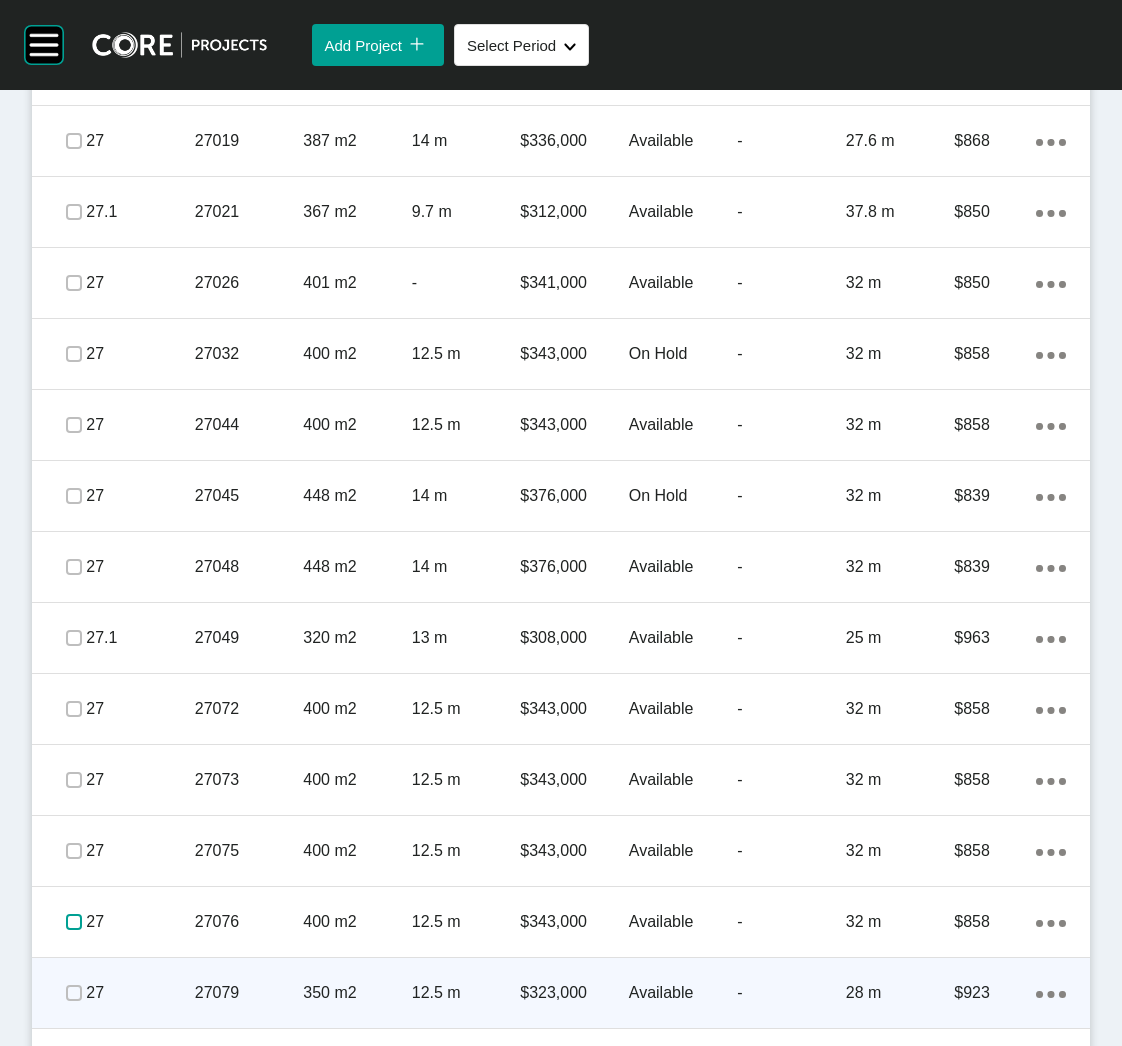 scroll, scrollTop: 6149, scrollLeft: 0, axis: vertical 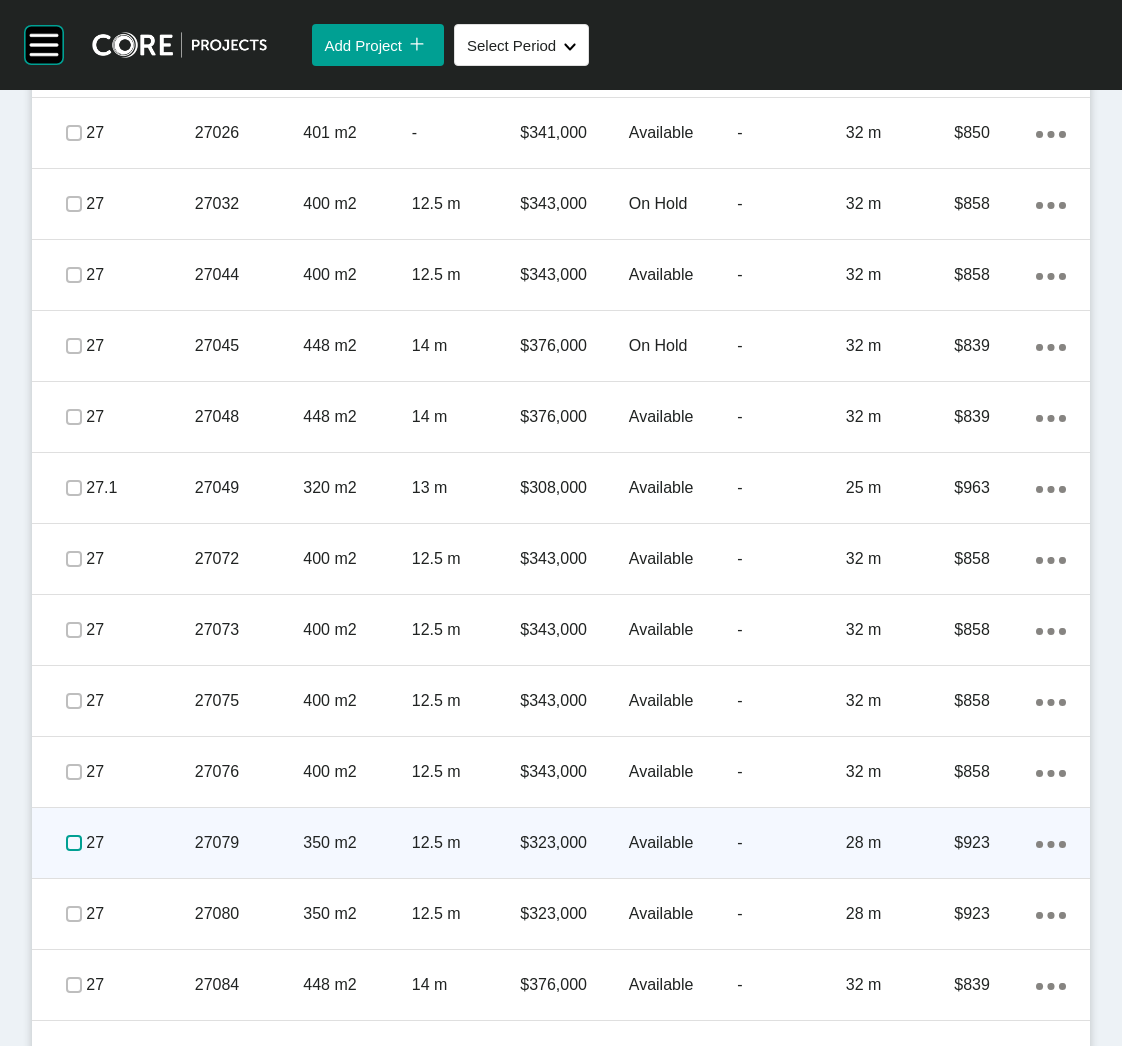 click at bounding box center [74, 843] 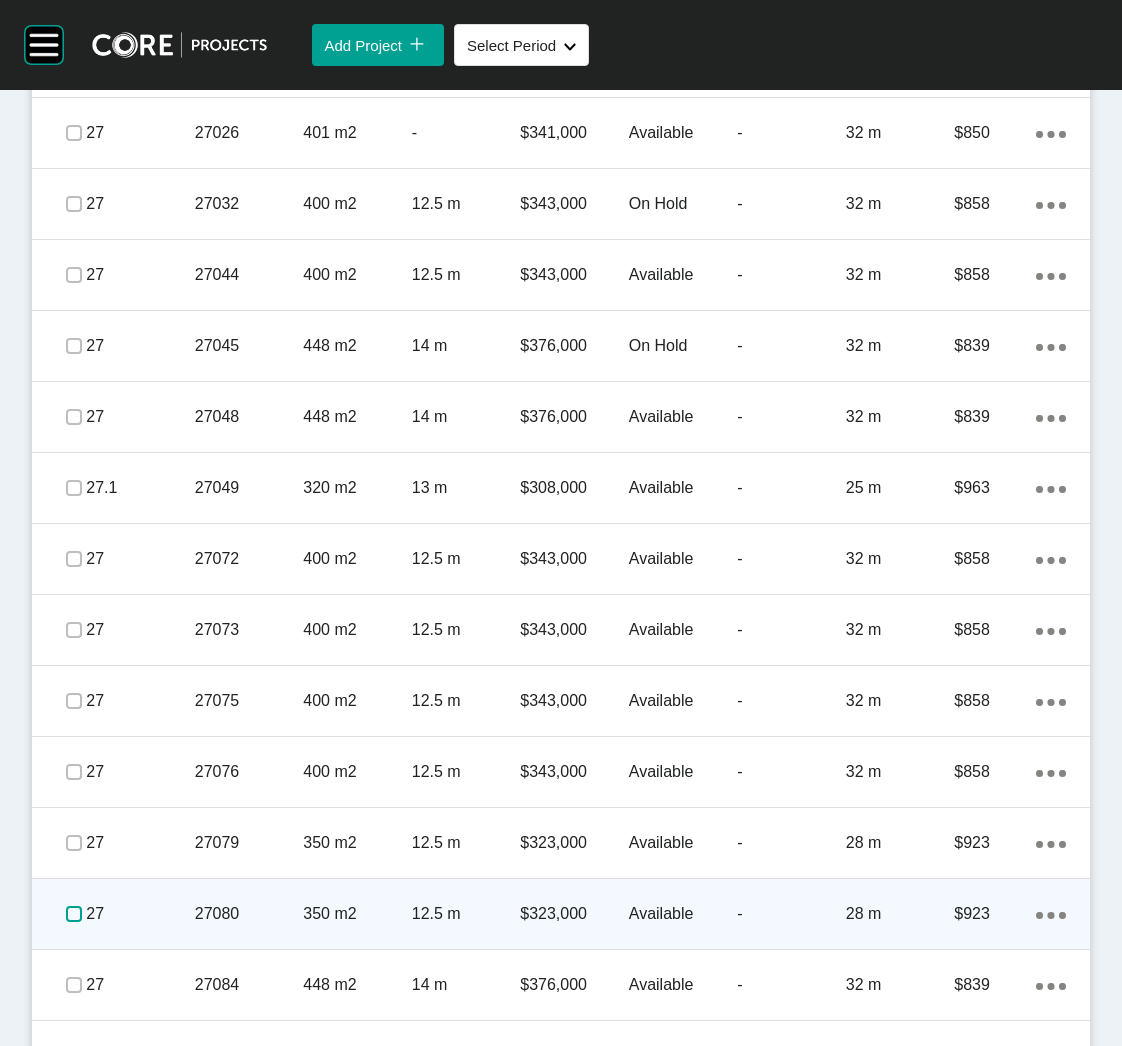 click at bounding box center [74, 914] 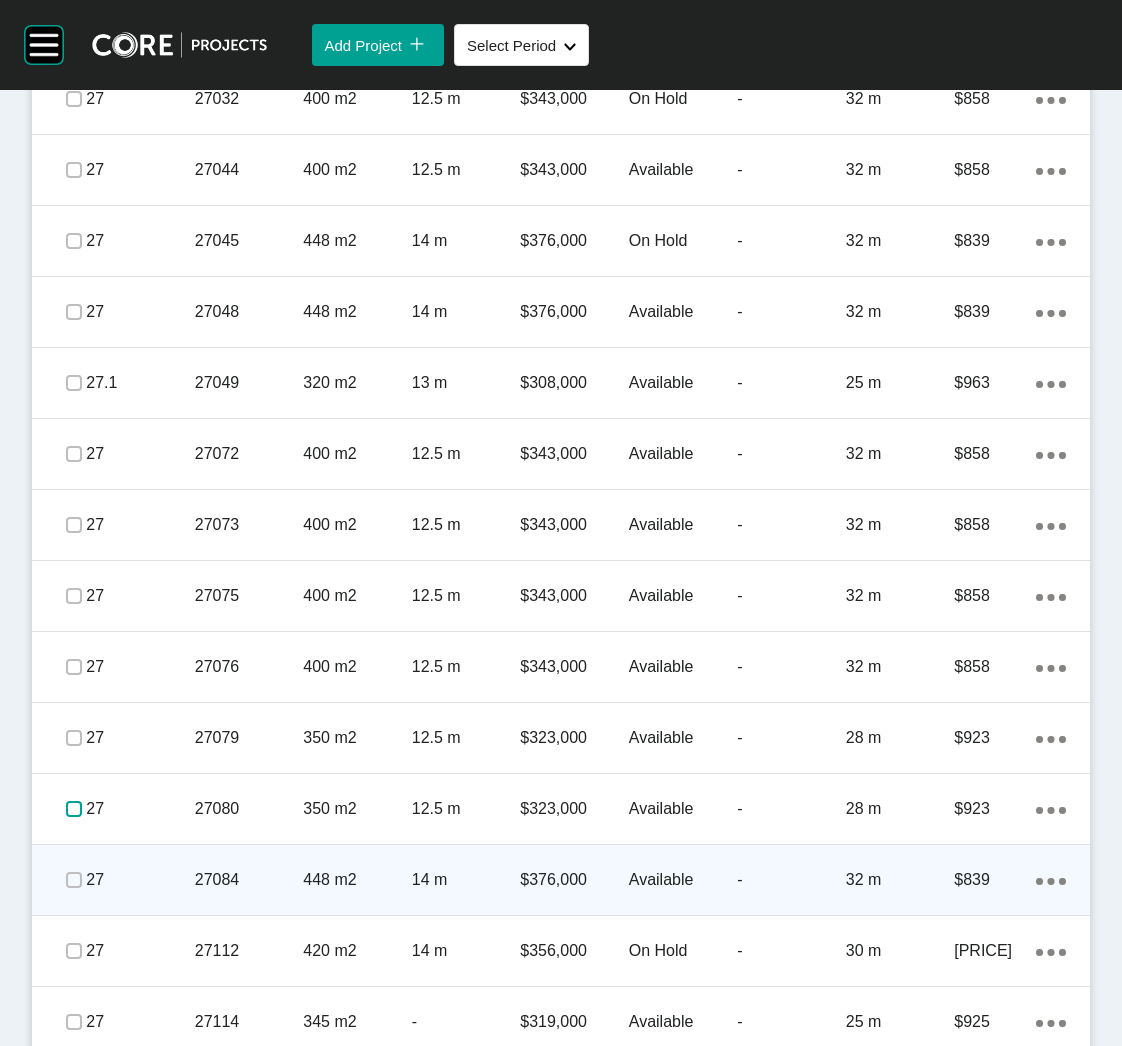 scroll, scrollTop: 6299, scrollLeft: 0, axis: vertical 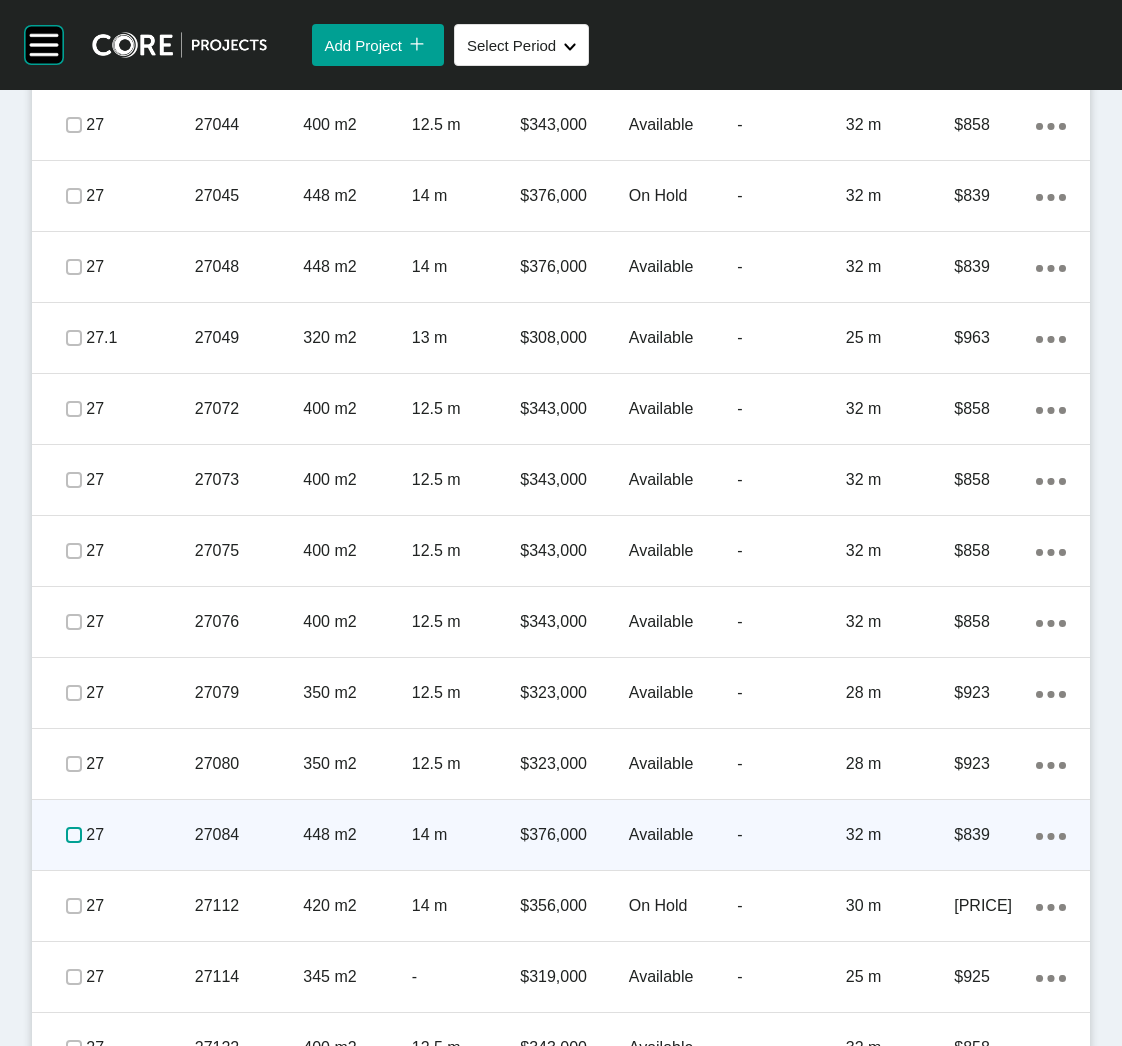 click at bounding box center [74, 835] 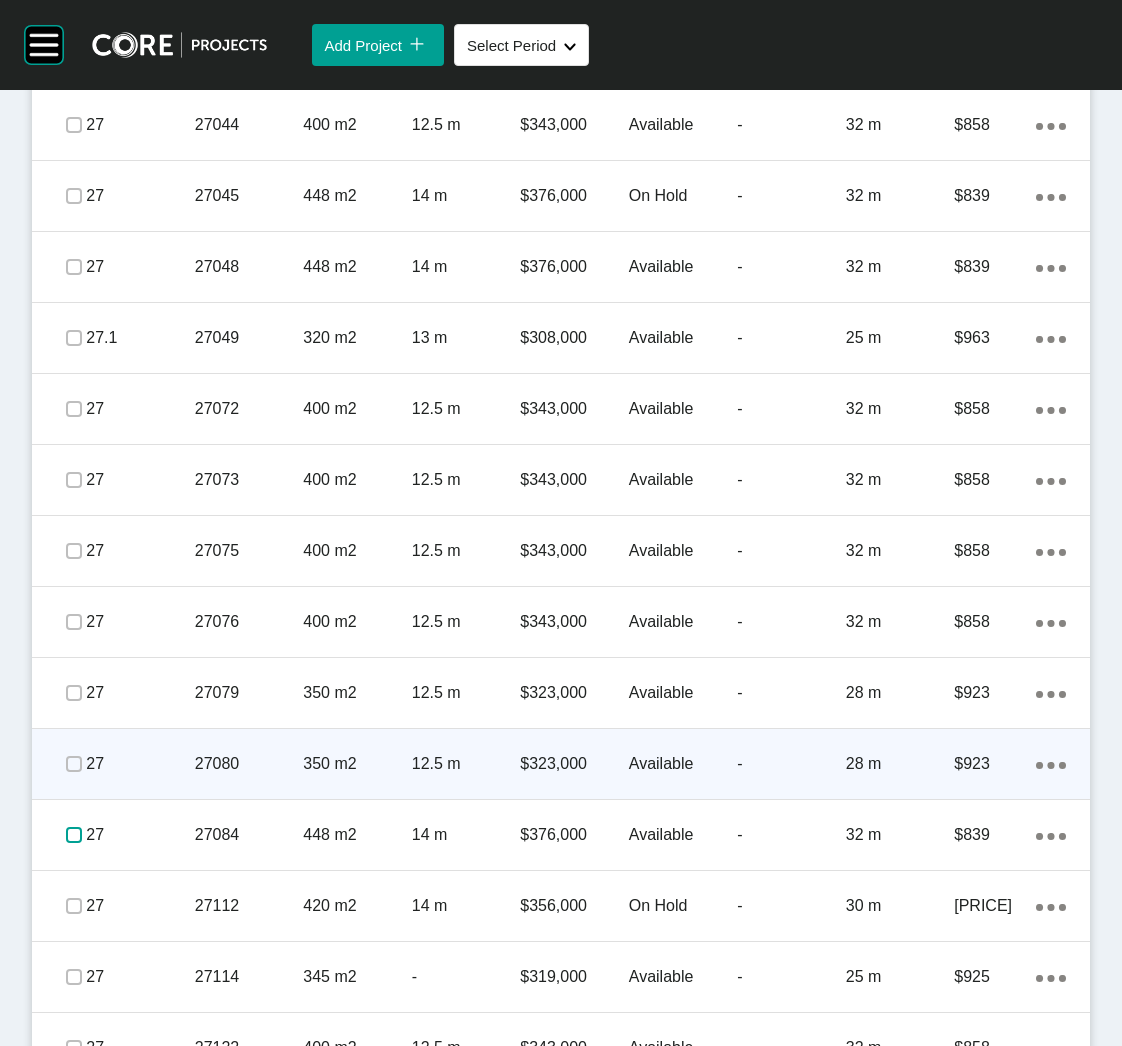 scroll, scrollTop: 6304, scrollLeft: 0, axis: vertical 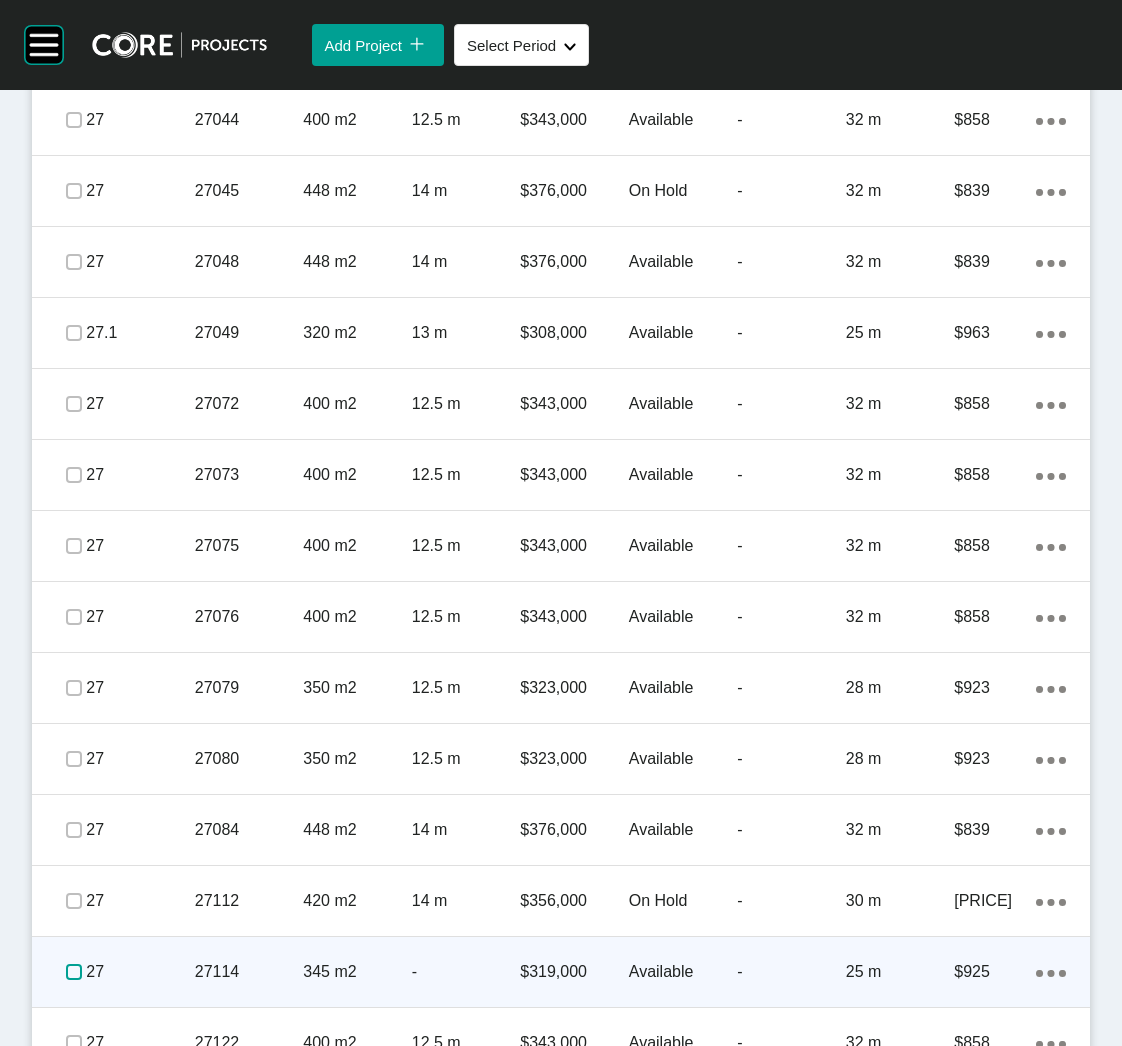 click at bounding box center (74, 972) 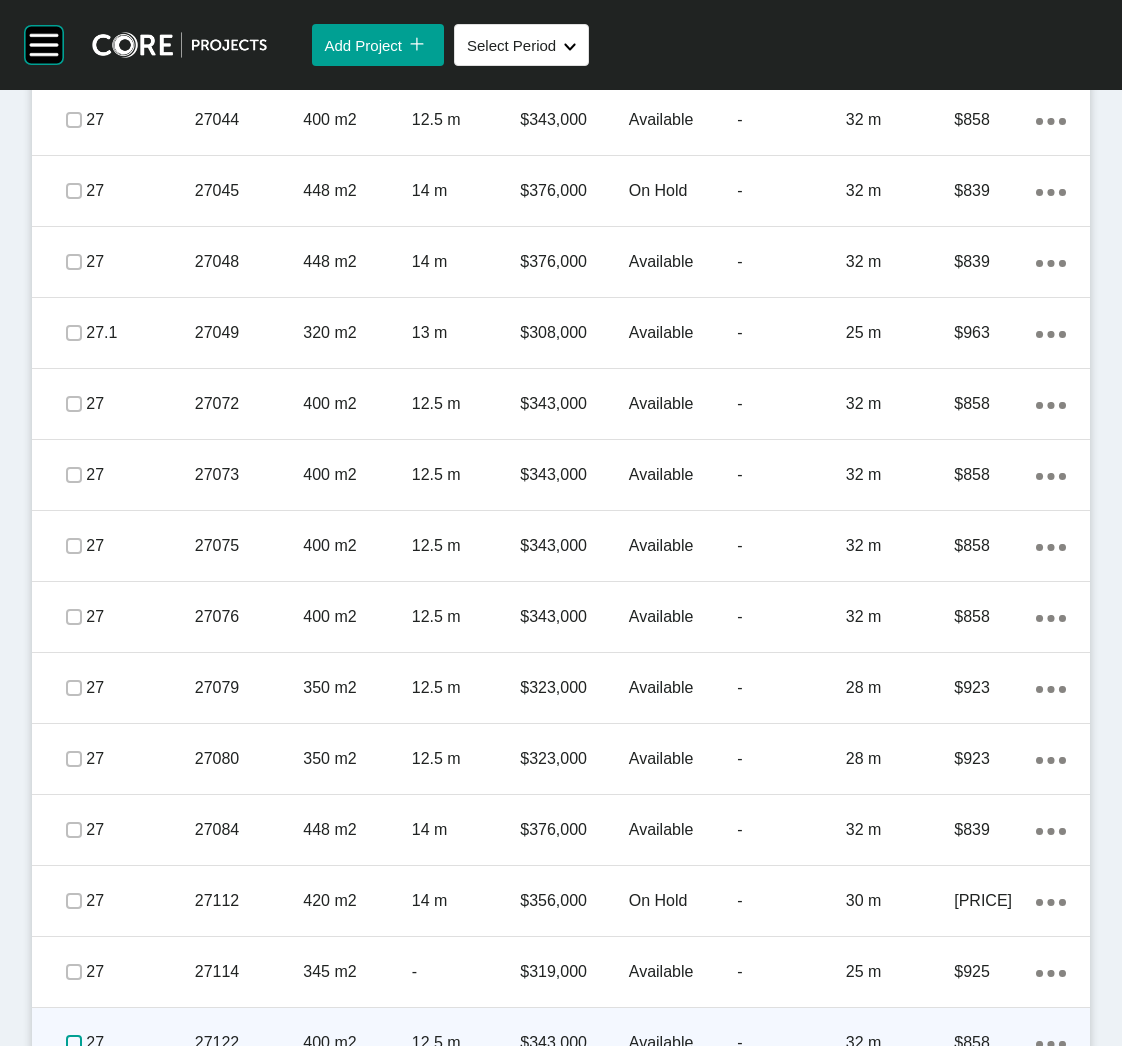 click at bounding box center (74, 1043) 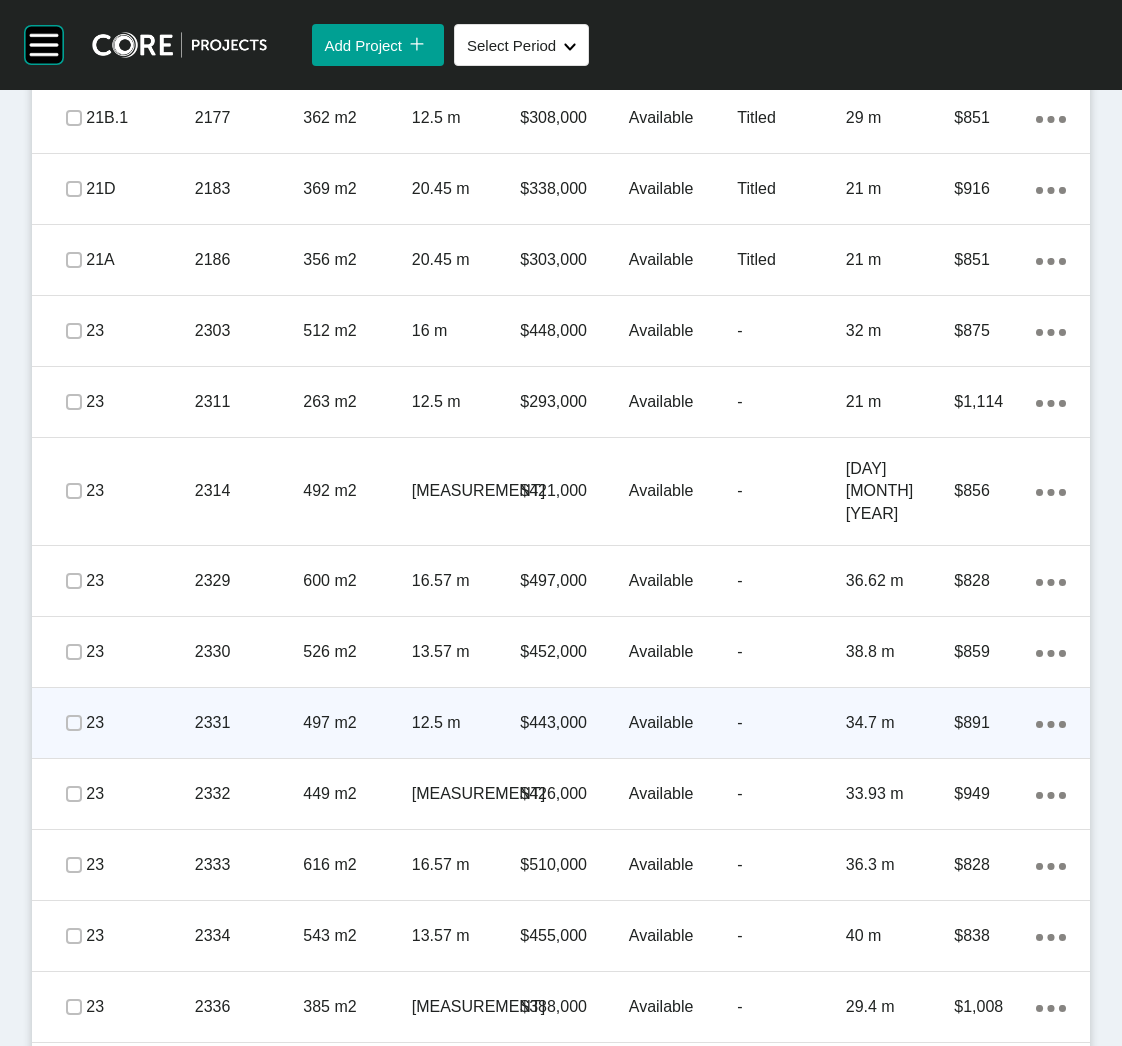 scroll, scrollTop: 1204, scrollLeft: 0, axis: vertical 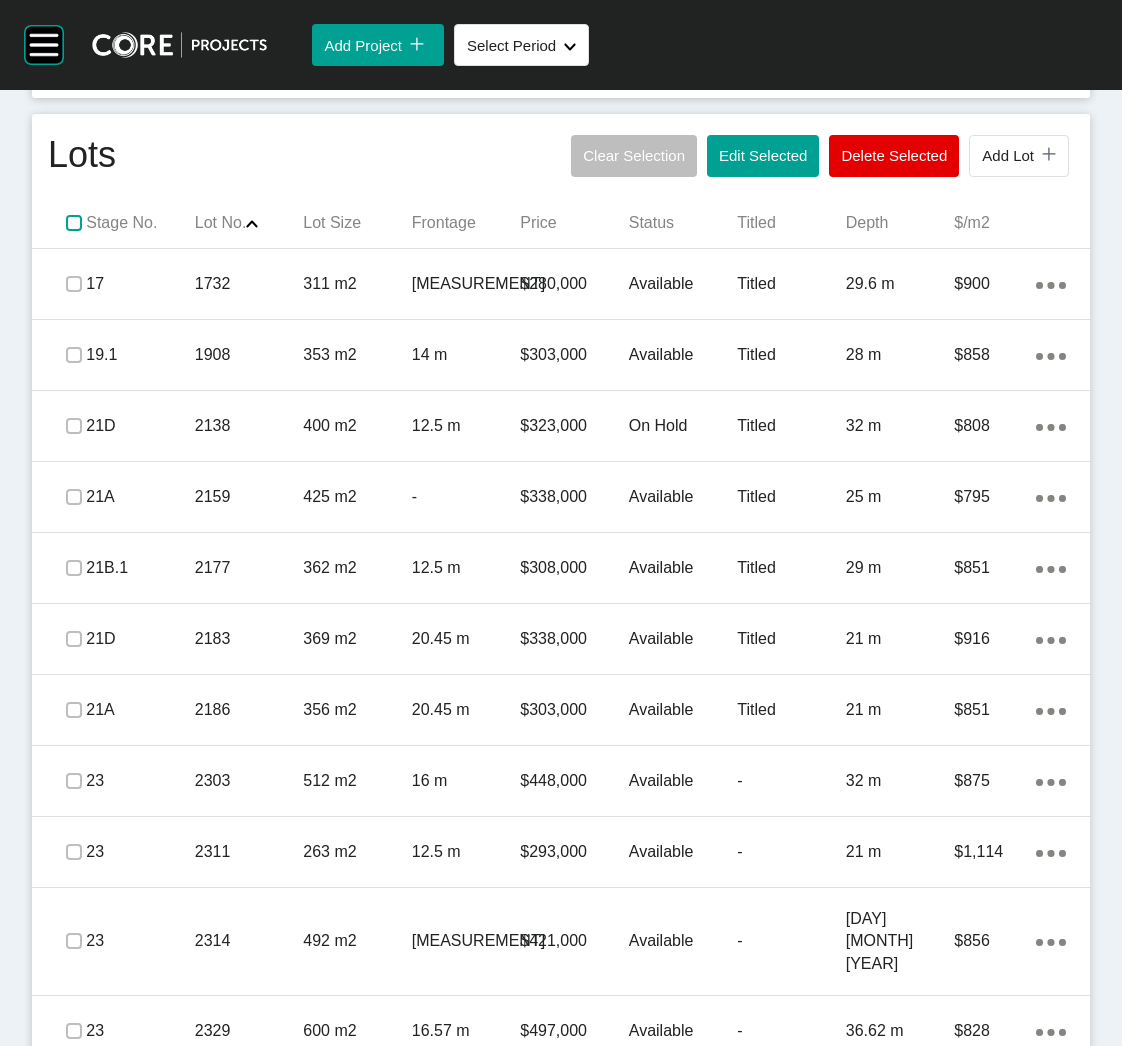drag, startPoint x: 76, startPoint y: 217, endPoint x: 76, endPoint y: 228, distance: 11 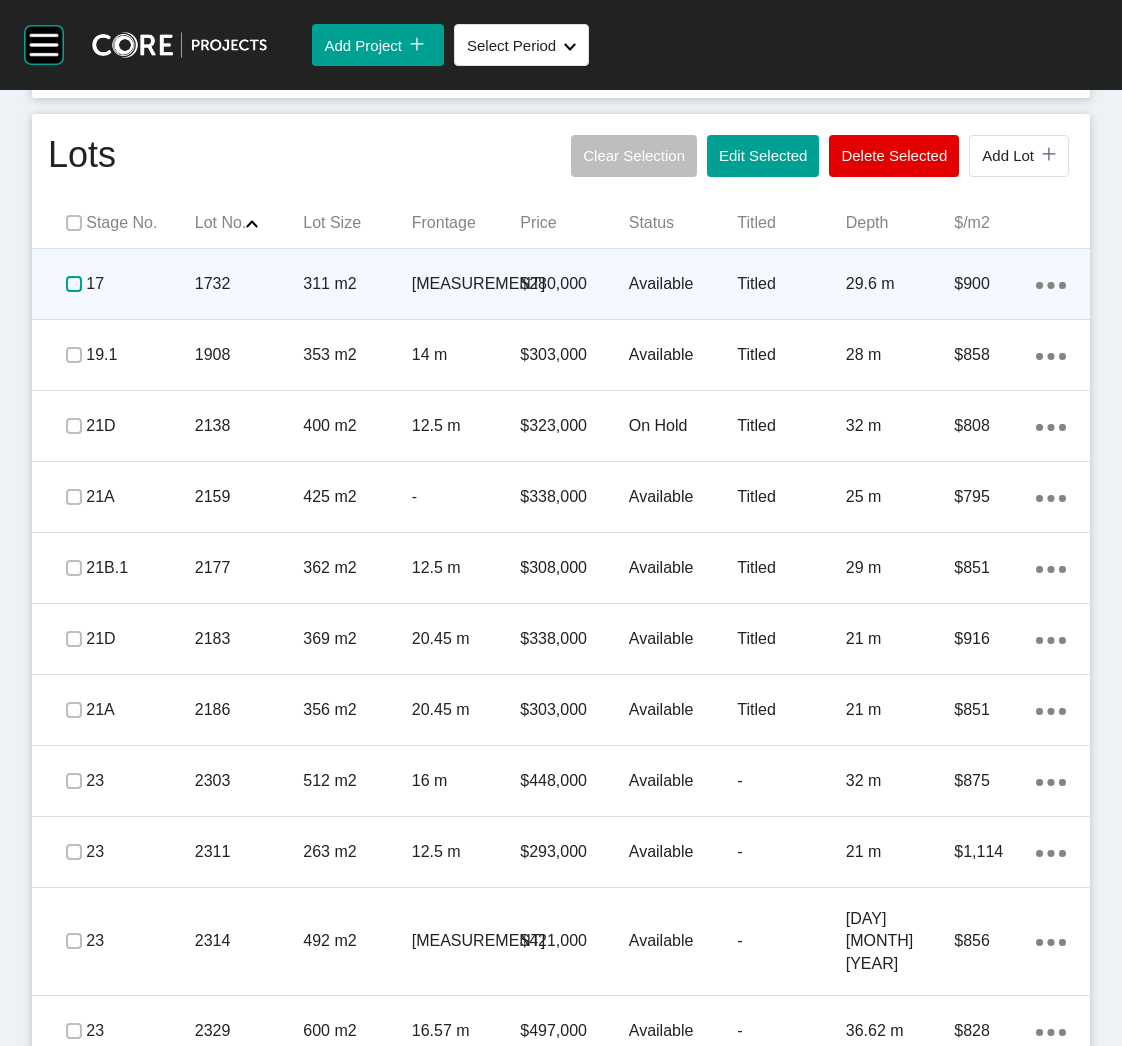 click at bounding box center (74, 284) 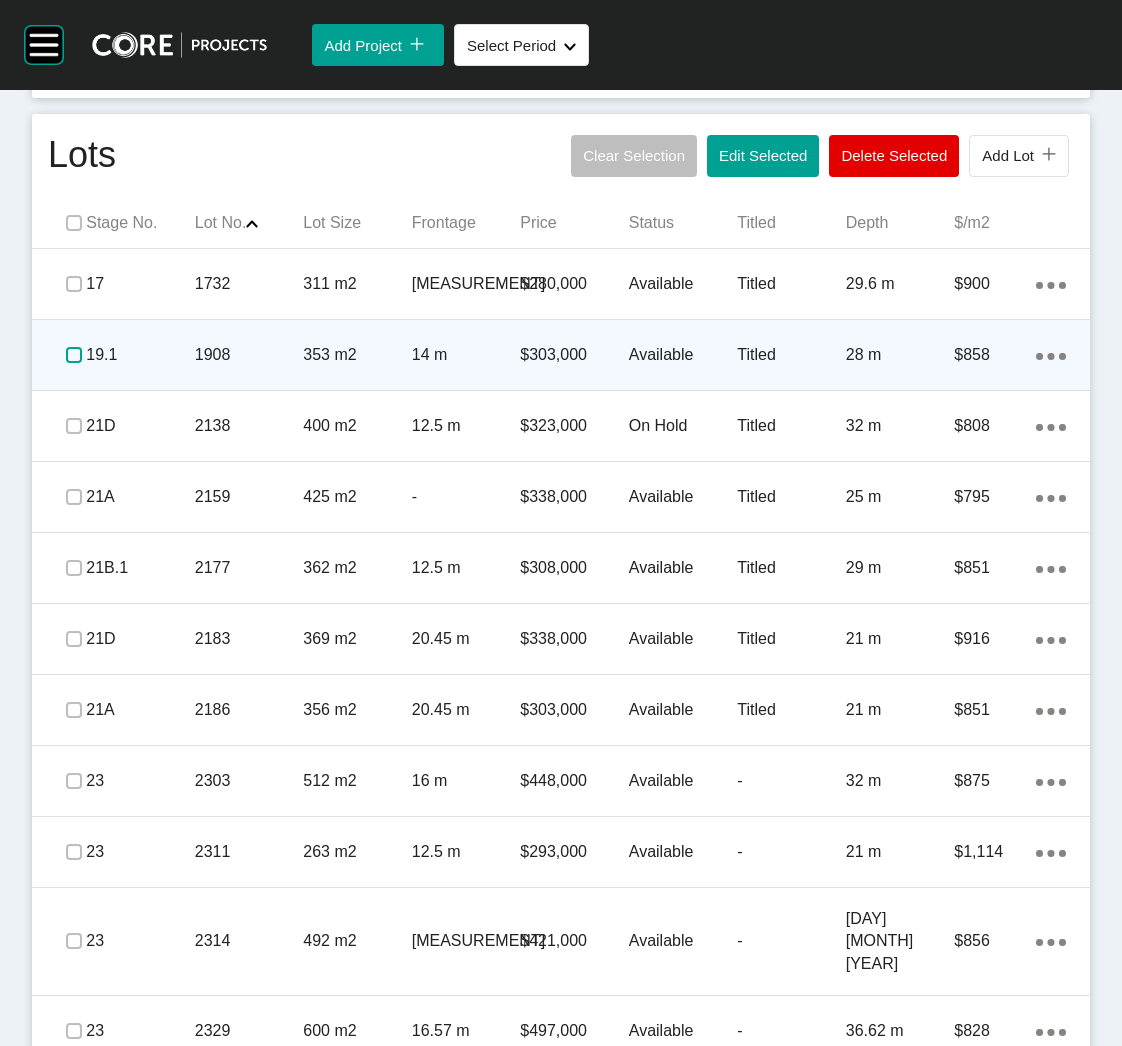 click at bounding box center (74, 355) 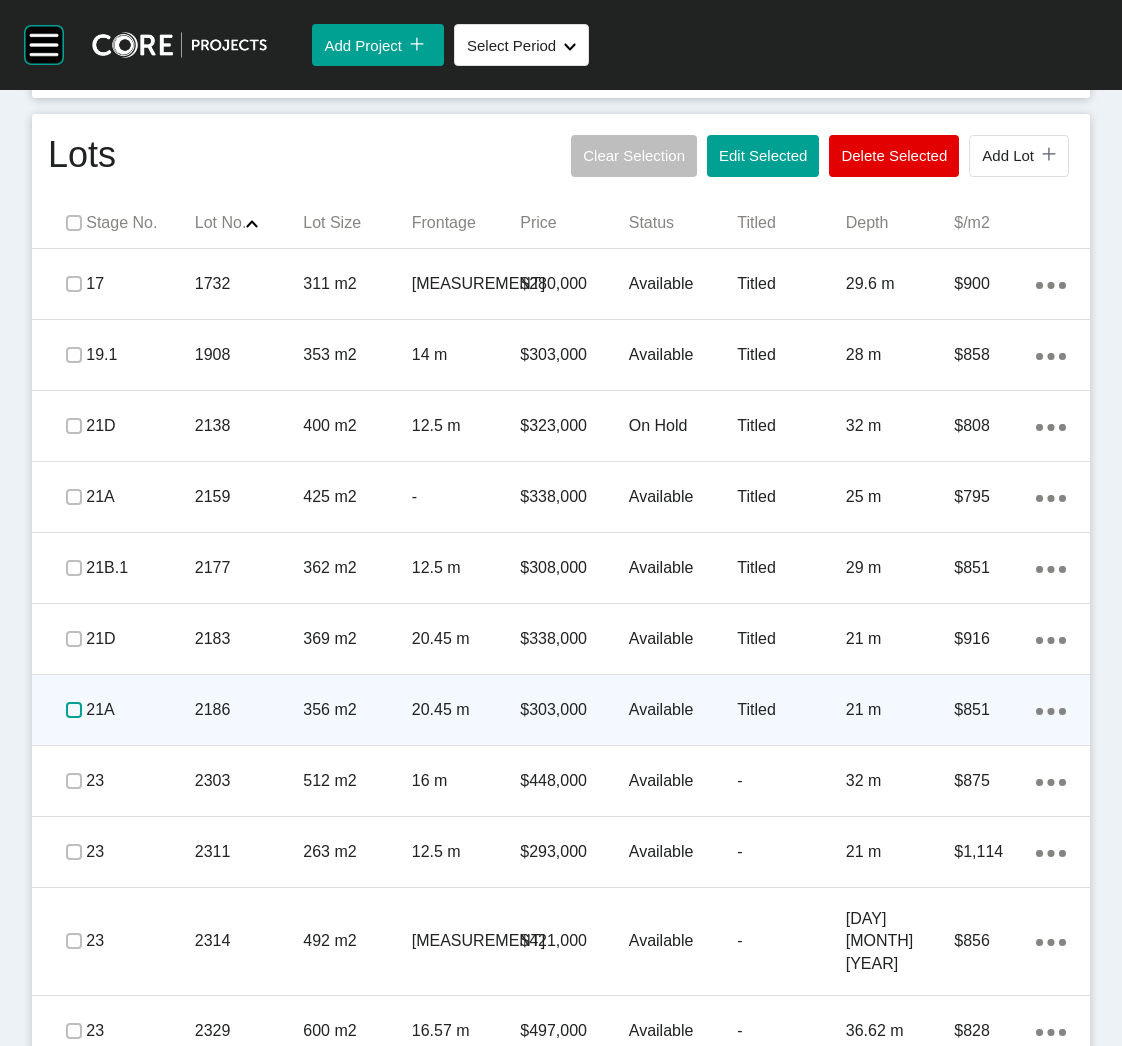 click at bounding box center (74, 710) 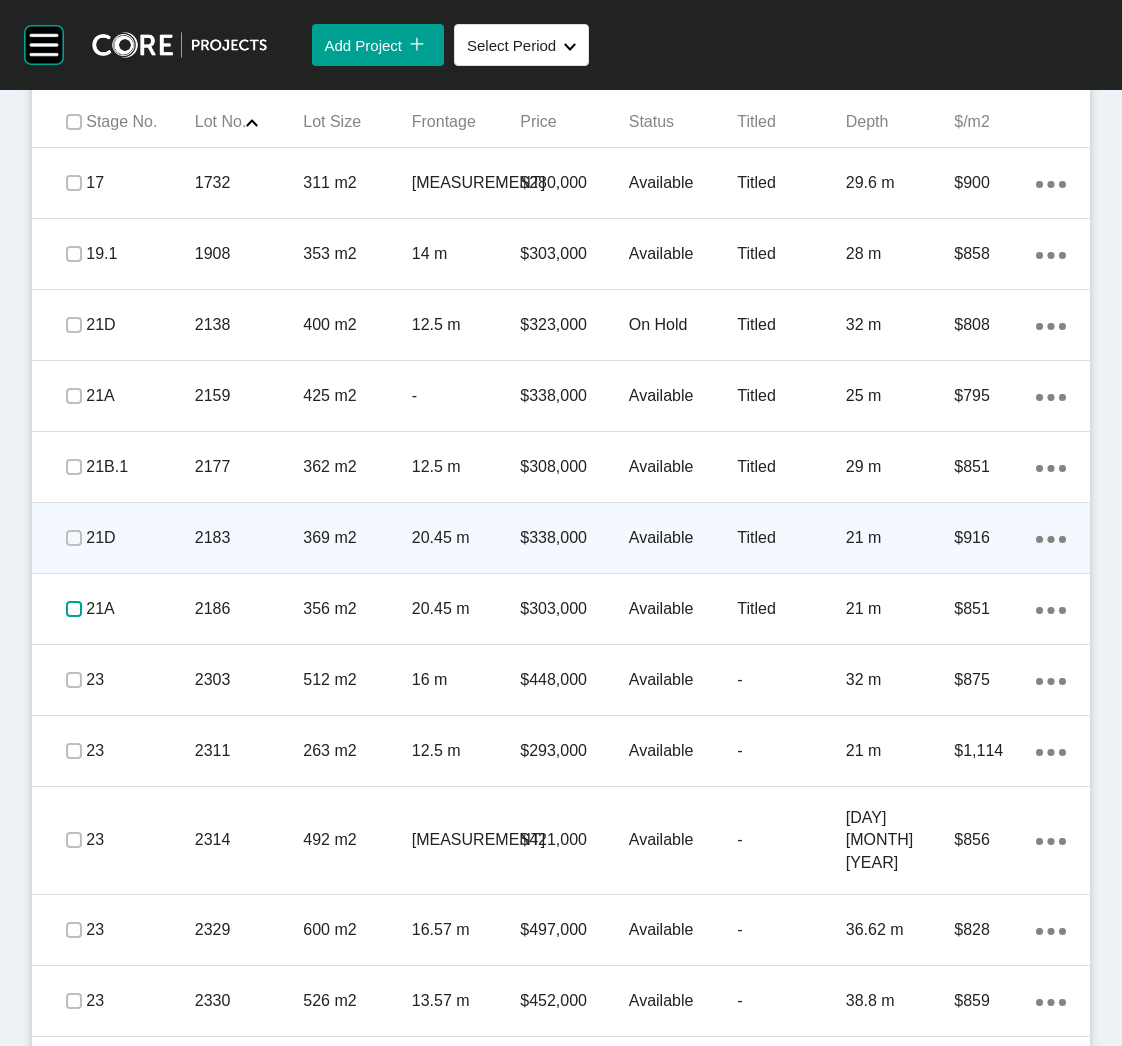 scroll, scrollTop: 1354, scrollLeft: 0, axis: vertical 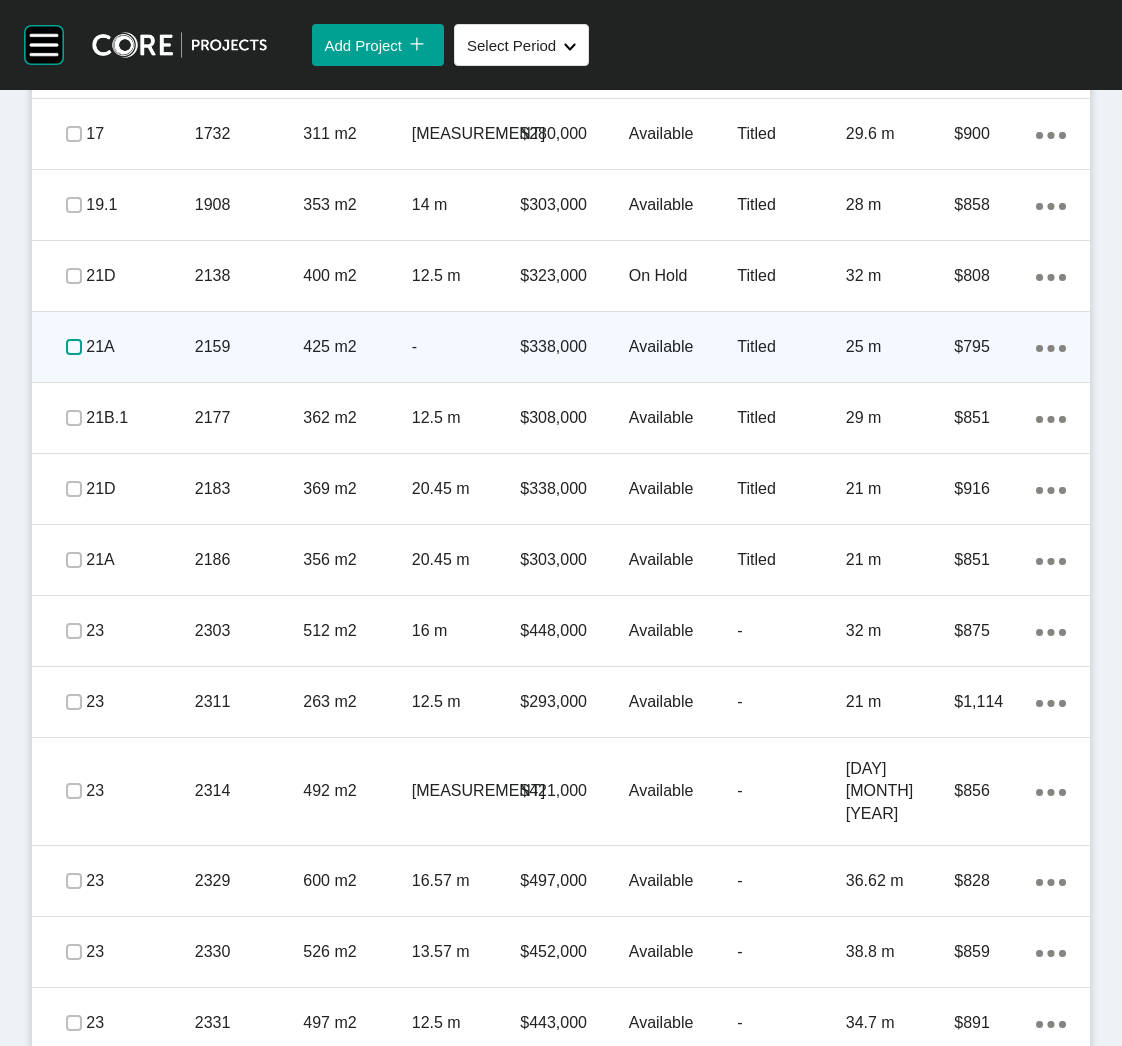 click at bounding box center (74, 347) 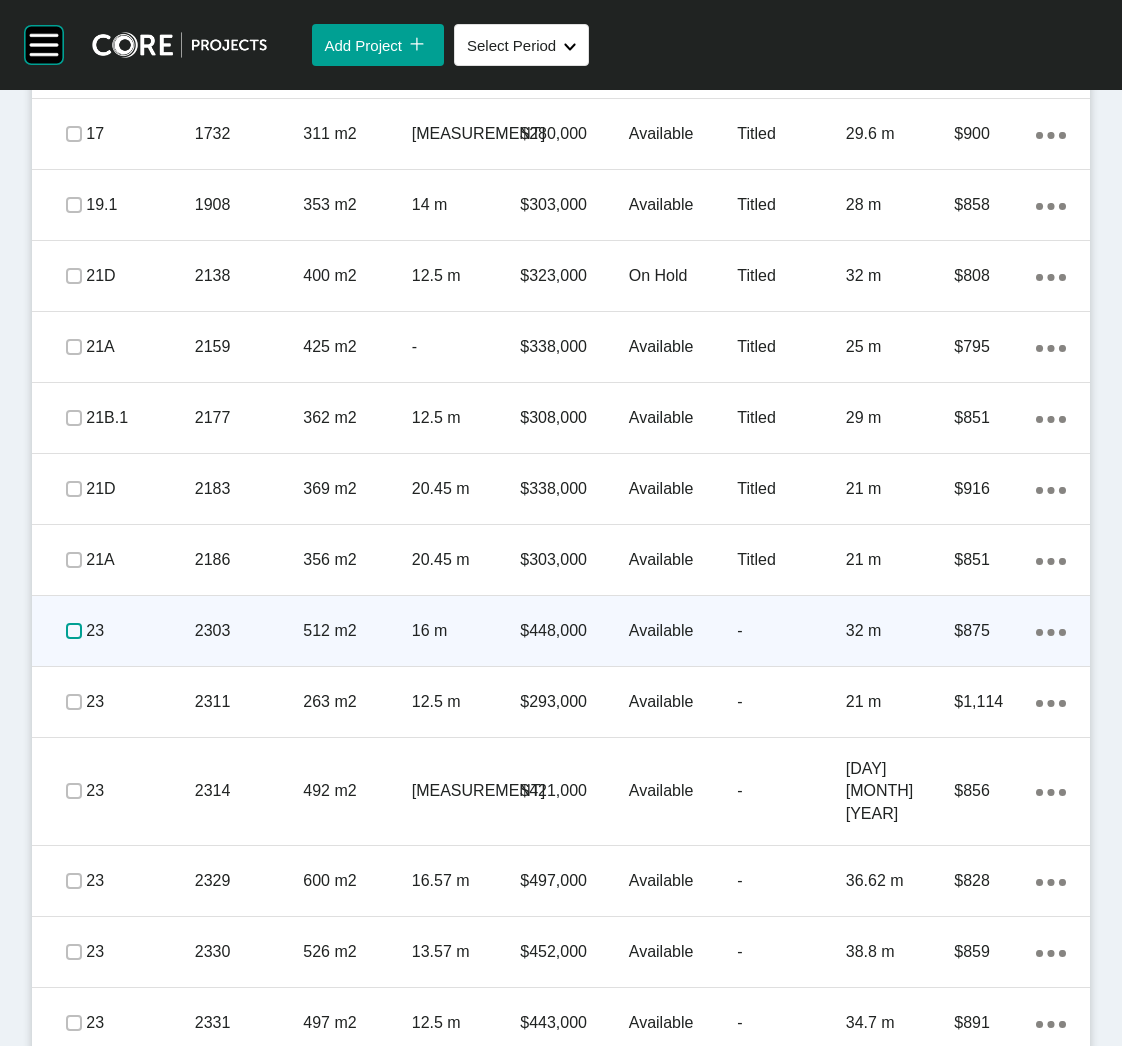 click at bounding box center [74, 631] 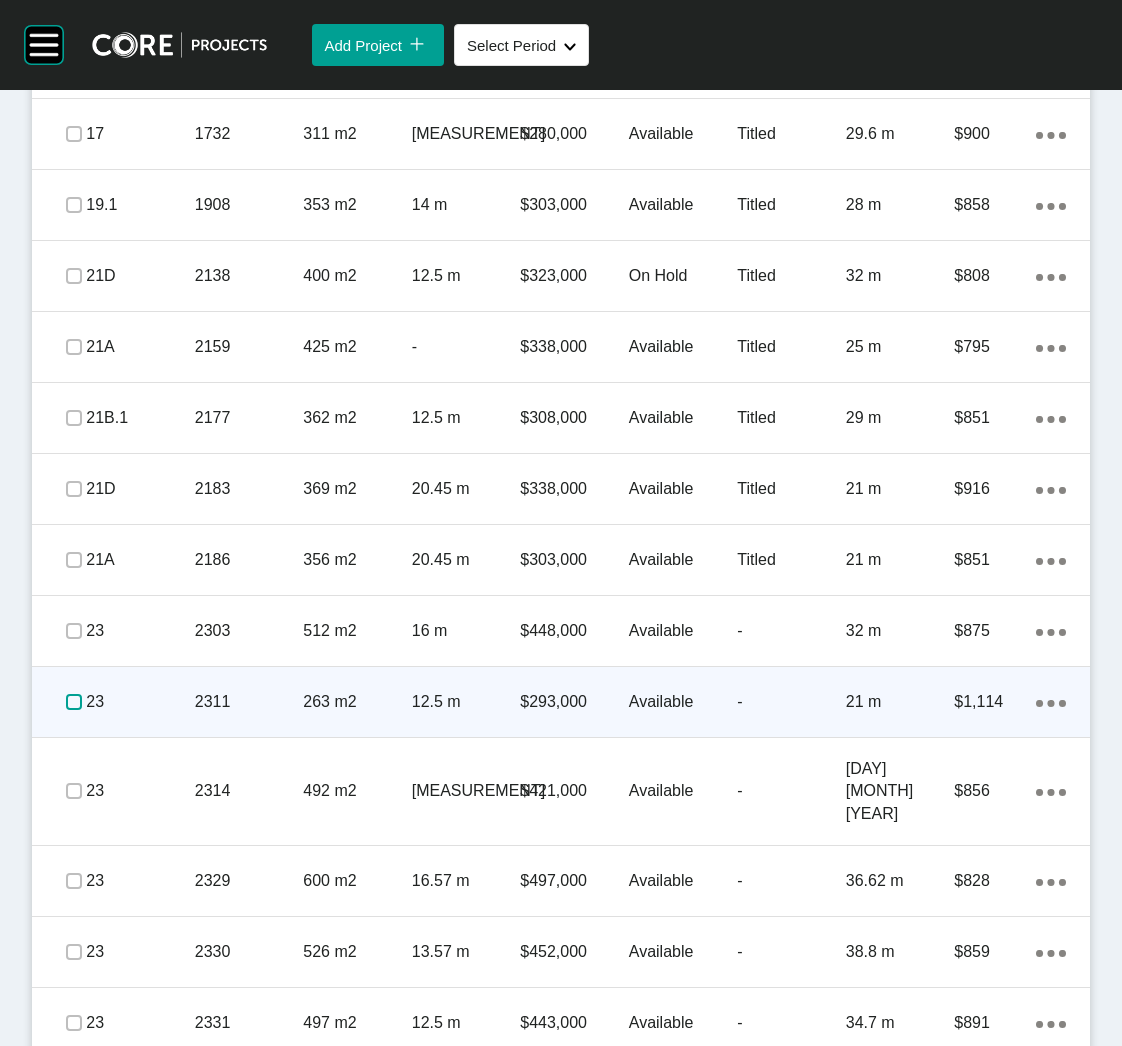click at bounding box center [74, 702] 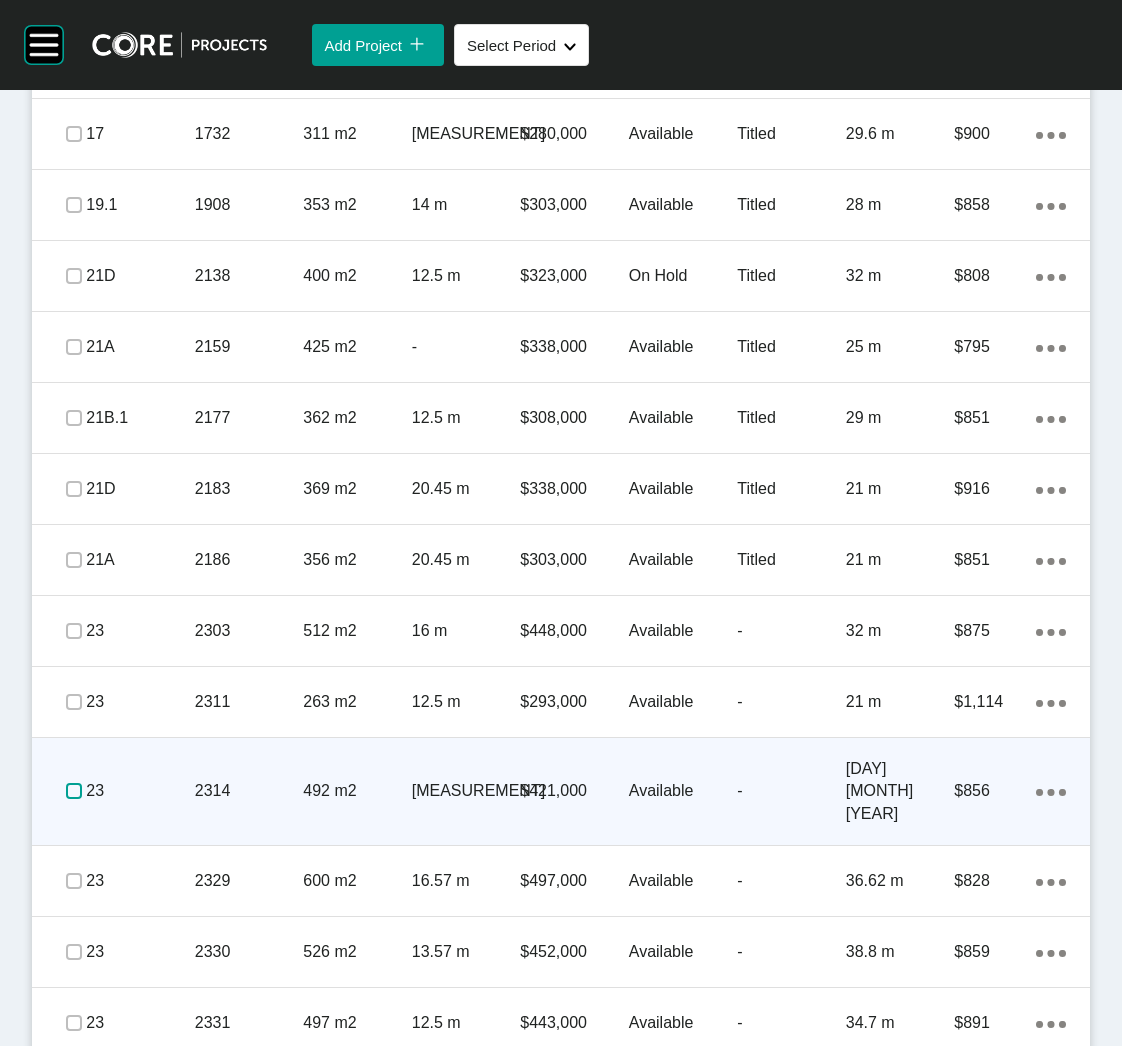 click at bounding box center [74, 791] 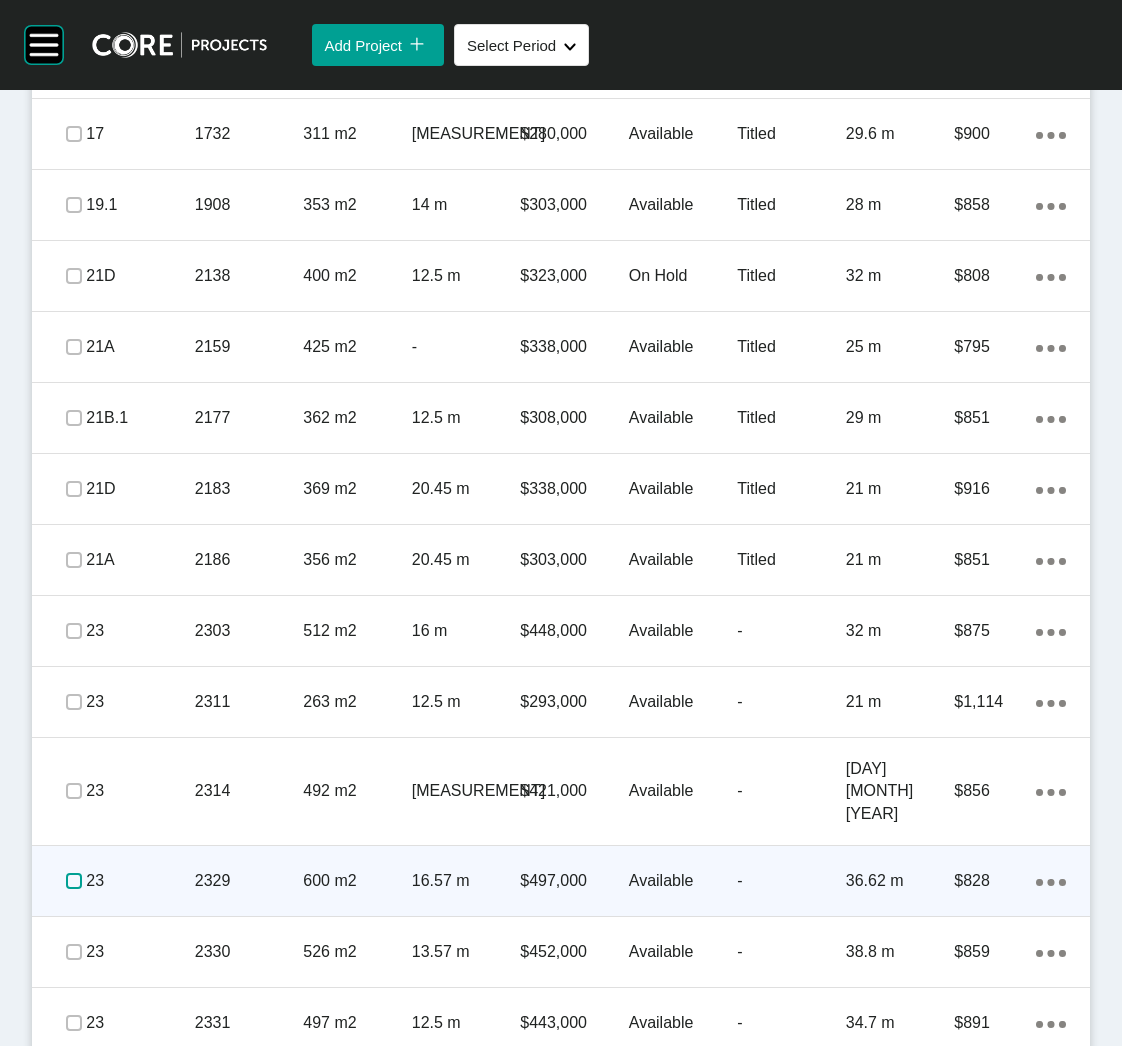 click at bounding box center [74, 881] 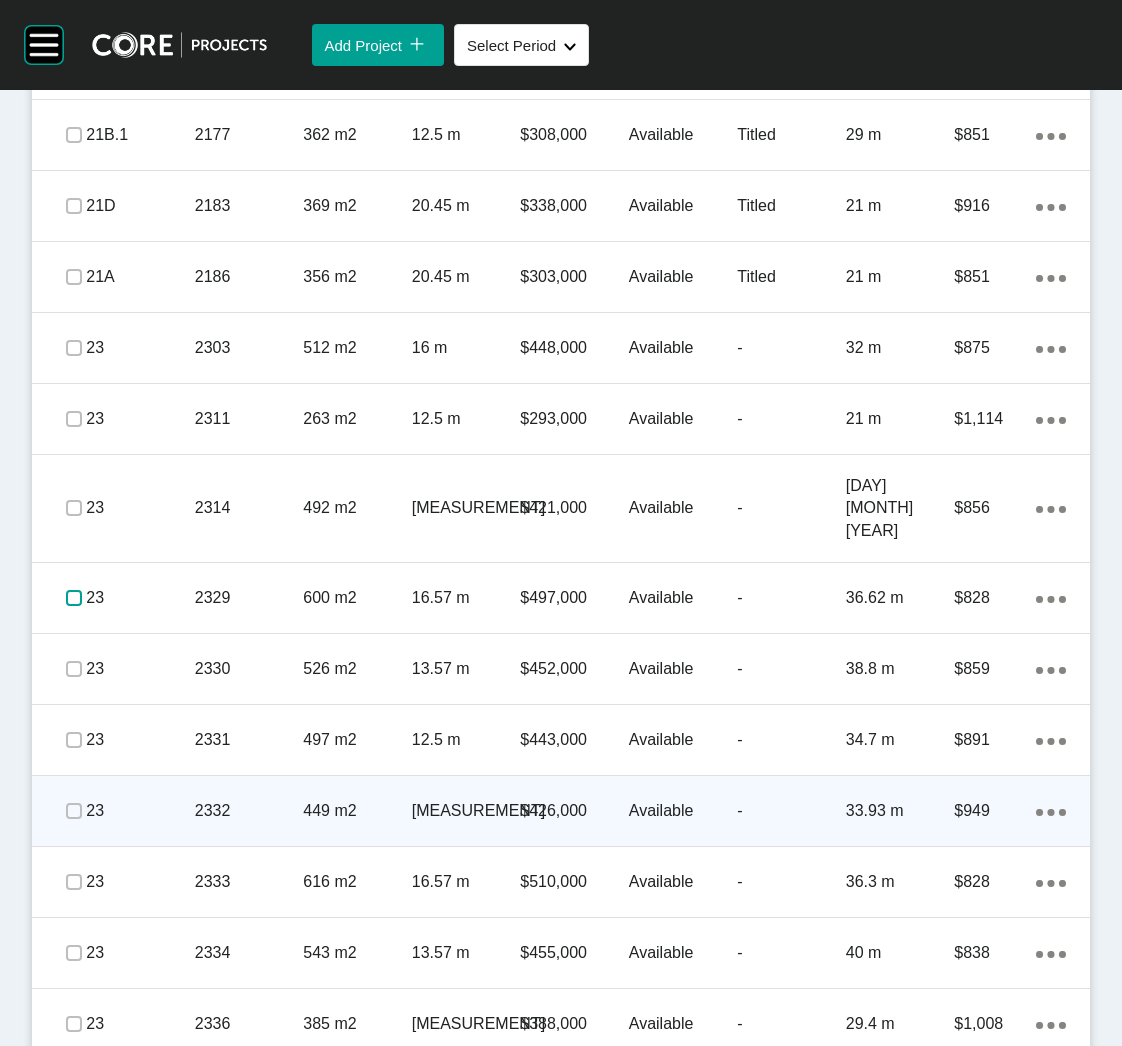 scroll, scrollTop: 1654, scrollLeft: 0, axis: vertical 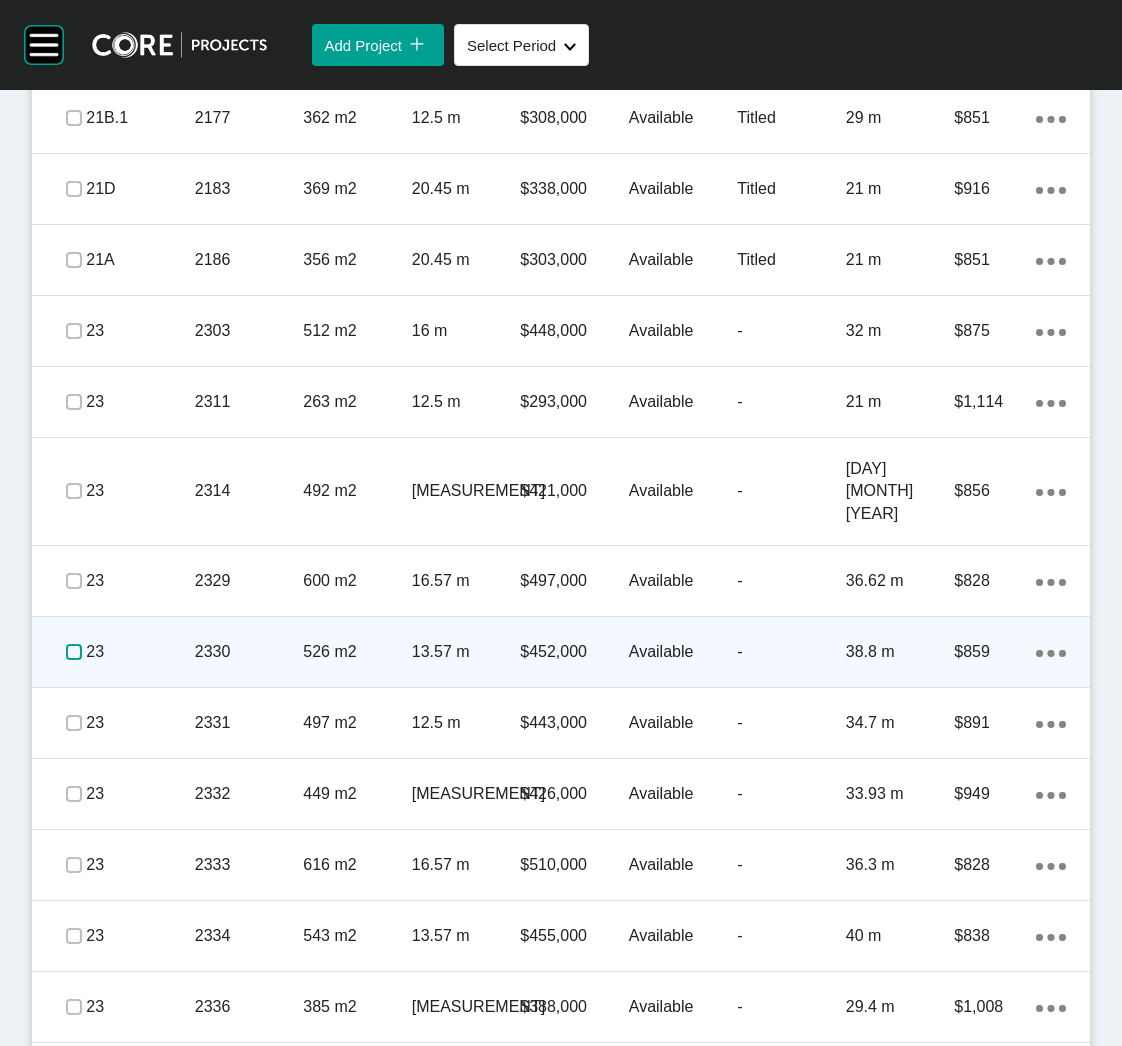 click at bounding box center [74, 652] 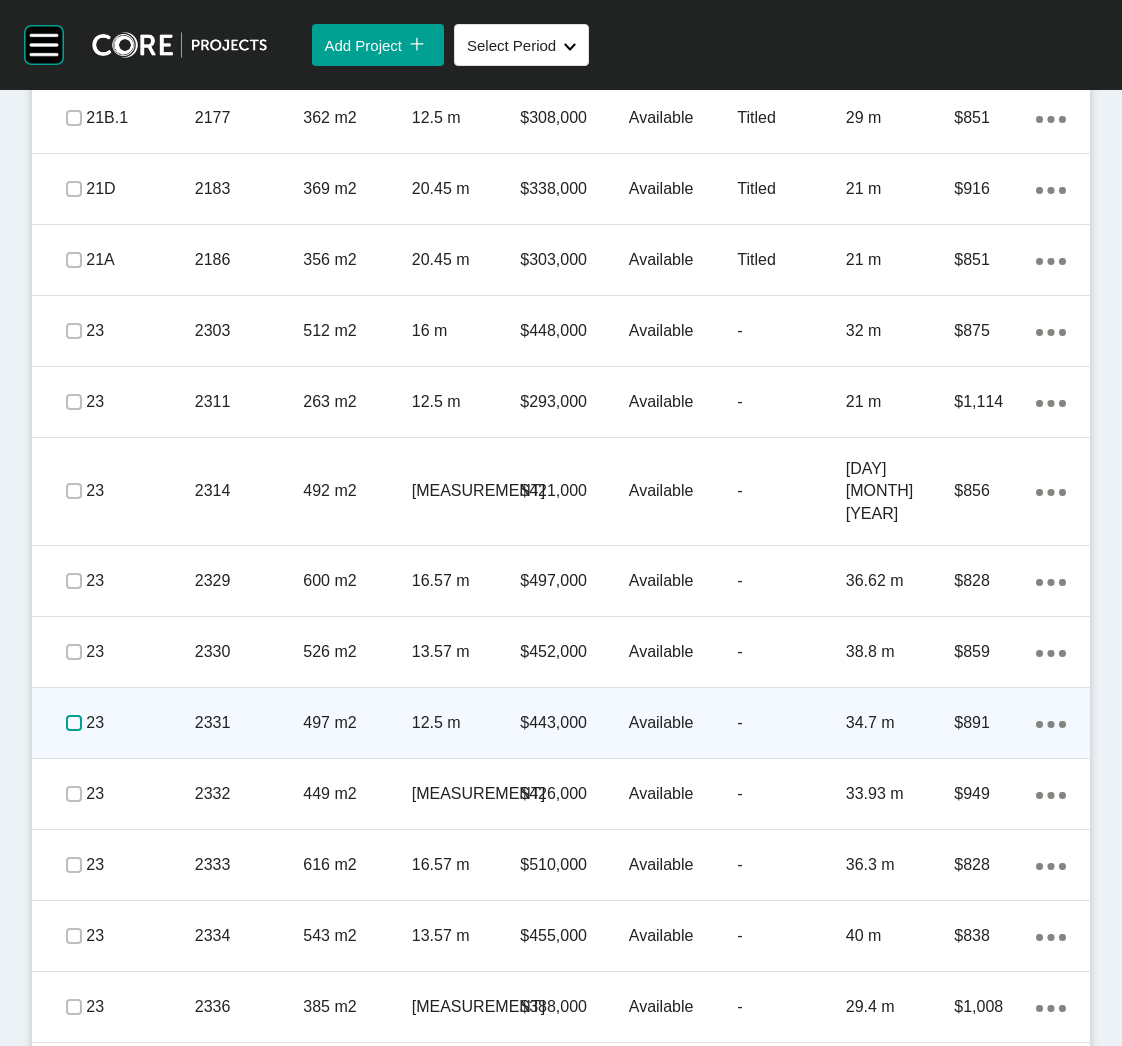 click at bounding box center [74, 723] 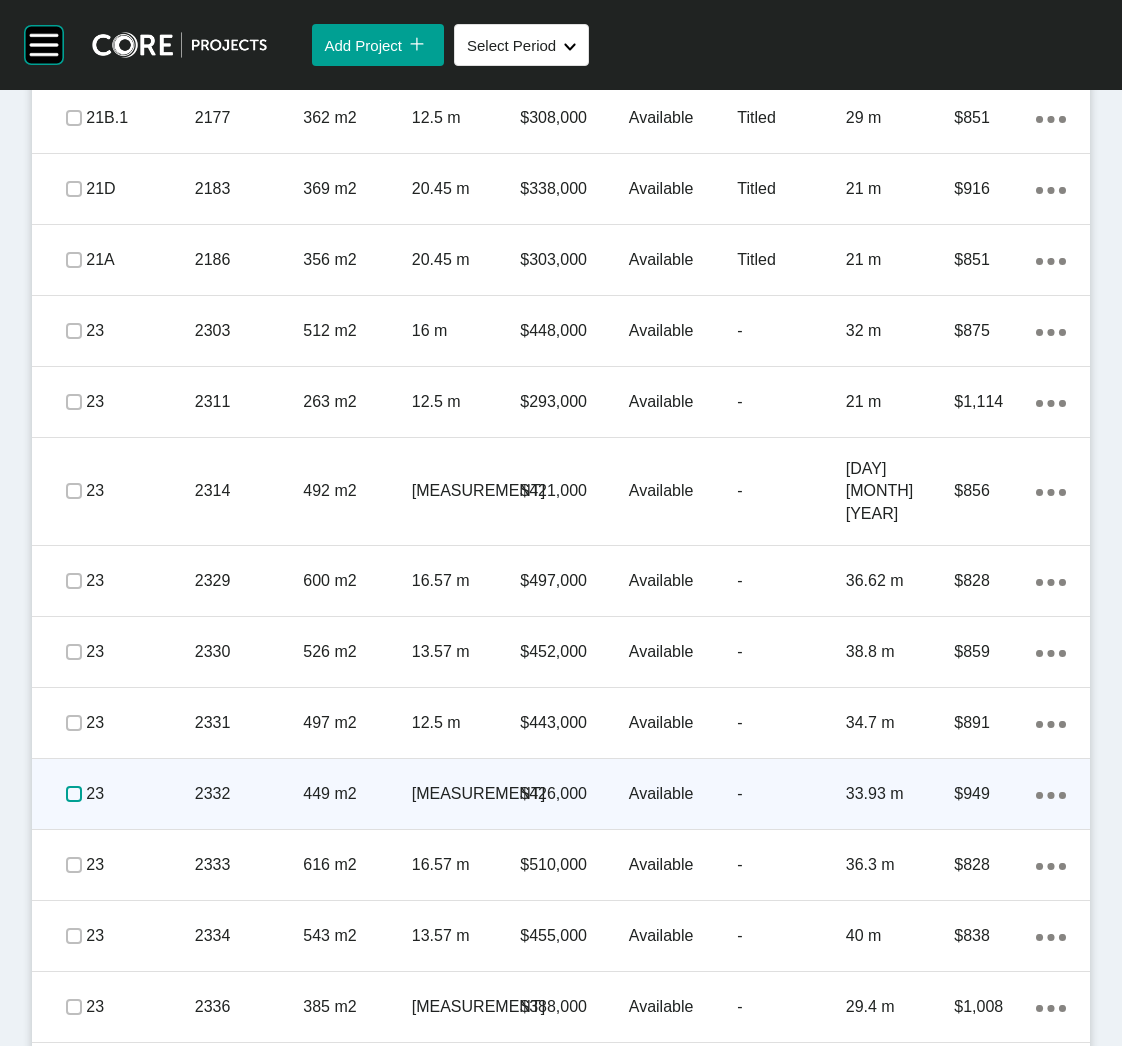 click at bounding box center [74, 794] 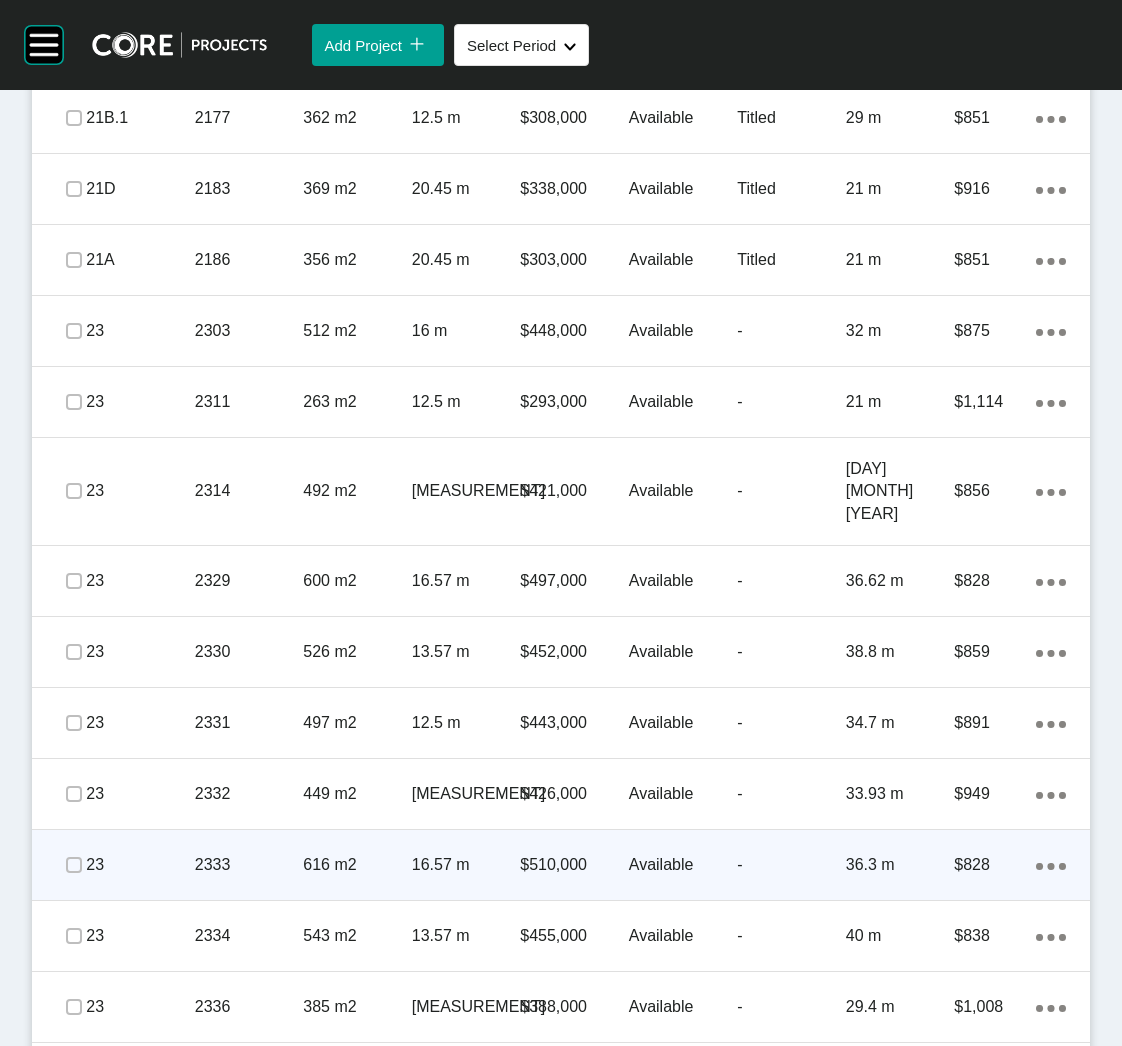 click at bounding box center (72, 865) 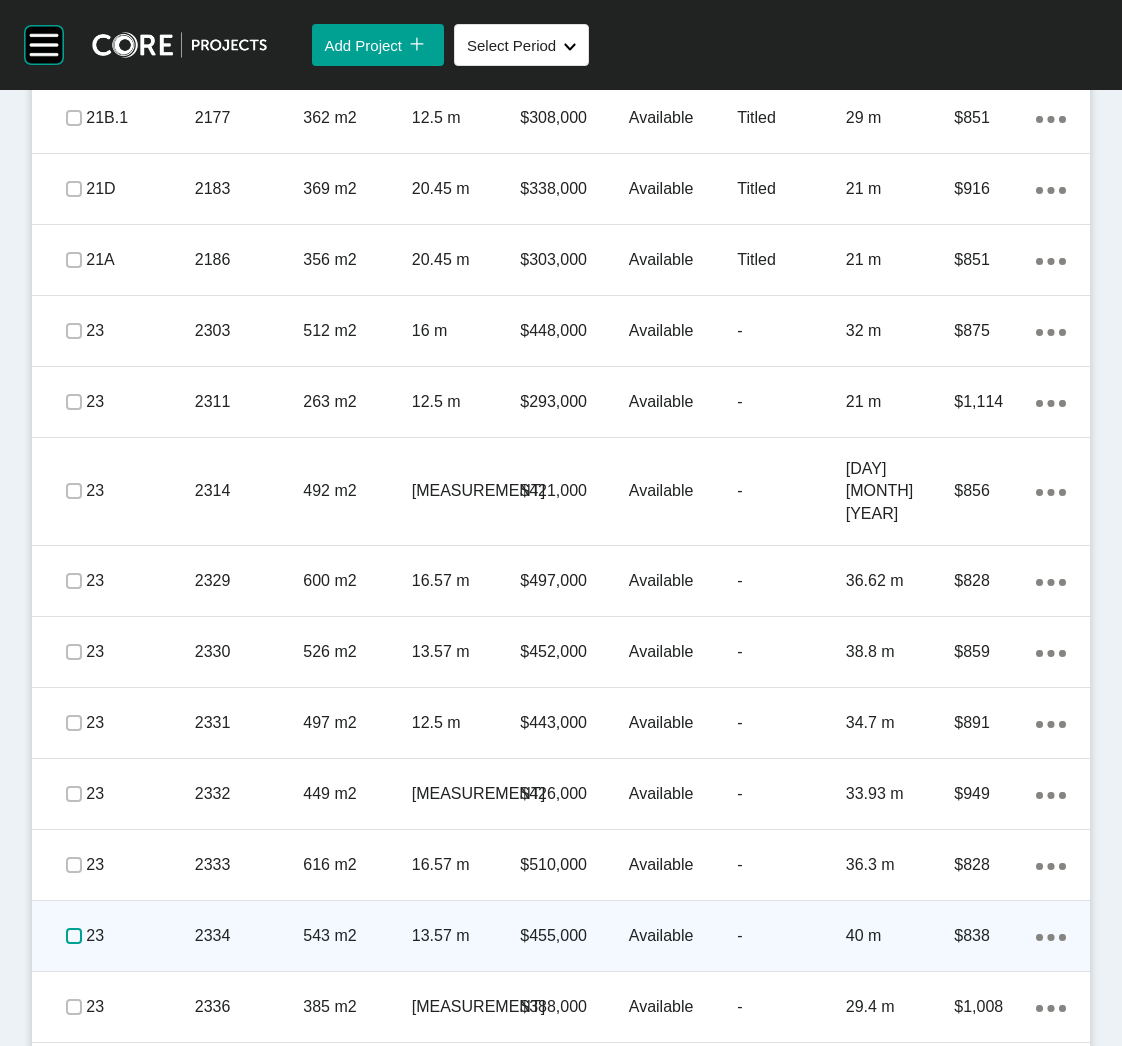 click at bounding box center (74, 936) 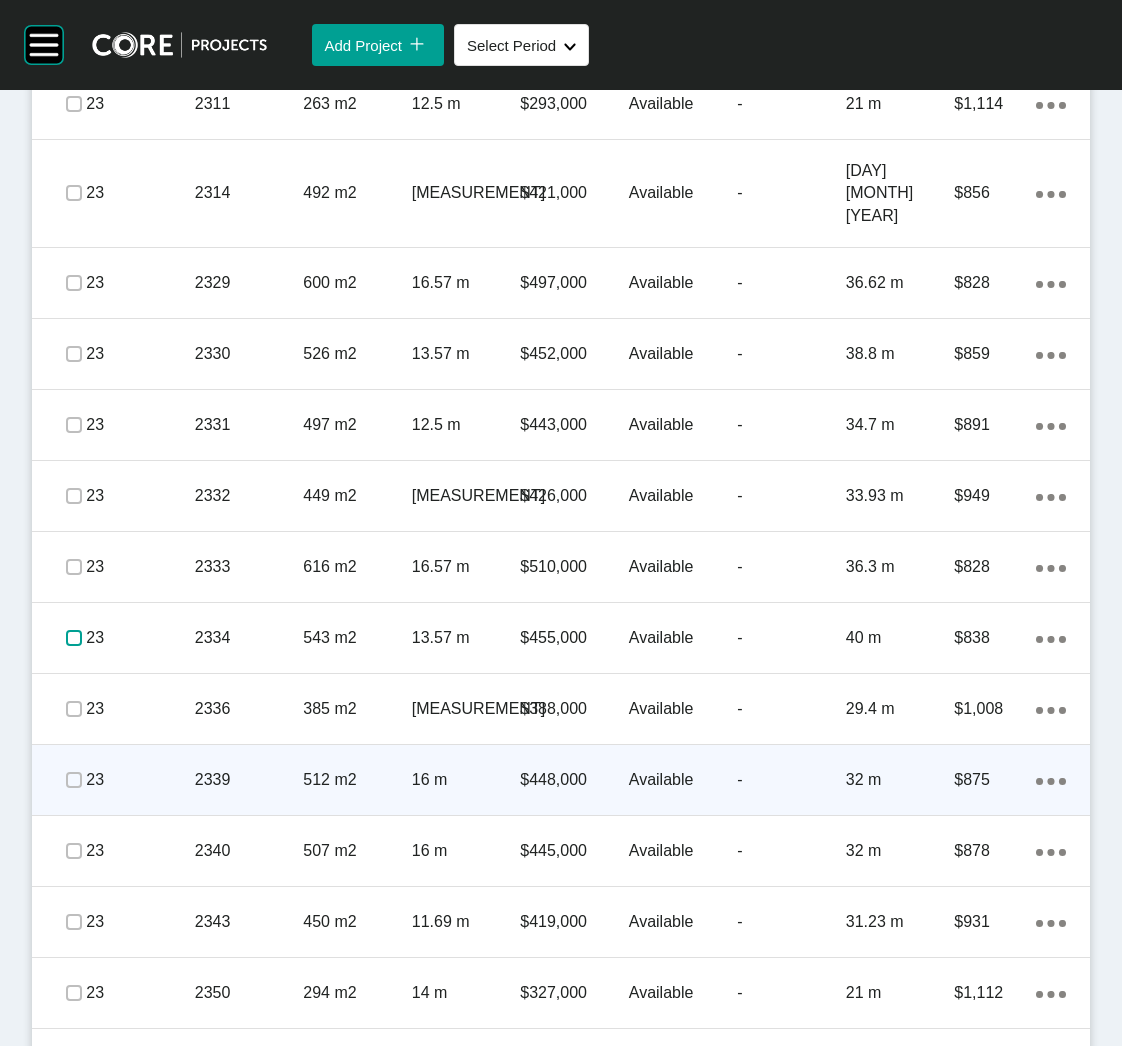 scroll, scrollTop: 1954, scrollLeft: 0, axis: vertical 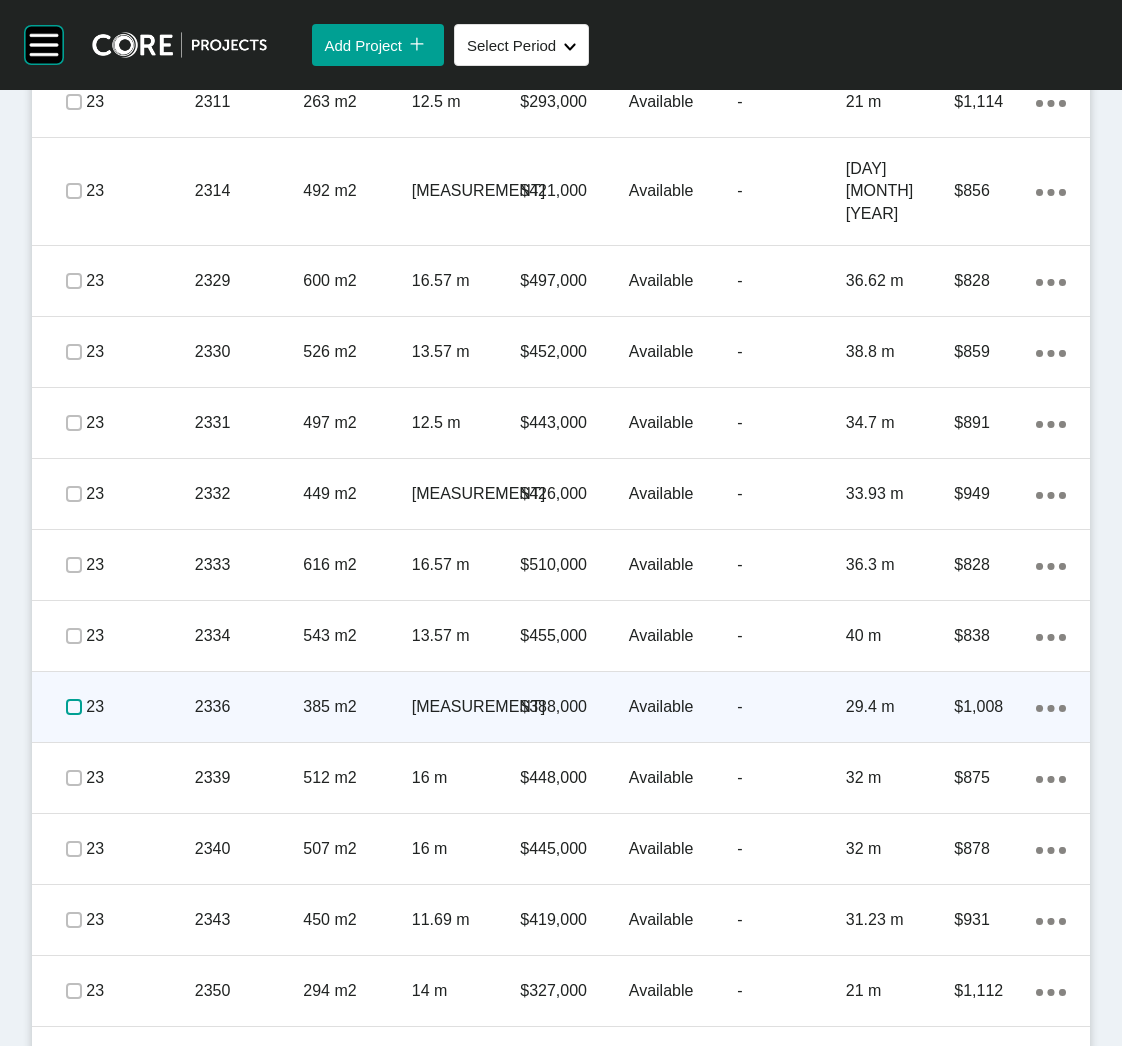 click at bounding box center [74, 707] 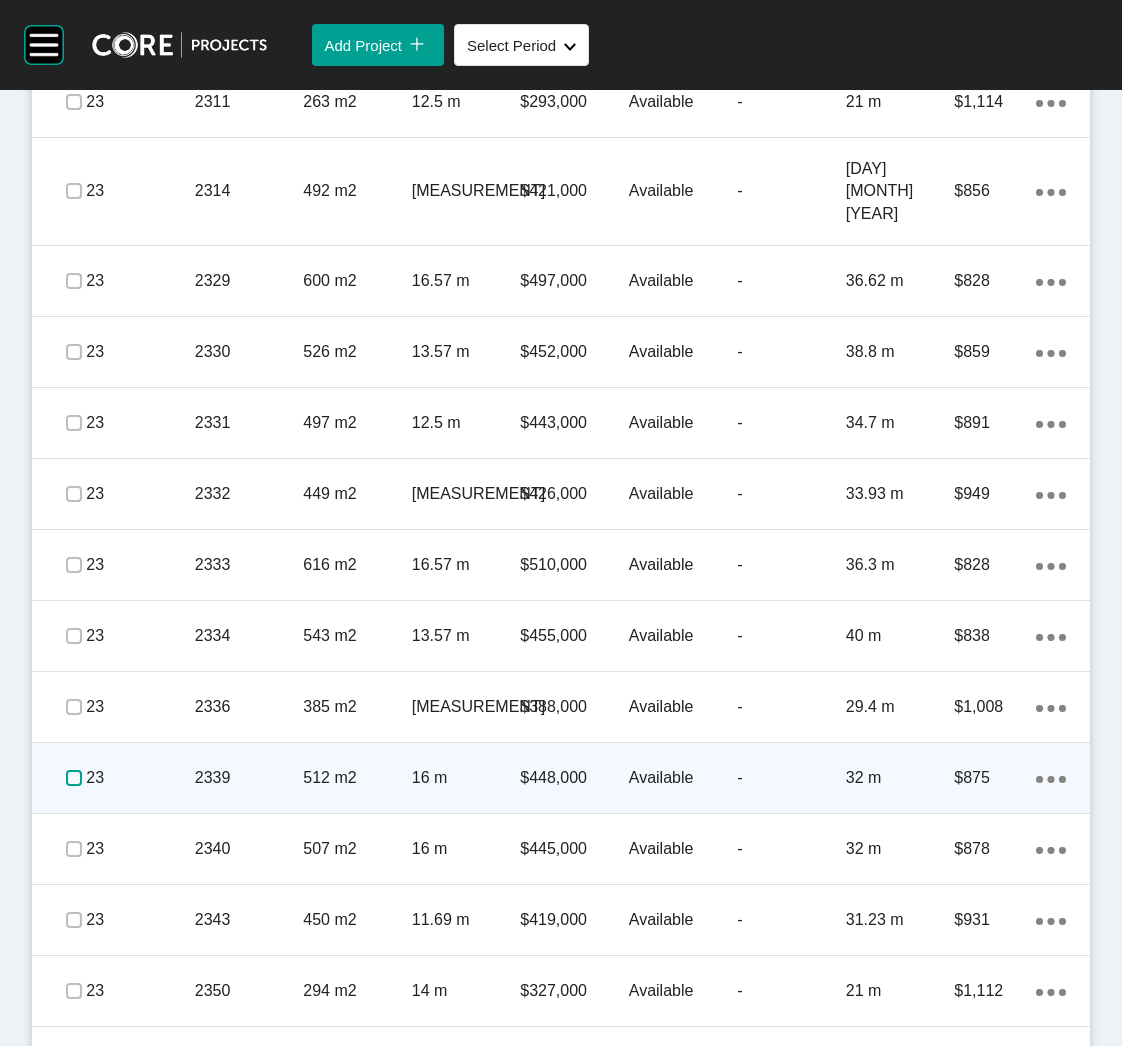 click at bounding box center [74, 778] 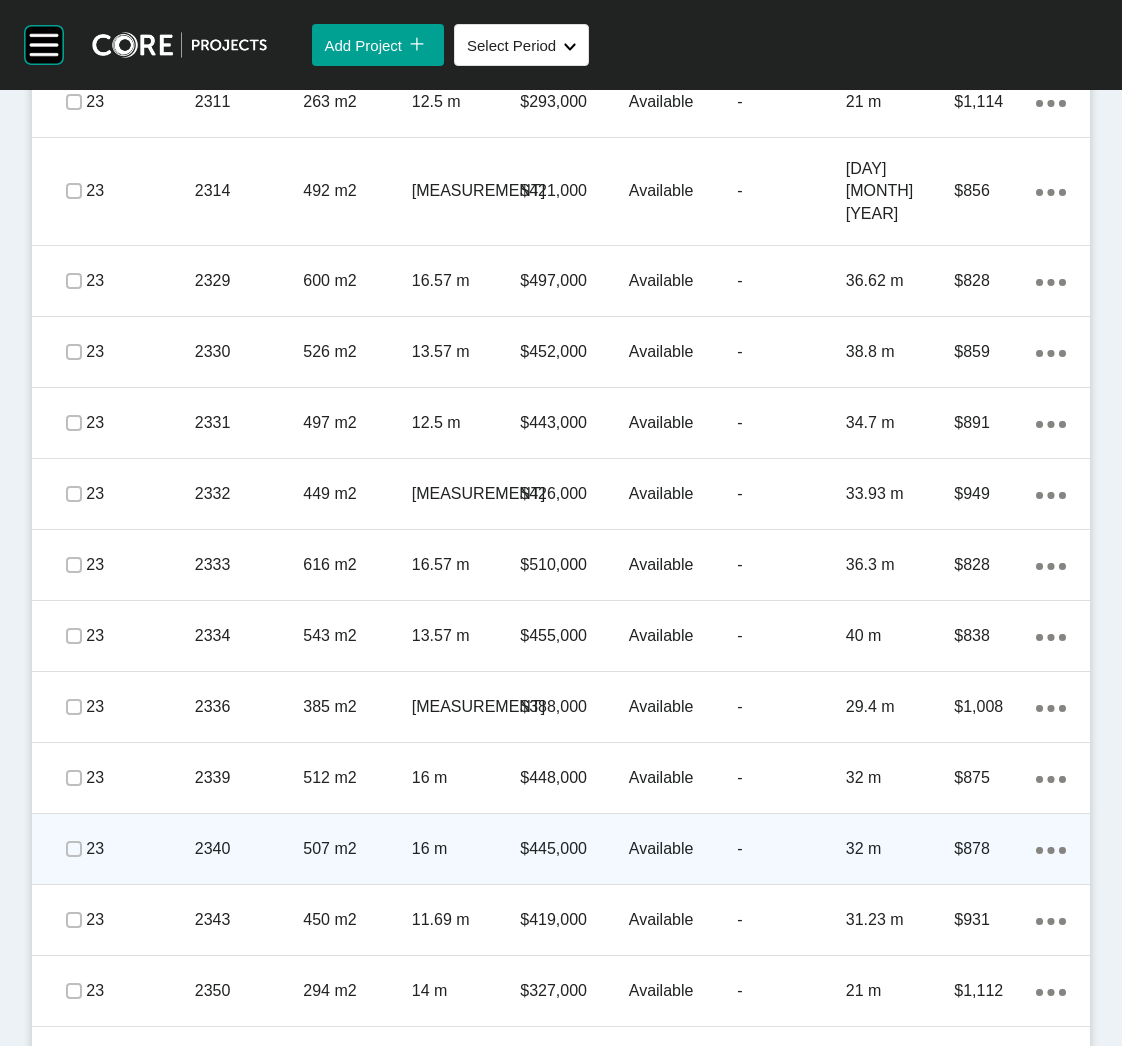 click at bounding box center [74, 849] 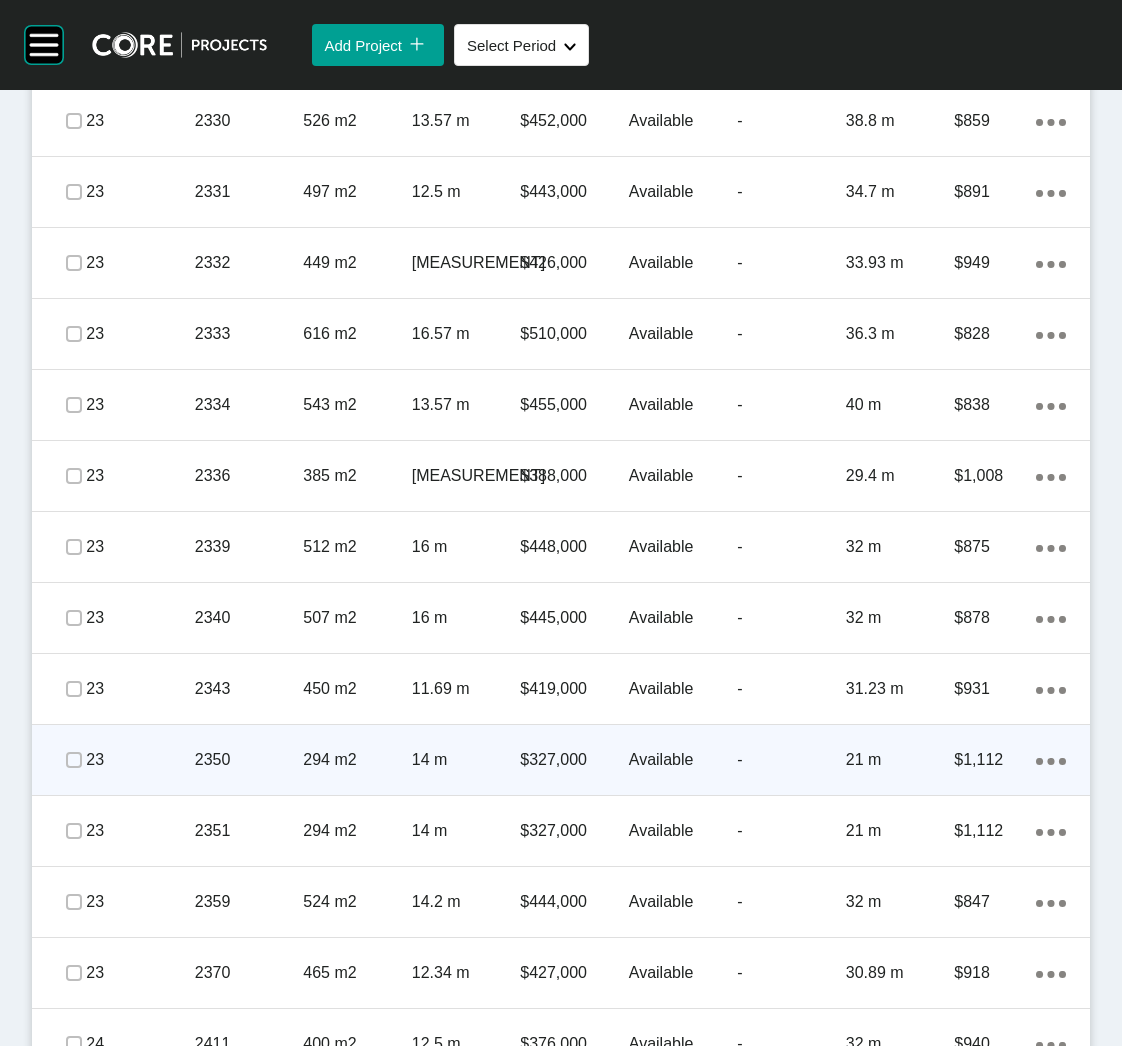 scroll, scrollTop: 2254, scrollLeft: 0, axis: vertical 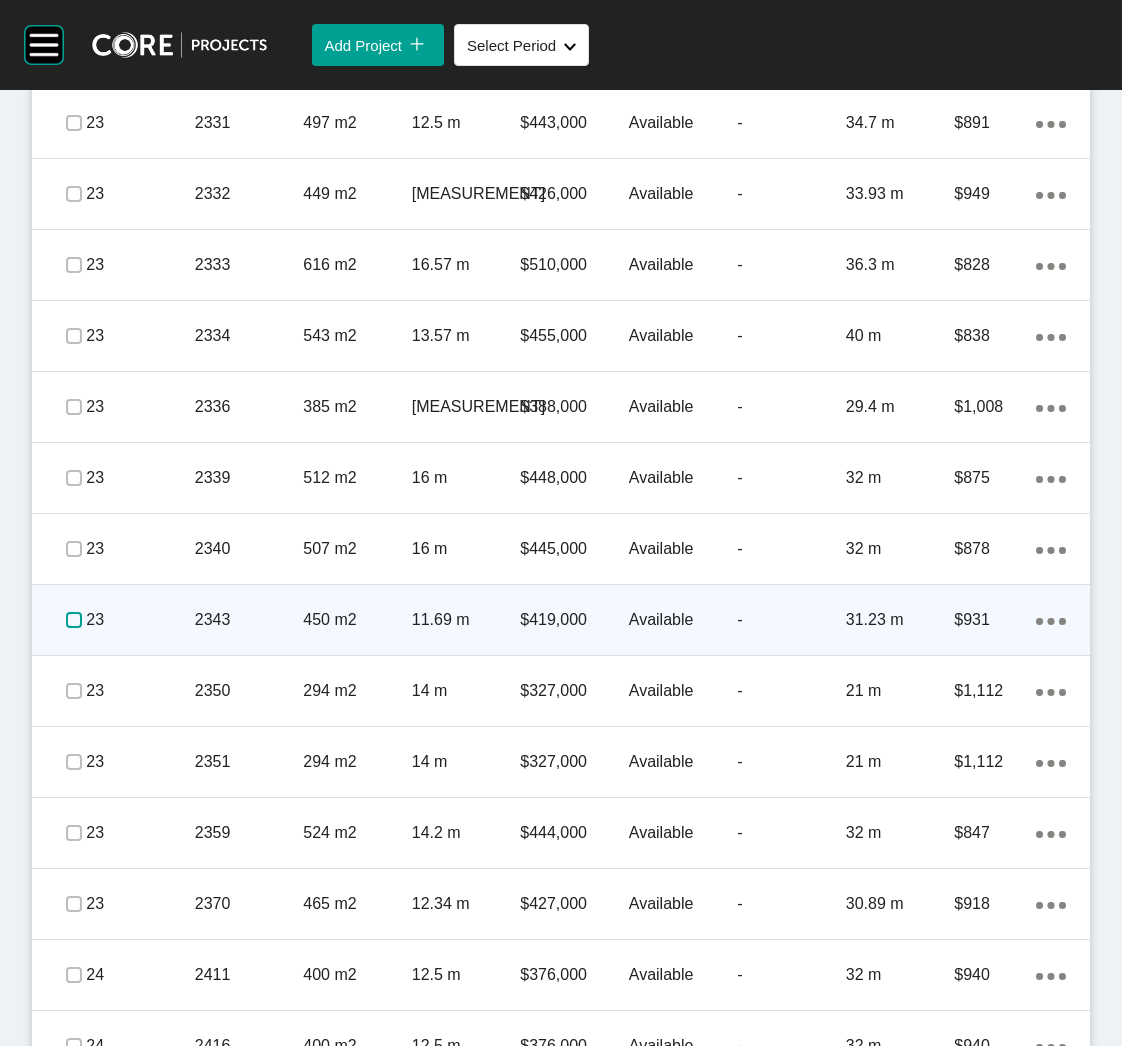 click at bounding box center (74, 620) 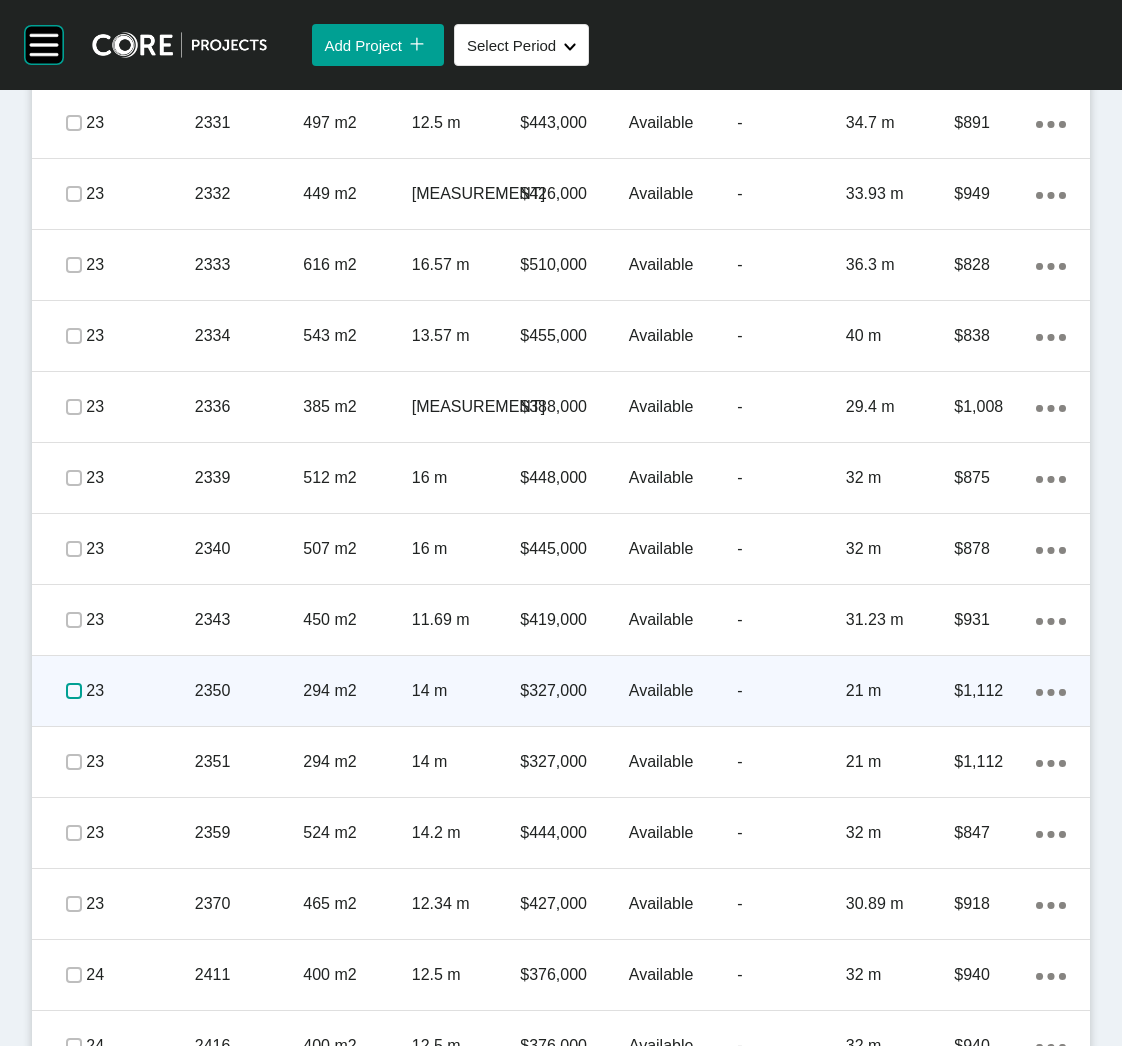 click at bounding box center (74, 691) 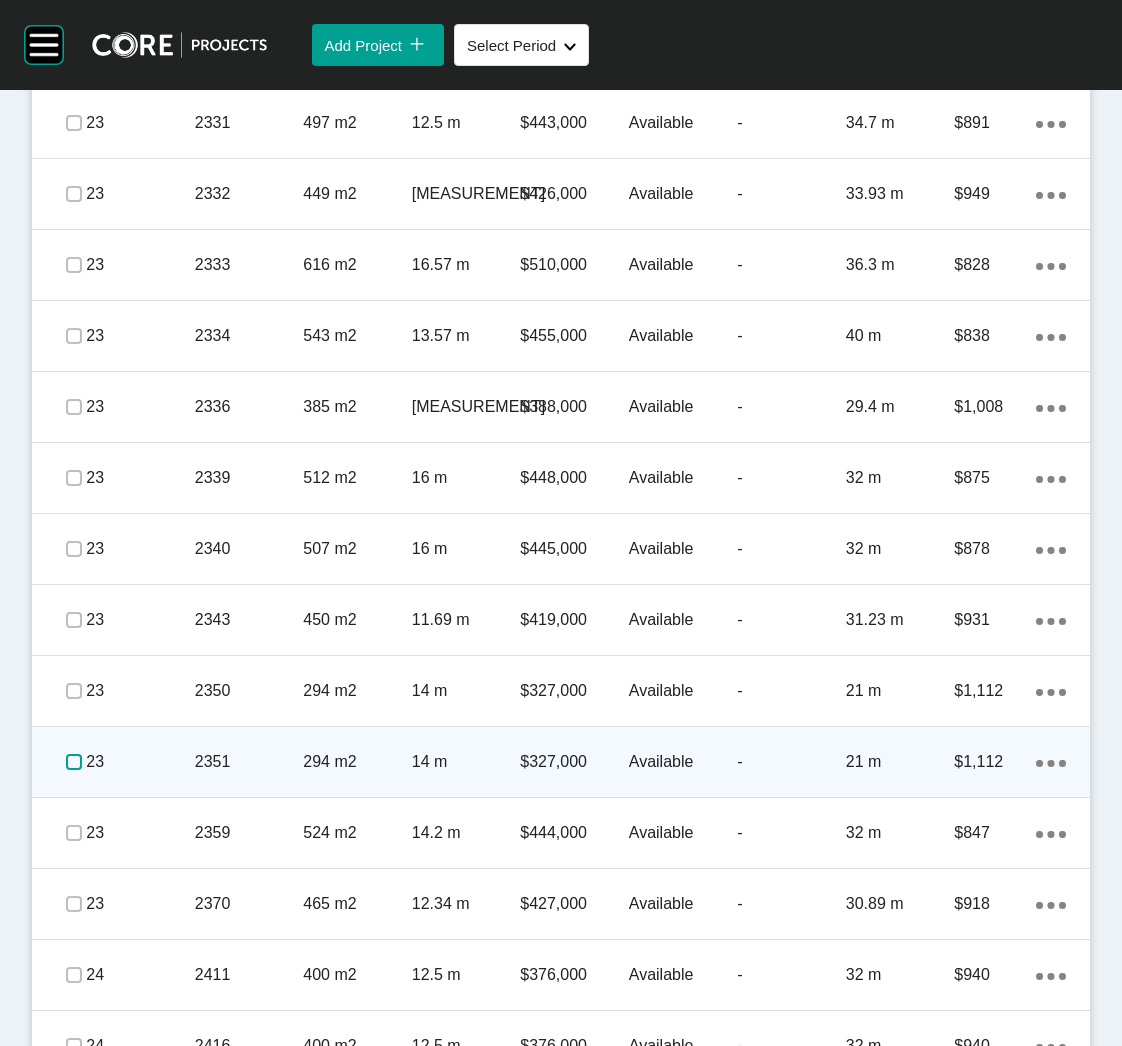 click at bounding box center (74, 762) 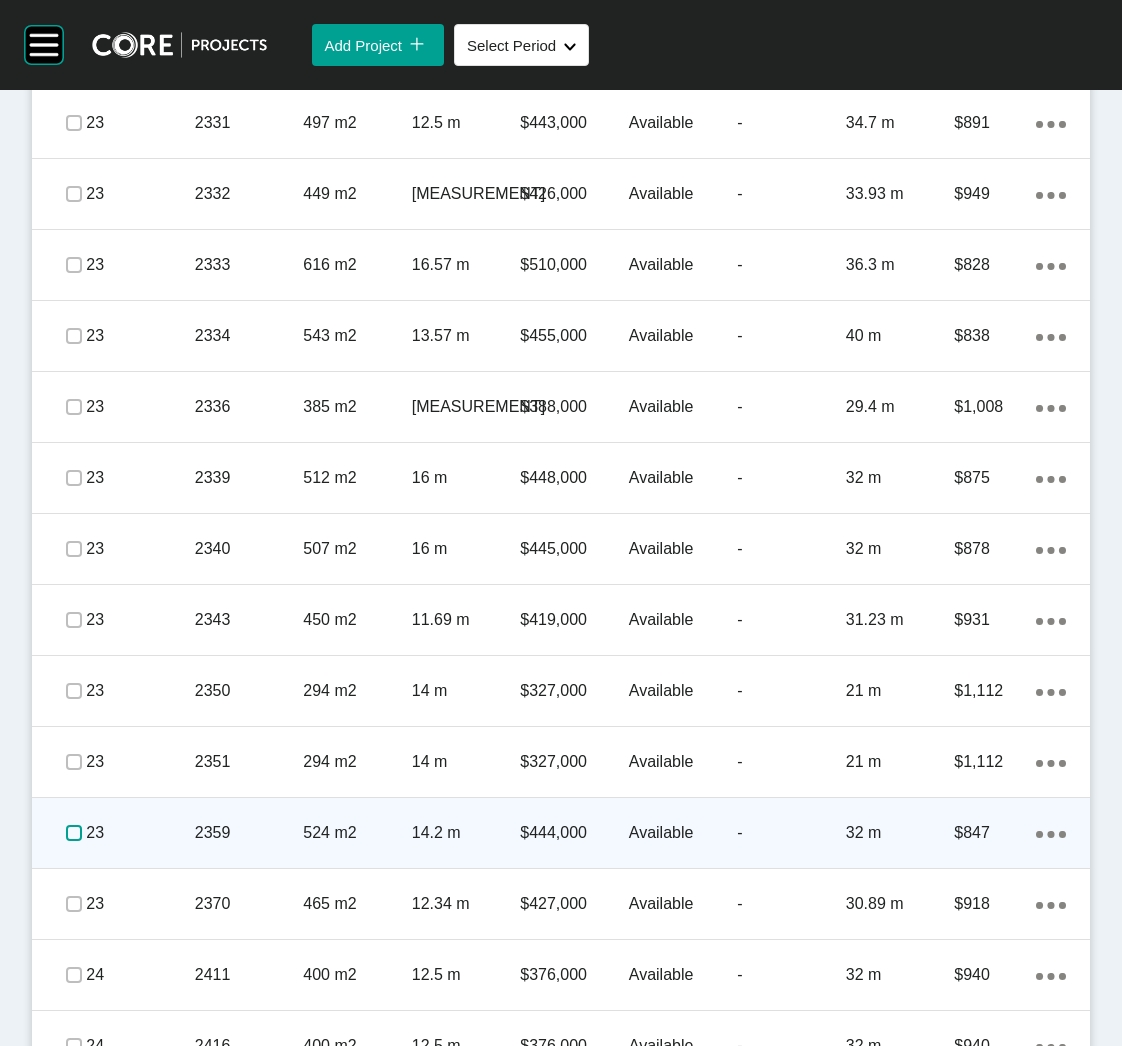 click at bounding box center (74, 833) 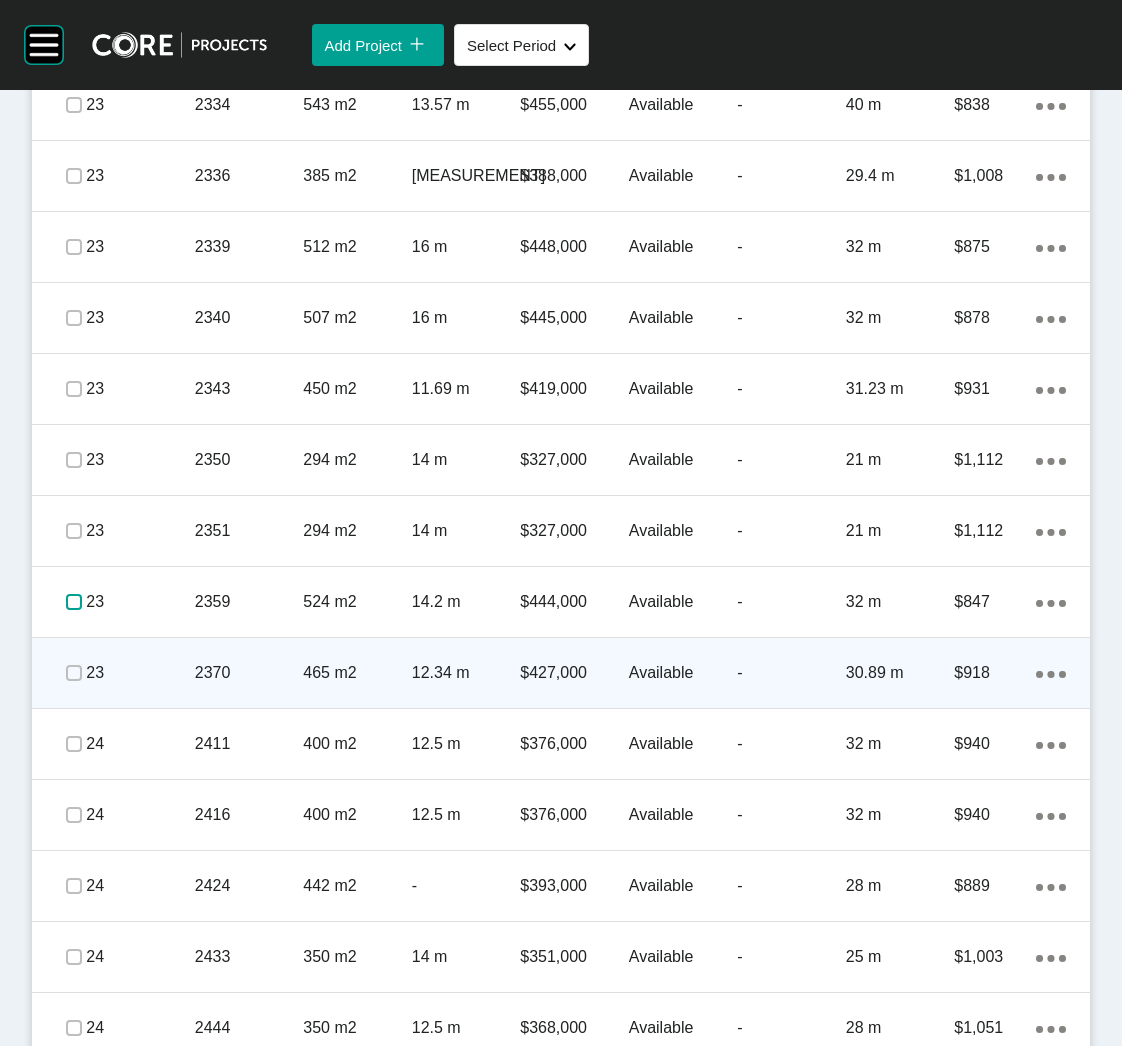 scroll, scrollTop: 2554, scrollLeft: 0, axis: vertical 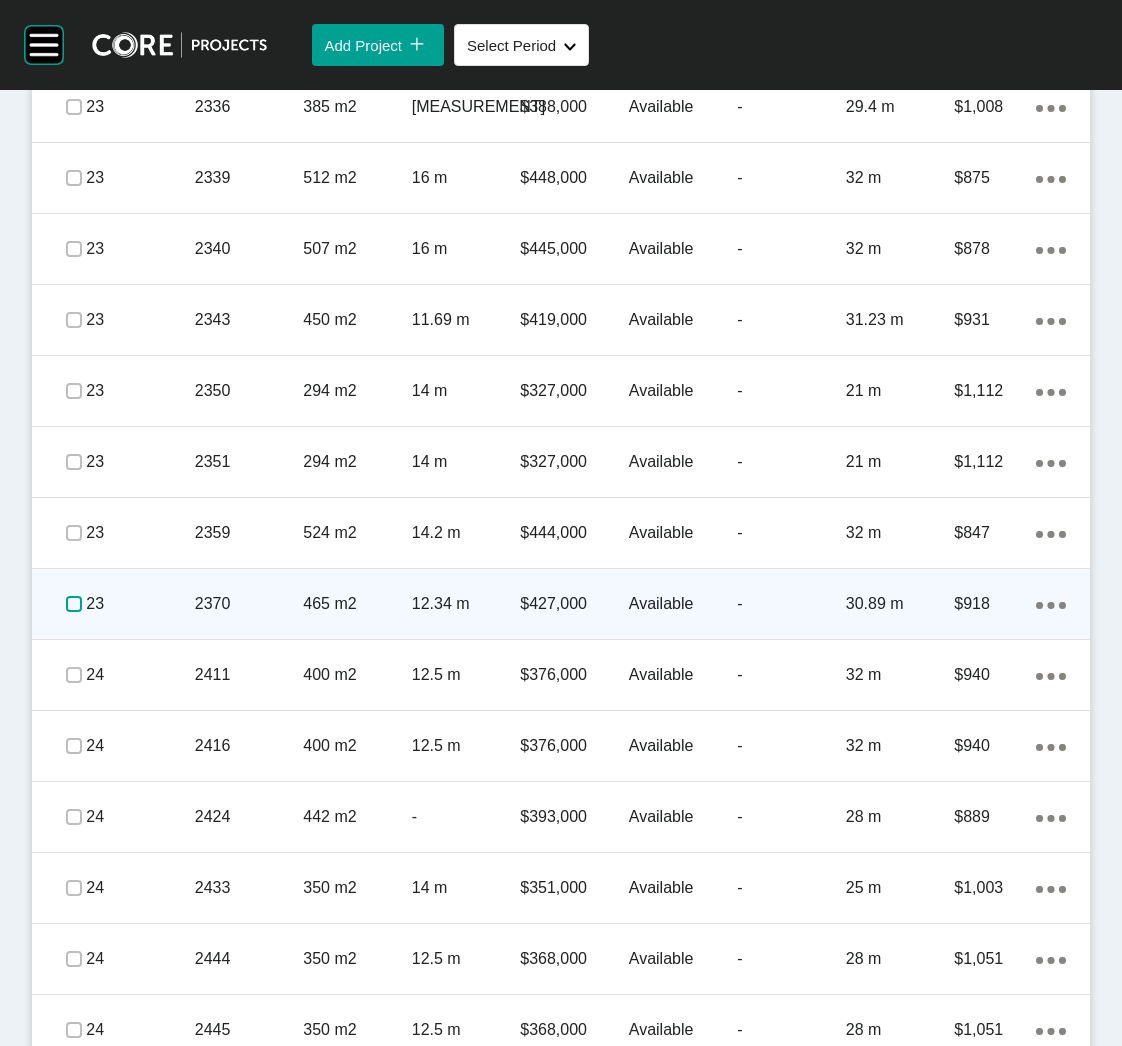 click at bounding box center [74, 604] 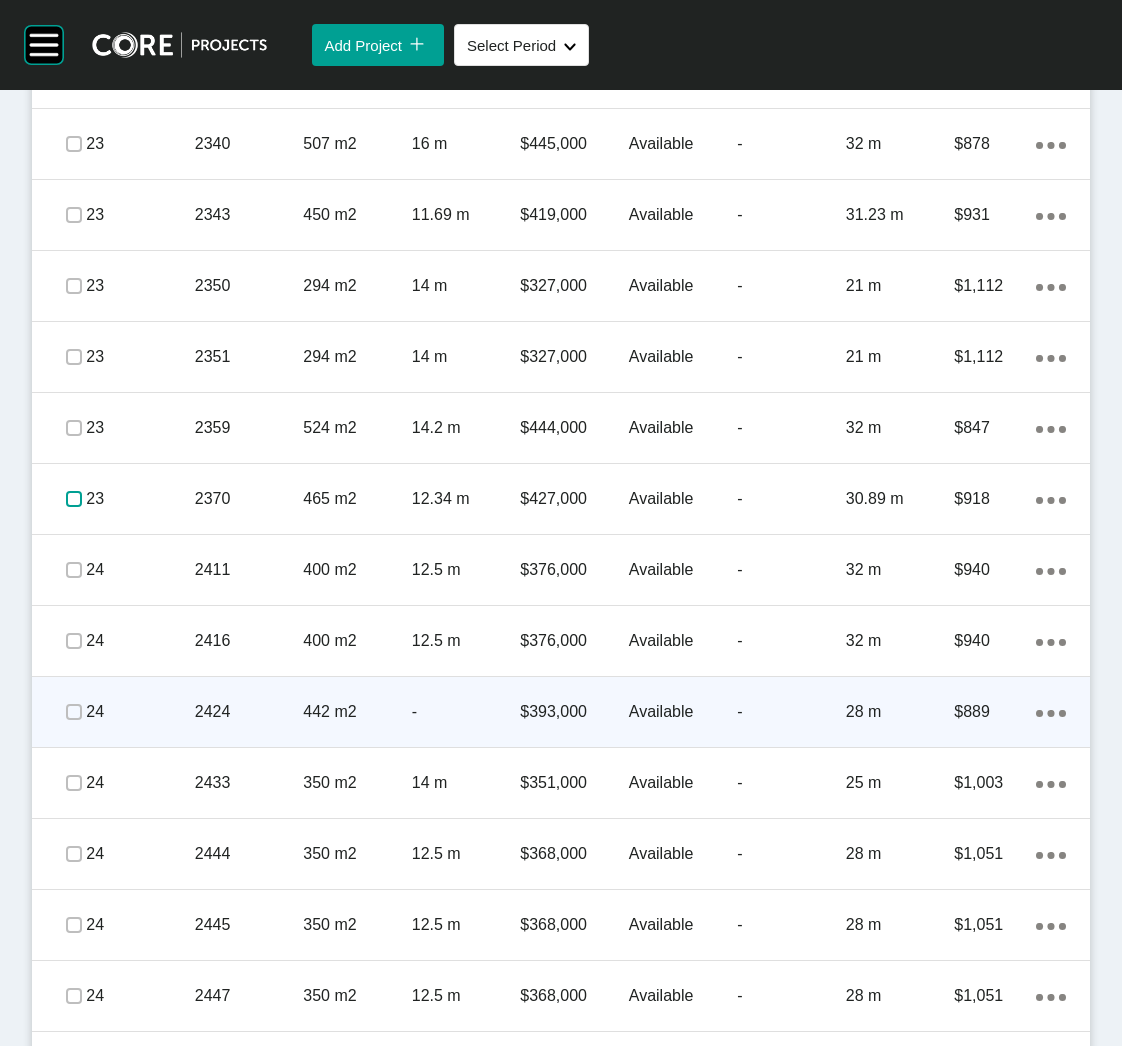 scroll, scrollTop: 2704, scrollLeft: 0, axis: vertical 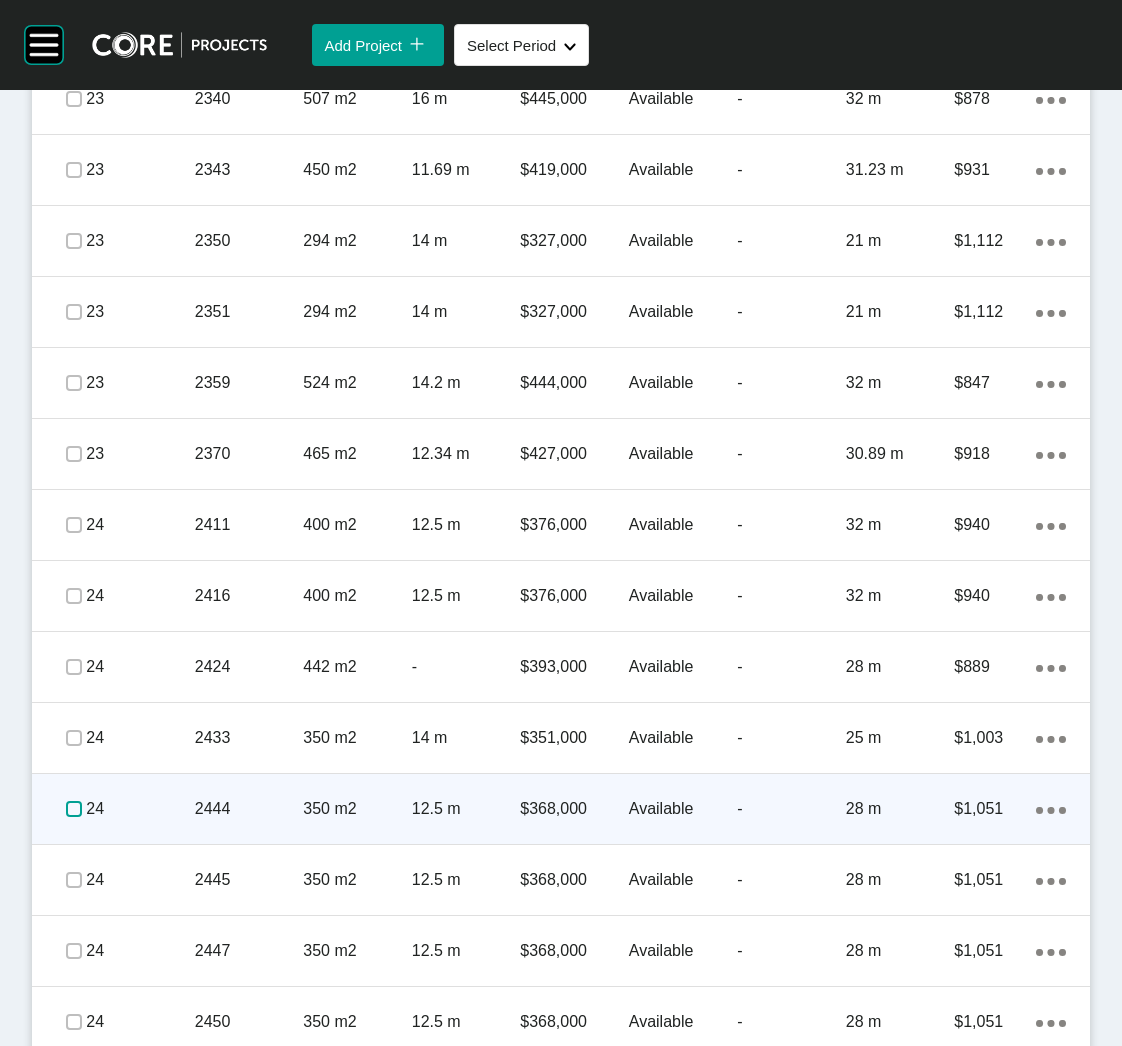 click at bounding box center (74, 809) 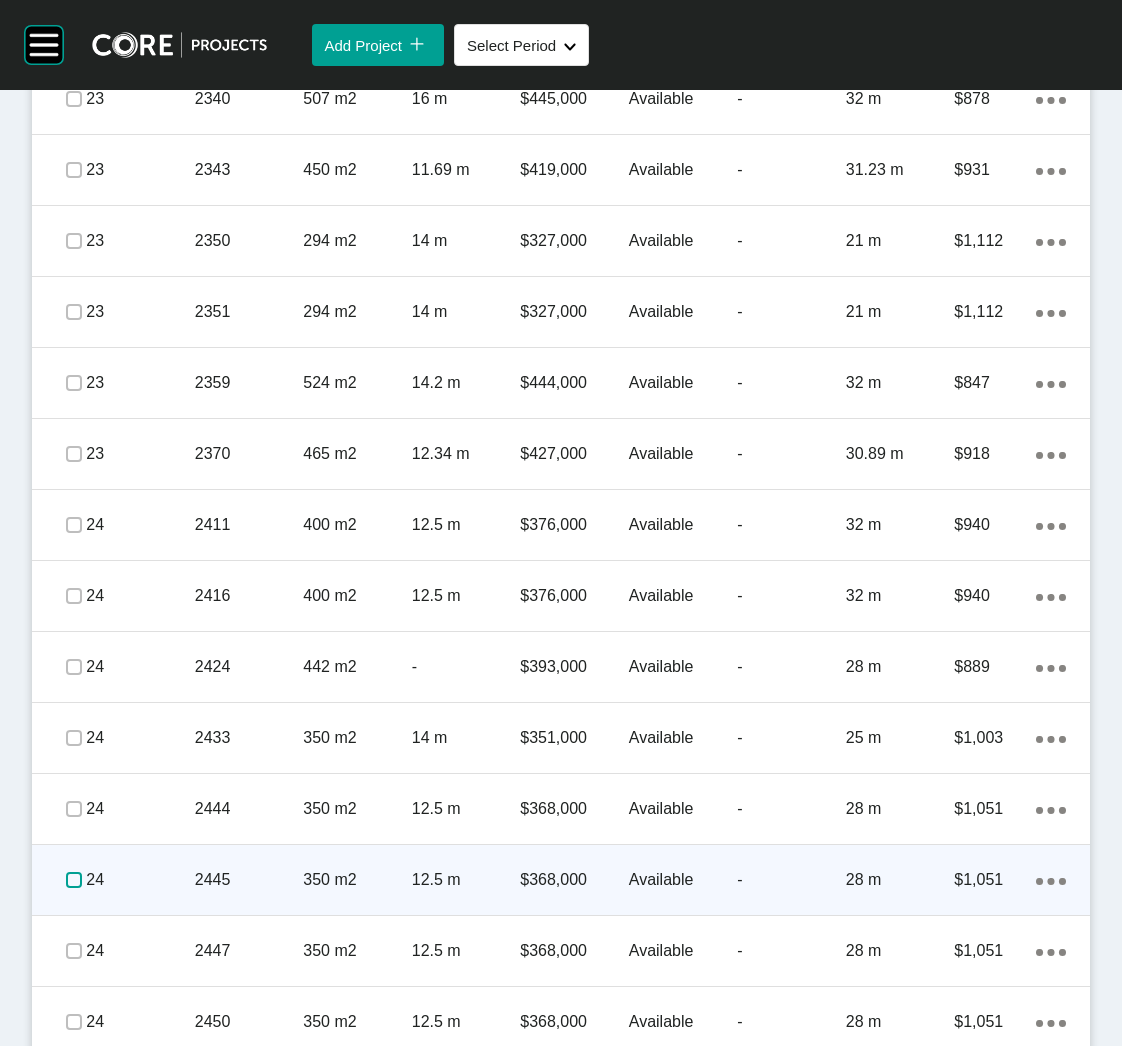 click at bounding box center (74, 880) 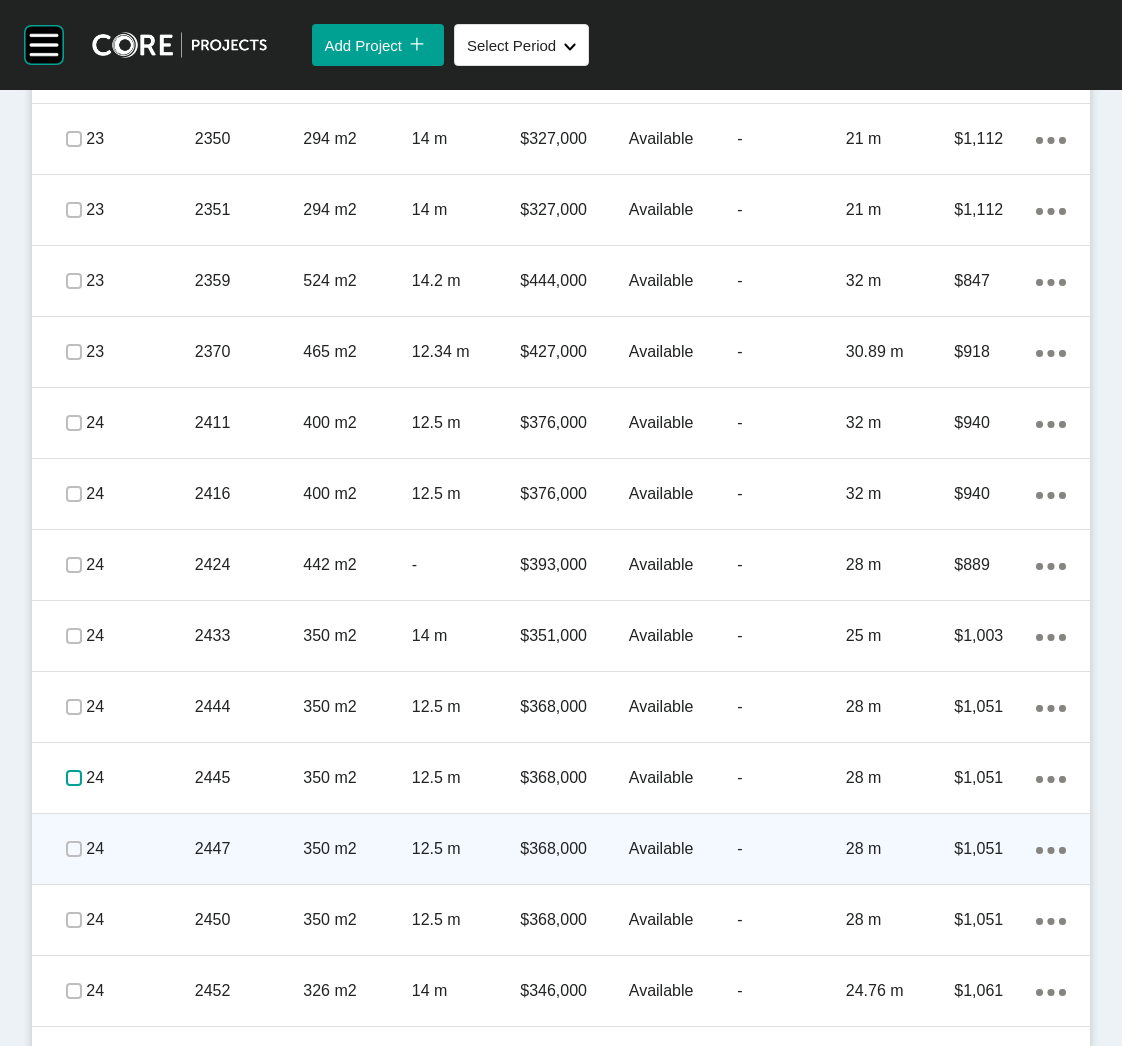 scroll, scrollTop: 2854, scrollLeft: 0, axis: vertical 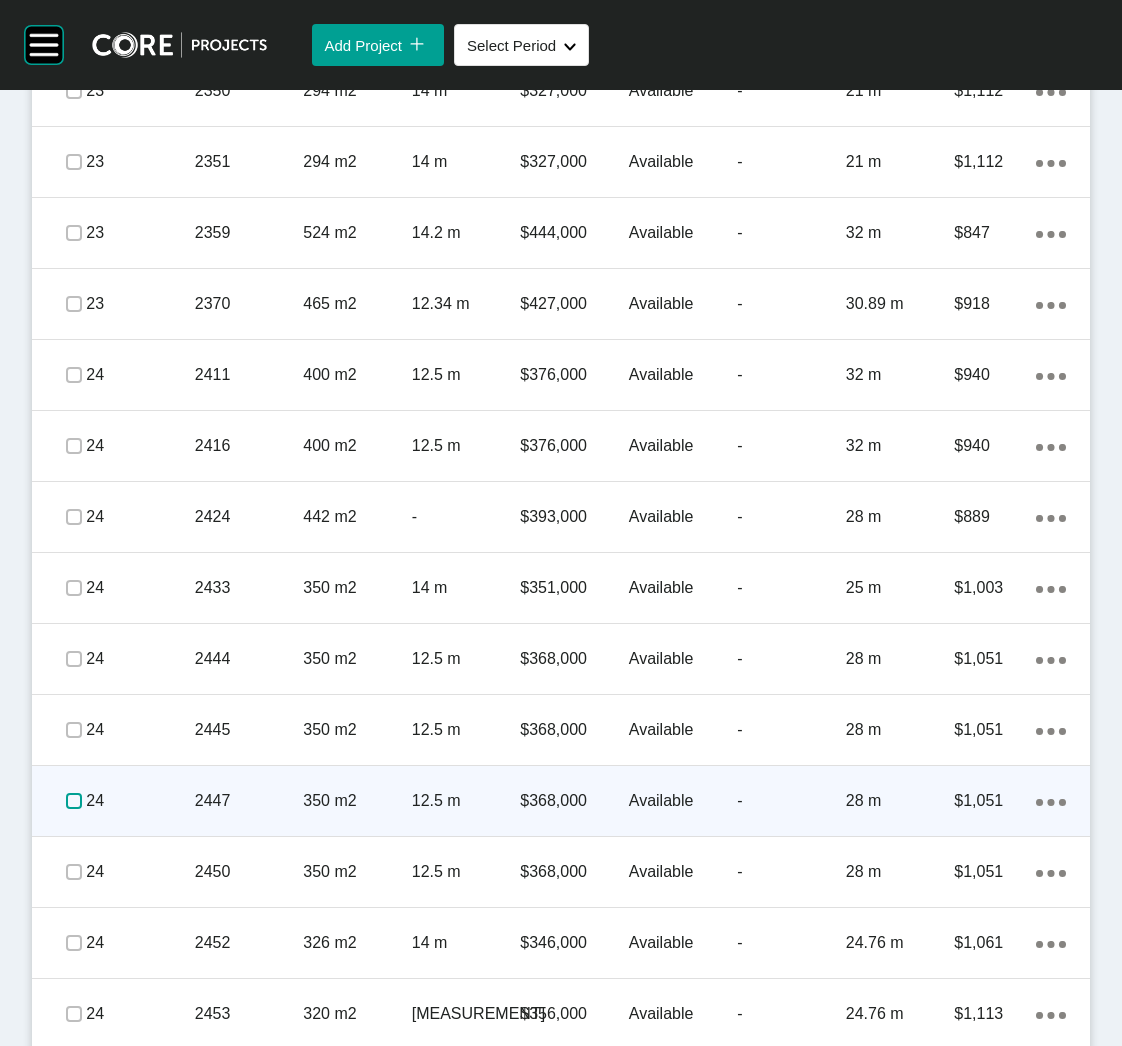 click at bounding box center (74, 801) 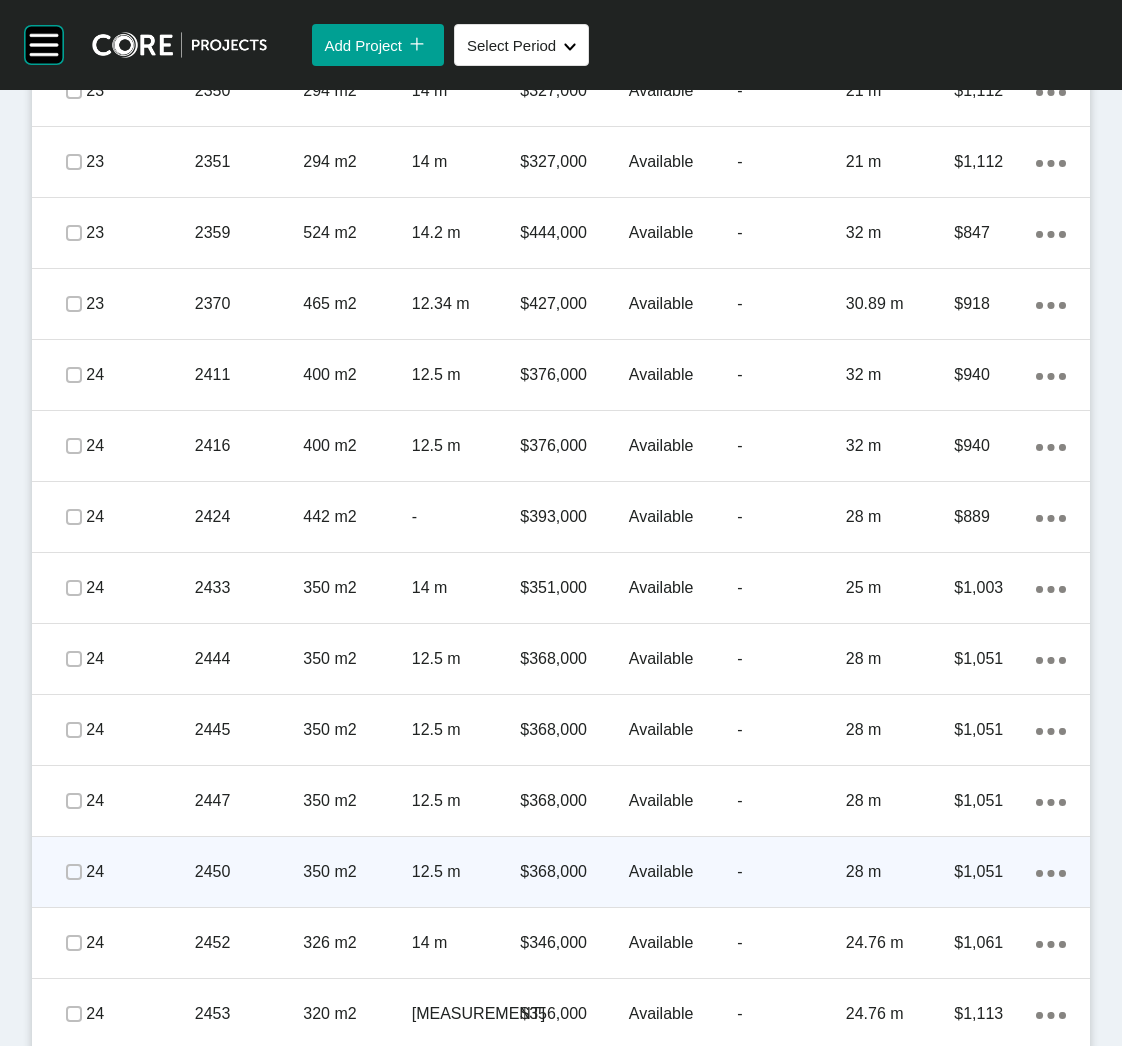 click at bounding box center [74, 872] 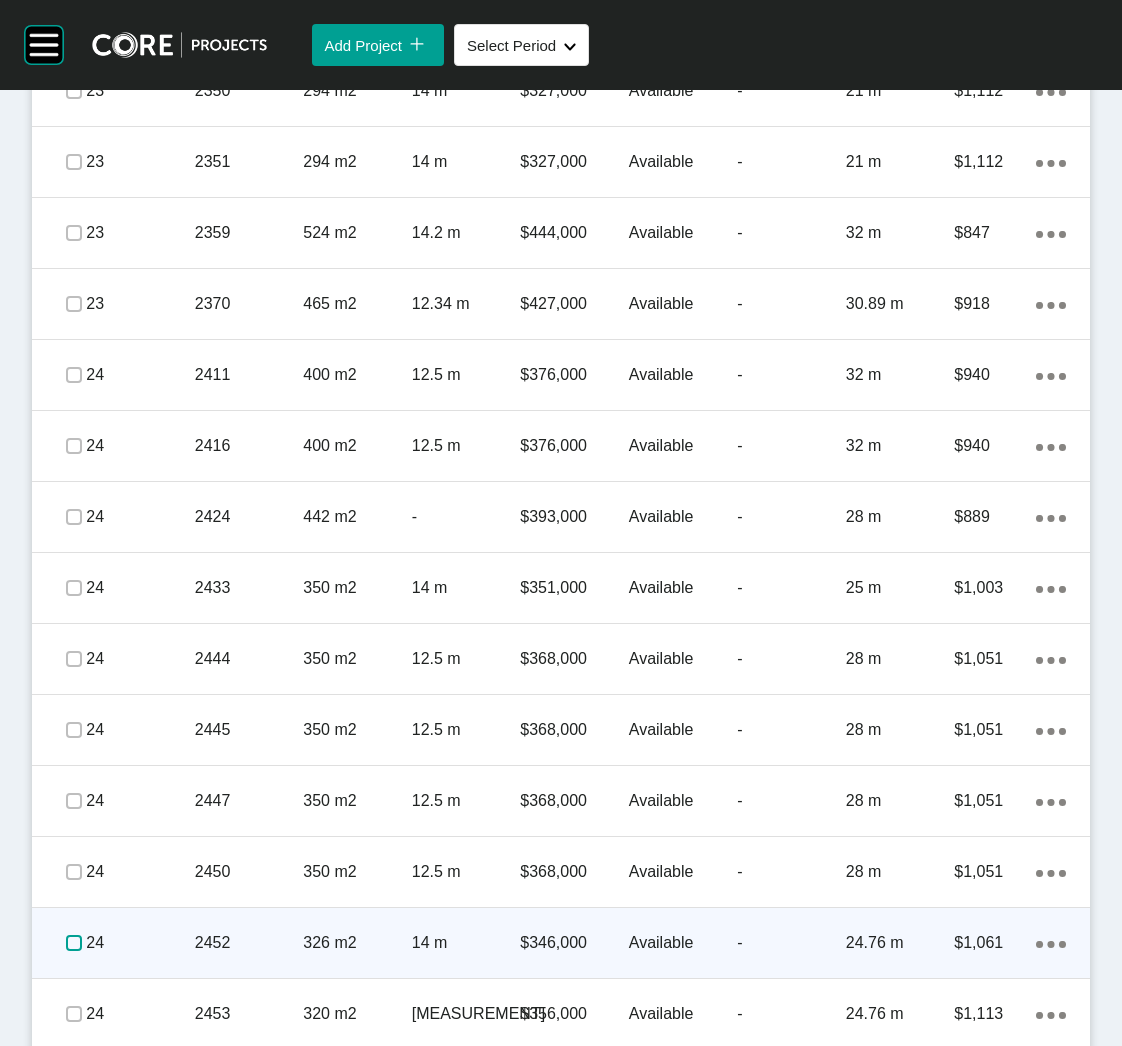 click at bounding box center (74, 943) 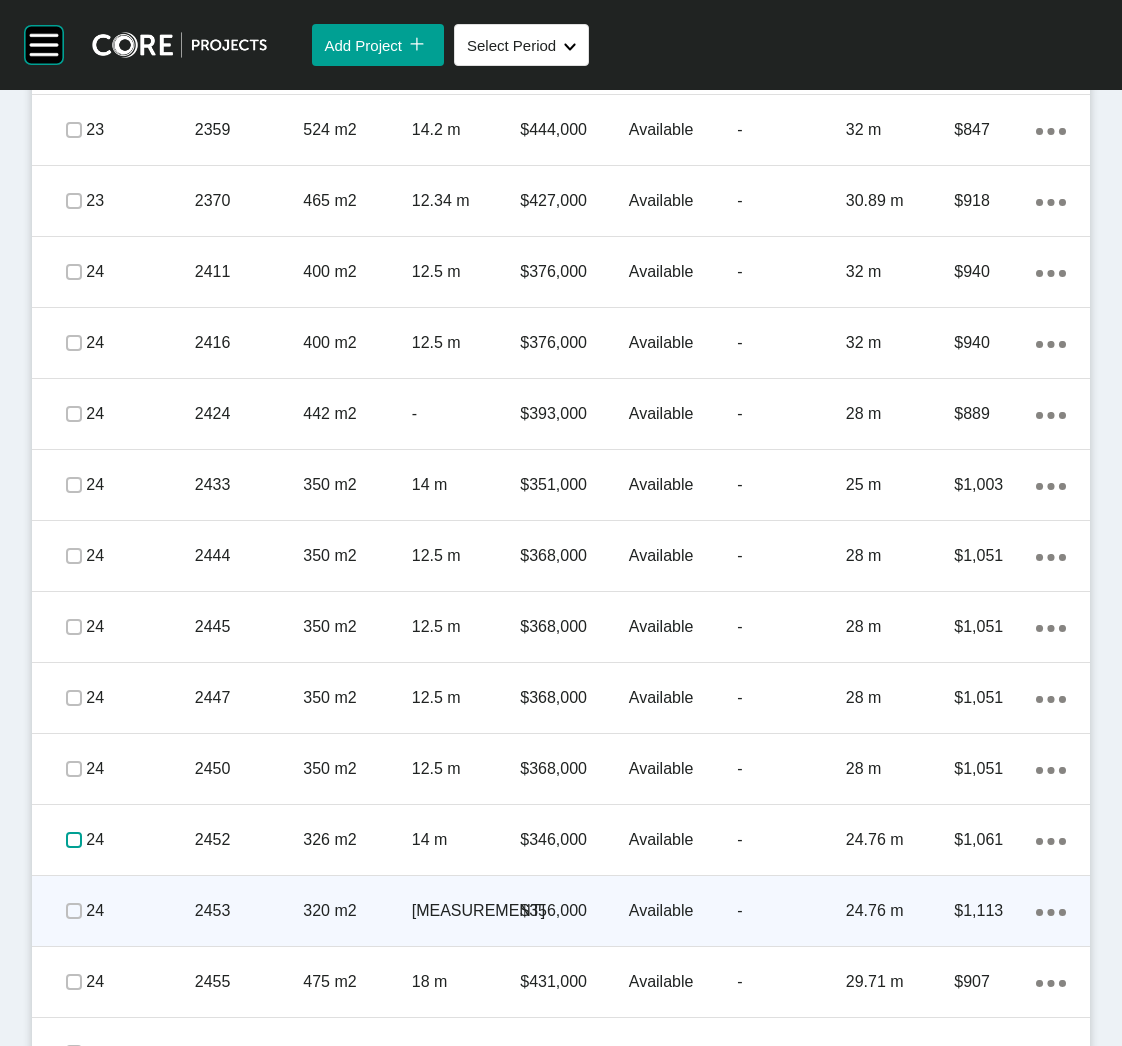 scroll, scrollTop: 3004, scrollLeft: 0, axis: vertical 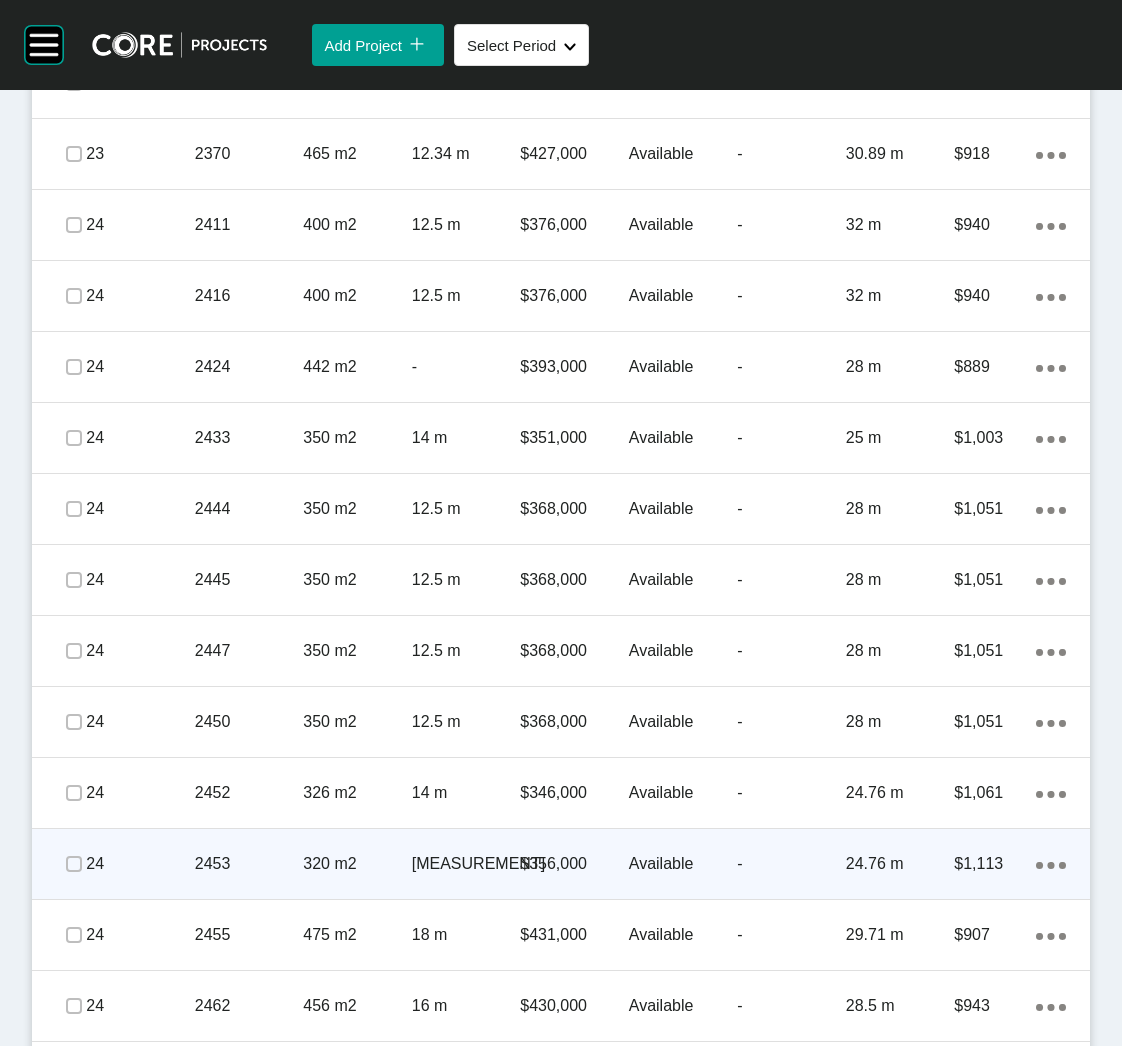 click at bounding box center (74, 864) 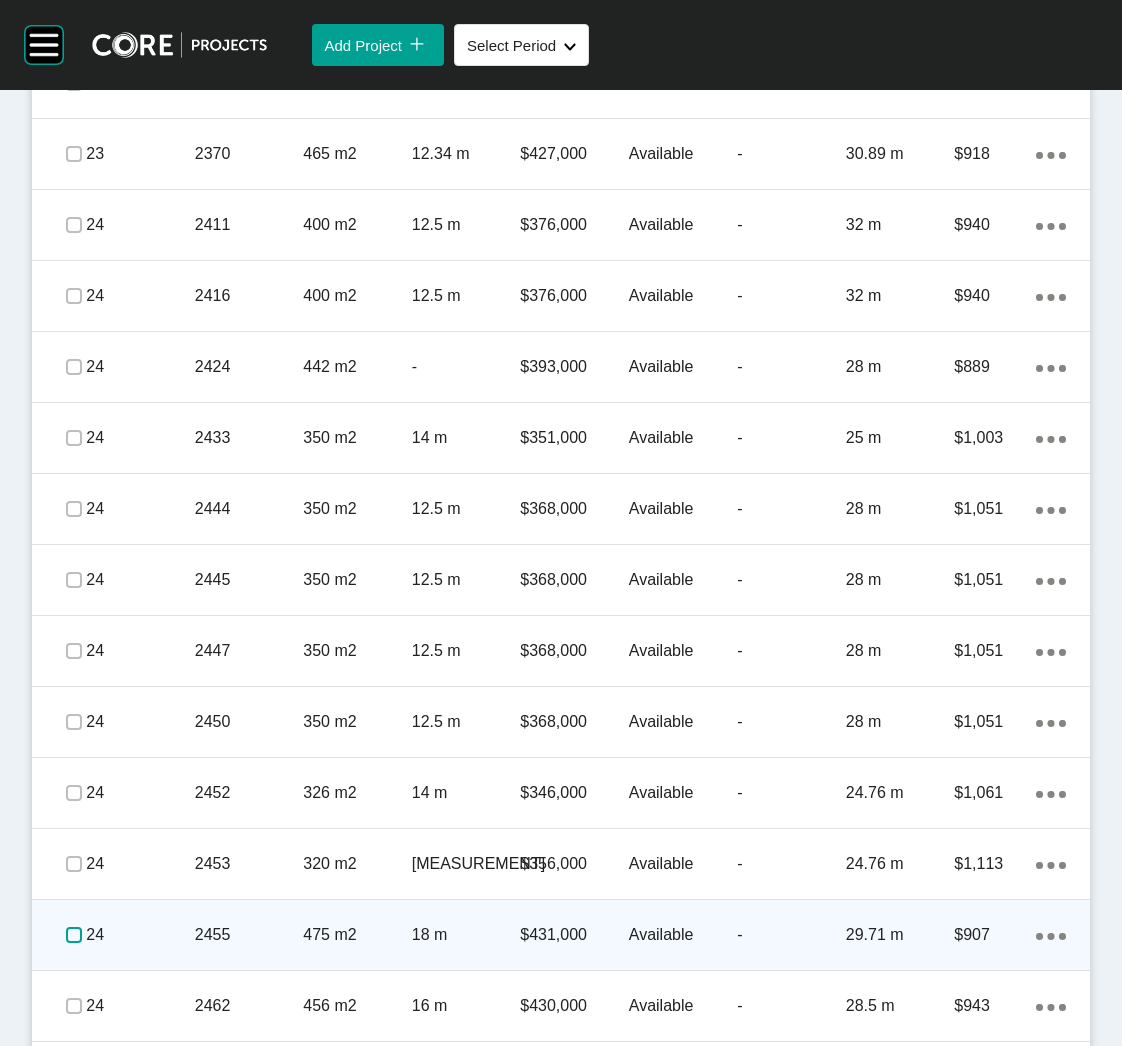 click at bounding box center (74, 935) 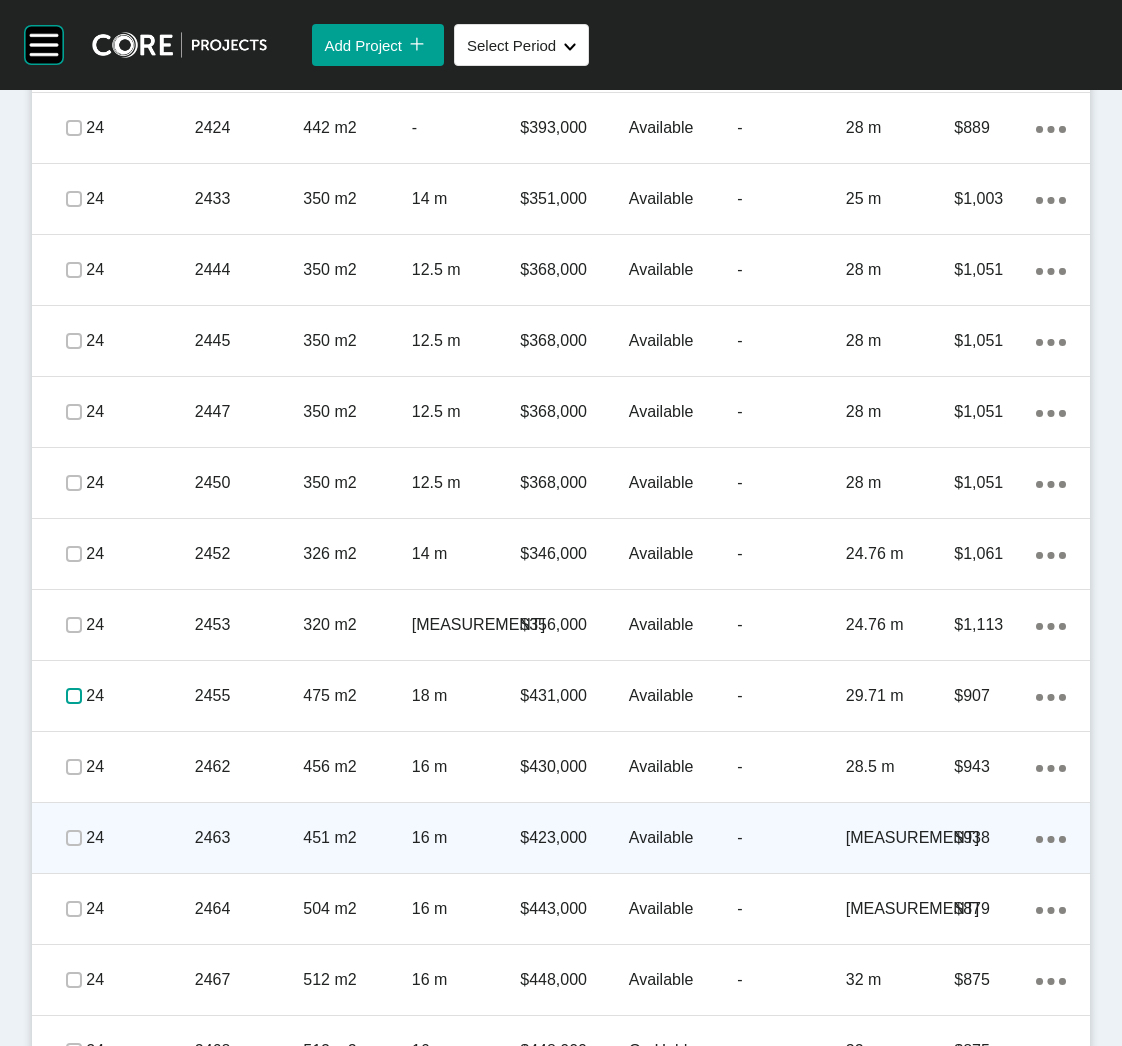 scroll, scrollTop: 3304, scrollLeft: 0, axis: vertical 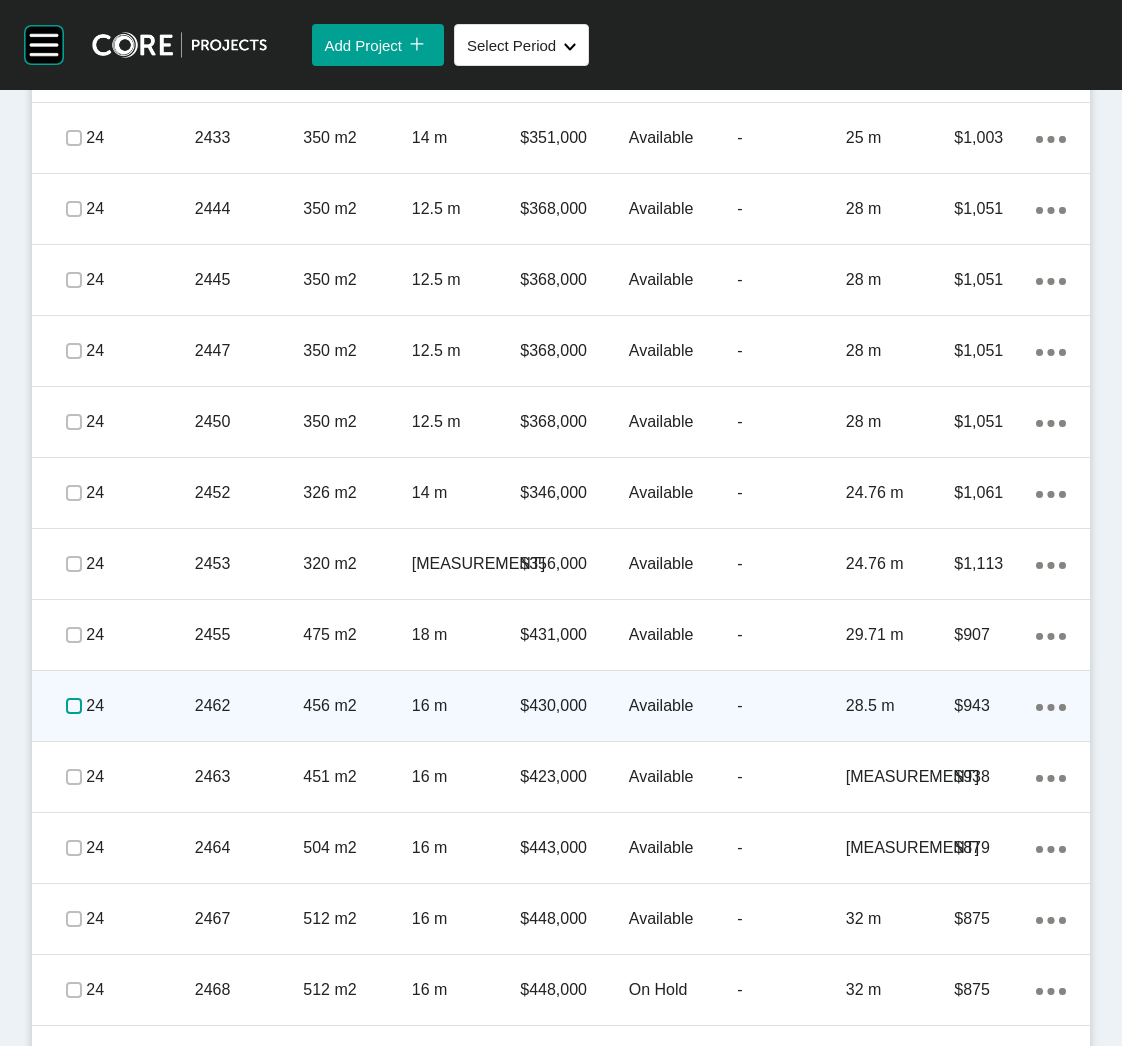 click at bounding box center [74, 706] 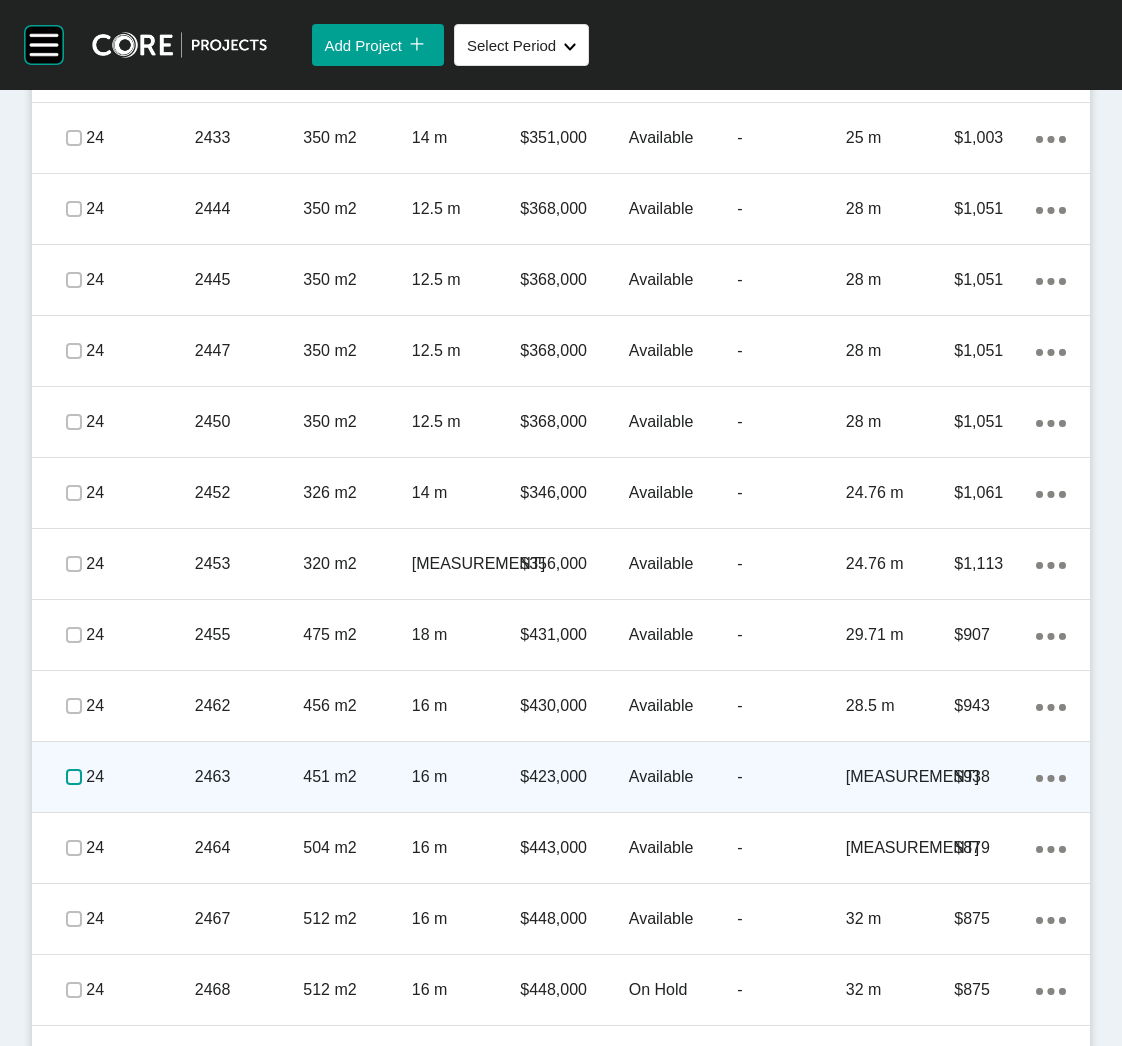 click at bounding box center [74, 777] 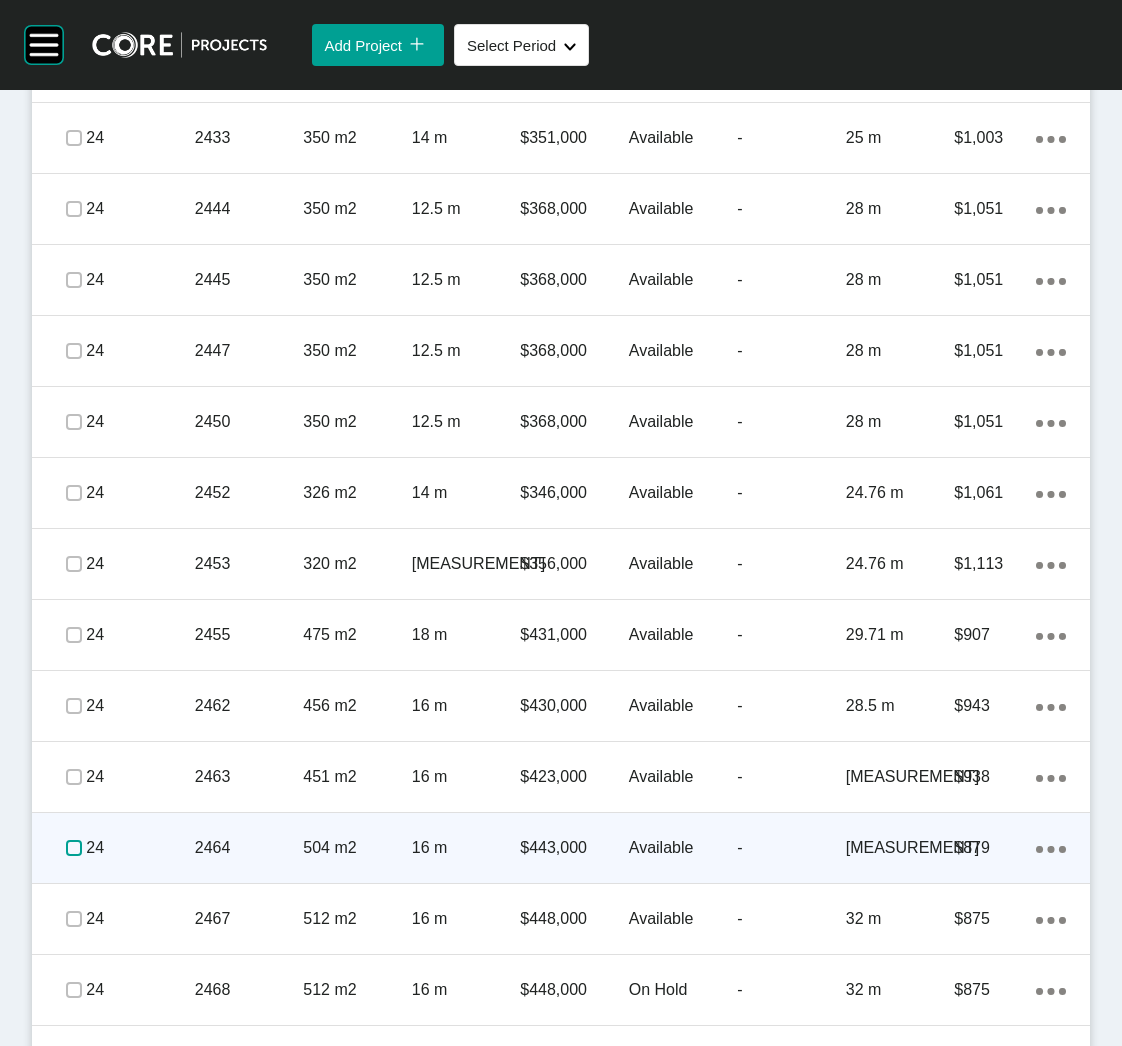 click at bounding box center [74, 848] 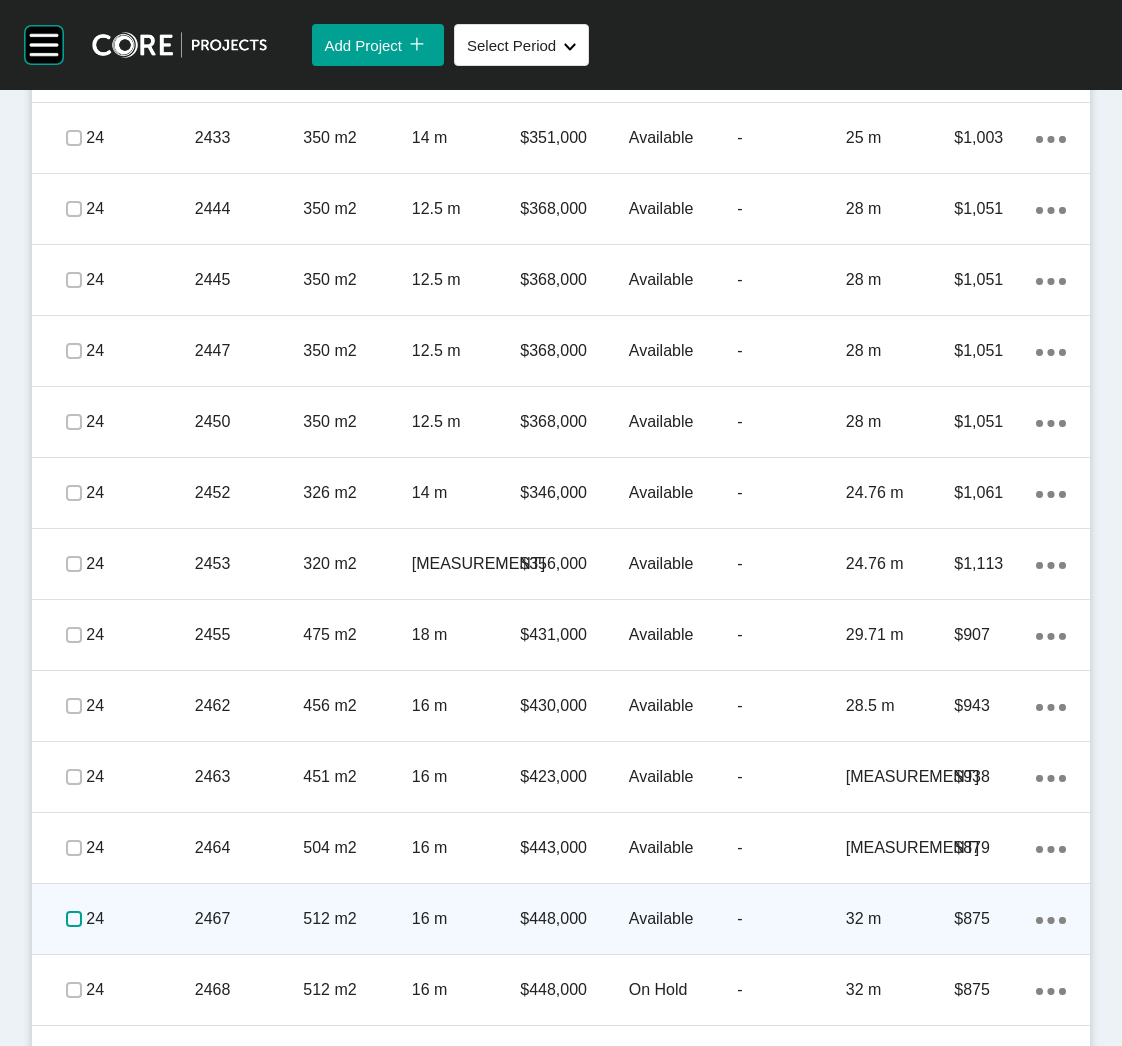 click at bounding box center (74, 919) 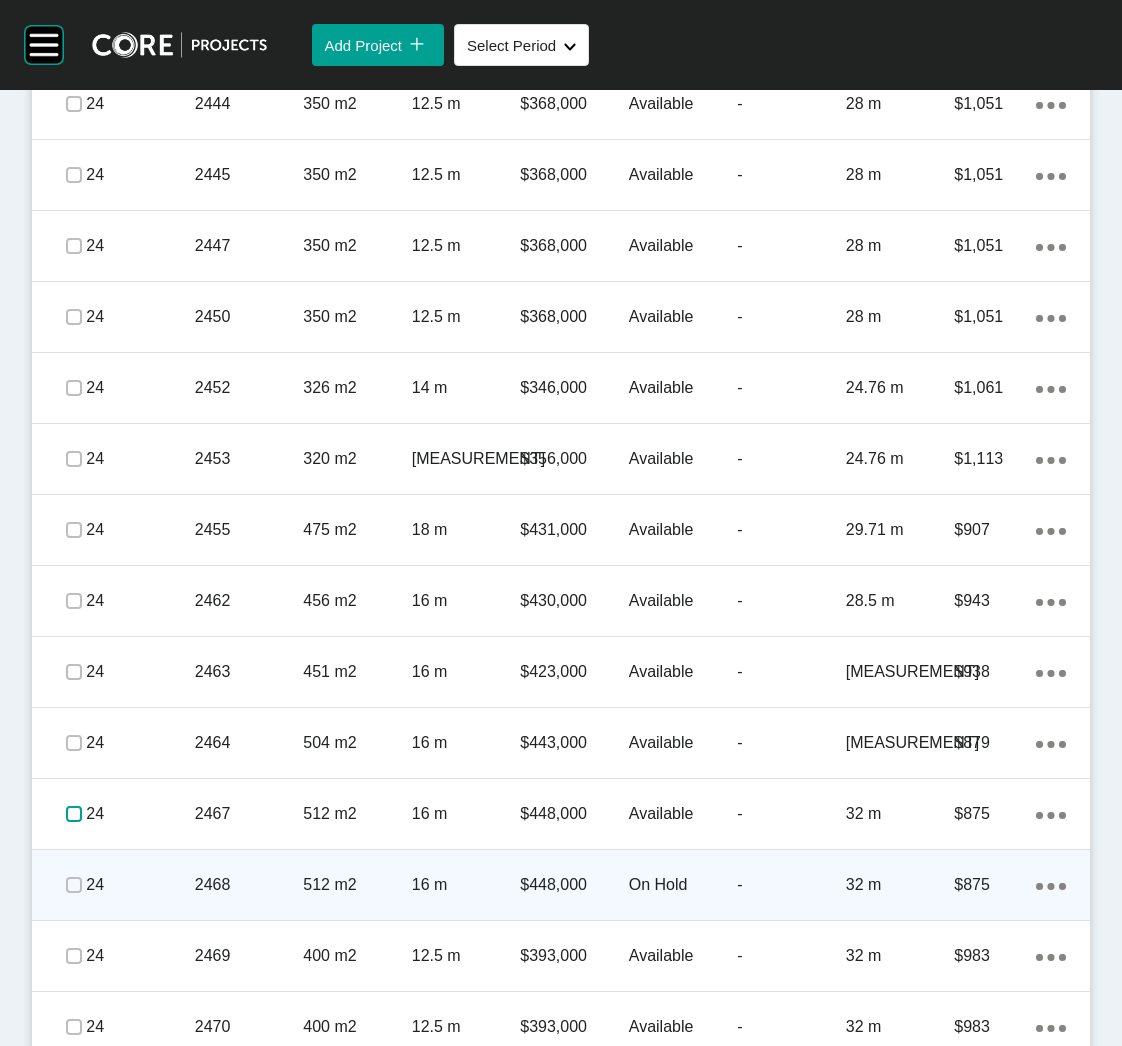 scroll, scrollTop: 3454, scrollLeft: 0, axis: vertical 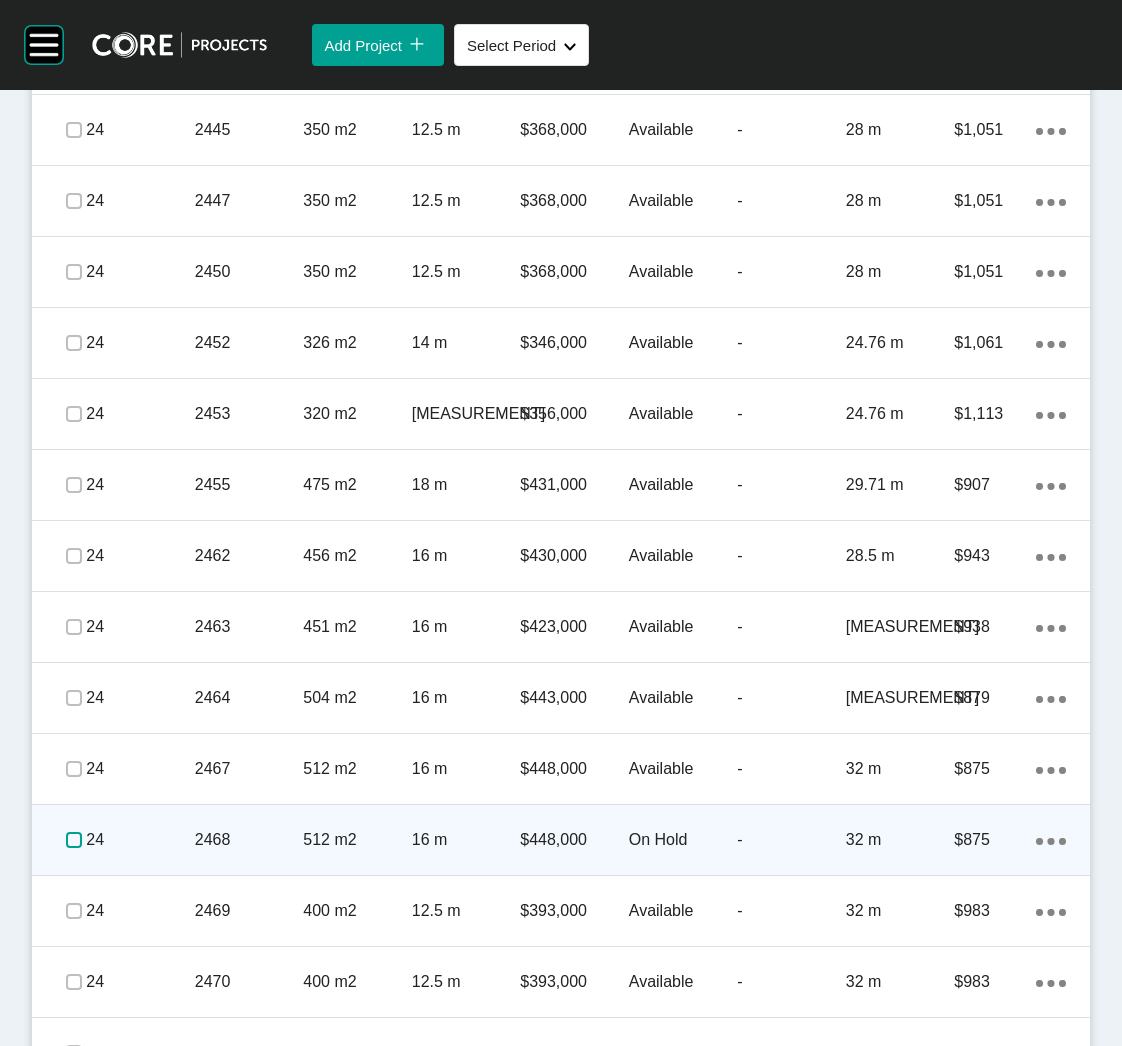 click at bounding box center (74, 840) 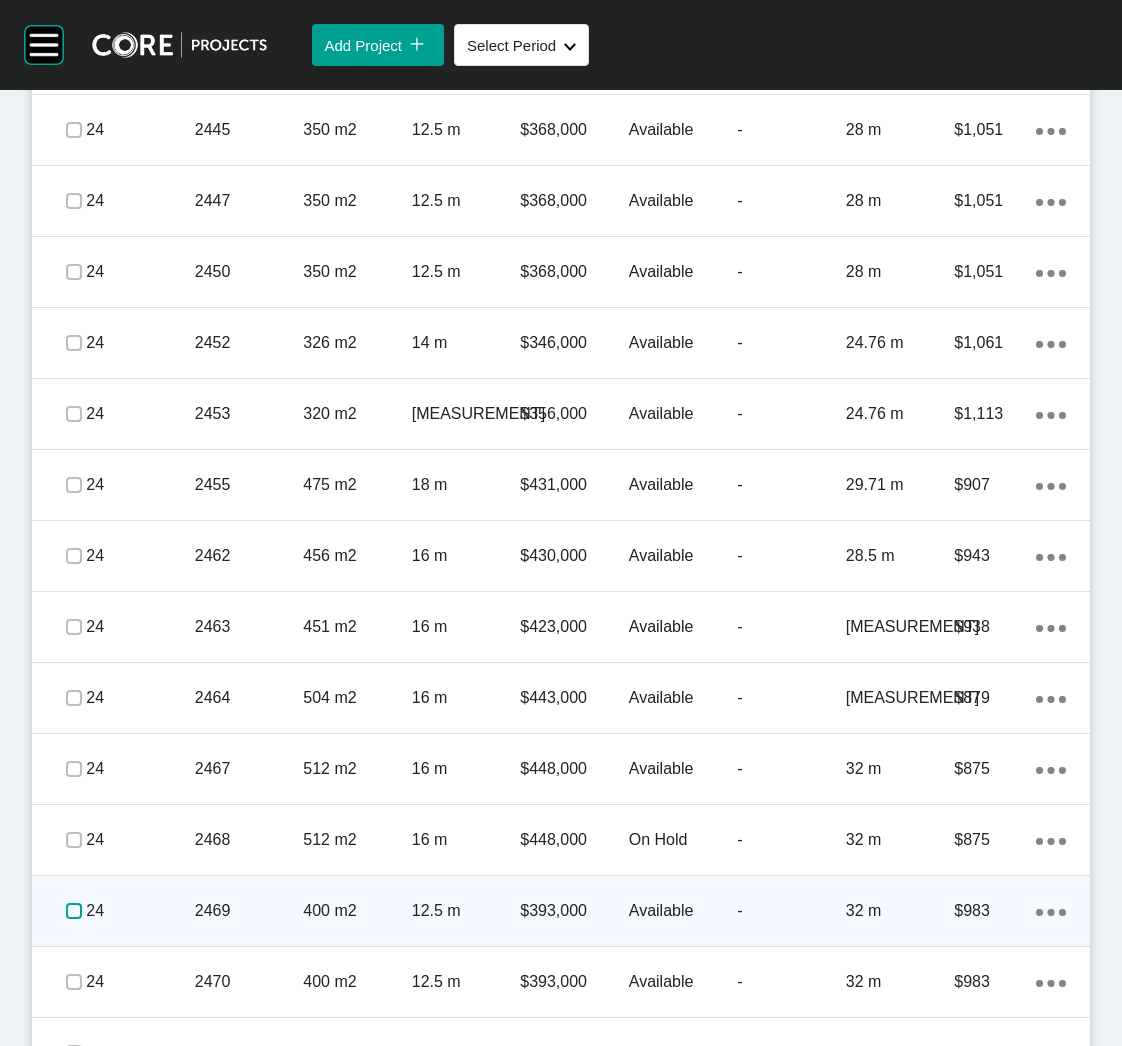 click at bounding box center [74, 911] 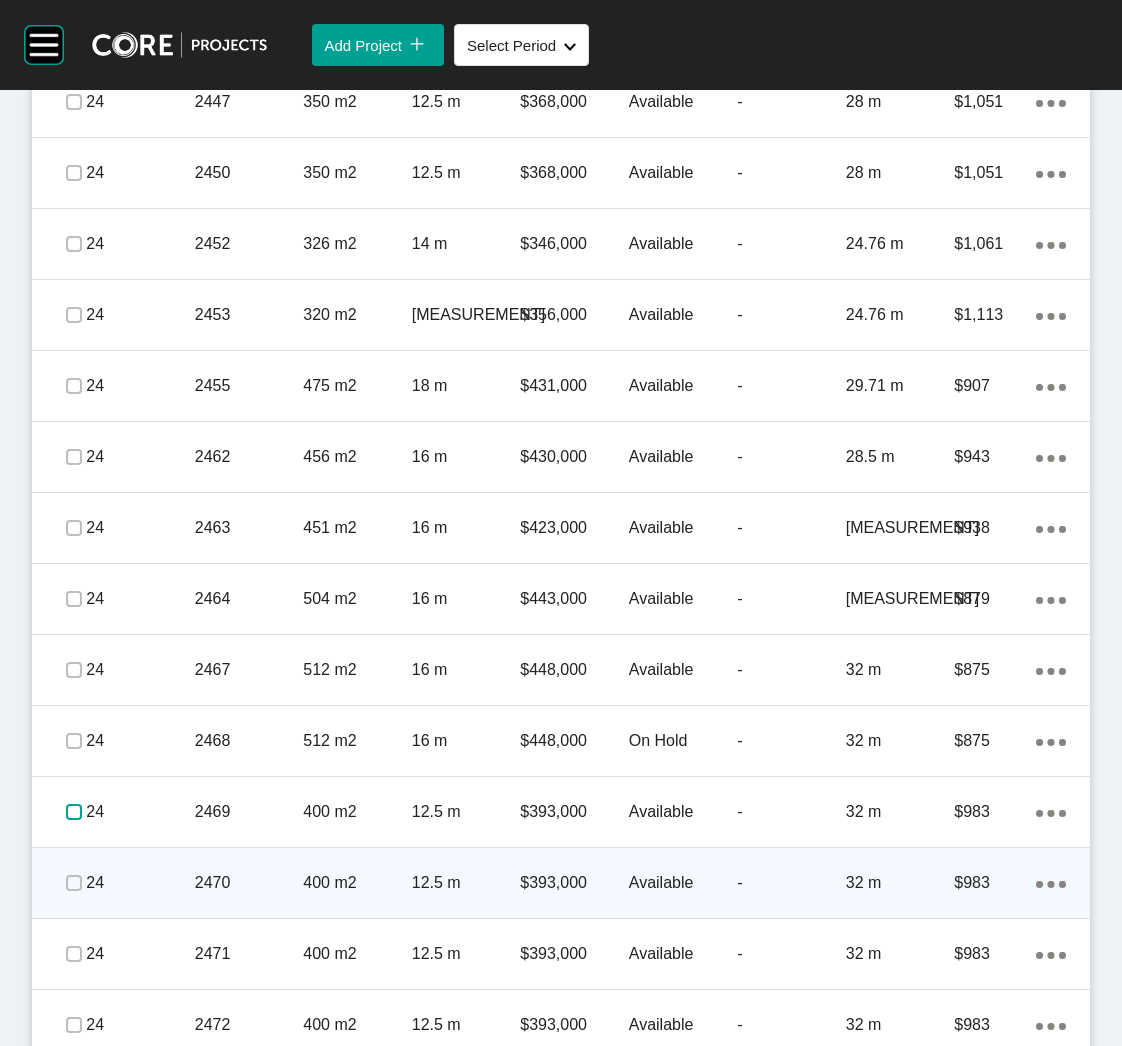 scroll, scrollTop: 3604, scrollLeft: 0, axis: vertical 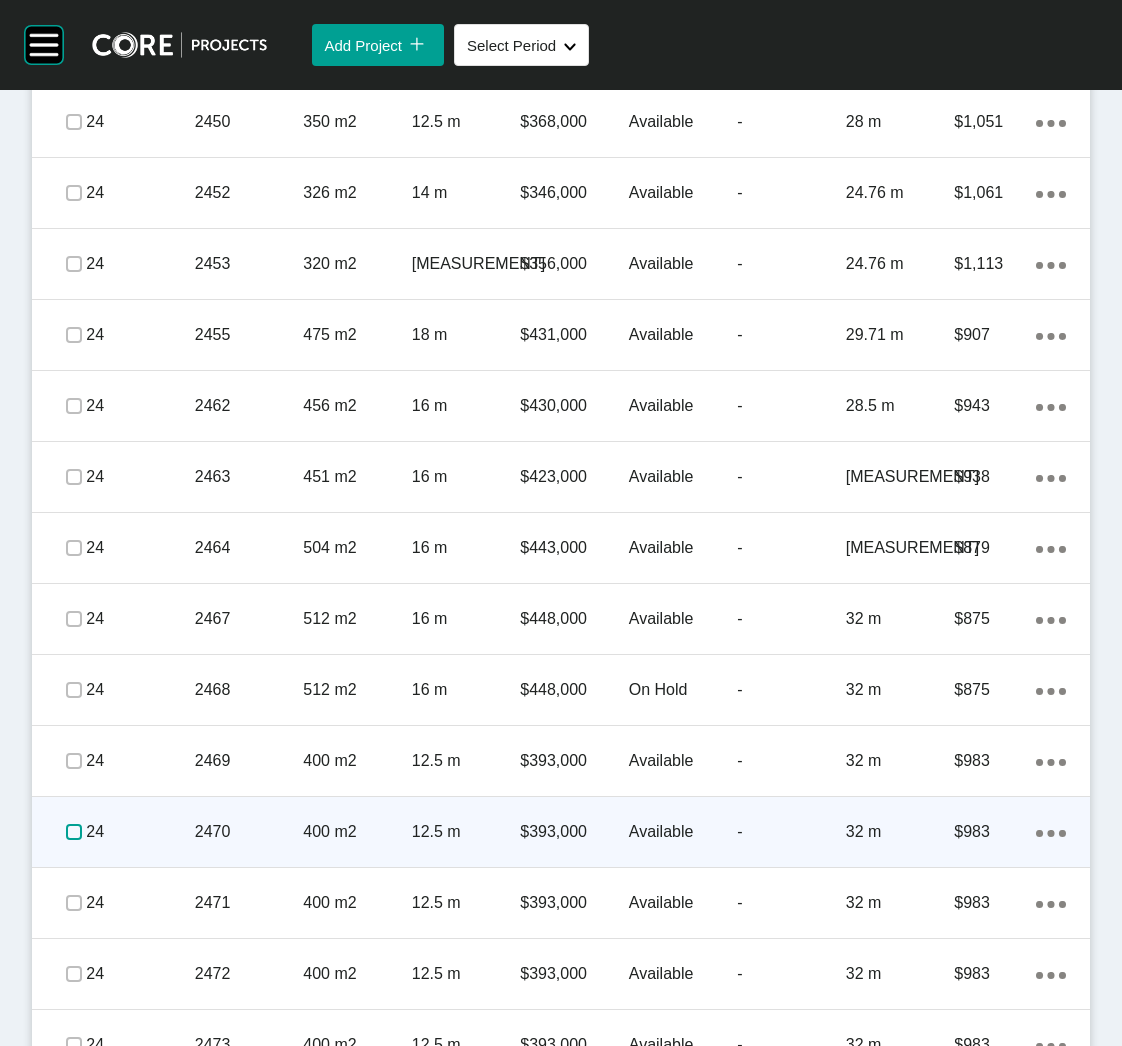 click at bounding box center (74, 832) 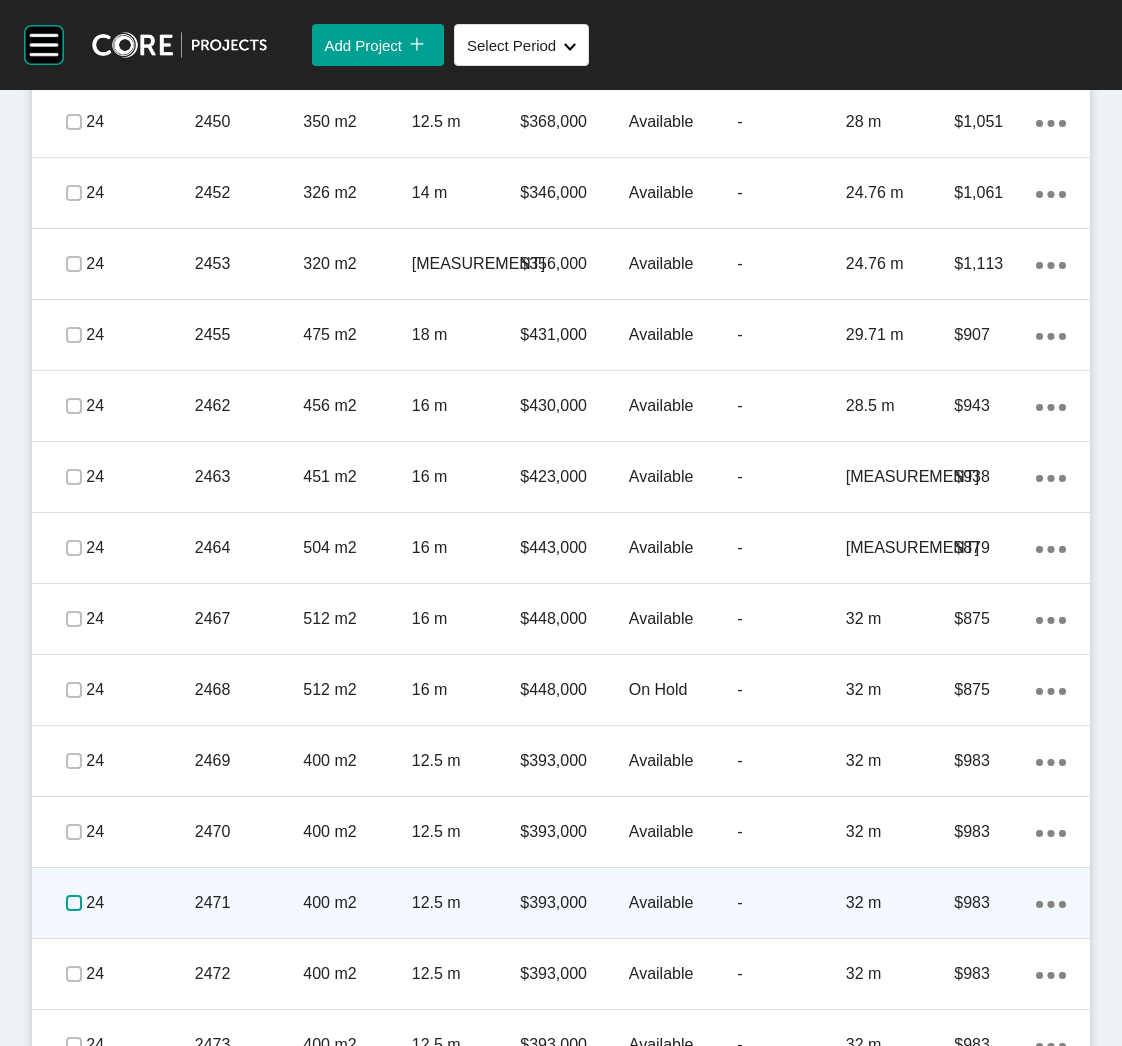 click at bounding box center (74, 903) 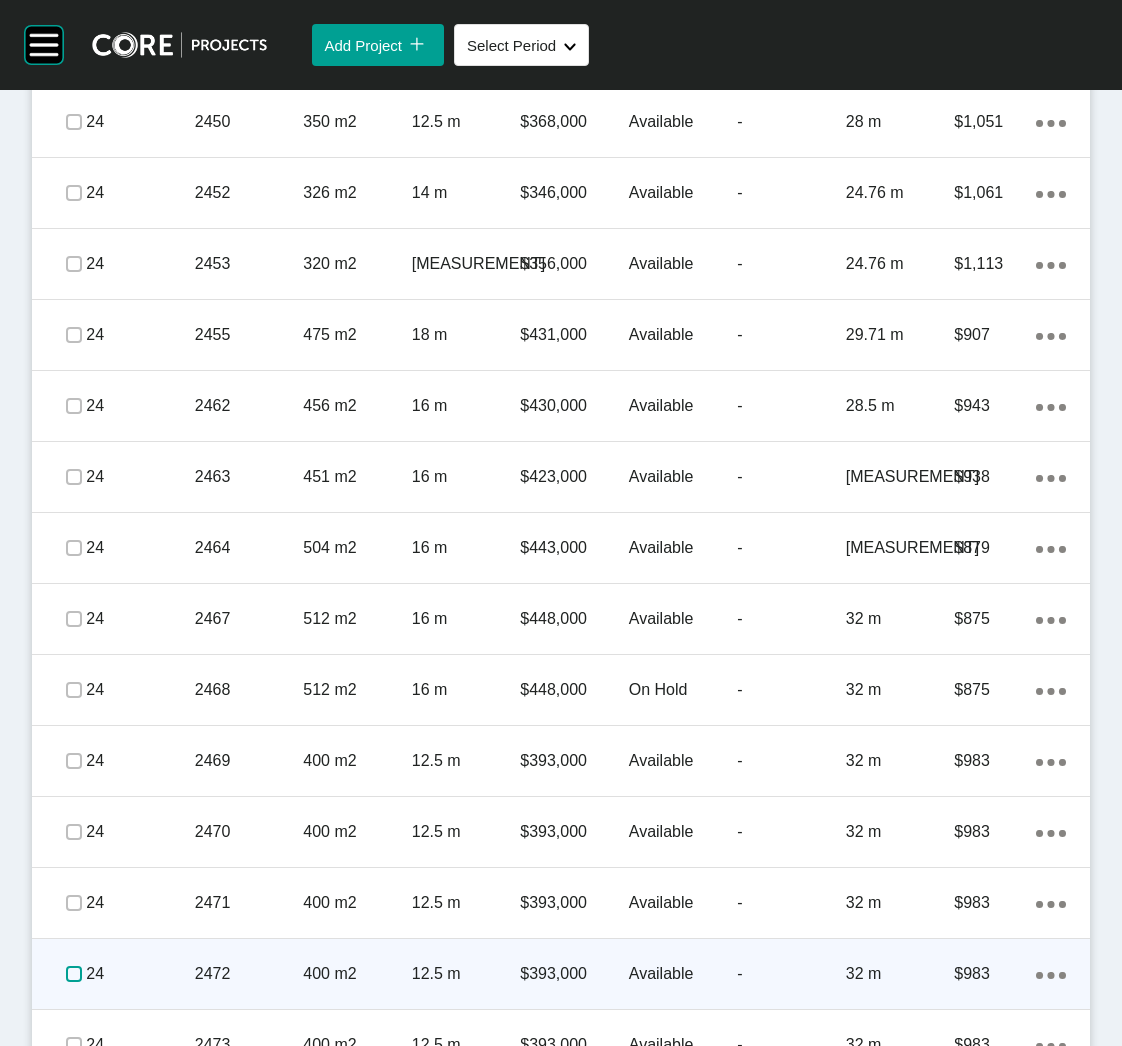 click at bounding box center [74, 974] 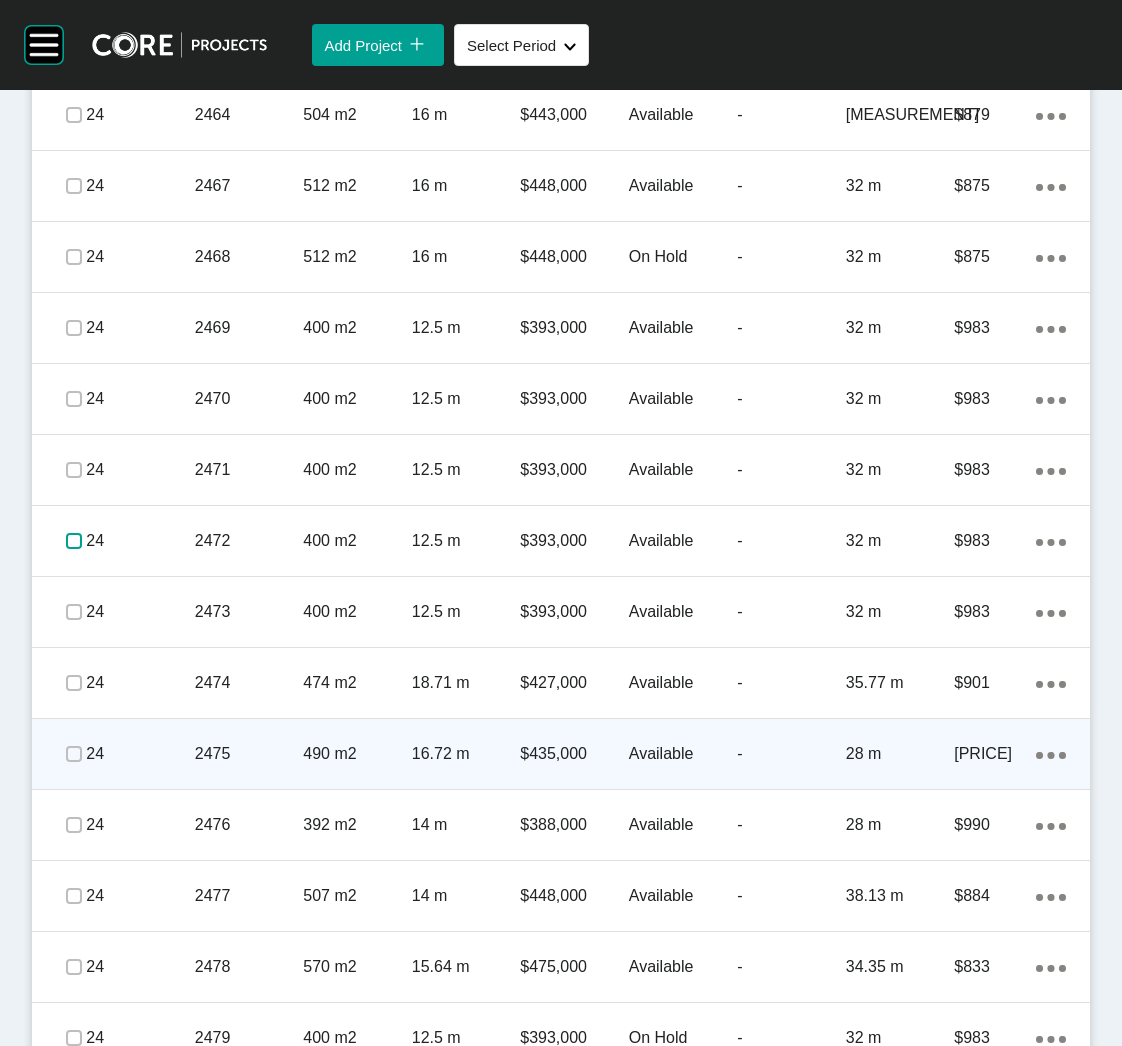 scroll, scrollTop: 4054, scrollLeft: 0, axis: vertical 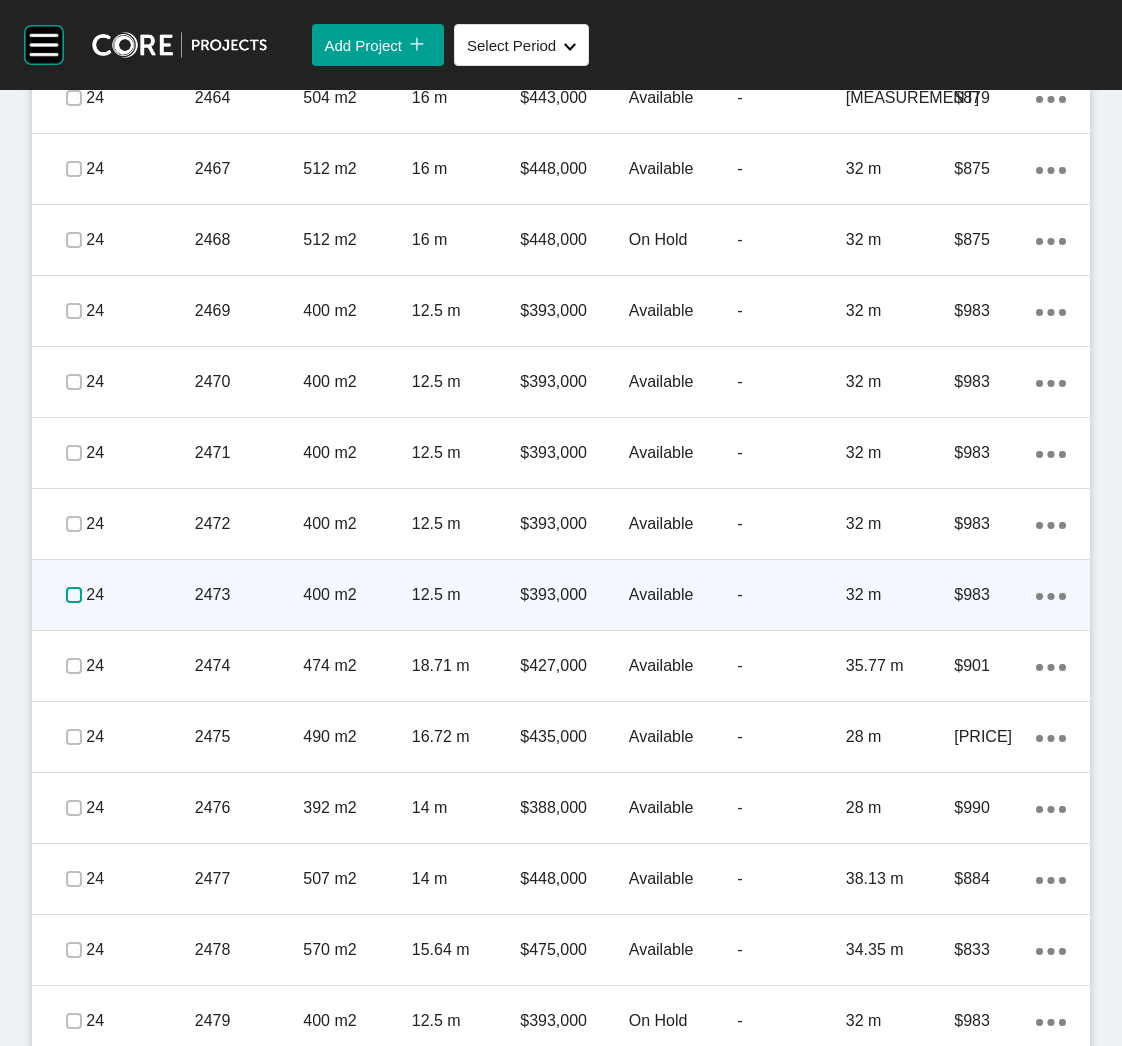 click at bounding box center [74, 595] 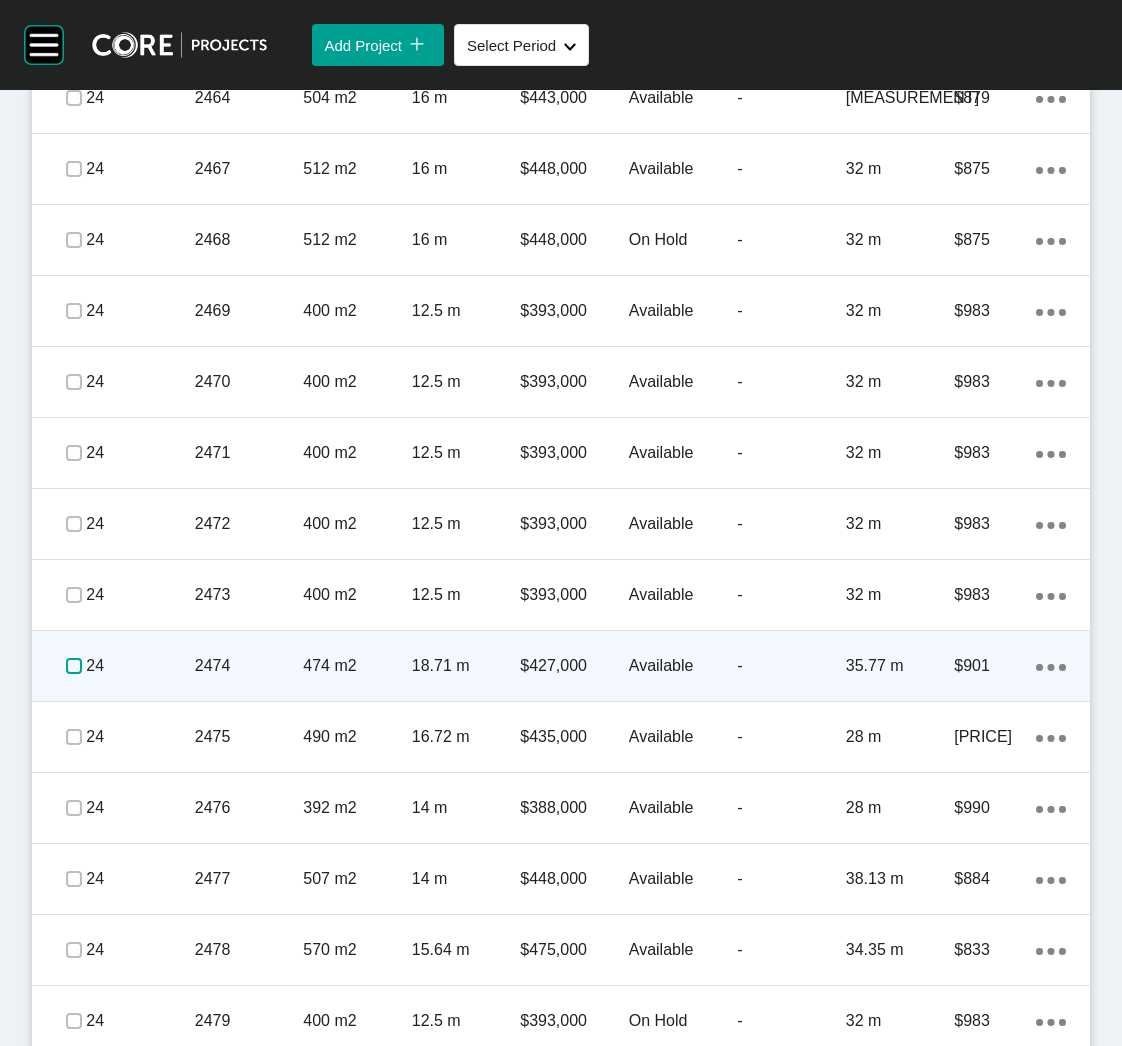 click at bounding box center (74, 666) 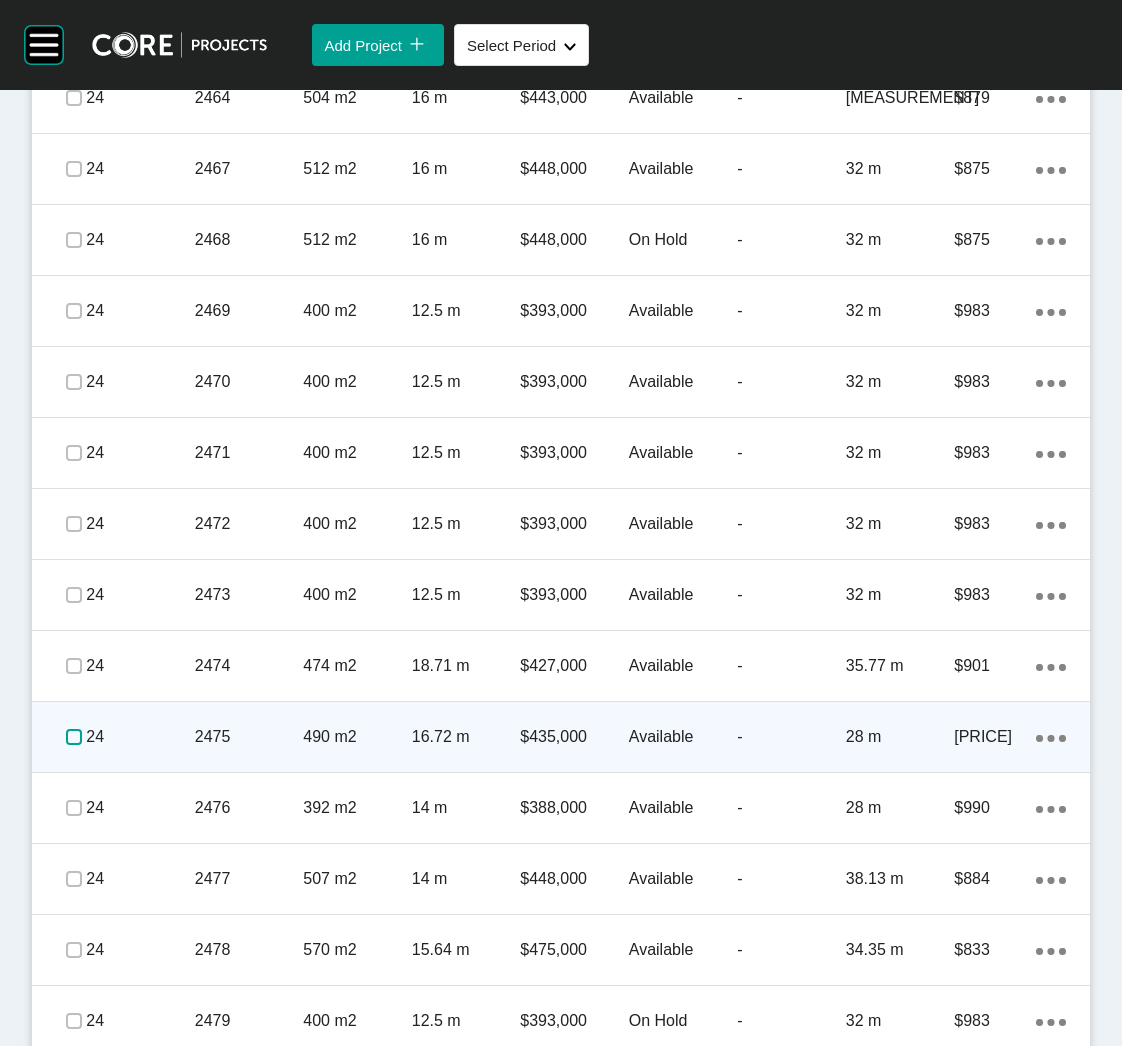 click at bounding box center (74, 737) 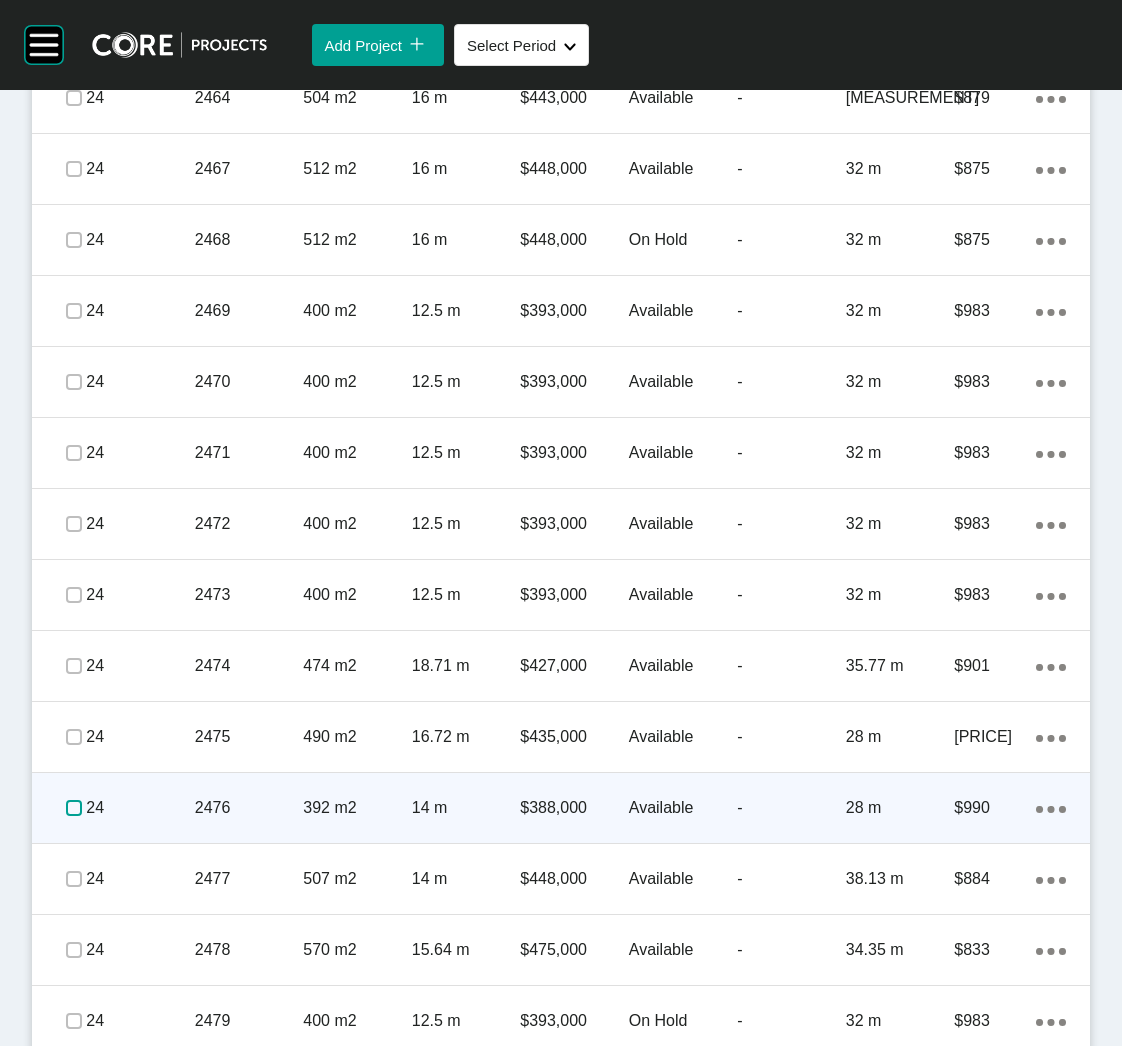 click at bounding box center [74, 808] 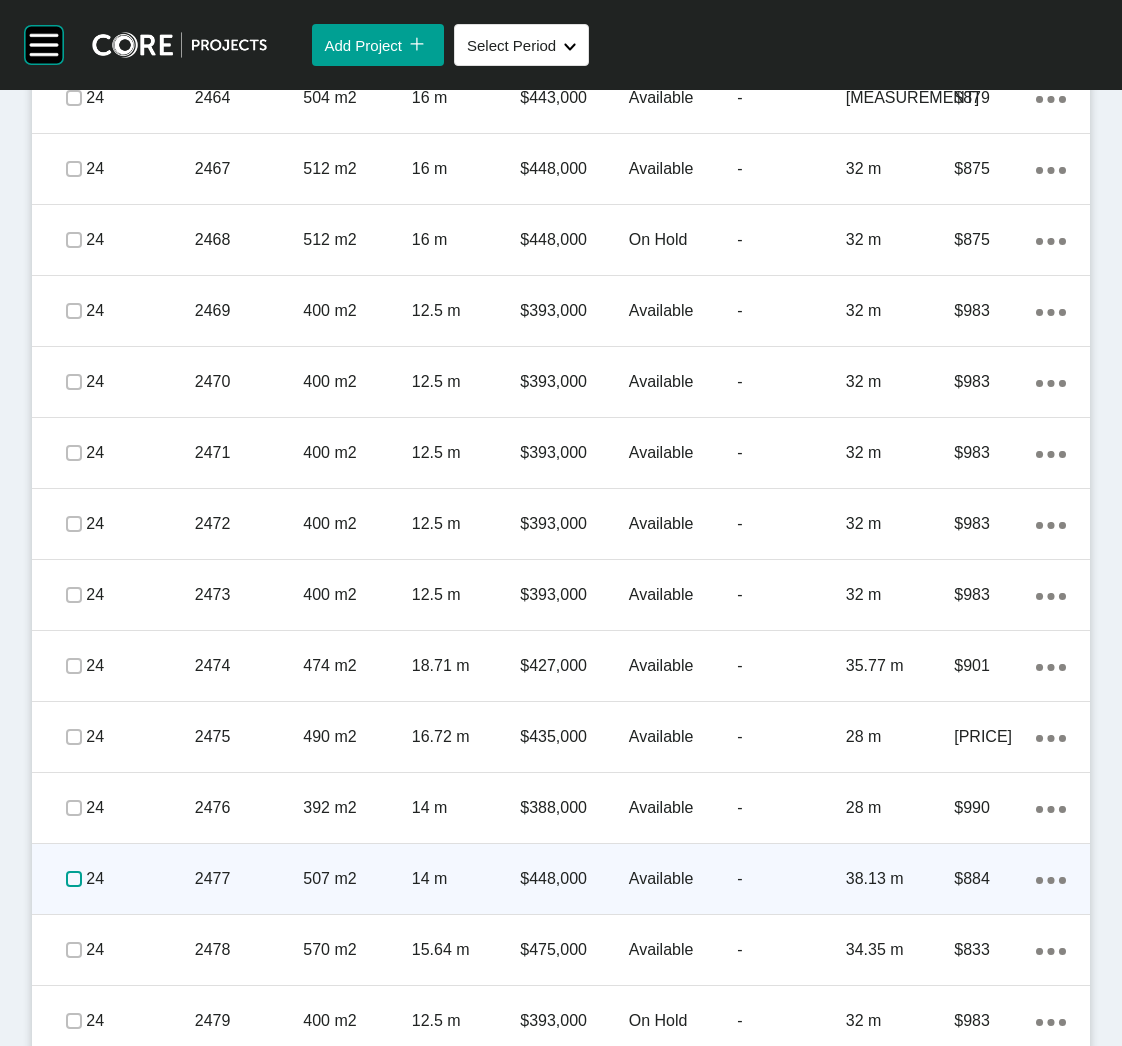 click at bounding box center [74, 879] 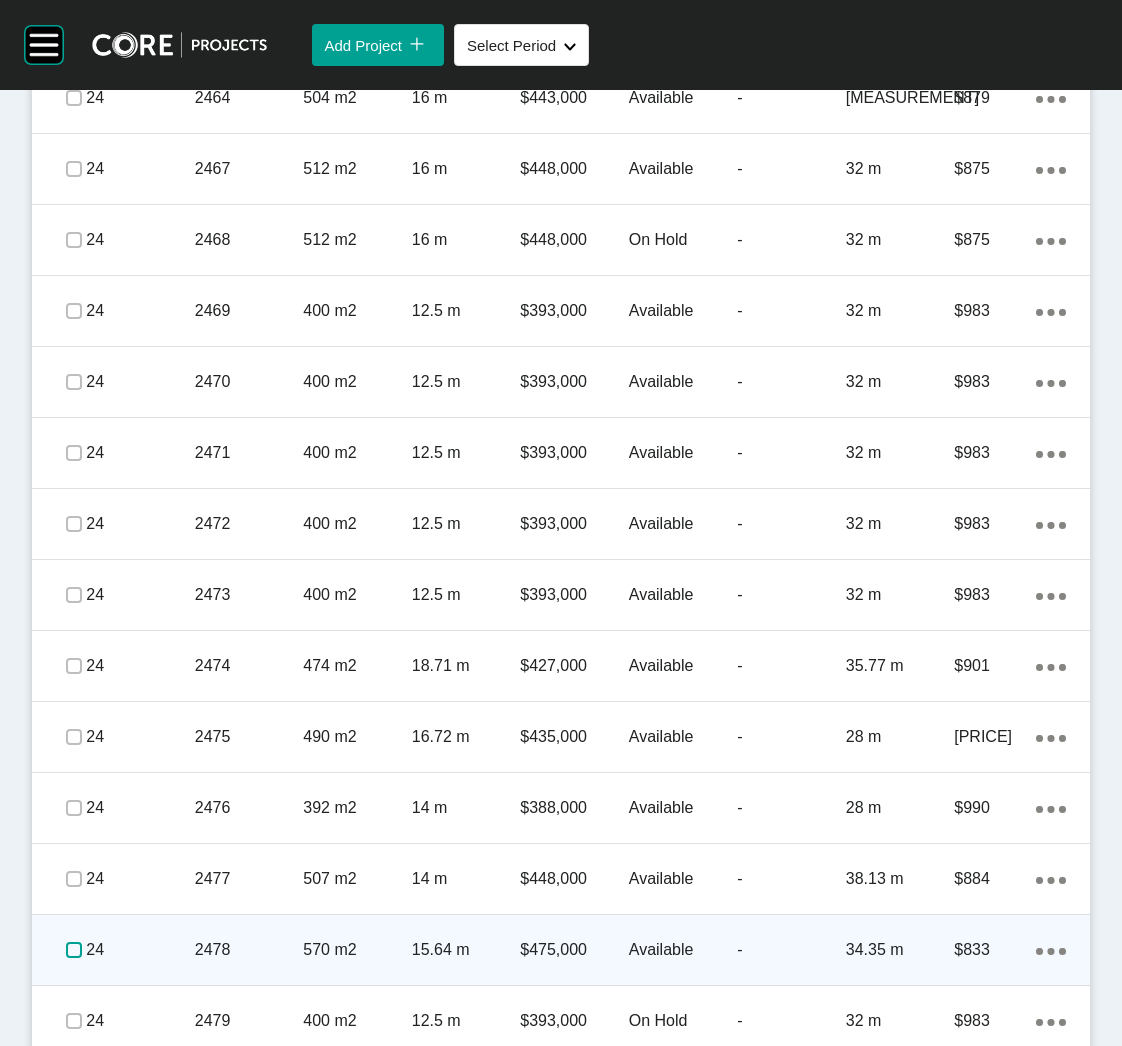 click at bounding box center [74, 950] 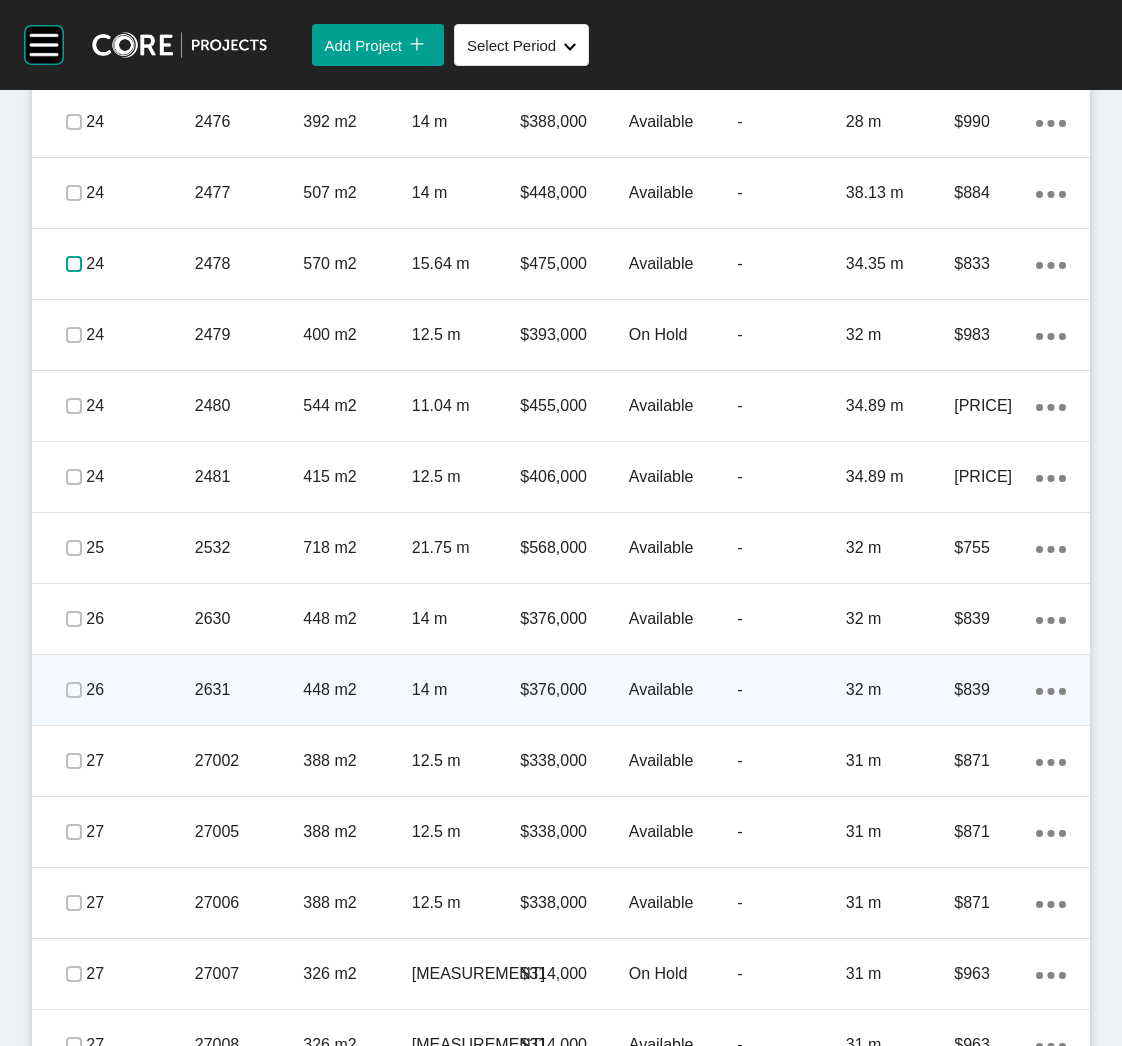 scroll, scrollTop: 4804, scrollLeft: 0, axis: vertical 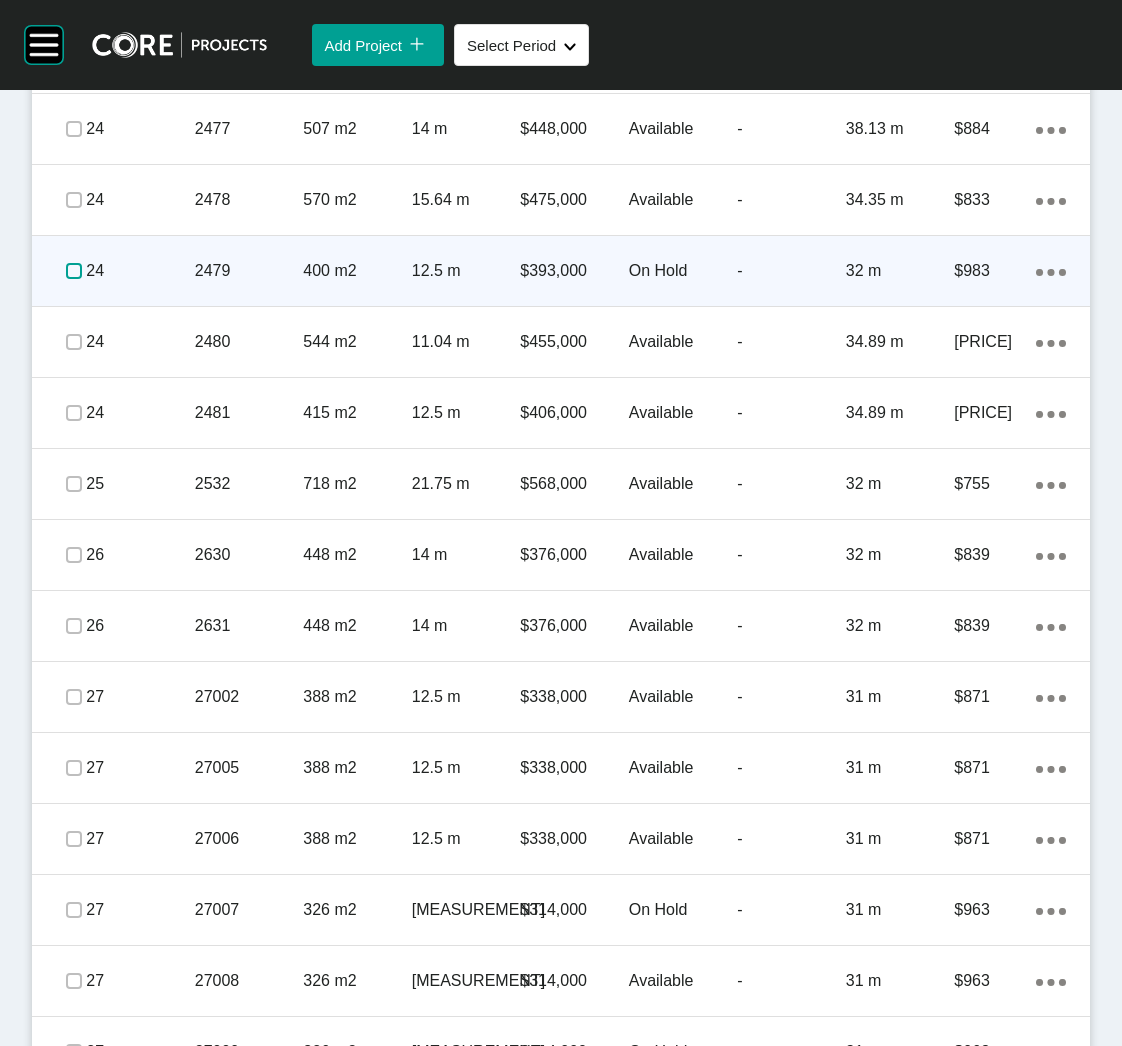 click at bounding box center (74, 271) 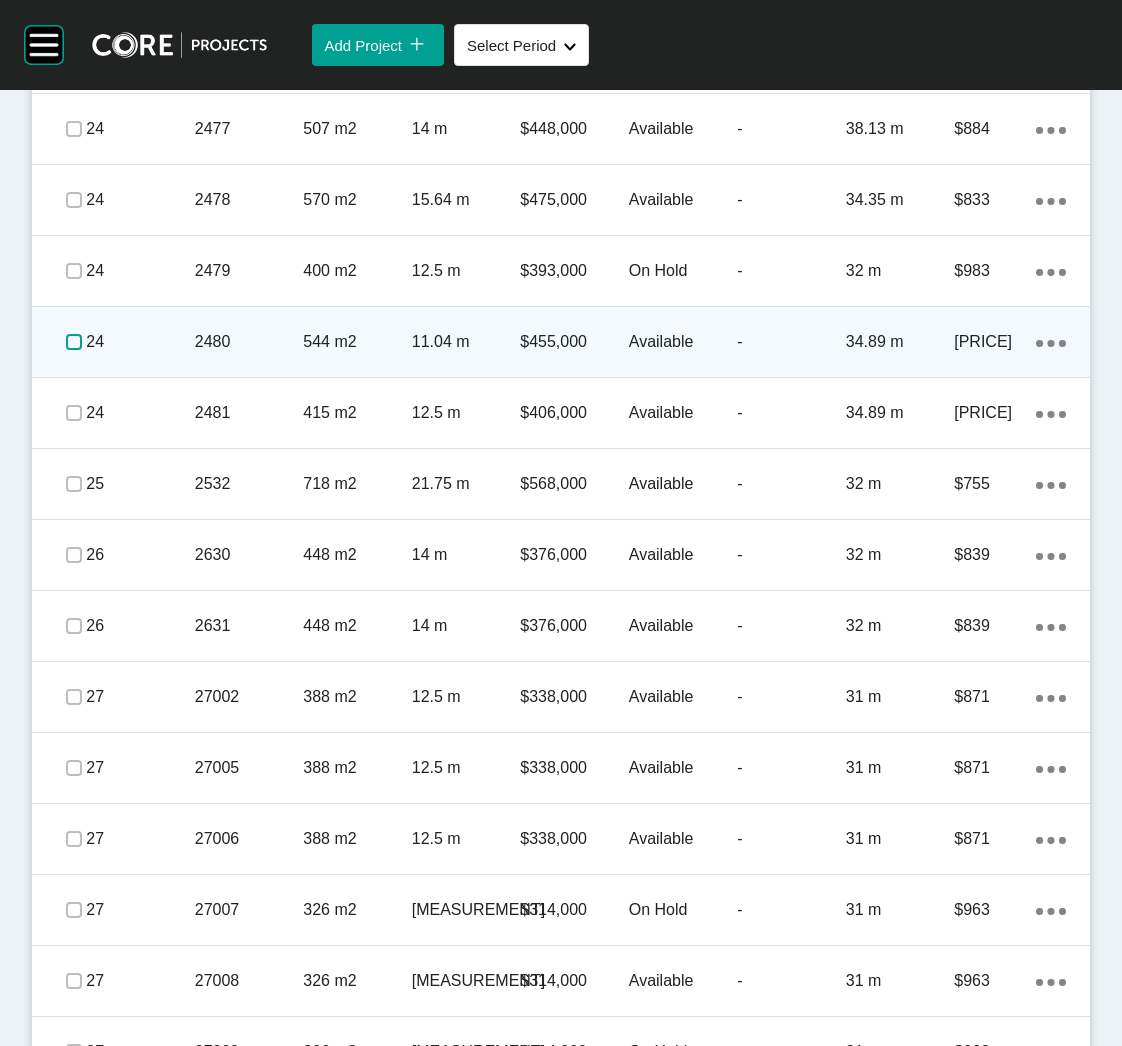 click at bounding box center (74, 342) 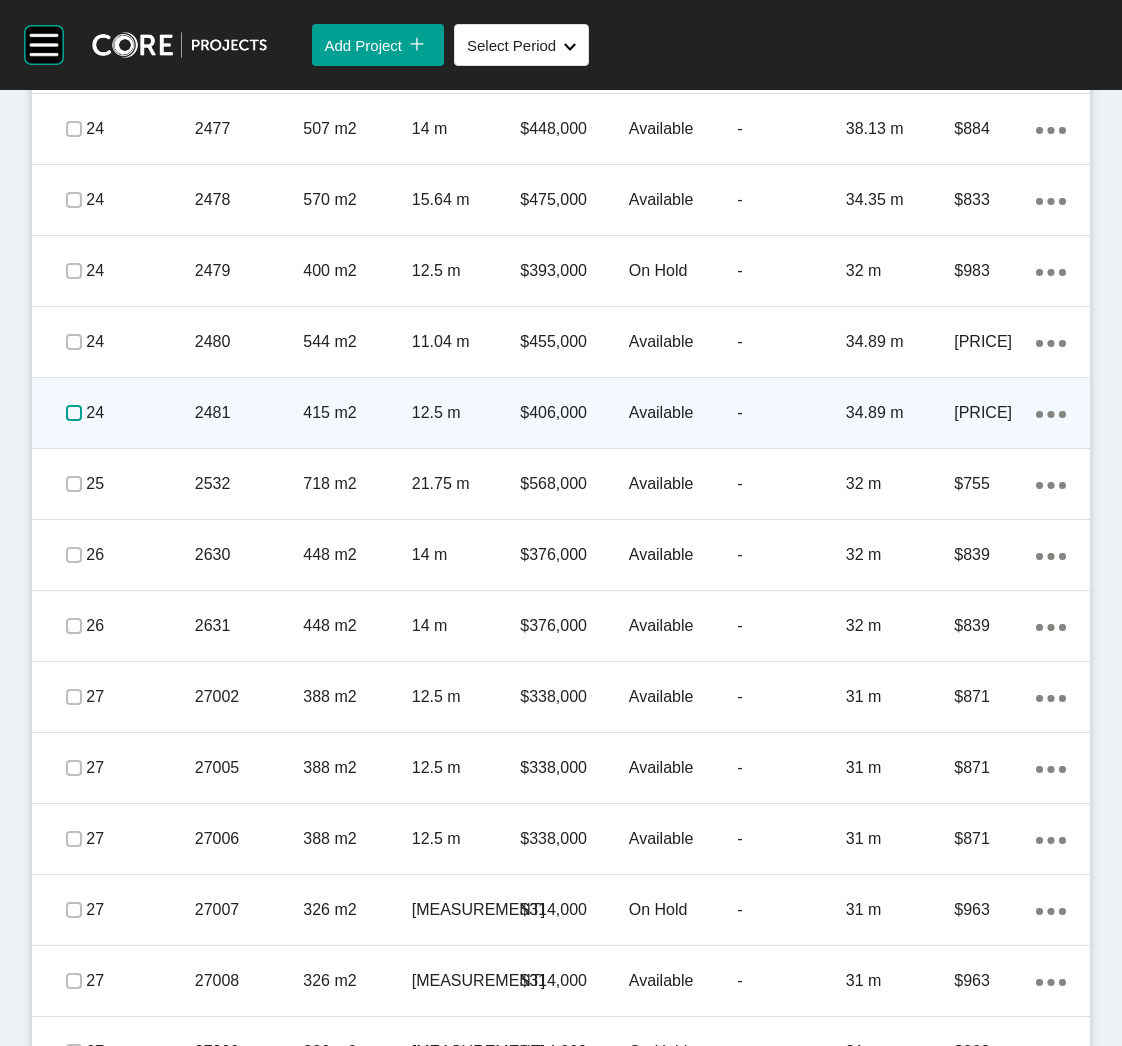 click at bounding box center (74, 413) 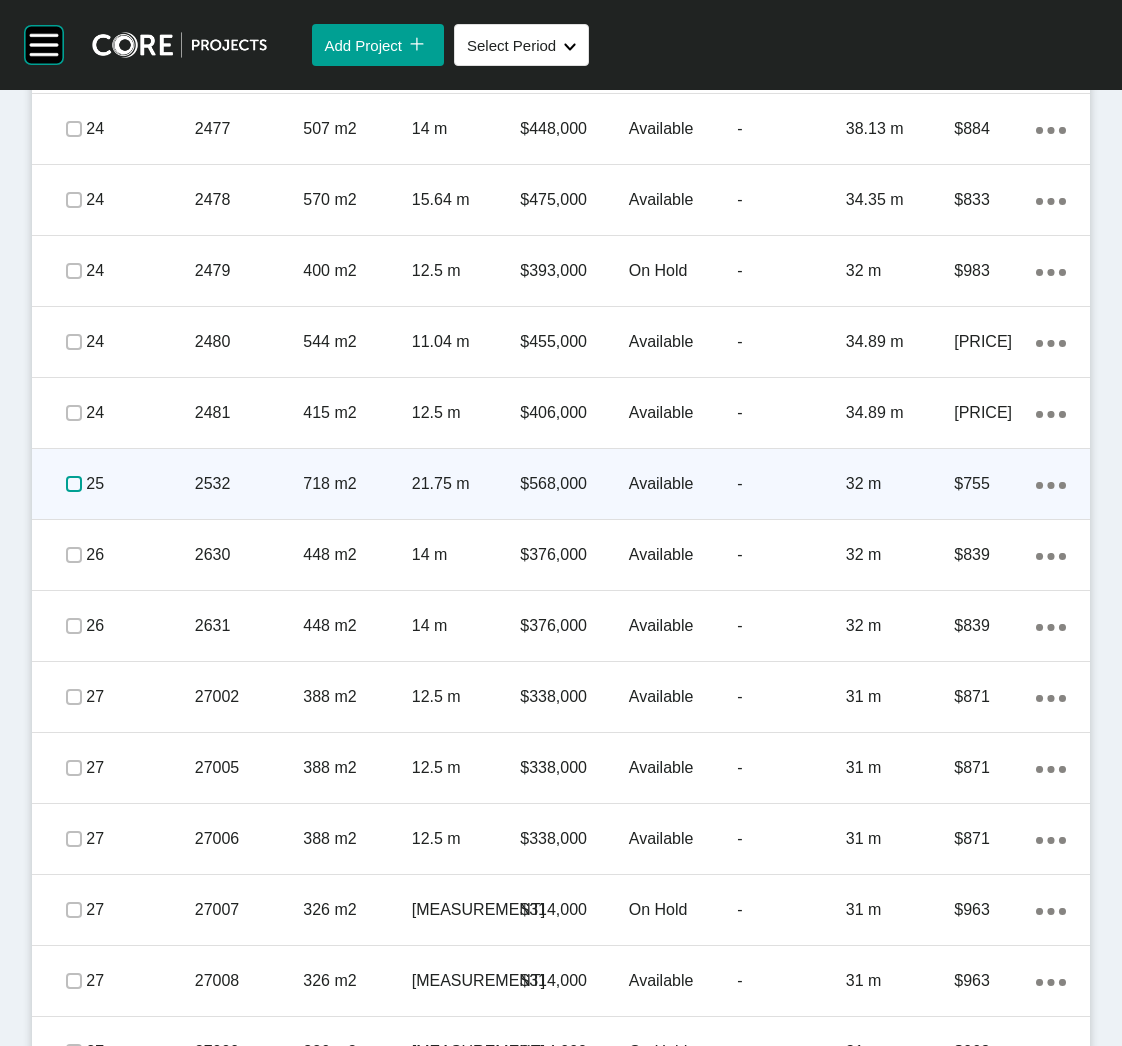 click at bounding box center [74, 484] 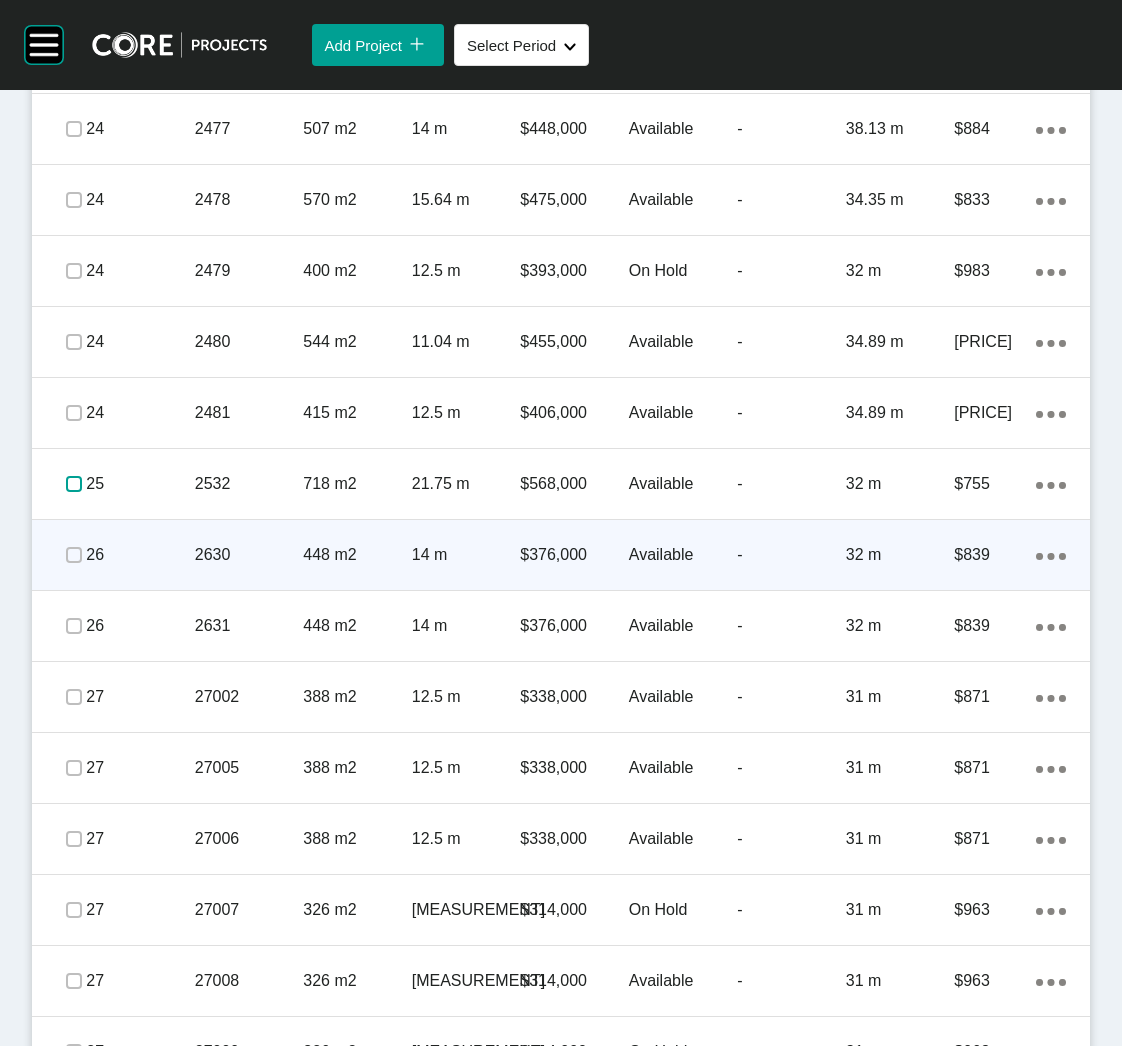 scroll, scrollTop: 4954, scrollLeft: 0, axis: vertical 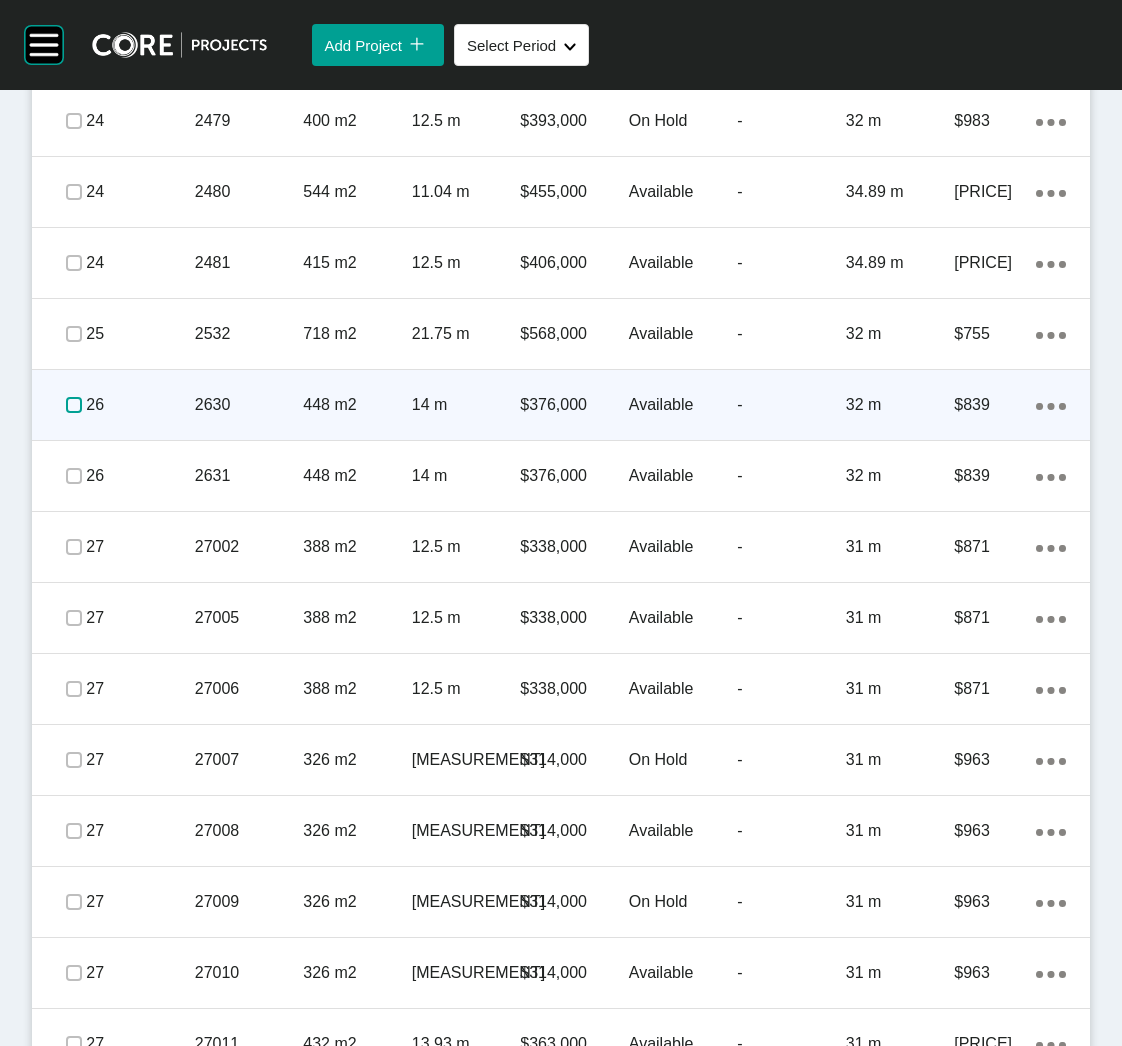 click at bounding box center (74, 405) 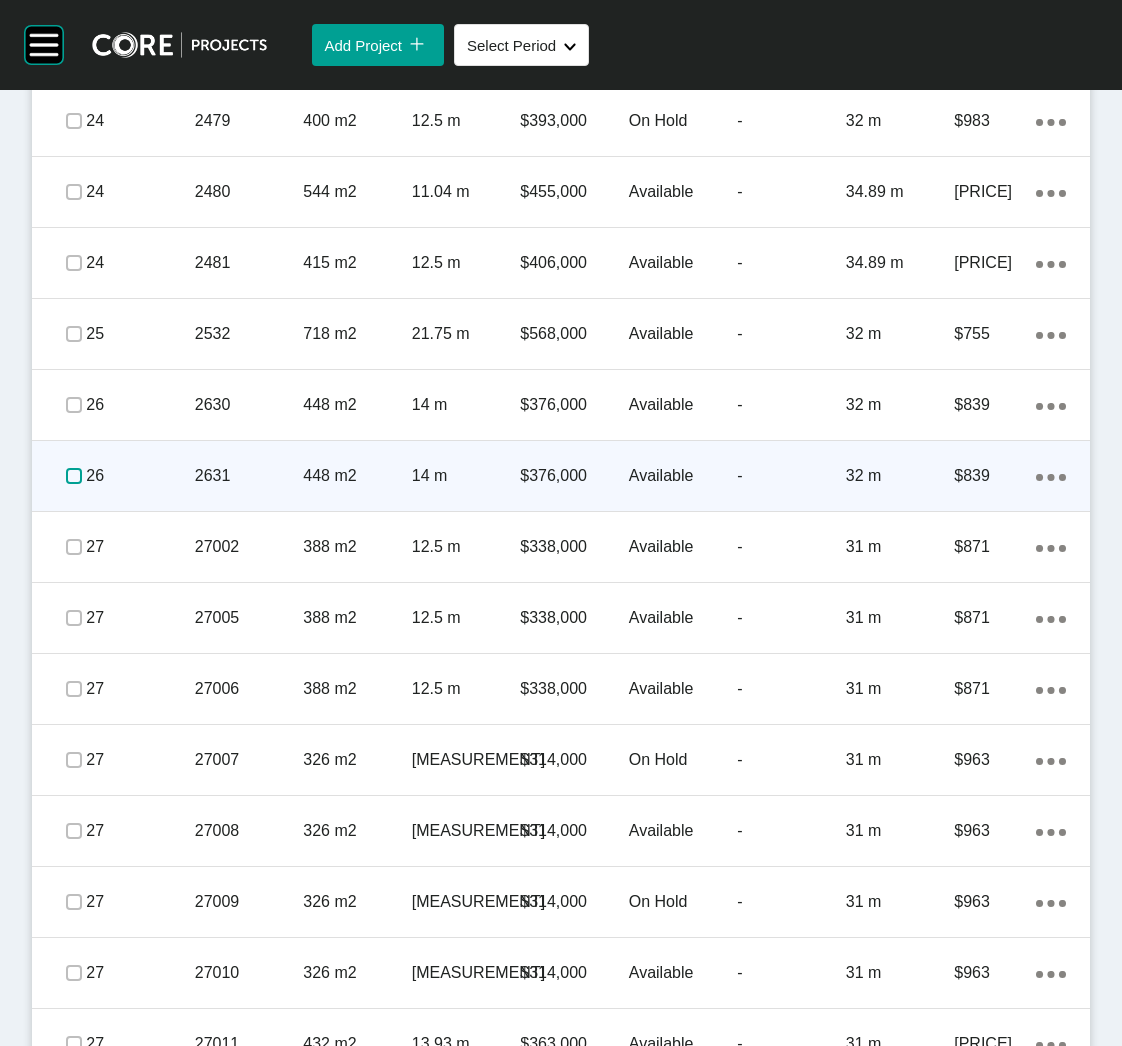 click at bounding box center (74, 476) 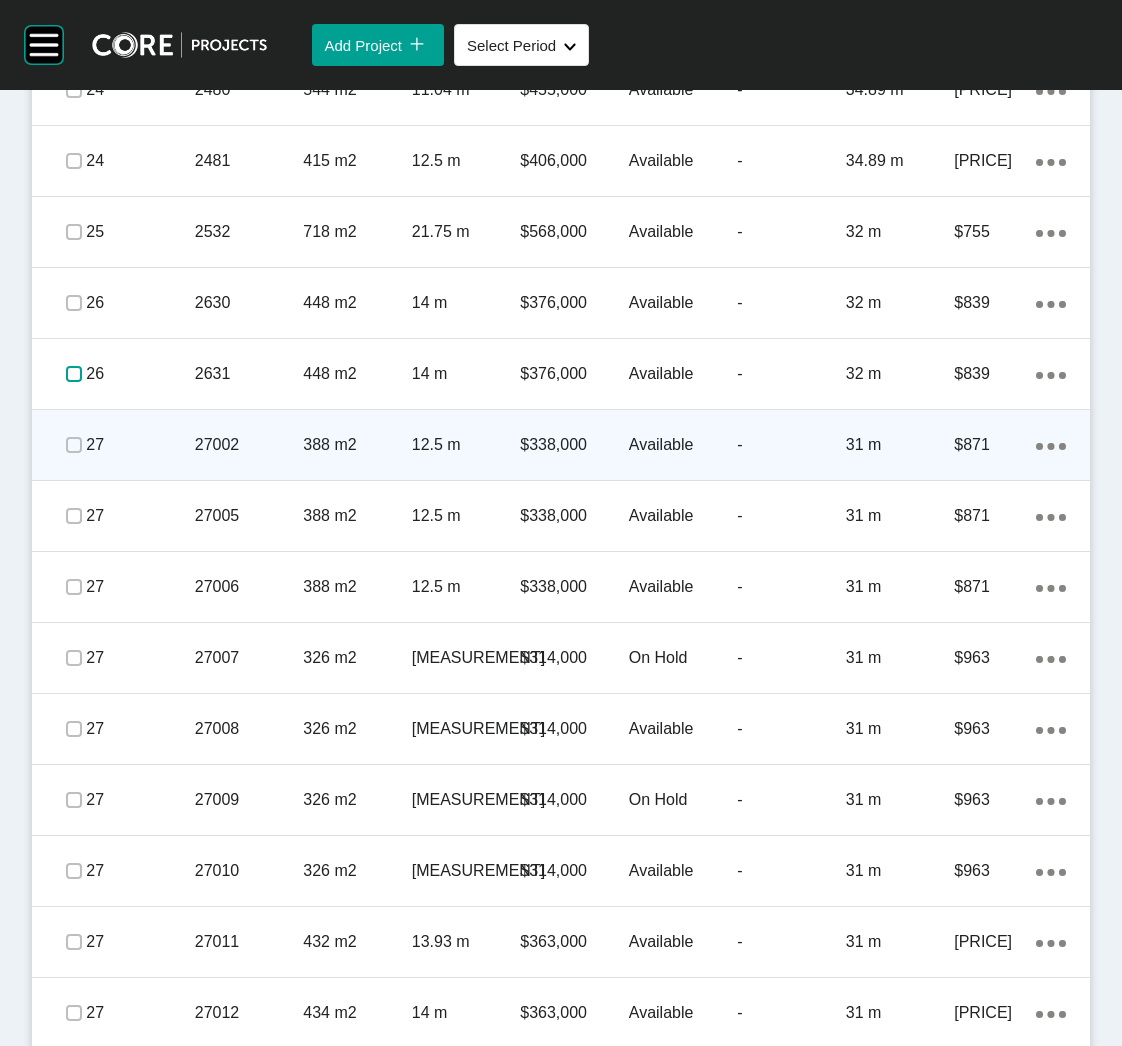 scroll, scrollTop: 5104, scrollLeft: 0, axis: vertical 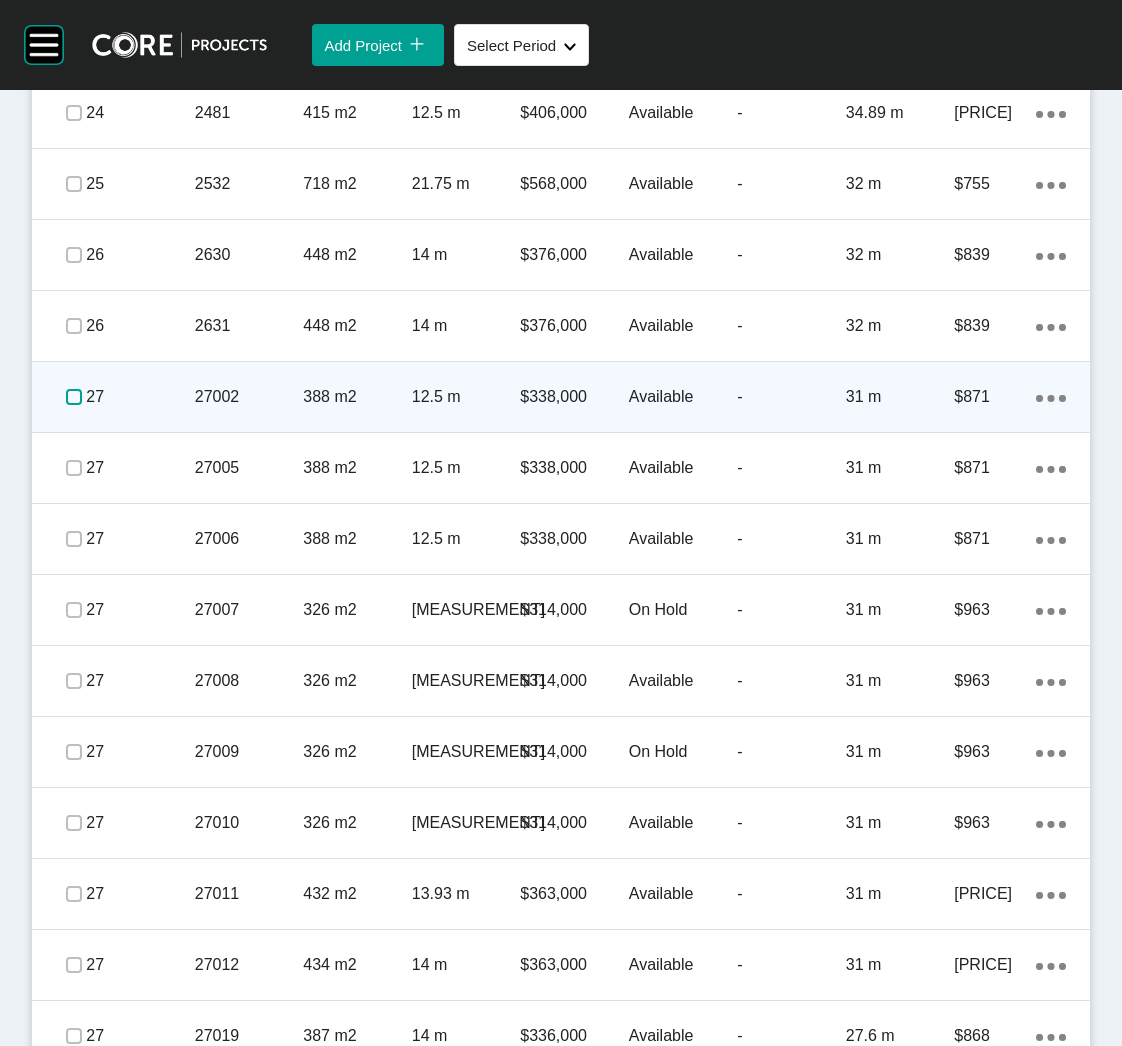 click at bounding box center [74, 397] 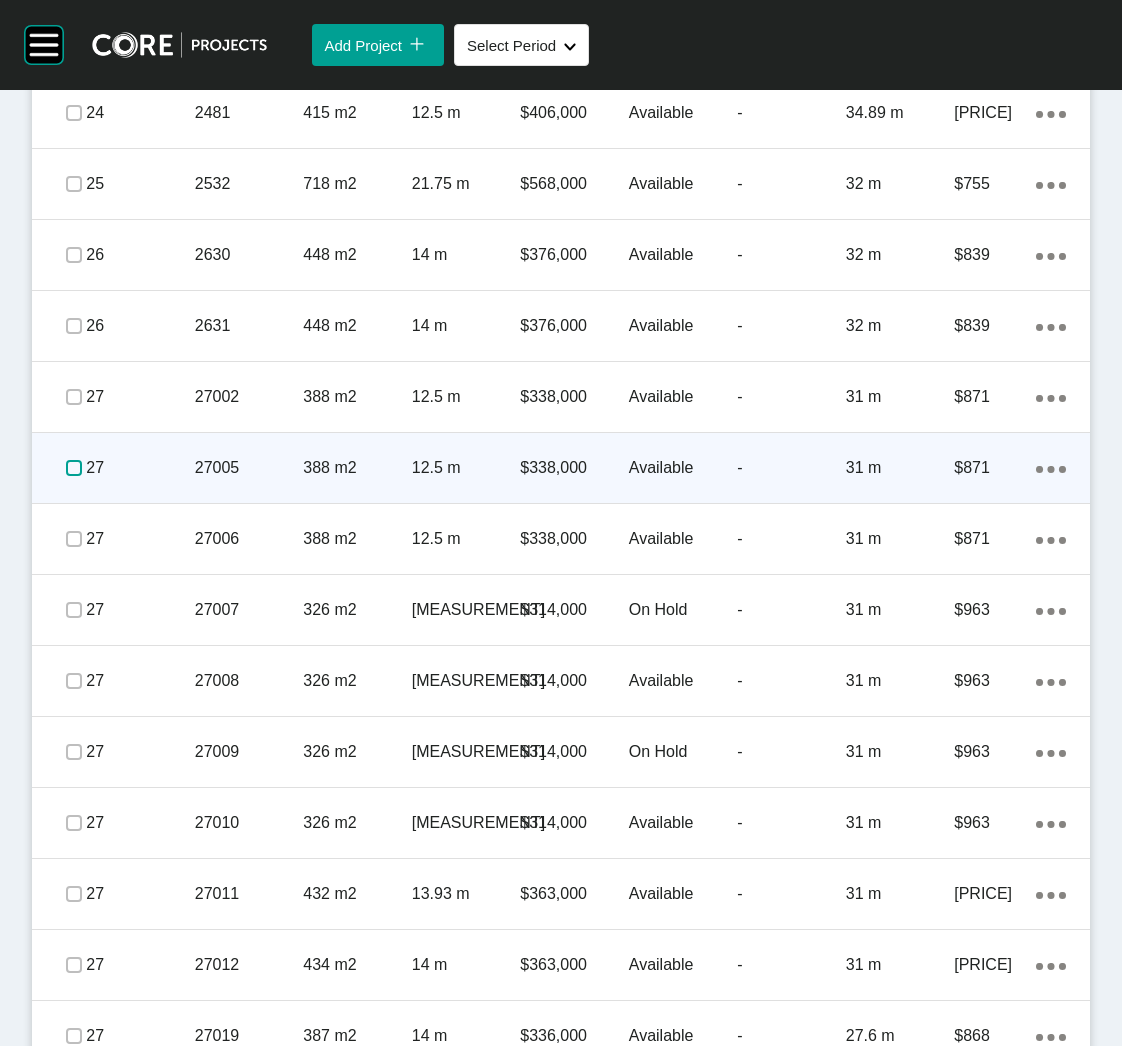 click at bounding box center [74, 468] 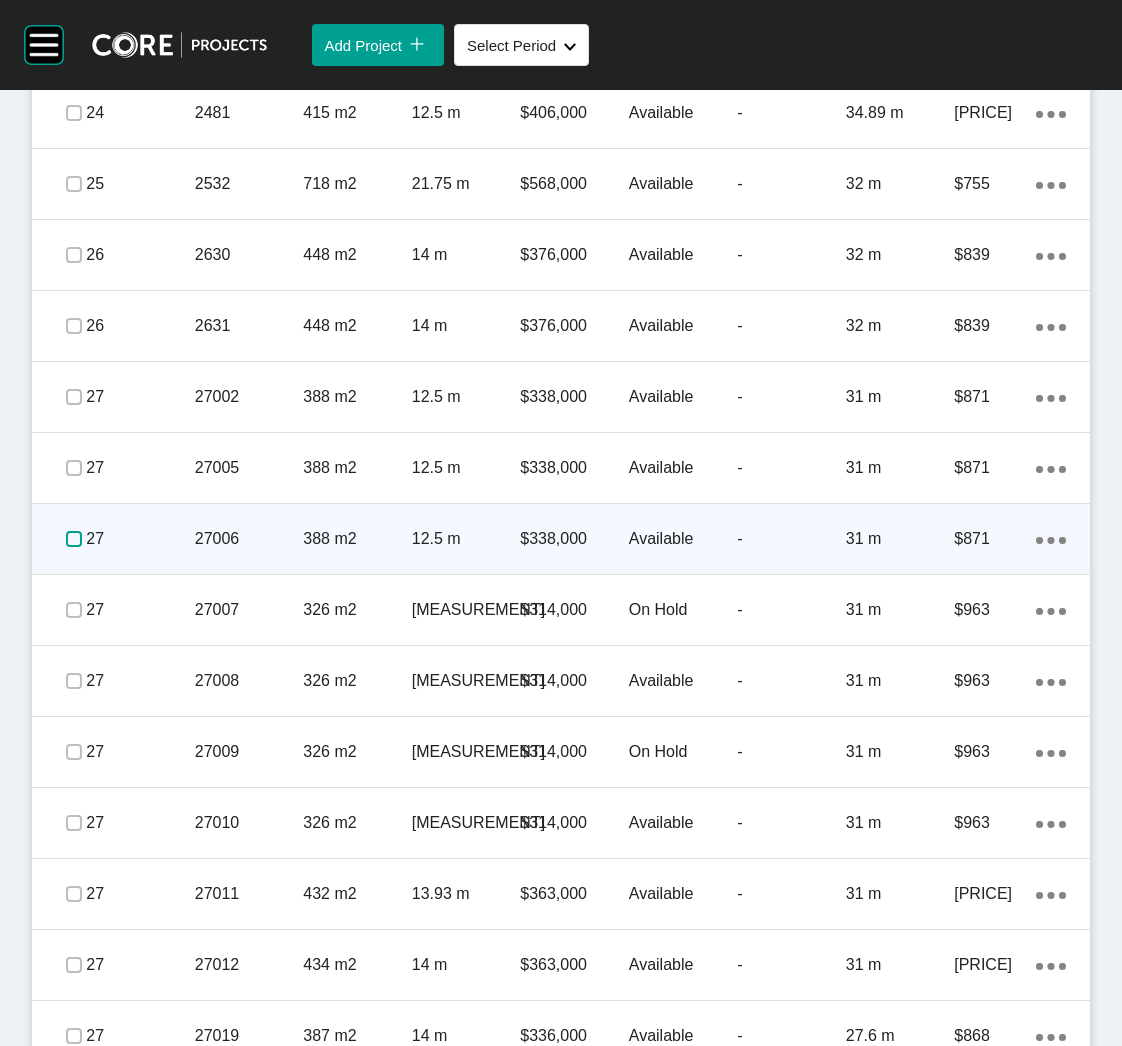 click at bounding box center [74, 539] 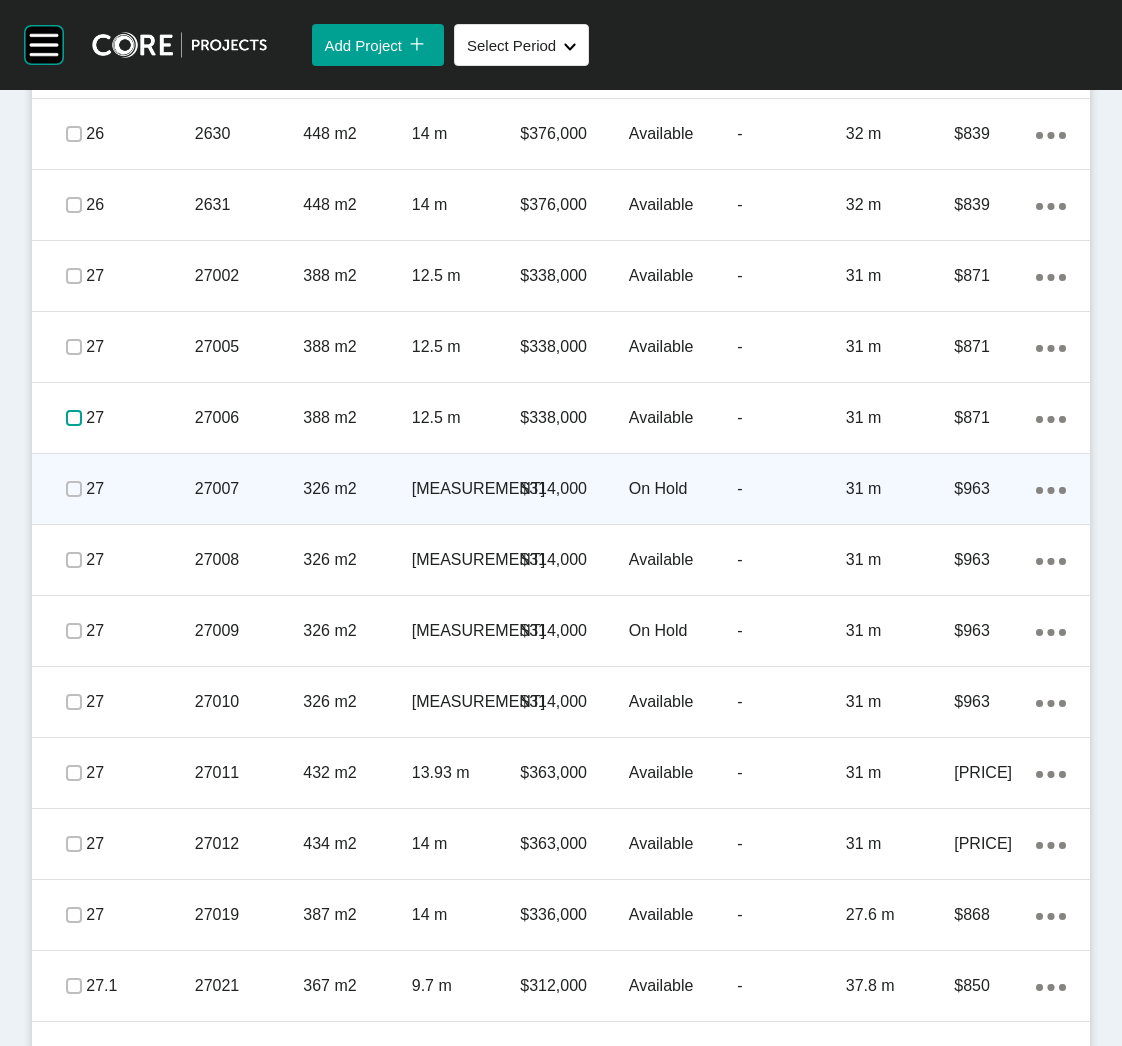 scroll, scrollTop: 5254, scrollLeft: 0, axis: vertical 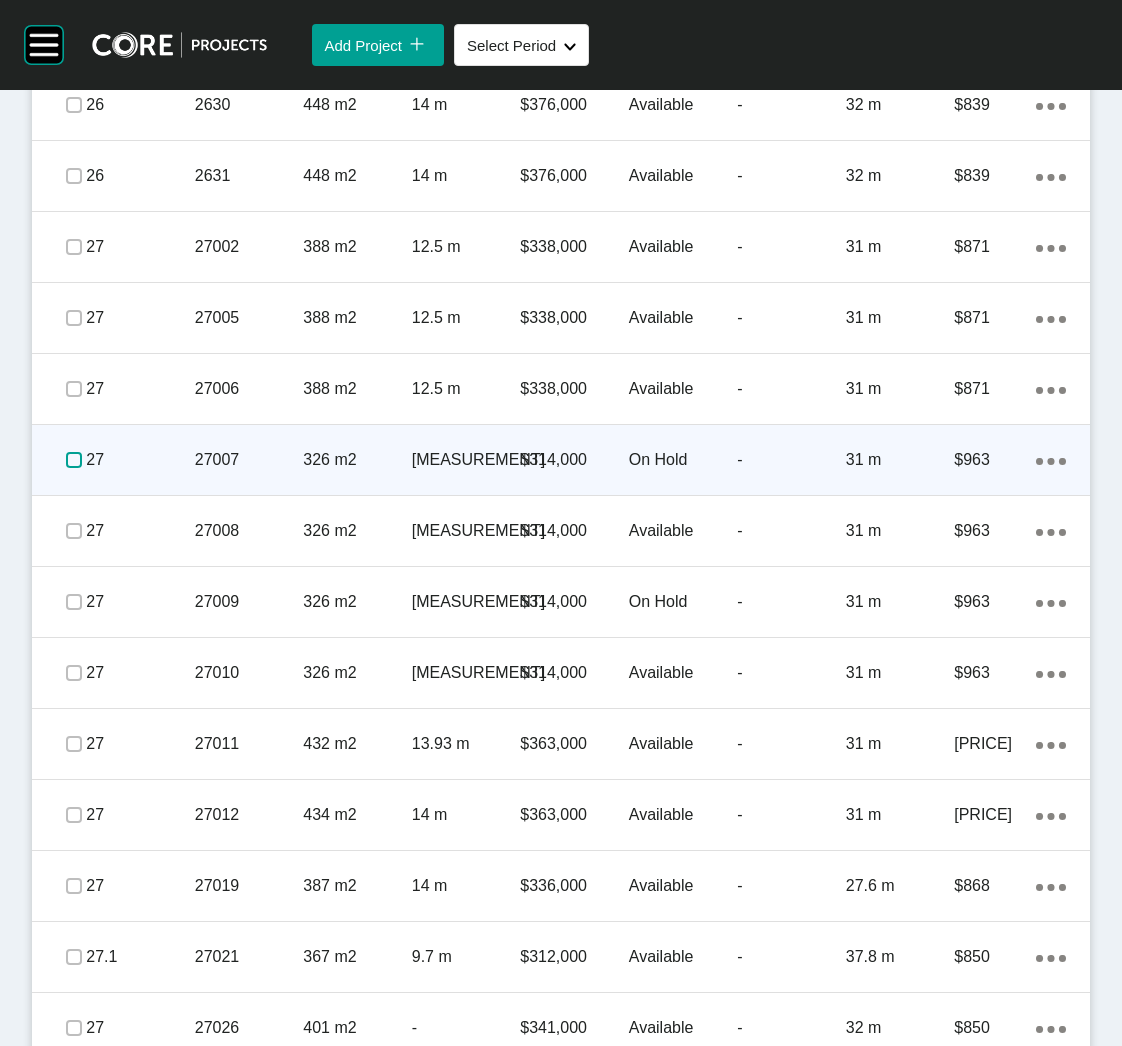 click at bounding box center [74, 460] 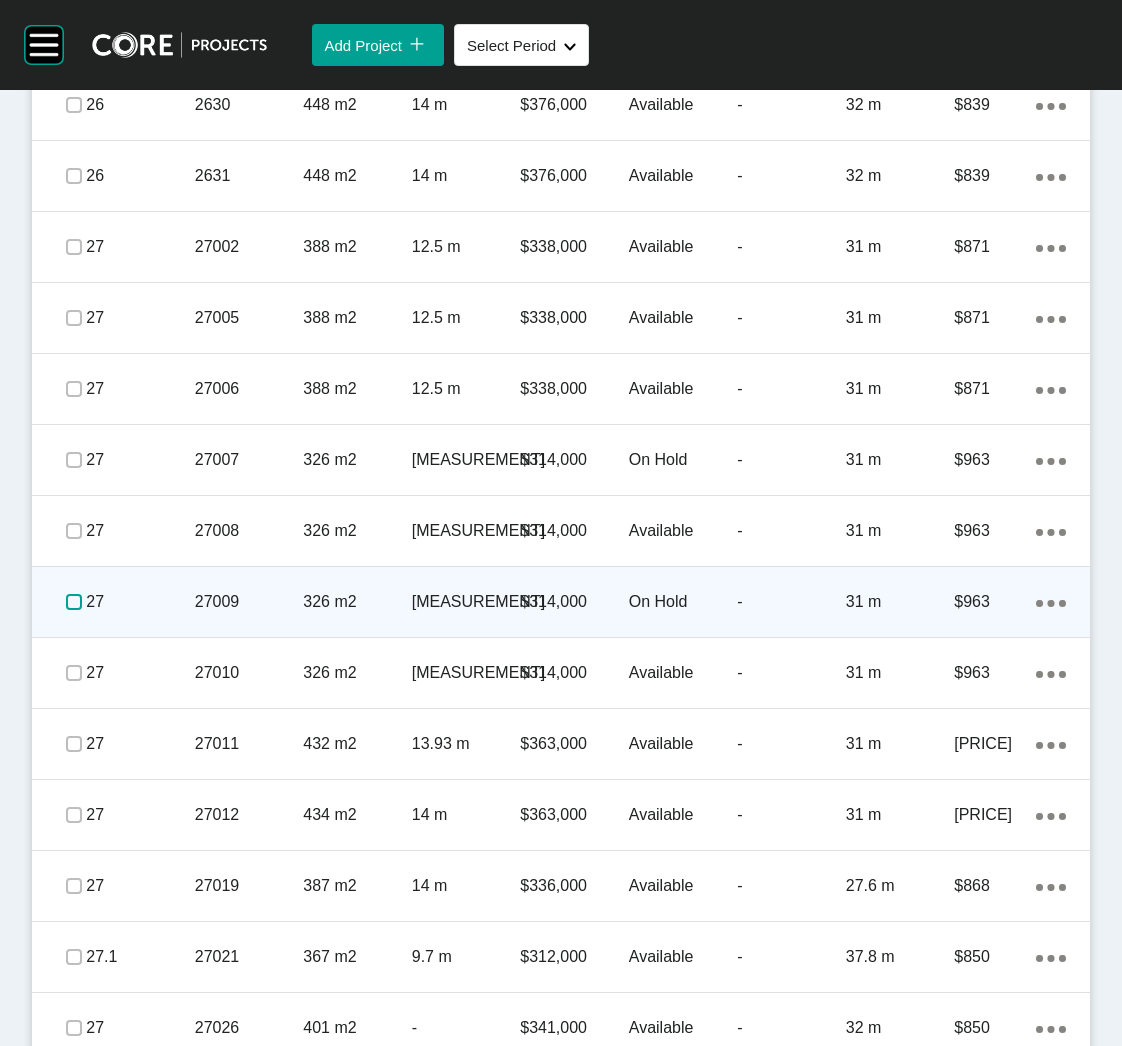 click at bounding box center (74, 602) 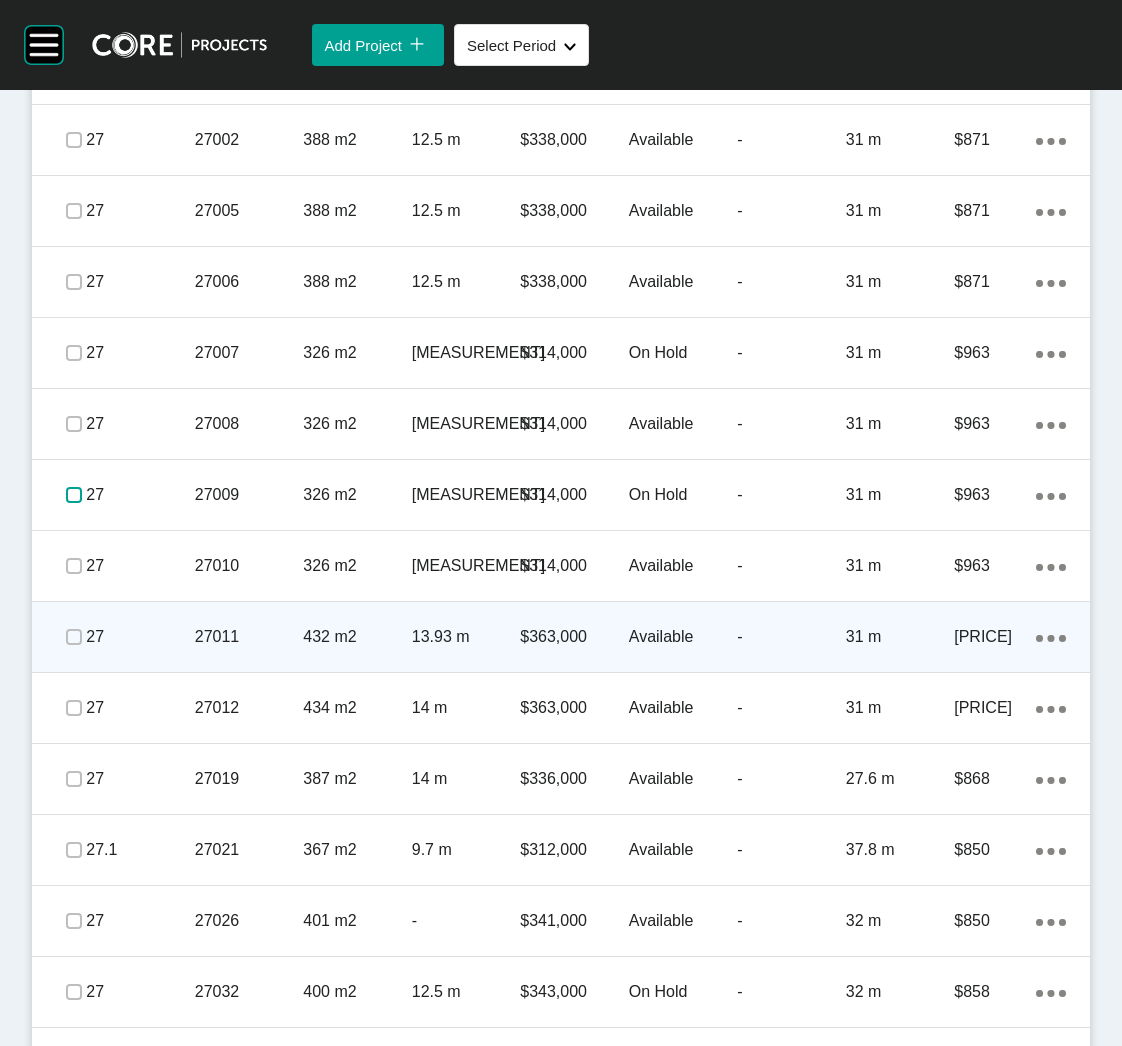 scroll, scrollTop: 5404, scrollLeft: 0, axis: vertical 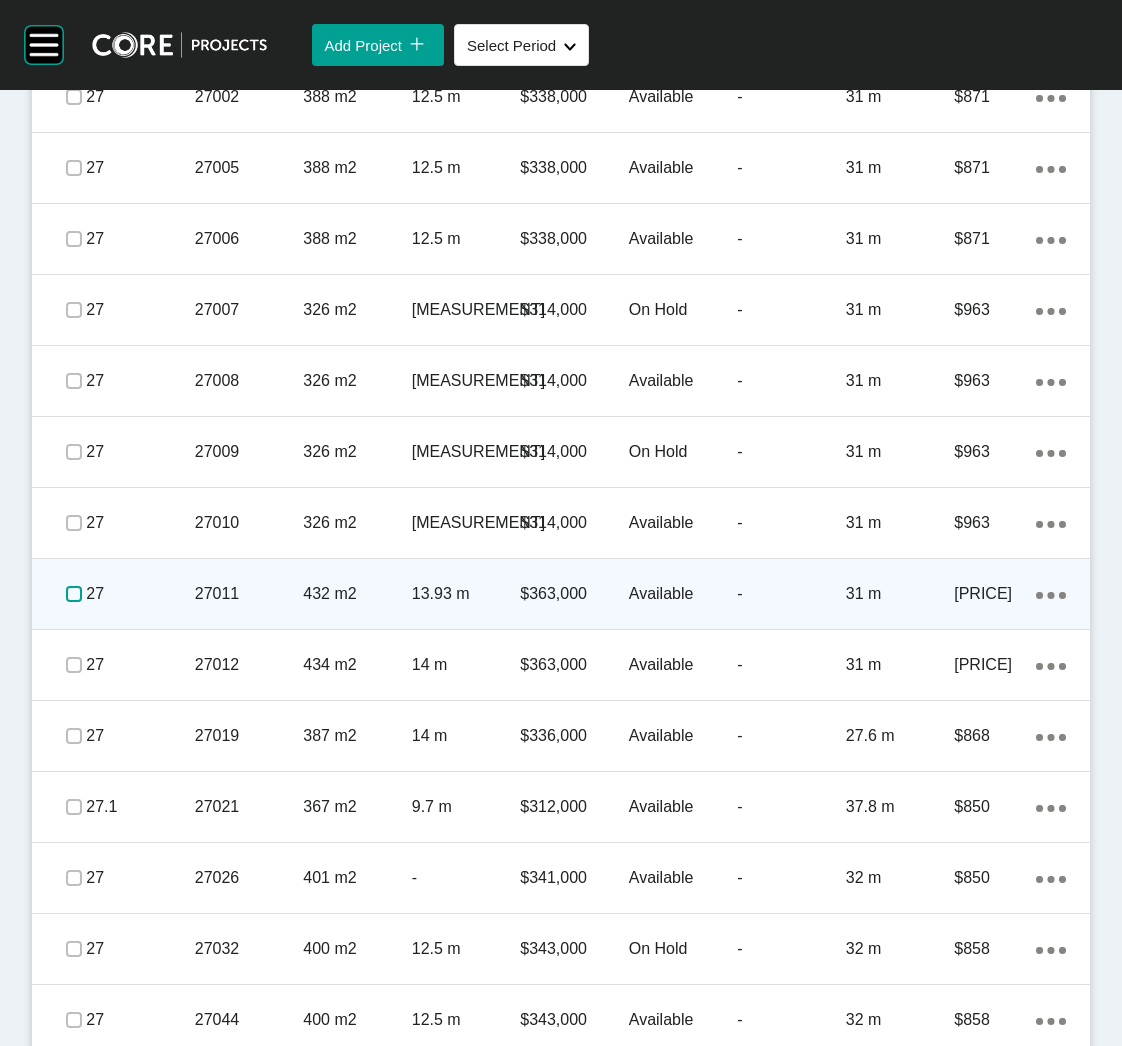 click at bounding box center (74, 594) 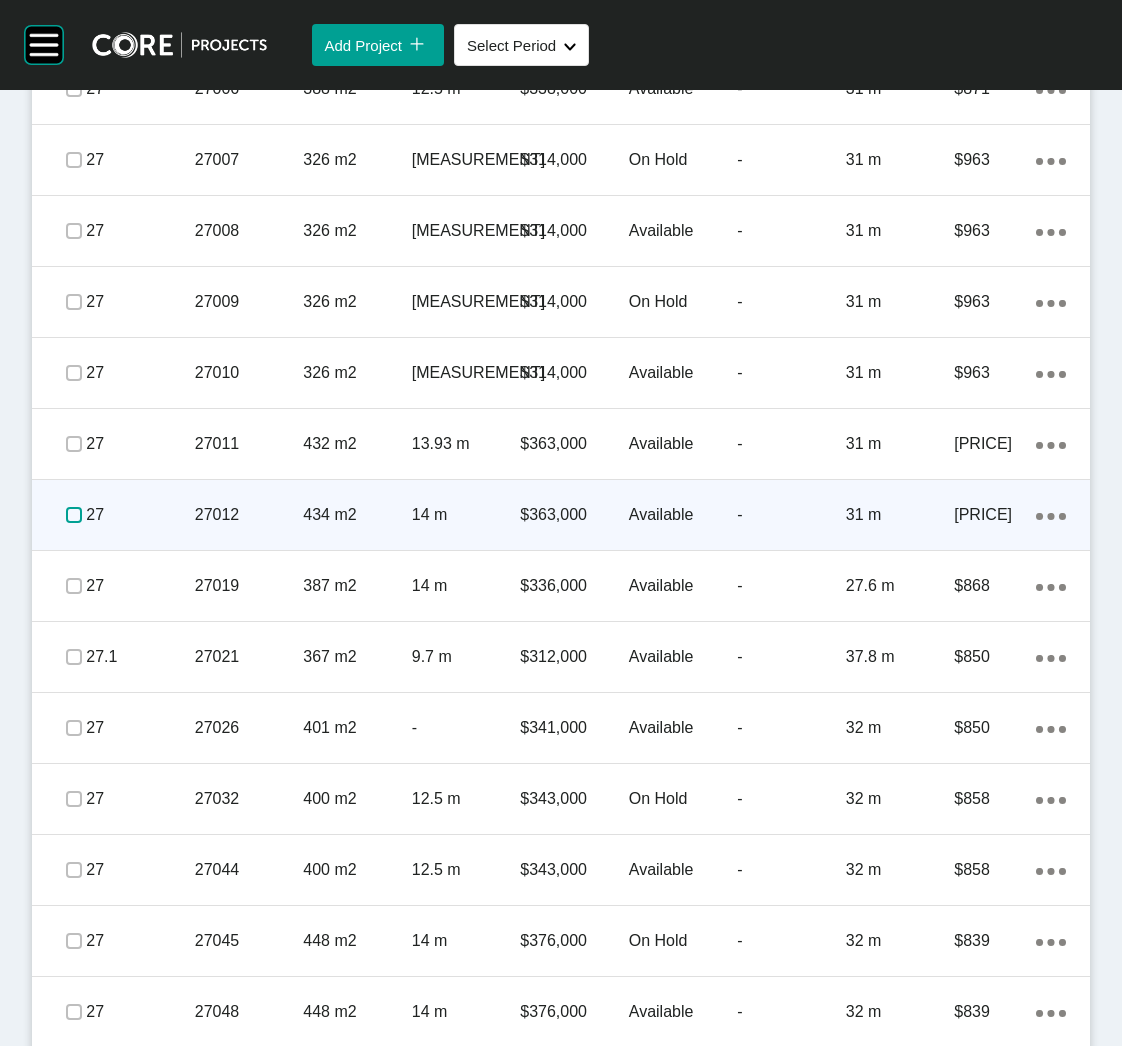 click at bounding box center (74, 515) 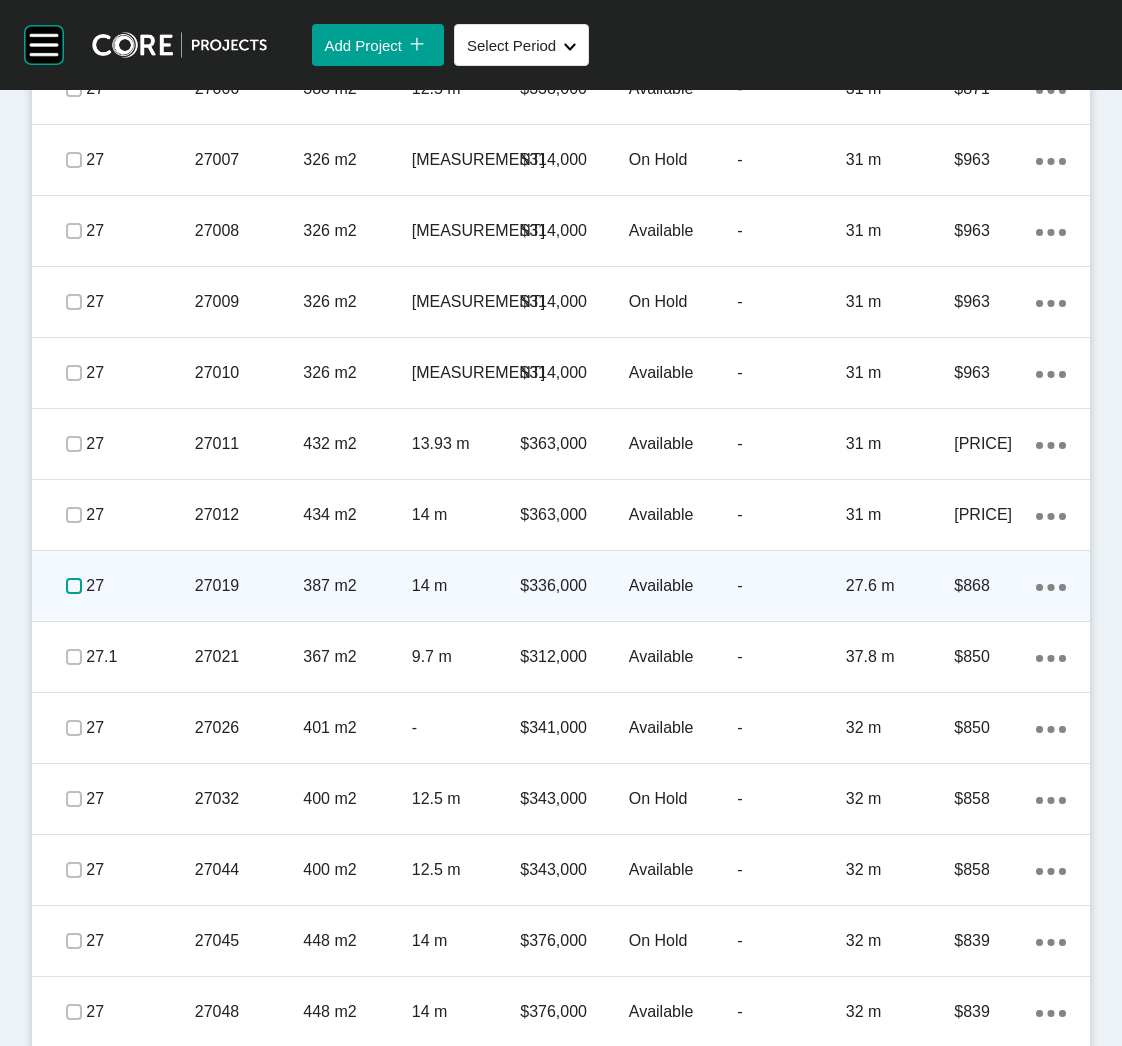 click at bounding box center [74, 586] 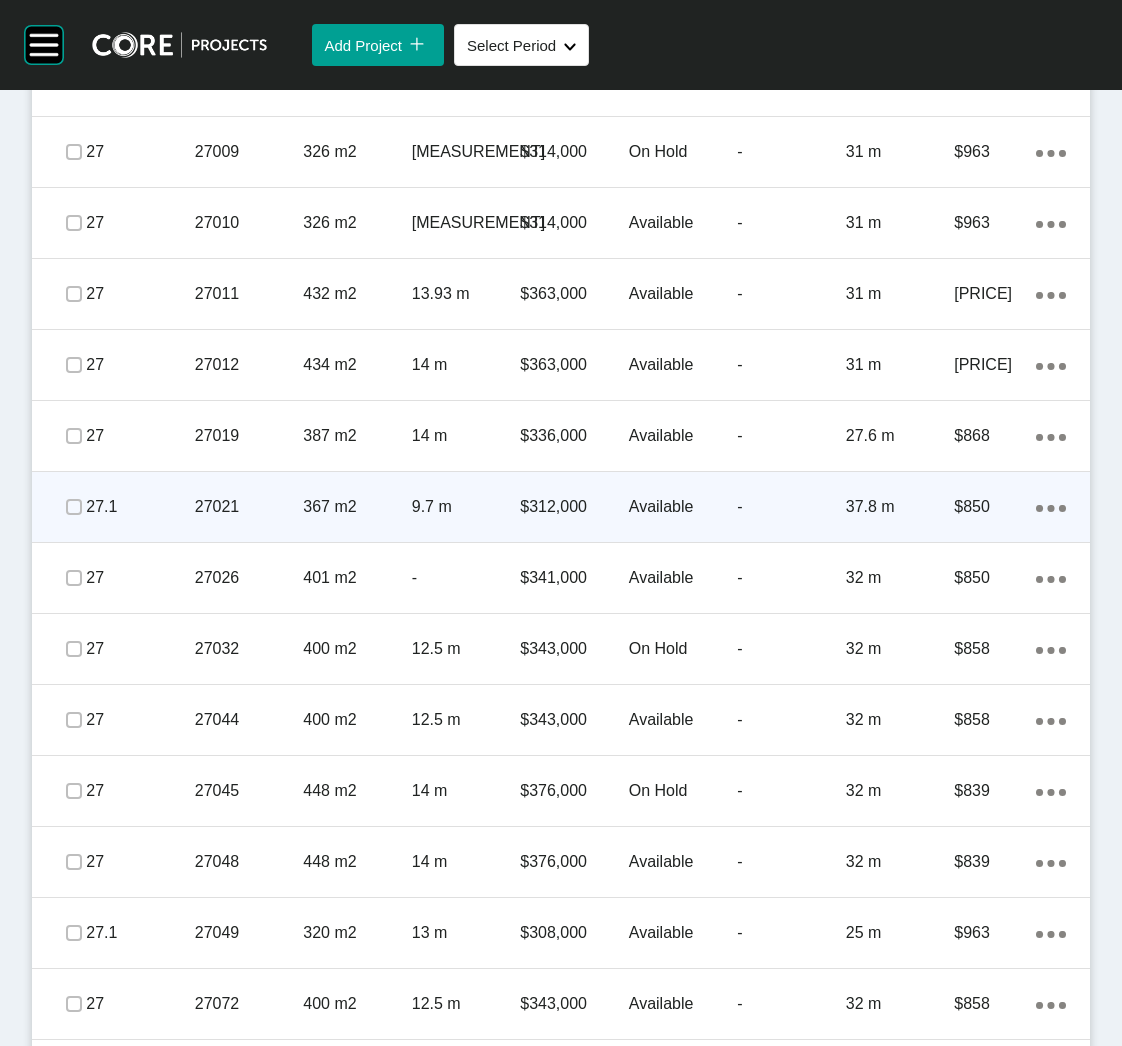 click on "367 m2" at bounding box center [357, 507] 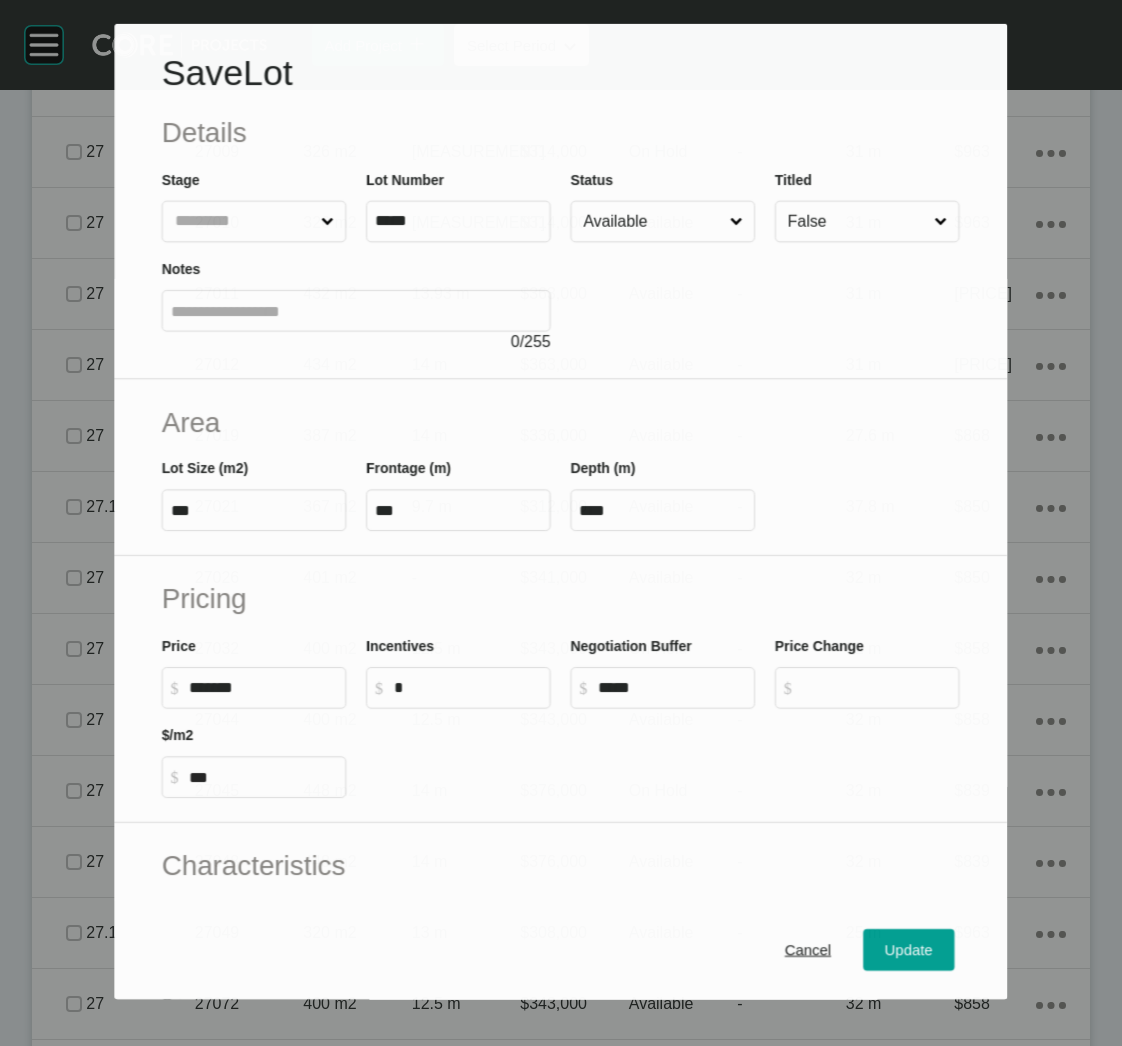 click on "Available" at bounding box center [653, 221] 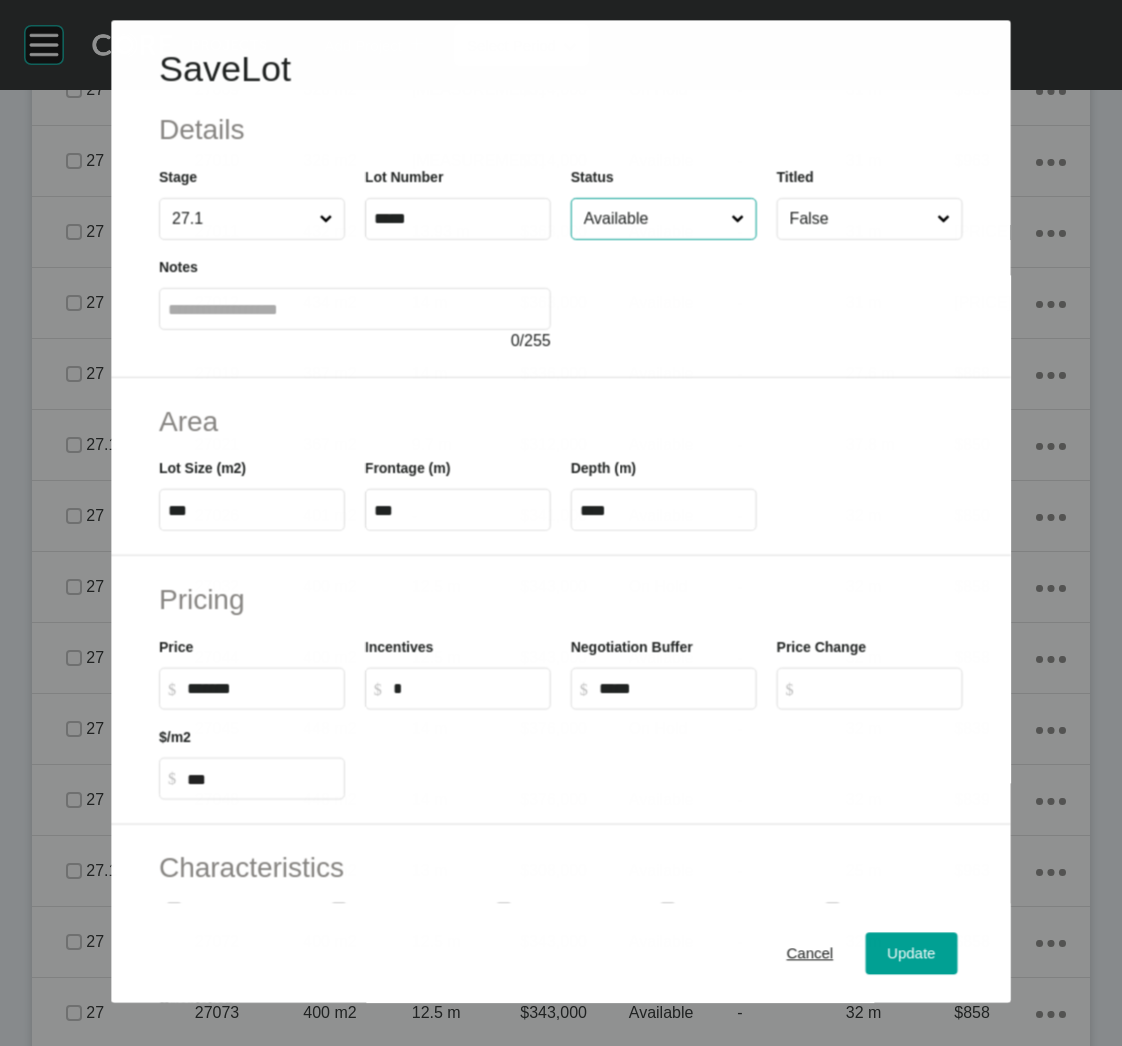 scroll, scrollTop: 5642, scrollLeft: 0, axis: vertical 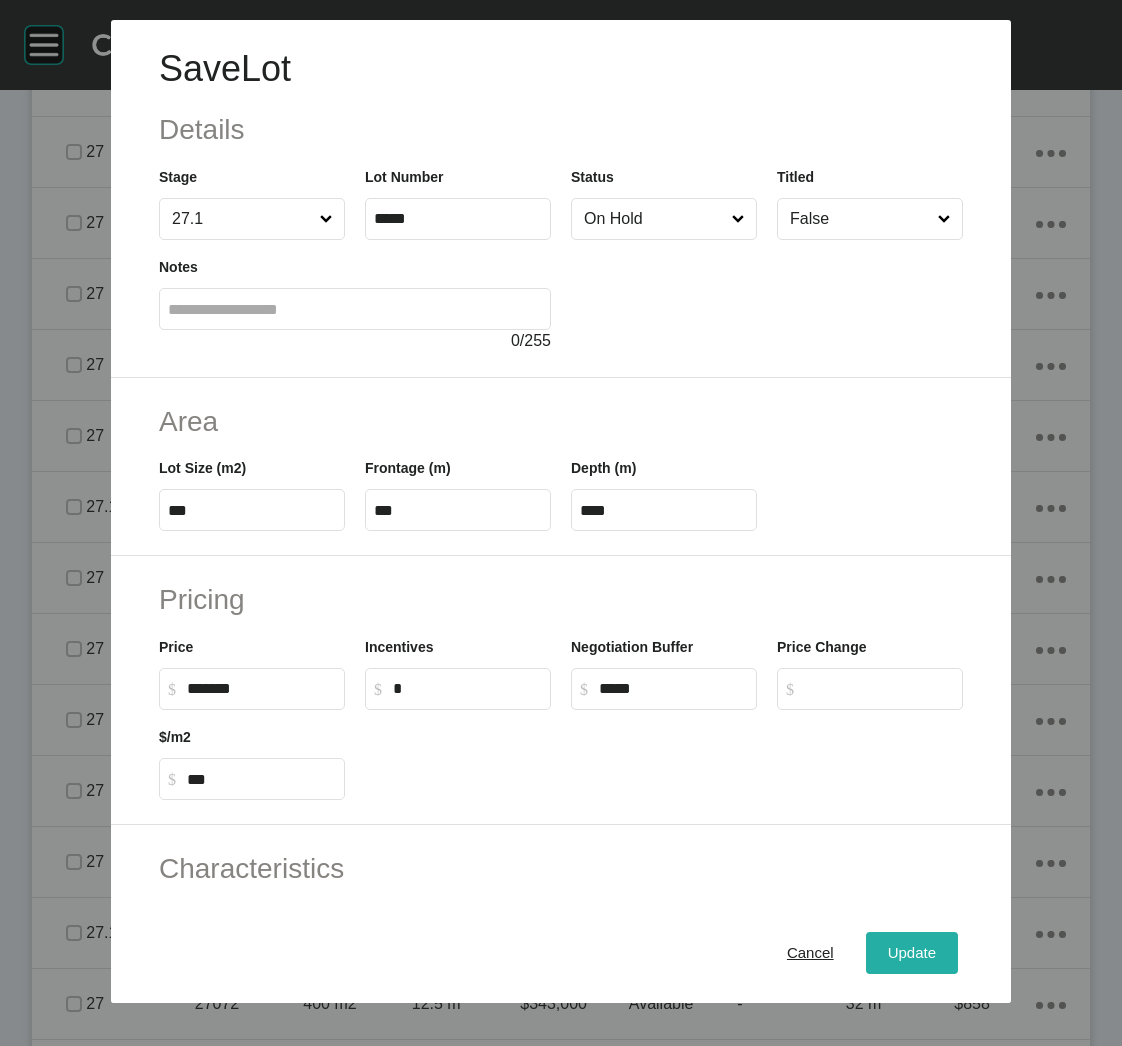click on "Update" at bounding box center (912, 953) 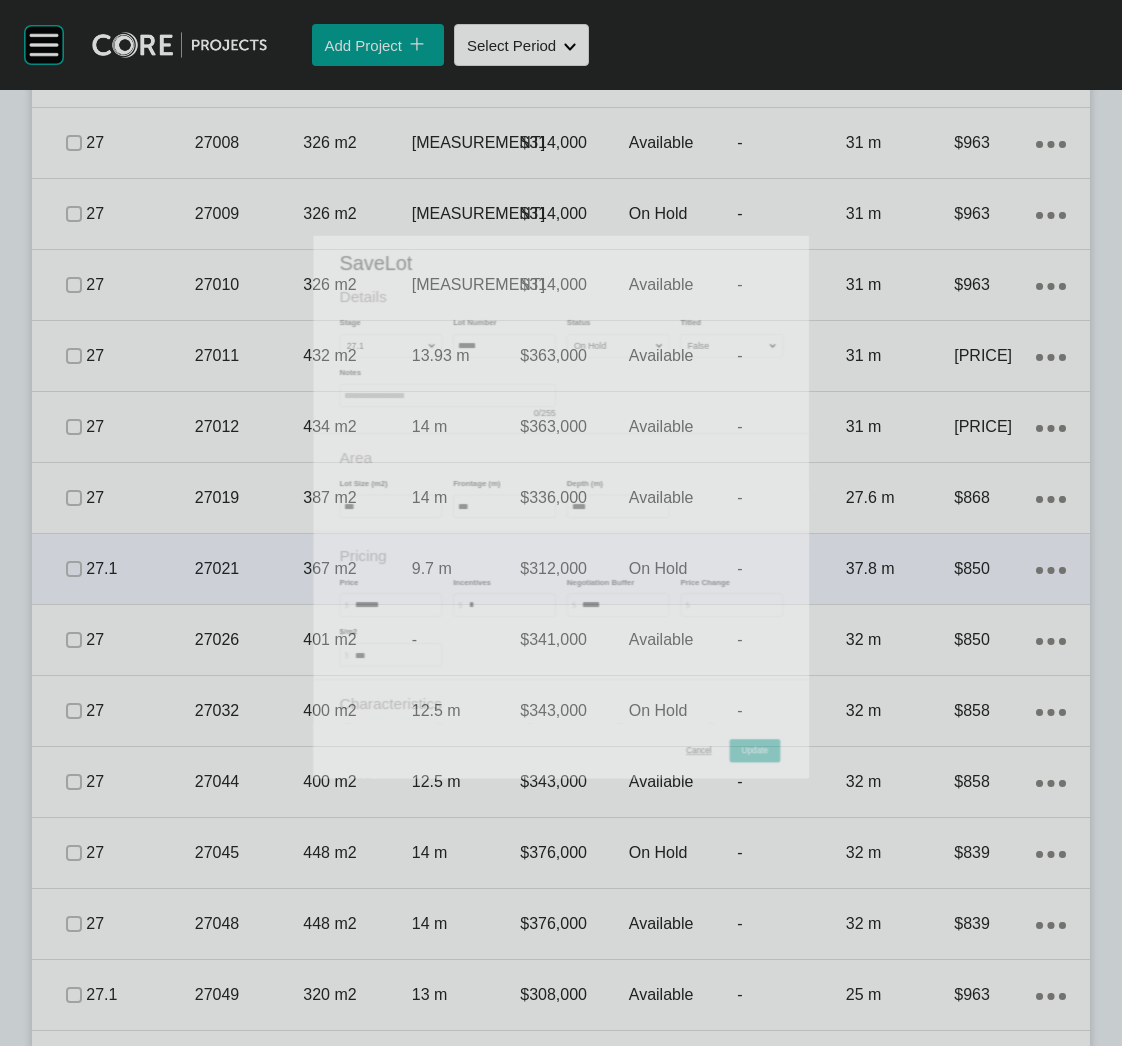 scroll, scrollTop: 5704, scrollLeft: 0, axis: vertical 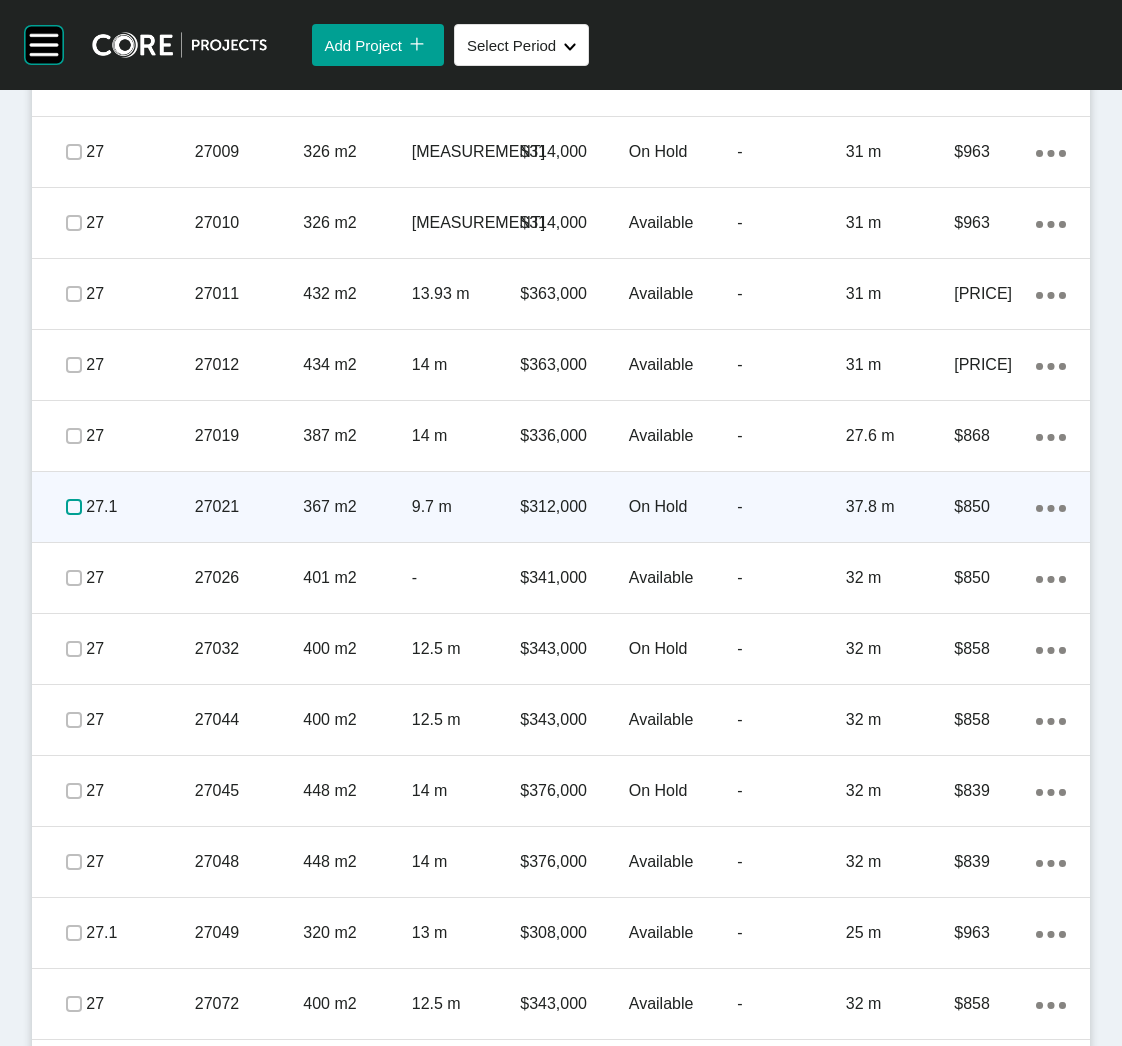 click at bounding box center (74, 507) 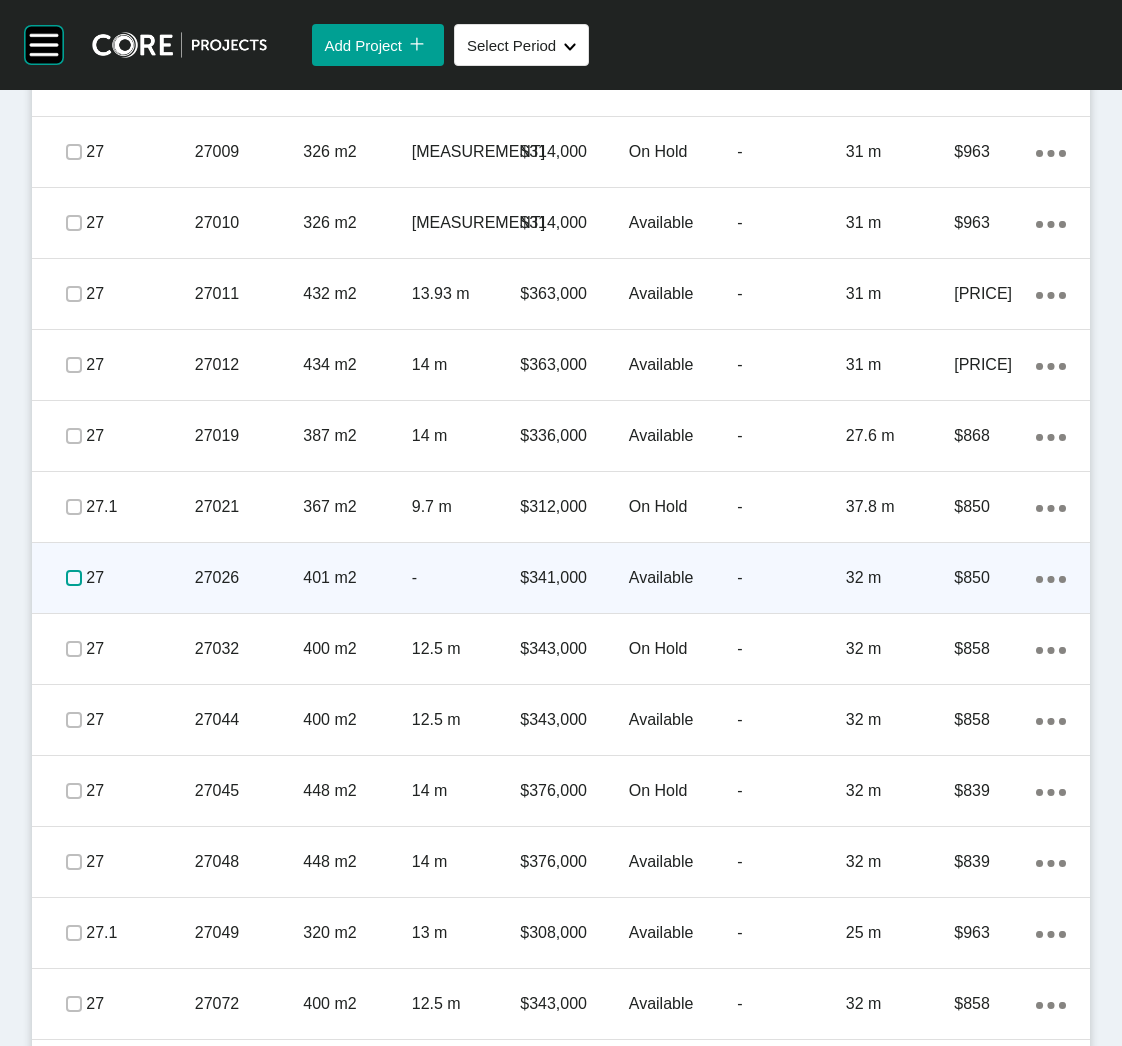 click at bounding box center (74, 578) 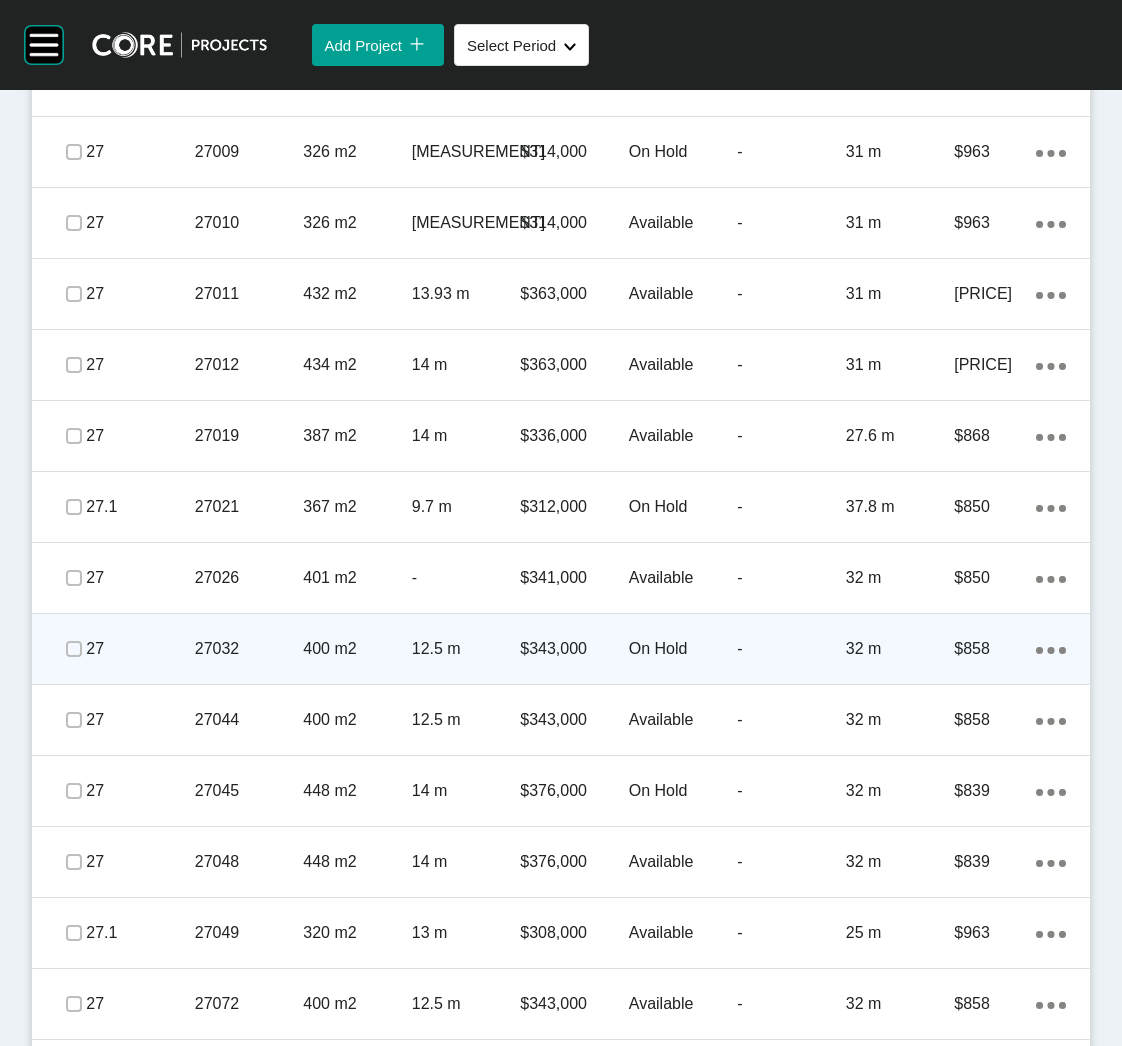 click on "27032" at bounding box center [249, 649] 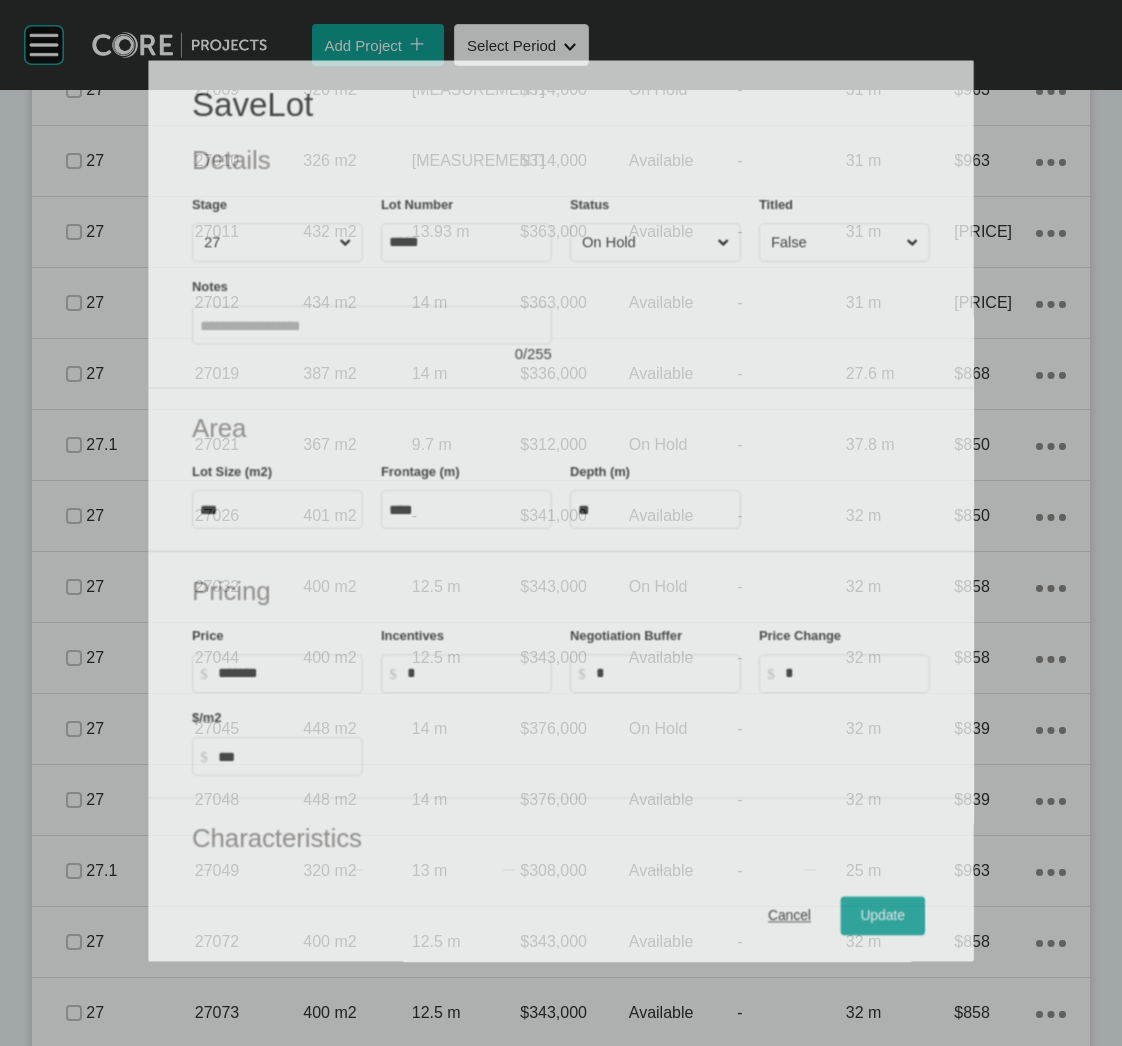scroll, scrollTop: 5642, scrollLeft: 0, axis: vertical 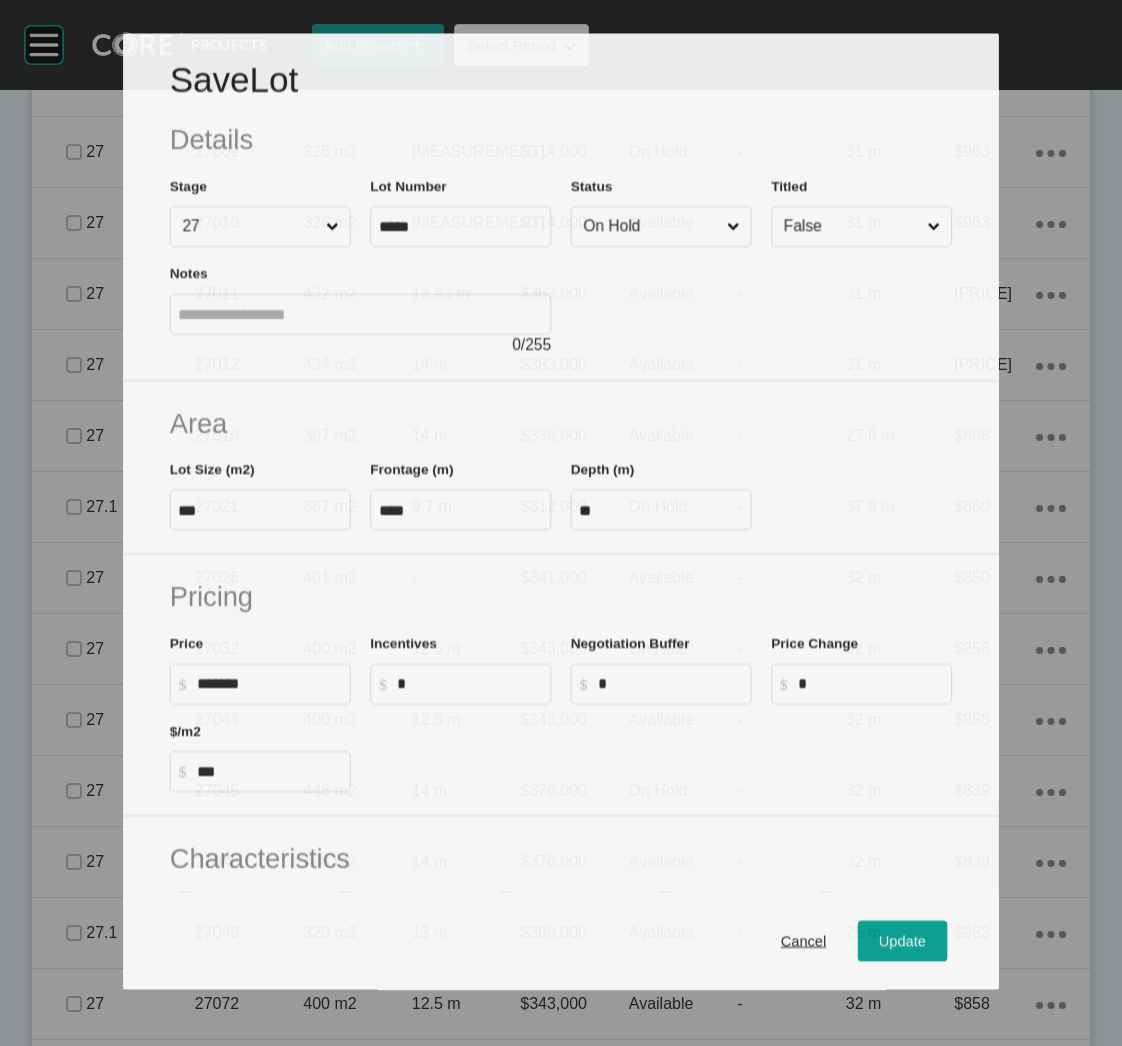 click on "On Hold" at bounding box center (651, 226) 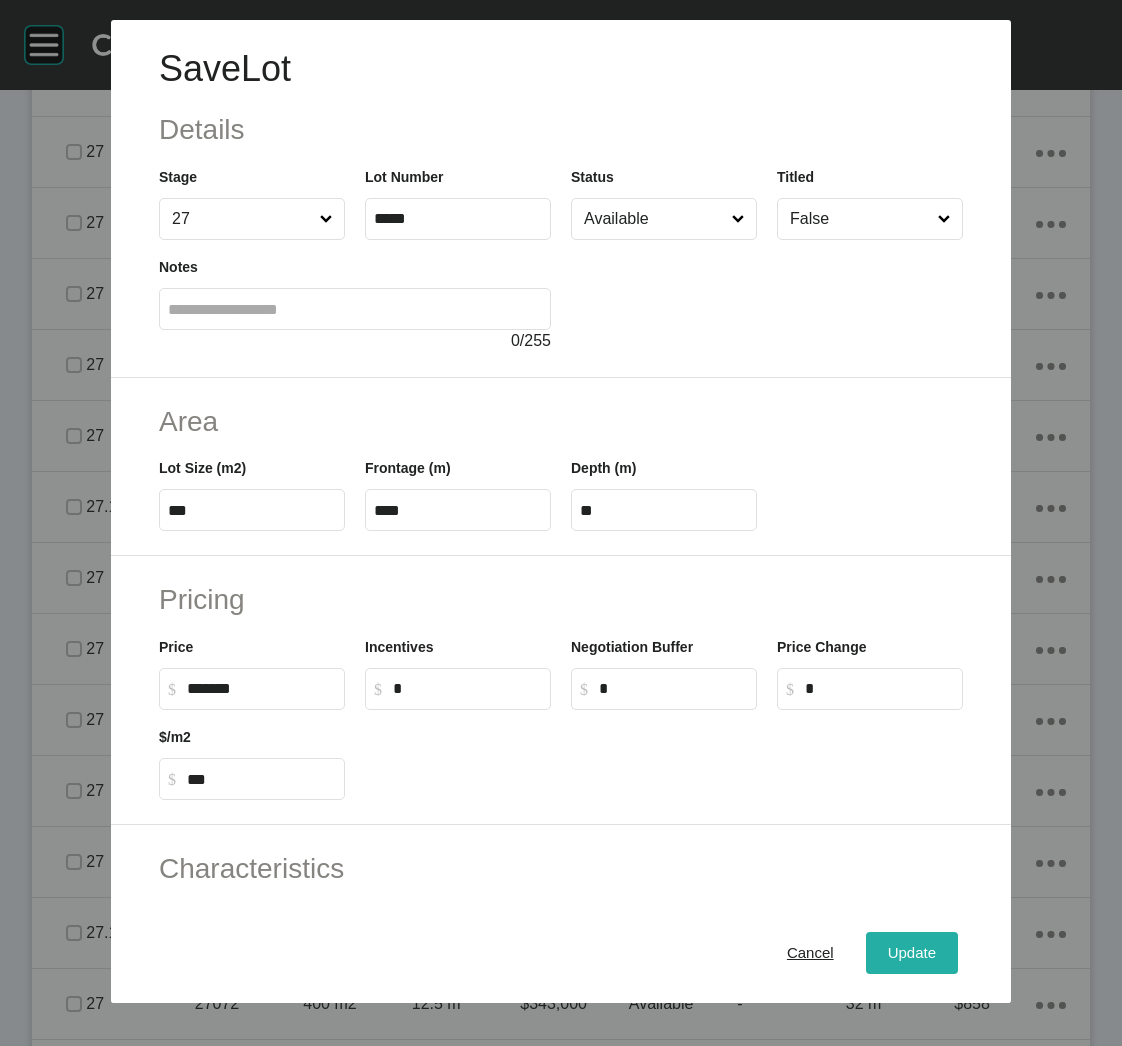click on "Update" at bounding box center (912, 953) 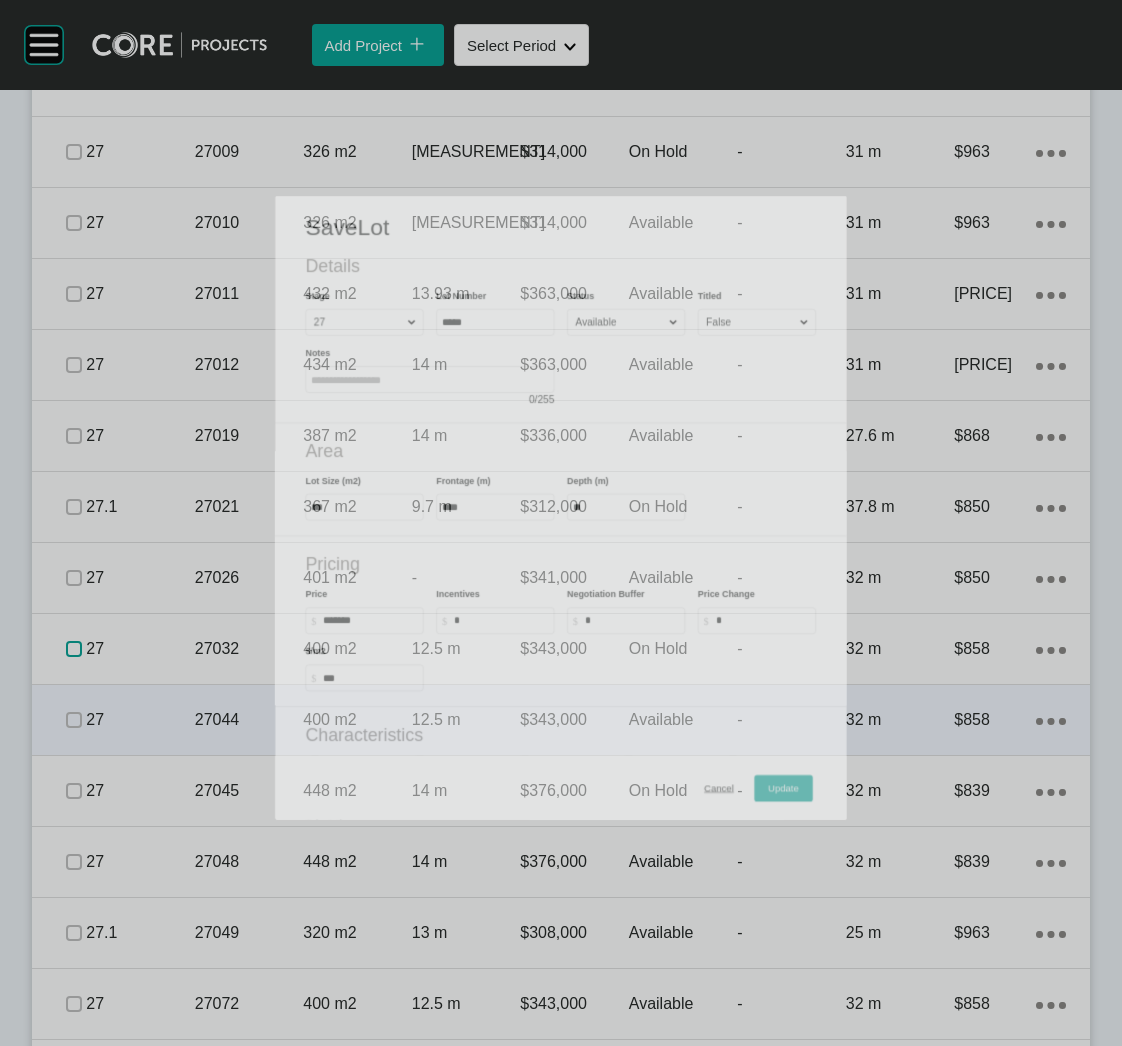 click at bounding box center [74, 649] 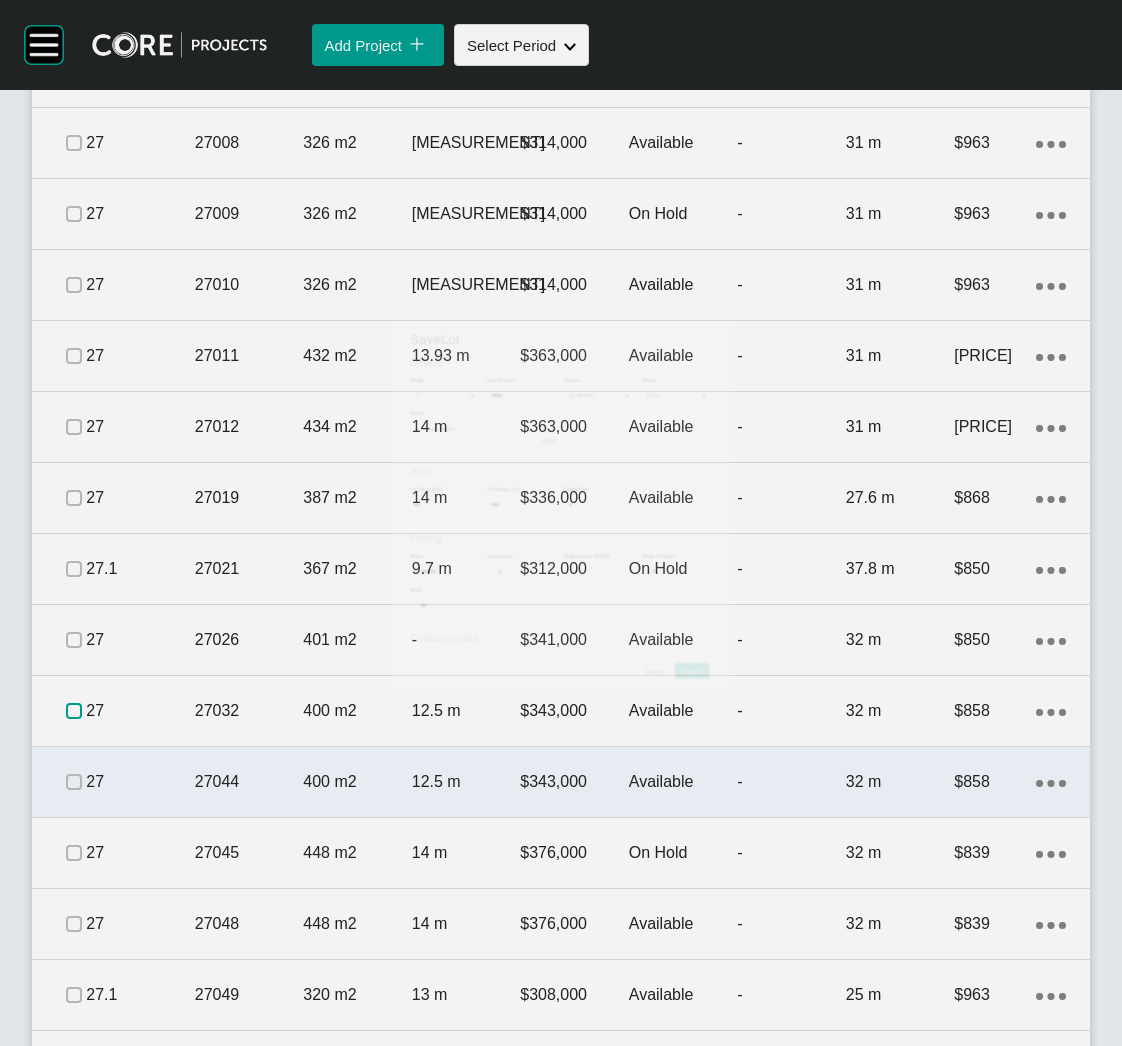 scroll, scrollTop: 5704, scrollLeft: 0, axis: vertical 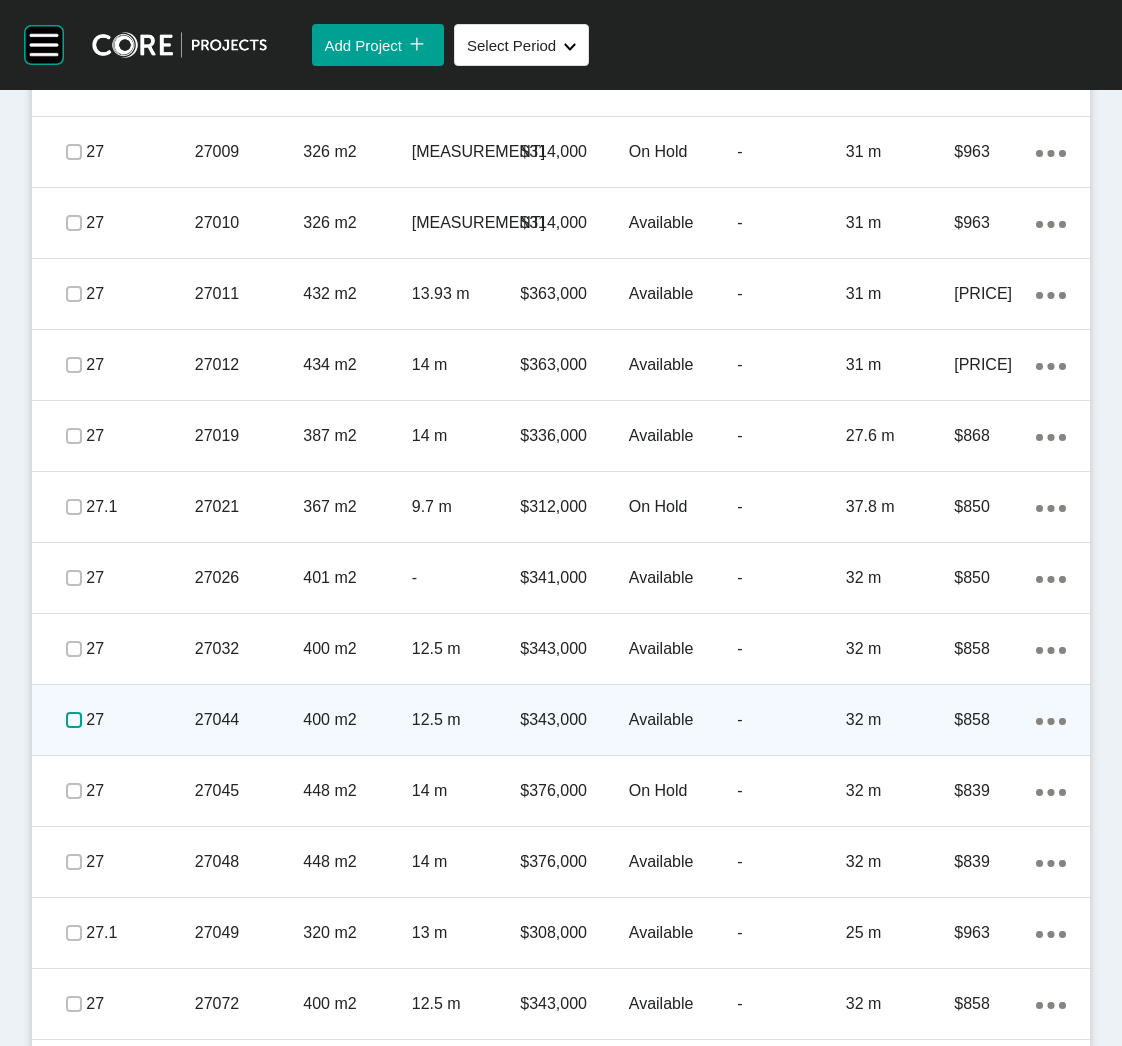 click at bounding box center (74, 720) 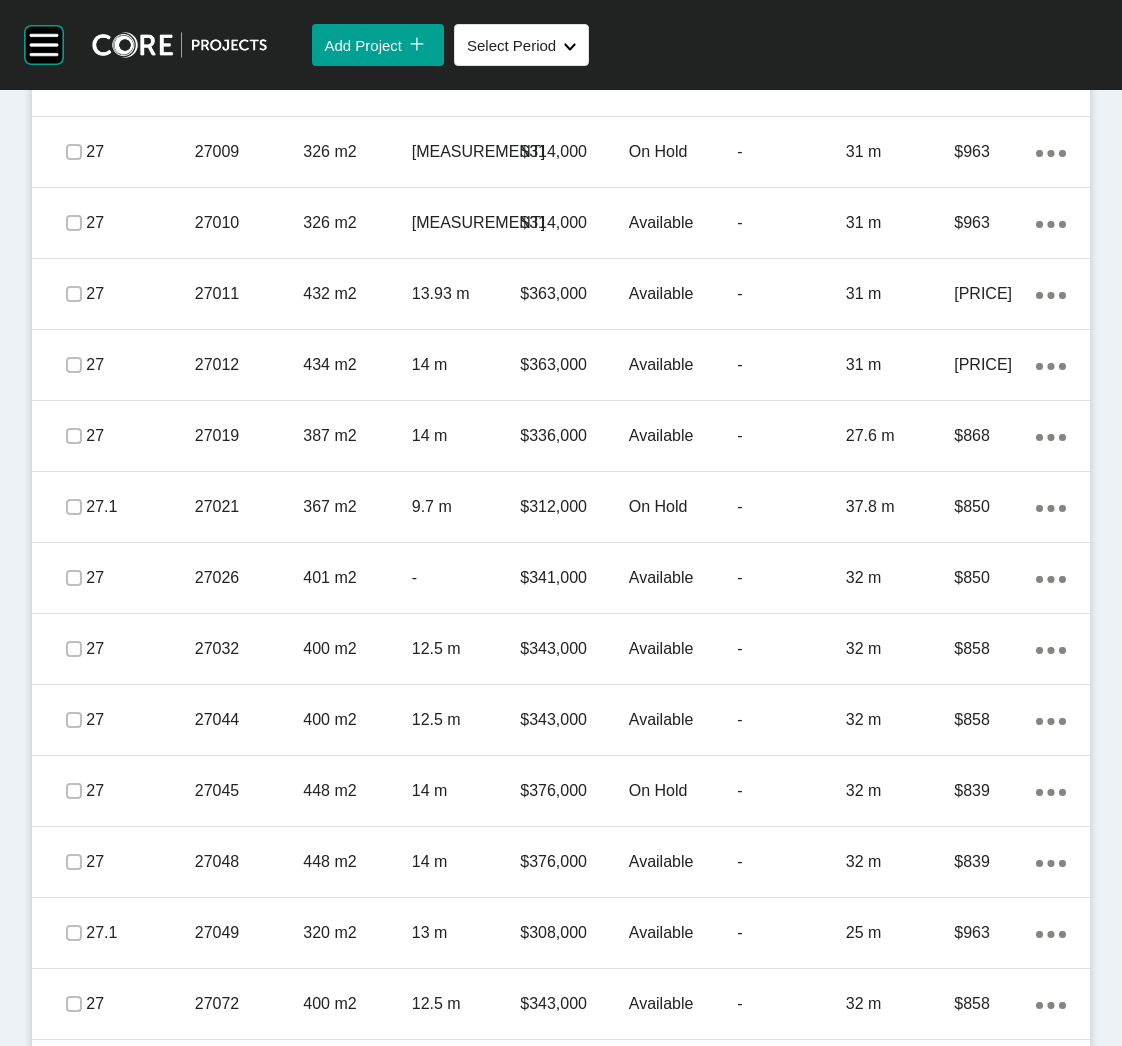 click on "27" at bounding box center [140, 791] 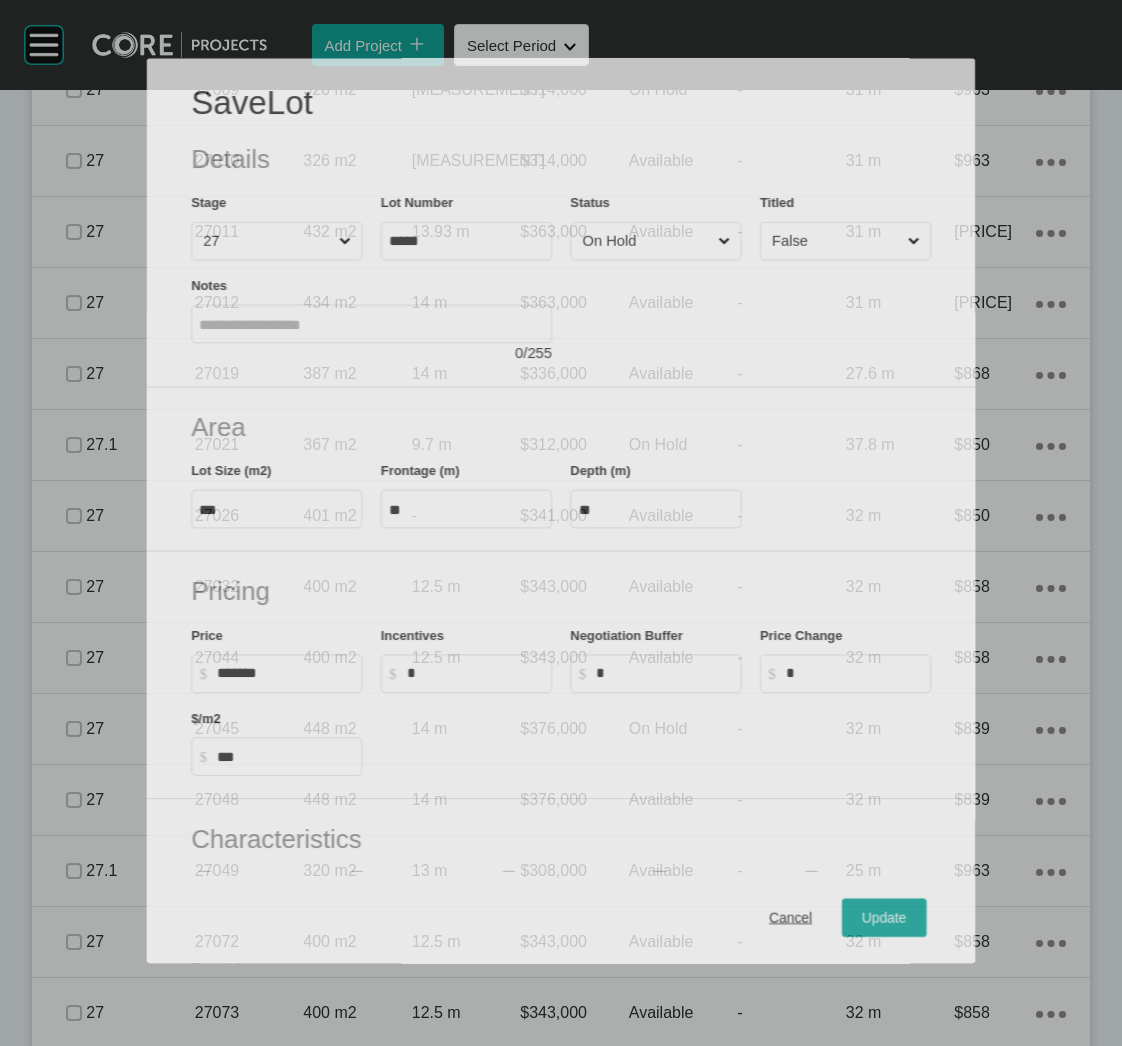 scroll, scrollTop: 5642, scrollLeft: 0, axis: vertical 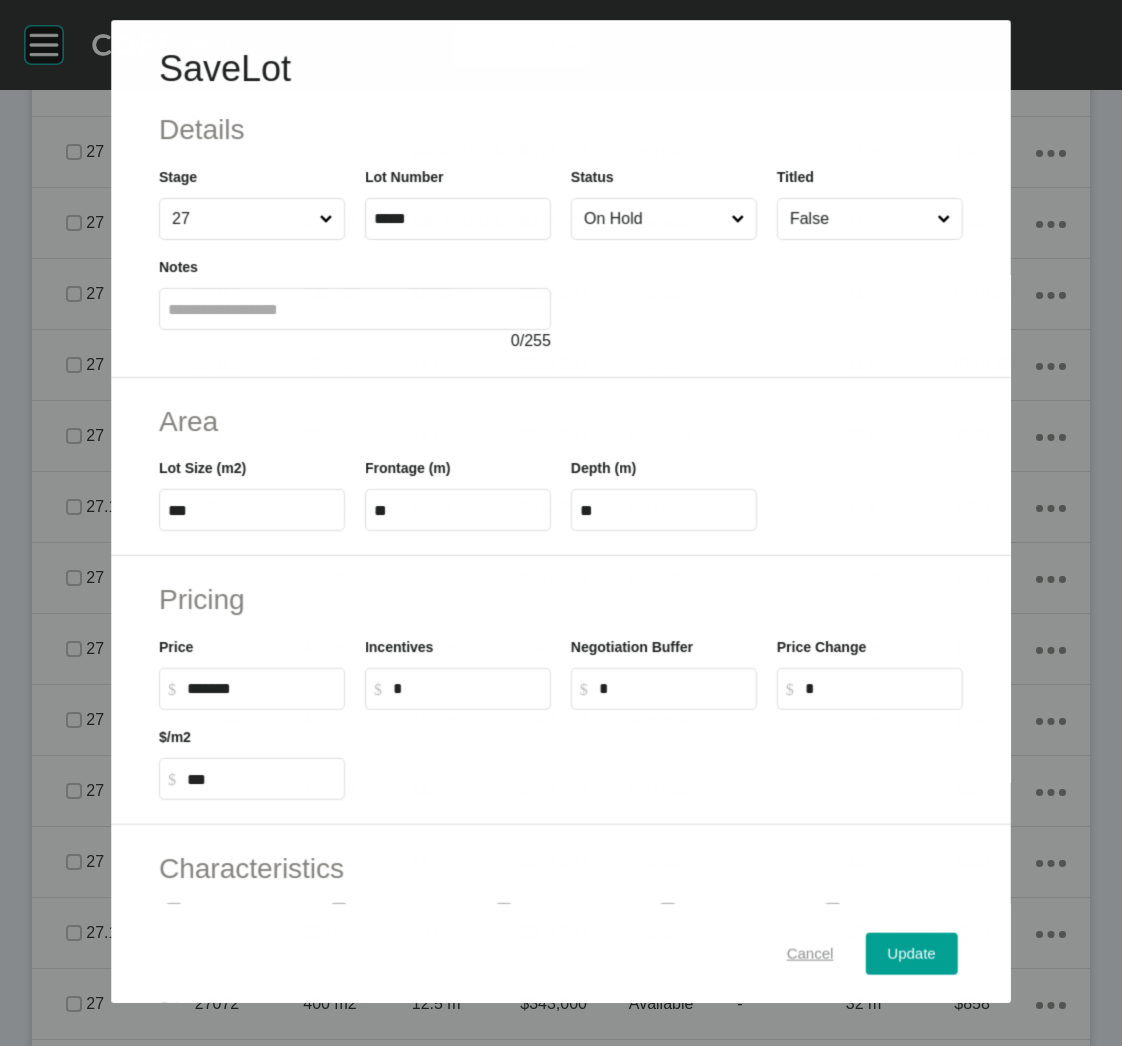 click on "Cancel" at bounding box center [810, 953] 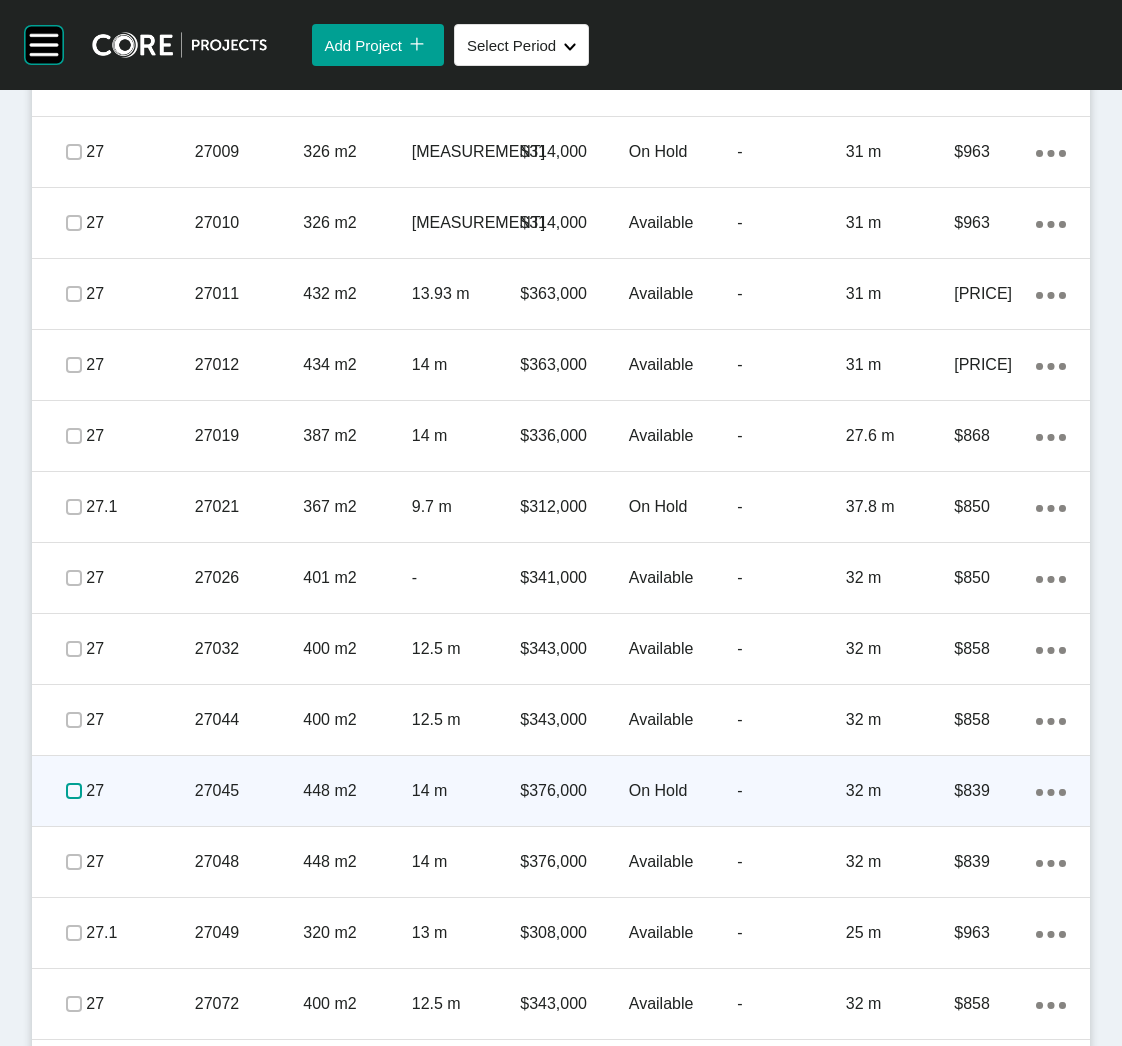 click at bounding box center (74, 791) 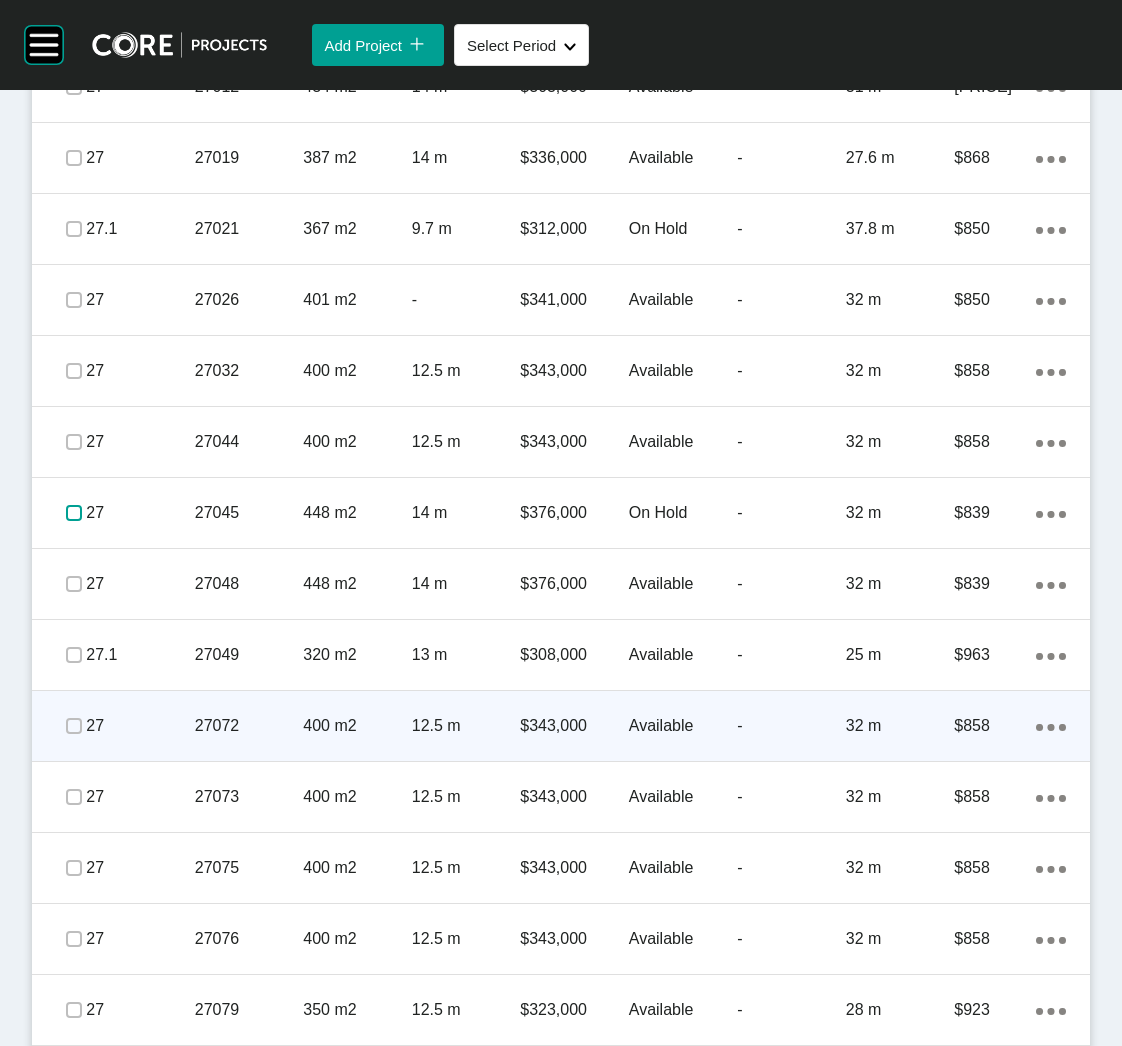 scroll, scrollTop: 5942, scrollLeft: 0, axis: vertical 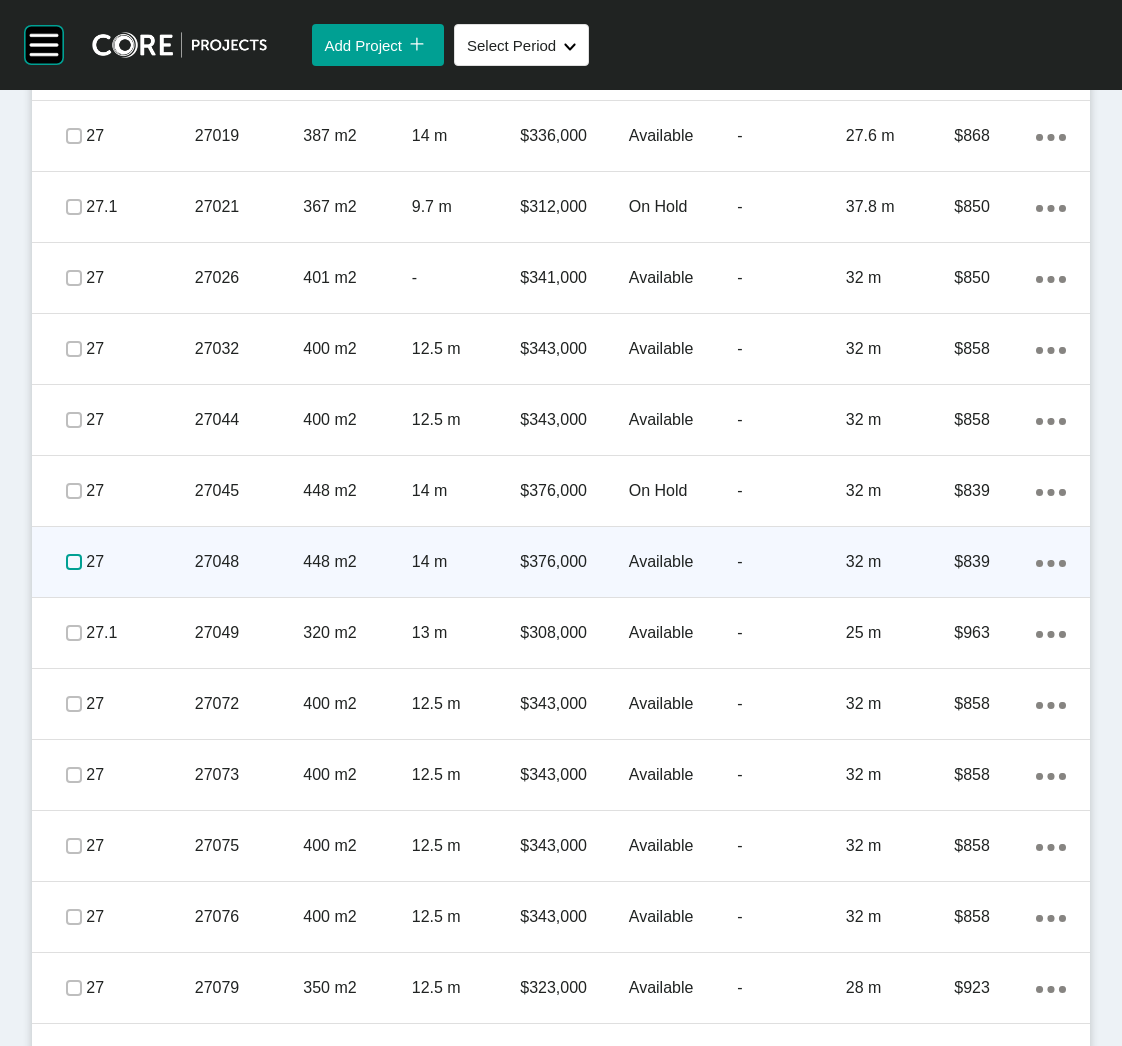 click at bounding box center [74, 562] 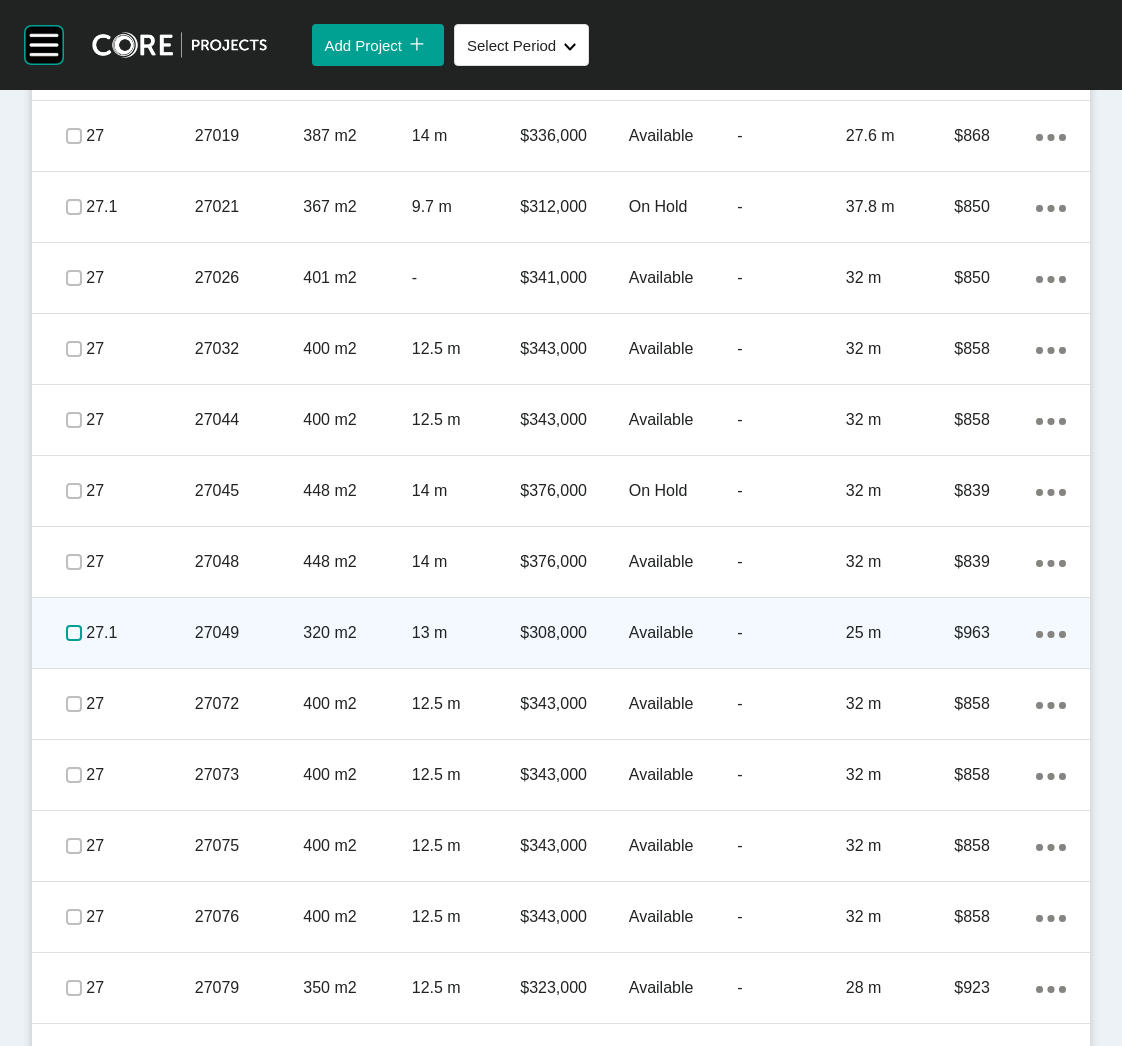 click at bounding box center [74, 633] 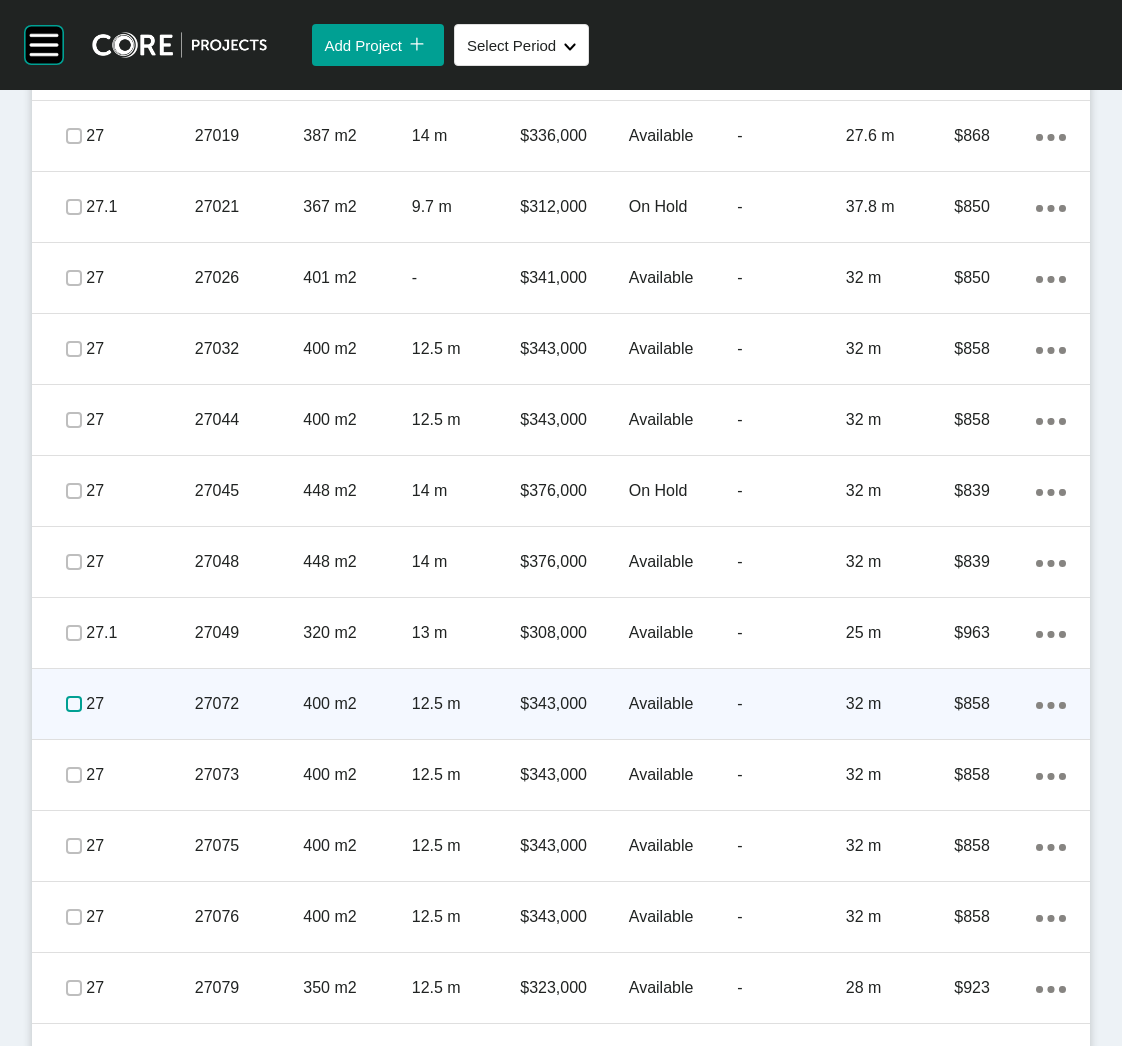 click at bounding box center (74, 704) 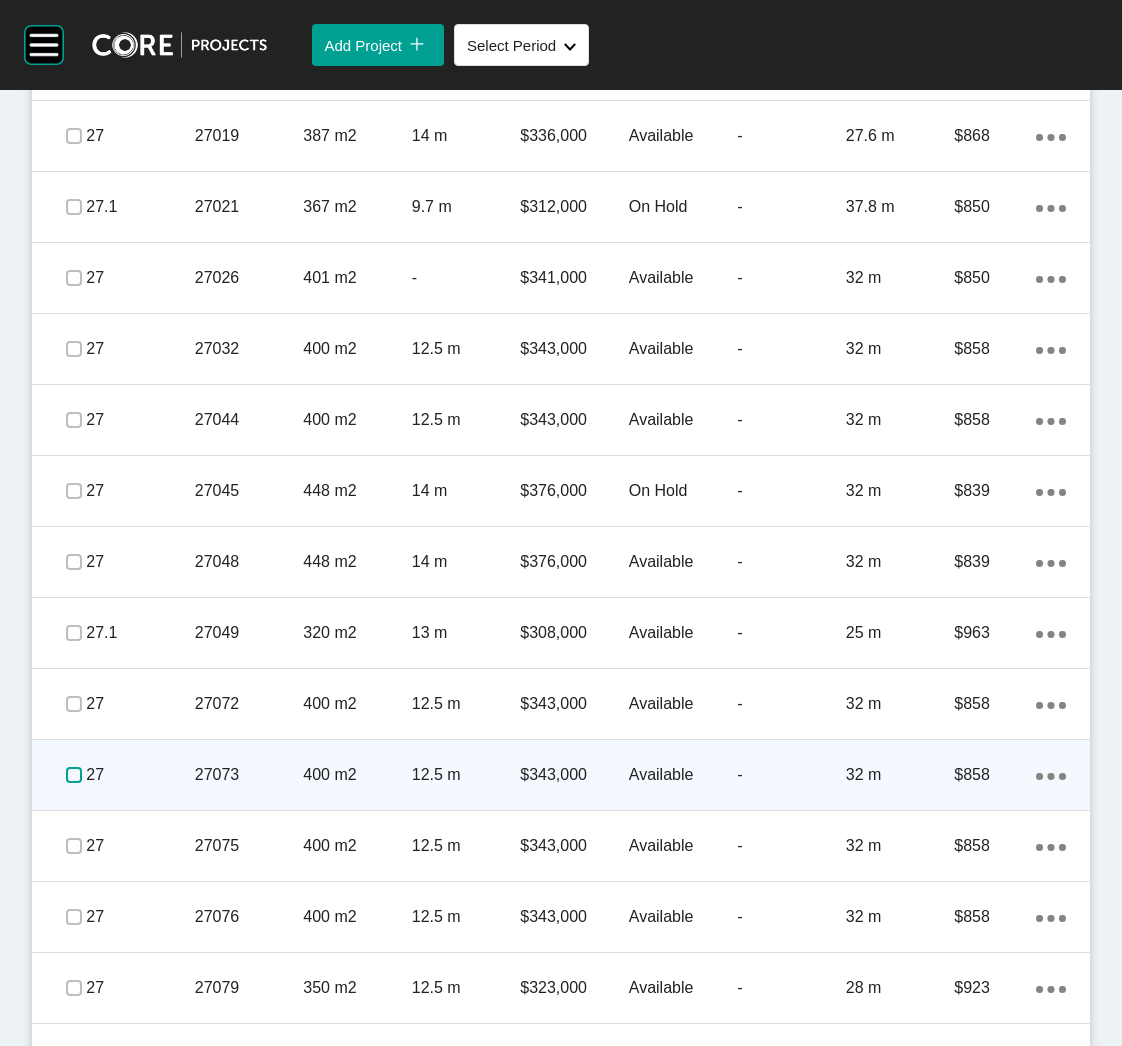 click at bounding box center (74, 775) 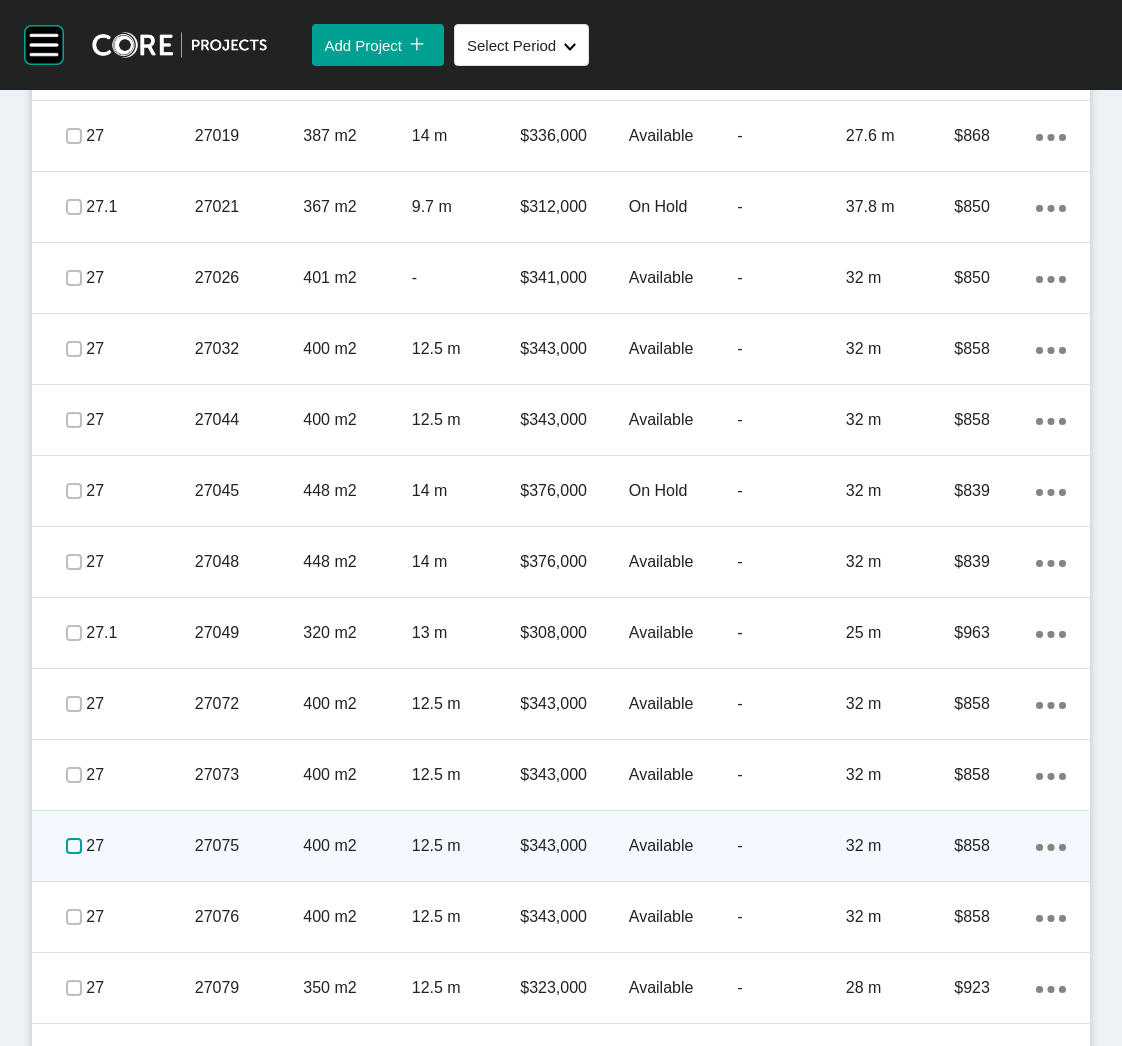 click at bounding box center (74, 846) 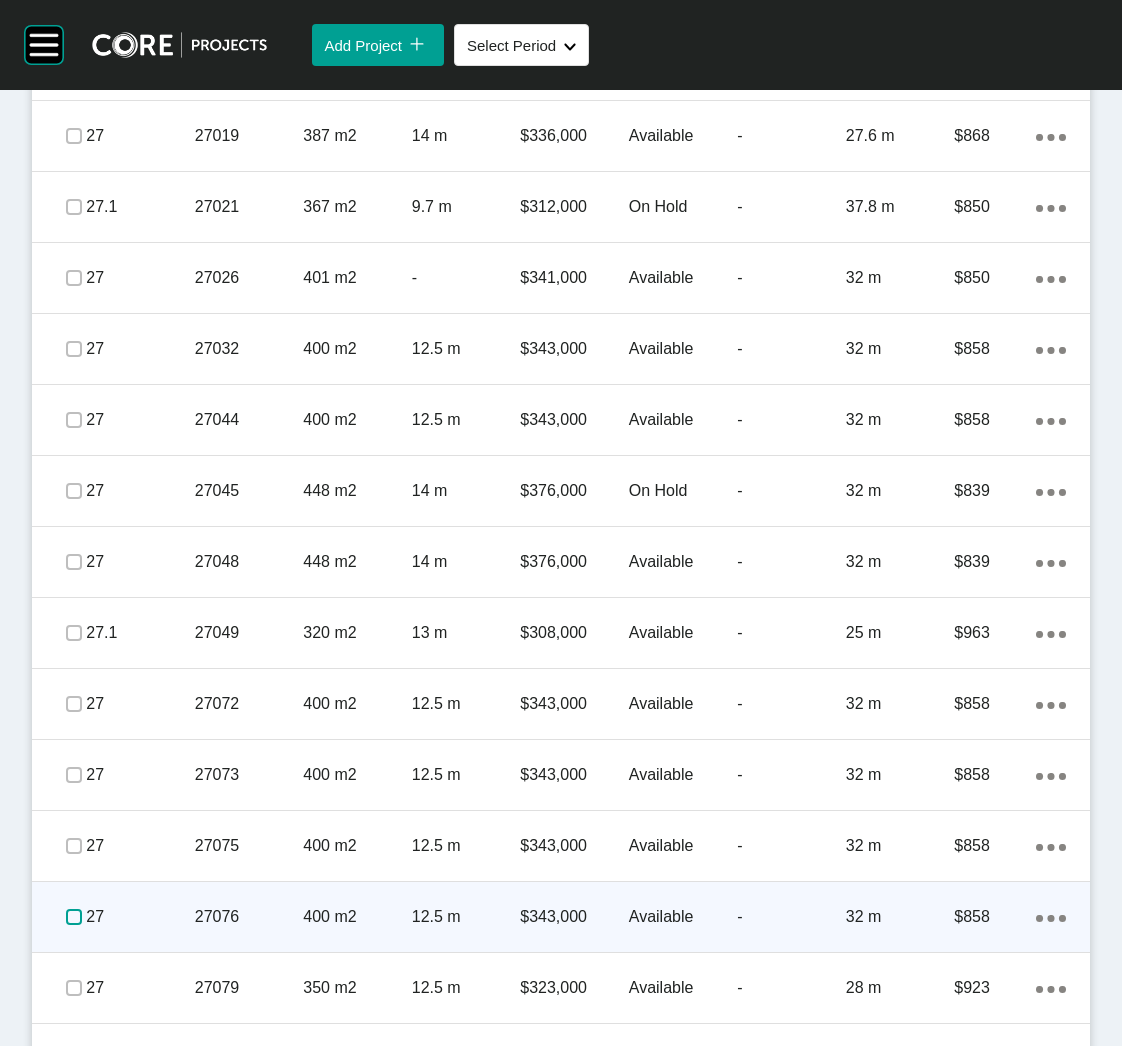 click at bounding box center (74, 917) 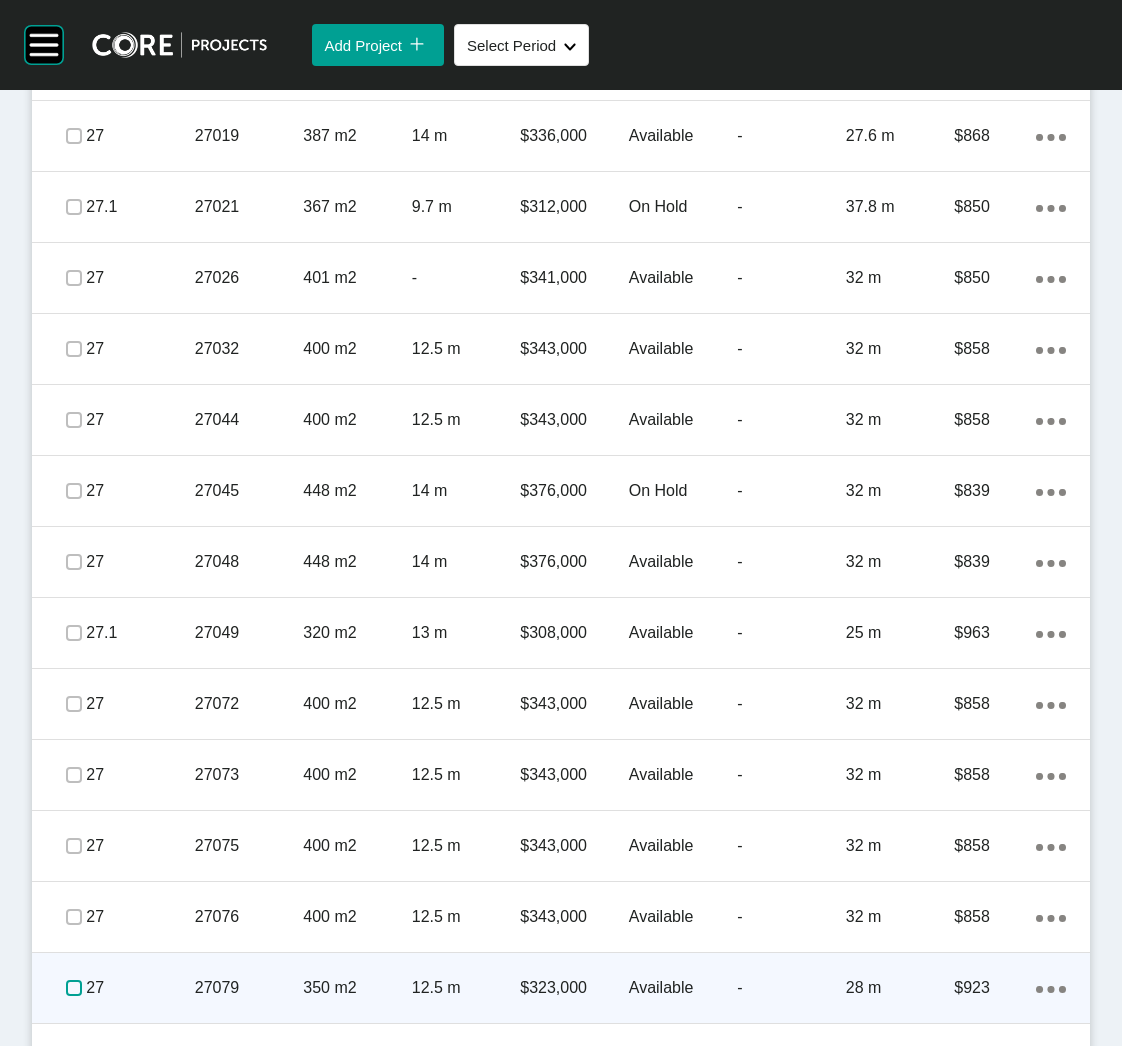 click at bounding box center (74, 988) 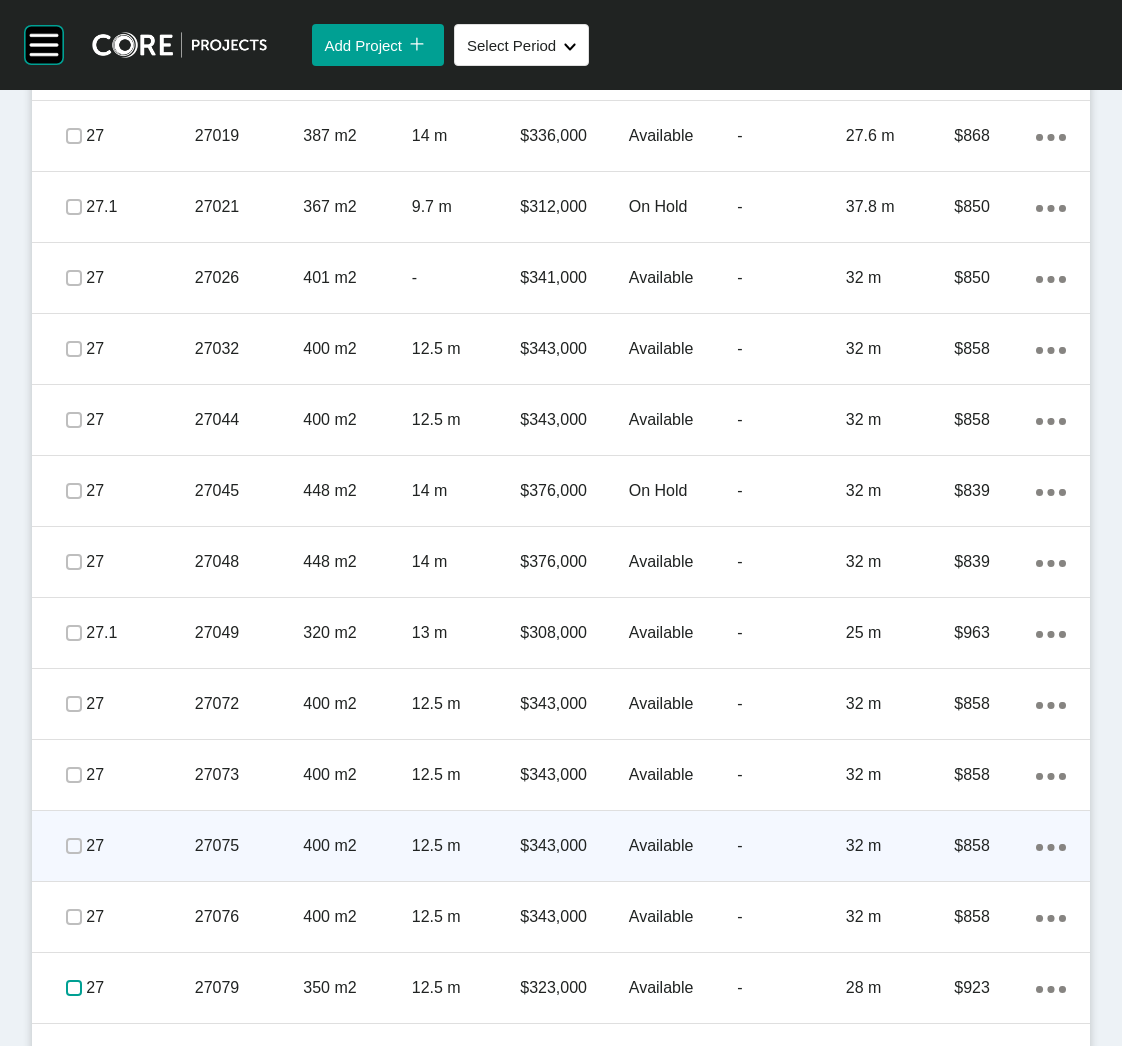 scroll, scrollTop: 6092, scrollLeft: 0, axis: vertical 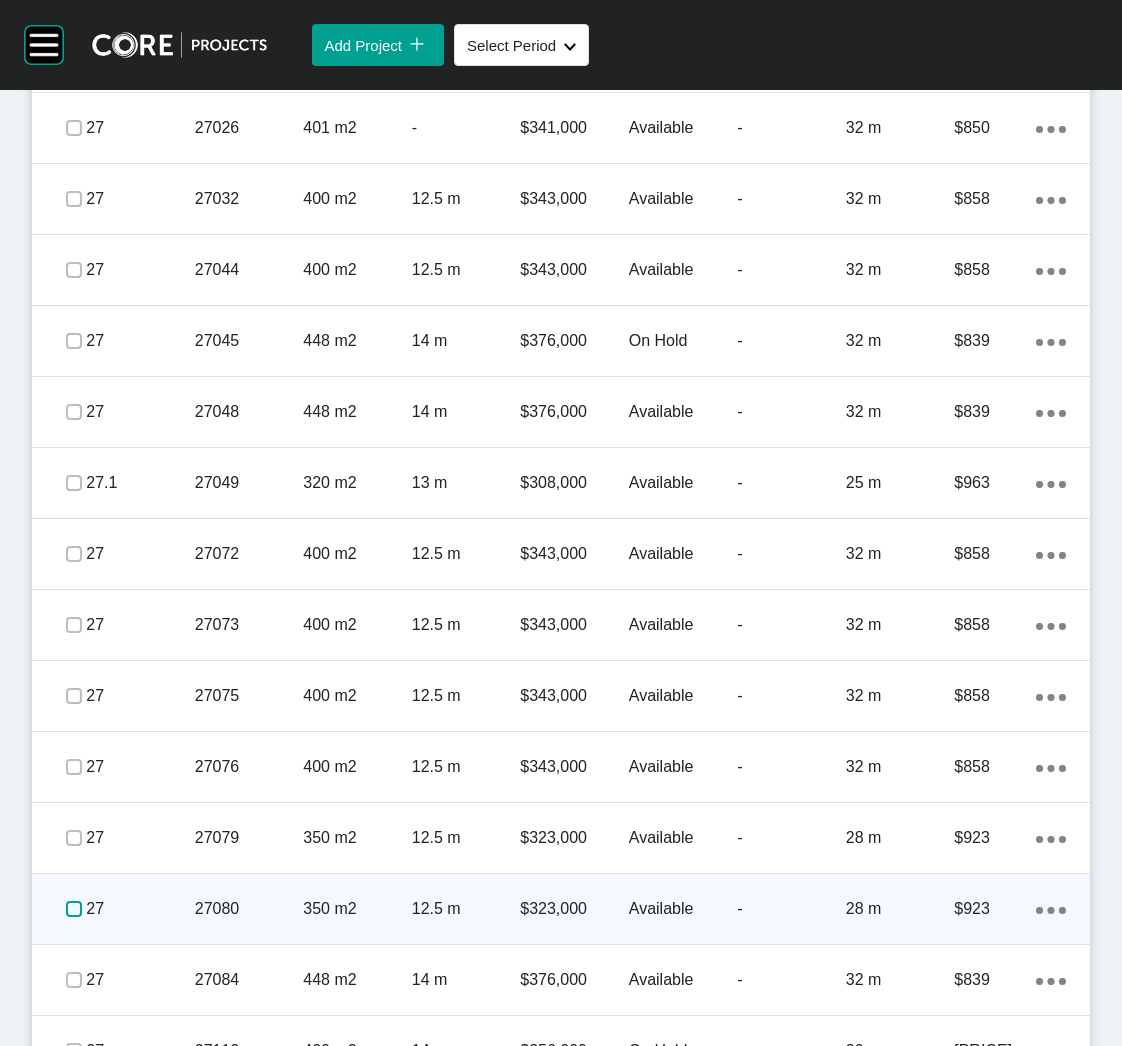 click at bounding box center [74, 909] 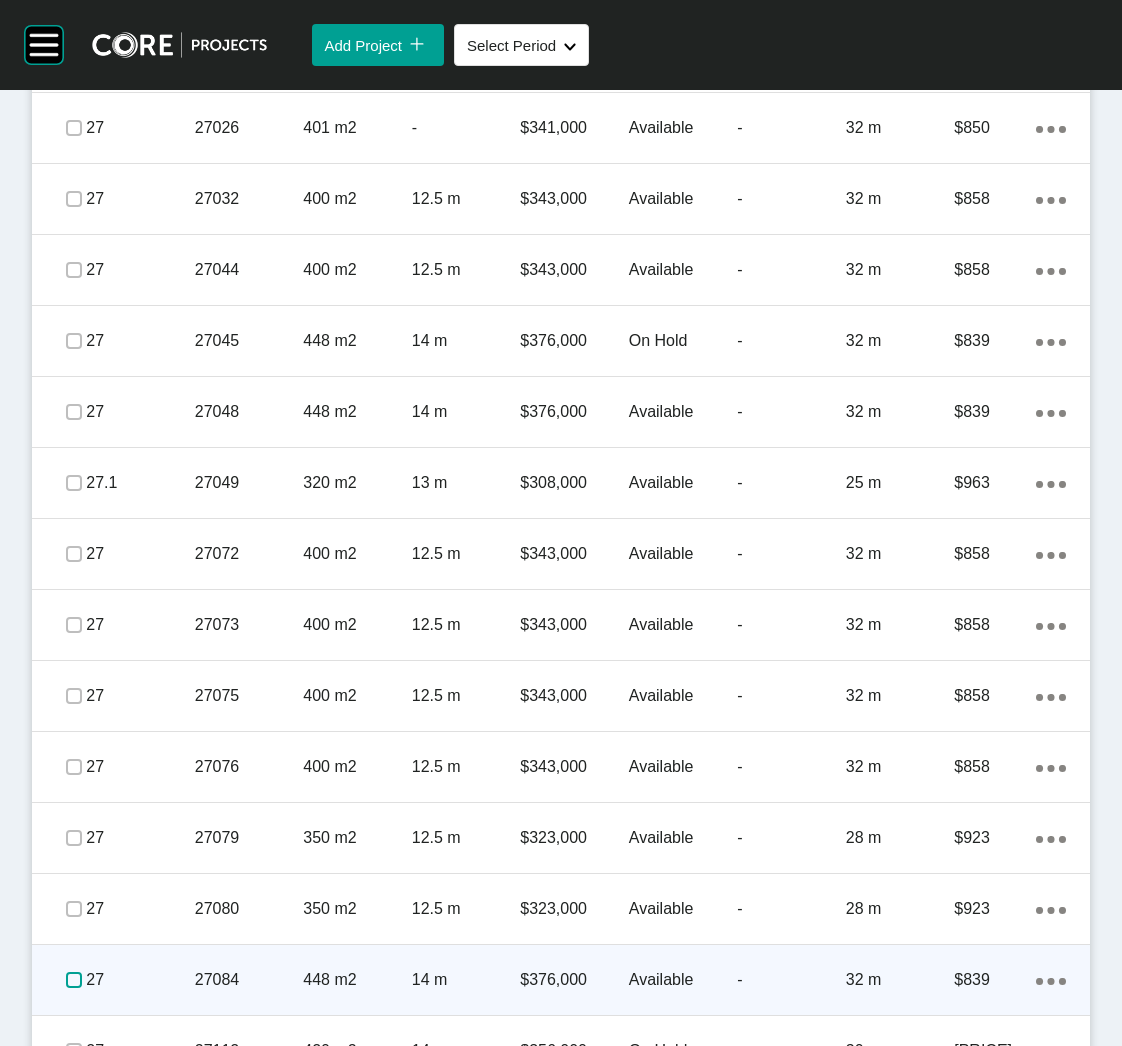 click at bounding box center [74, 980] 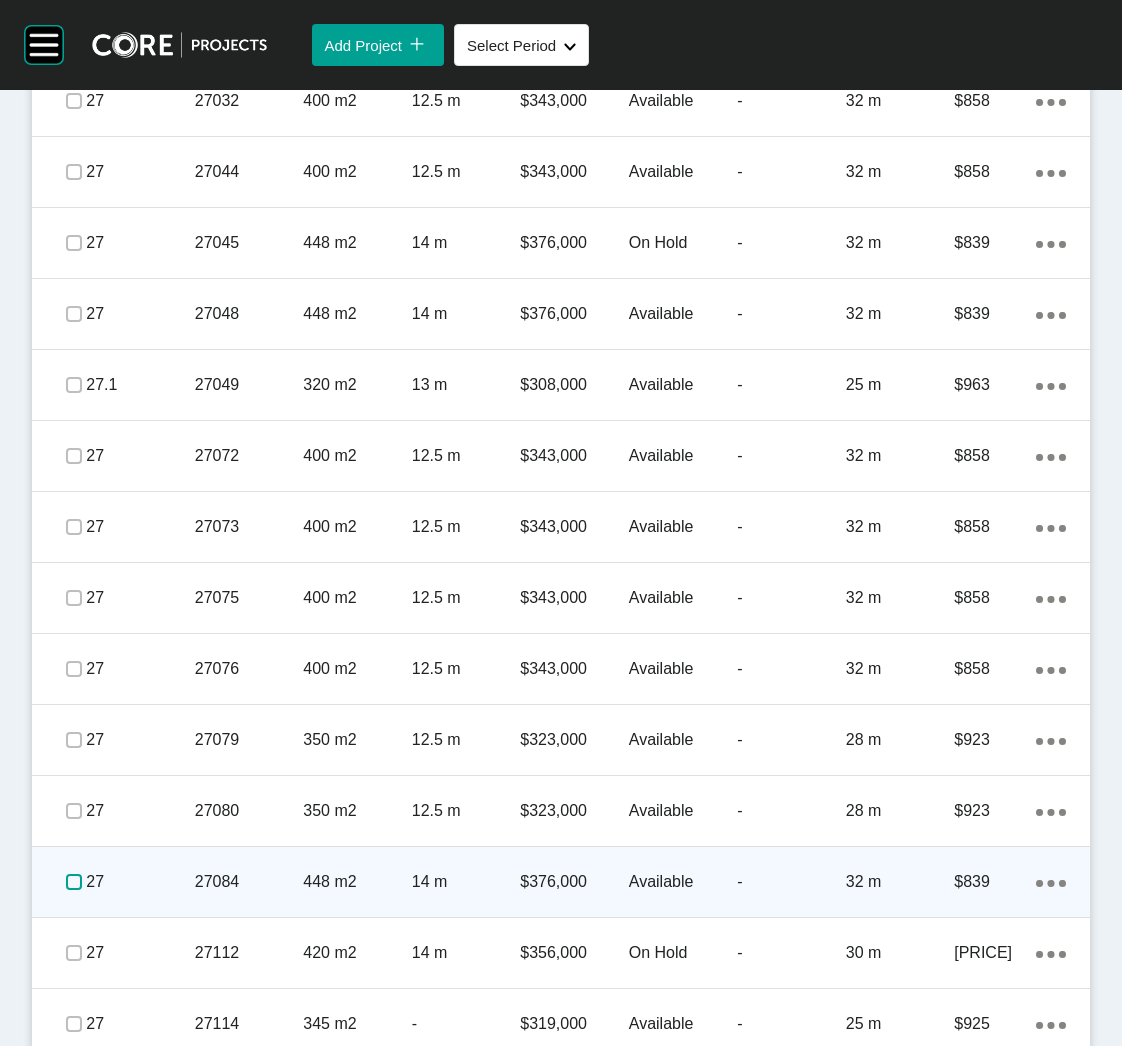 scroll, scrollTop: 6242, scrollLeft: 0, axis: vertical 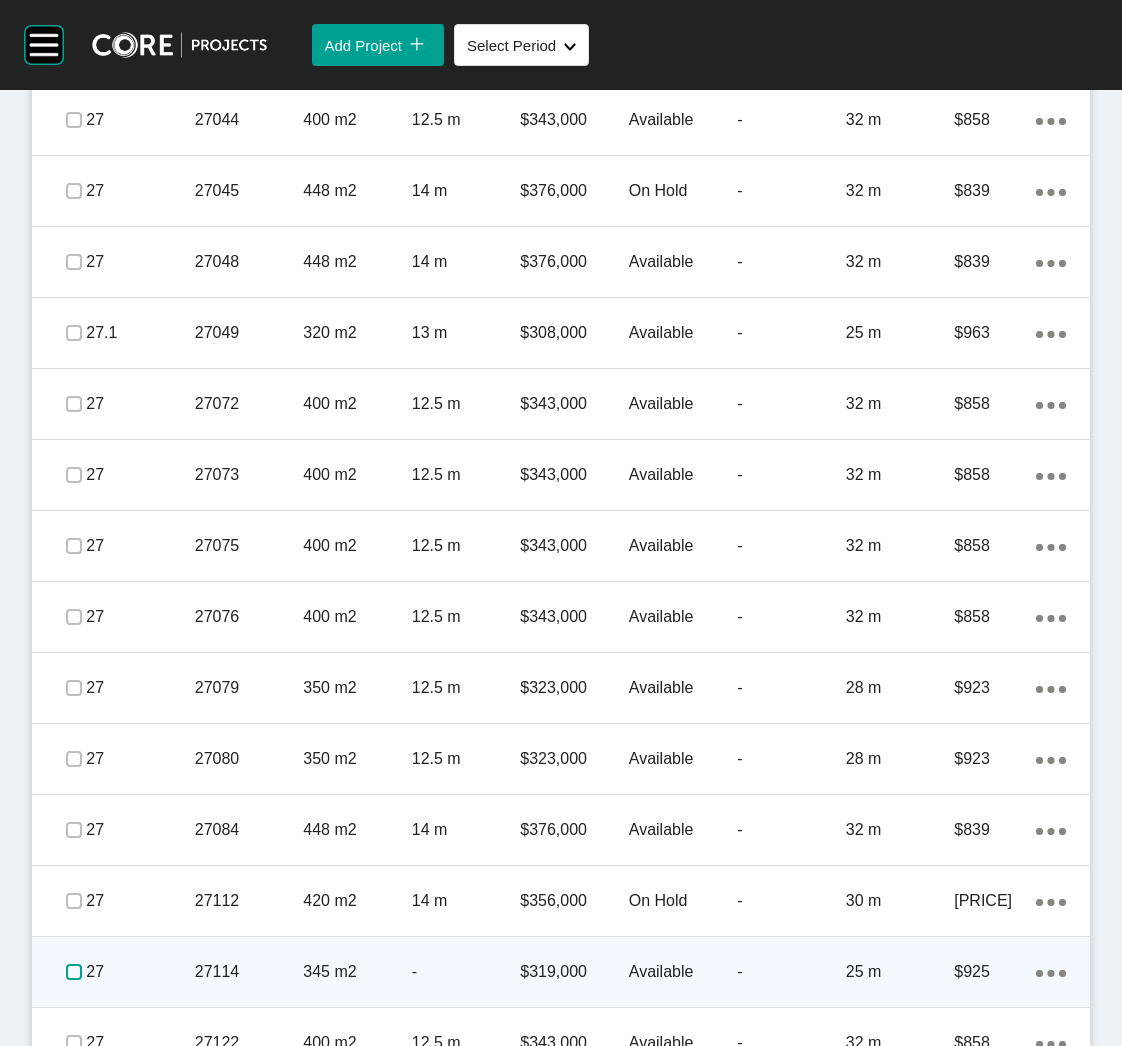 click at bounding box center (74, 972) 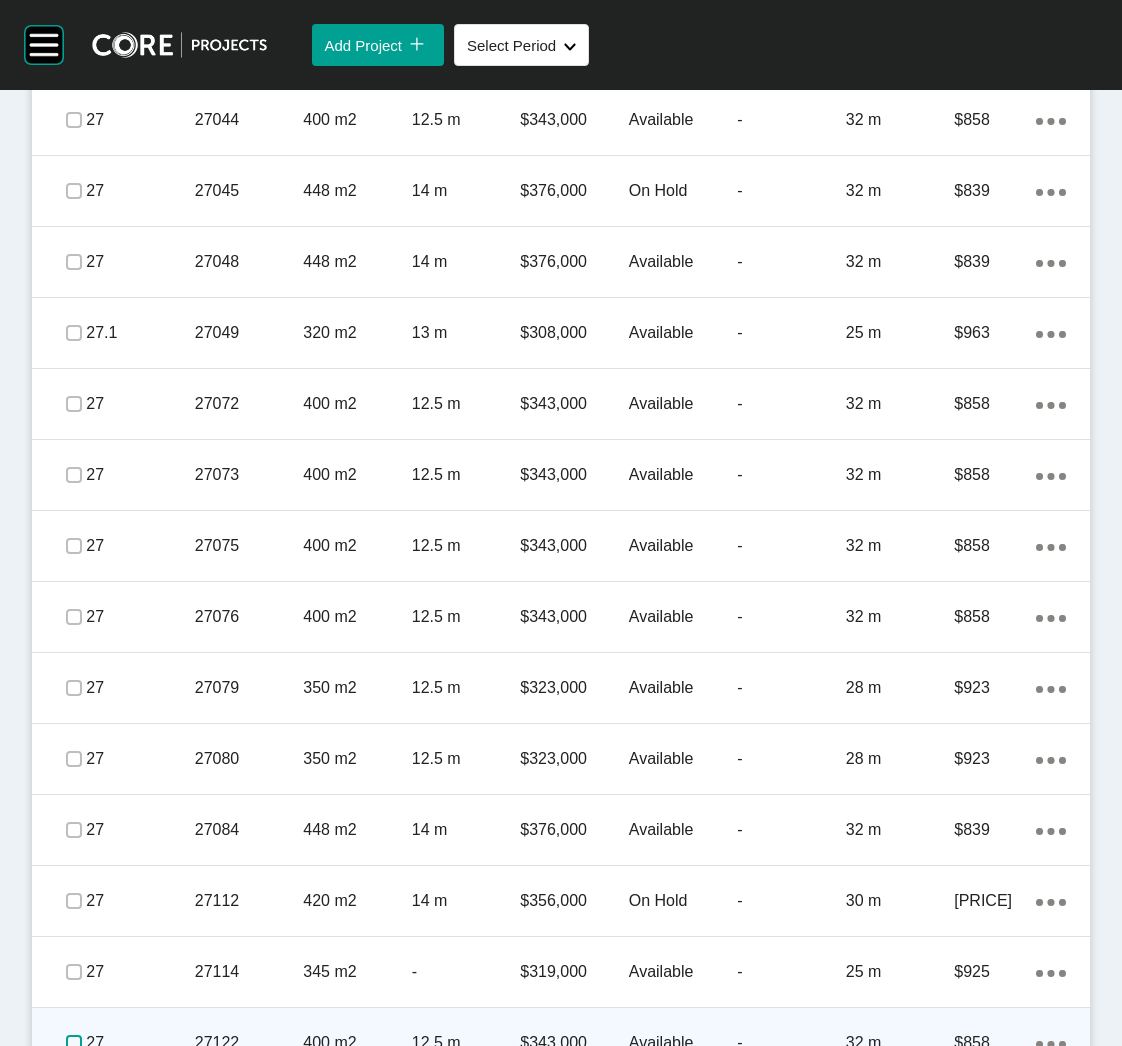 drag, startPoint x: 73, startPoint y: 998, endPoint x: 85, endPoint y: 990, distance: 14.422205 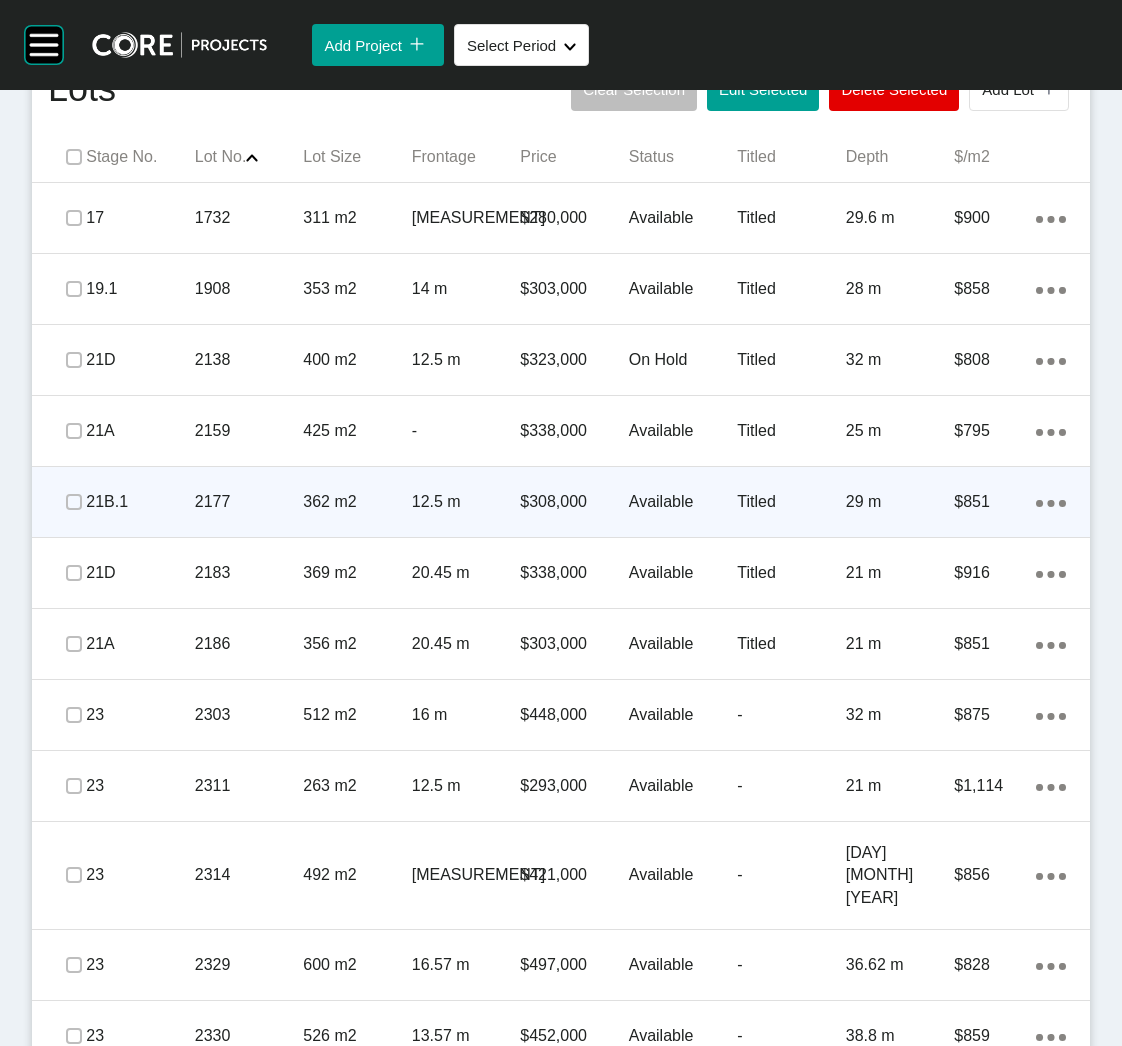 scroll, scrollTop: 1142, scrollLeft: 0, axis: vertical 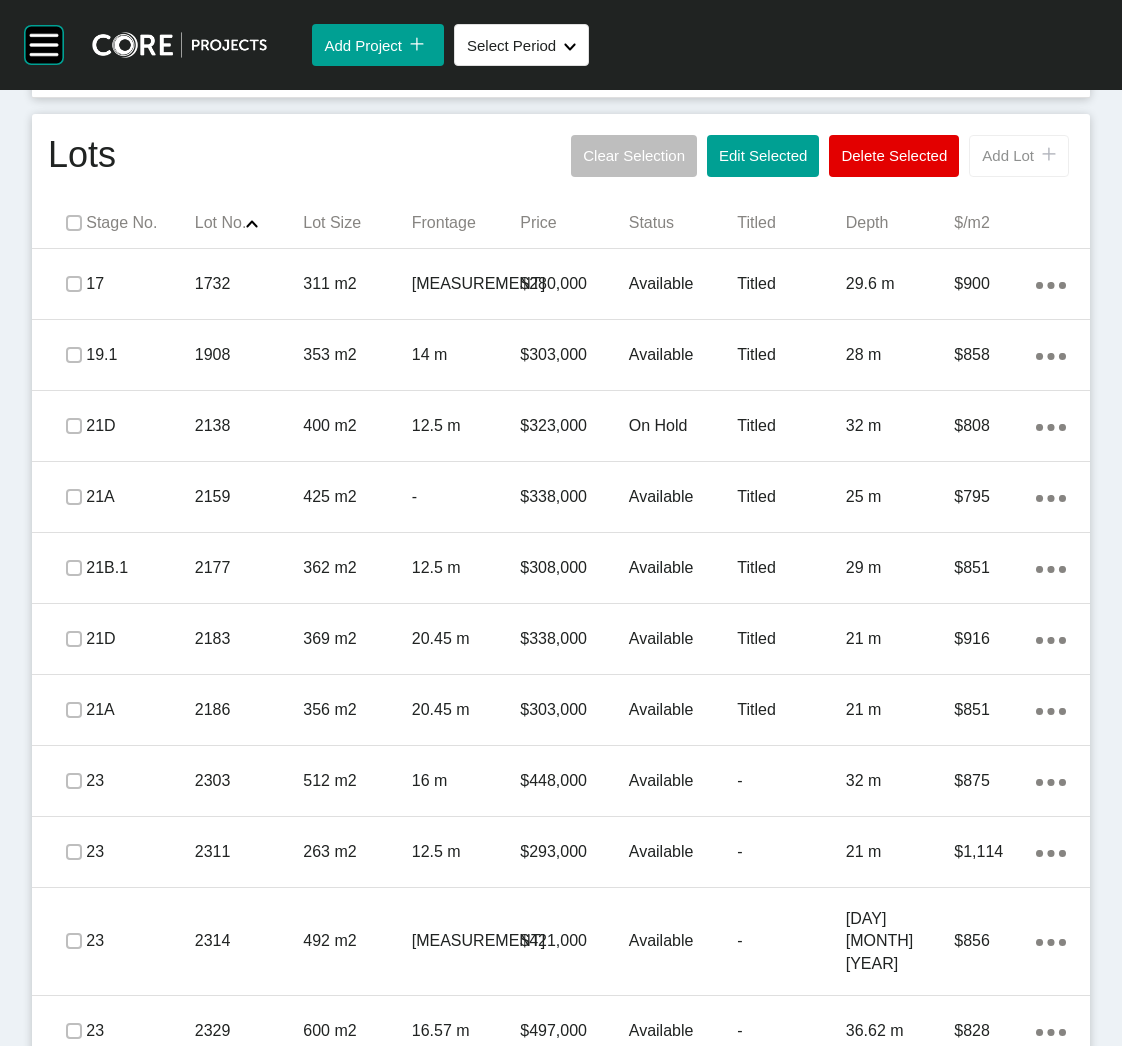 click on "Add Lot" at bounding box center [1008, 155] 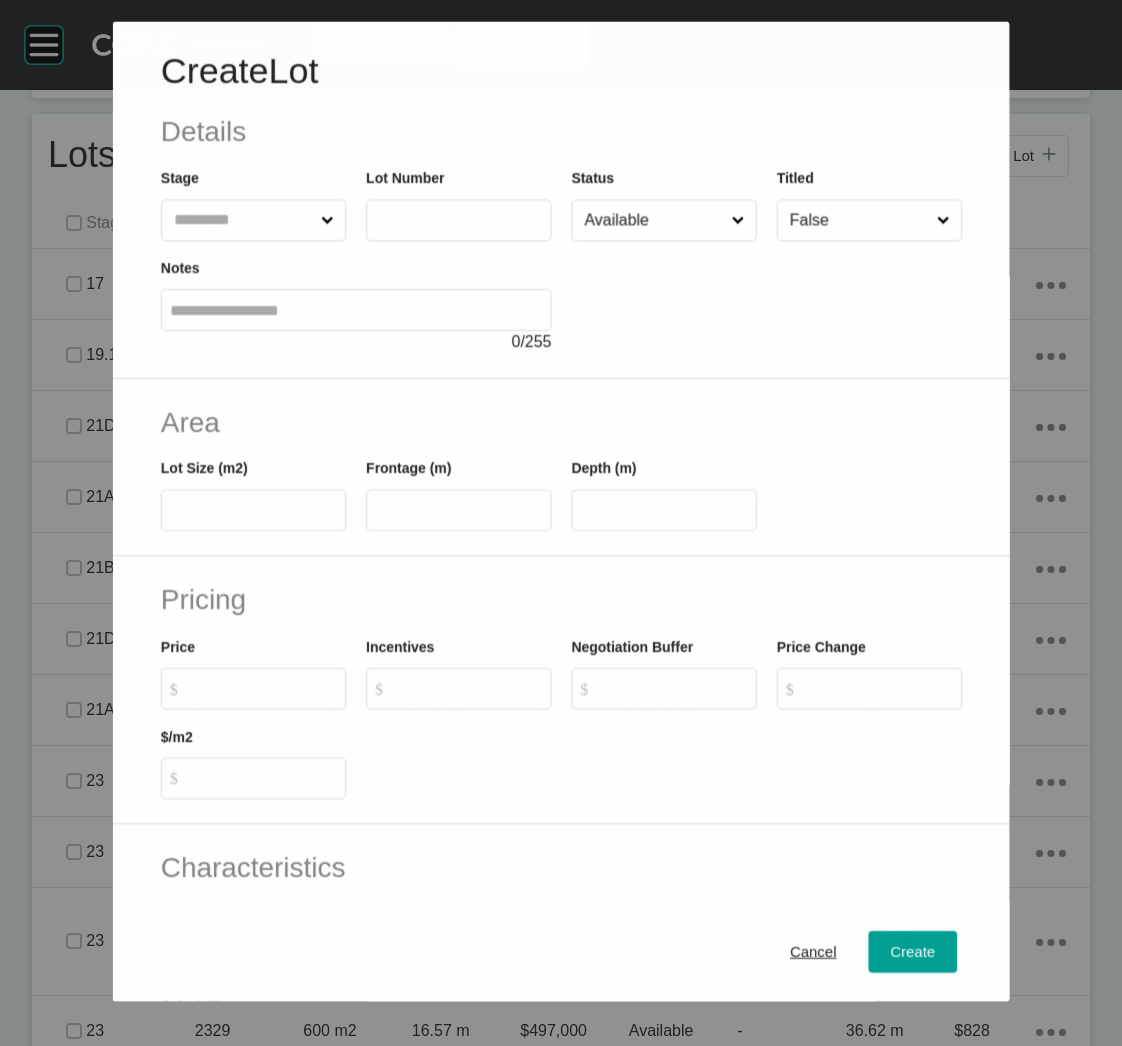 click at bounding box center (242, 220) 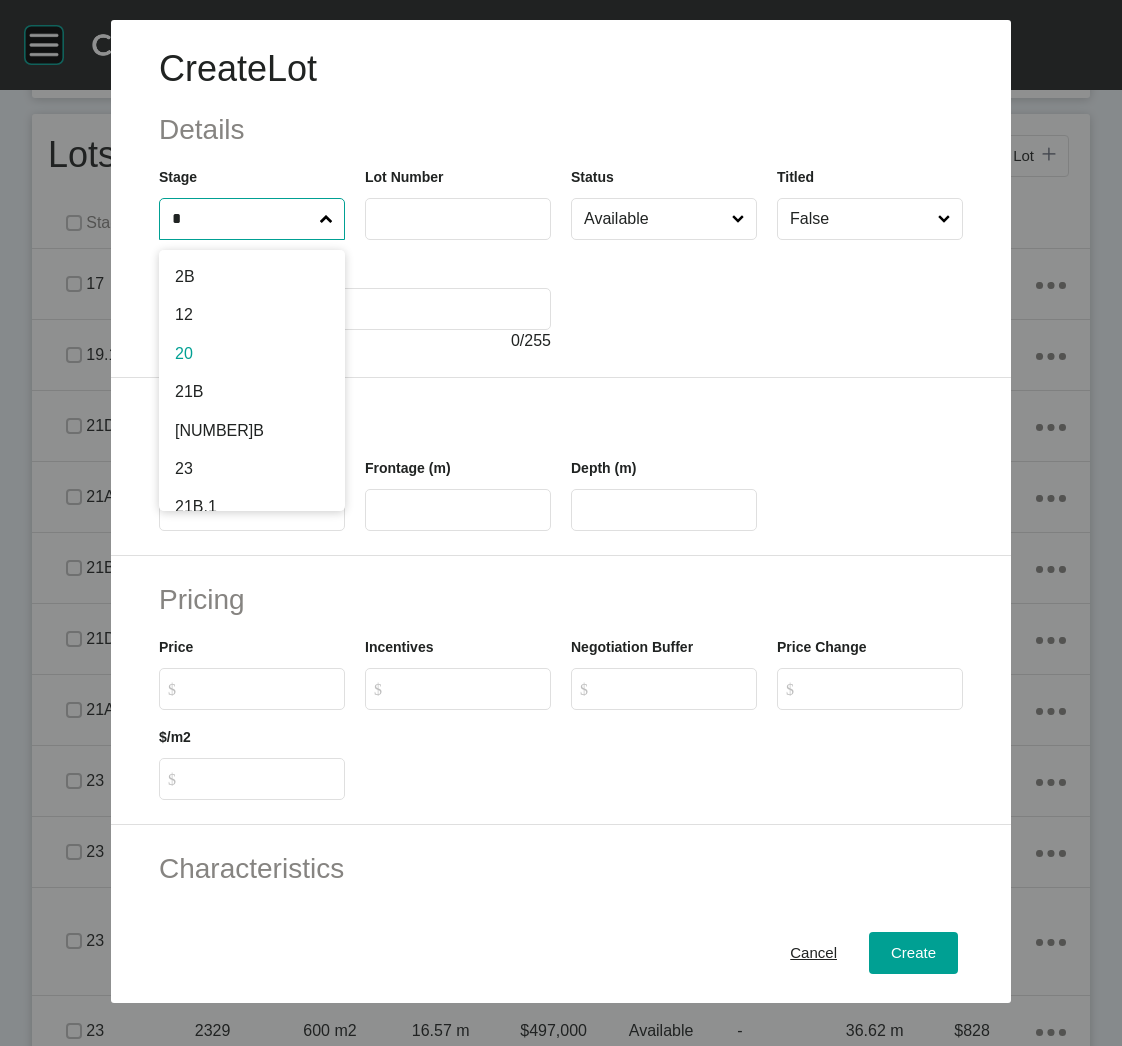 type on "*" 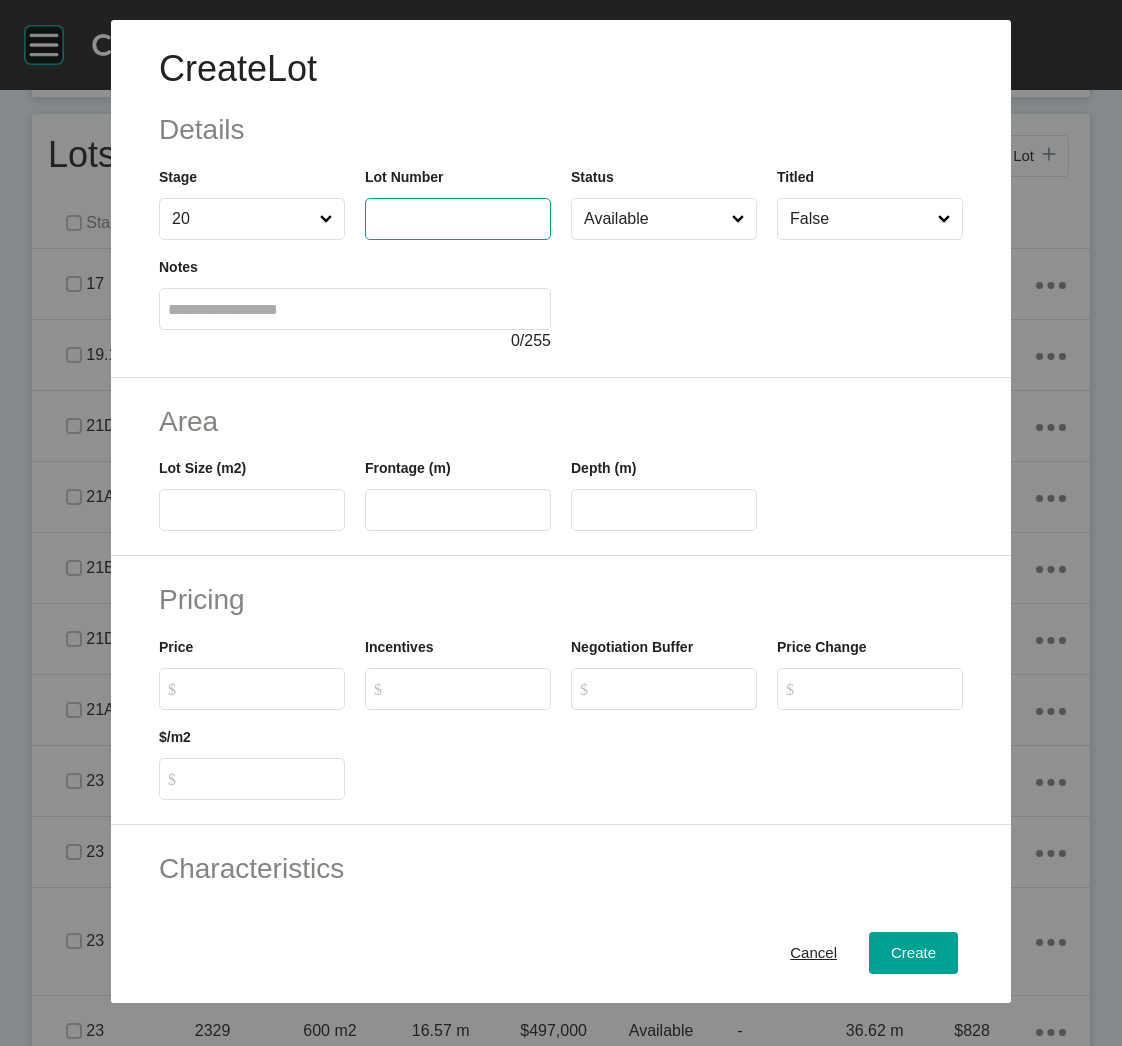 click at bounding box center [458, 218] 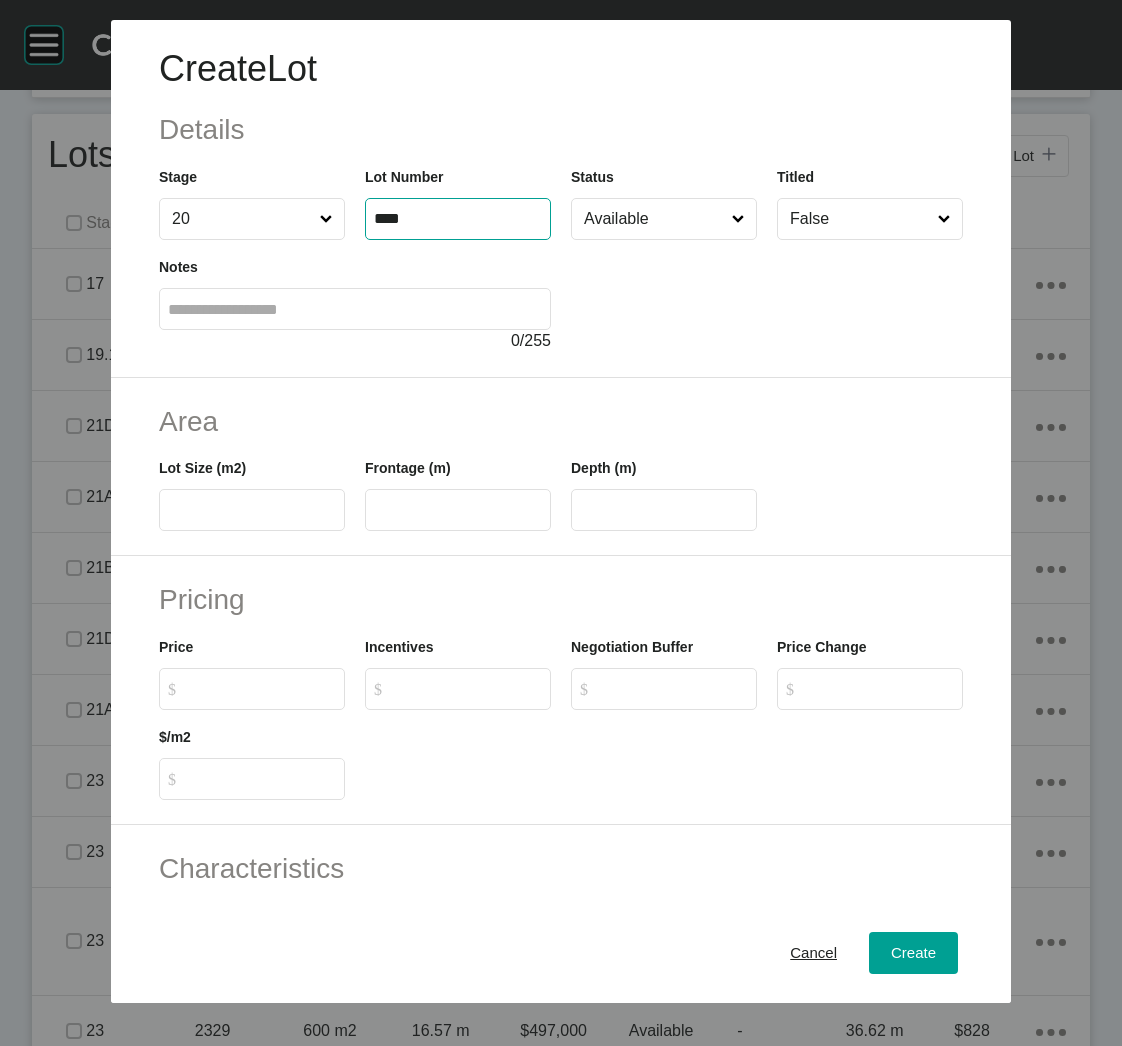 type on "****" 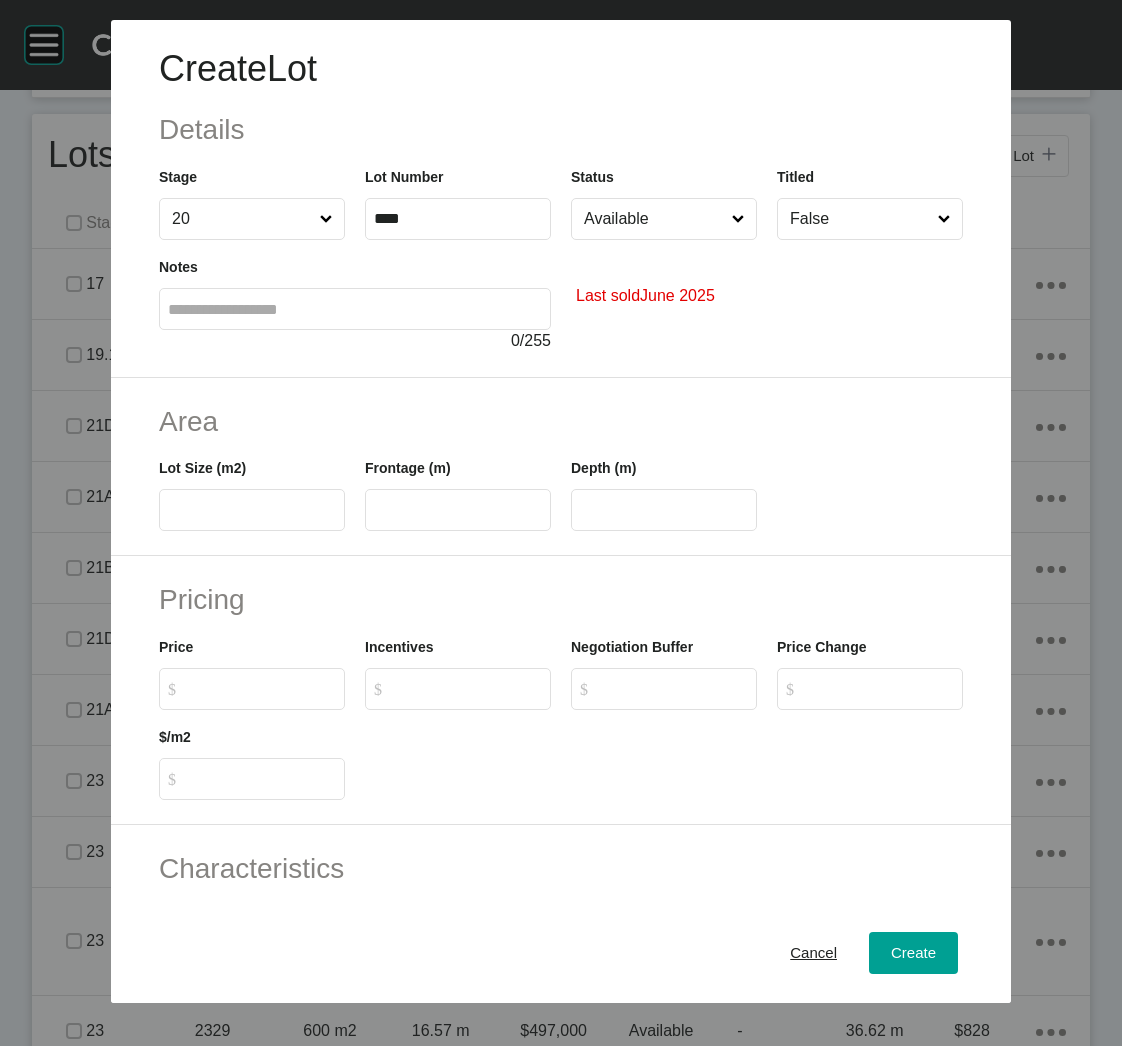 click on "Available" at bounding box center (654, 219) 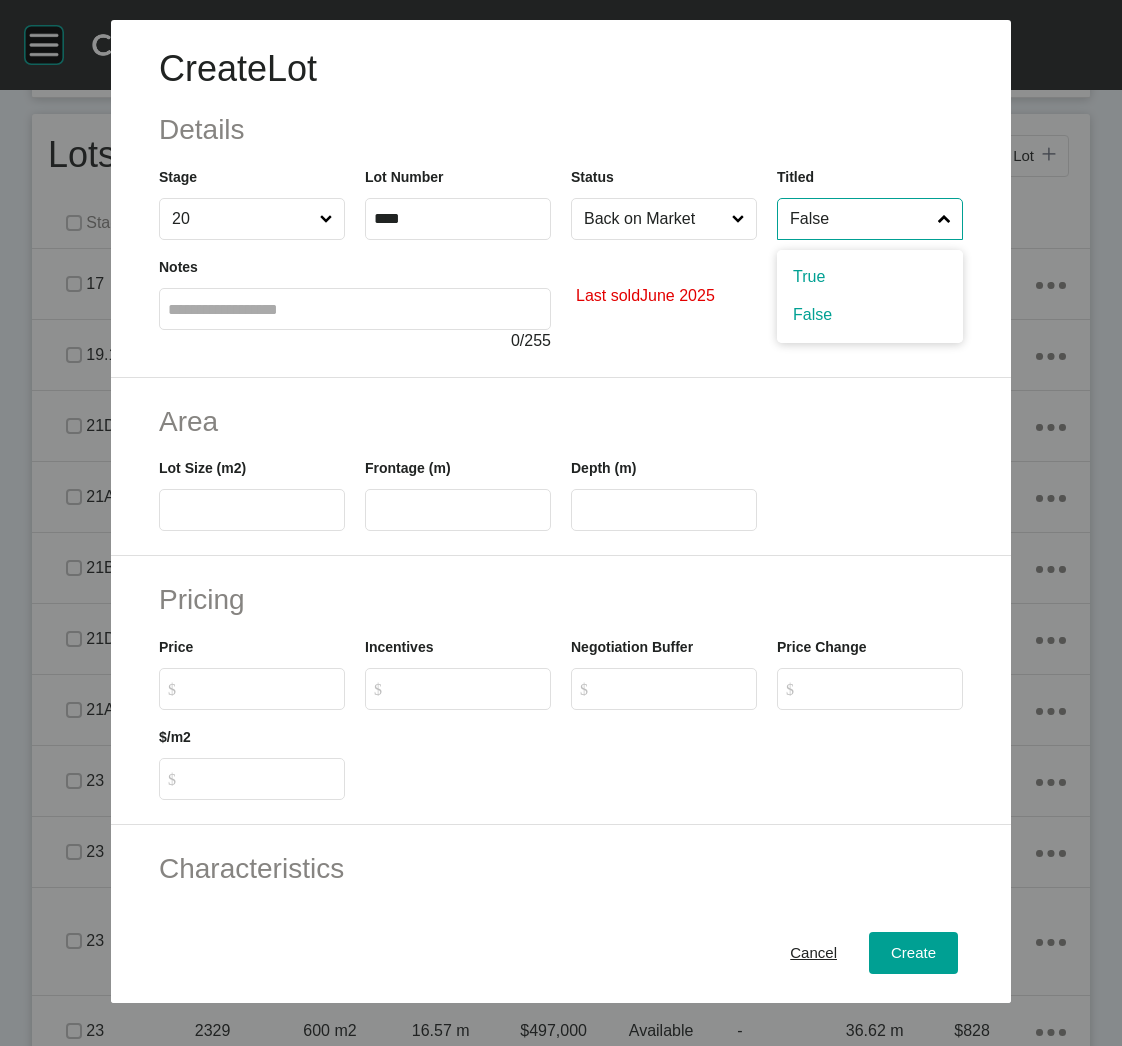 click on "False" at bounding box center [860, 219] 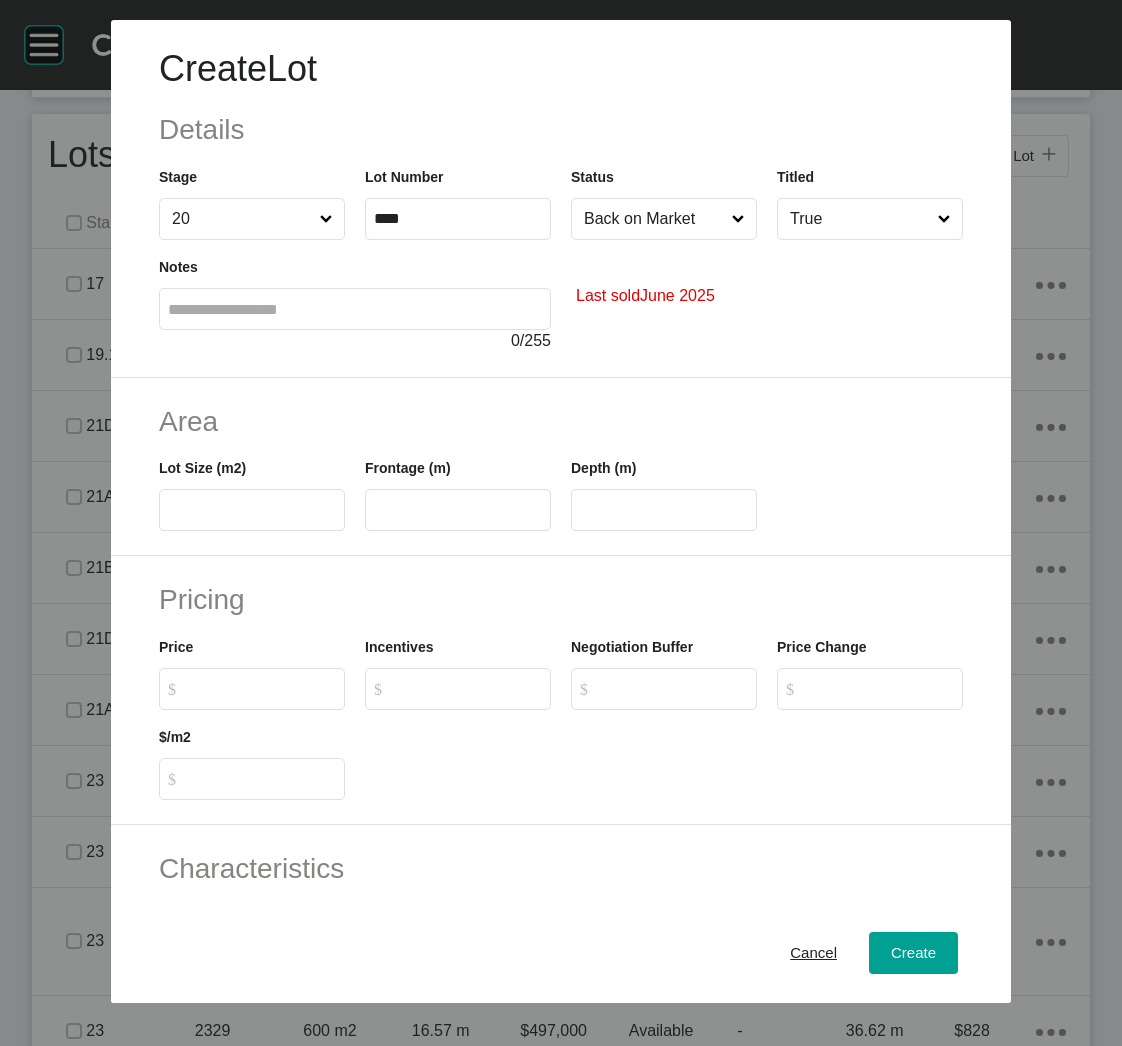 click at bounding box center [252, 510] 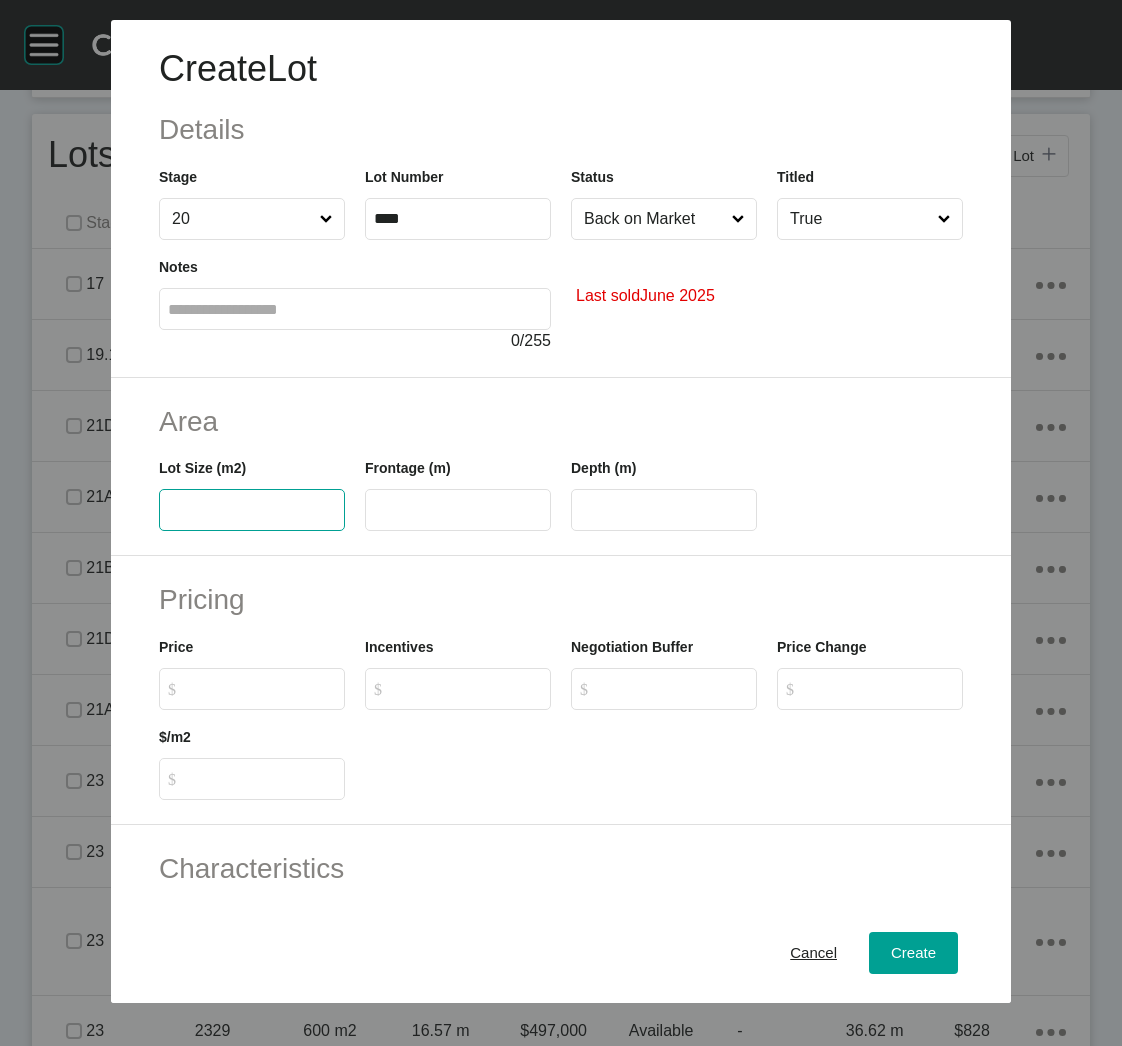 click at bounding box center [252, 510] 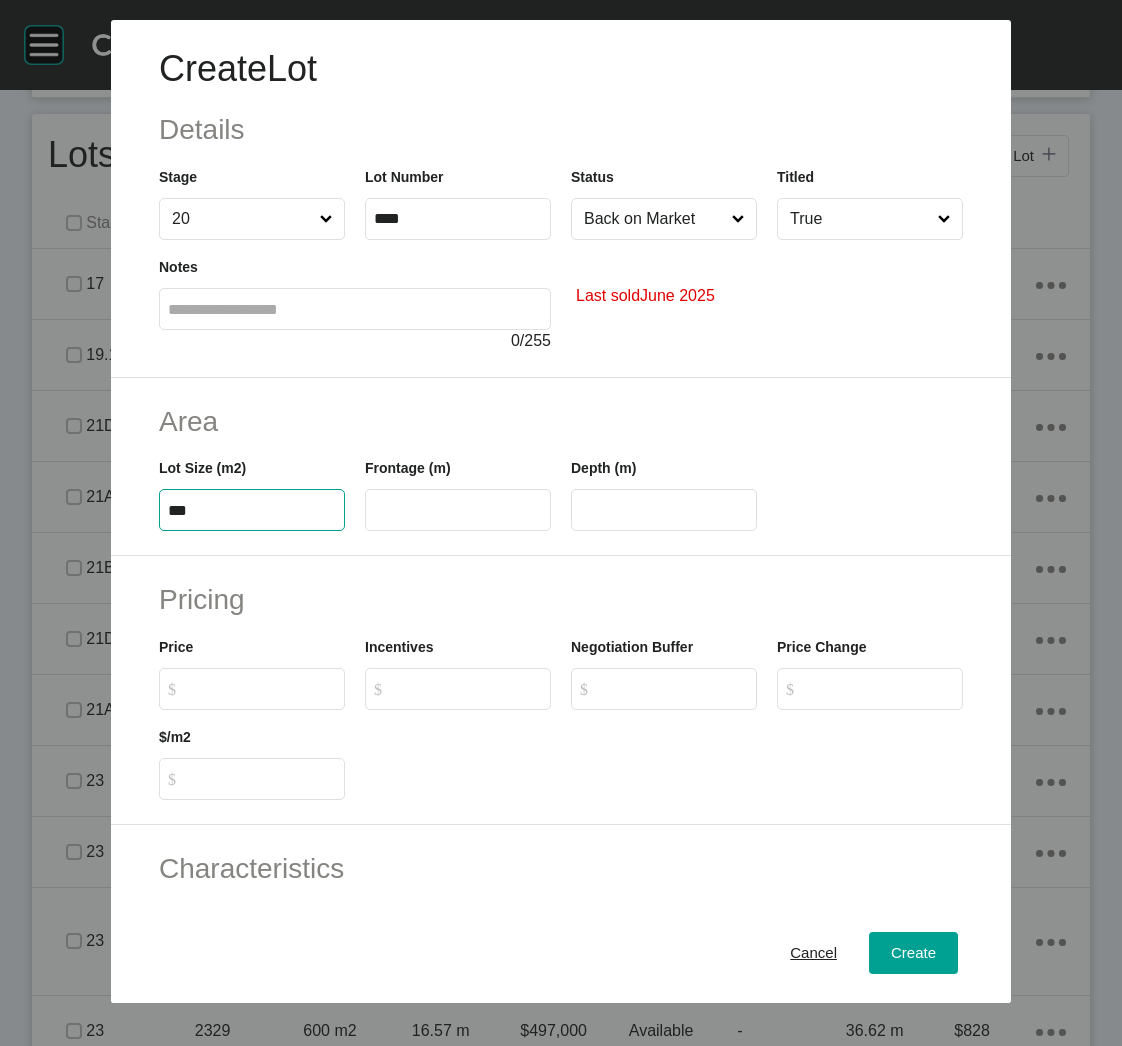 type on "***" 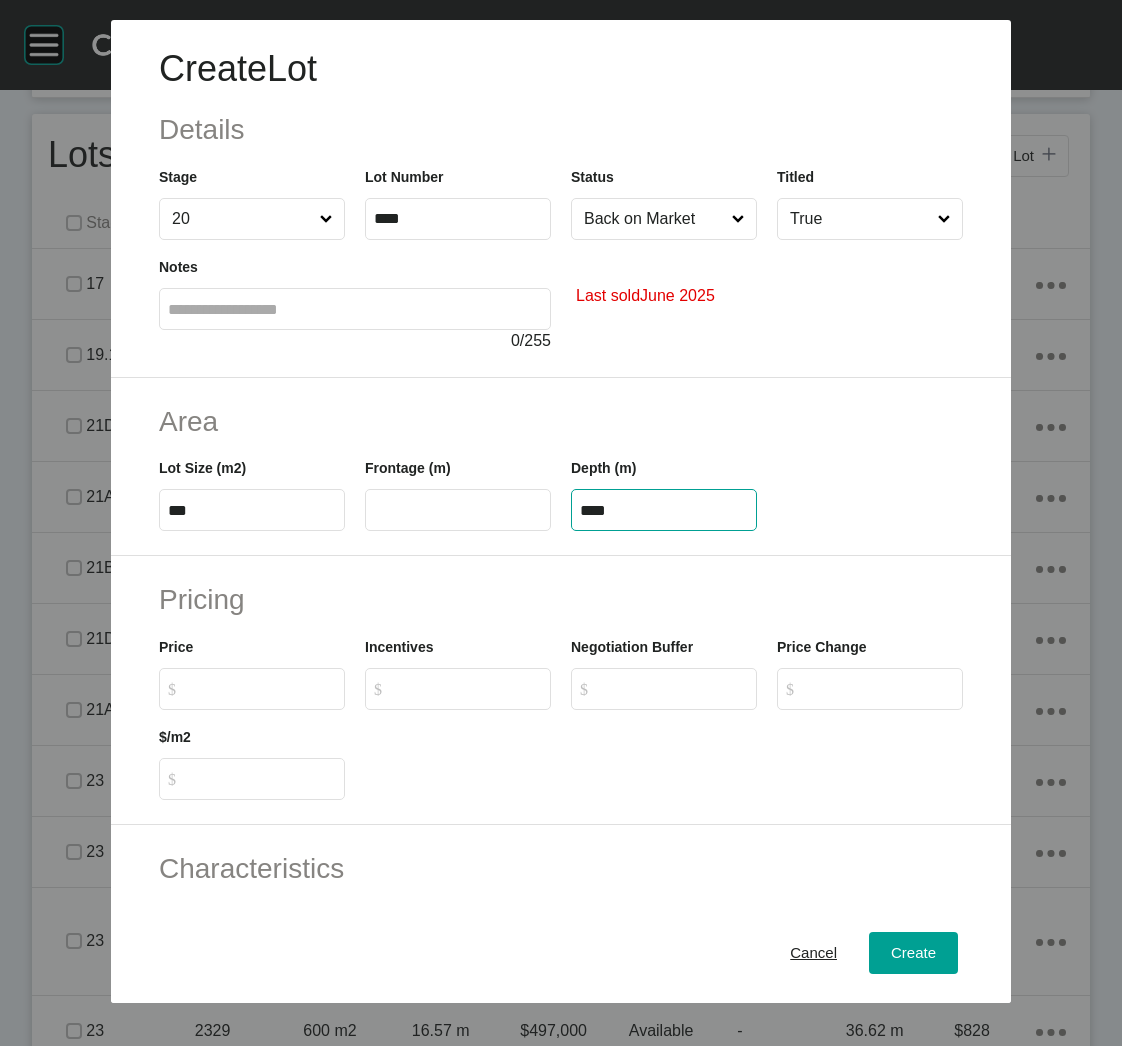 type on "****" 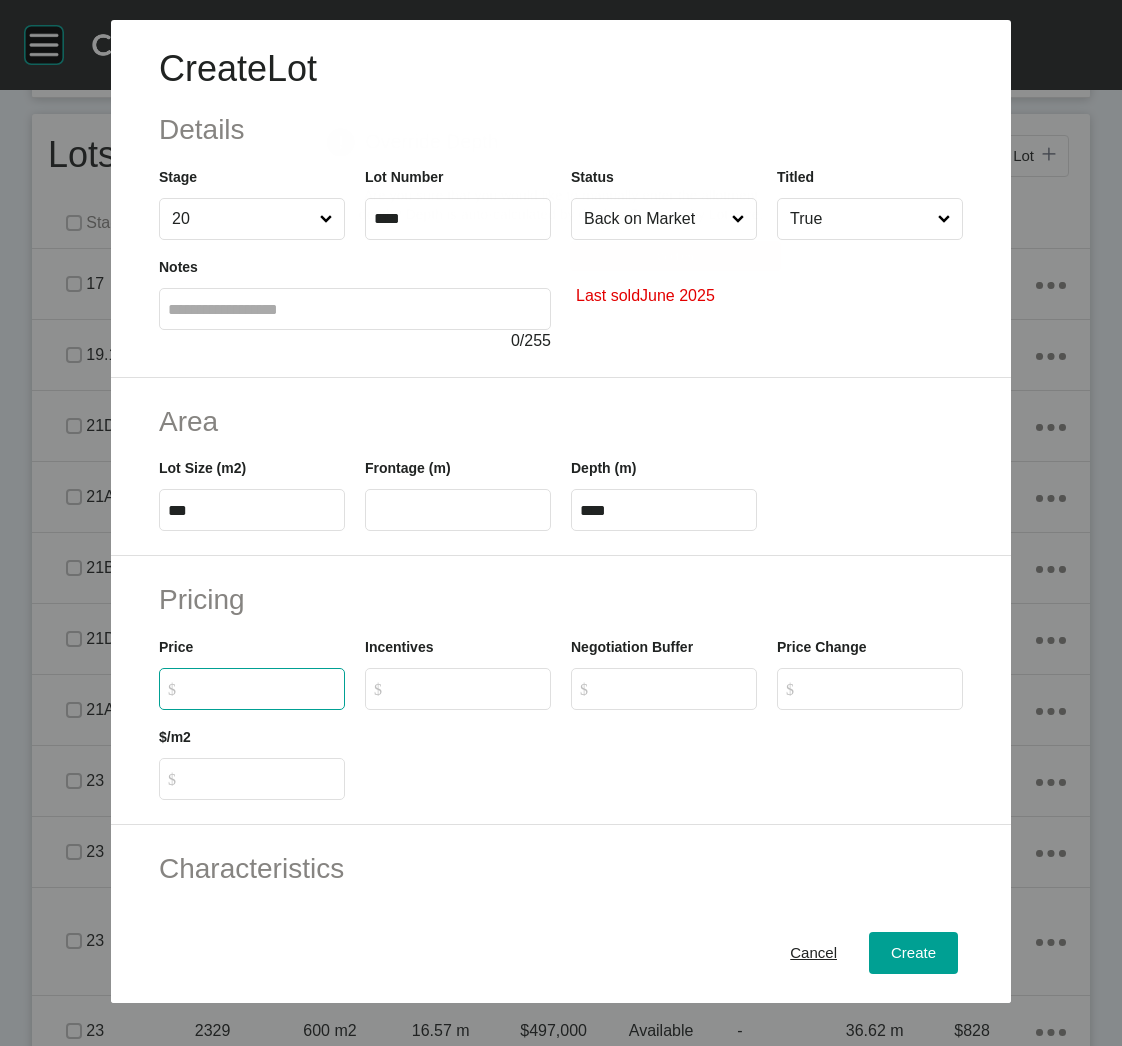 click on "$ Created with Sketch. $" at bounding box center (261, 688) 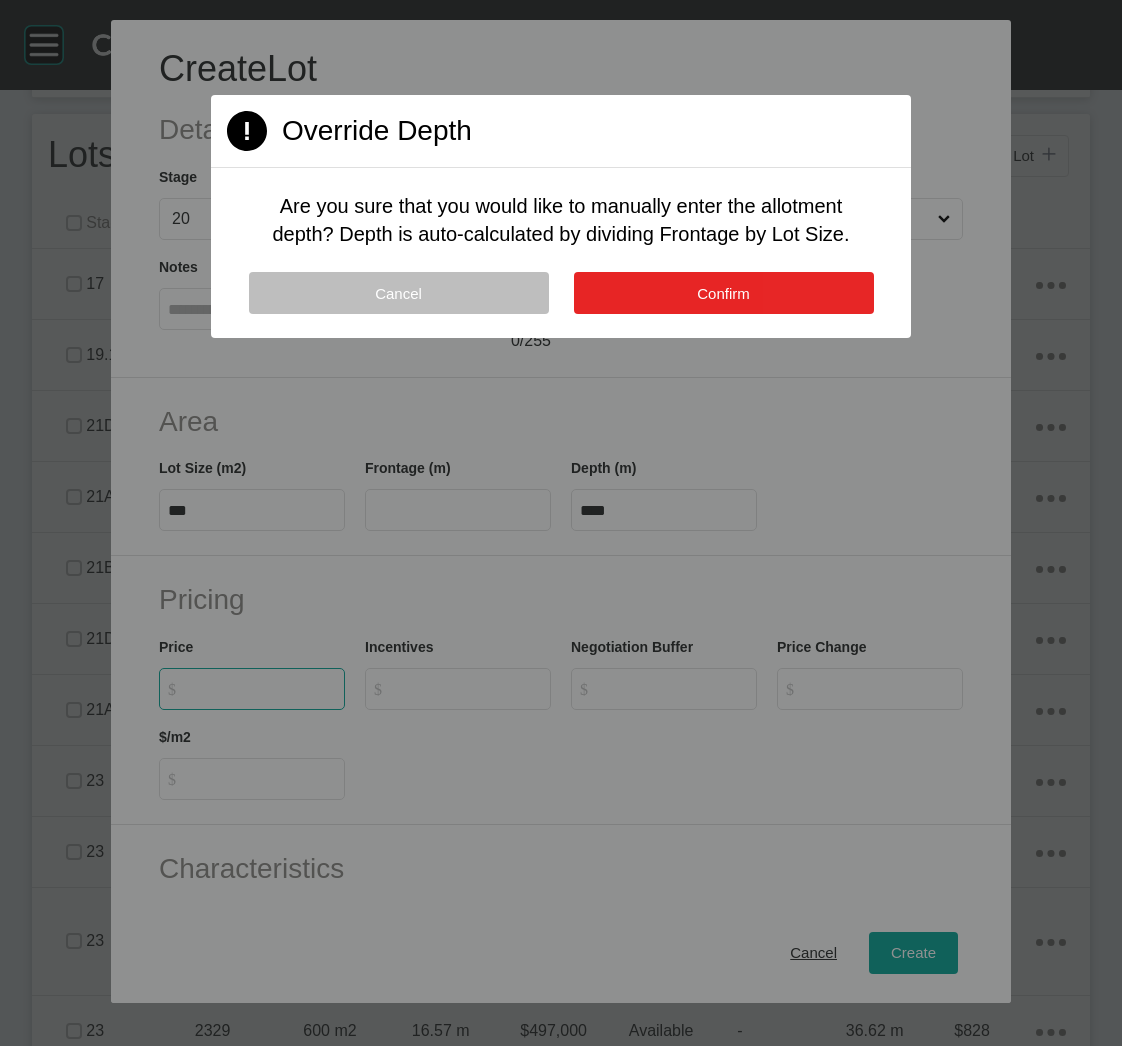 drag, startPoint x: 652, startPoint y: 284, endPoint x: 640, endPoint y: 291, distance: 13.892444 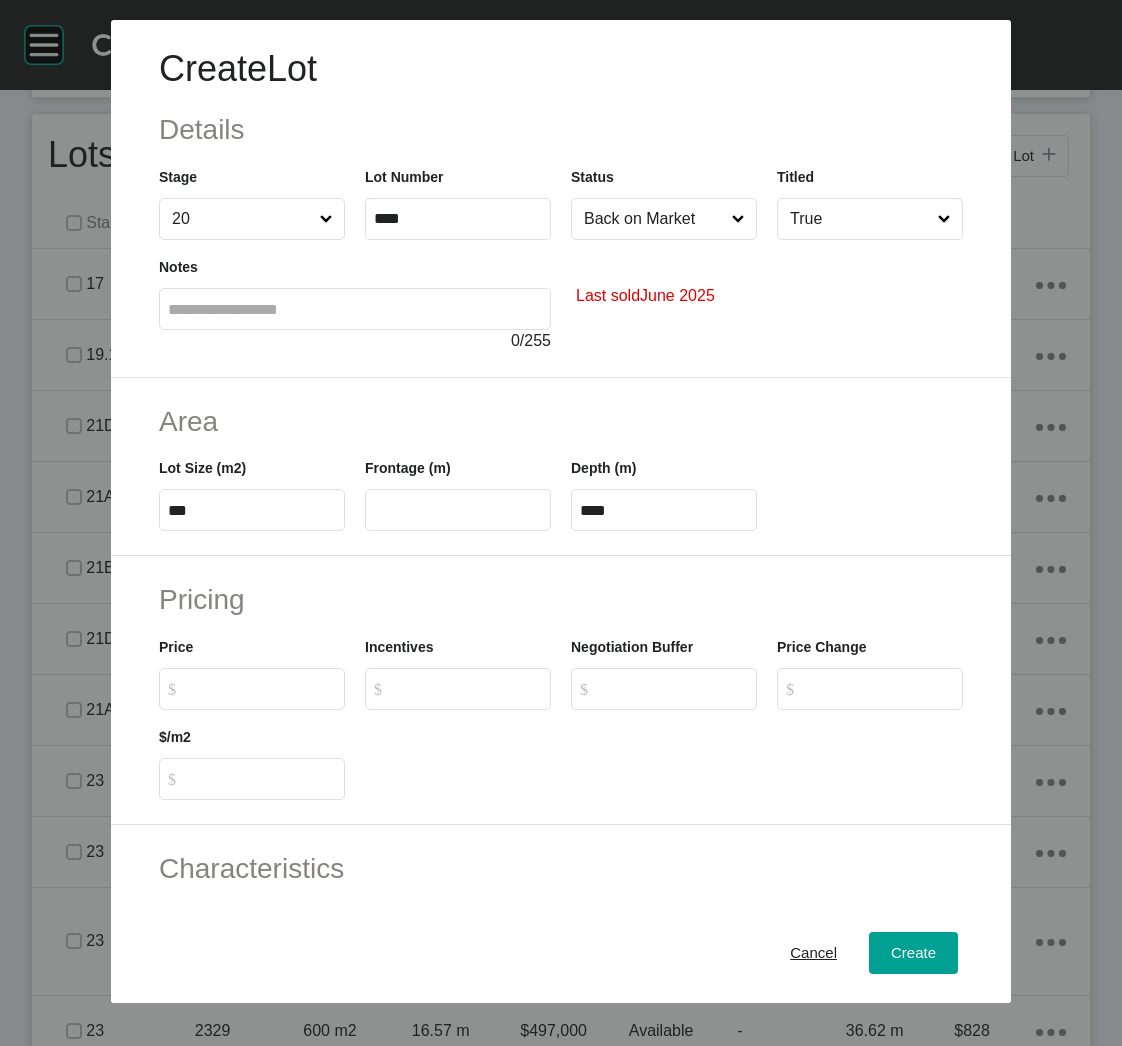 click on "$ Created with Sketch. $" at bounding box center (261, 688) 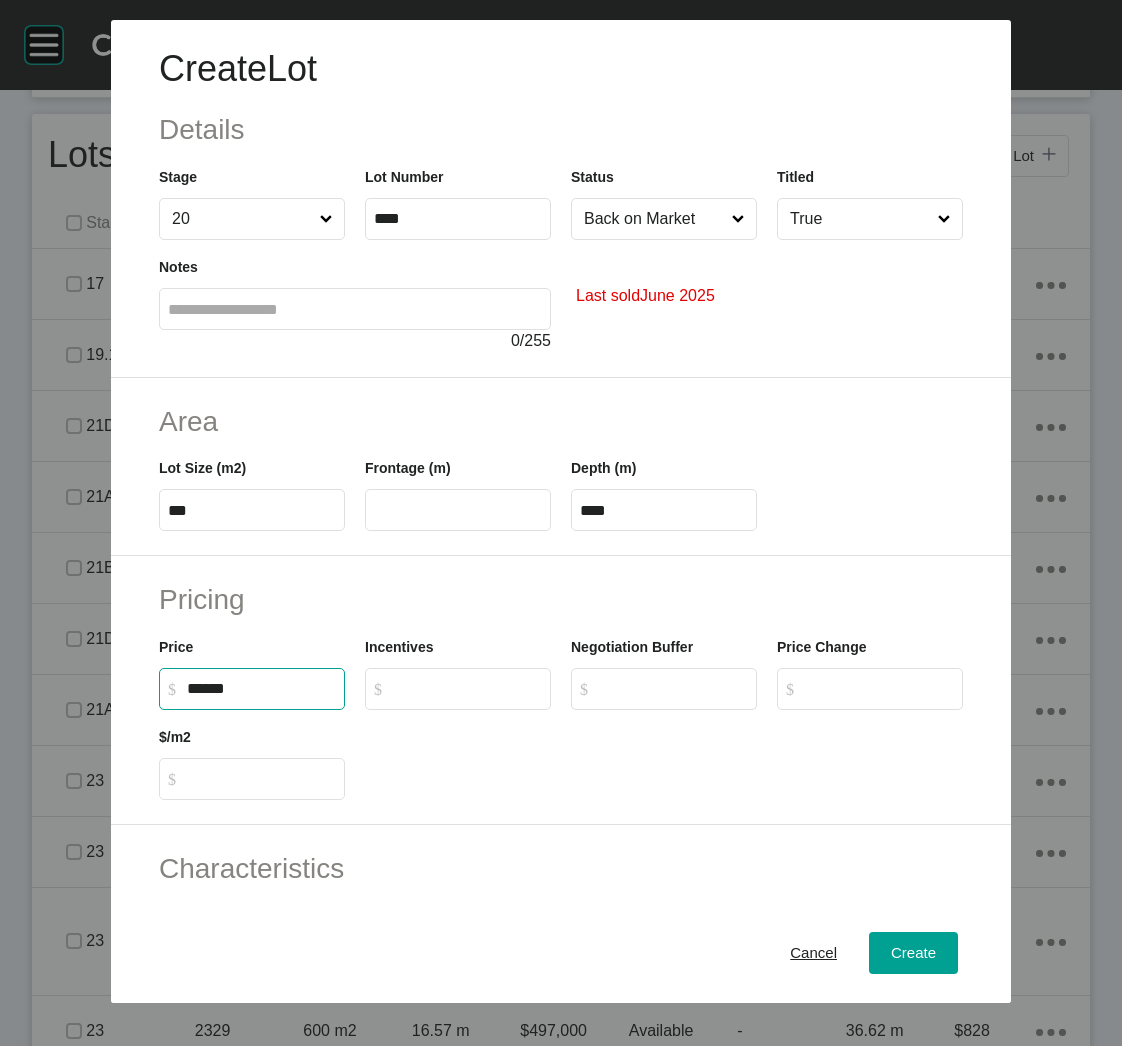 type on "*******" 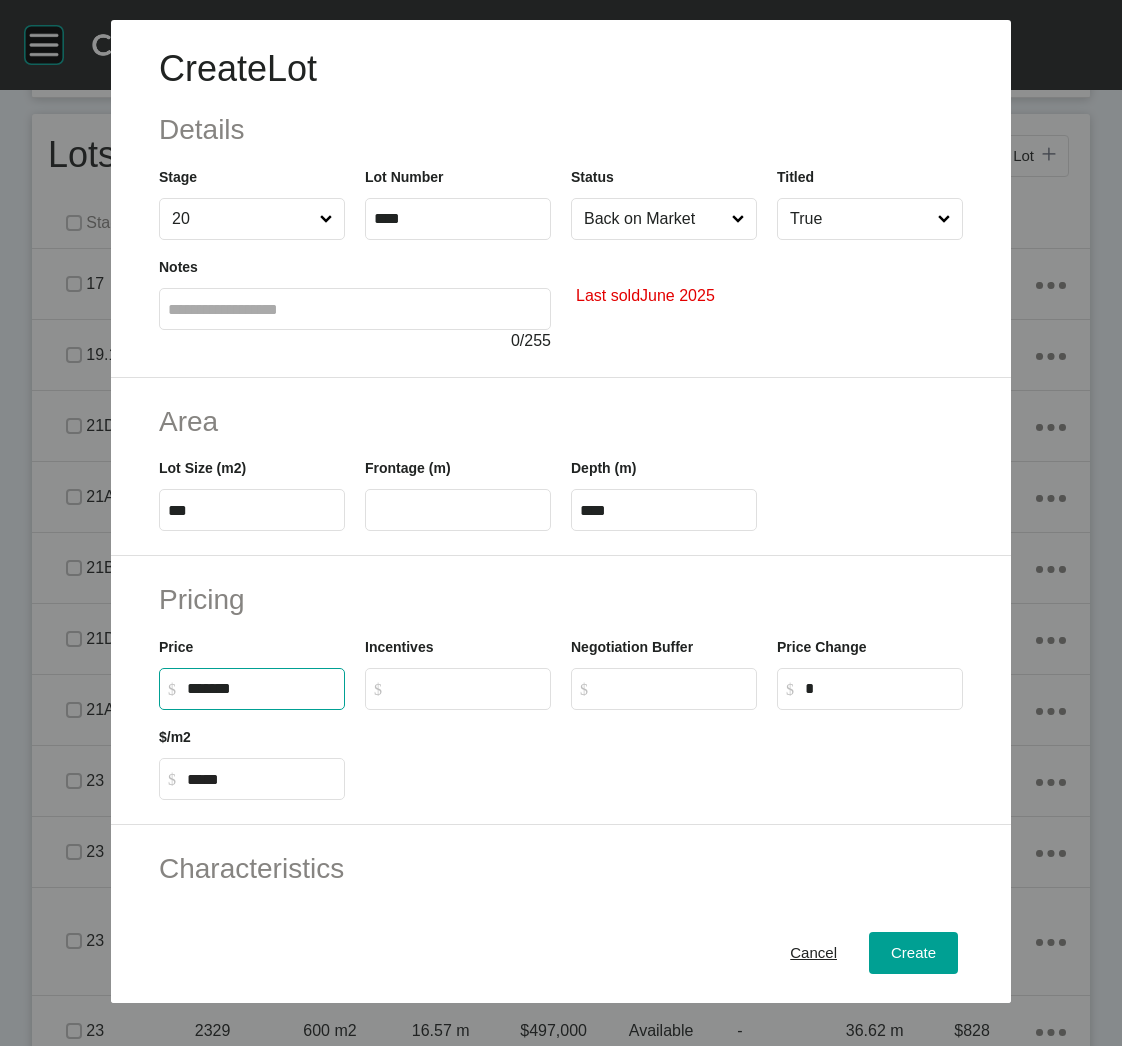click at bounding box center (664, 755) 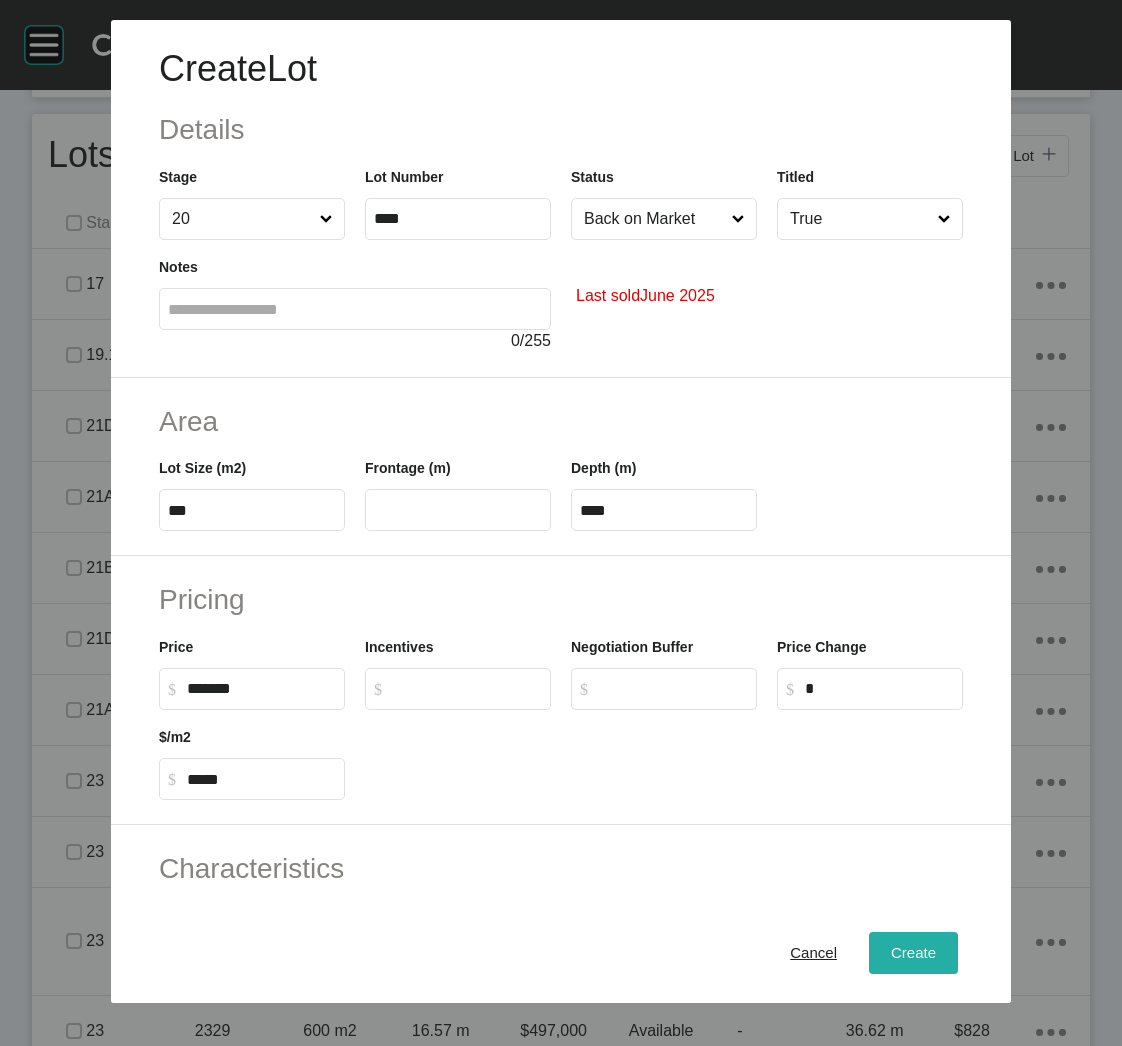 click on "Create" at bounding box center [913, 953] 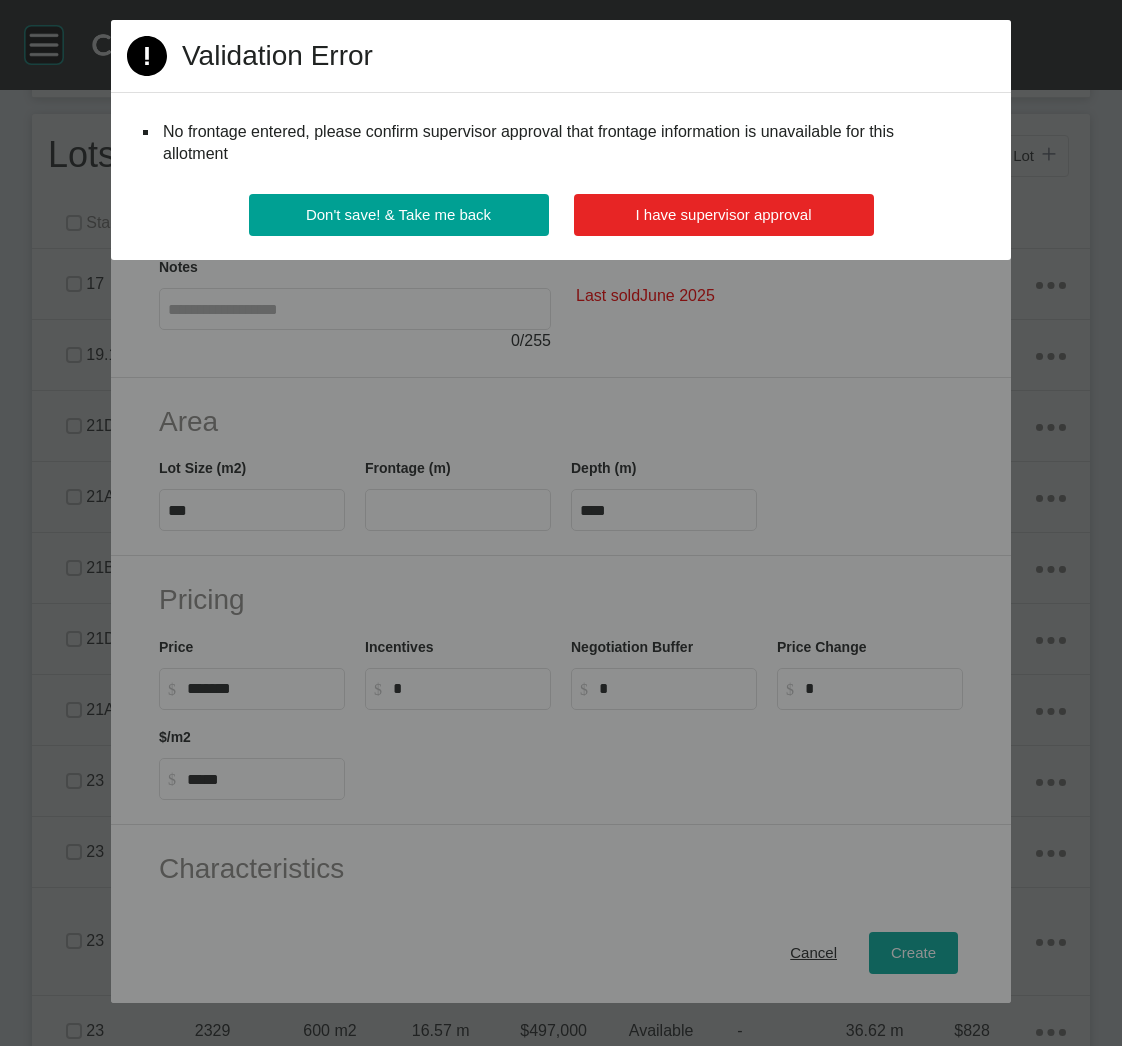 click on "I have supervisor approval" at bounding box center (724, 214) 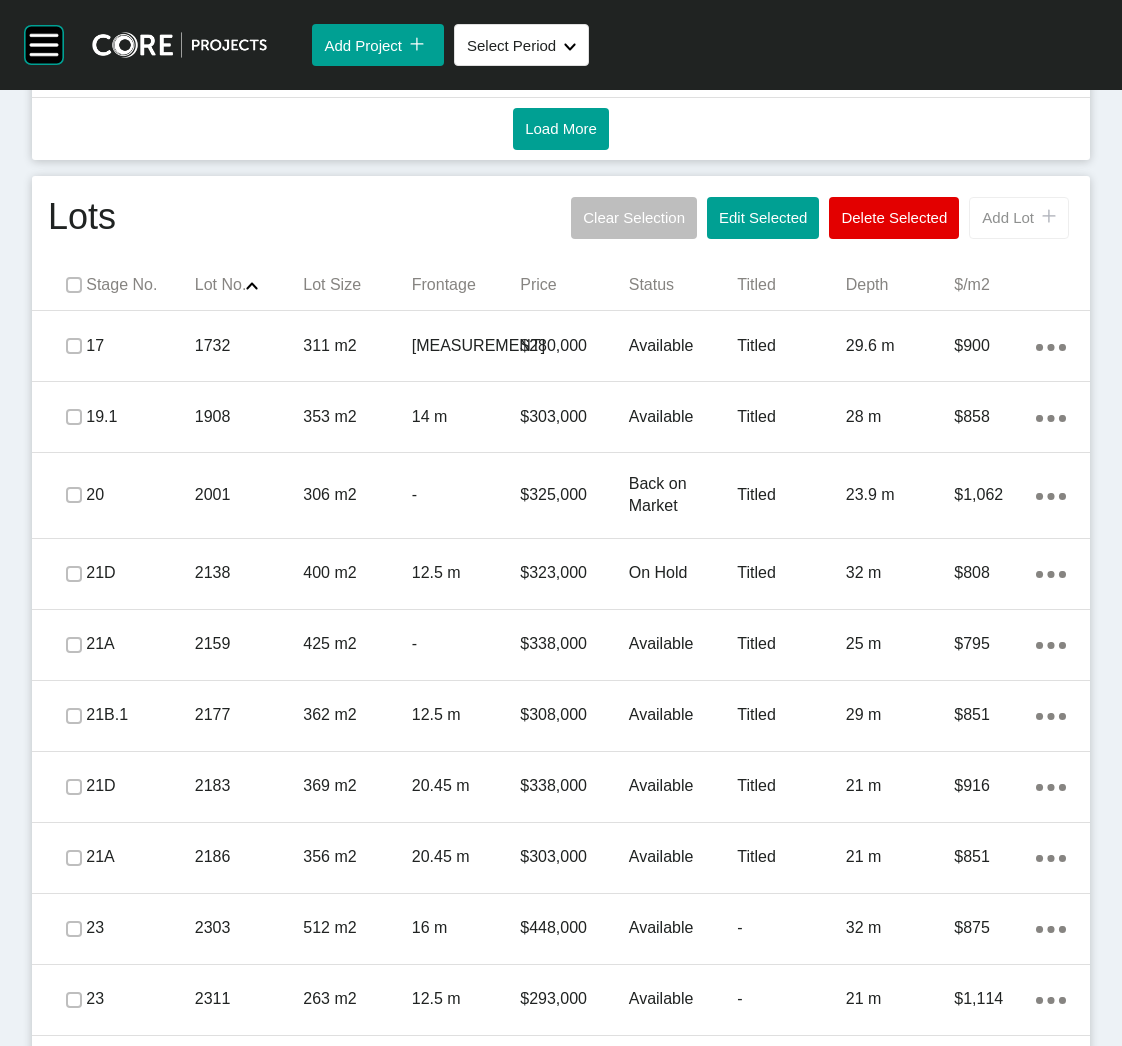 click on "Add Lot" at bounding box center [1008, 217] 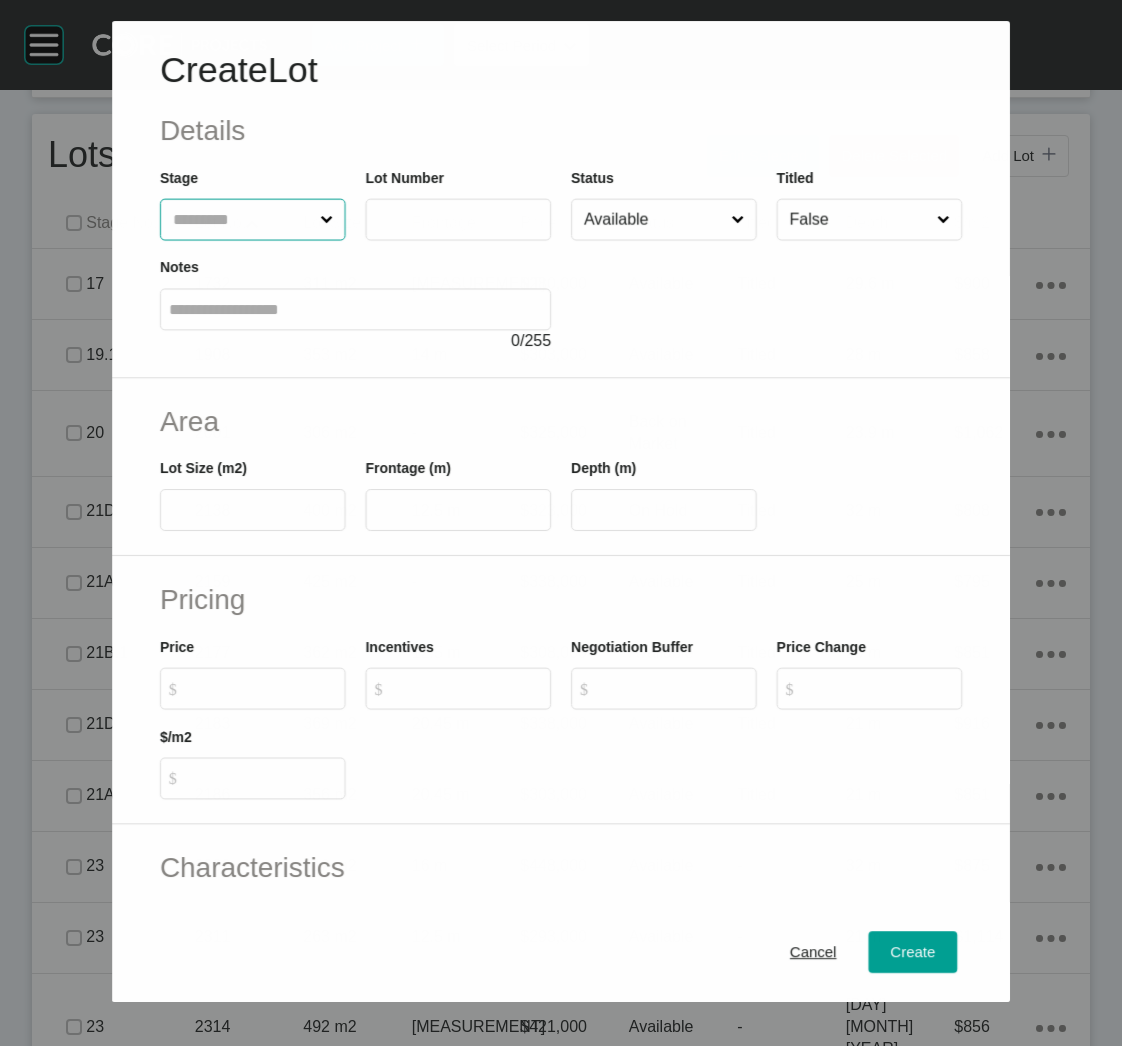 click at bounding box center (242, 220) 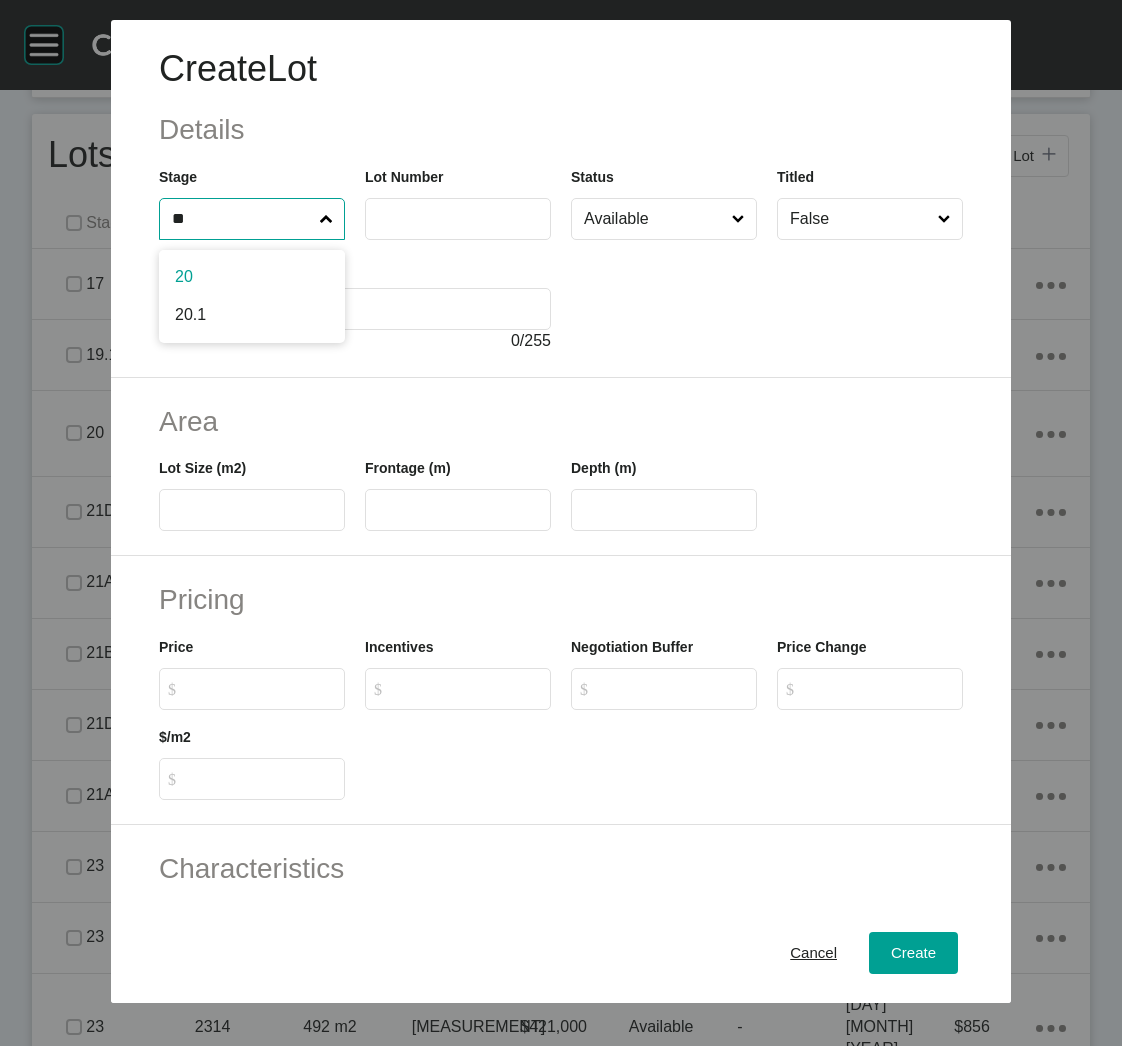 type on "**" 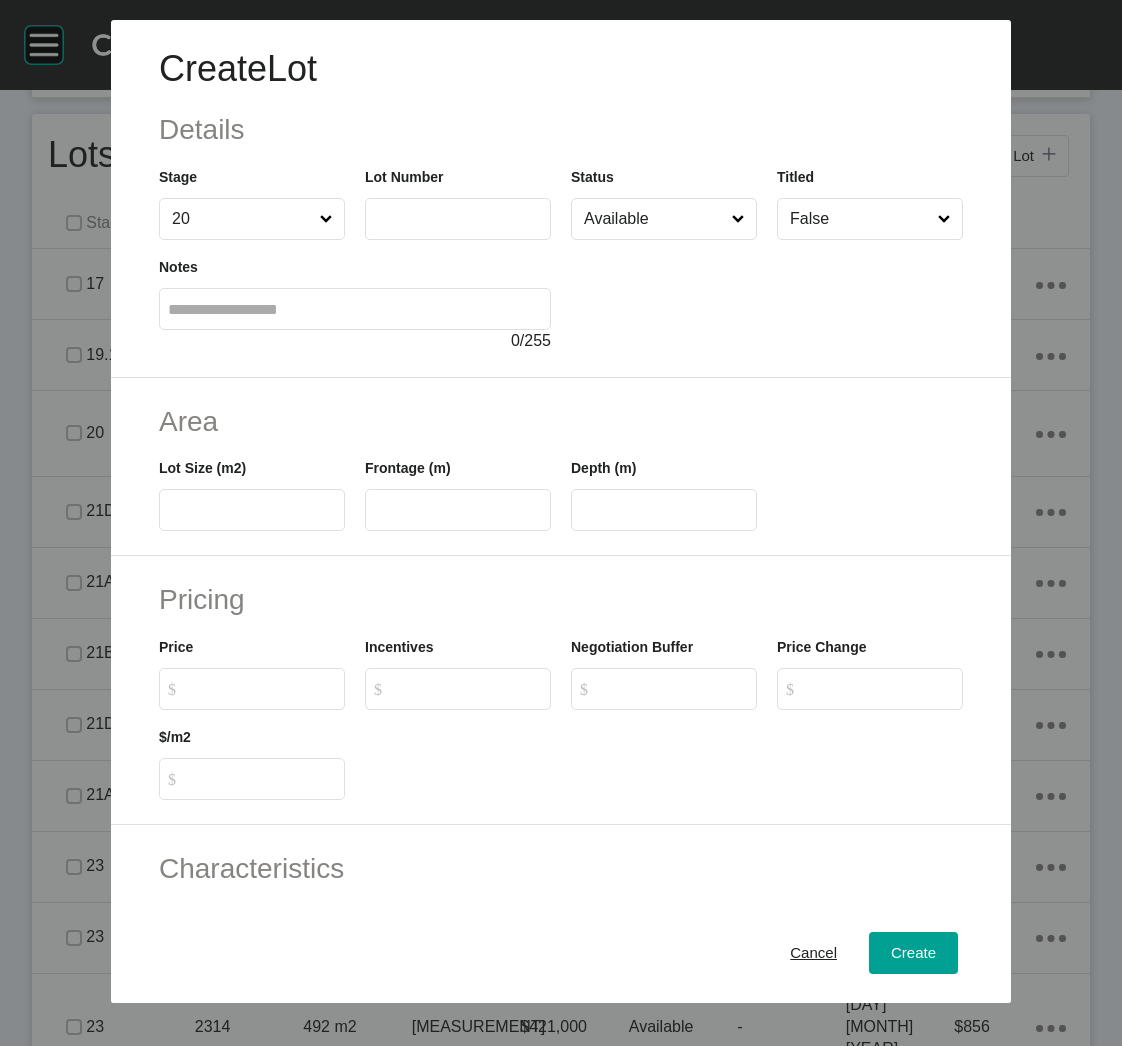 click at bounding box center (458, 218) 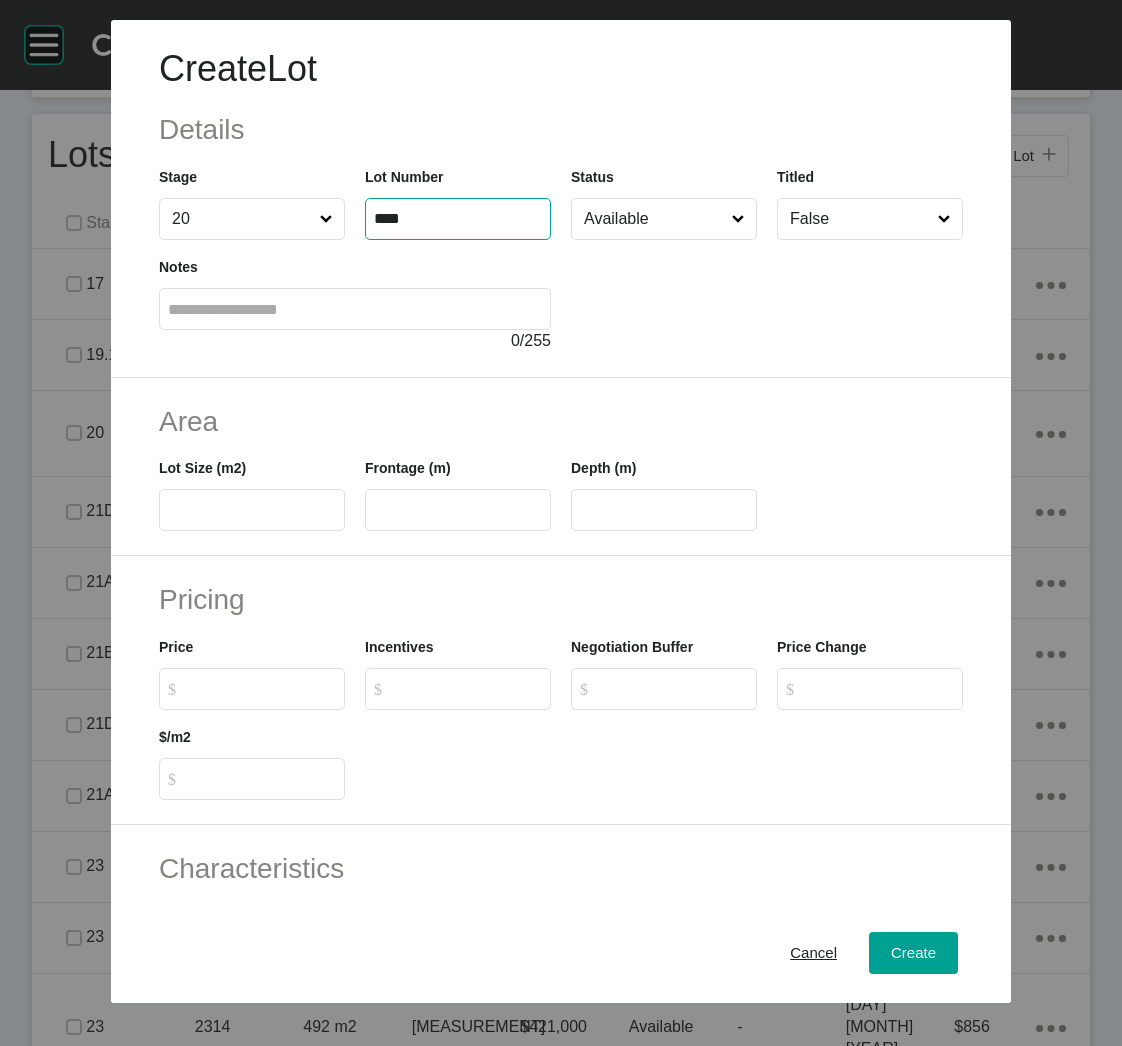 type on "****" 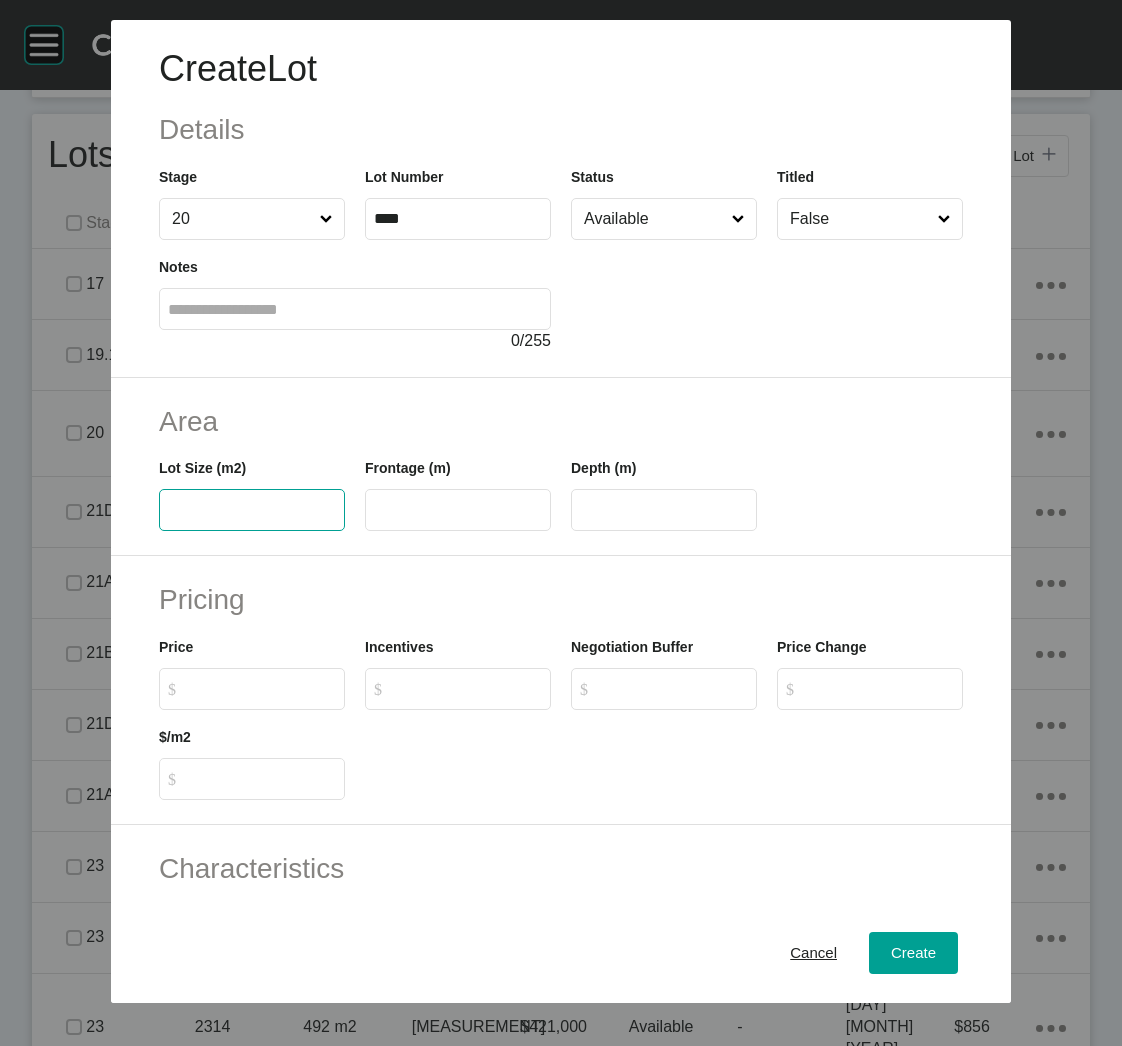 click at bounding box center (252, 510) 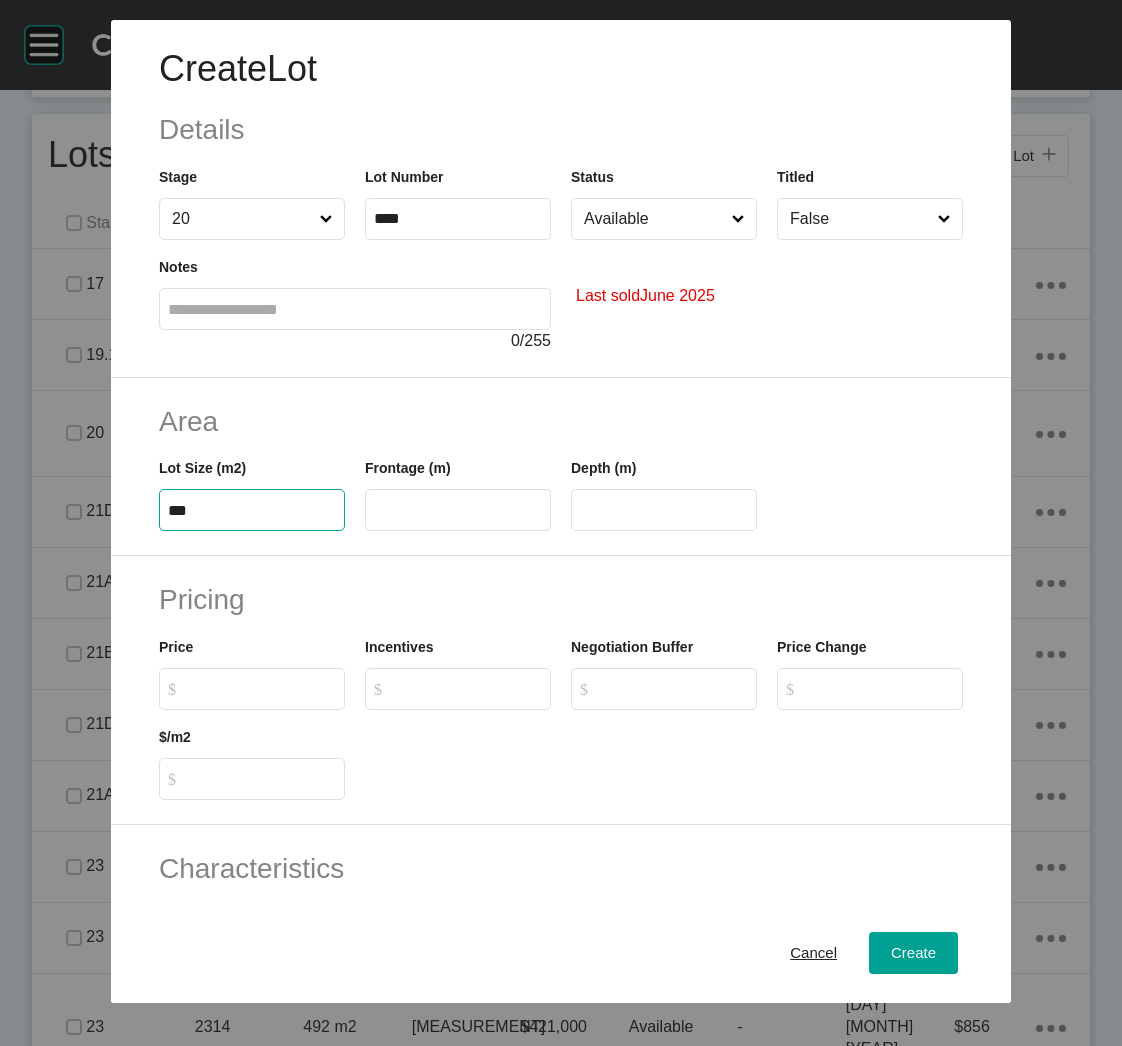 type on "***" 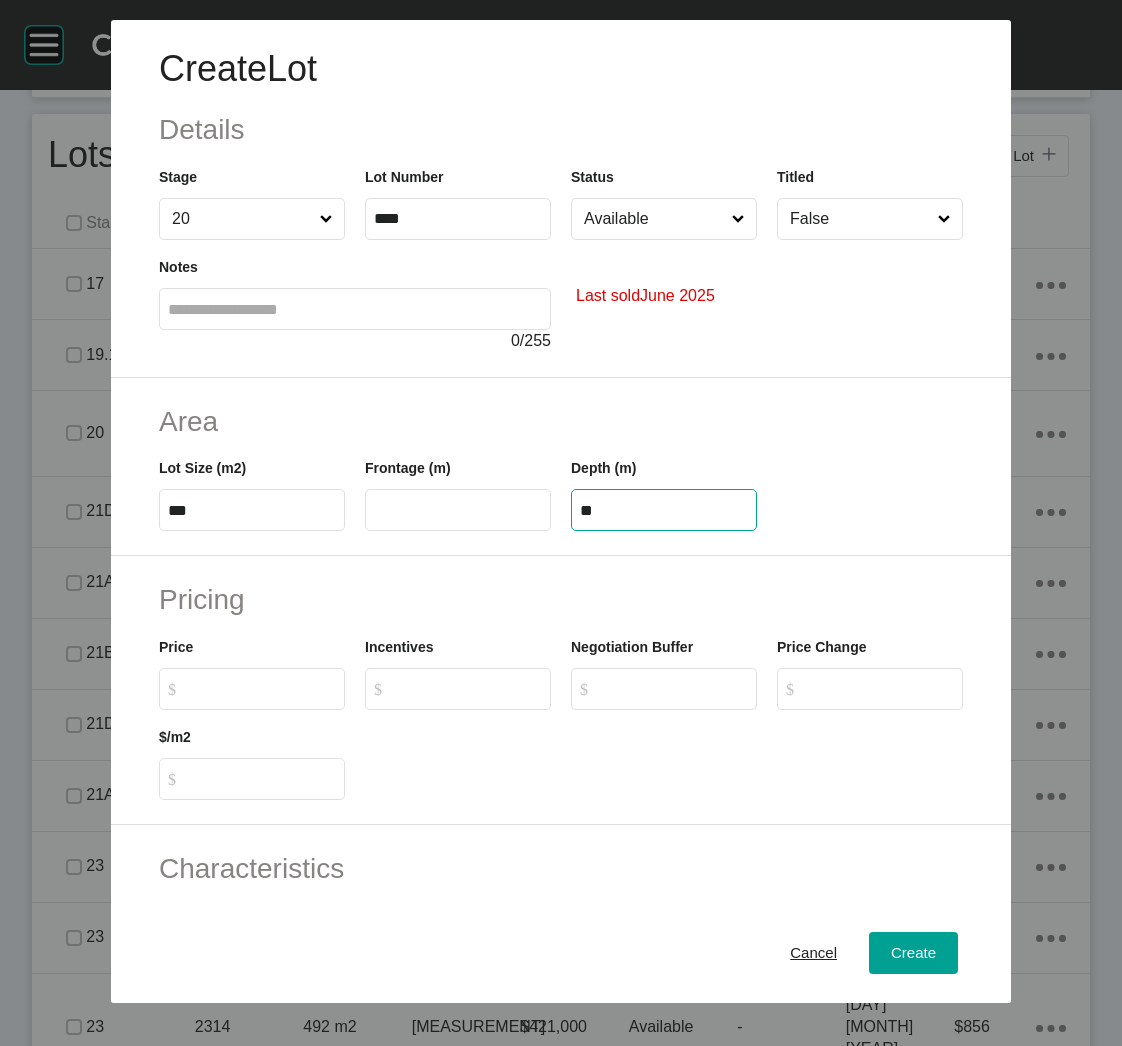 type on "**" 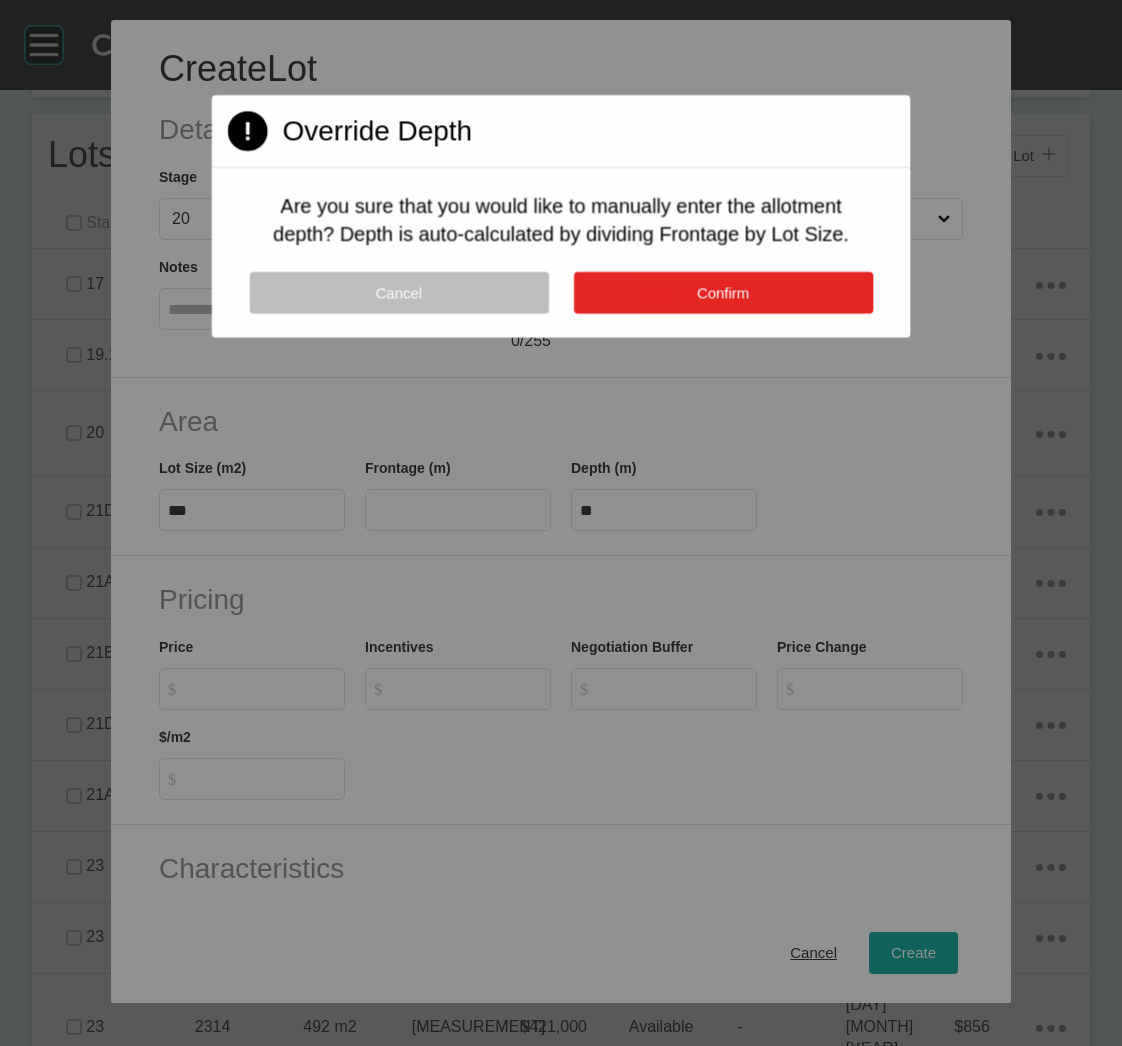 click on "Confirm" at bounding box center [722, 293] 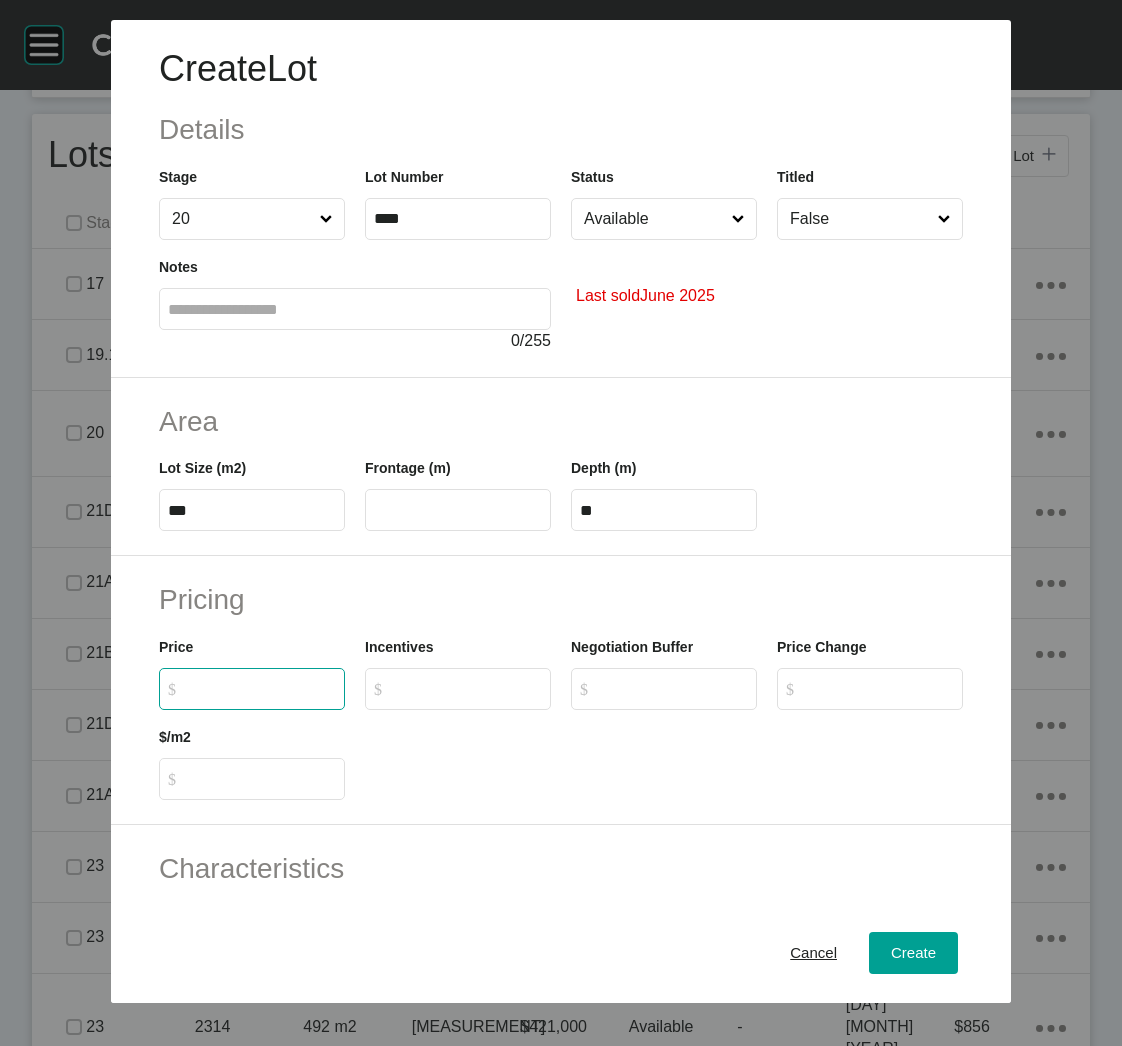 click on "$ Created with Sketch. $" at bounding box center [261, 688] 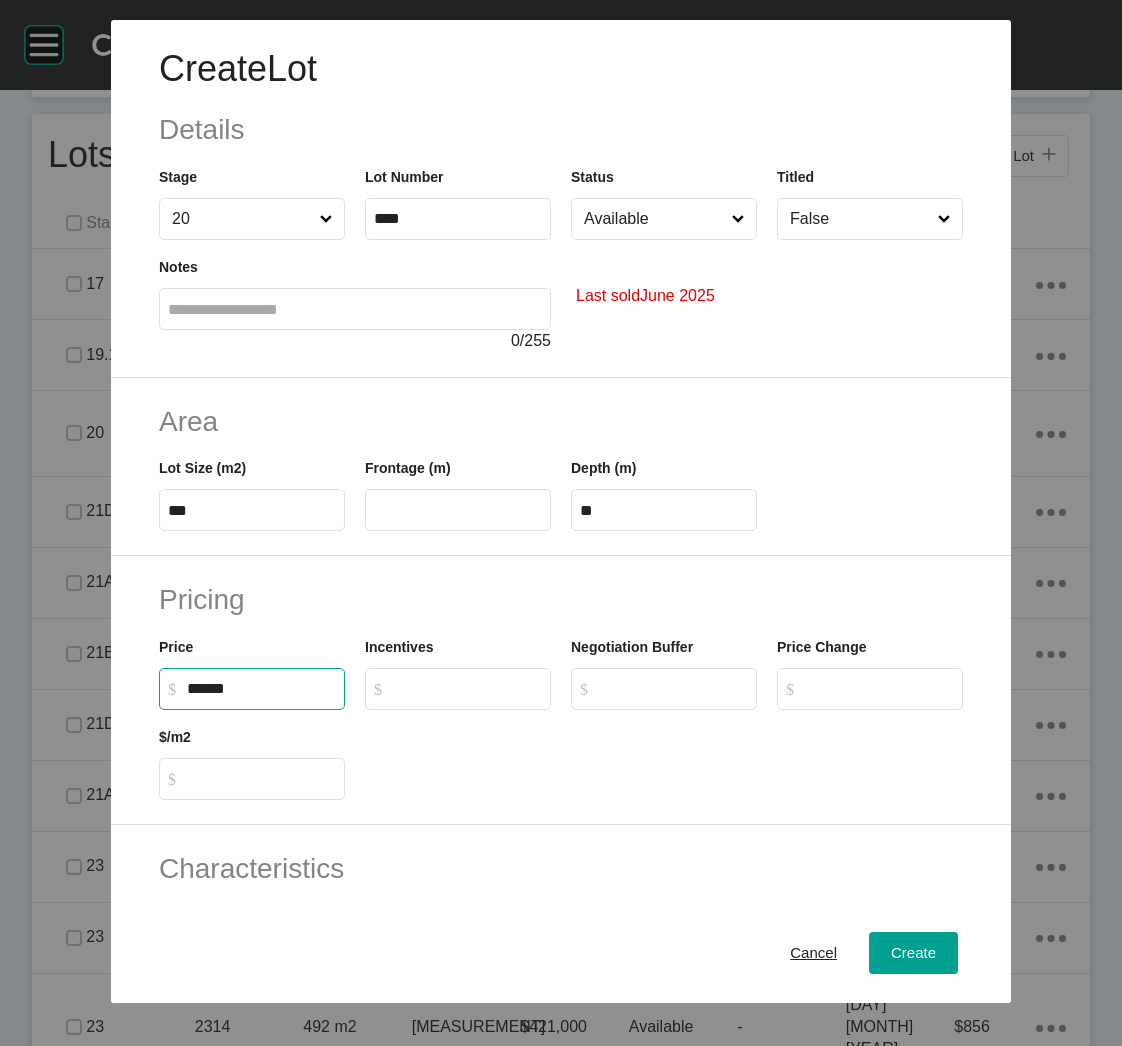 type on "*******" 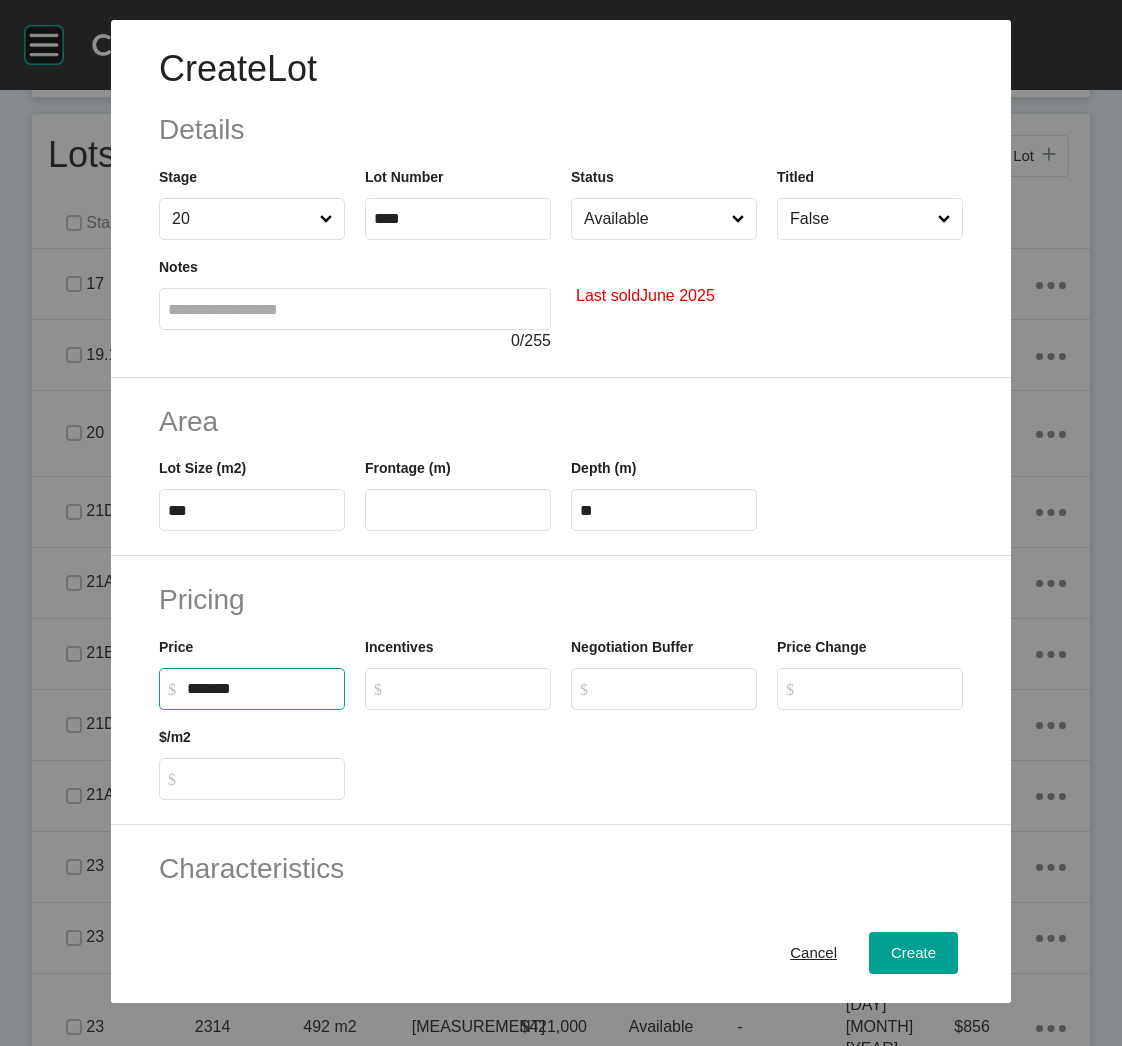 type on "*" 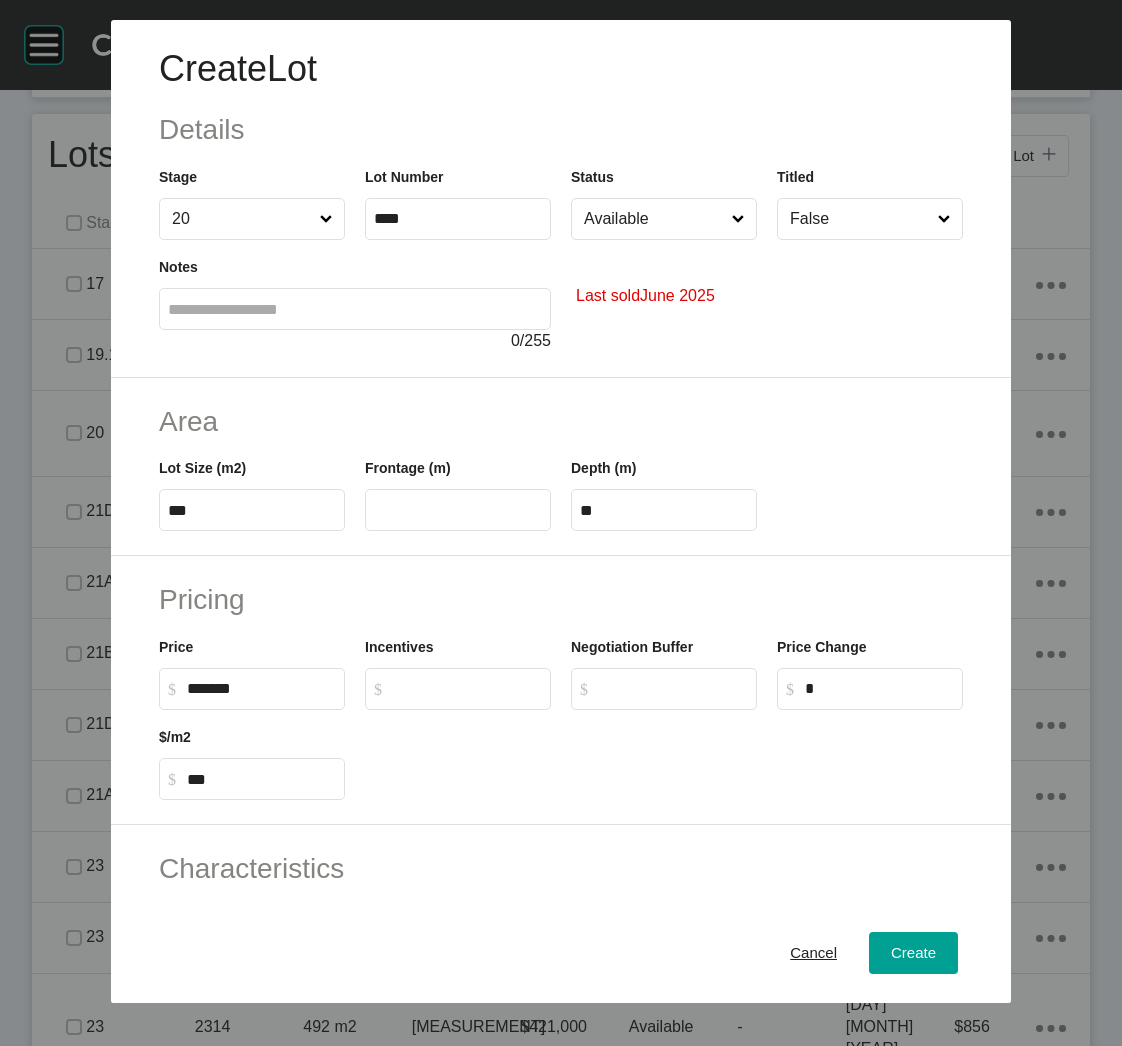 click at bounding box center [664, 755] 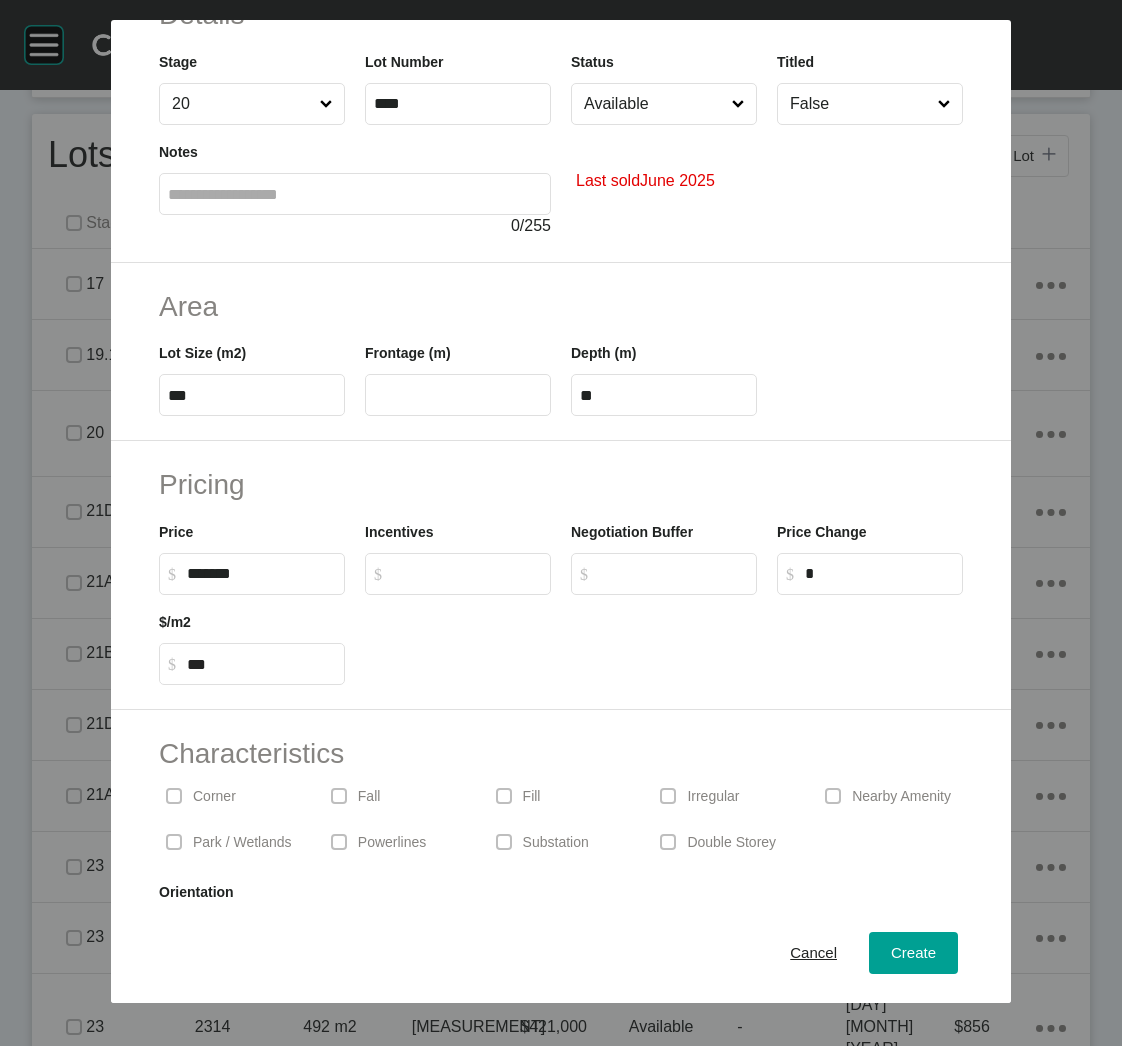 scroll, scrollTop: 0, scrollLeft: 0, axis: both 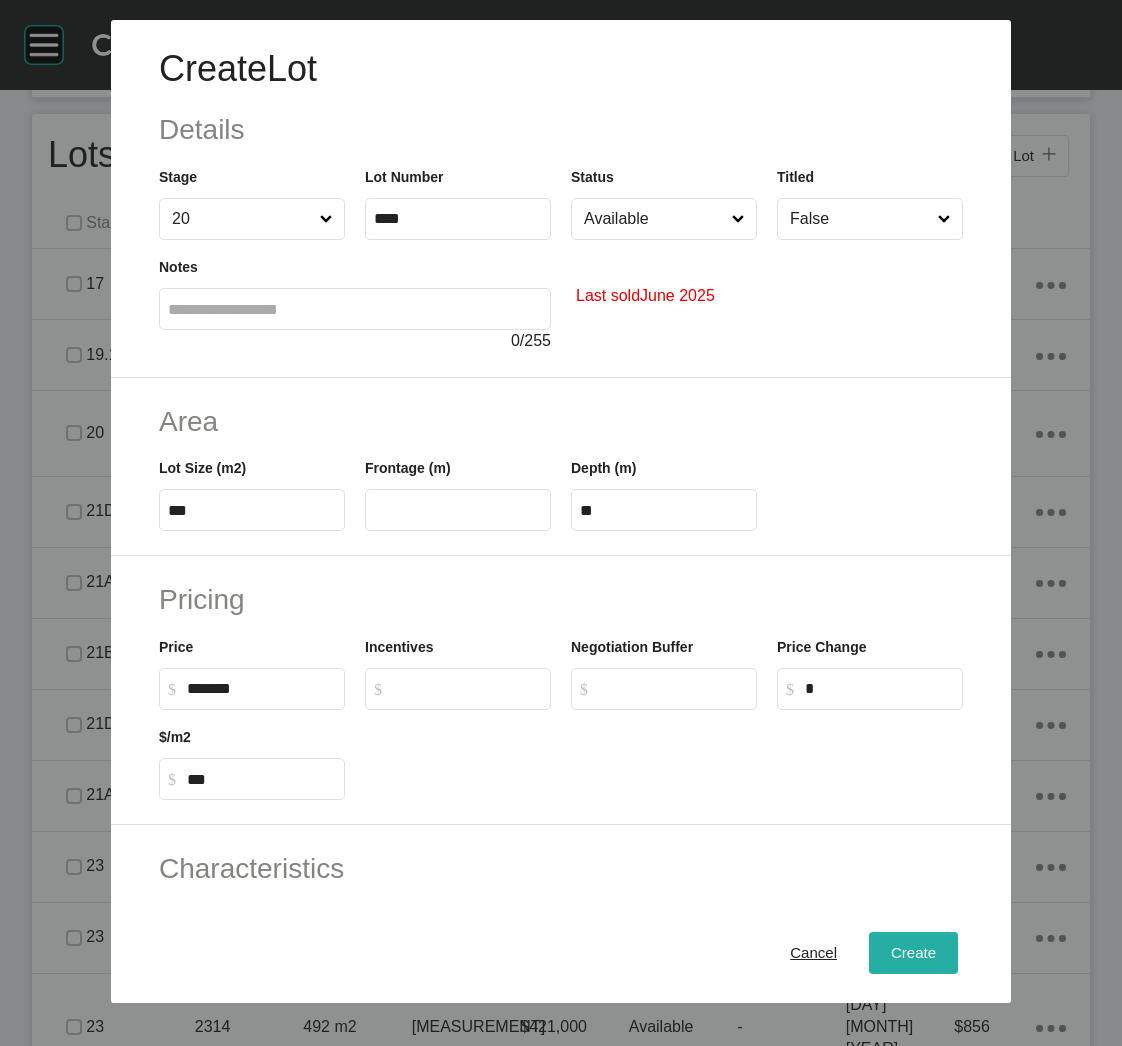 click on "Create" at bounding box center [913, 953] 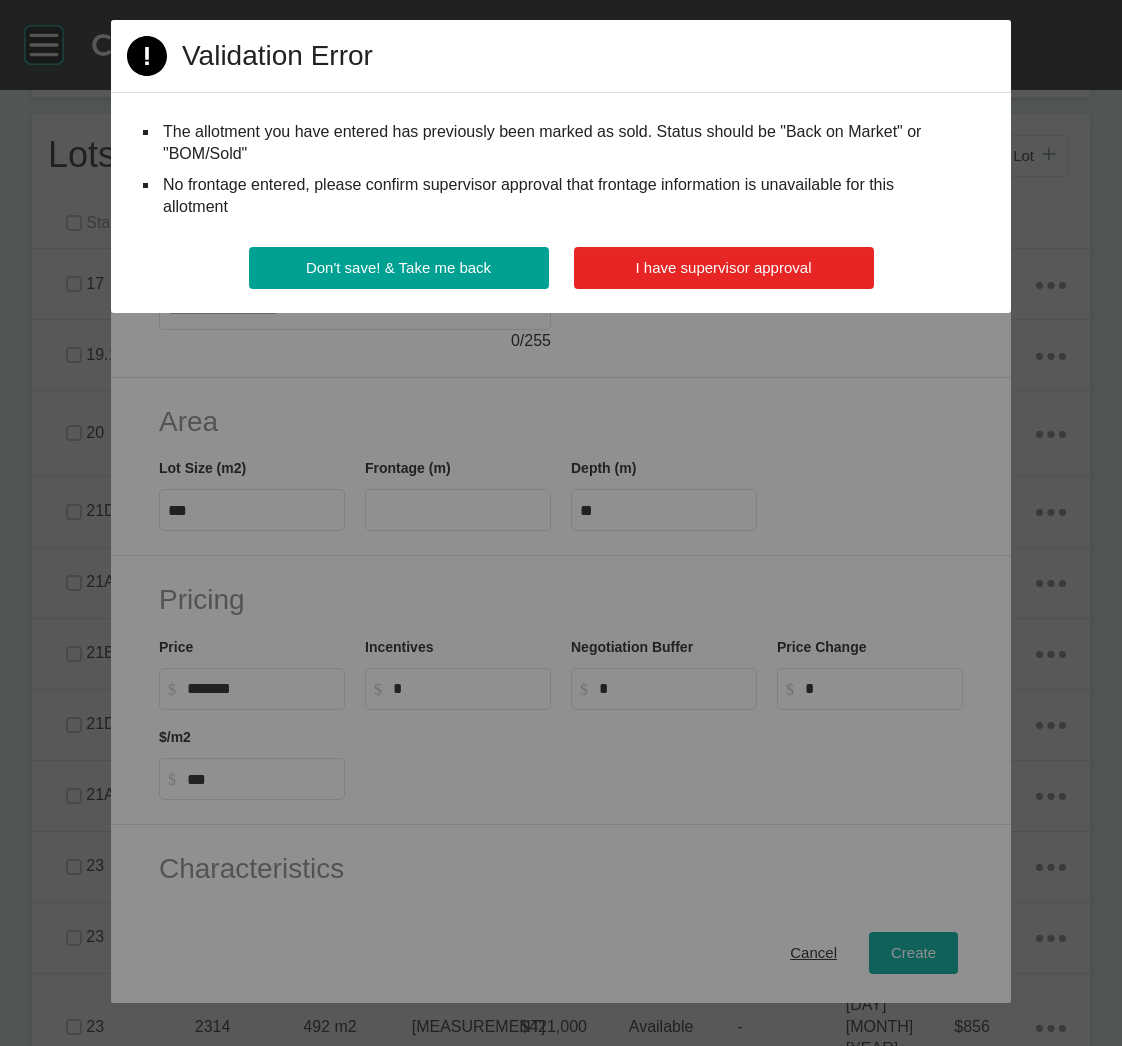 click on "I have supervisor approval" at bounding box center (724, 267) 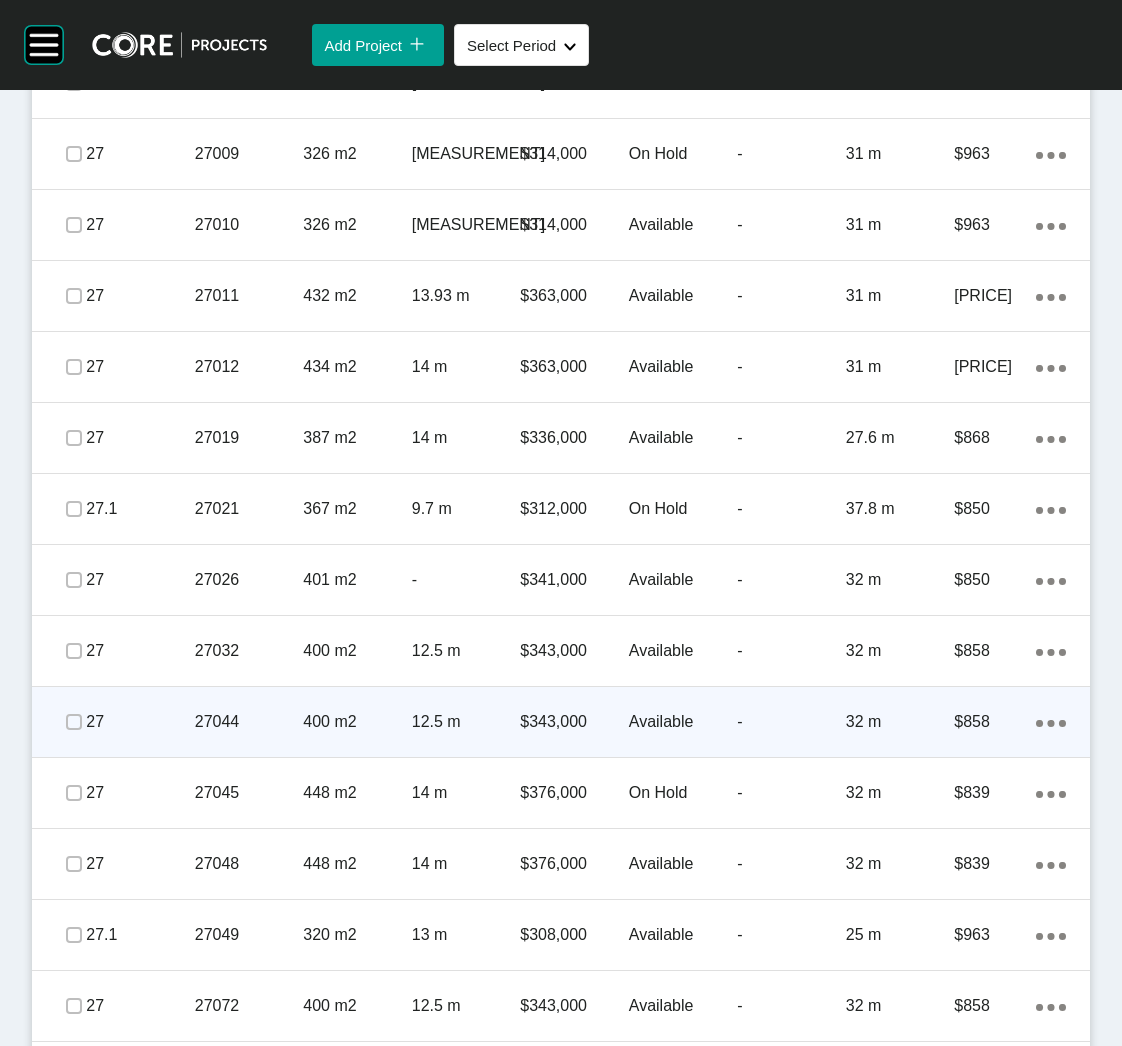 scroll, scrollTop: 5642, scrollLeft: 0, axis: vertical 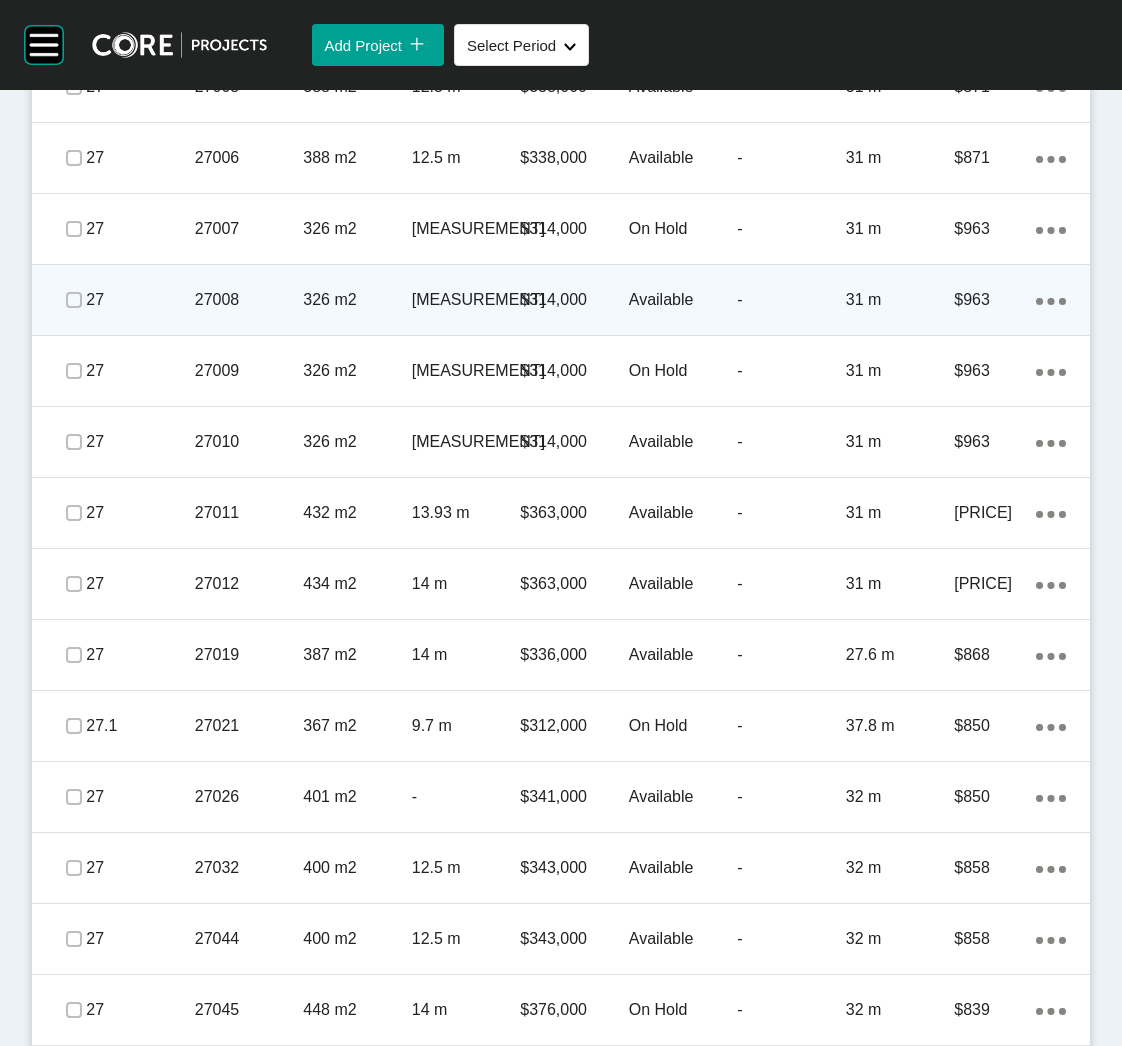 click on "27008" at bounding box center [249, 300] 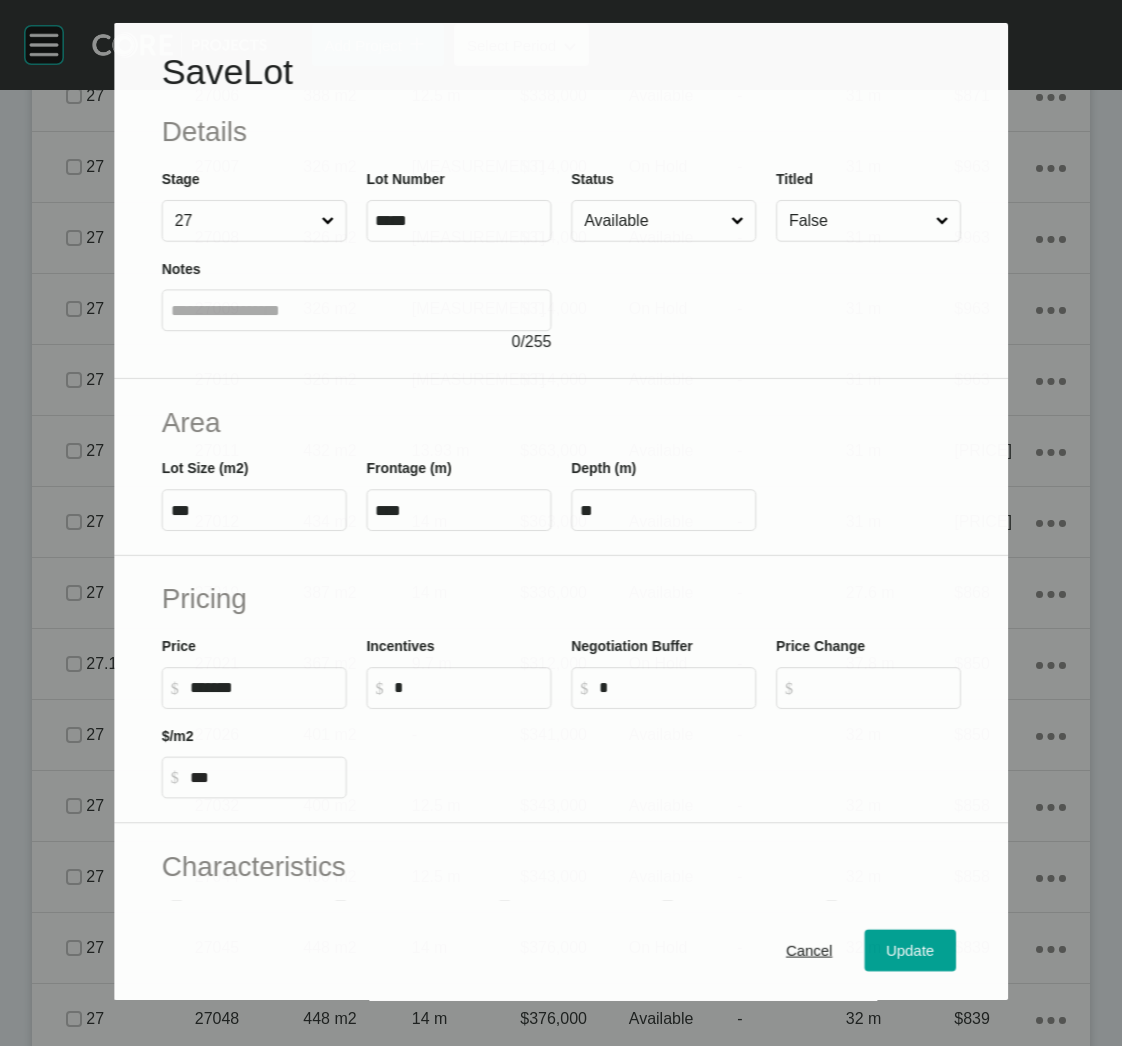 scroll, scrollTop: 5579, scrollLeft: 0, axis: vertical 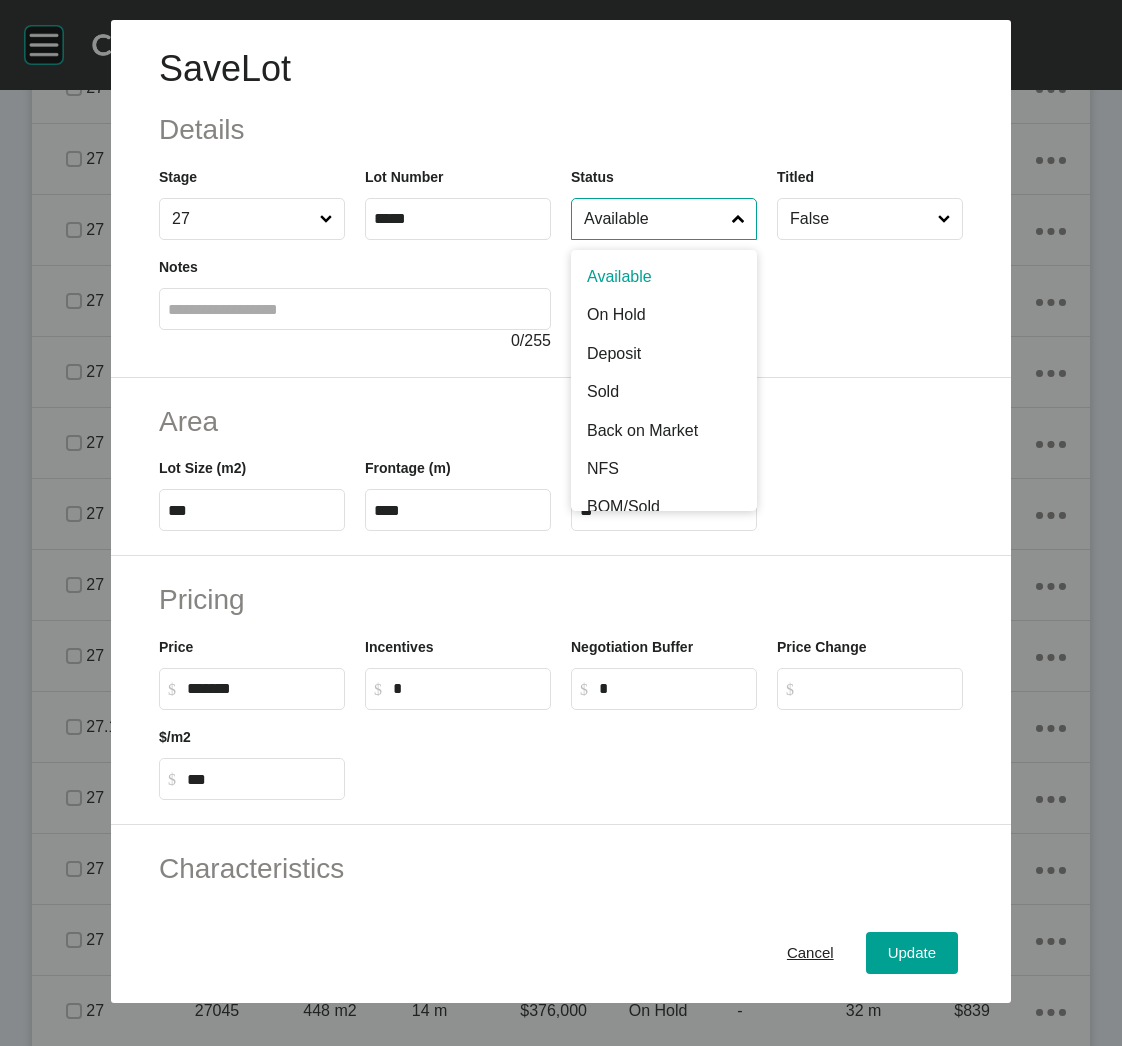 click on "Available" at bounding box center (654, 219) 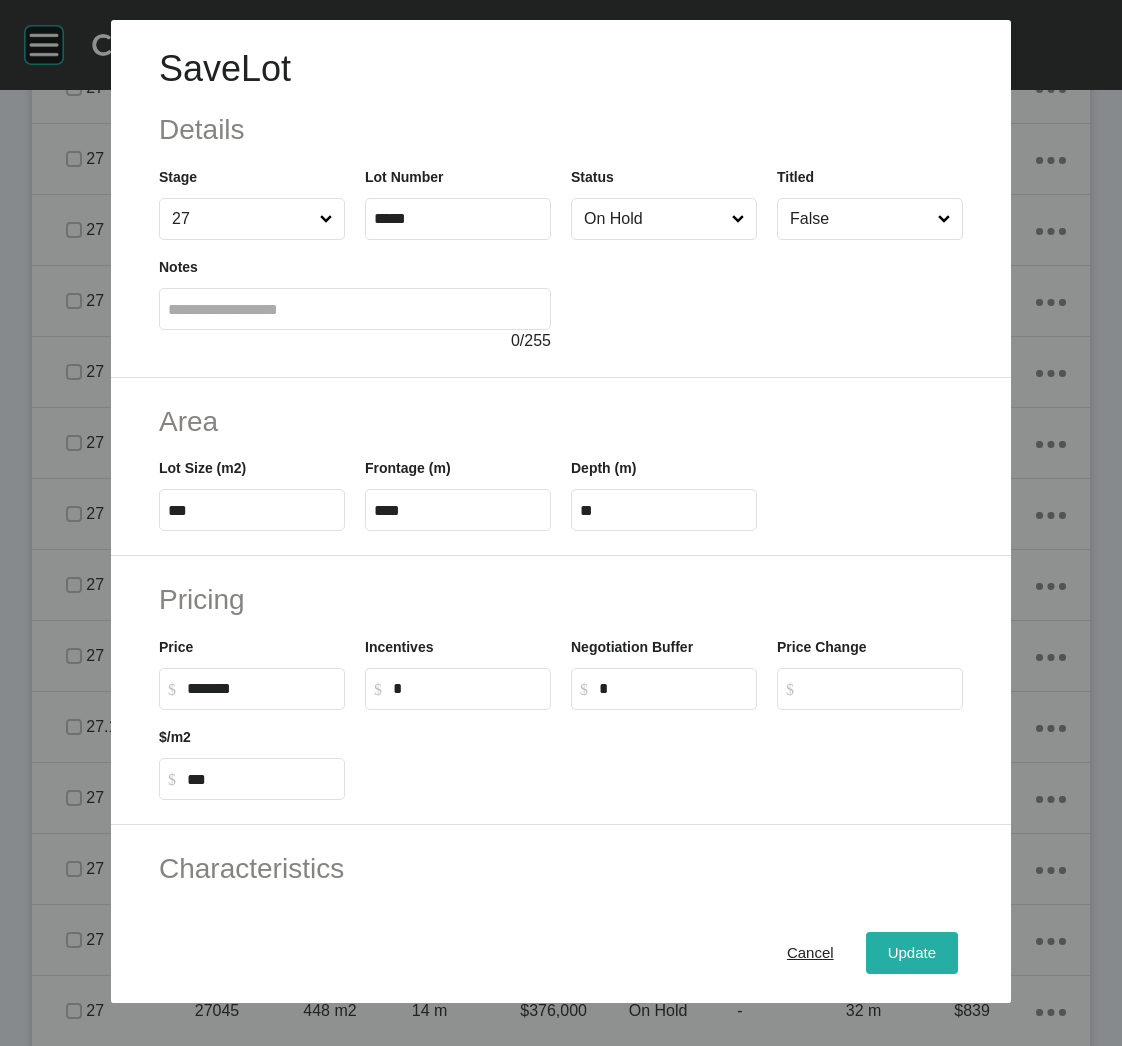 click on "Update" at bounding box center (912, 953) 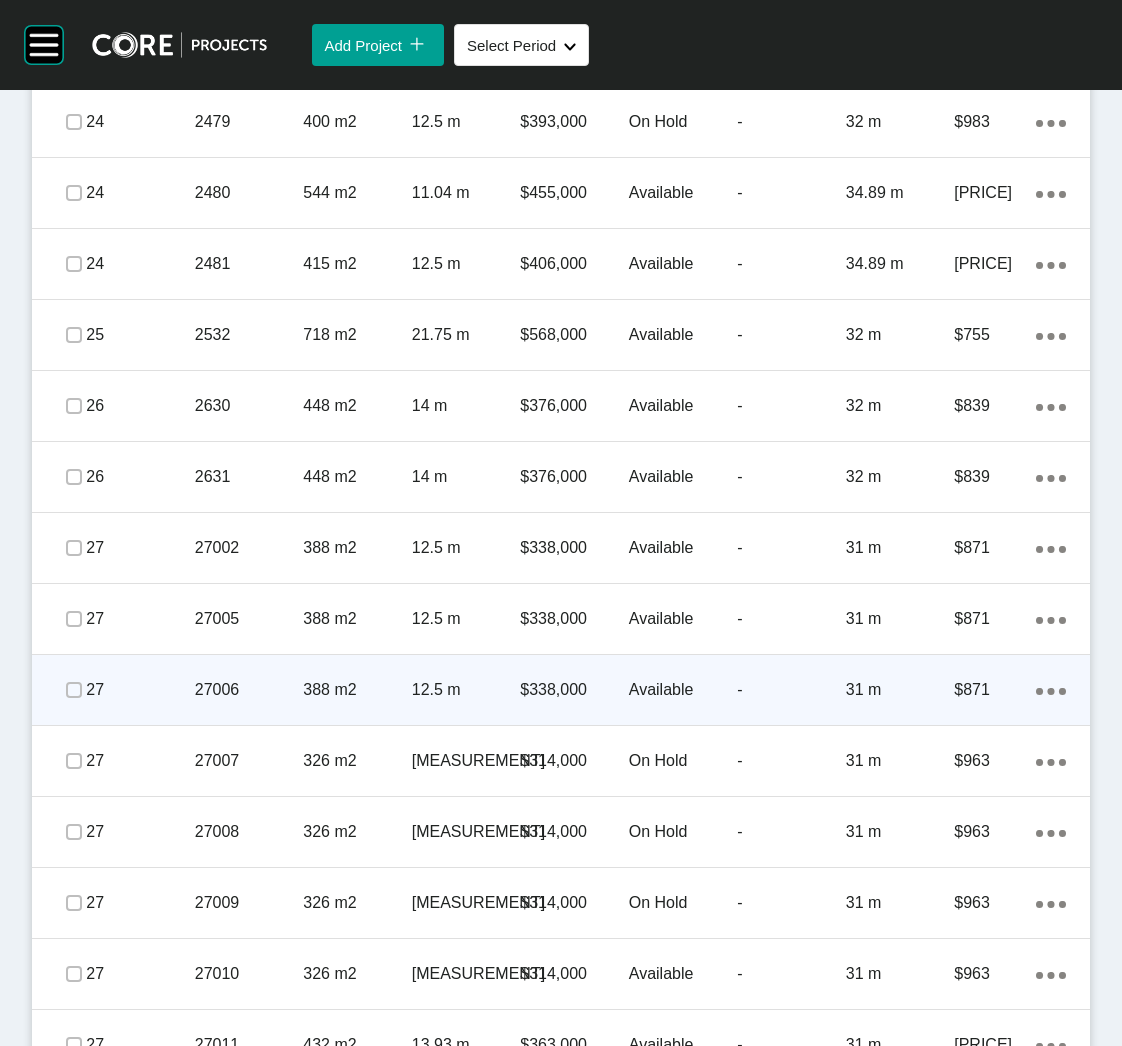 scroll, scrollTop: 5260, scrollLeft: 0, axis: vertical 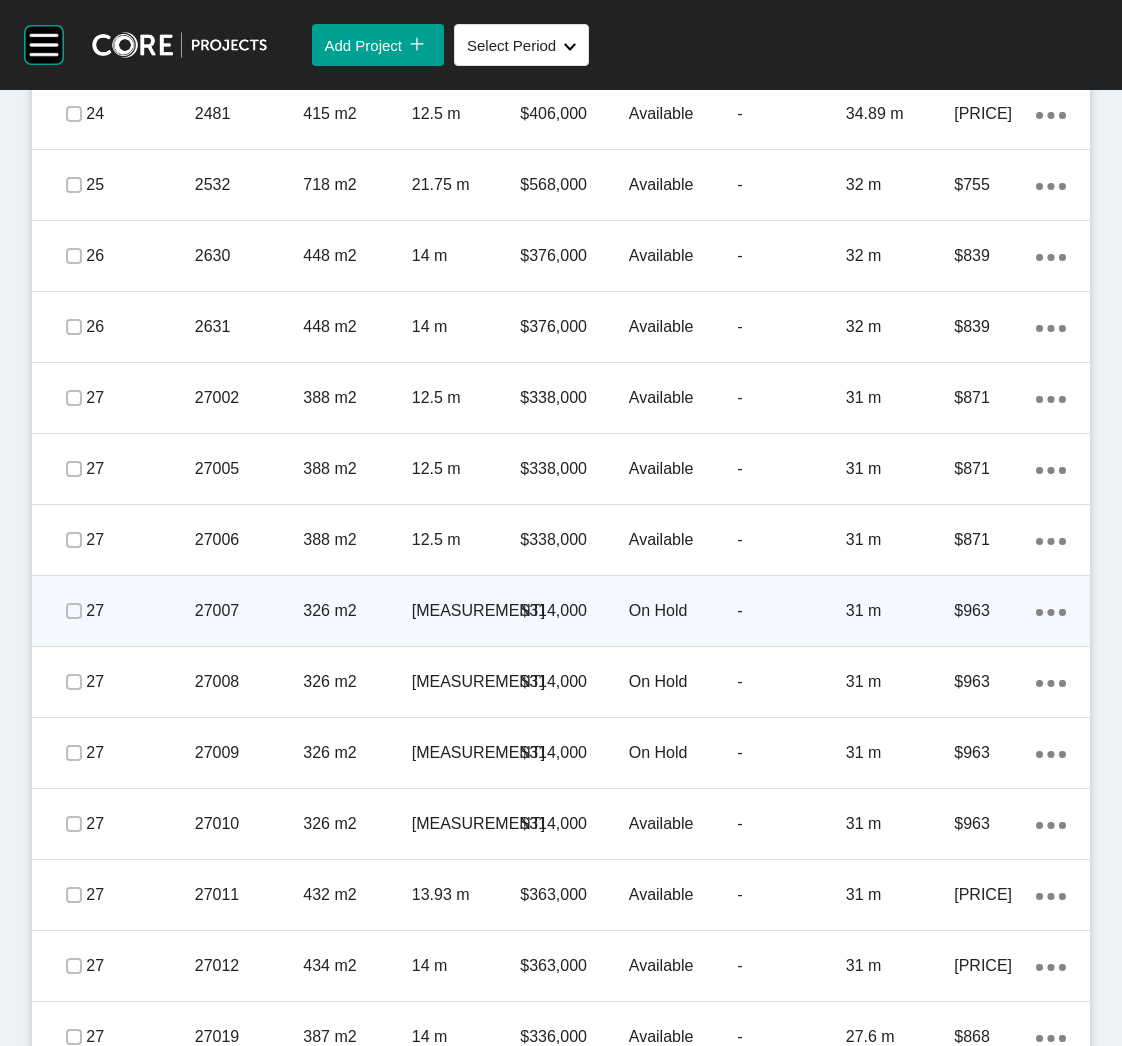 click on "326 m2" at bounding box center [357, 611] 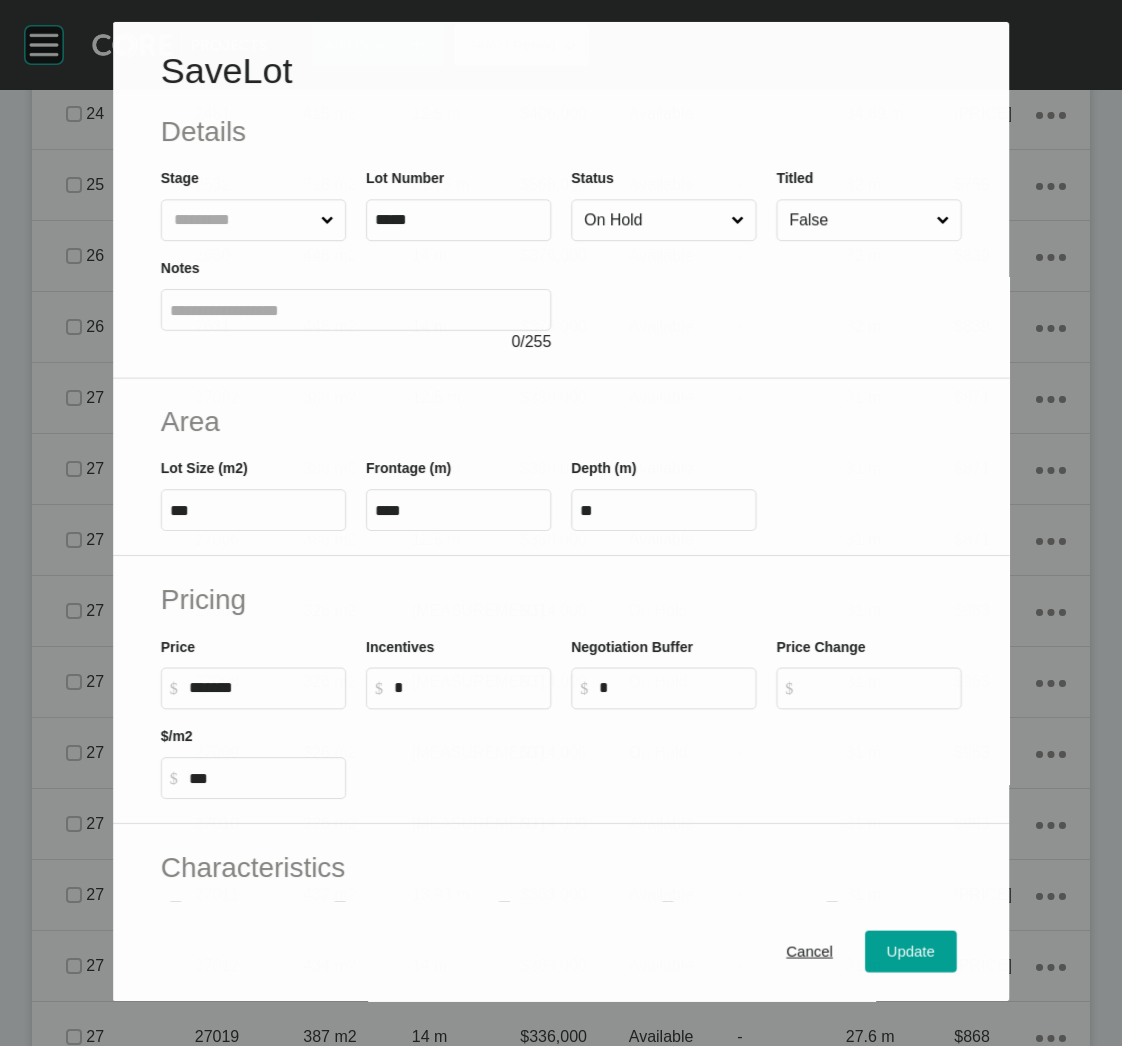 click on "On Hold" at bounding box center (653, 220) 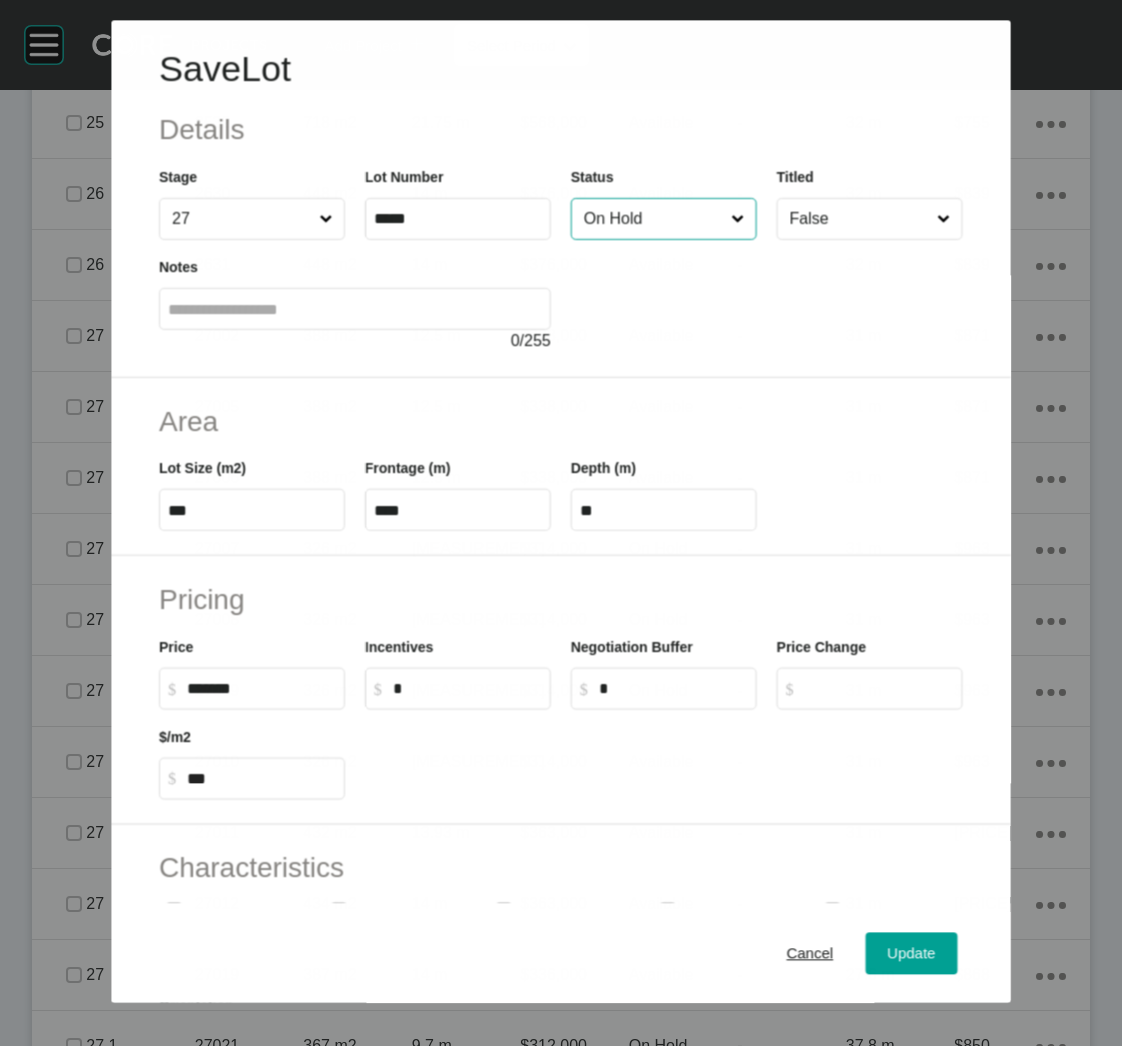 scroll, scrollTop: 5198, scrollLeft: 0, axis: vertical 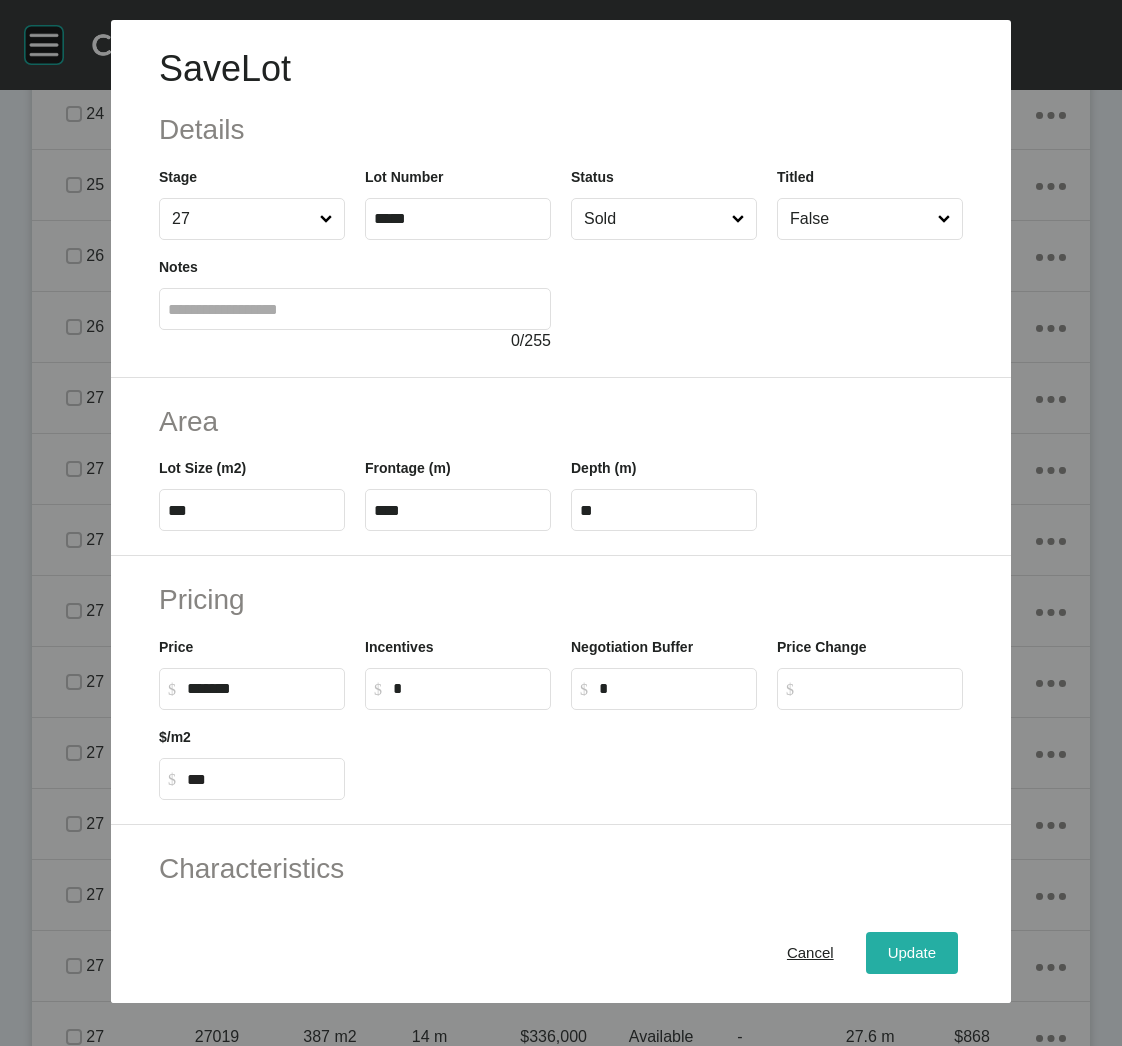 click on "Update" at bounding box center [912, 953] 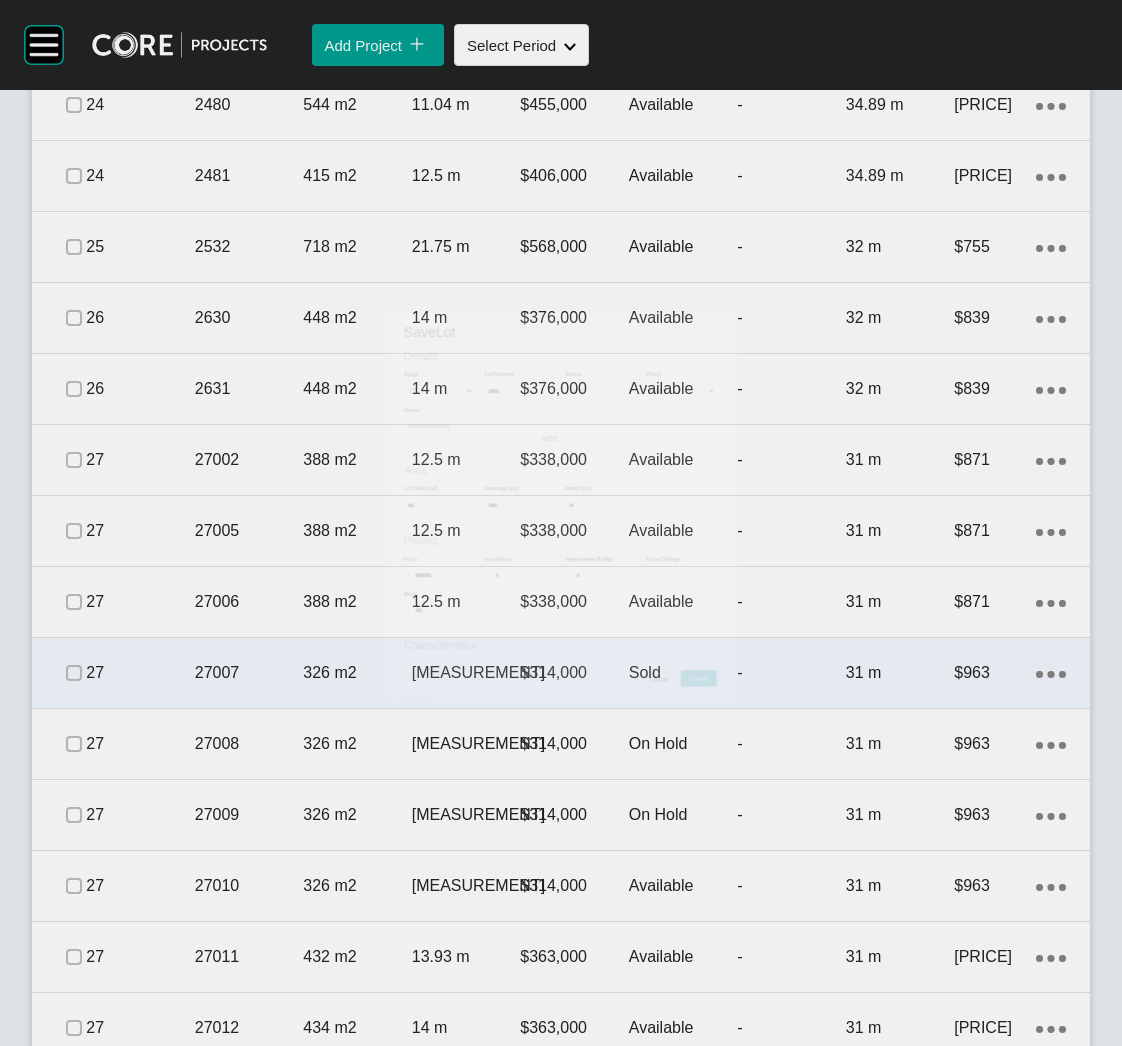 scroll, scrollTop: 5260, scrollLeft: 0, axis: vertical 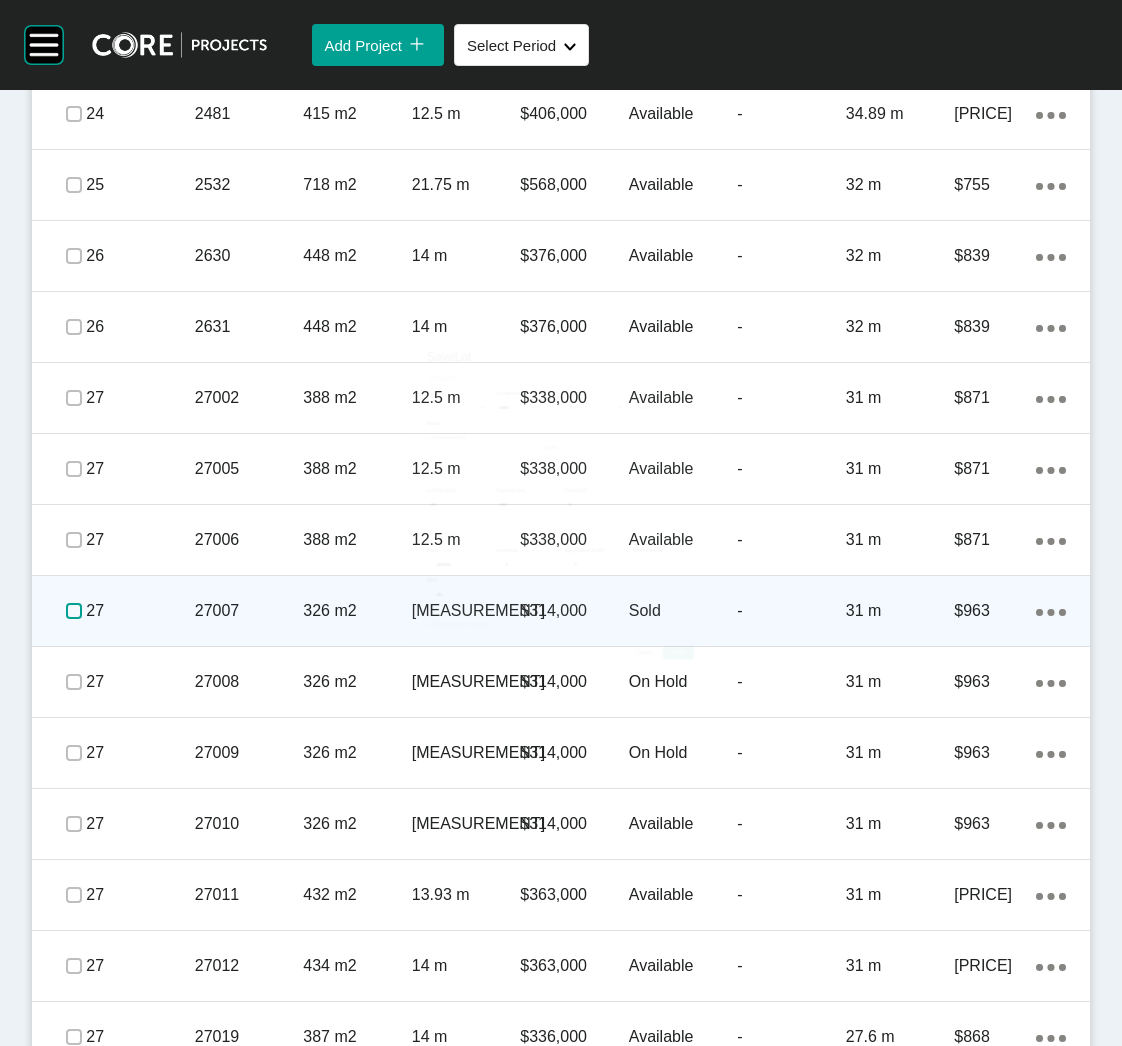 click at bounding box center [74, 611] 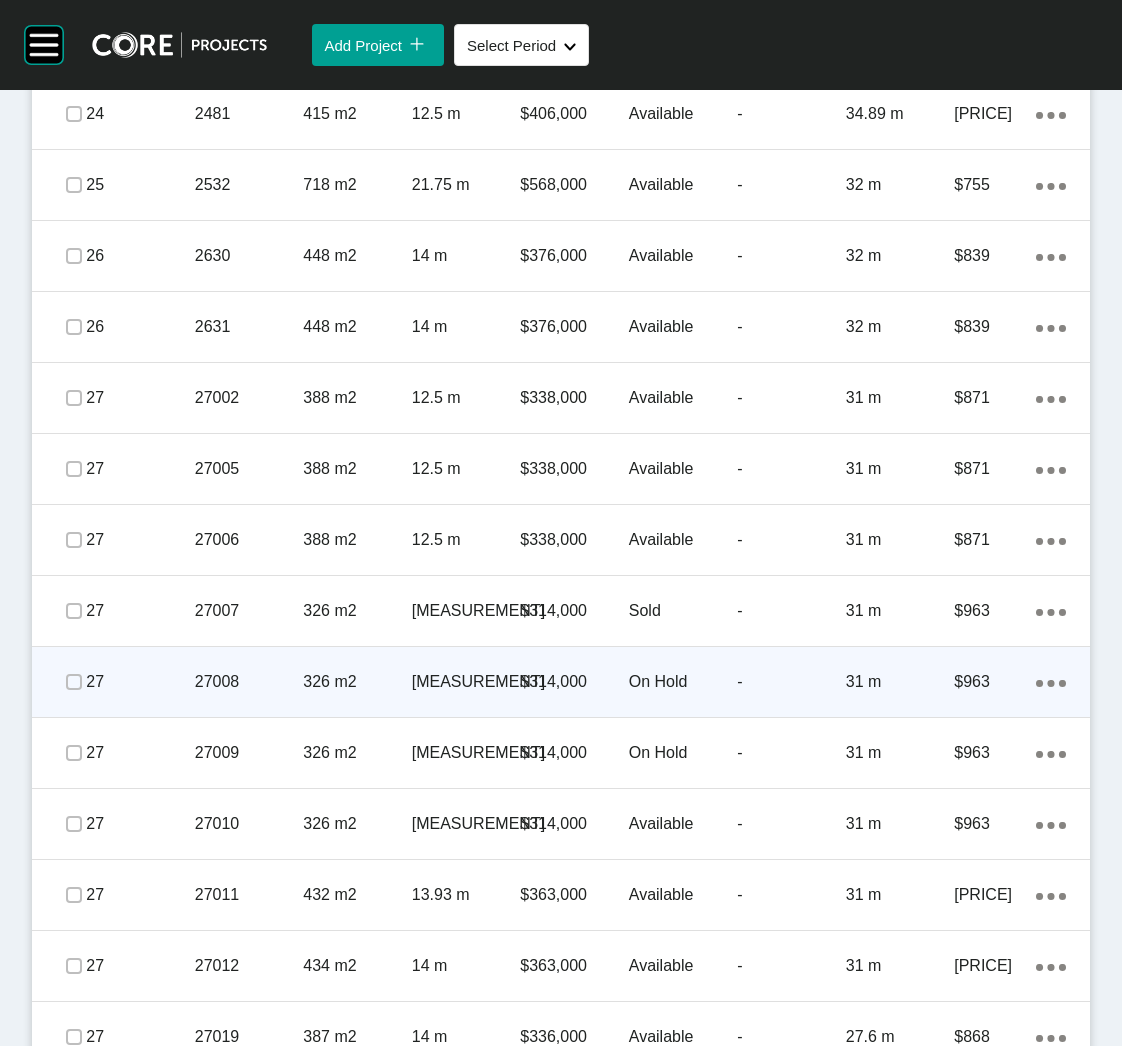 click on "27" at bounding box center [140, 682] 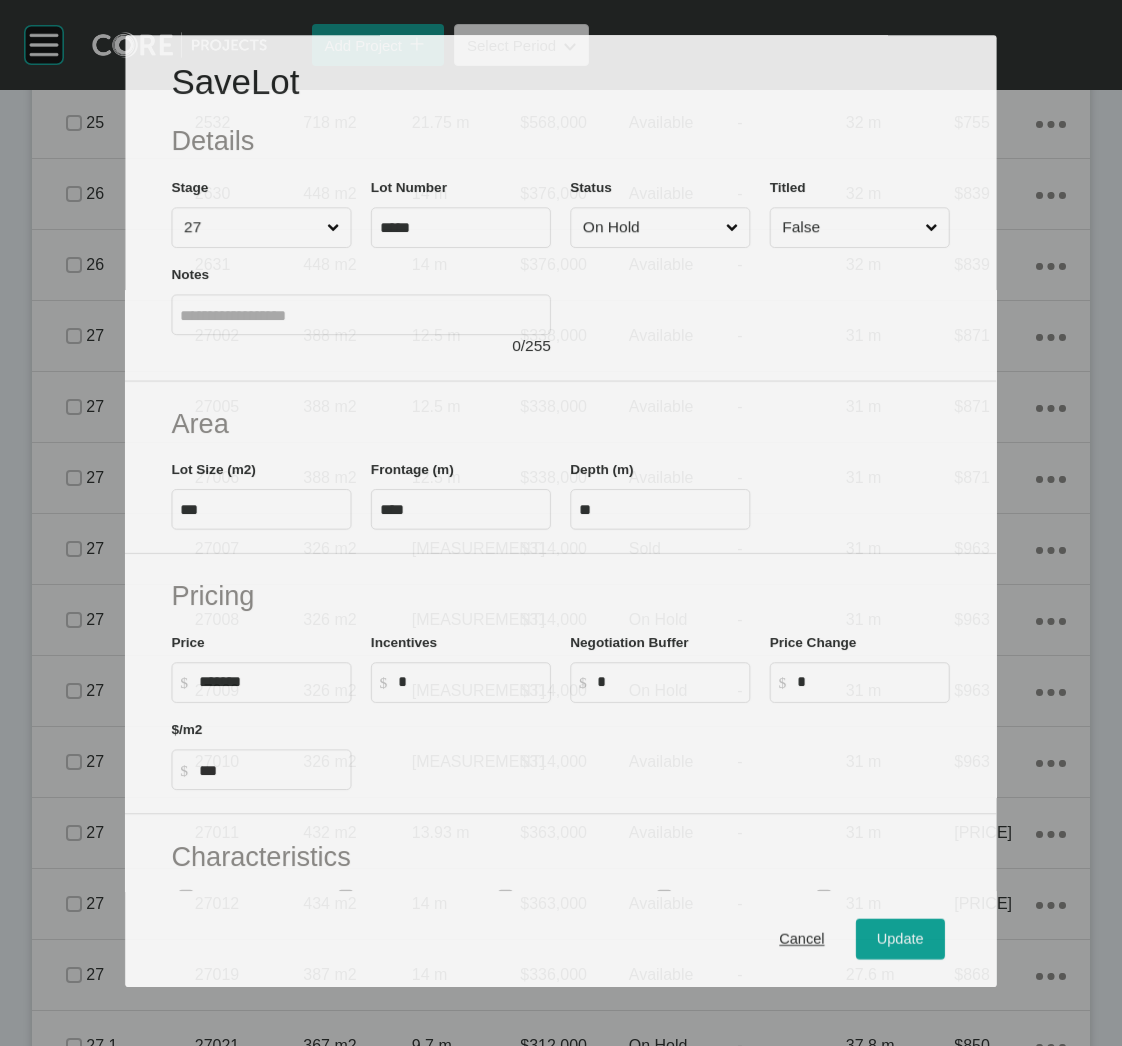 scroll, scrollTop: 5198, scrollLeft: 0, axis: vertical 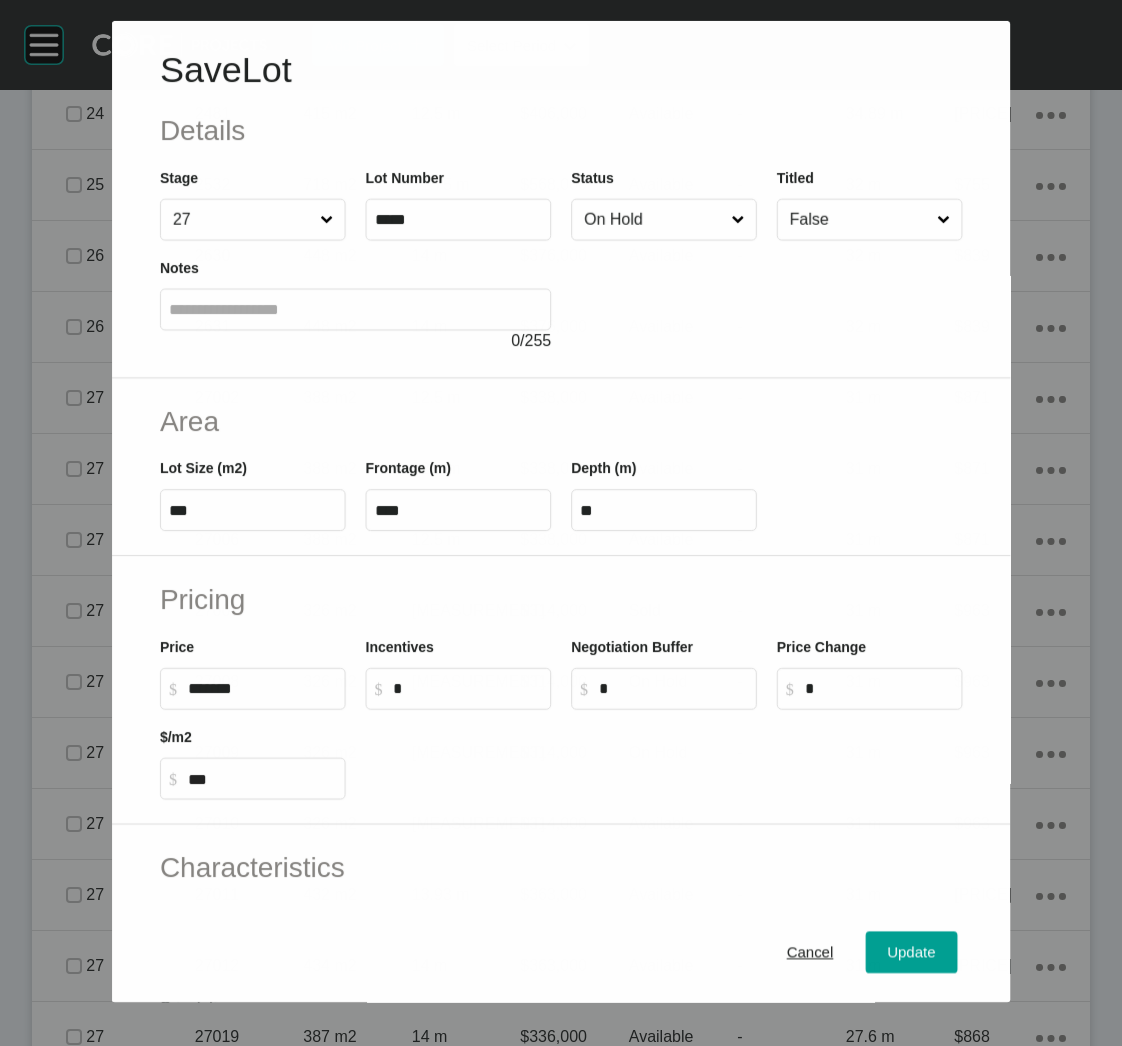 click on "On Hold" at bounding box center [653, 220] 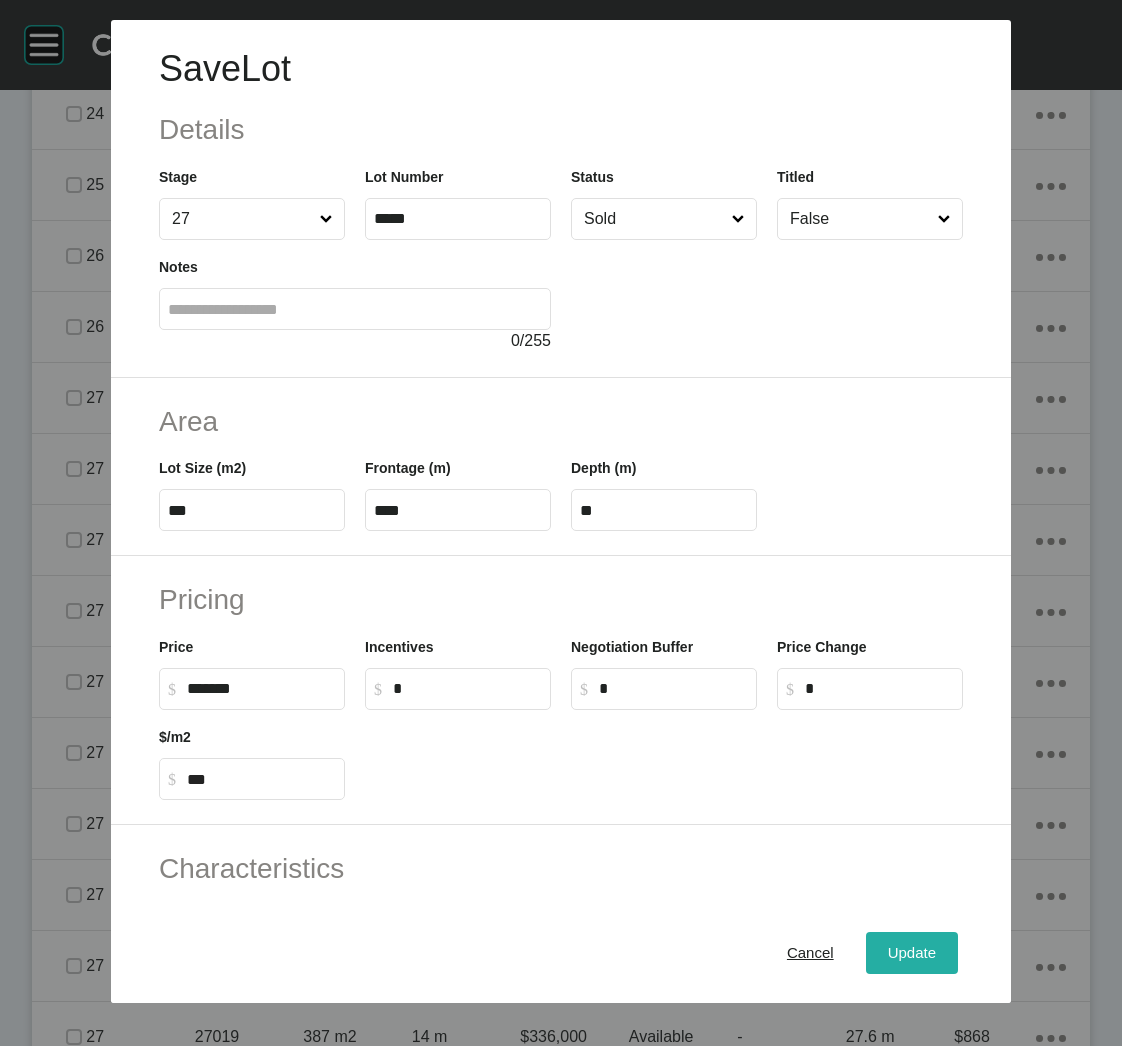 click on "Update" at bounding box center (912, 953) 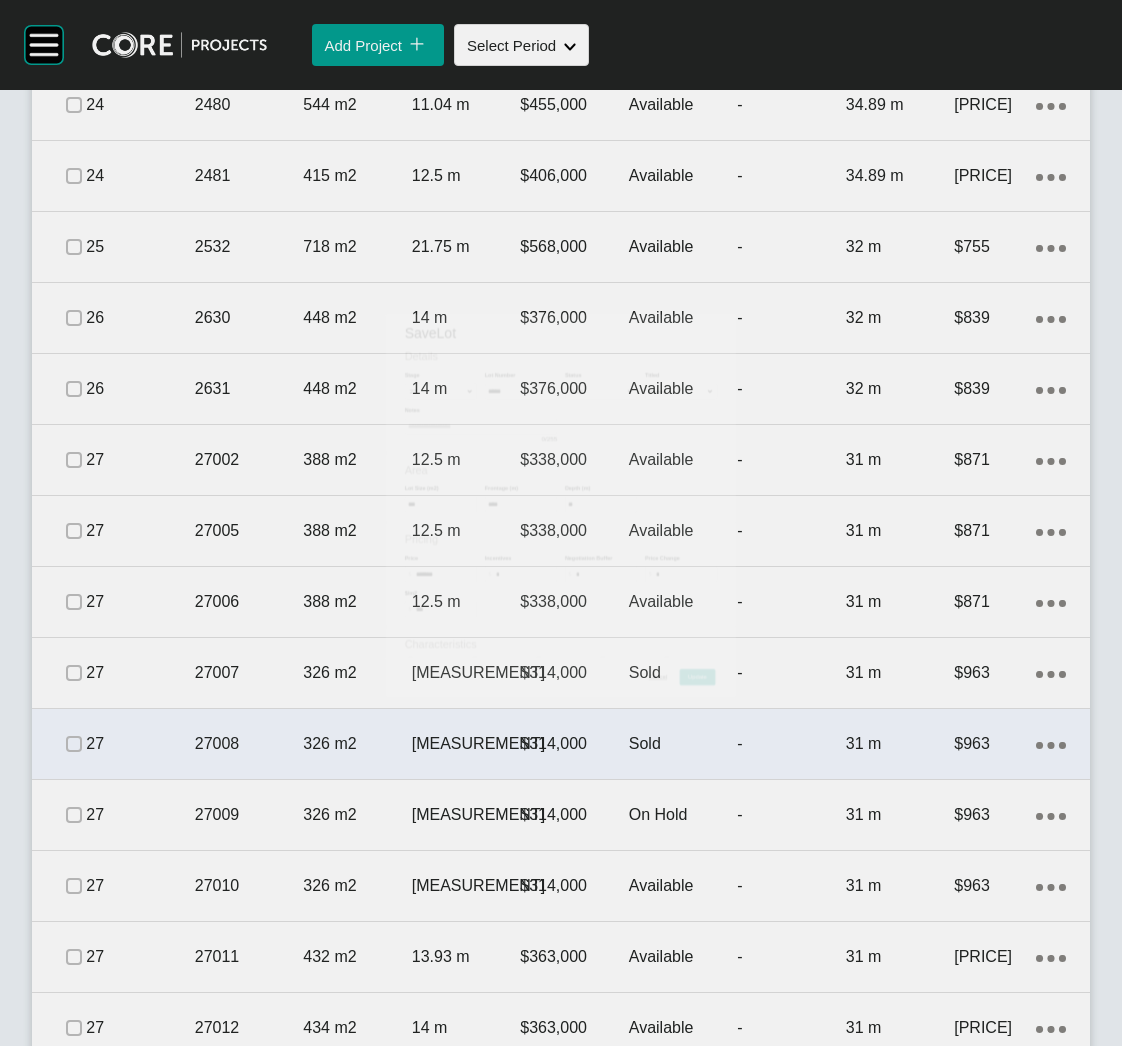 scroll, scrollTop: 5260, scrollLeft: 0, axis: vertical 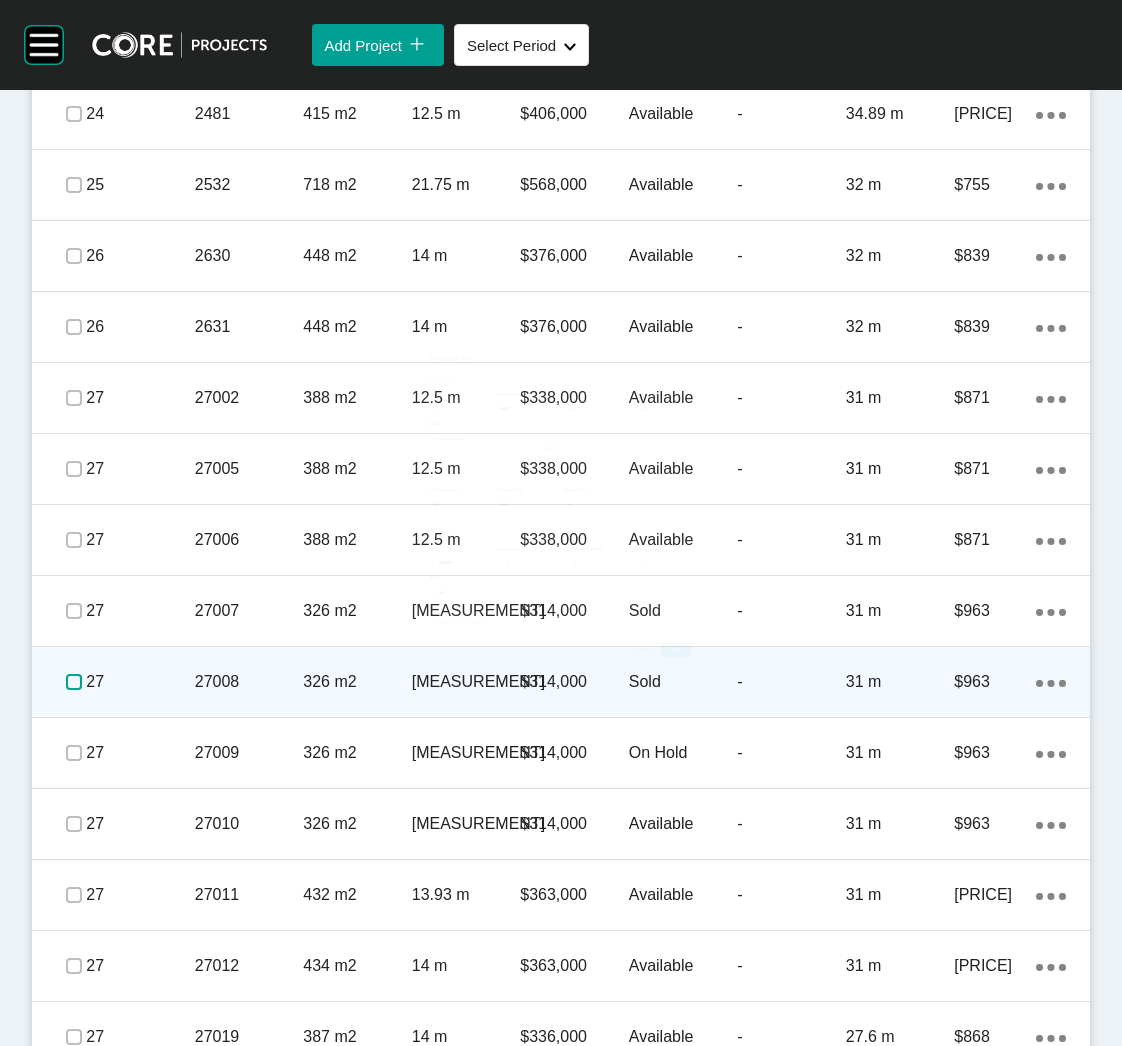 click at bounding box center [74, 682] 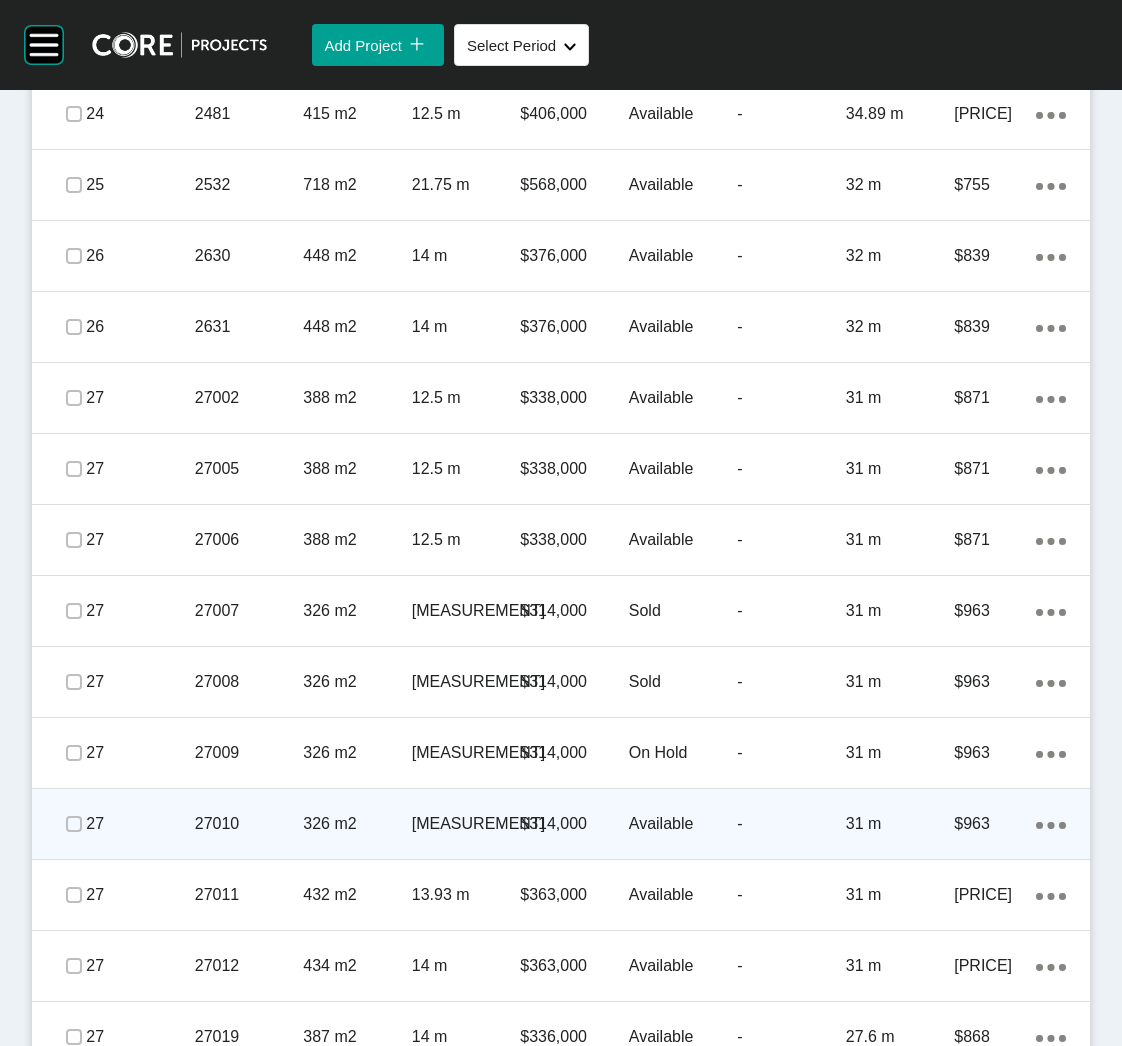 click on "27010" at bounding box center [249, 824] 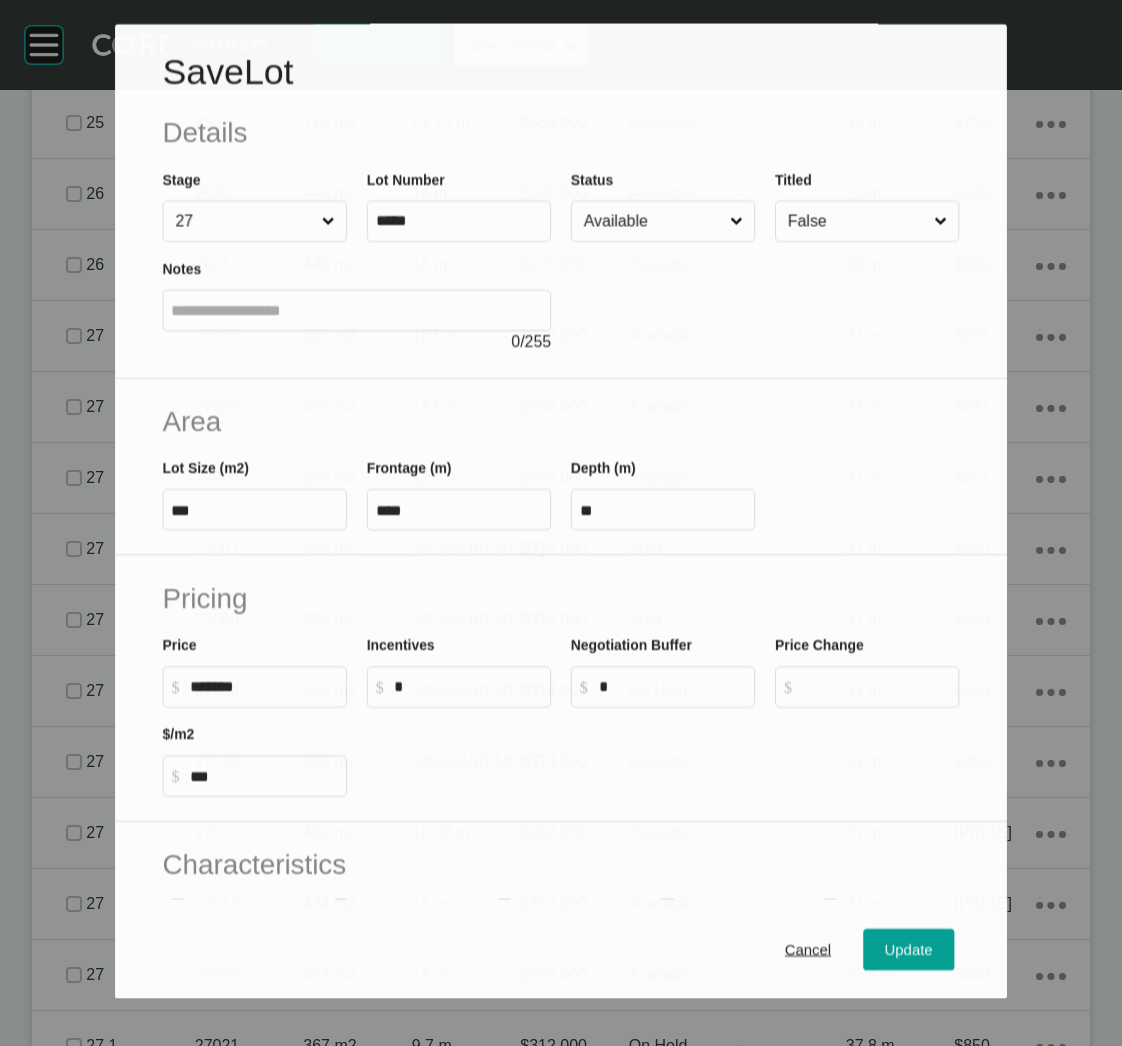 scroll, scrollTop: 5198, scrollLeft: 0, axis: vertical 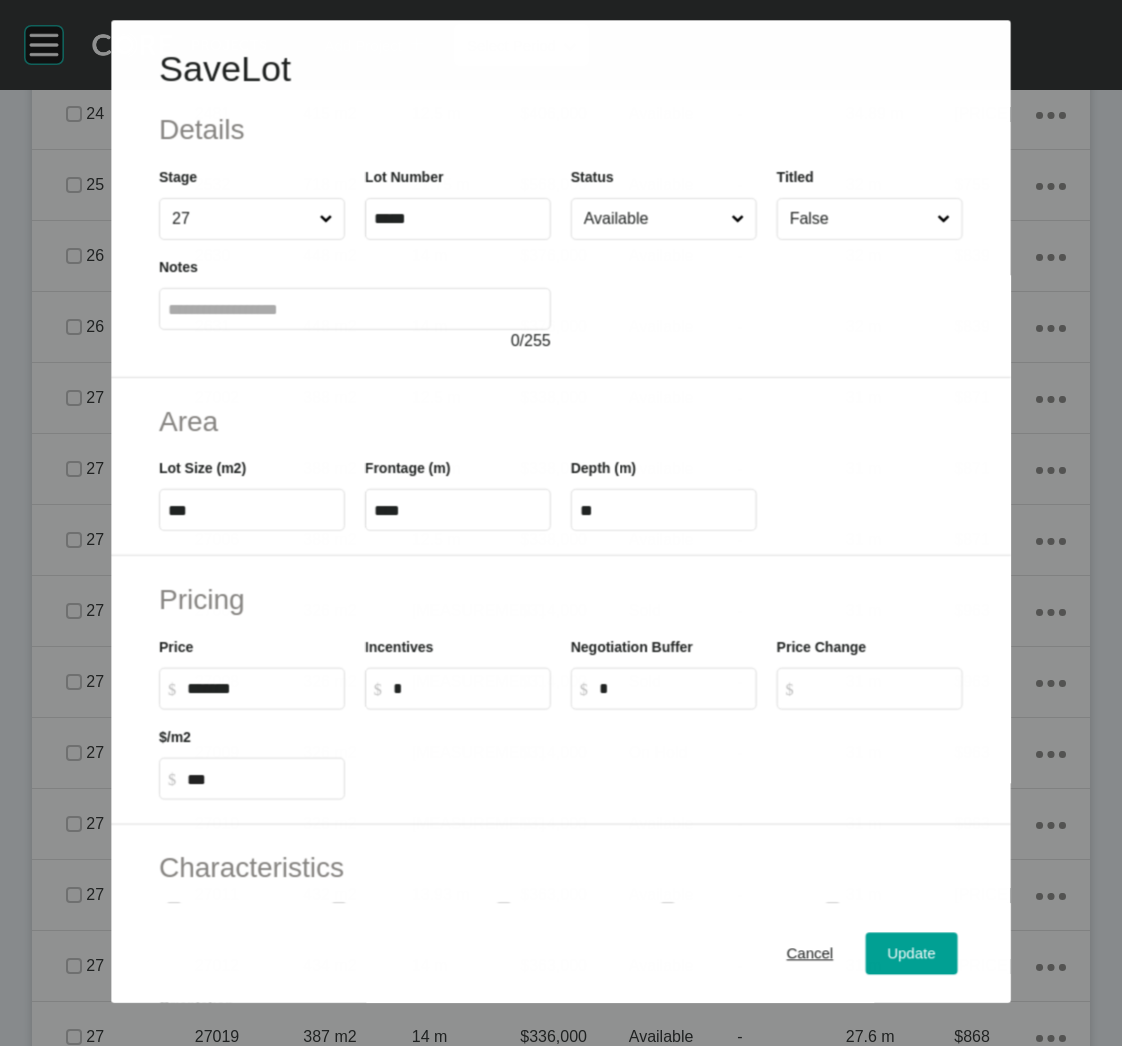 click on "Available" at bounding box center [653, 219] 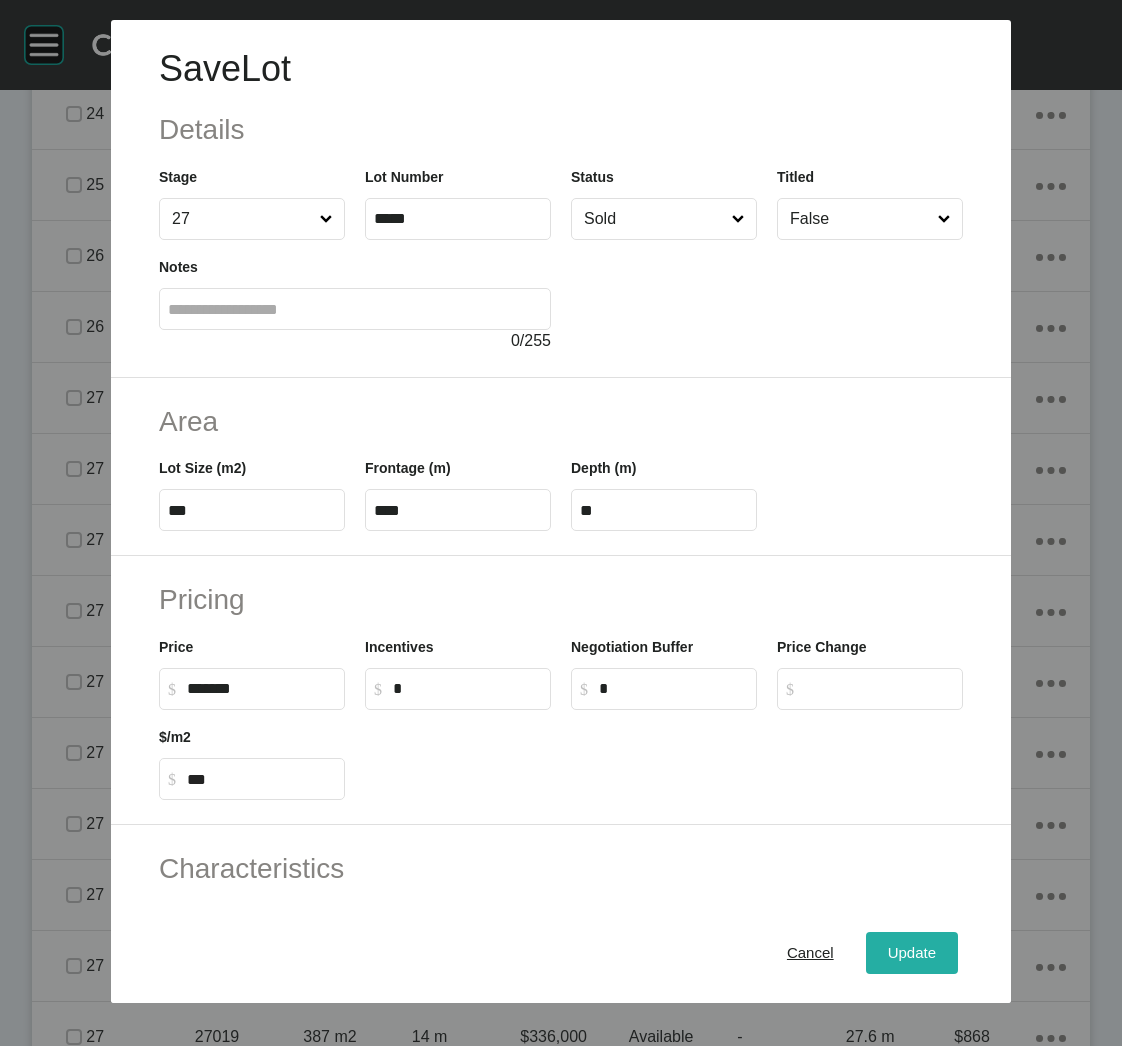 click on "Update" at bounding box center [912, 953] 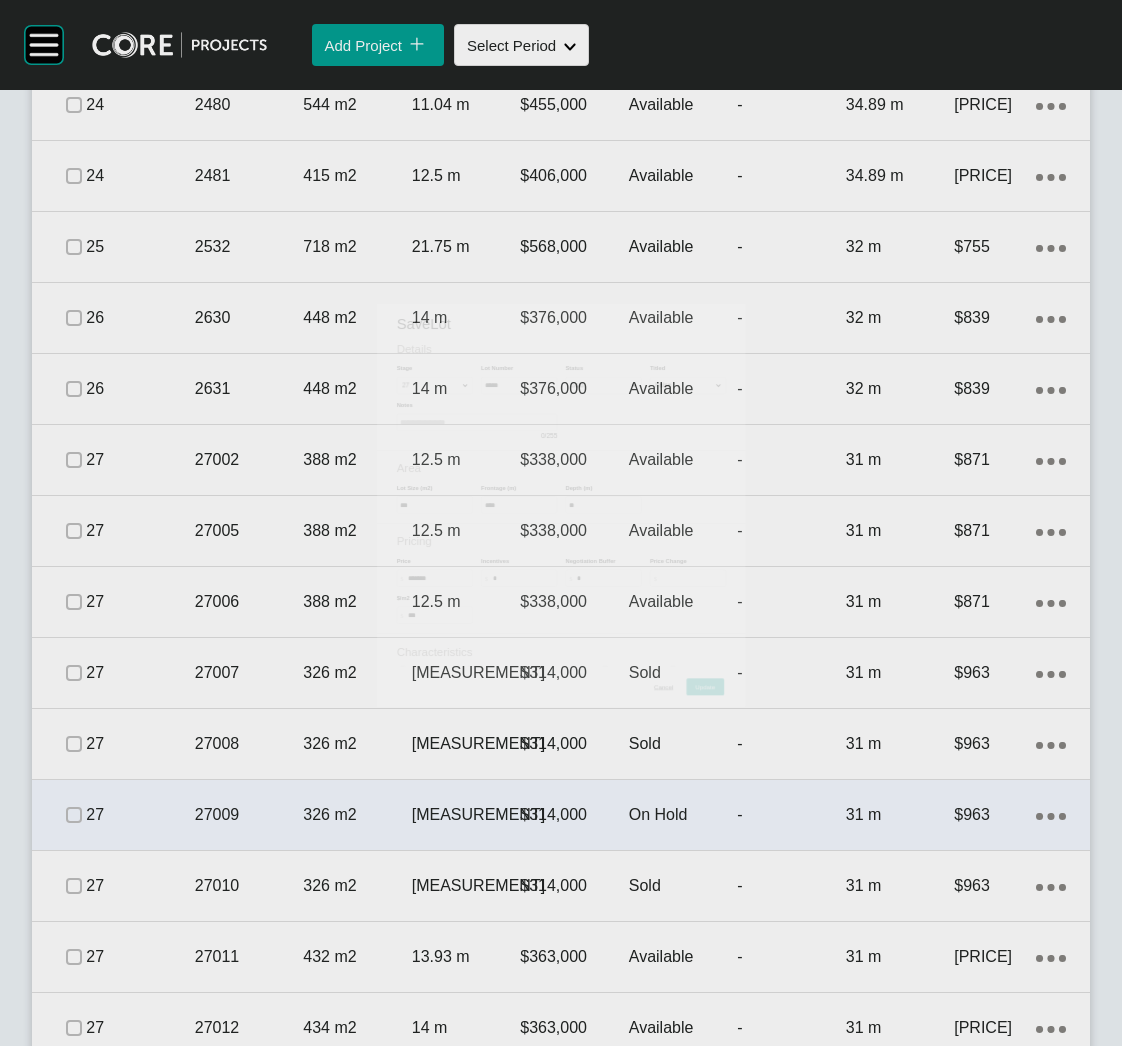 scroll, scrollTop: 5260, scrollLeft: 0, axis: vertical 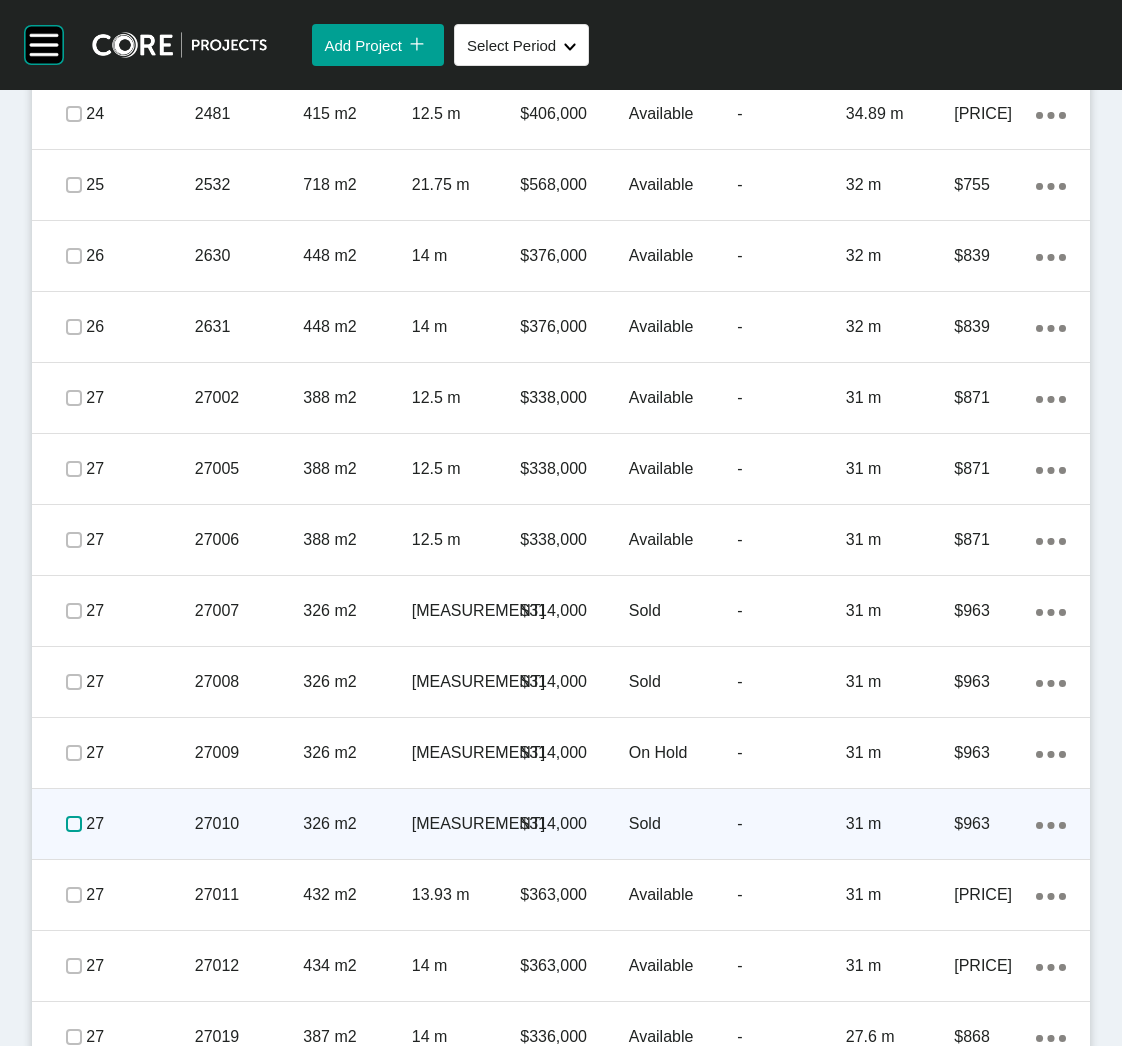 click at bounding box center (74, 824) 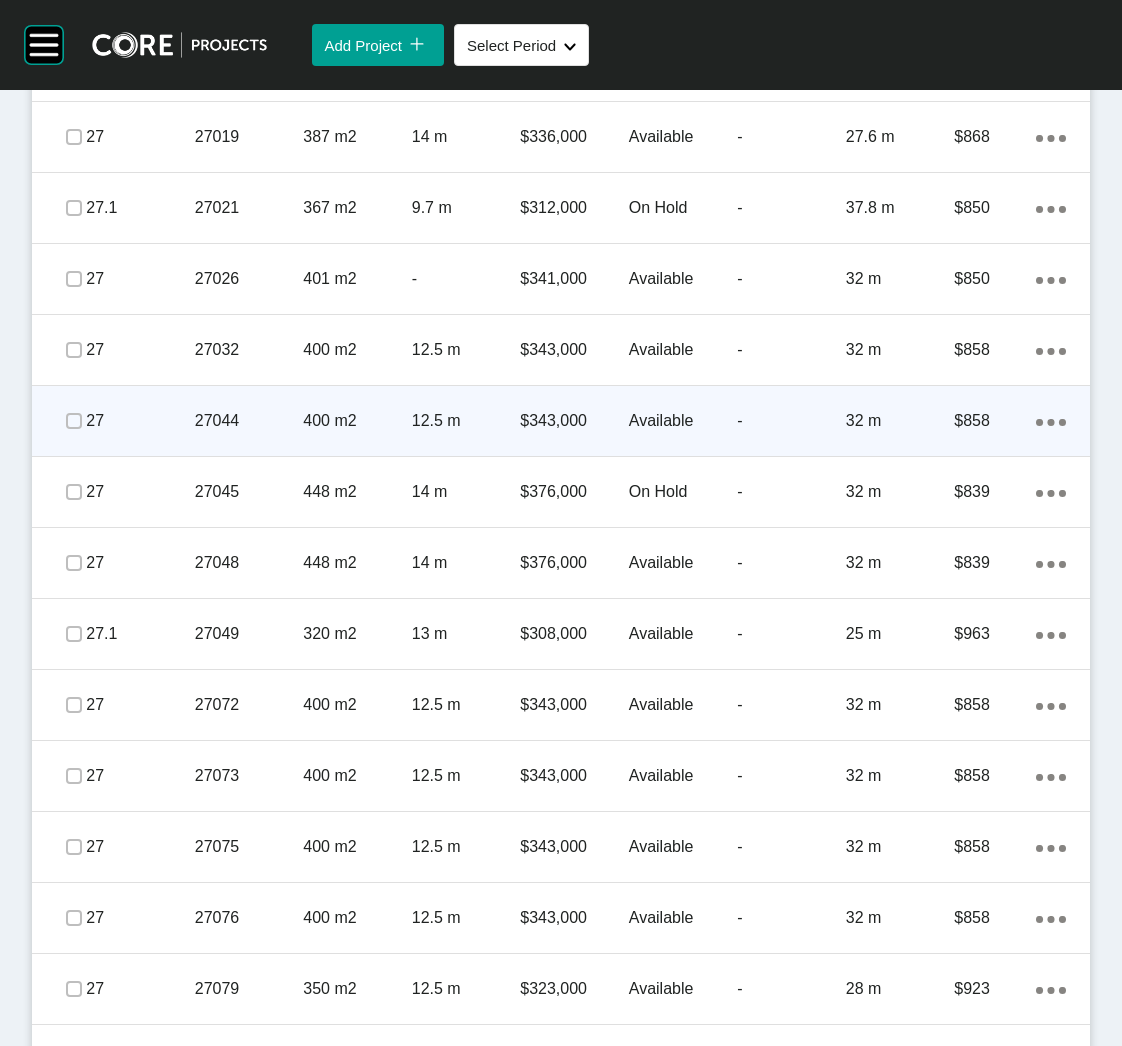 scroll, scrollTop: 6010, scrollLeft: 0, axis: vertical 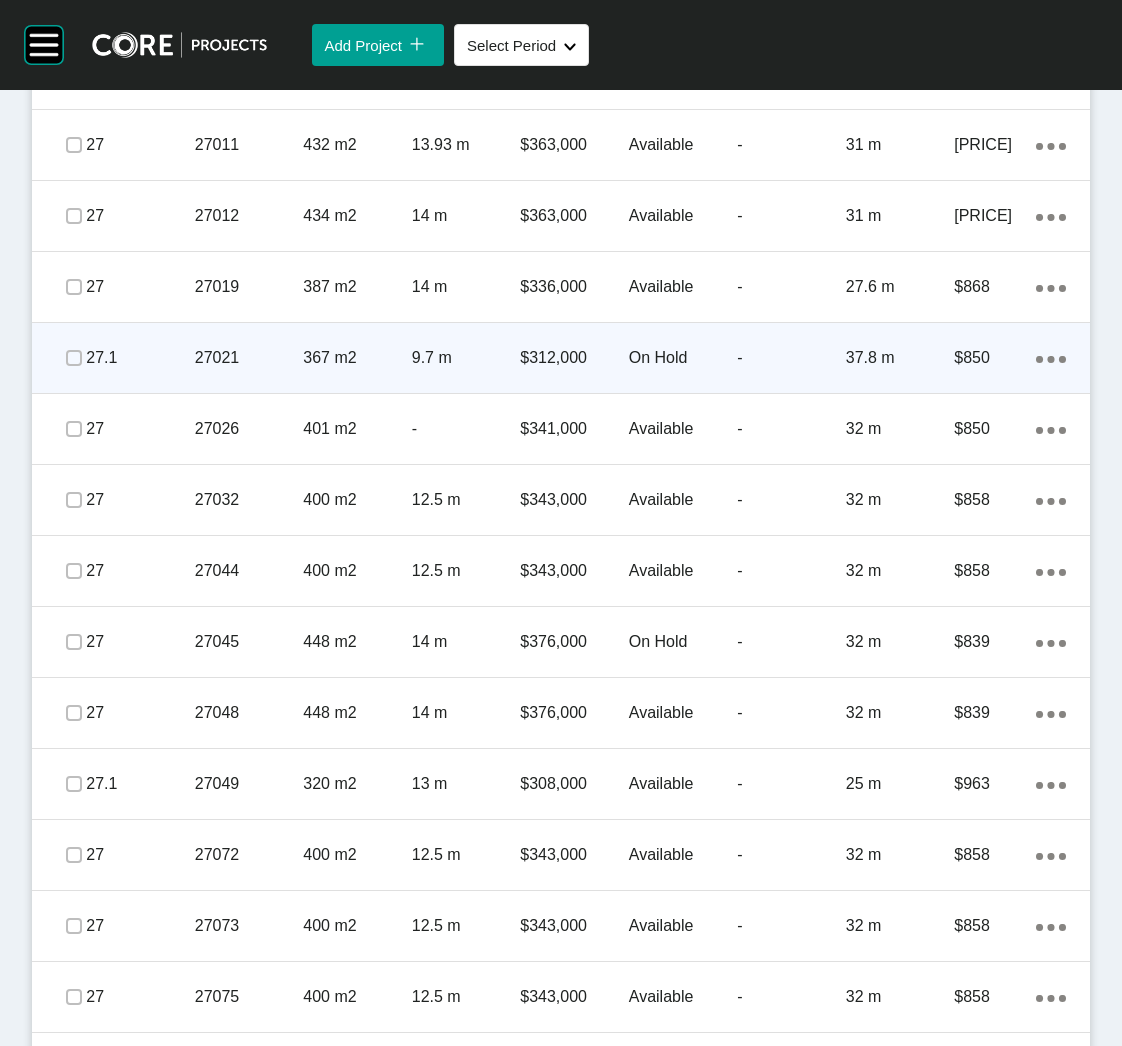 click on "367 m2" at bounding box center (357, 358) 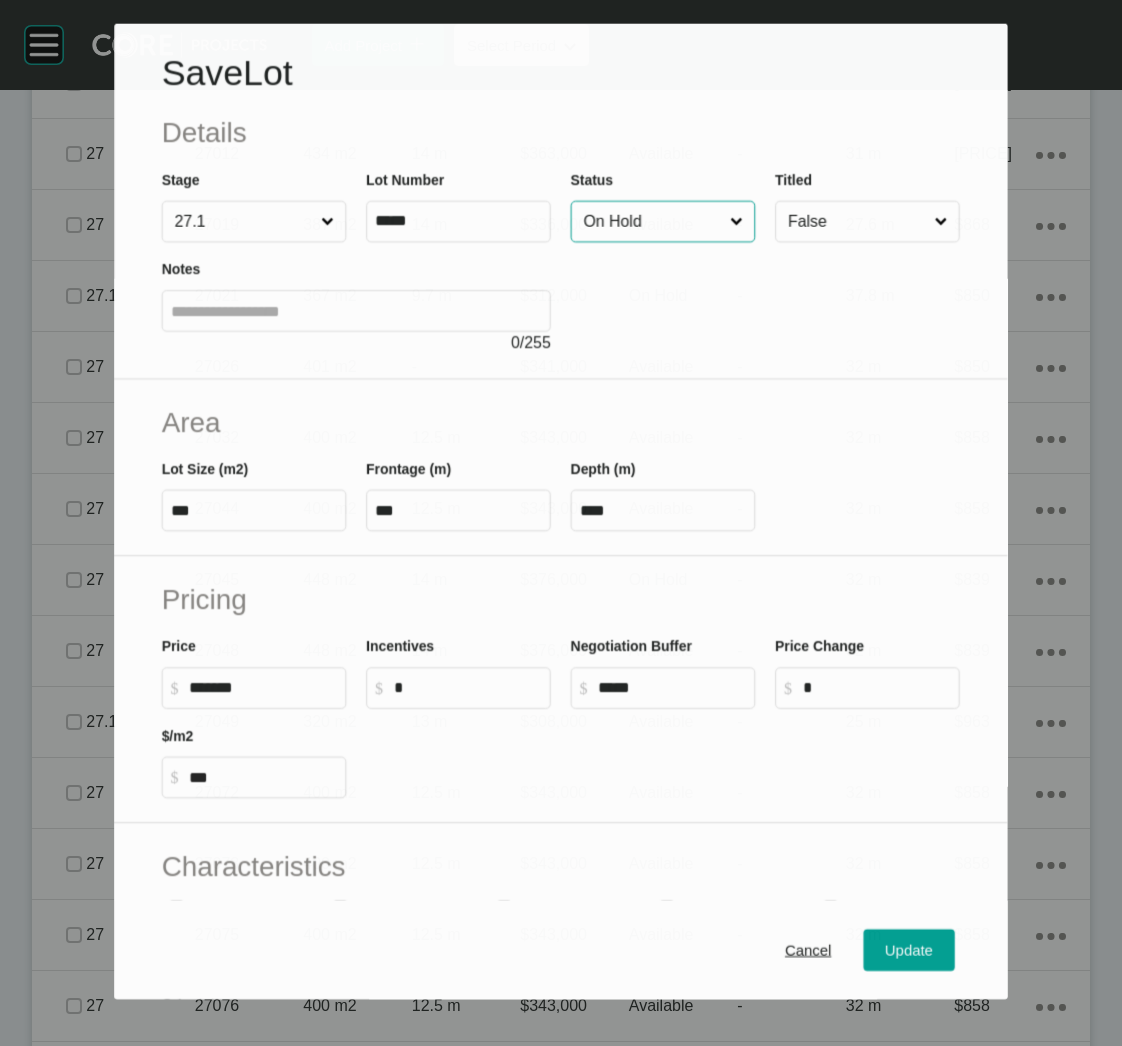click on "On Hold" at bounding box center [653, 221] 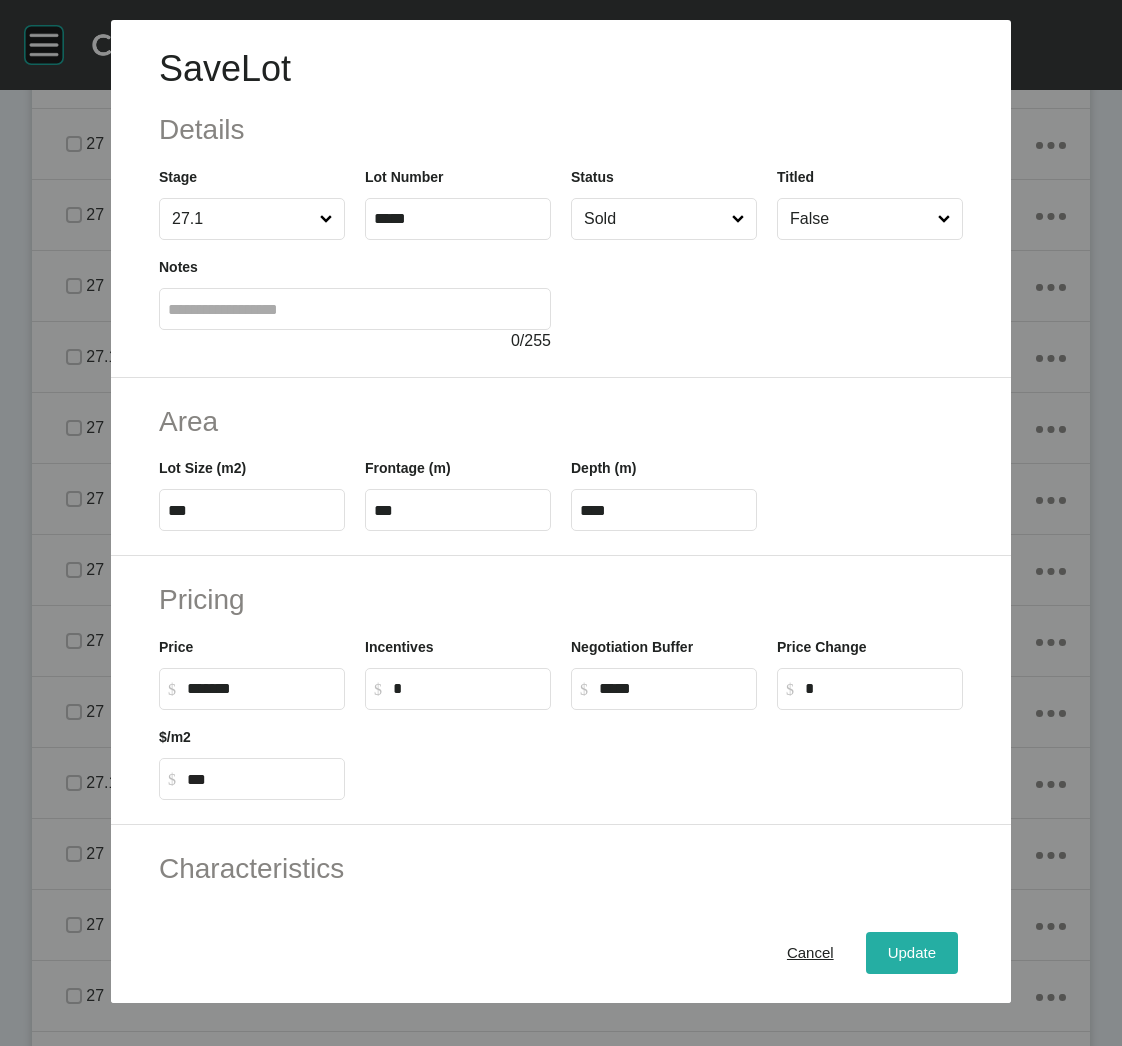 click on "Update" at bounding box center (912, 953) 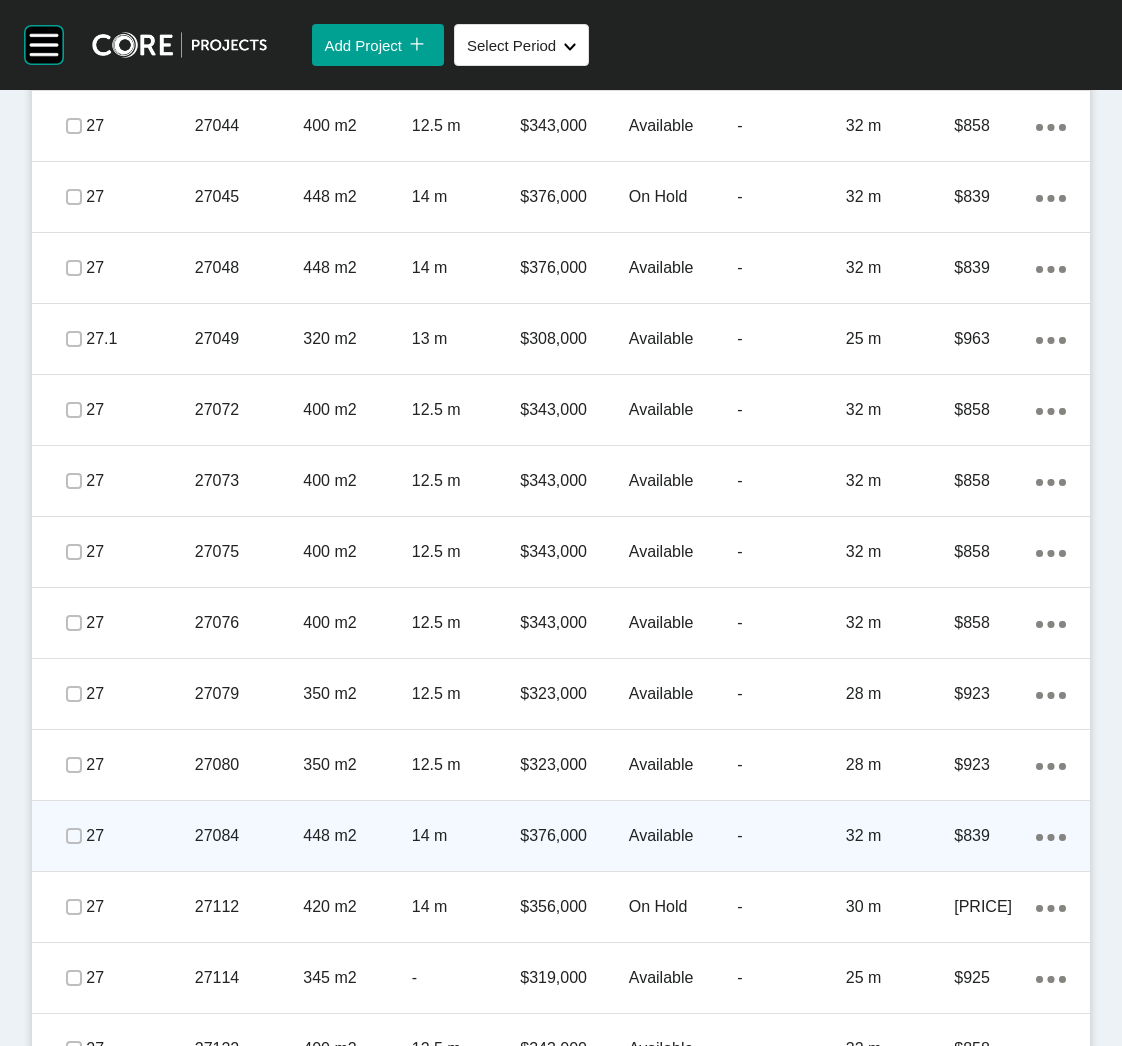 scroll, scrollTop: 6460, scrollLeft: 0, axis: vertical 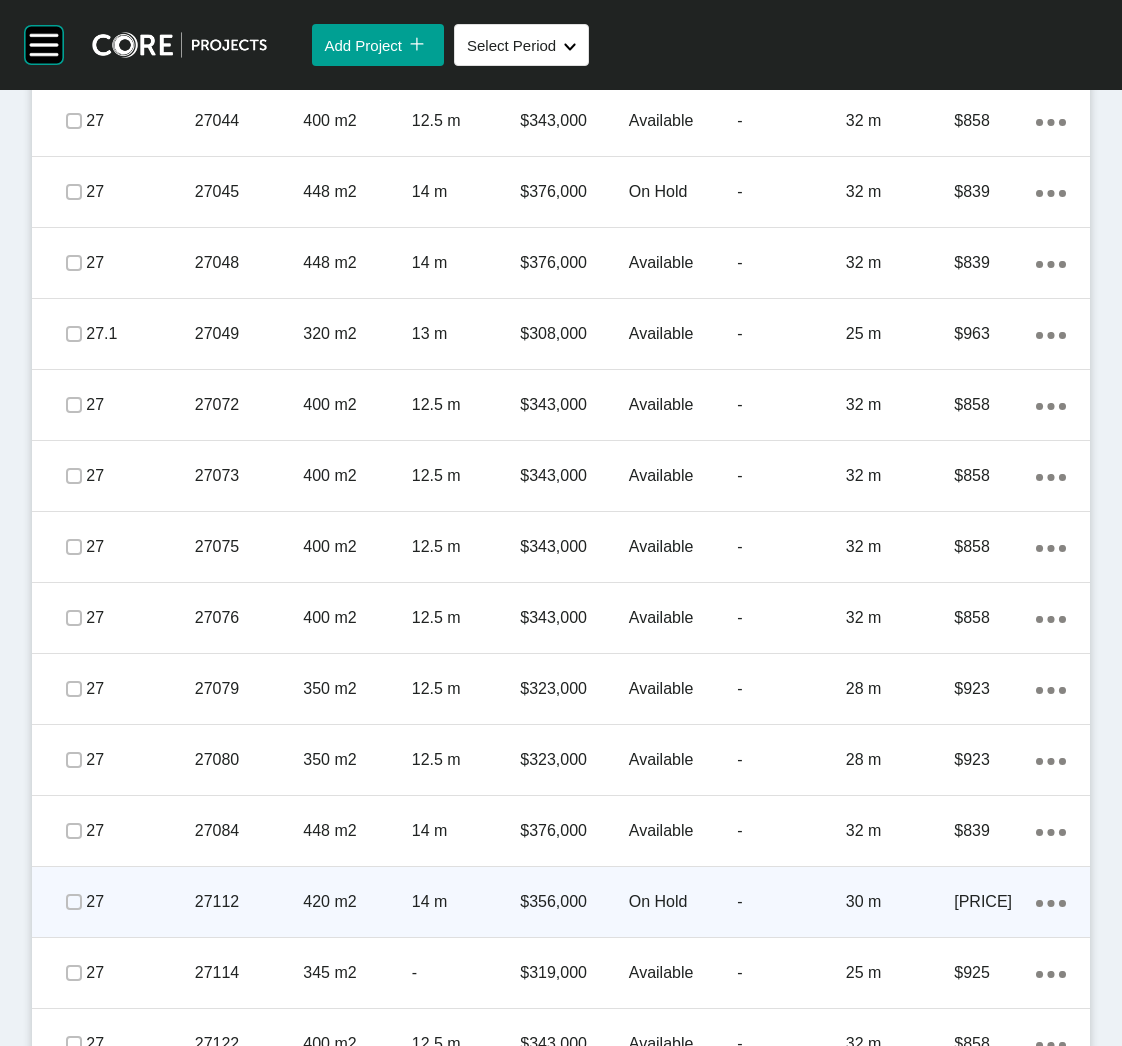 click on "27112" at bounding box center [249, 902] 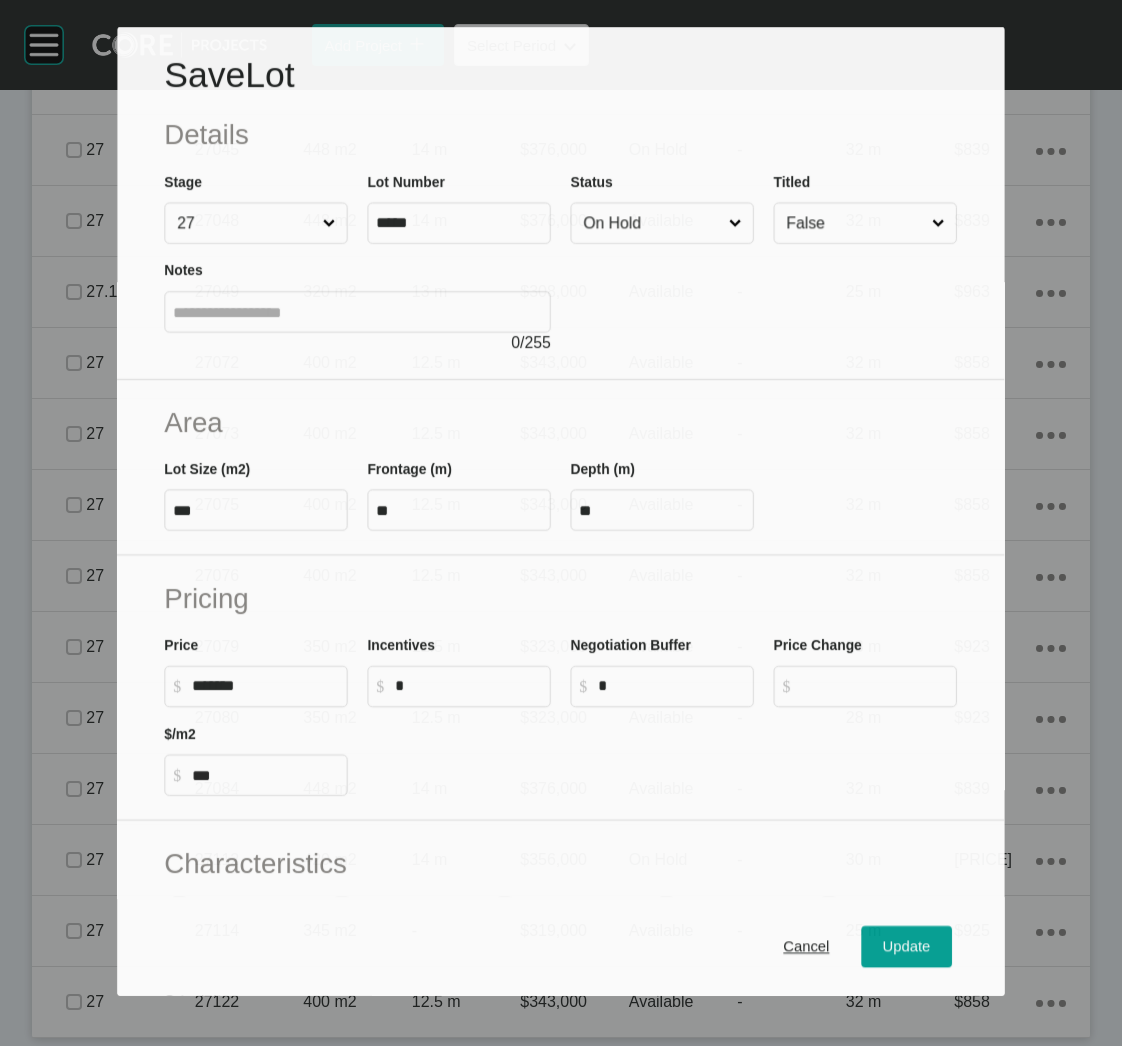 scroll, scrollTop: 6398, scrollLeft: 0, axis: vertical 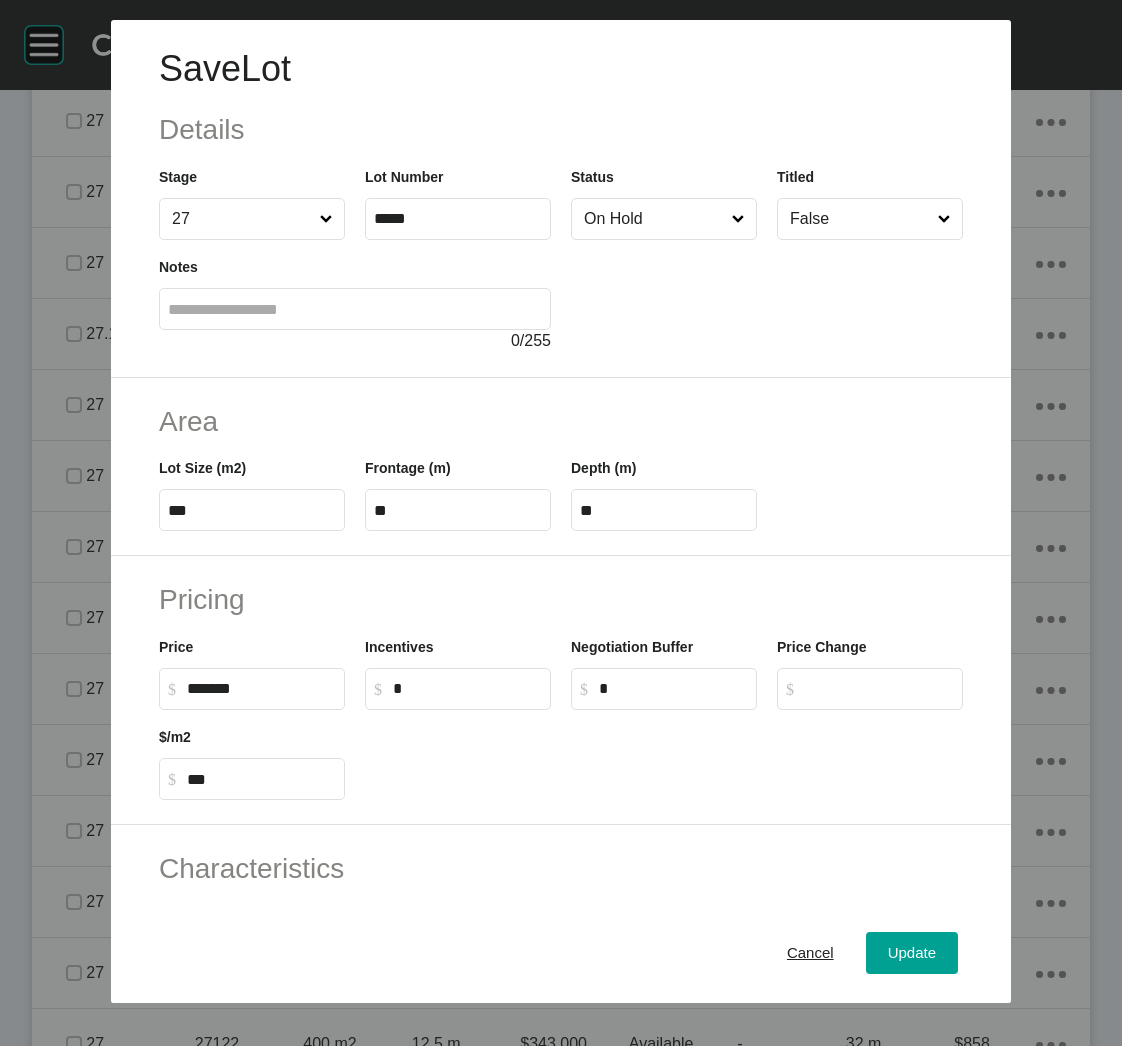 click on "On Hold" at bounding box center (654, 219) 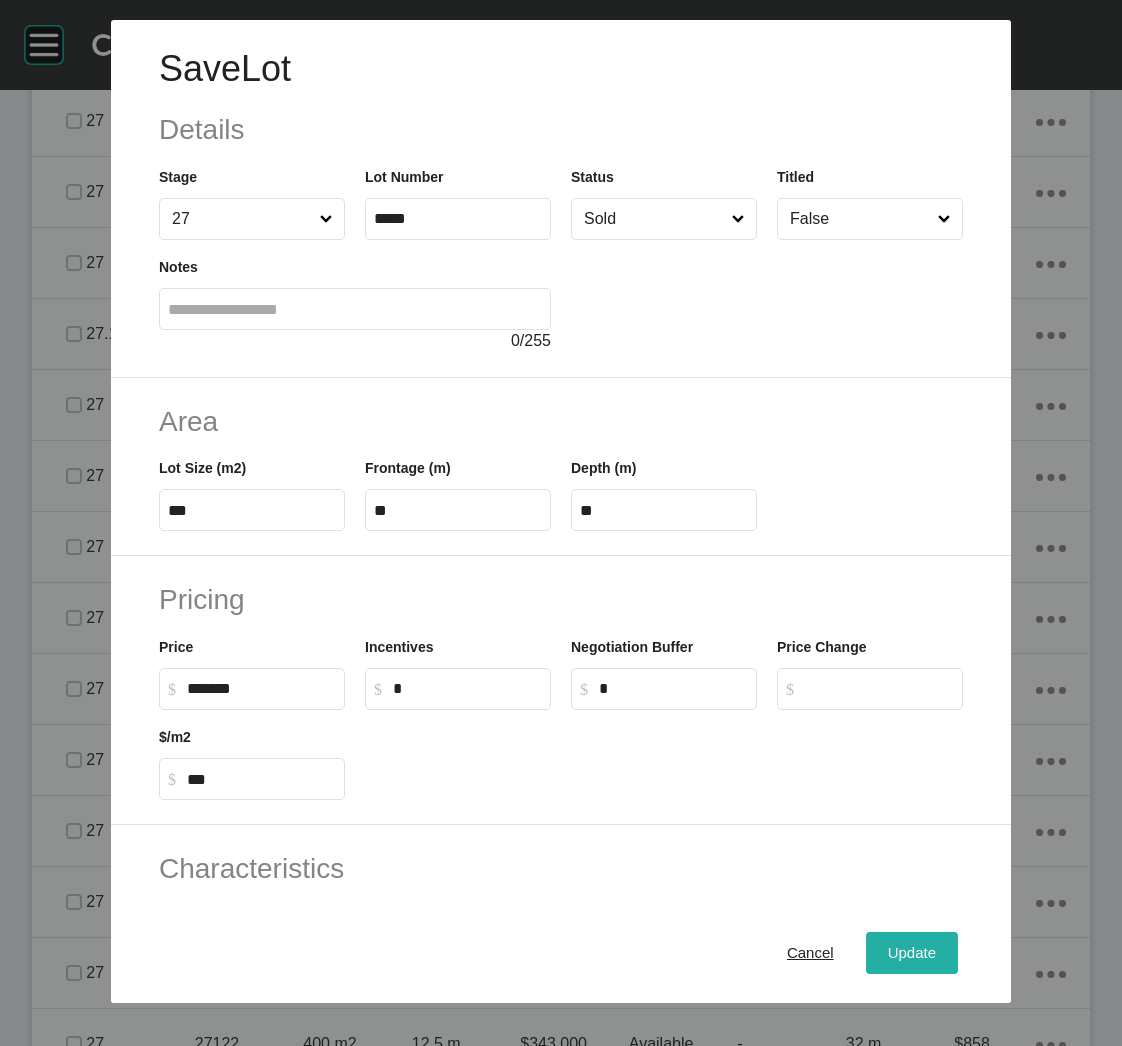 click on "Update" at bounding box center (912, 953) 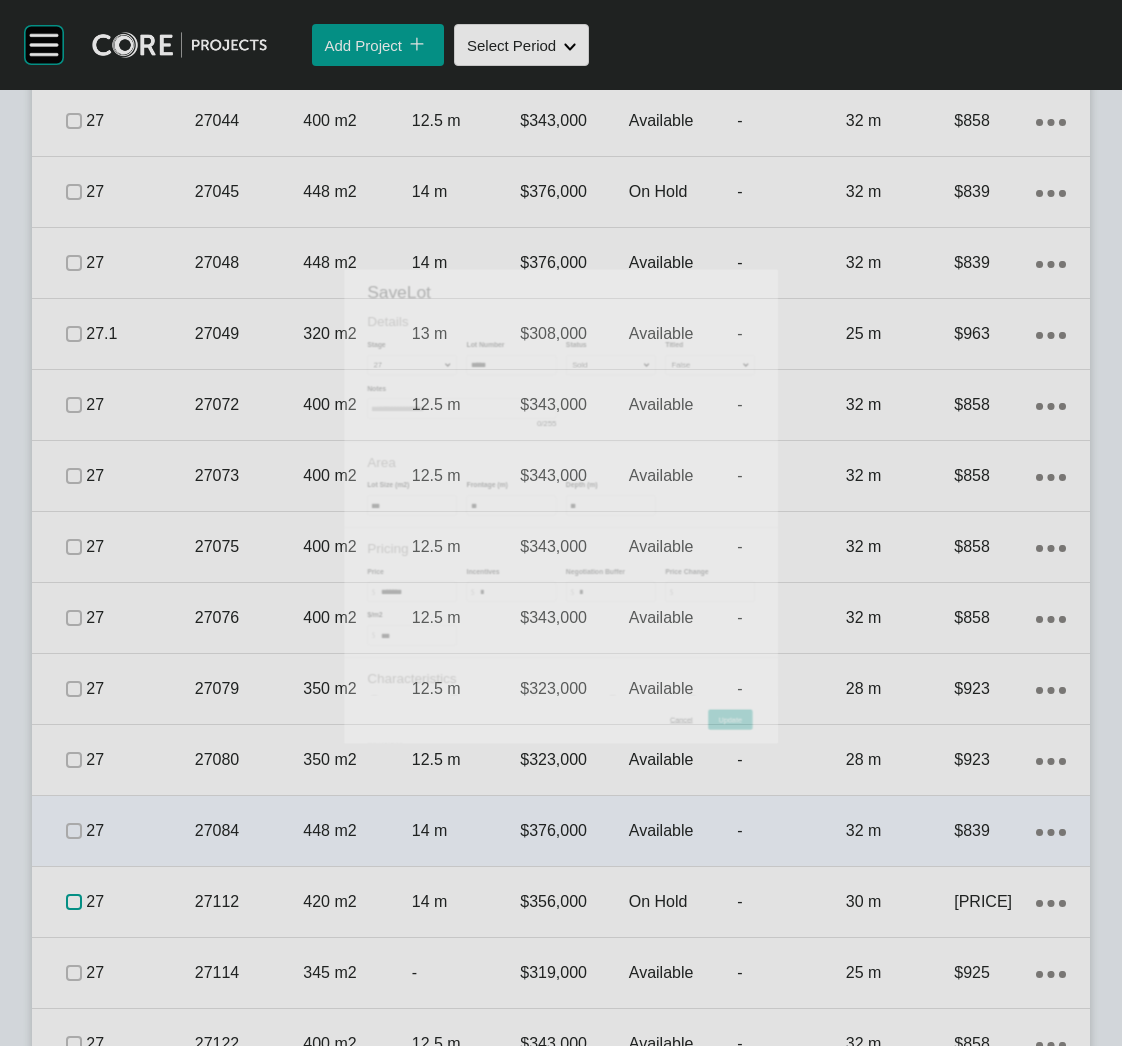 click at bounding box center (74, 902) 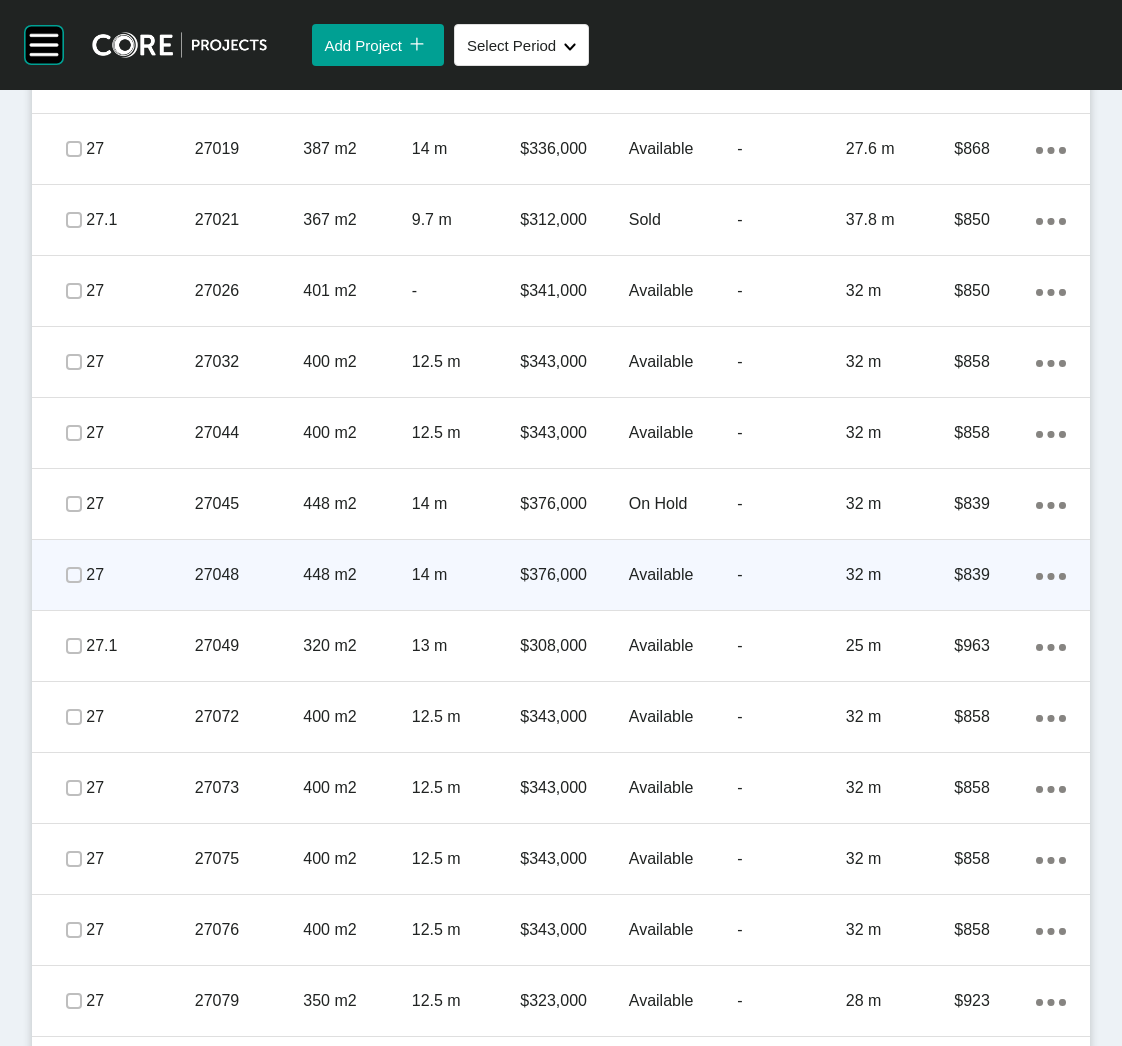 scroll, scrollTop: 6010, scrollLeft: 0, axis: vertical 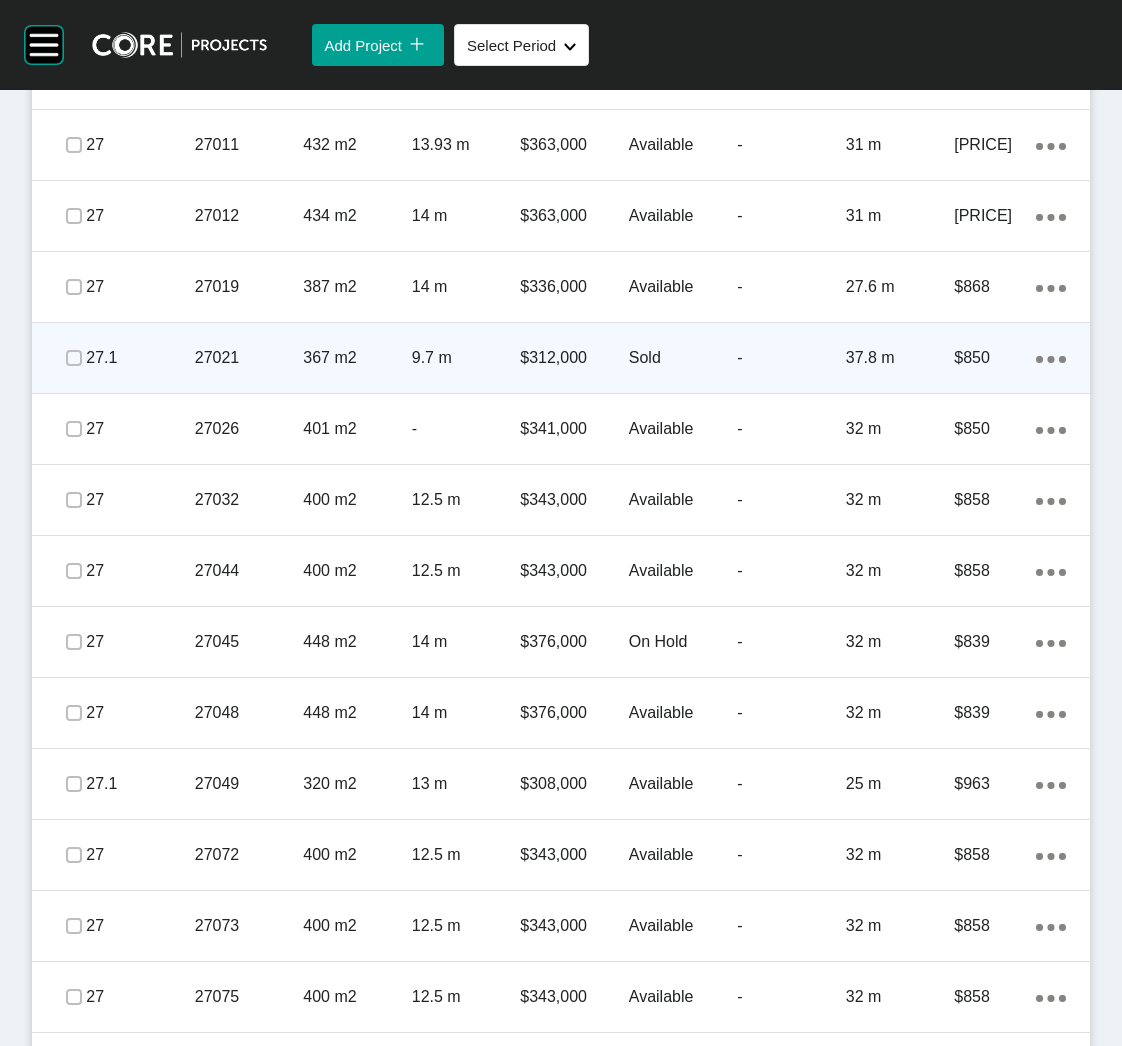 click on "367 m2" at bounding box center (357, 358) 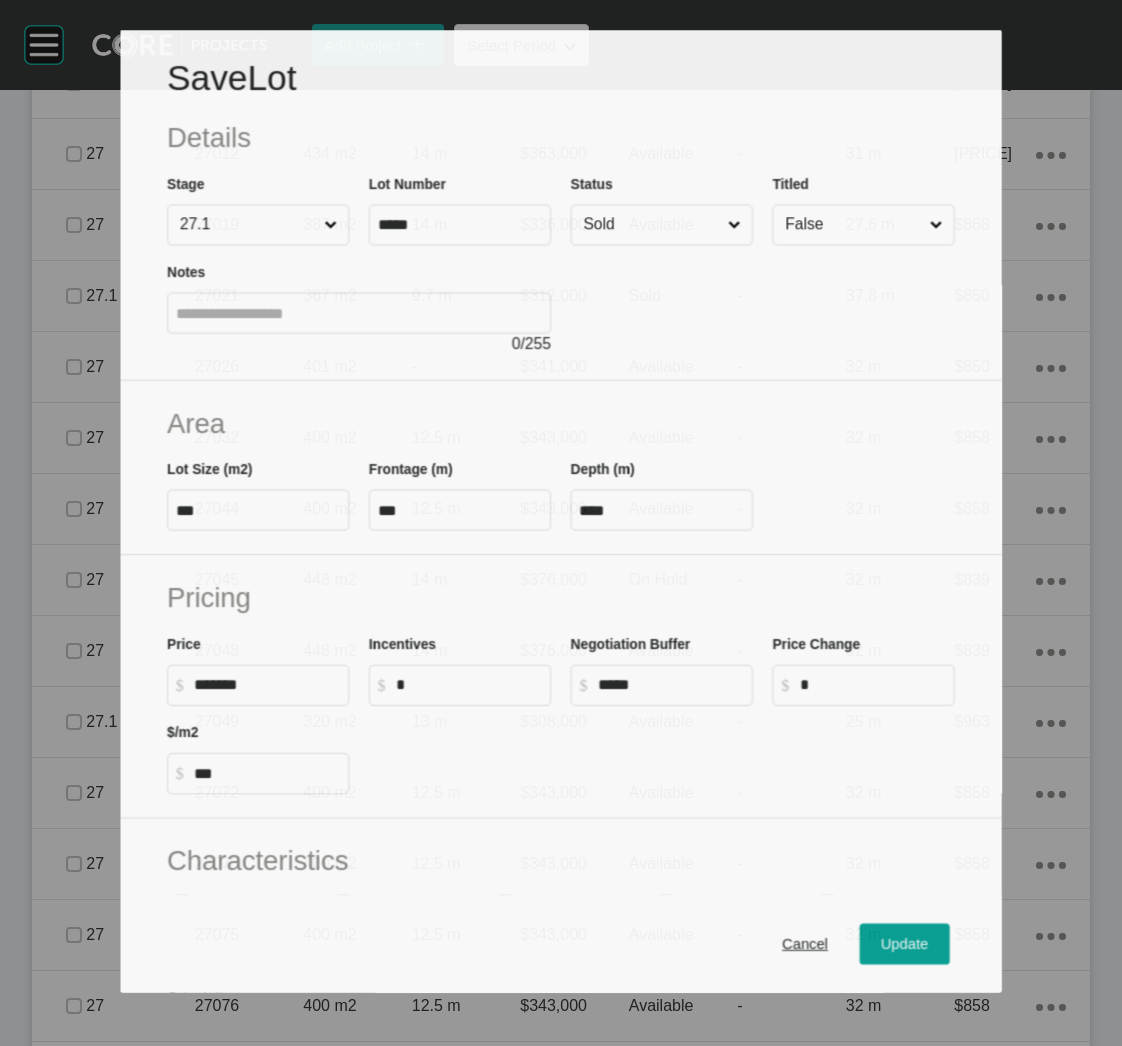 scroll, scrollTop: 5949, scrollLeft: 0, axis: vertical 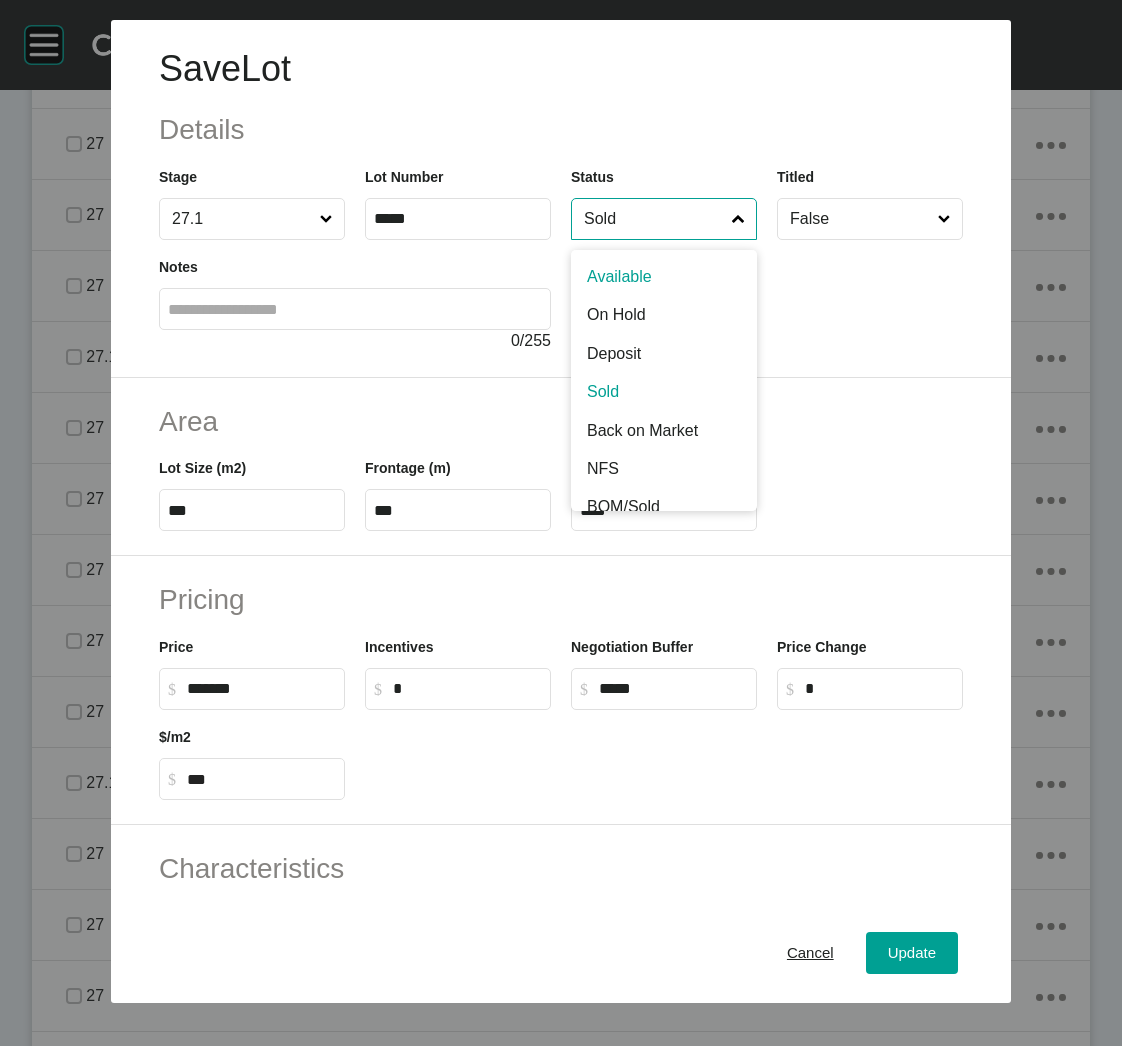click on "Sold" at bounding box center (654, 219) 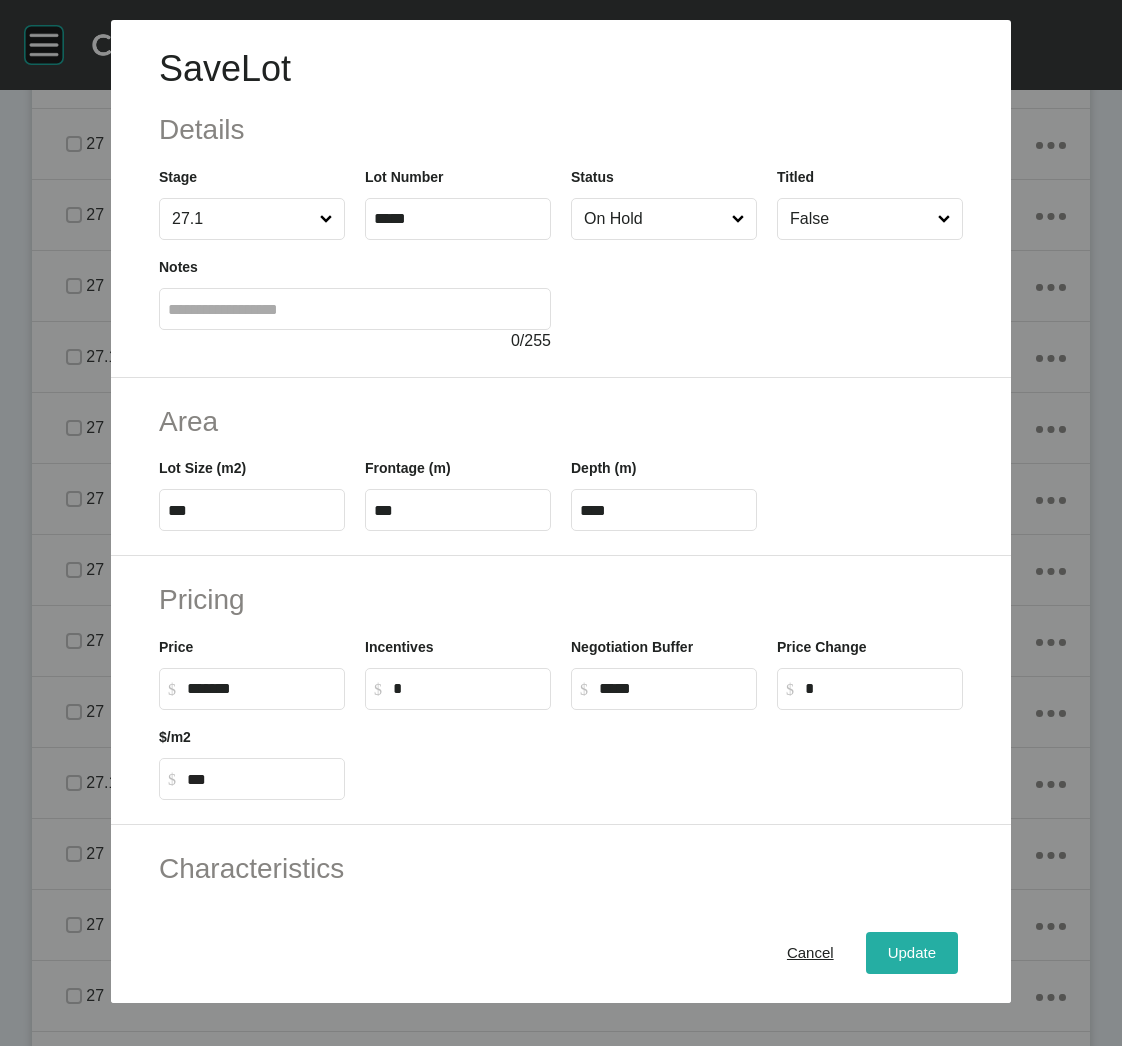 drag, startPoint x: 897, startPoint y: 943, endPoint x: 886, endPoint y: 932, distance: 15.556349 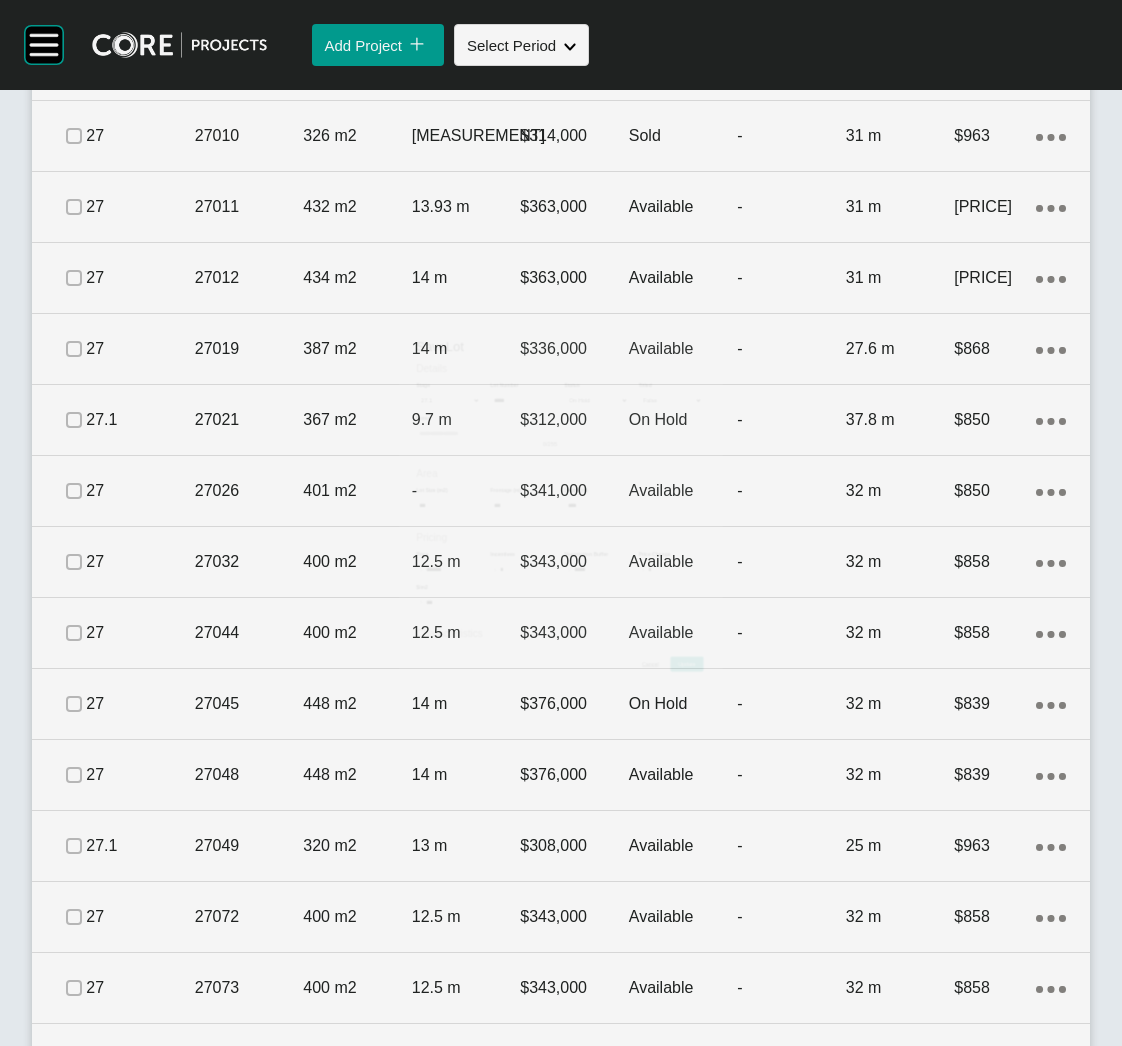 scroll, scrollTop: 6460, scrollLeft: 0, axis: vertical 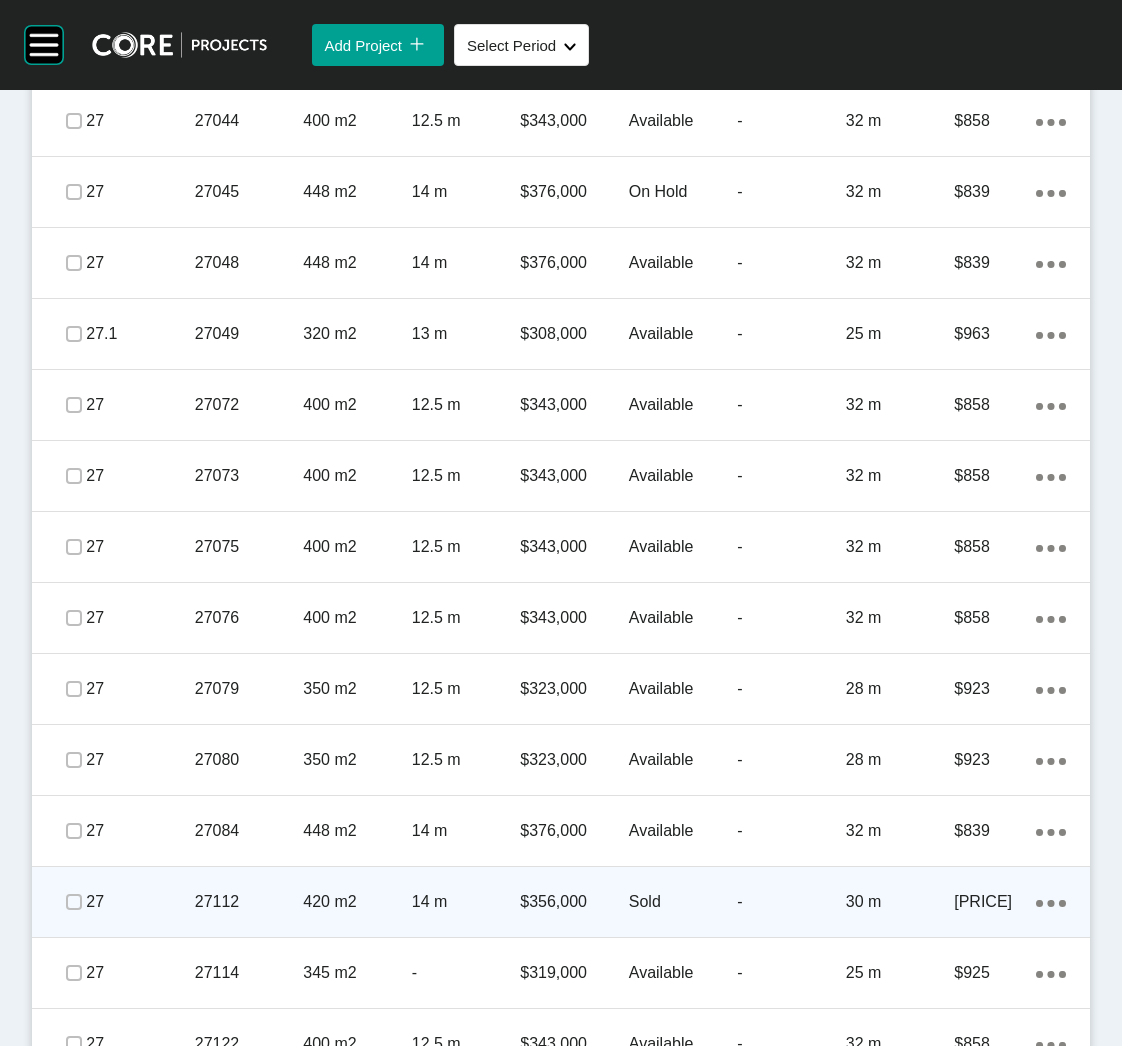 click on "27112" at bounding box center [249, 902] 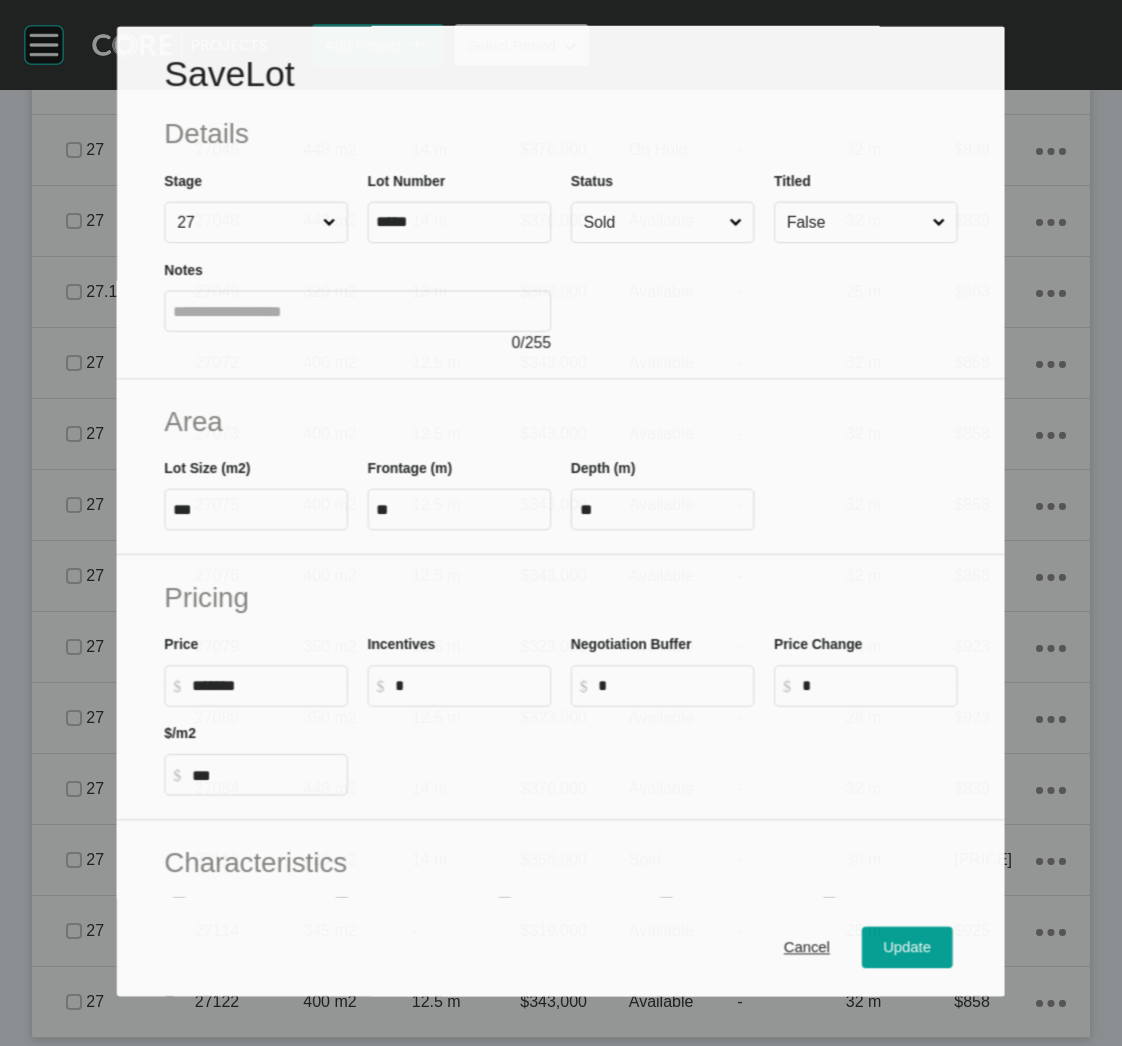scroll, scrollTop: 6398, scrollLeft: 0, axis: vertical 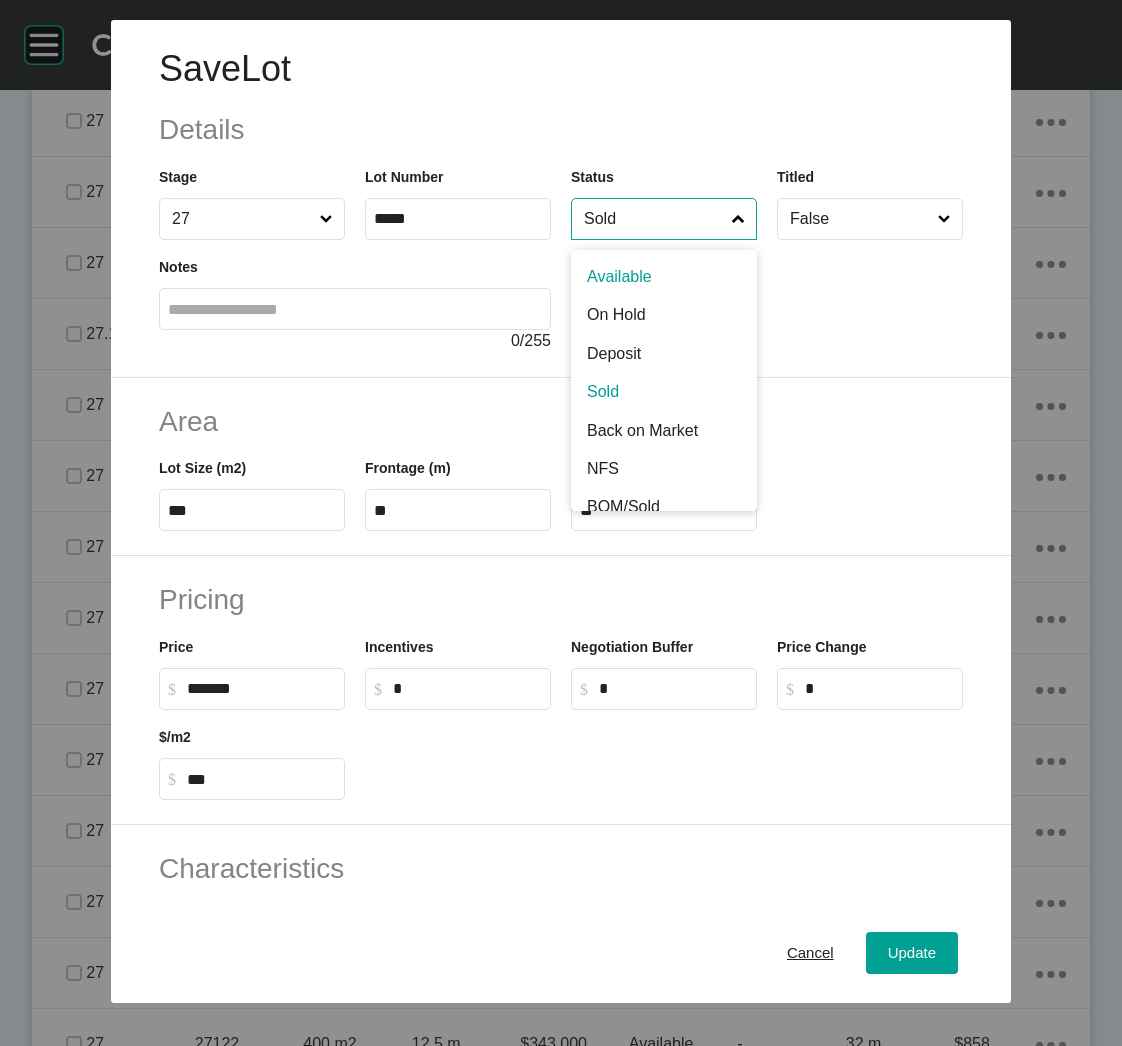 click on "Sold" at bounding box center [654, 219] 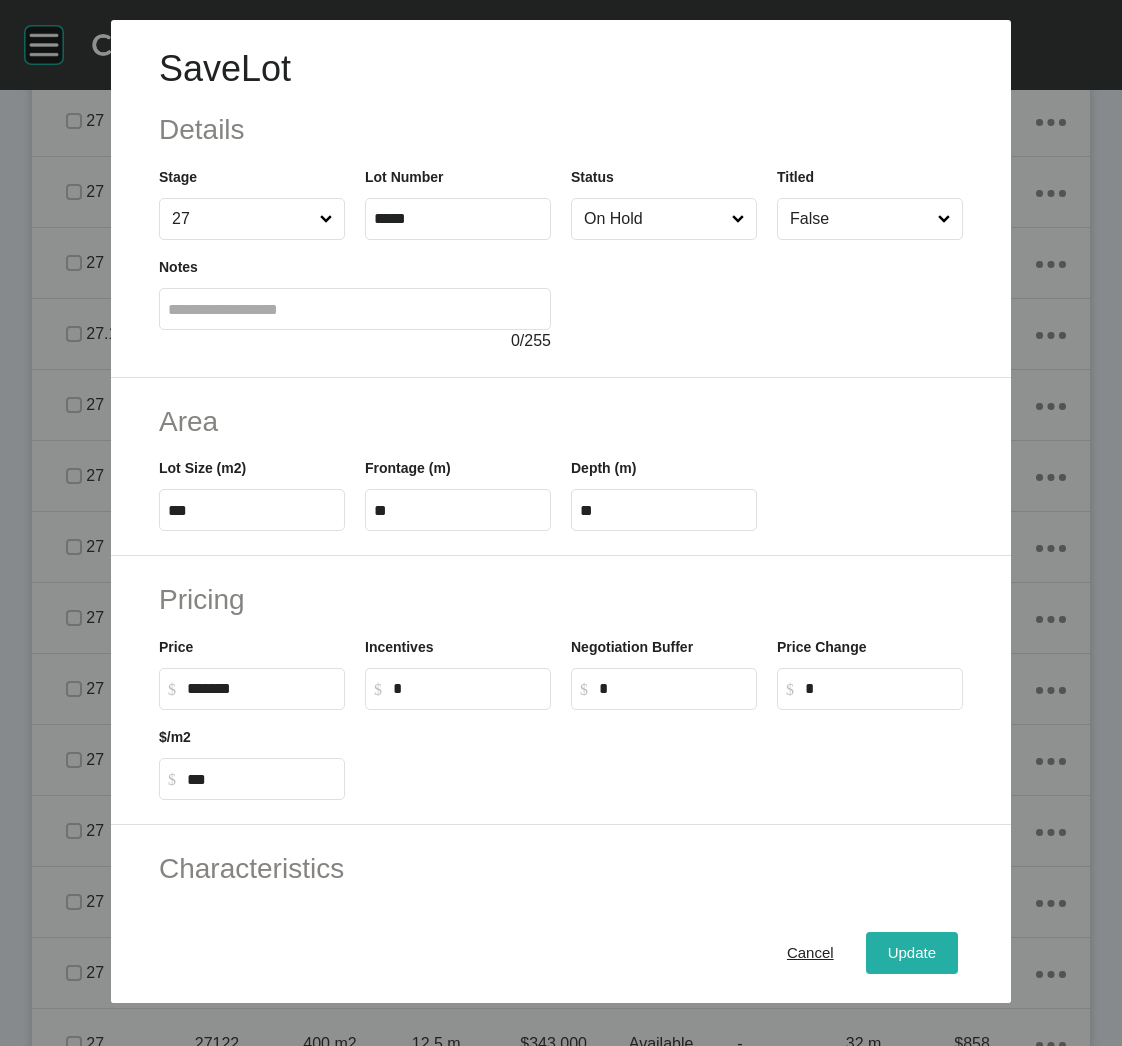 click on "Update" at bounding box center [912, 953] 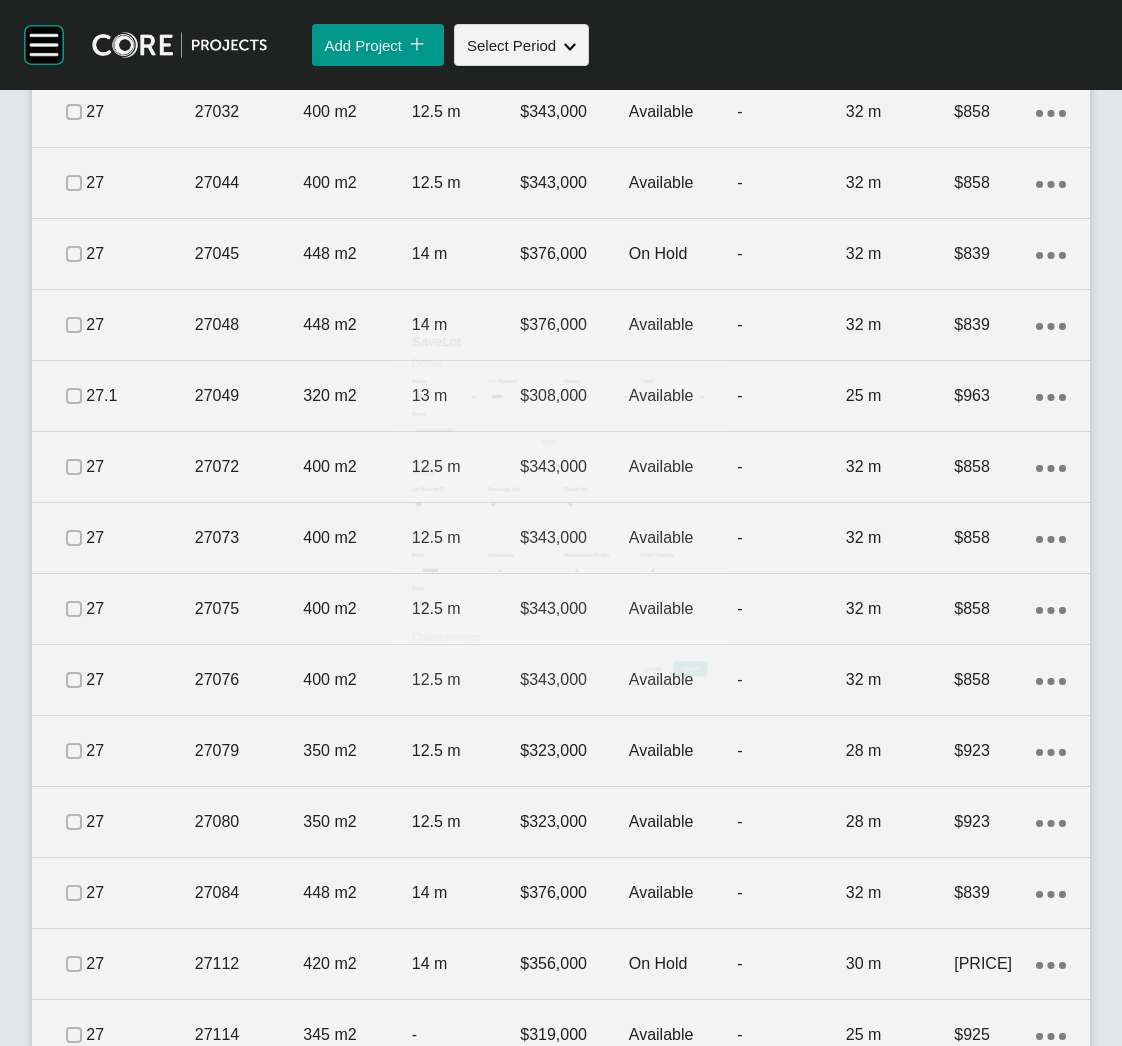 click on "27122" at bounding box center (249, 1106) 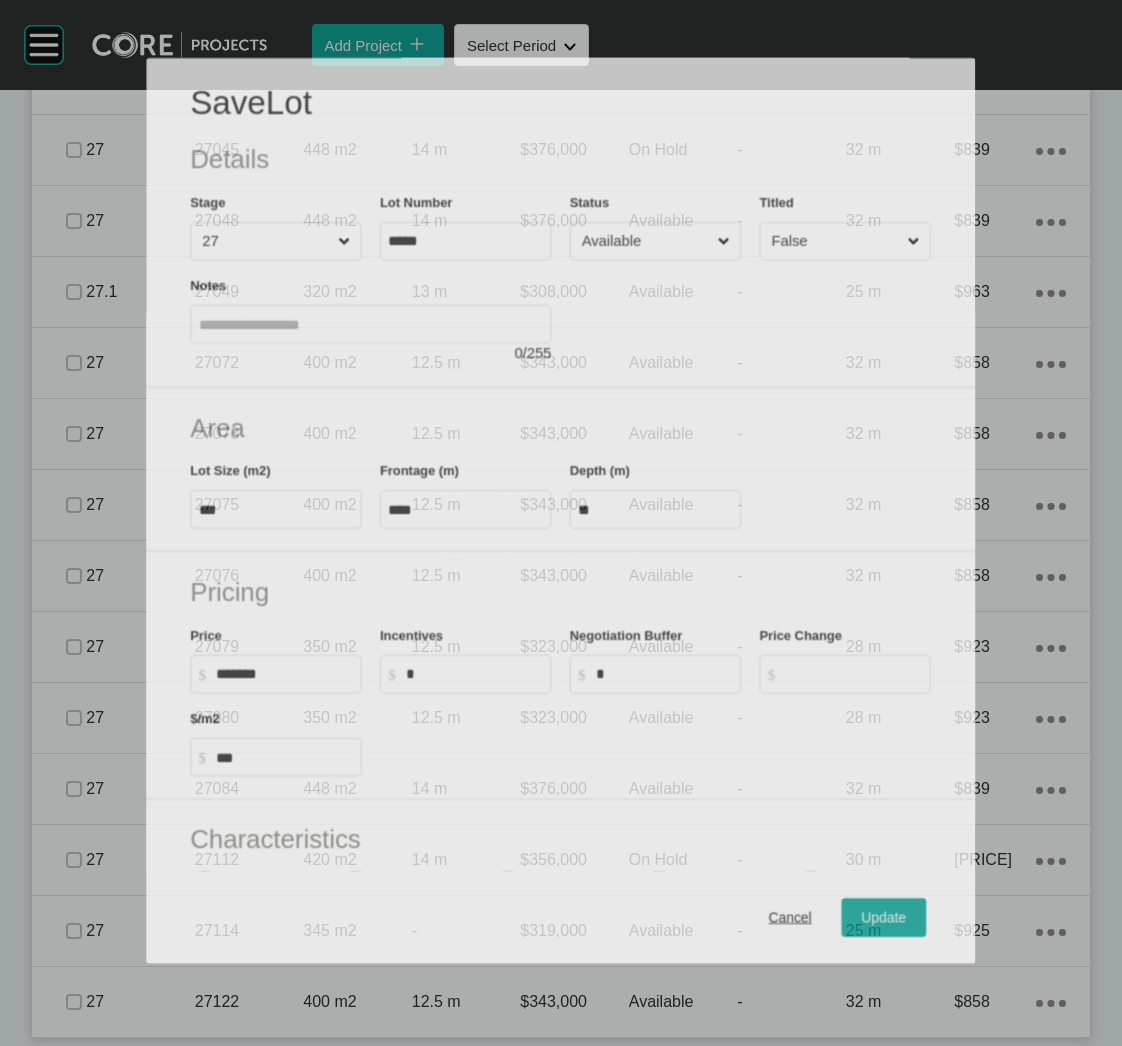 scroll, scrollTop: 6398, scrollLeft: 0, axis: vertical 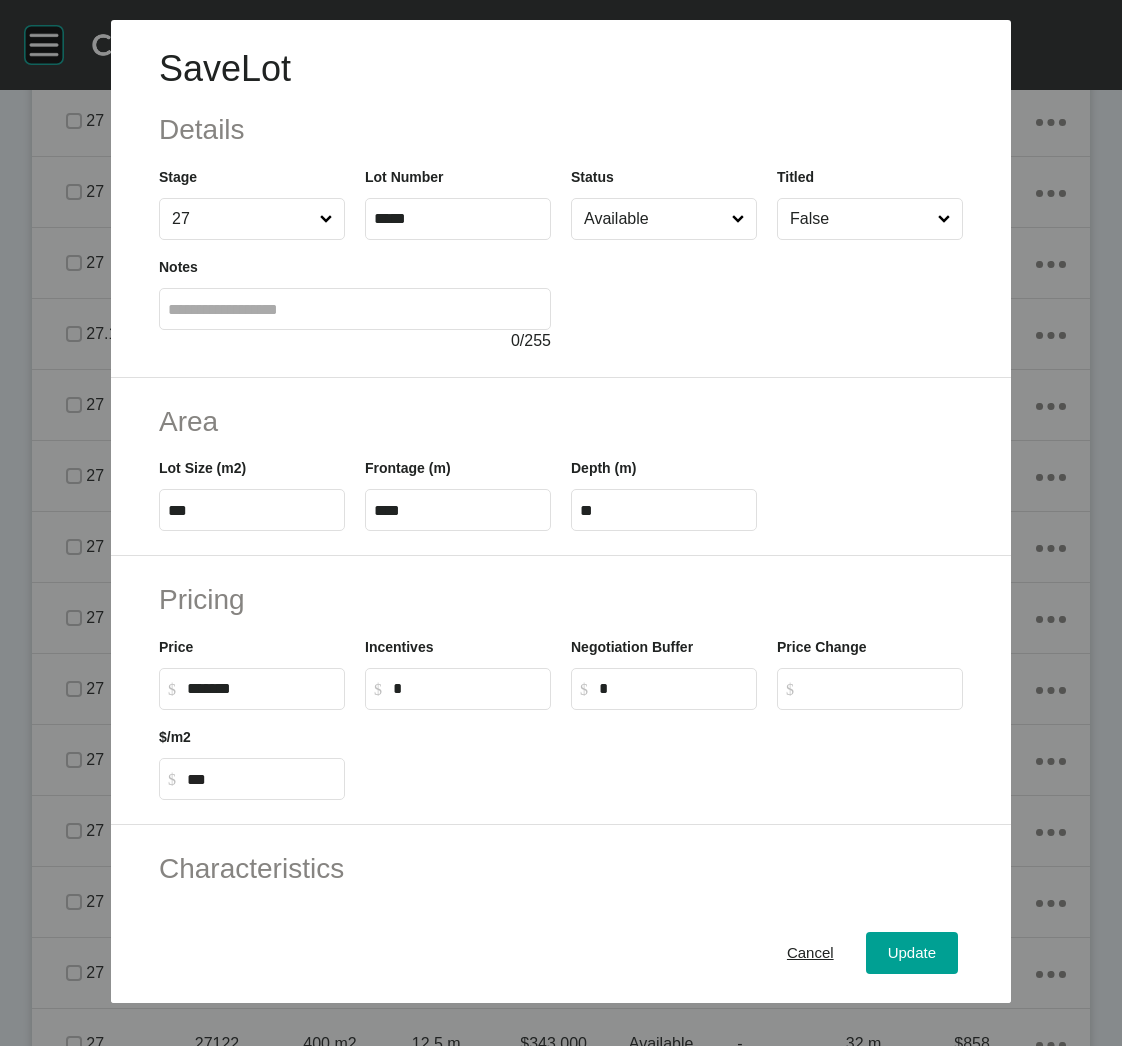 click on "Available" at bounding box center [654, 219] 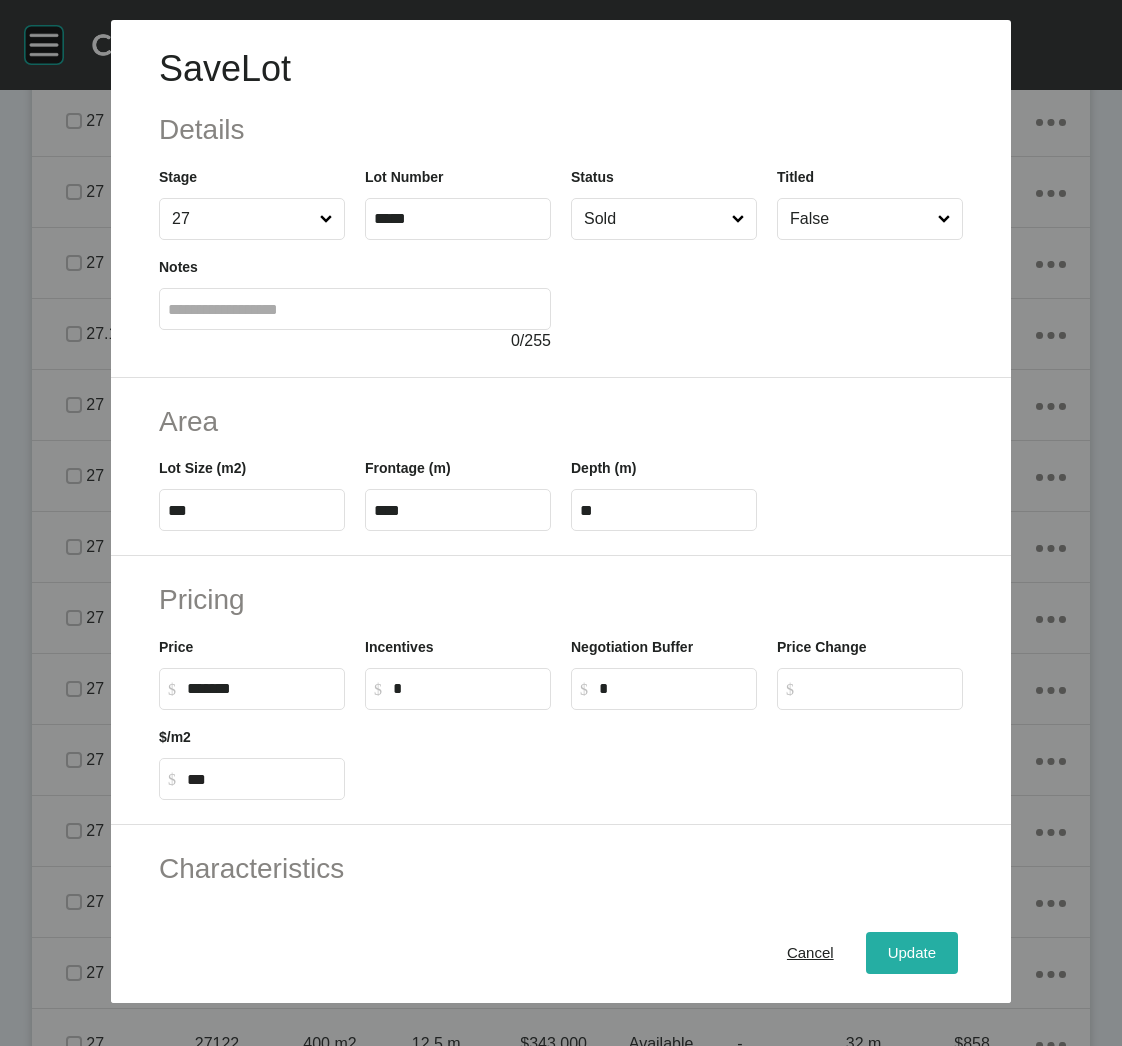 click on "Update" at bounding box center [912, 953] 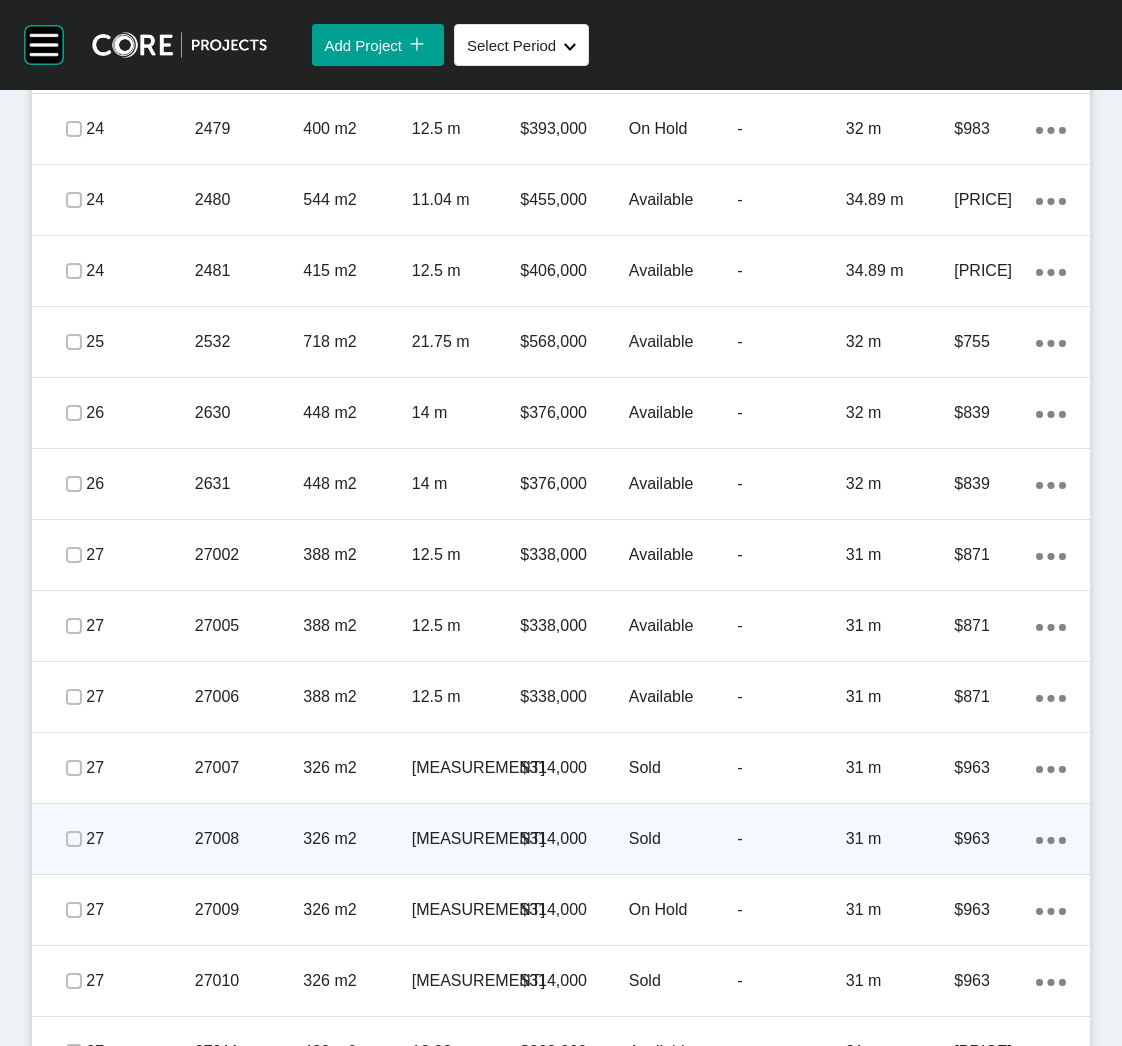 scroll, scrollTop: 4960, scrollLeft: 0, axis: vertical 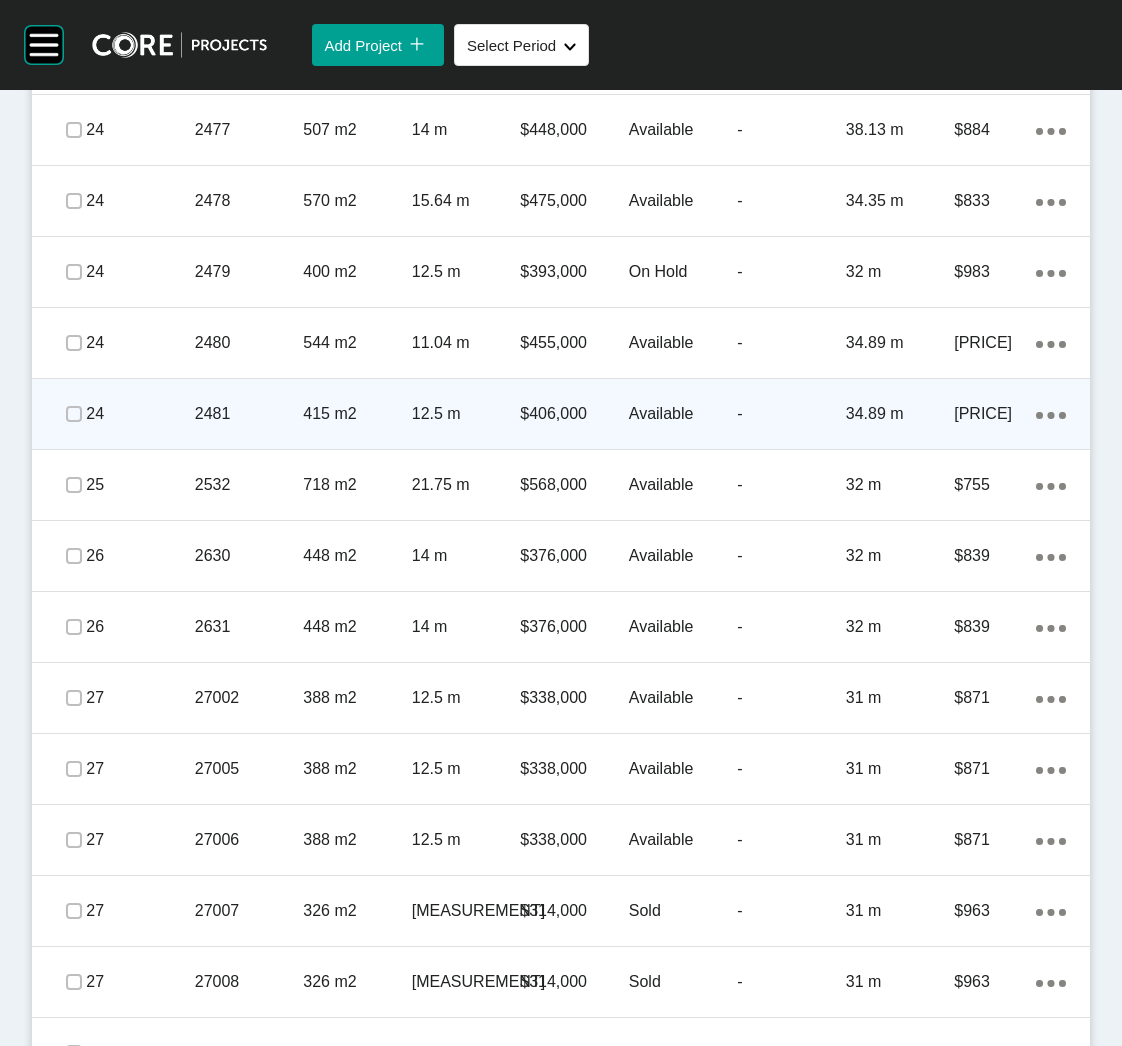 click on "Action Menu Dots Copy 6 Created with Sketch." at bounding box center (1051, 414) 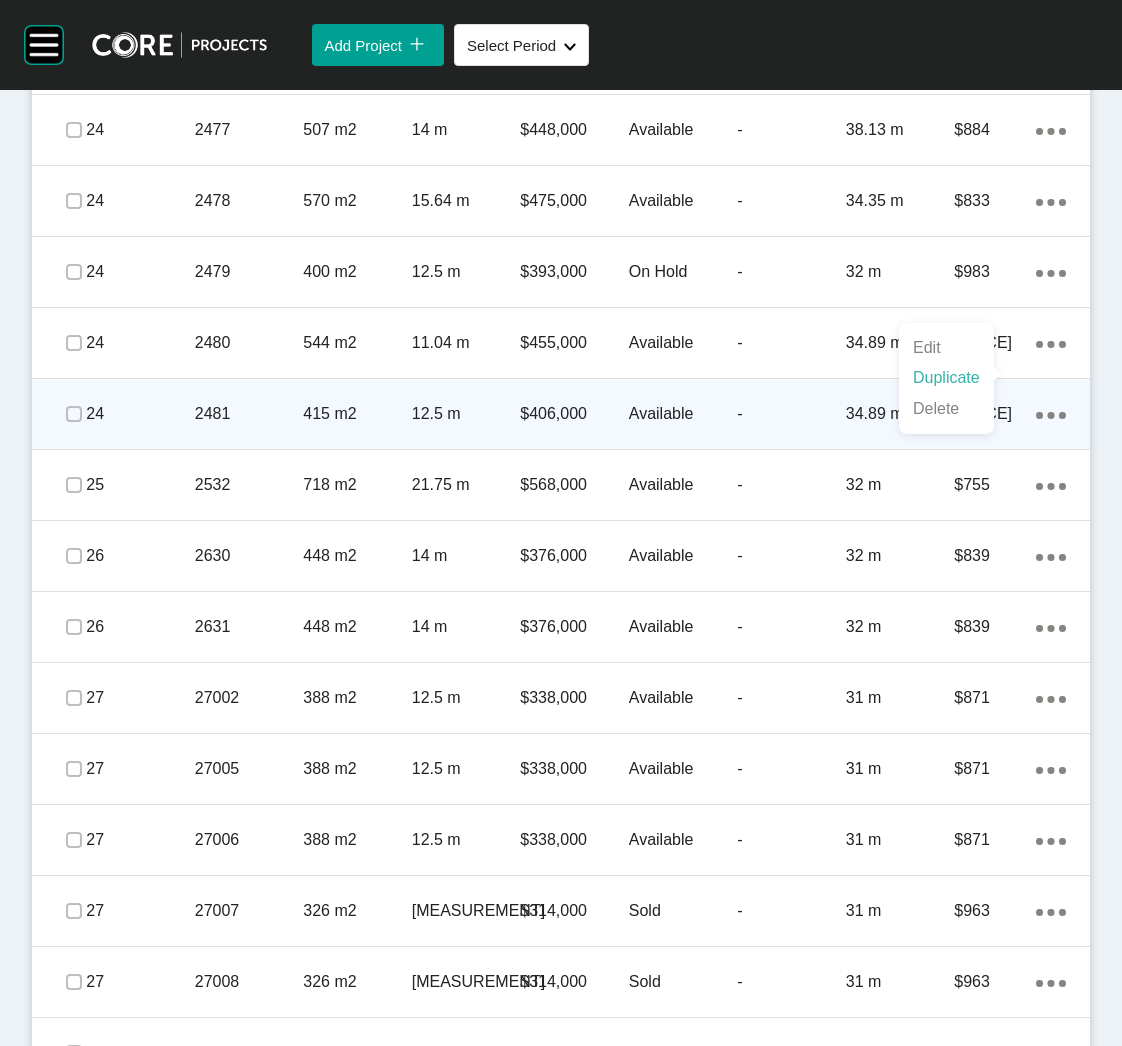 click on "Duplicate" at bounding box center [946, 378] 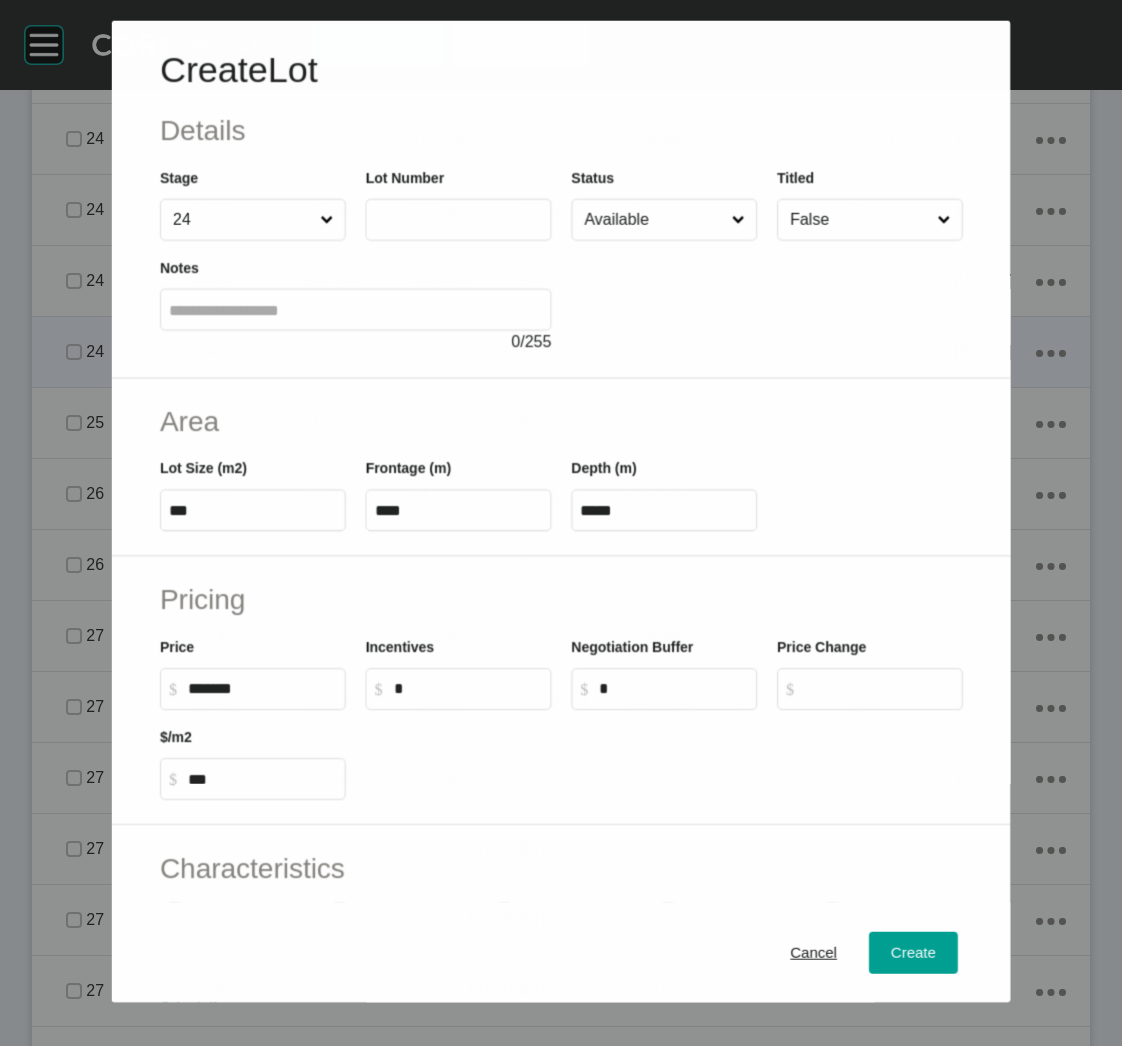 scroll, scrollTop: 4899, scrollLeft: 0, axis: vertical 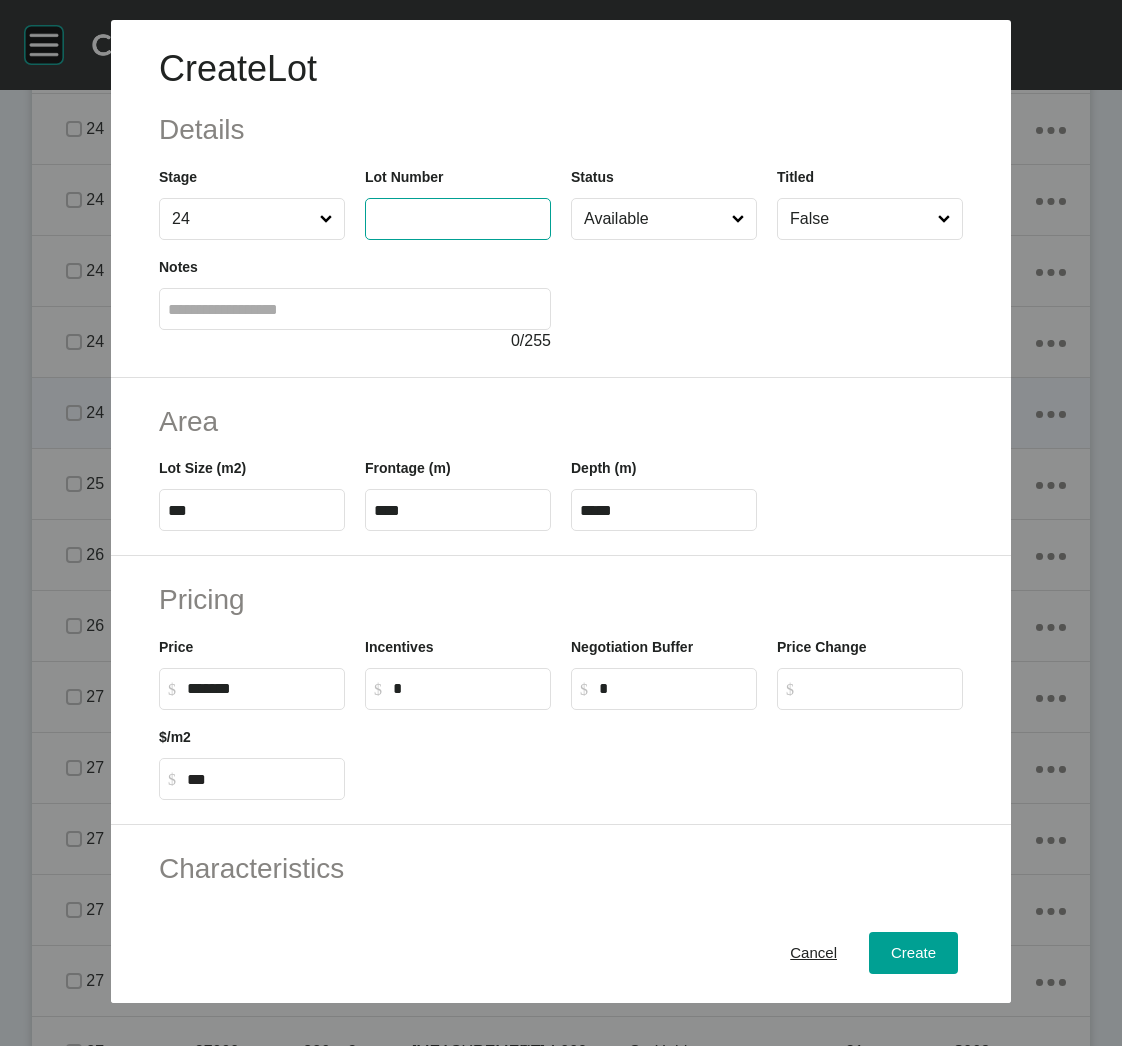click at bounding box center [458, 218] 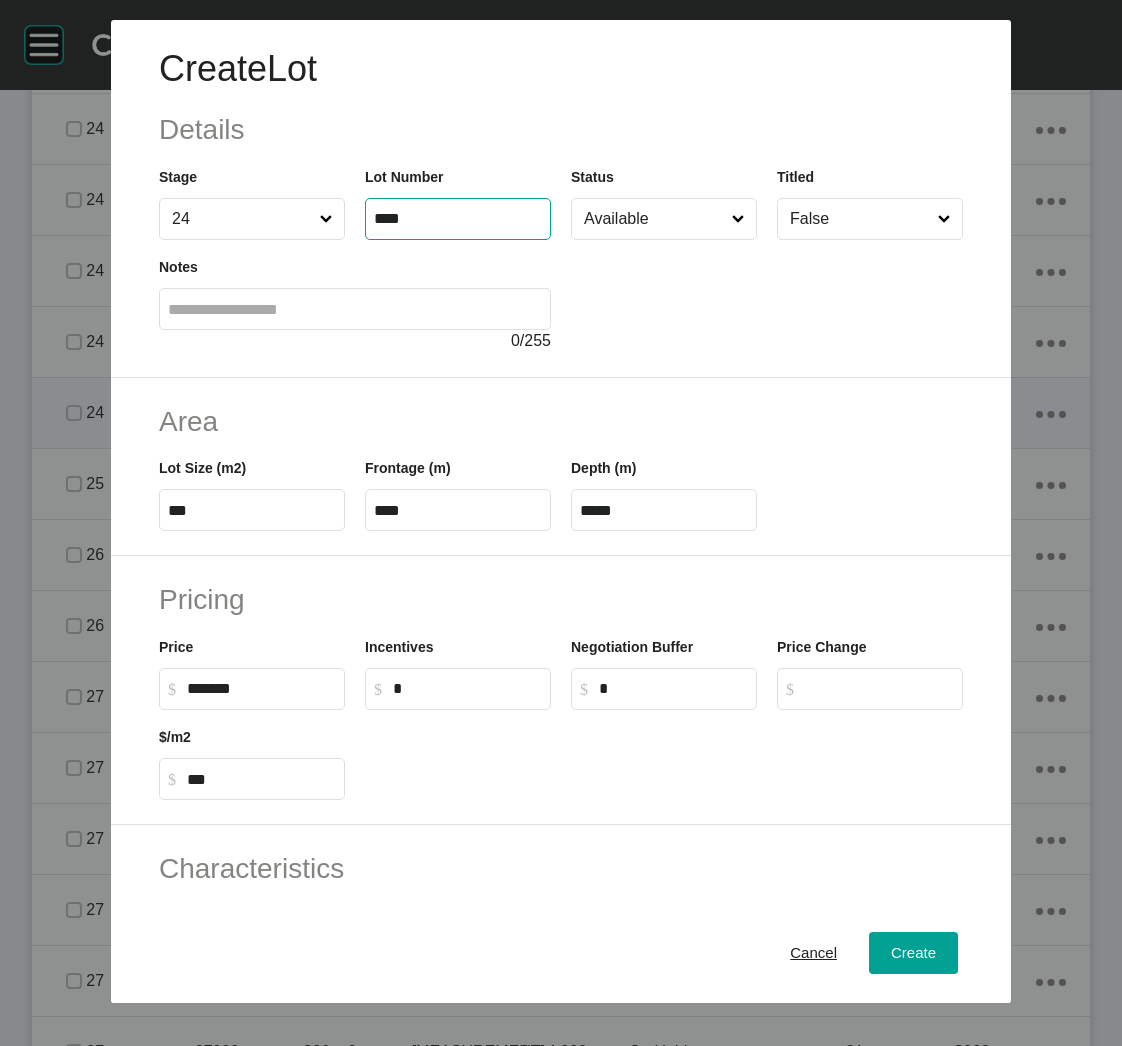 click at bounding box center [944, 219] 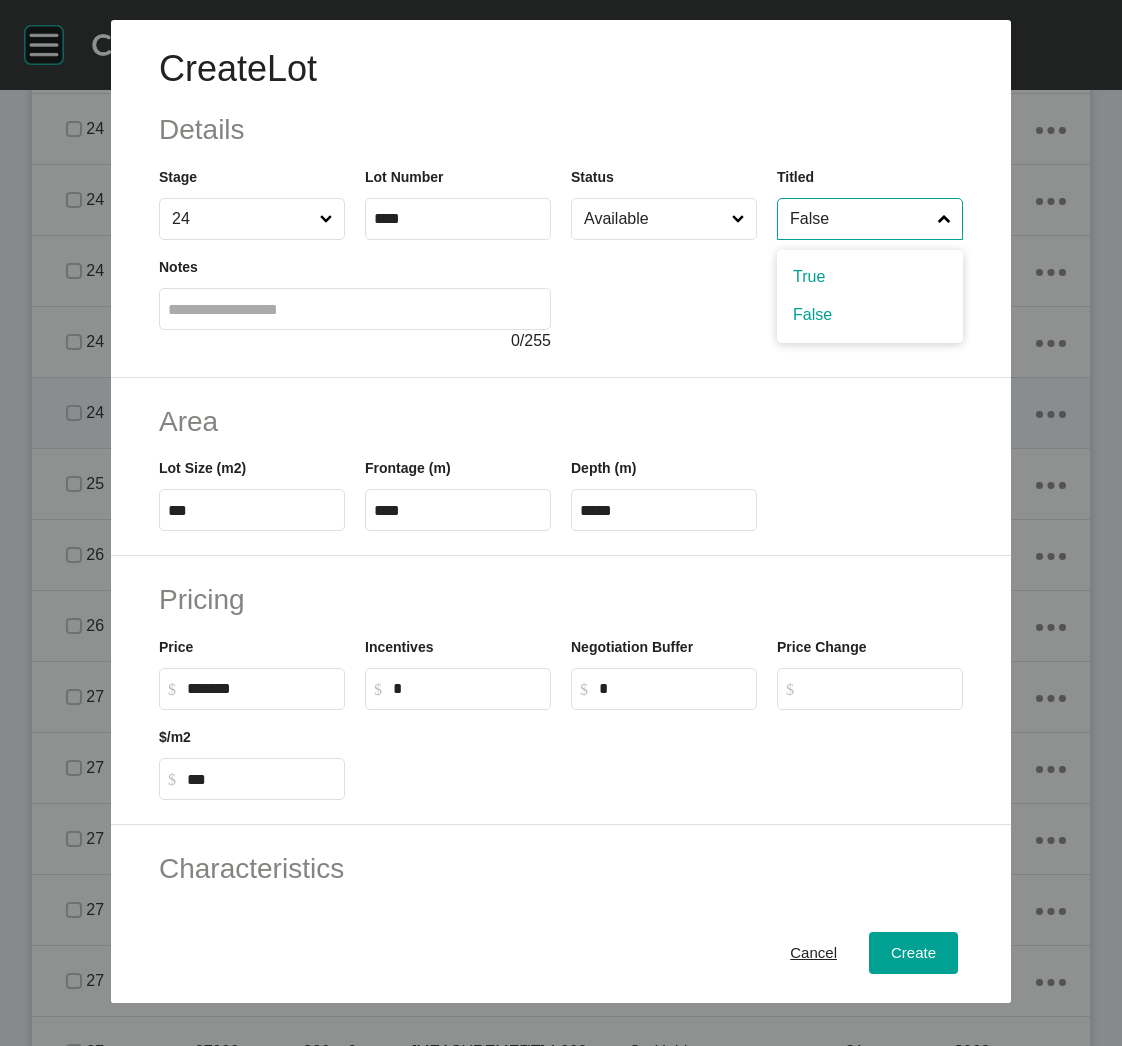 type on "******" 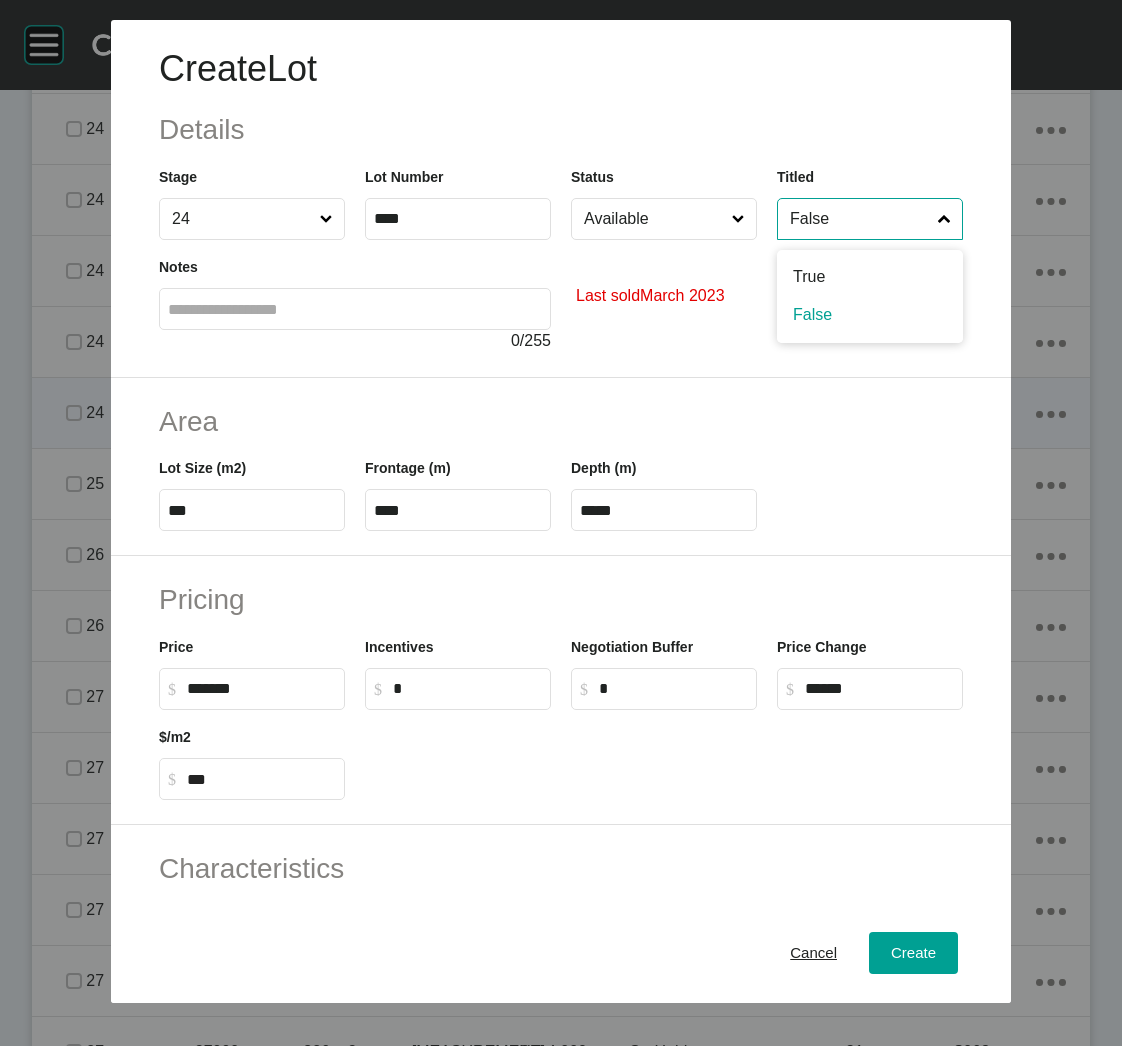 click on "Last sold  [MONTH] [YEAR]" at bounding box center (650, 296) 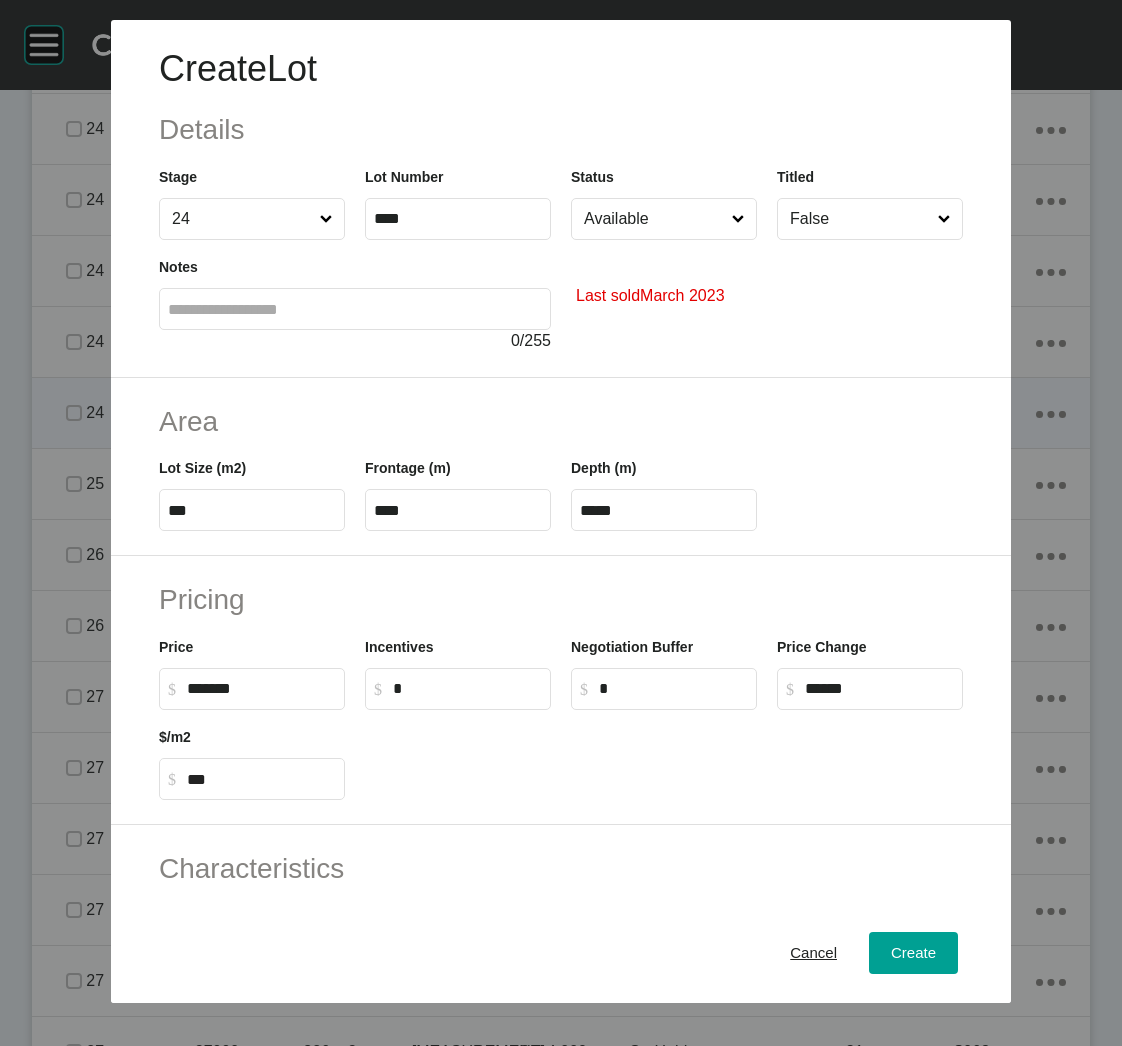 drag, startPoint x: 602, startPoint y: 228, endPoint x: 608, endPoint y: 242, distance: 15.231546 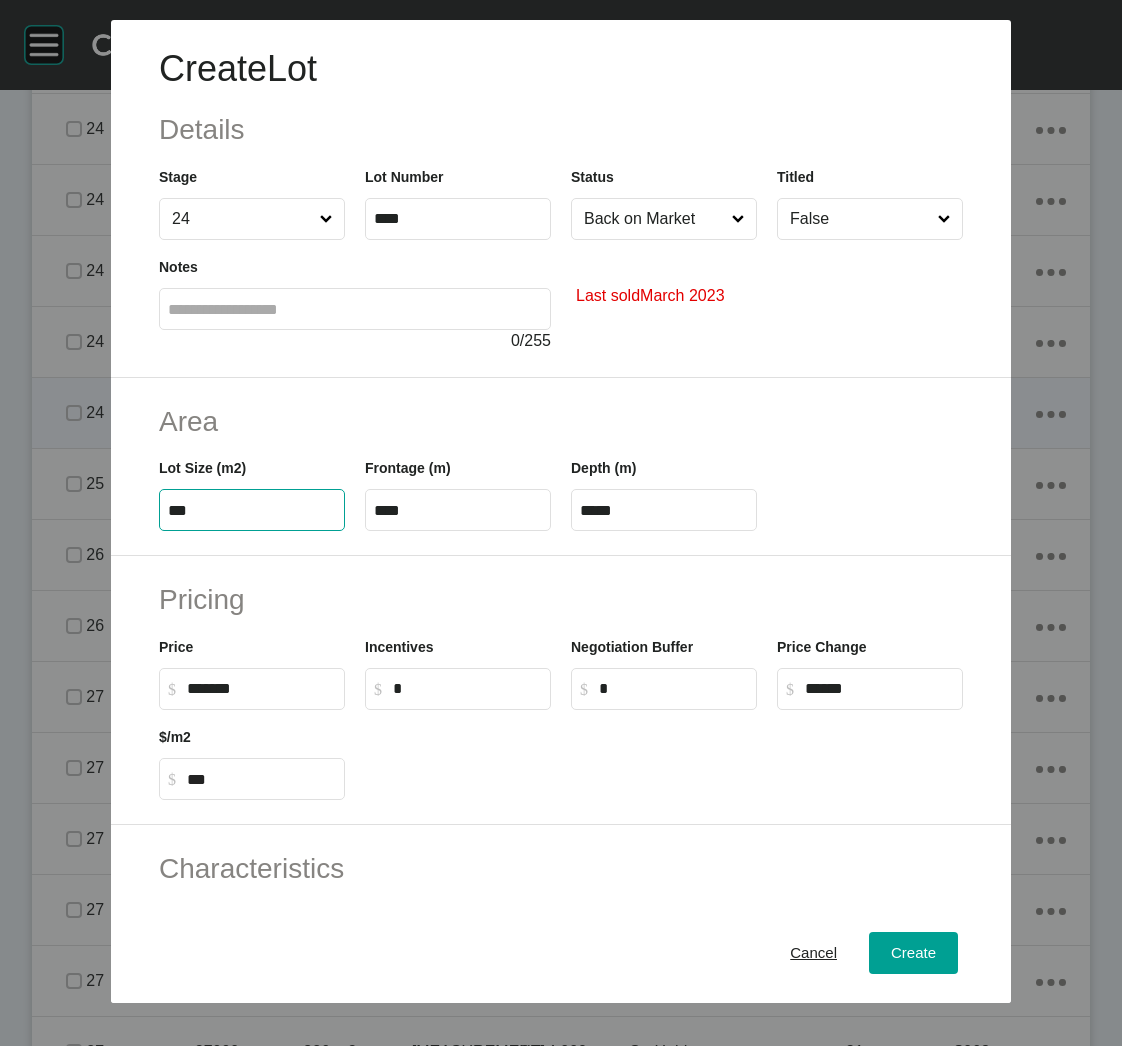 drag, startPoint x: 253, startPoint y: 513, endPoint x: 69, endPoint y: 510, distance: 184.02446 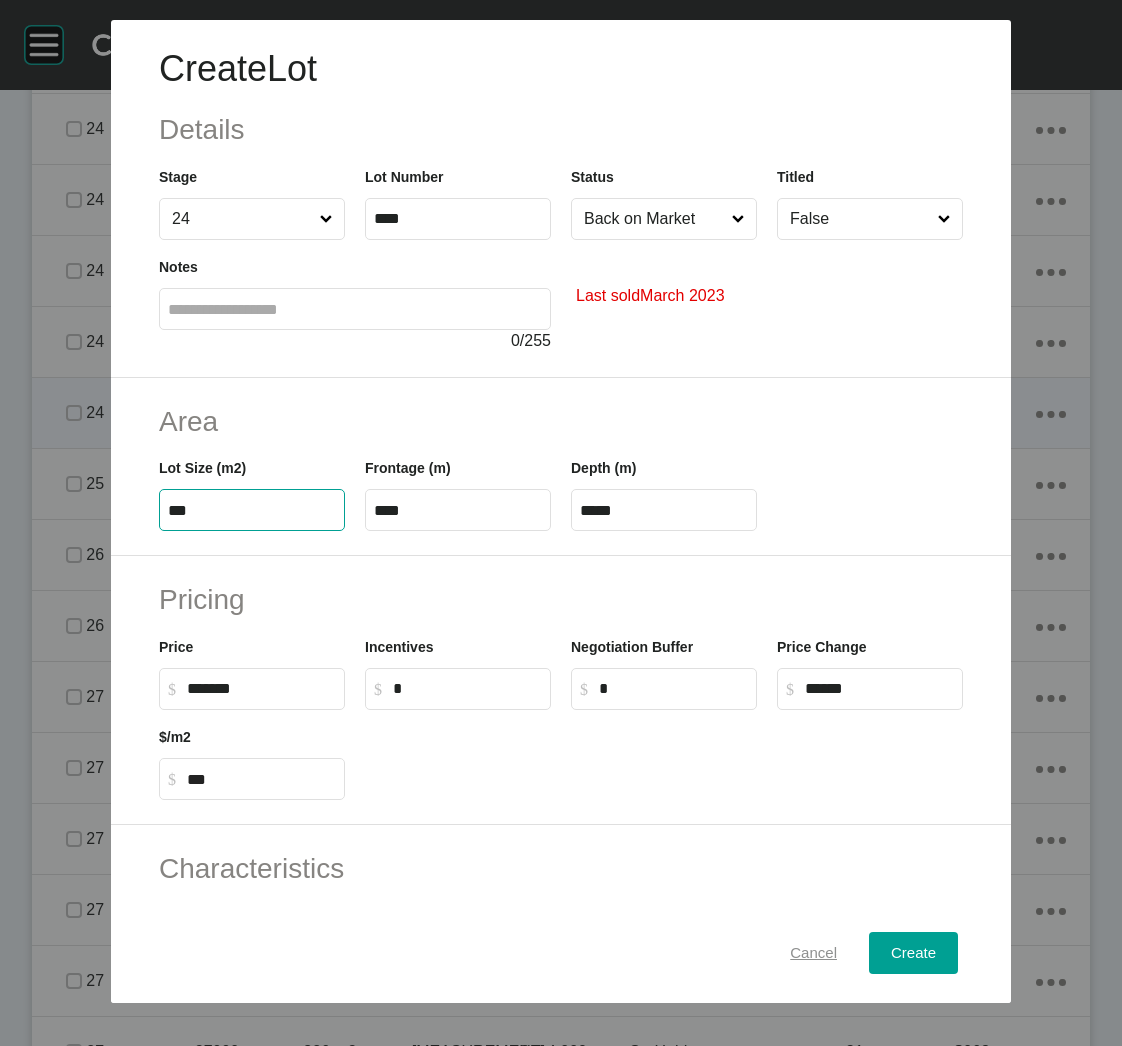 type on "****" 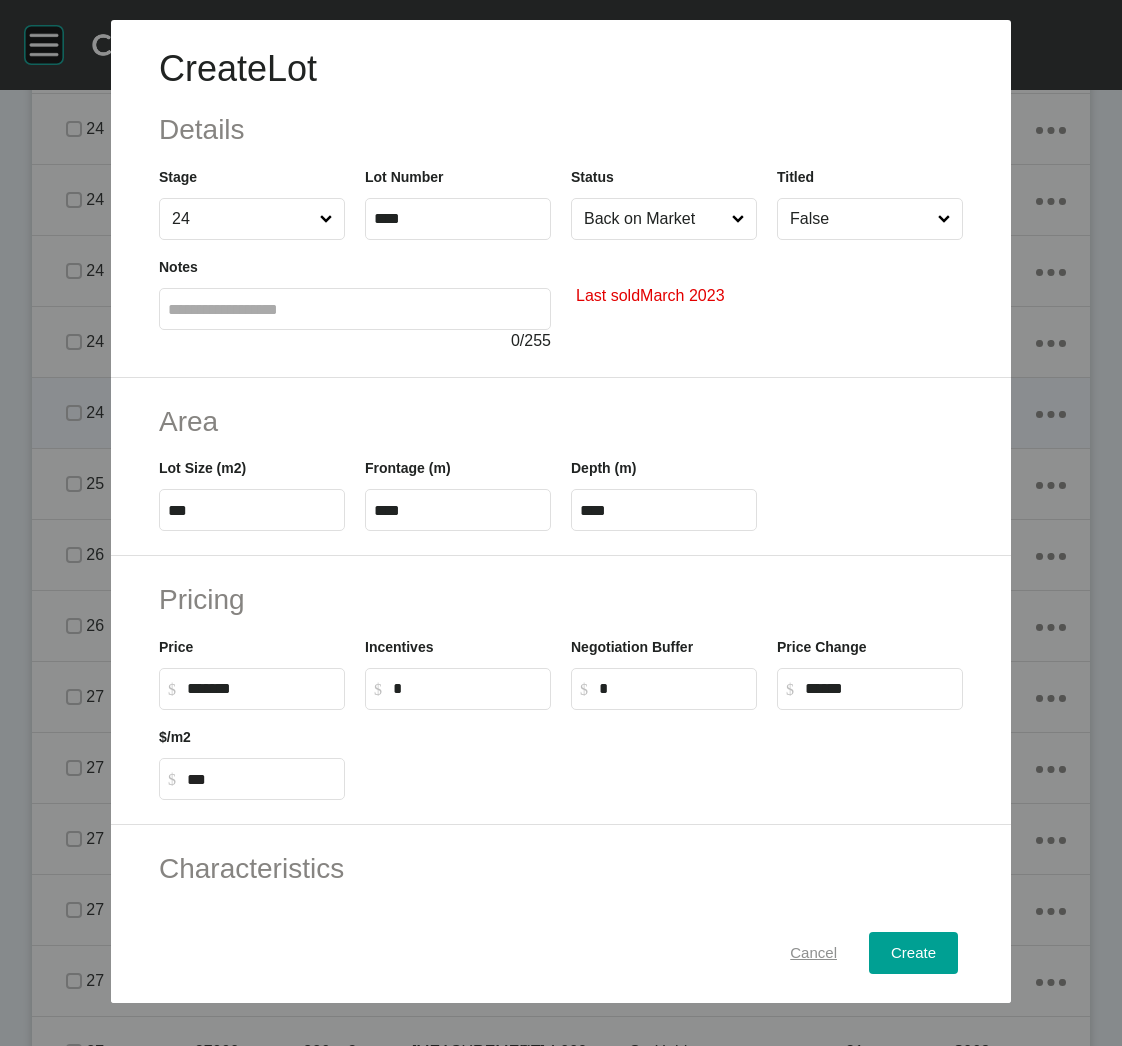 click on "Cancel" at bounding box center (813, 953) 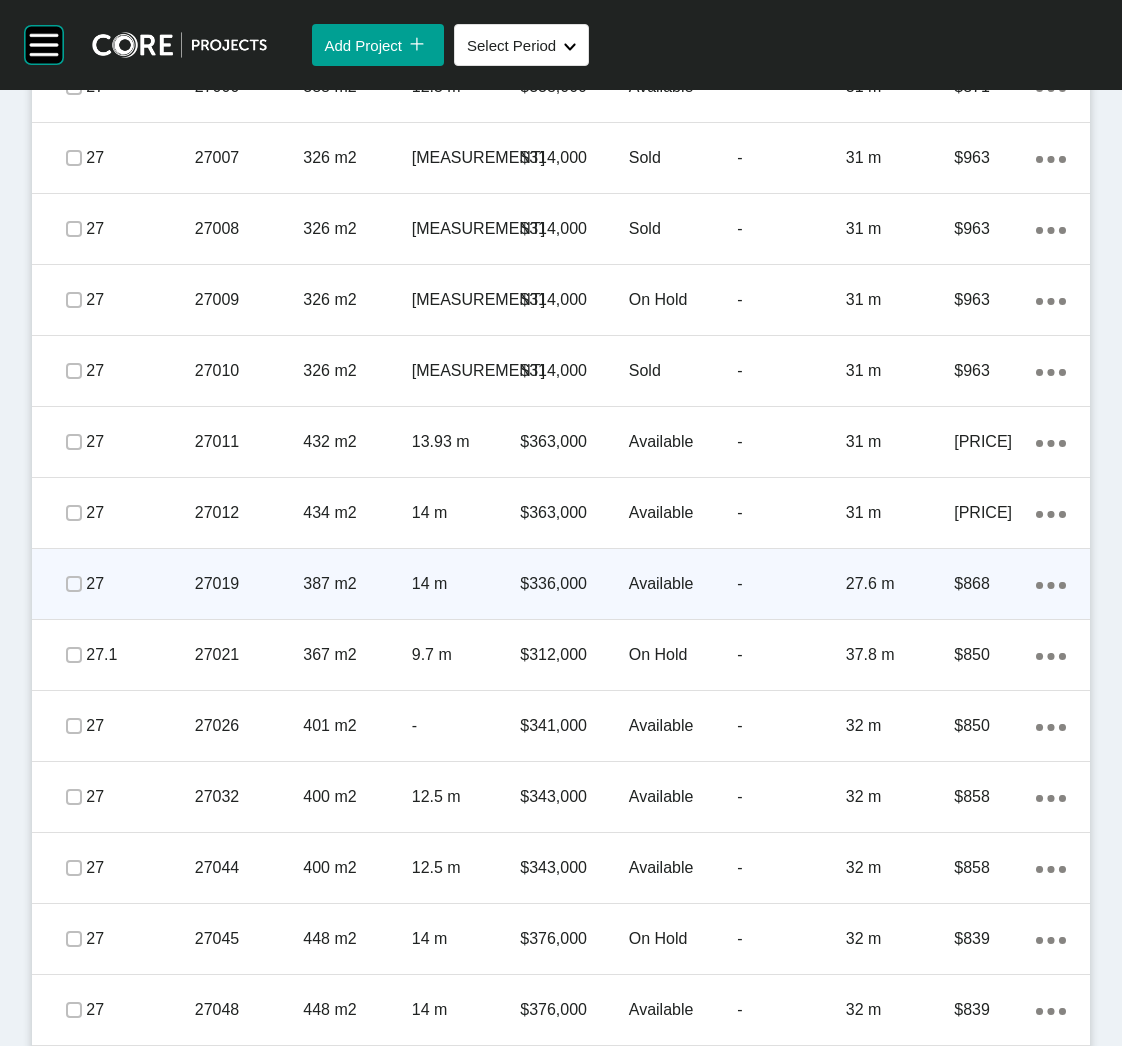scroll, scrollTop: 5649, scrollLeft: 0, axis: vertical 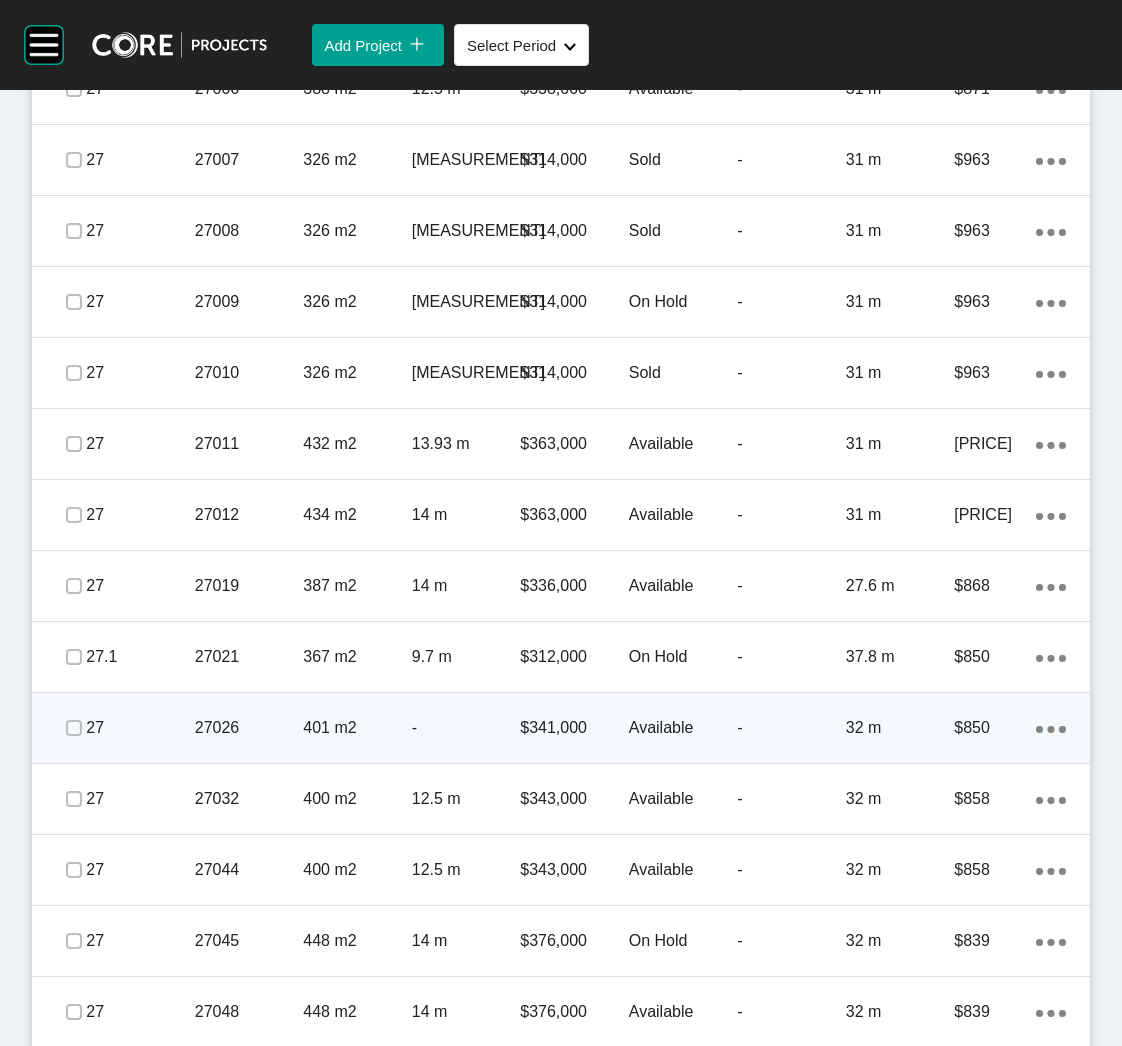 click on "27026" at bounding box center (249, 728) 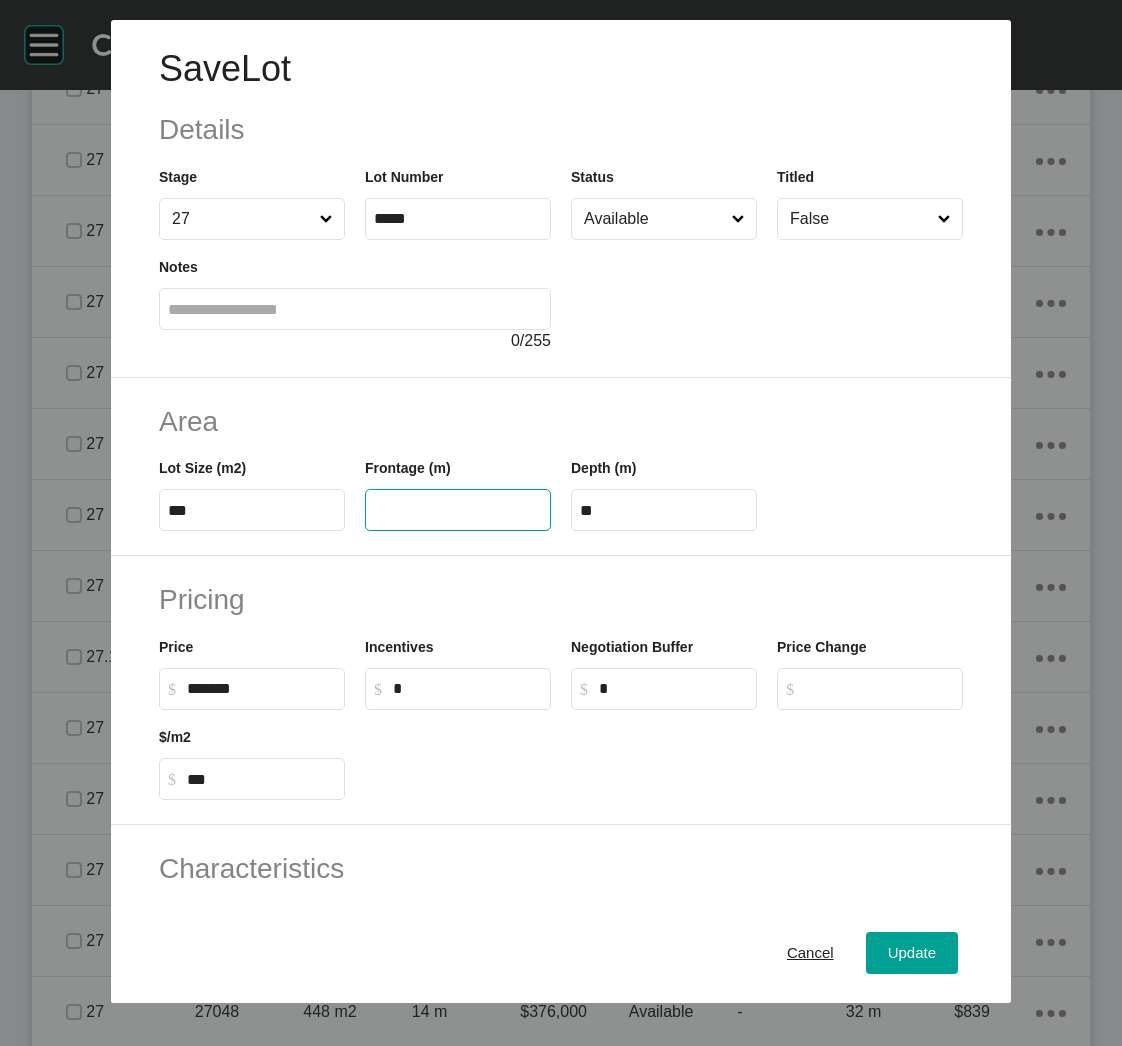 click at bounding box center [458, 510] 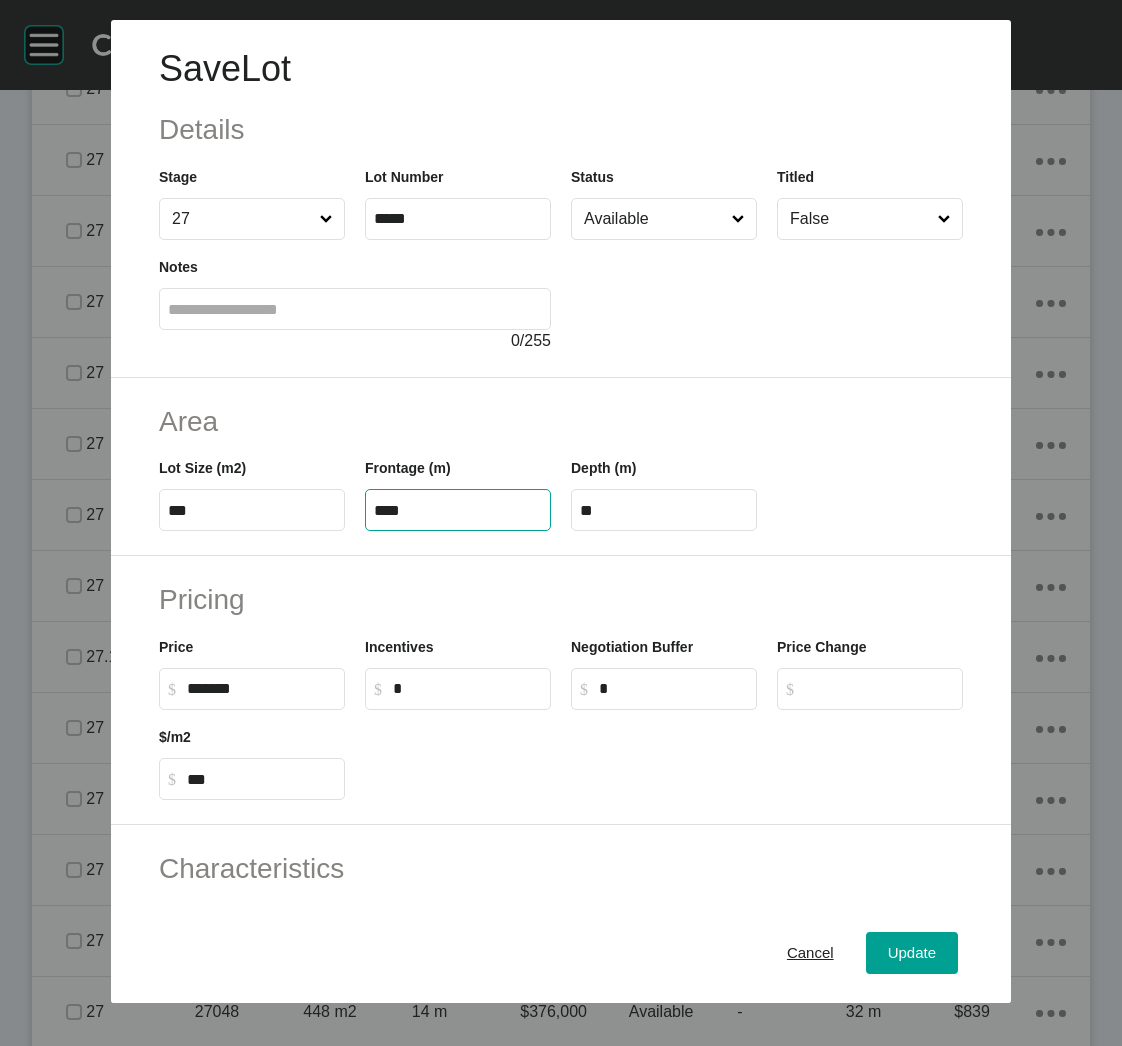type on "****" 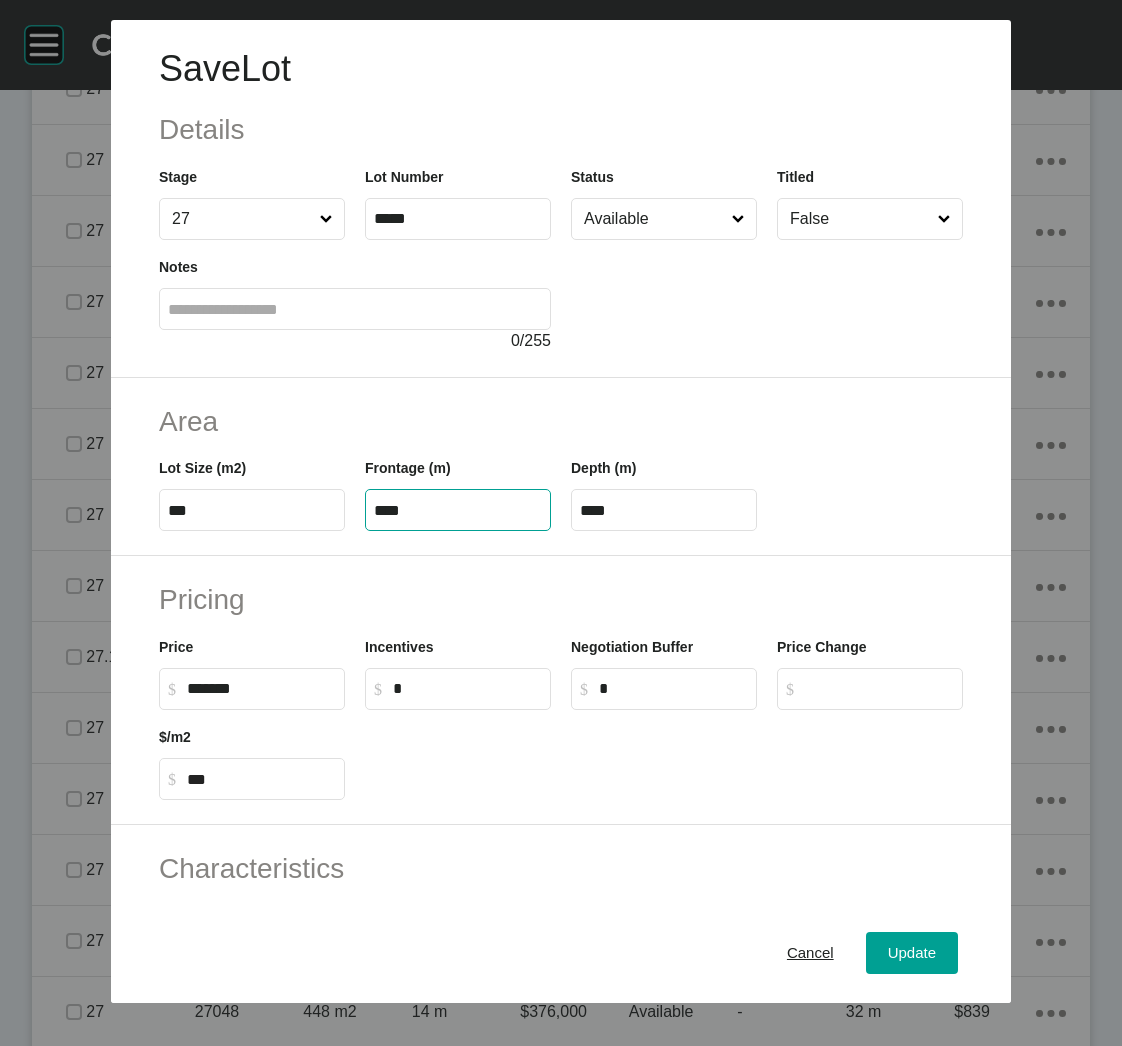 click at bounding box center (664, 755) 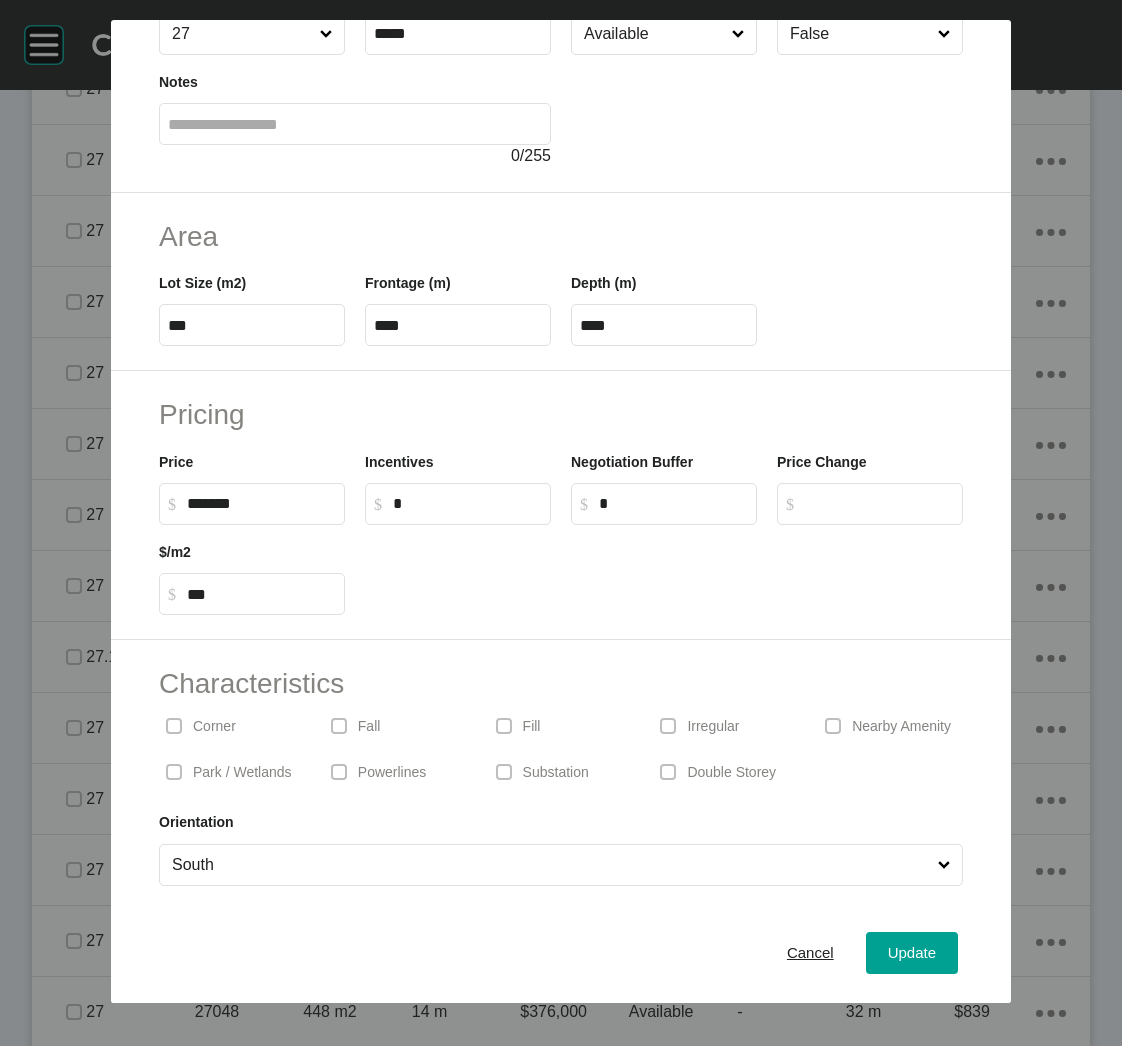 scroll, scrollTop: 191, scrollLeft: 0, axis: vertical 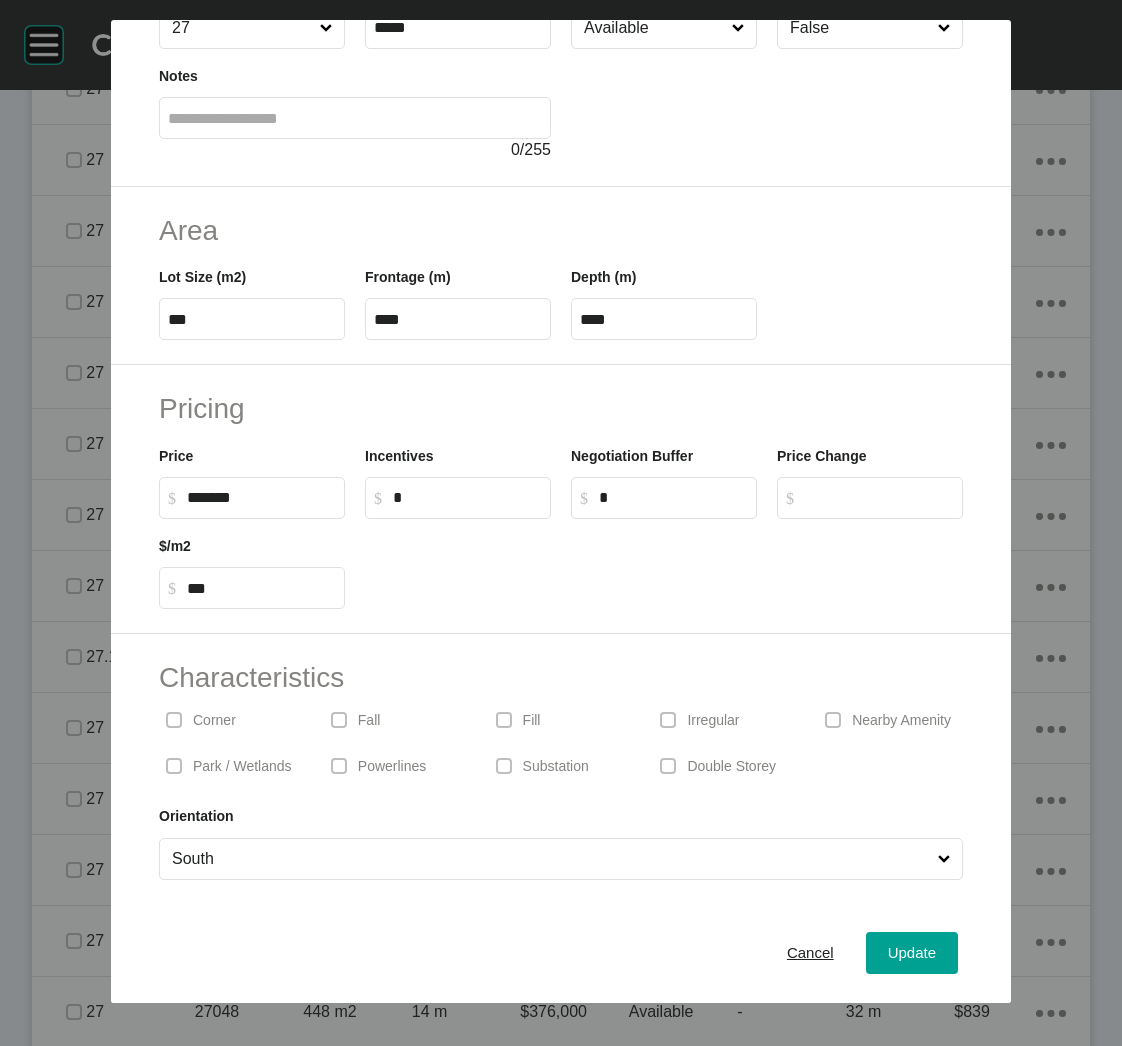 click on "****" at bounding box center (664, 319) 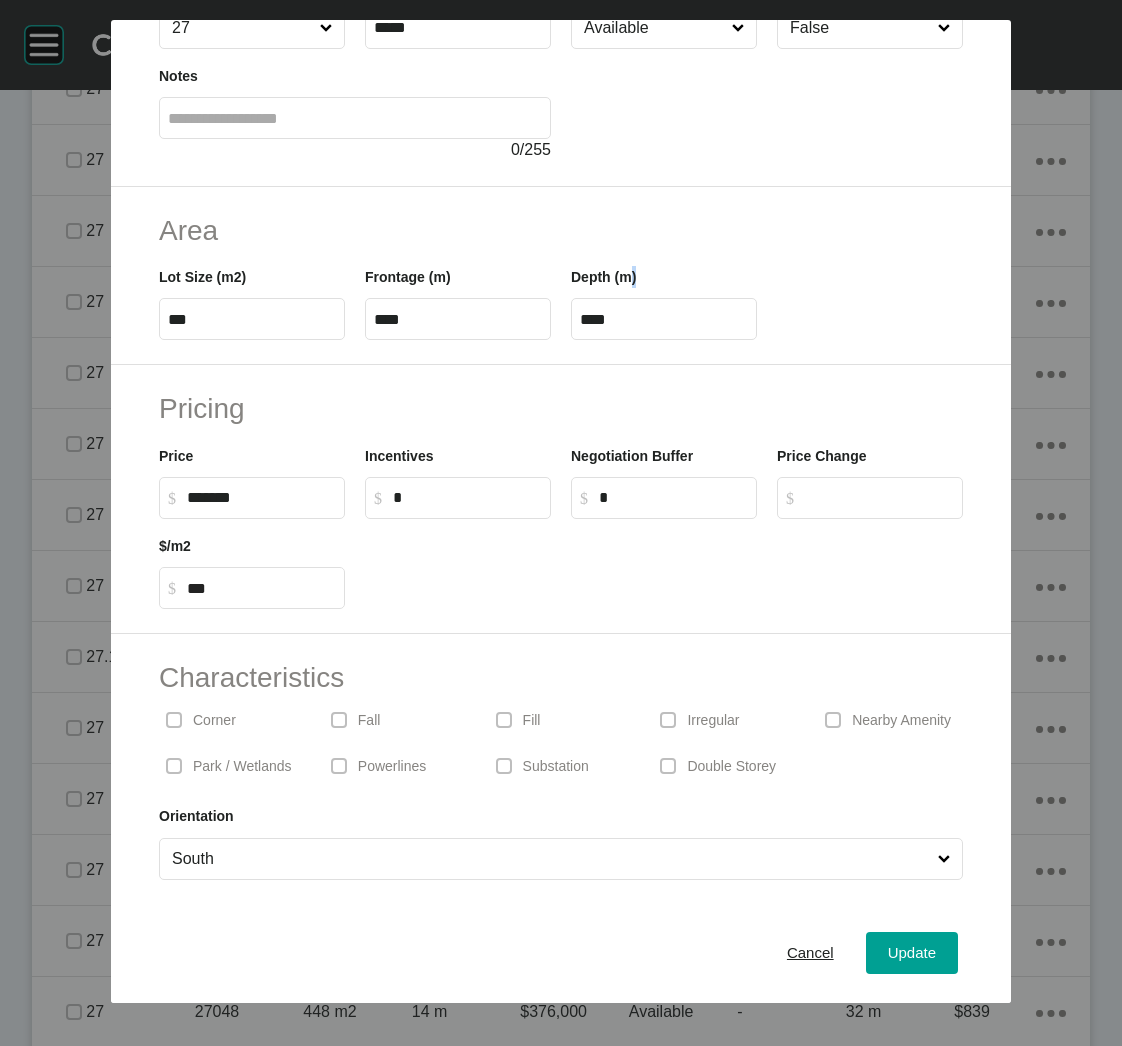 click on "****" at bounding box center [664, 319] 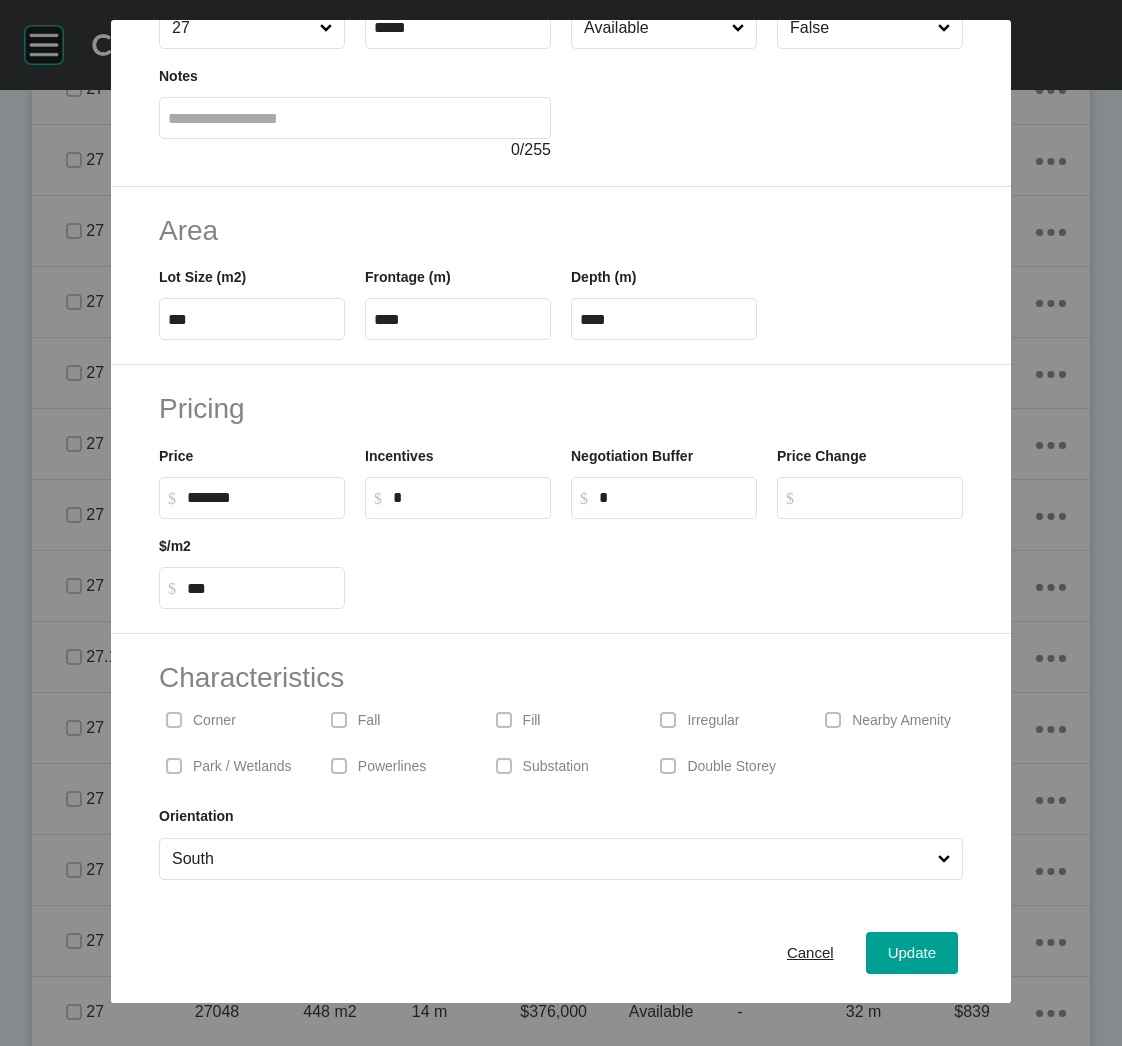 drag, startPoint x: 621, startPoint y: 308, endPoint x: 593, endPoint y: 308, distance: 28 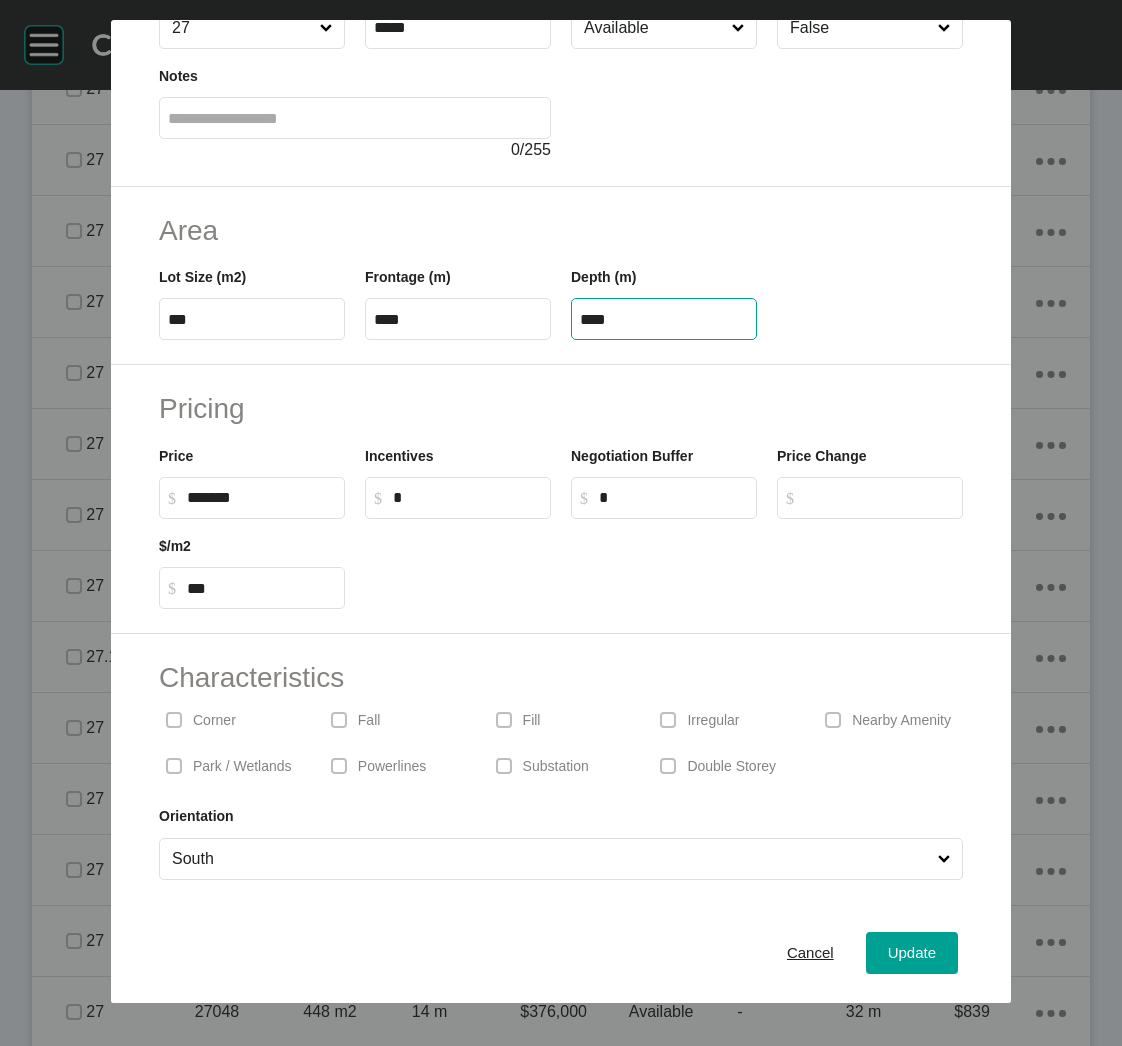 click on "****" at bounding box center [664, 319] 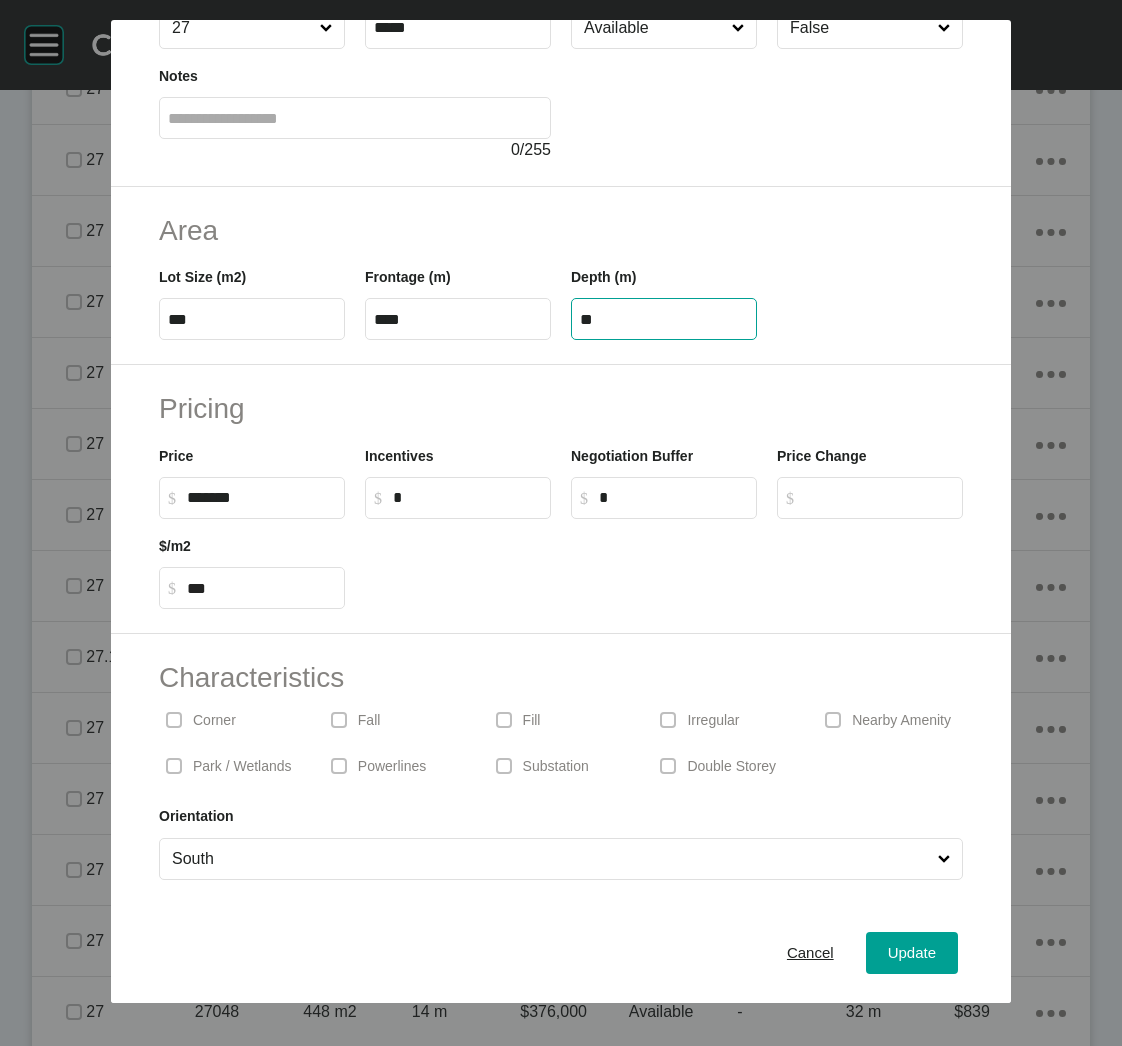 type on "**" 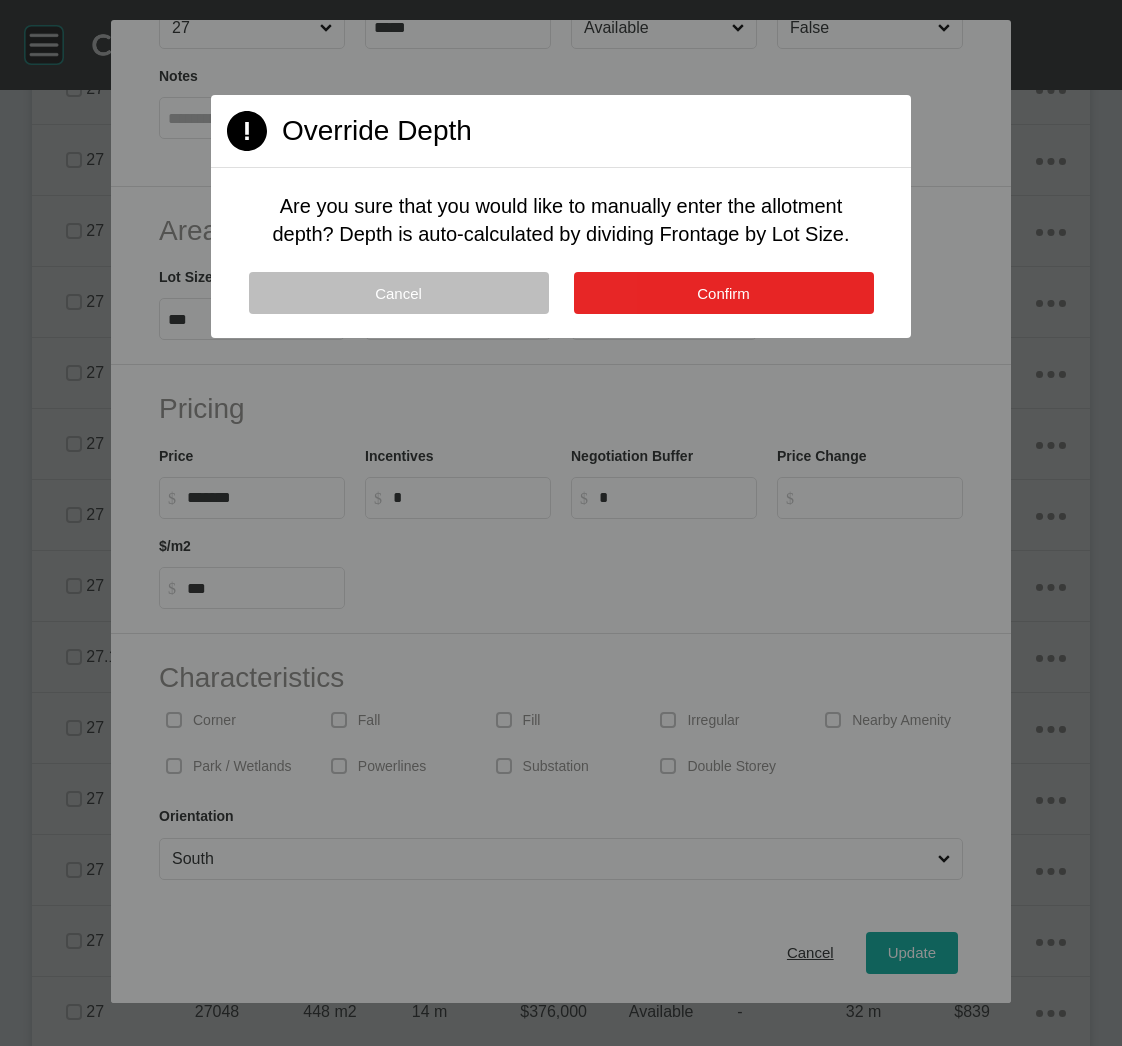 click on "Confirm" at bounding box center (724, 293) 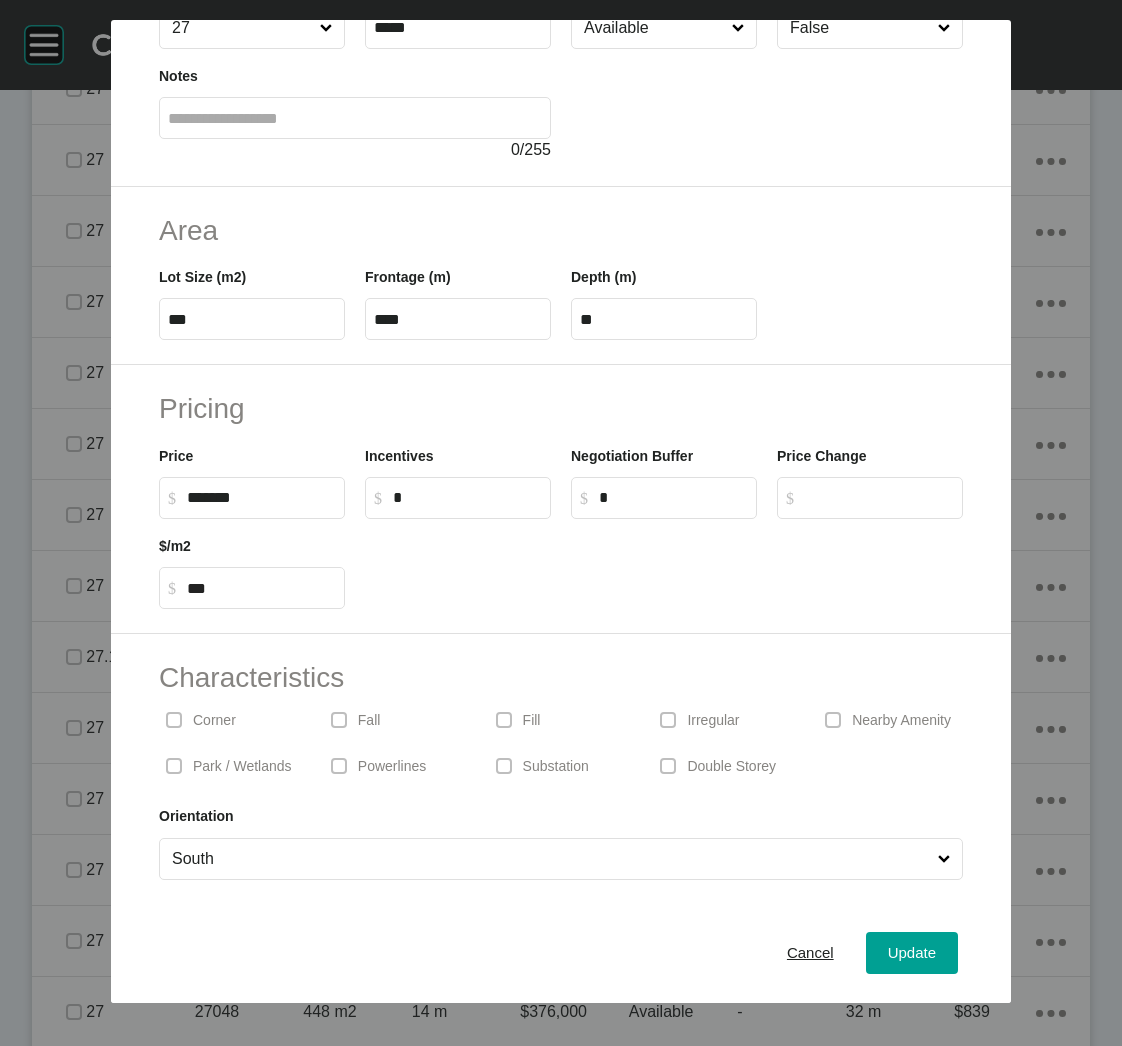 click on "Irregular" at bounding box center [713, 721] 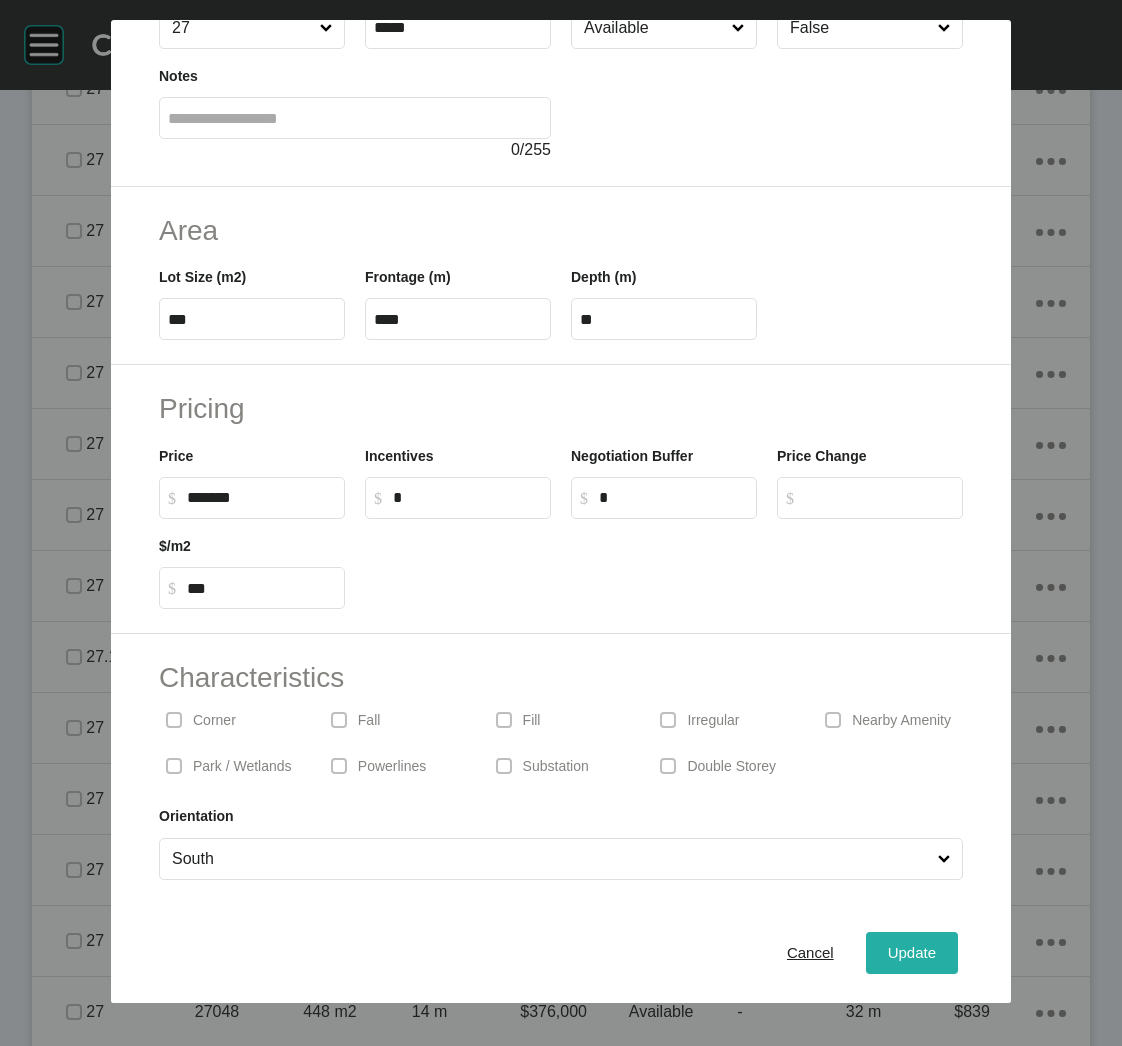 click on "Update" at bounding box center [912, 953] 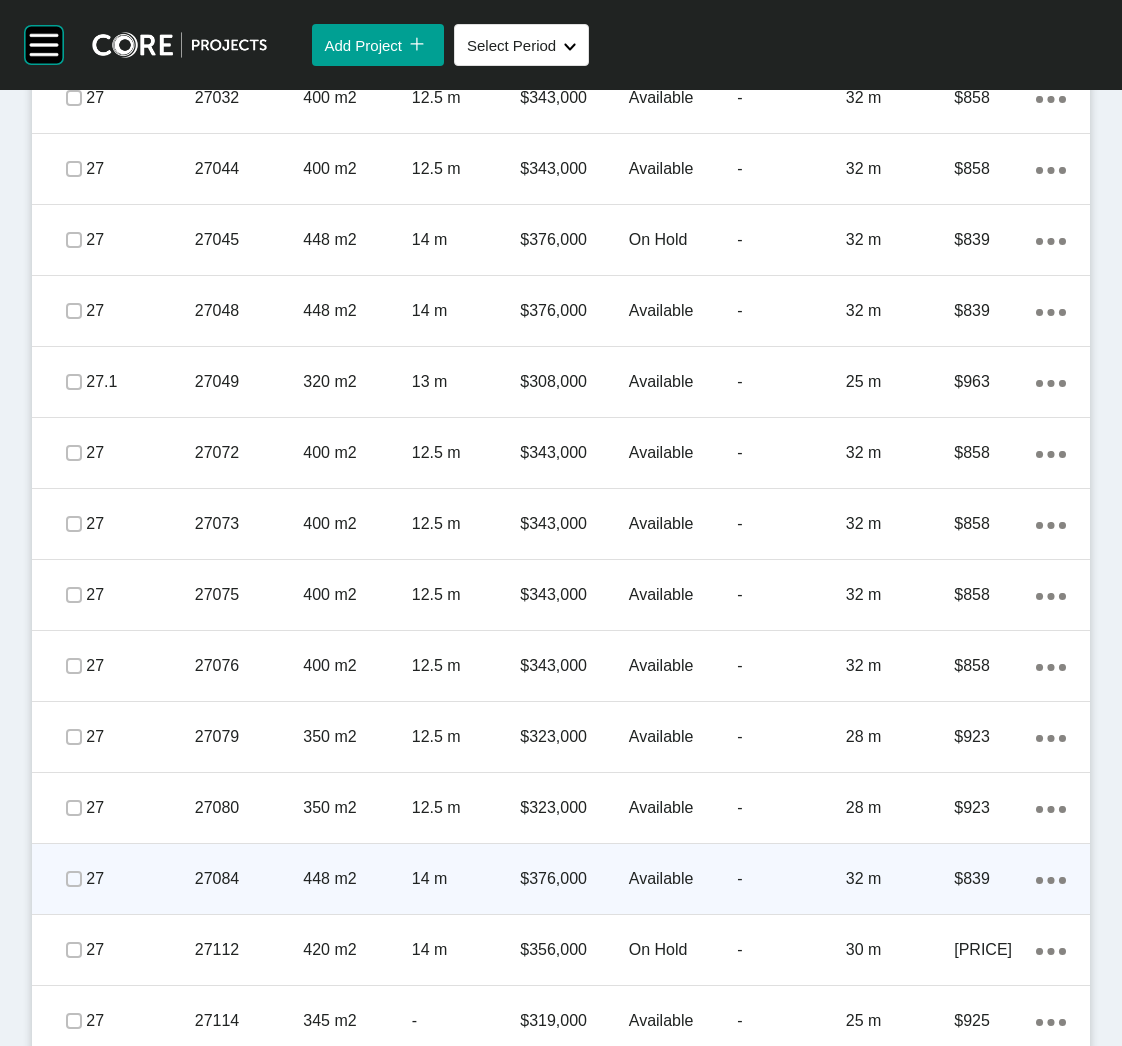 scroll, scrollTop: 6460, scrollLeft: 0, axis: vertical 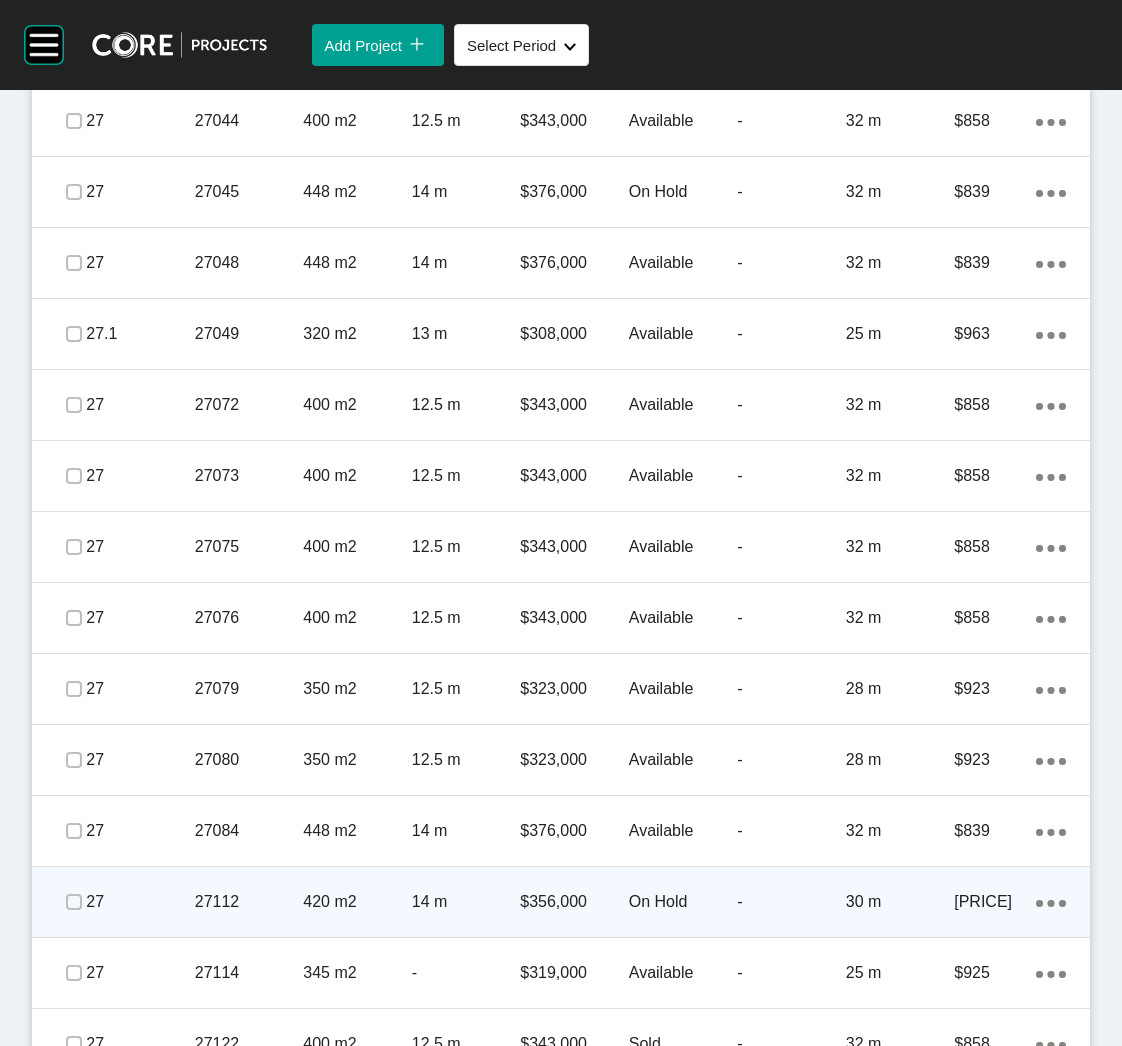 click on "420 m2" at bounding box center (357, 902) 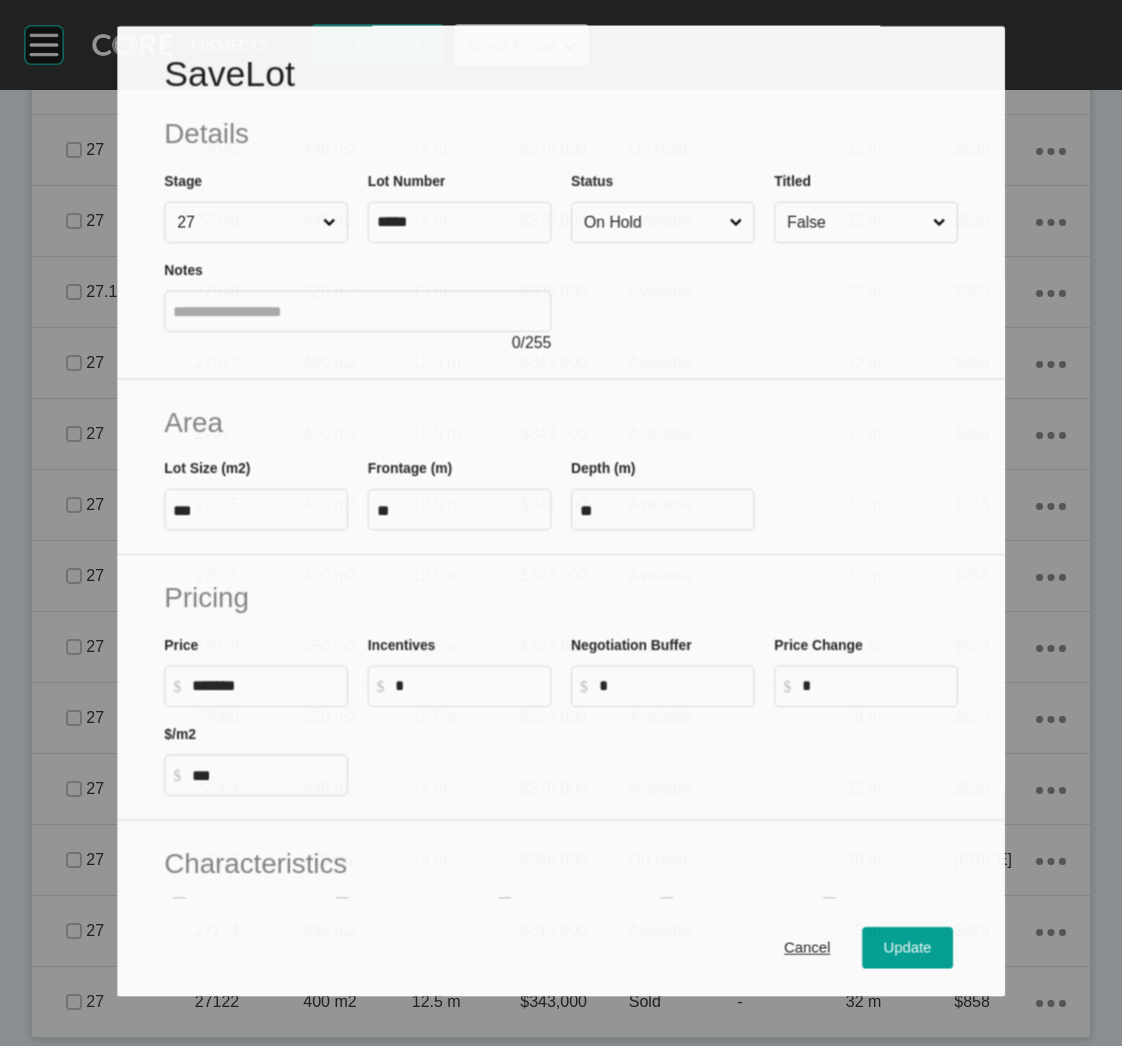 scroll, scrollTop: 6398, scrollLeft: 0, axis: vertical 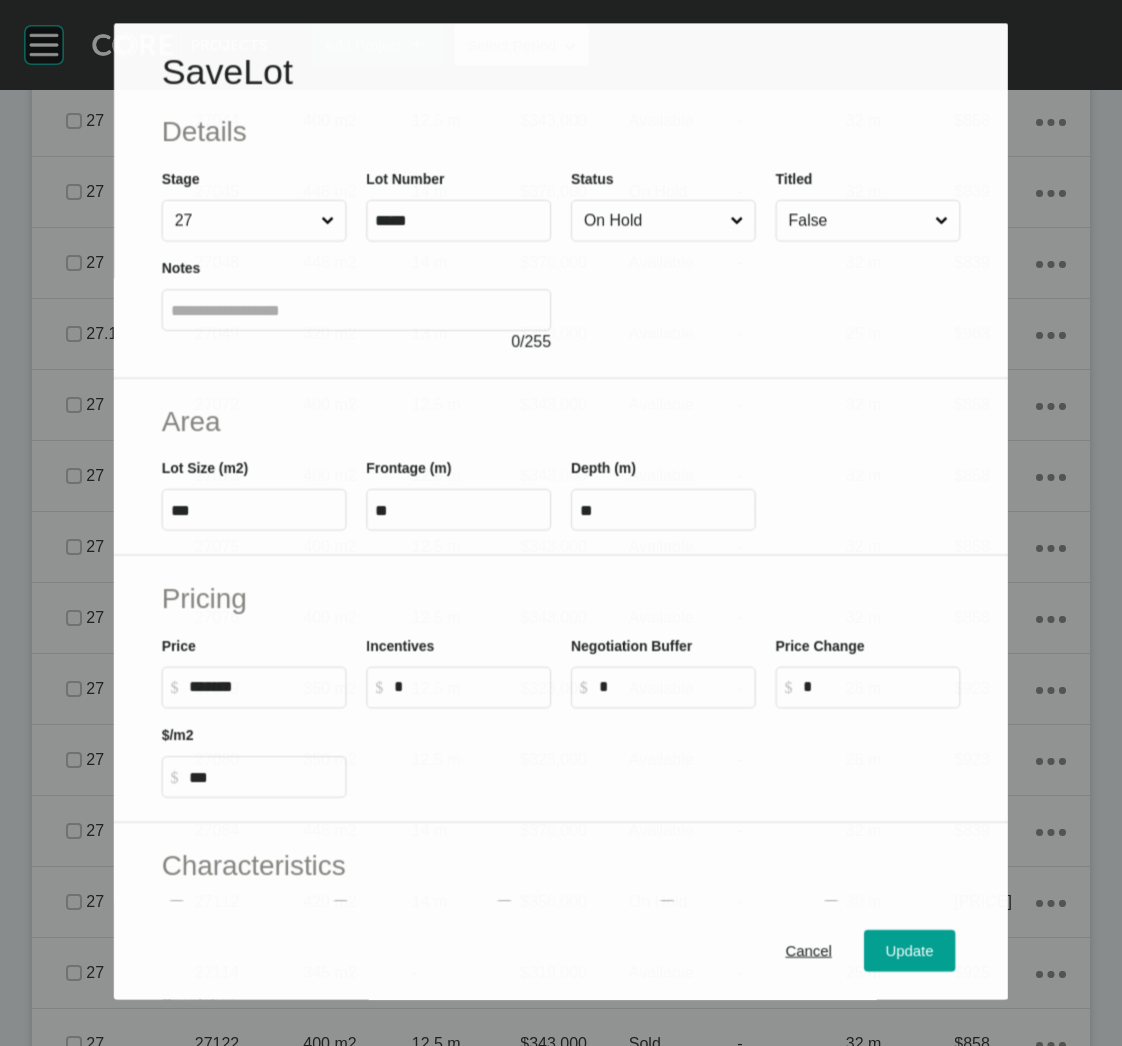 click on "On Hold" at bounding box center [653, 221] 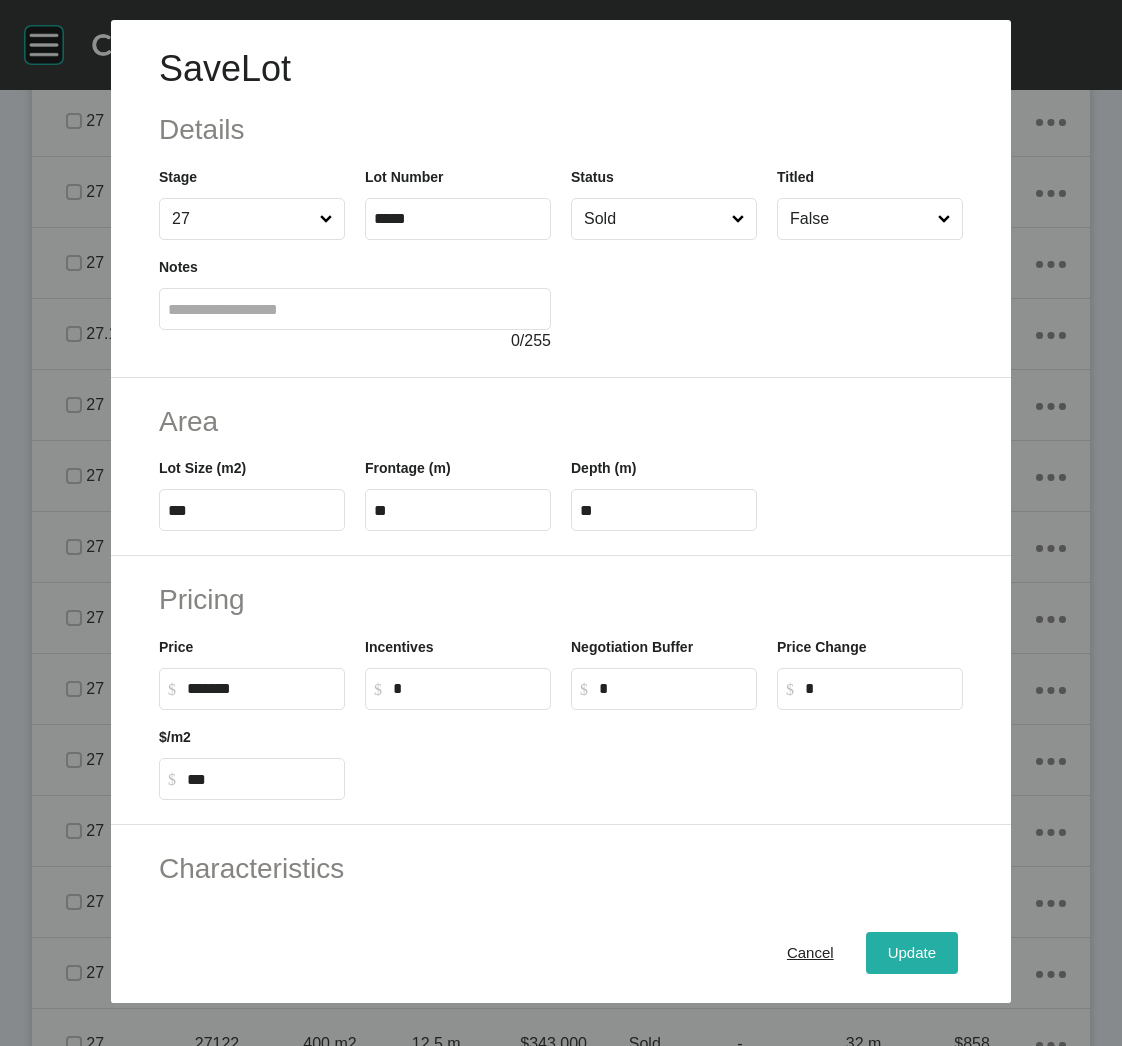 click on "Update" at bounding box center (912, 953) 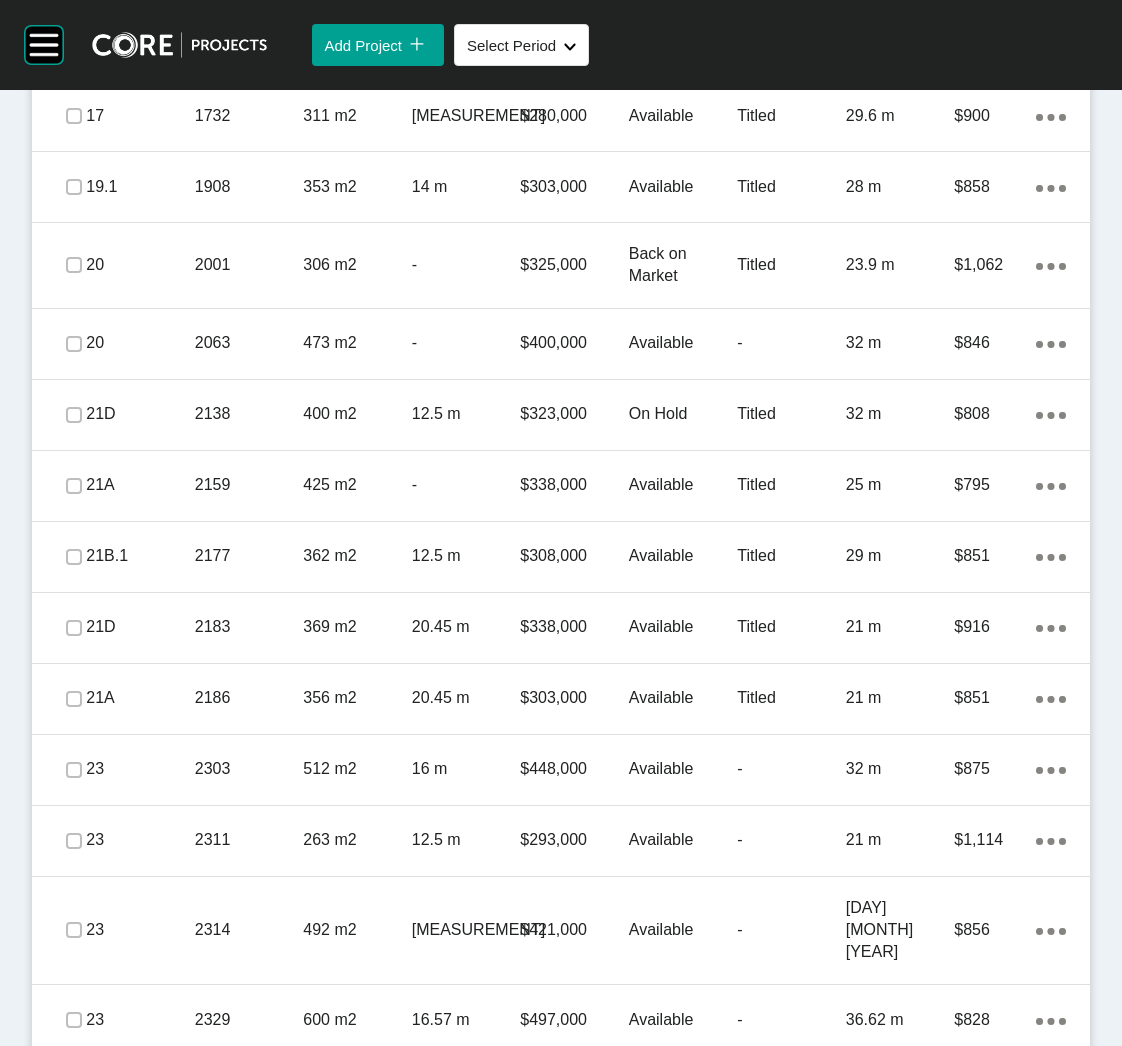 scroll, scrollTop: 1360, scrollLeft: 0, axis: vertical 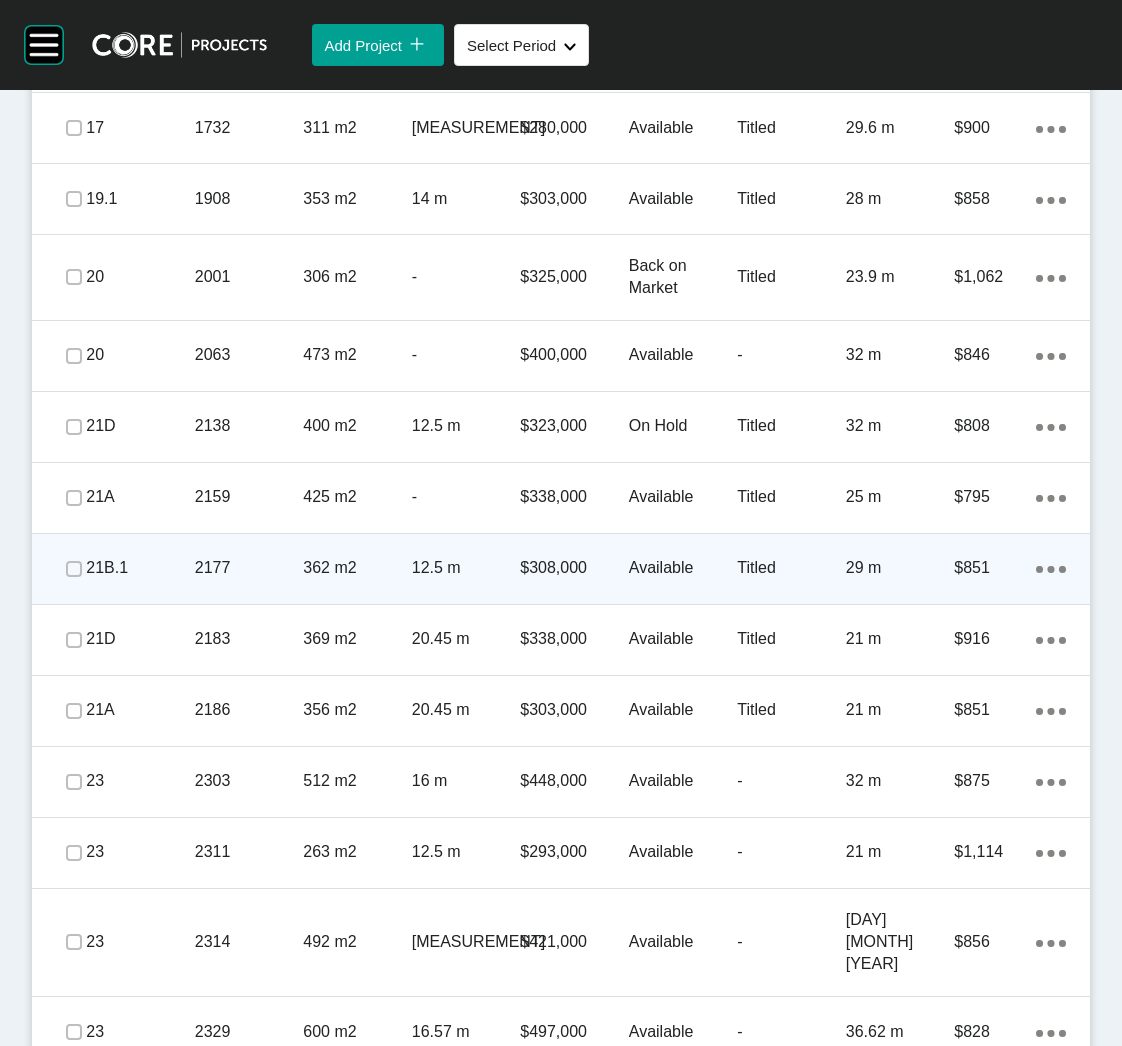 click on "2177" at bounding box center (249, 568) 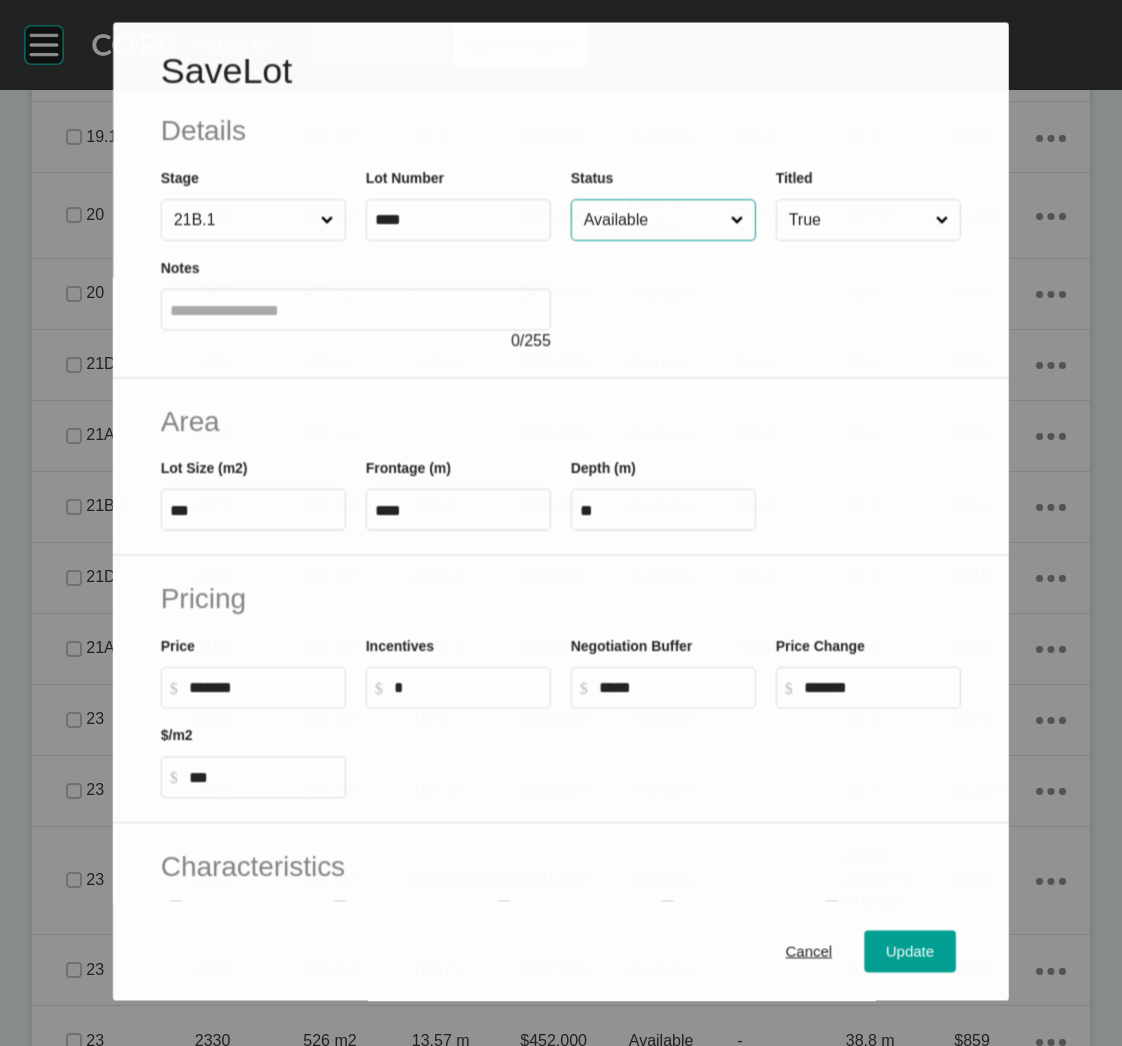 click on "Available" at bounding box center [653, 220] 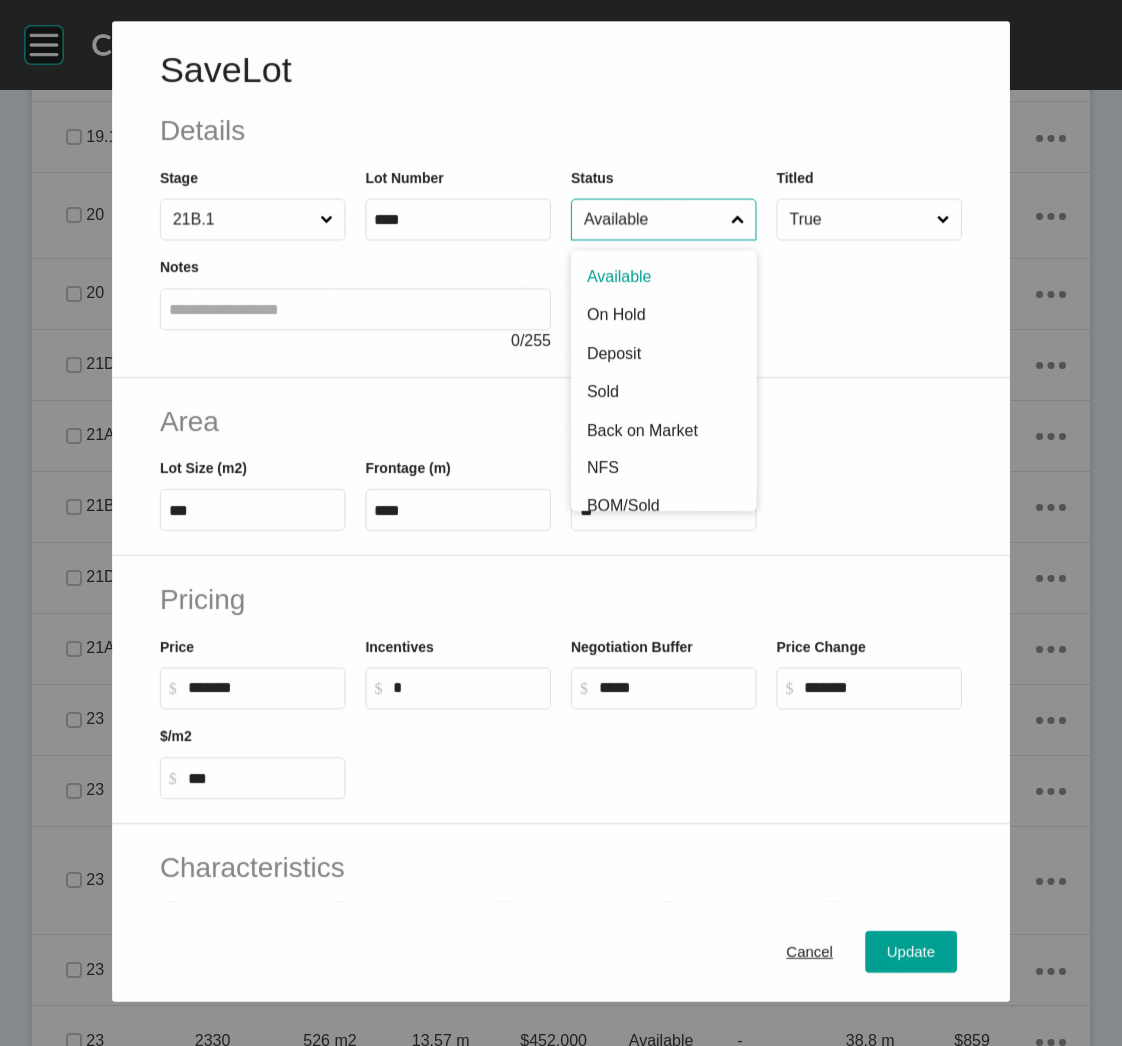 scroll, scrollTop: 1298, scrollLeft: 0, axis: vertical 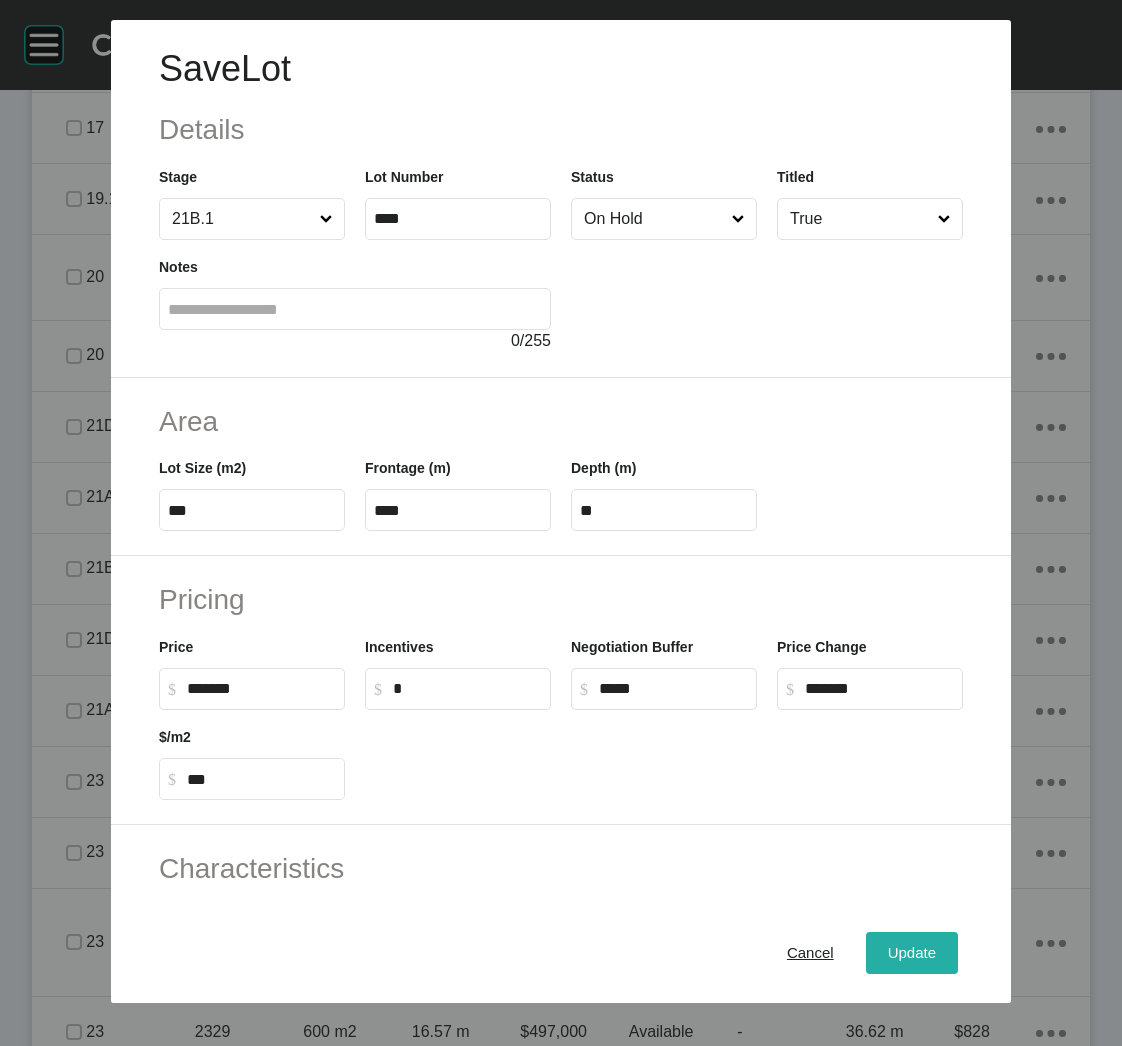 click on "Update" at bounding box center [912, 953] 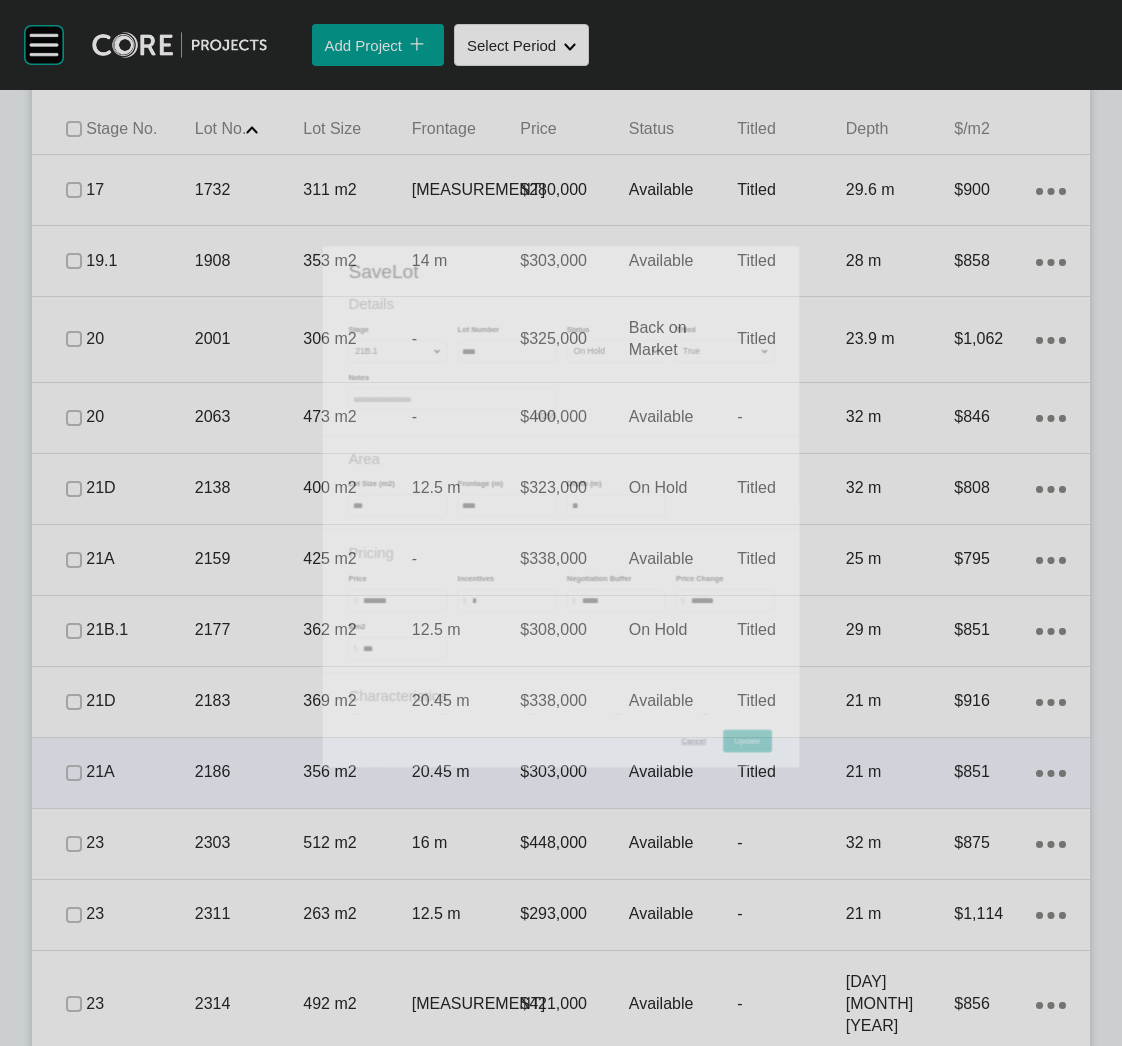 scroll, scrollTop: 1360, scrollLeft: 0, axis: vertical 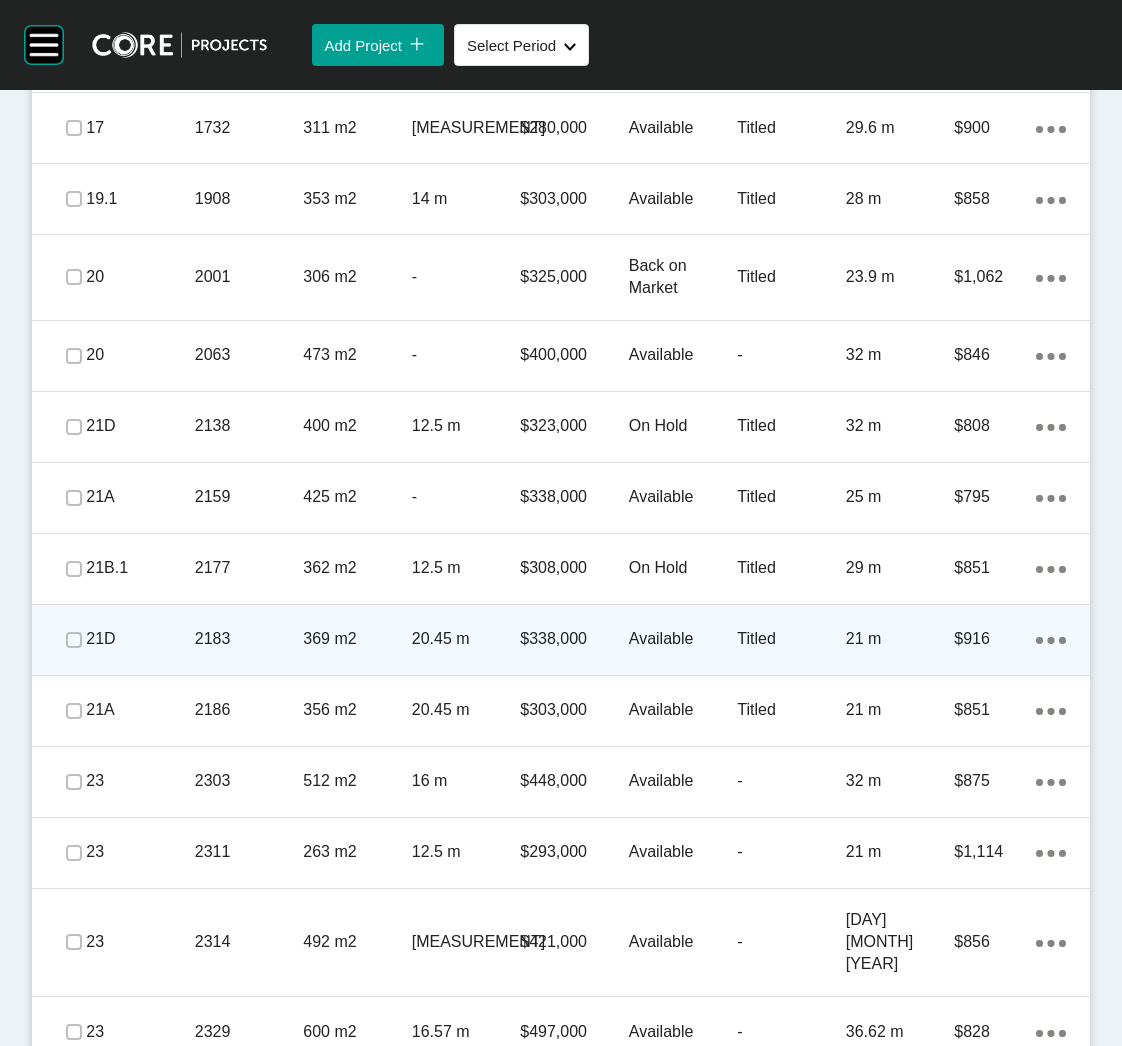 click on "2183" at bounding box center (249, 639) 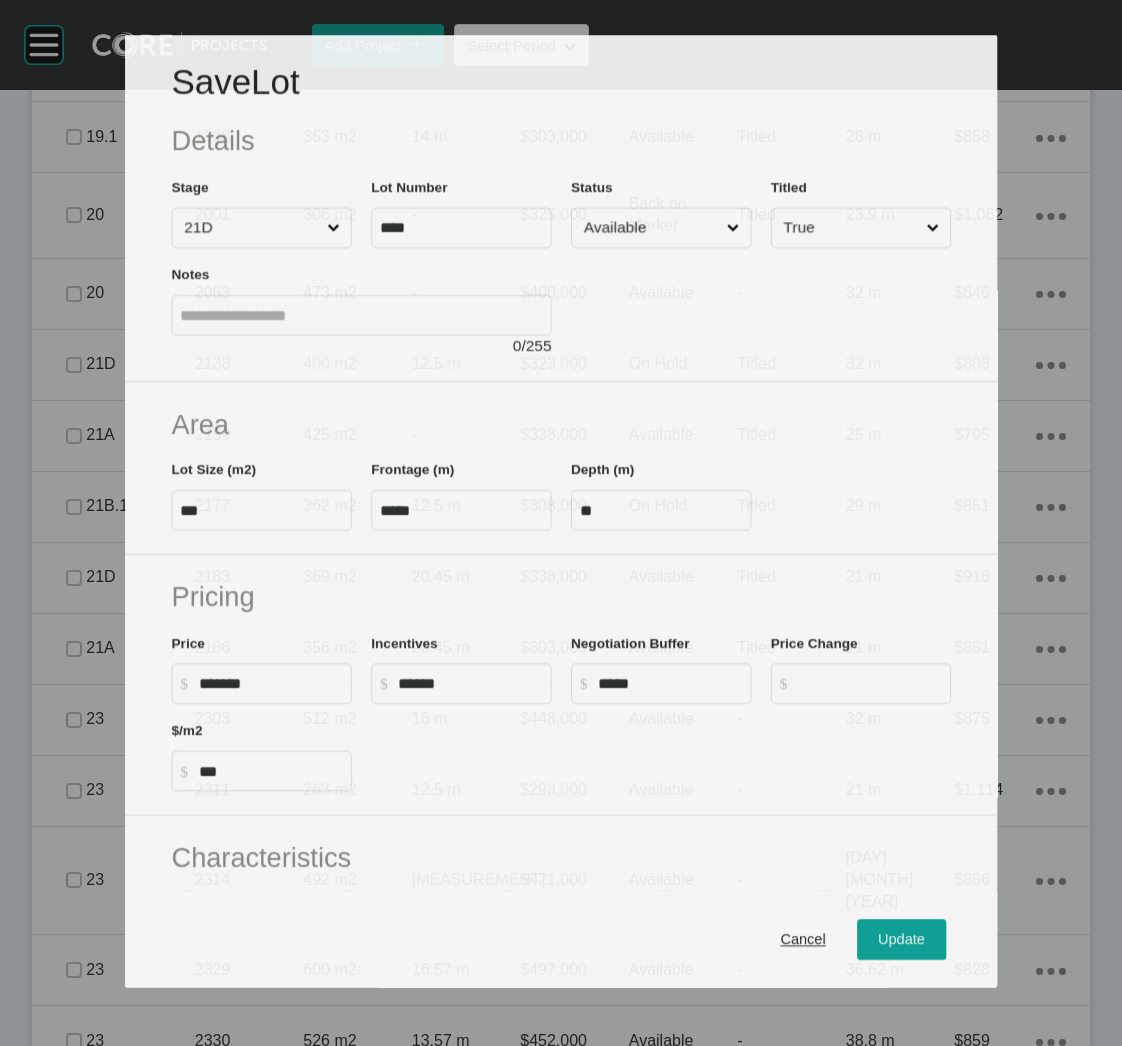 click on "Available" at bounding box center [650, 227] 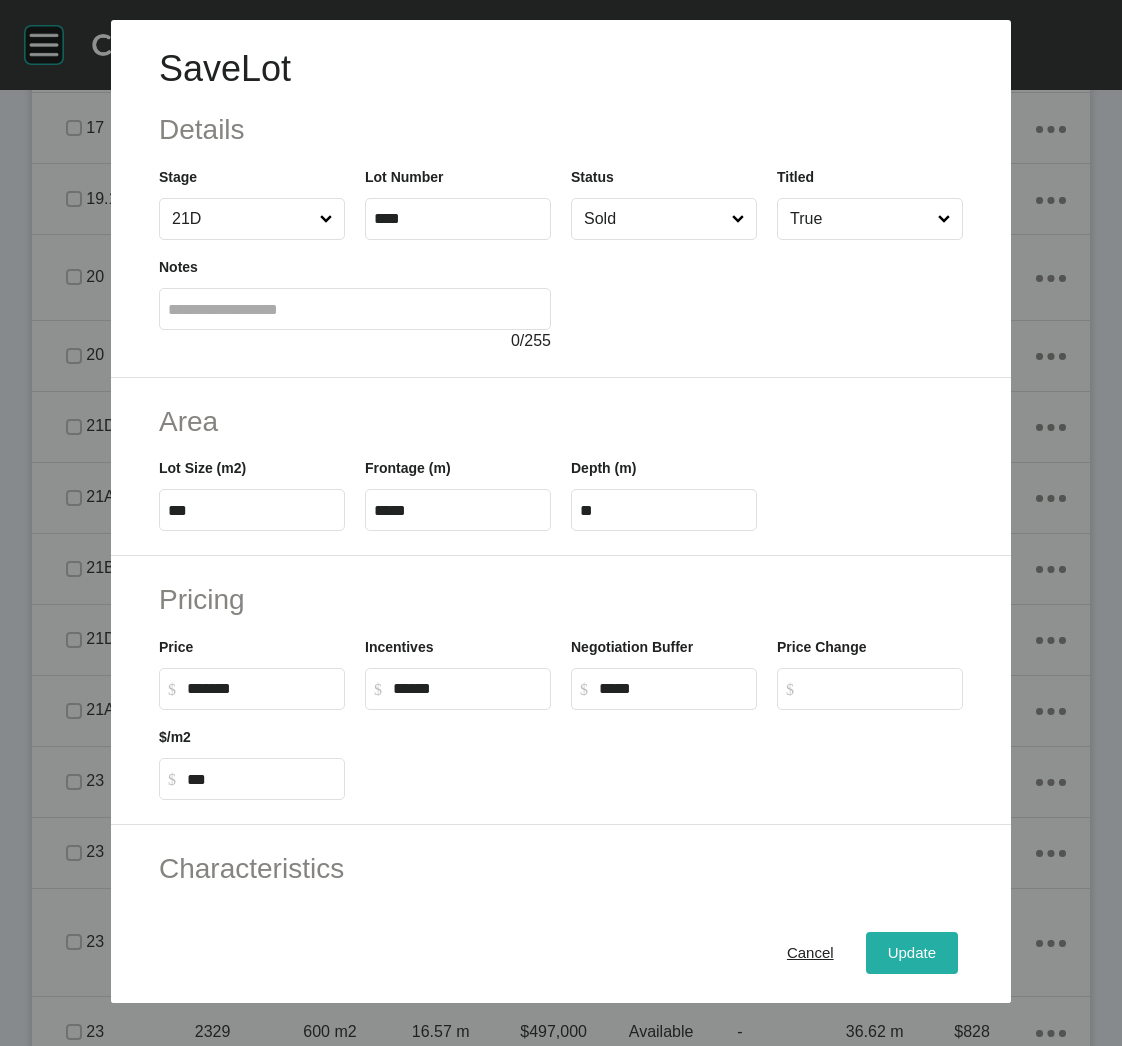 click on "Update" at bounding box center (912, 953) 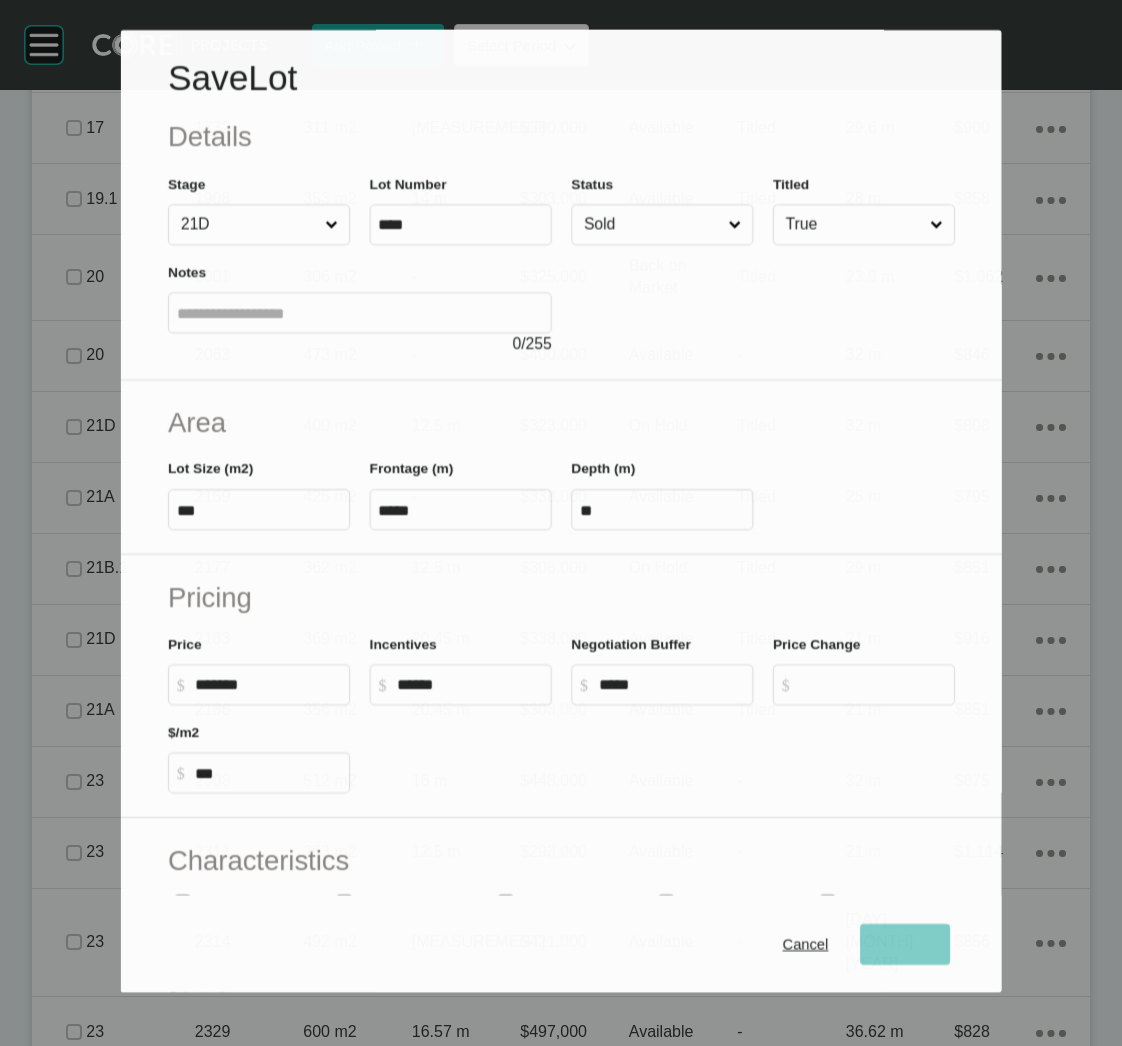 type 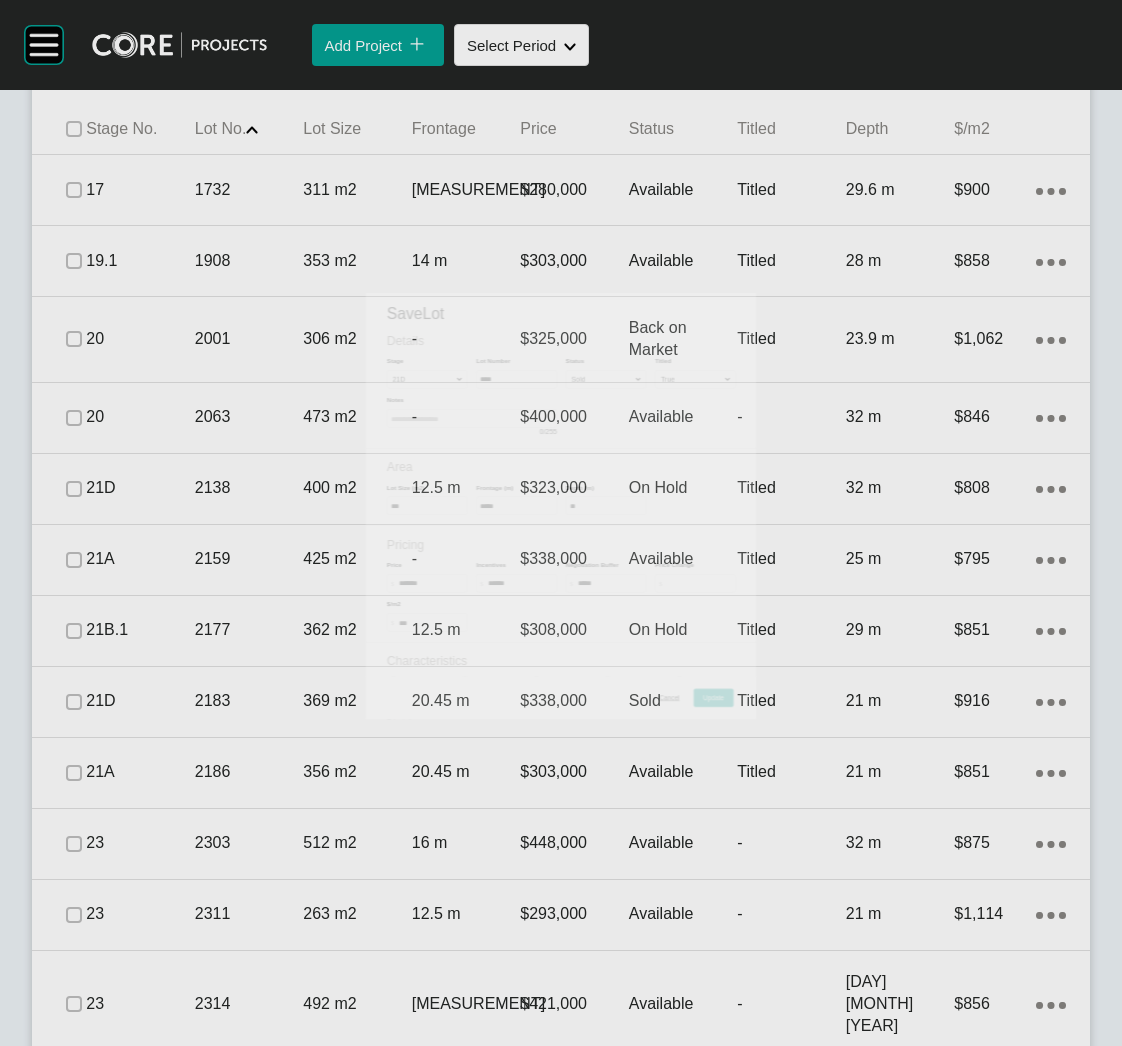 scroll, scrollTop: 1360, scrollLeft: 0, axis: vertical 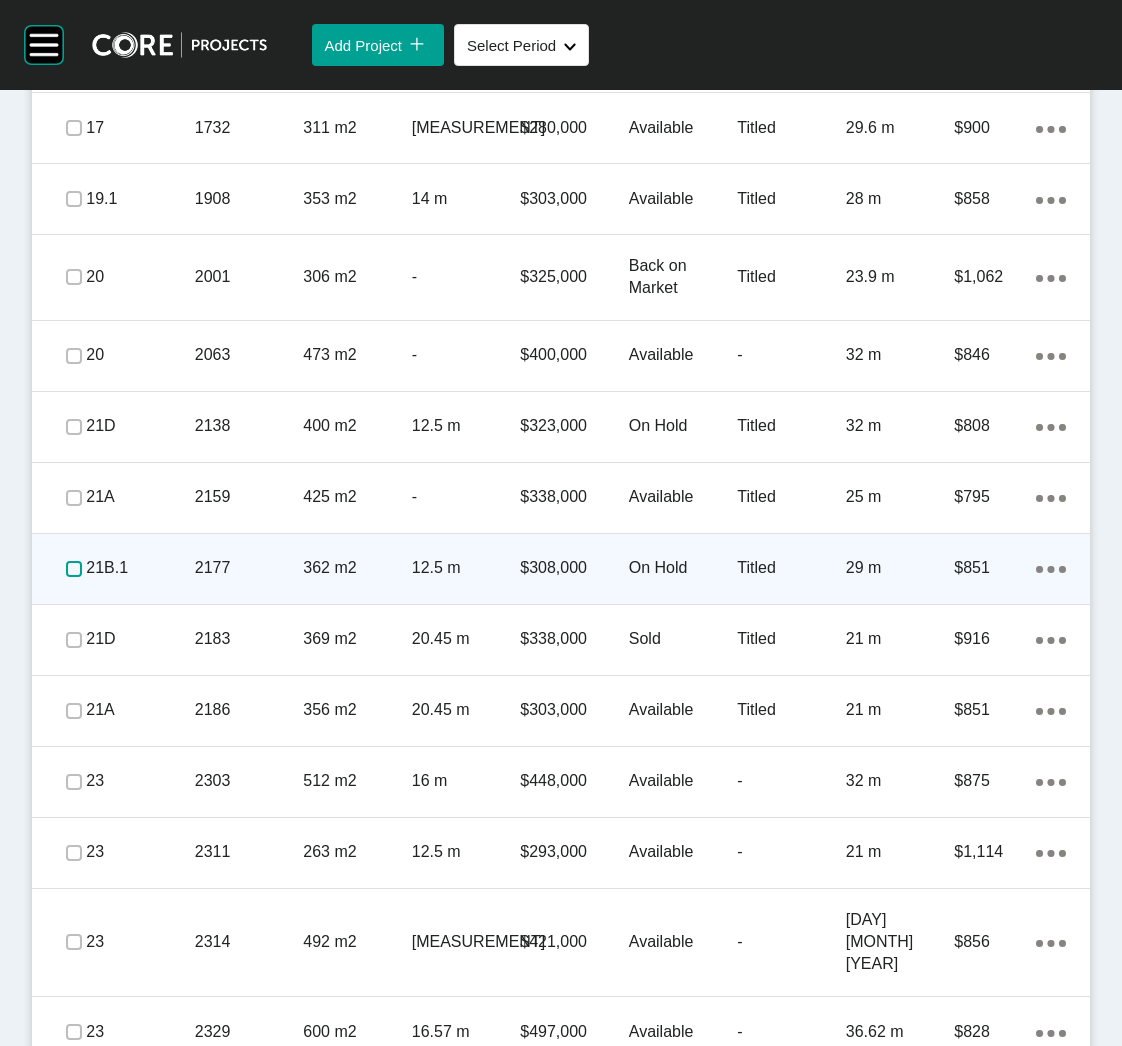 click at bounding box center (74, 569) 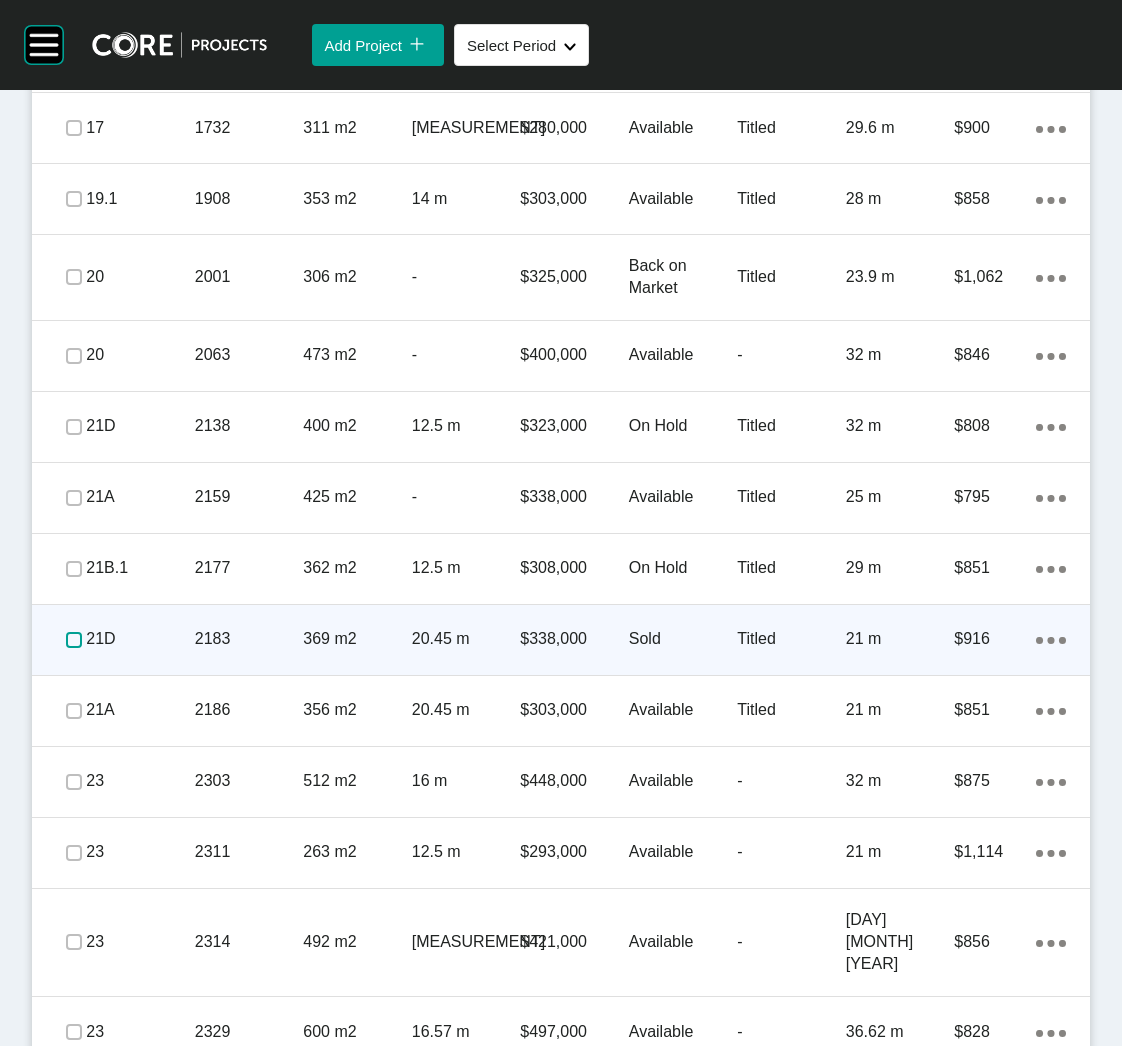 click at bounding box center [74, 640] 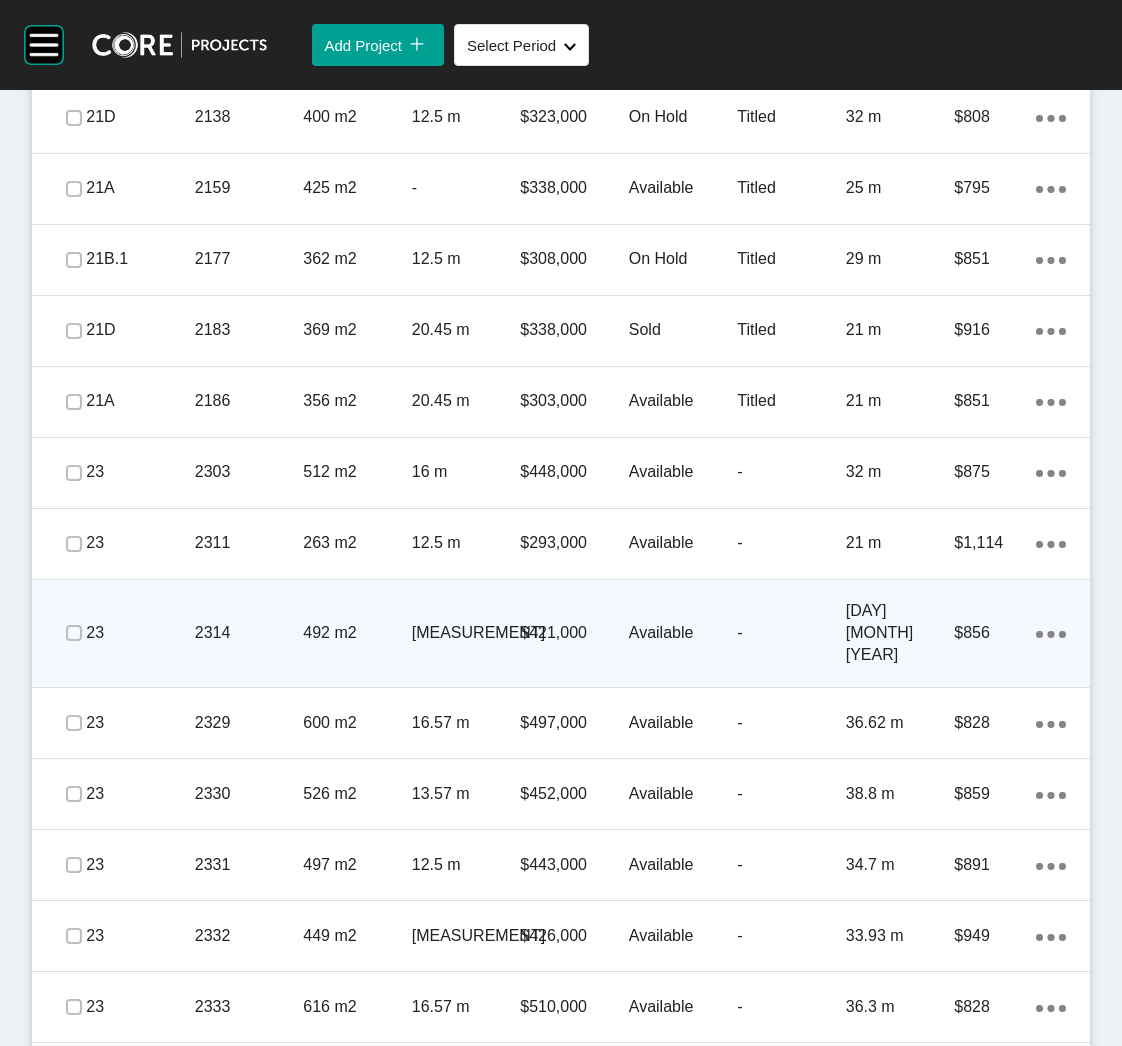 scroll, scrollTop: 1660, scrollLeft: 0, axis: vertical 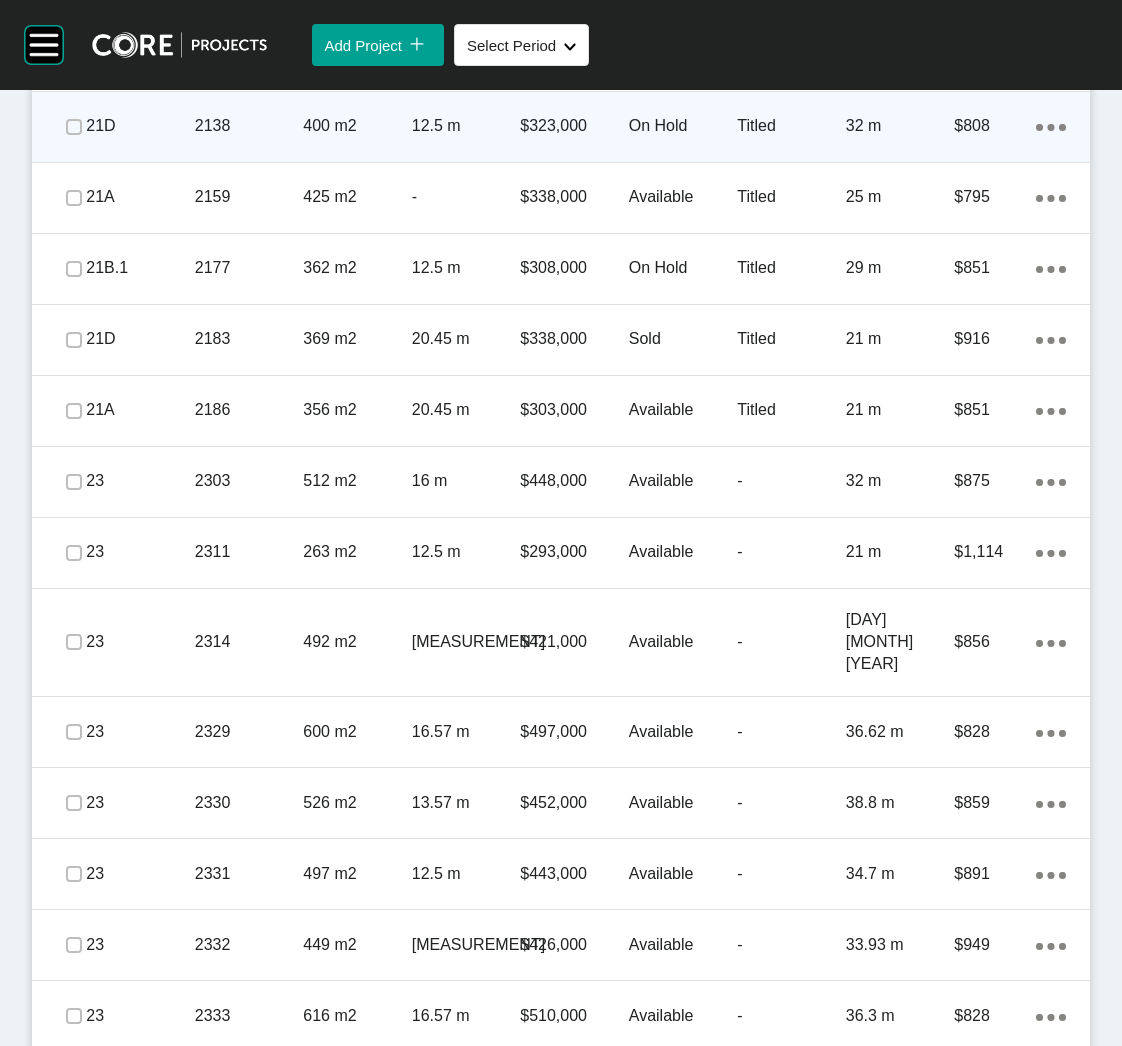 click on "12.5 m" at bounding box center [466, 126] 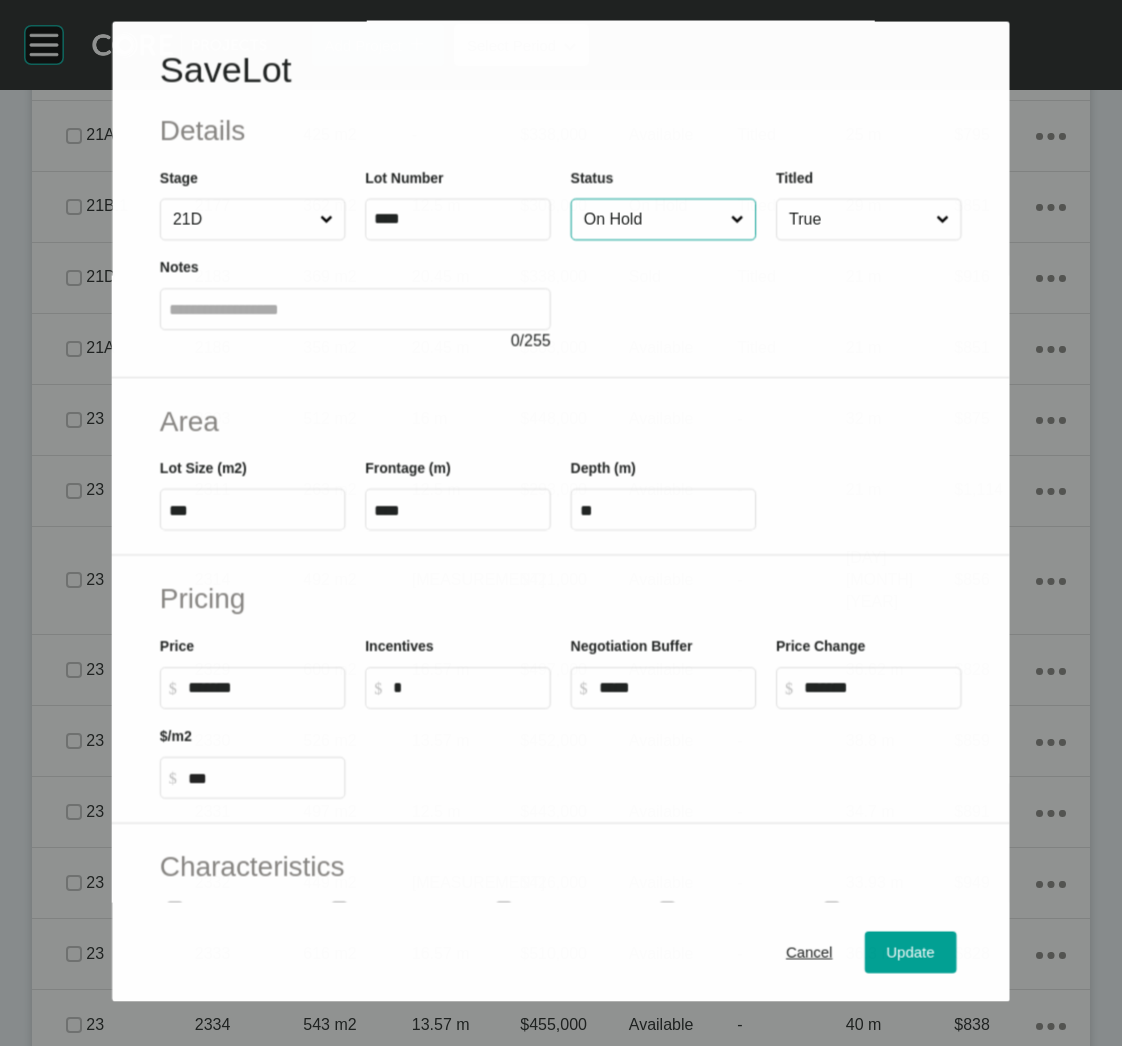 click on "On Hold" at bounding box center (653, 220) 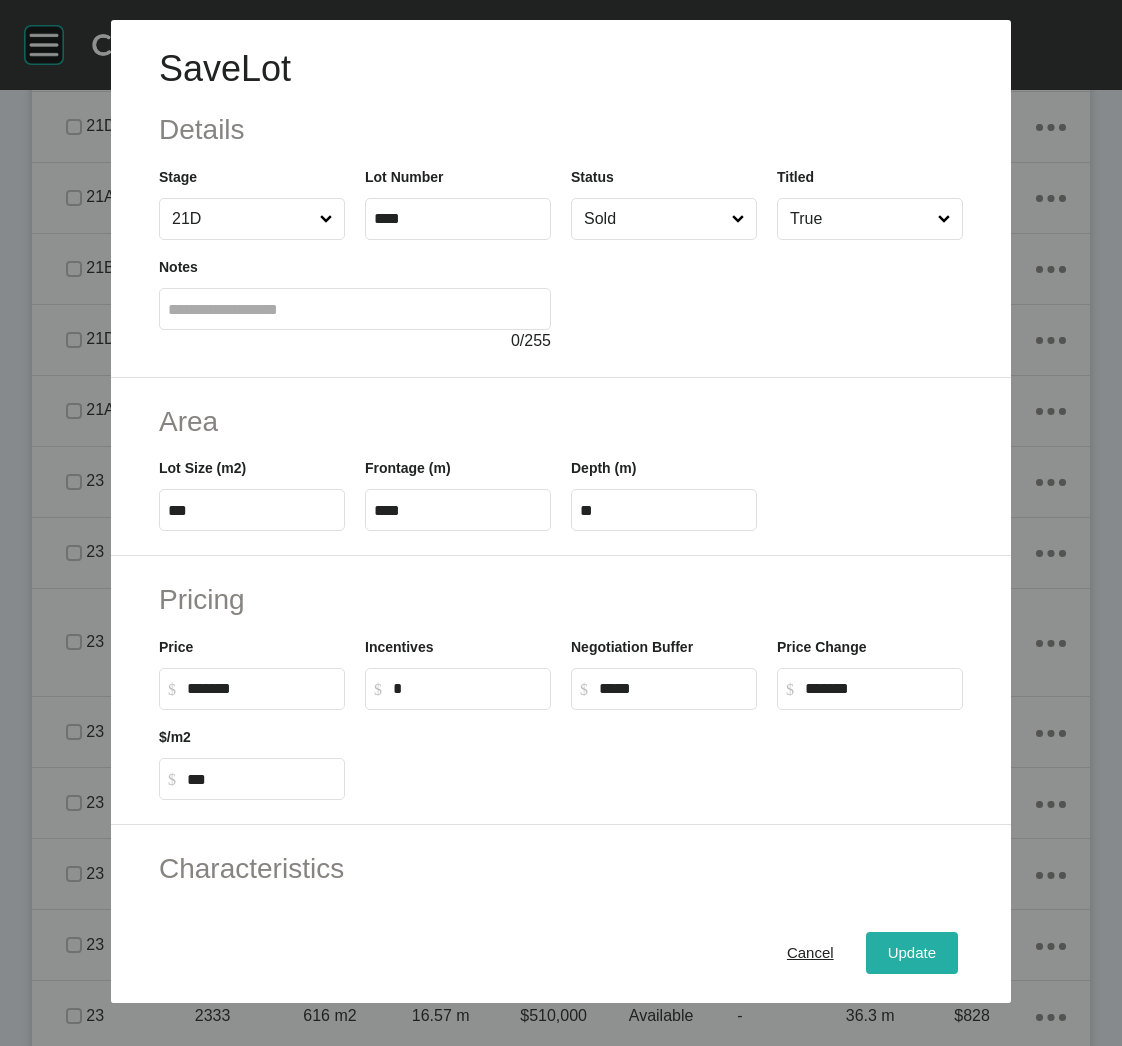 click on "Update" at bounding box center [912, 953] 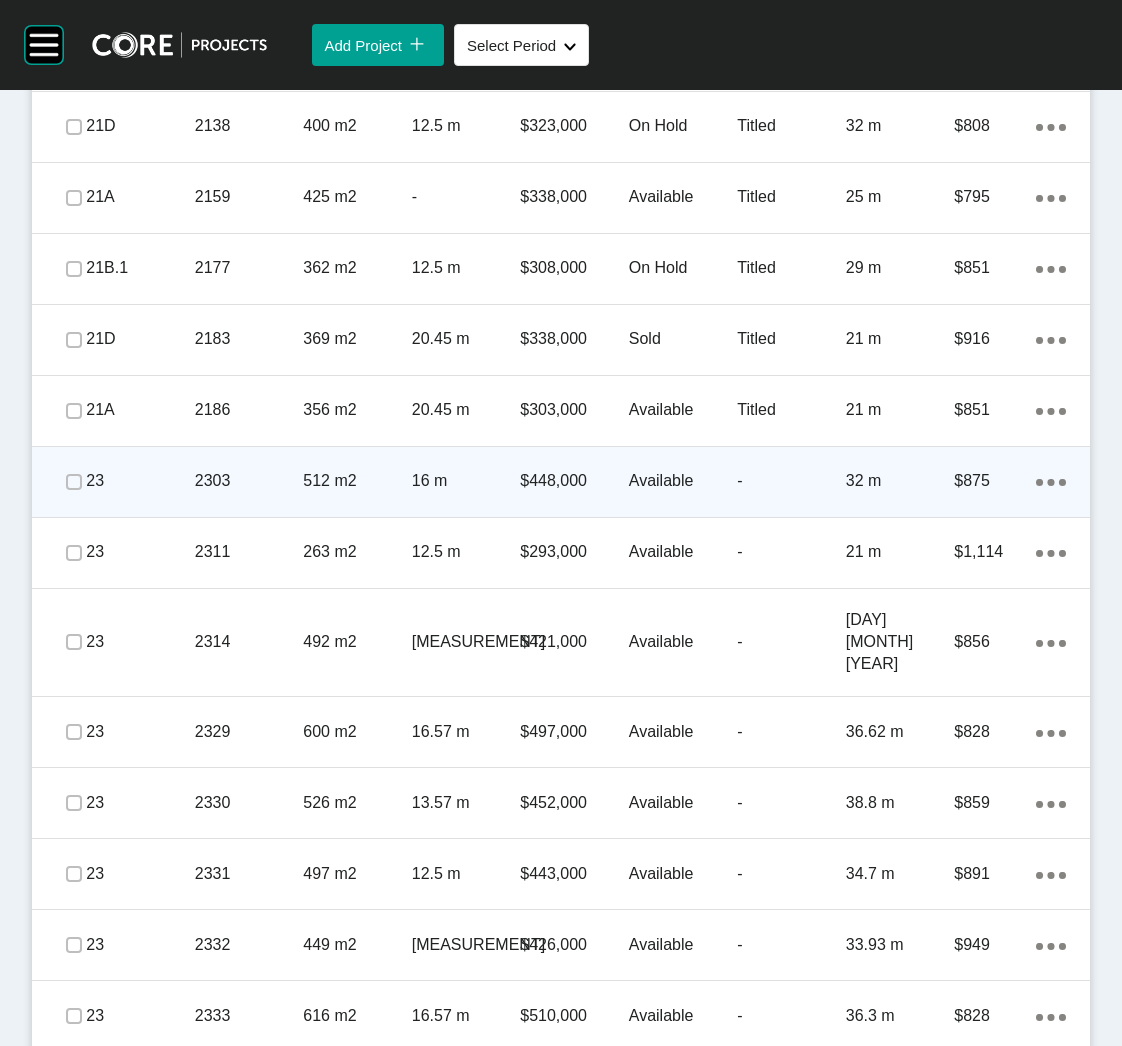 scroll, scrollTop: 1480, scrollLeft: 0, axis: vertical 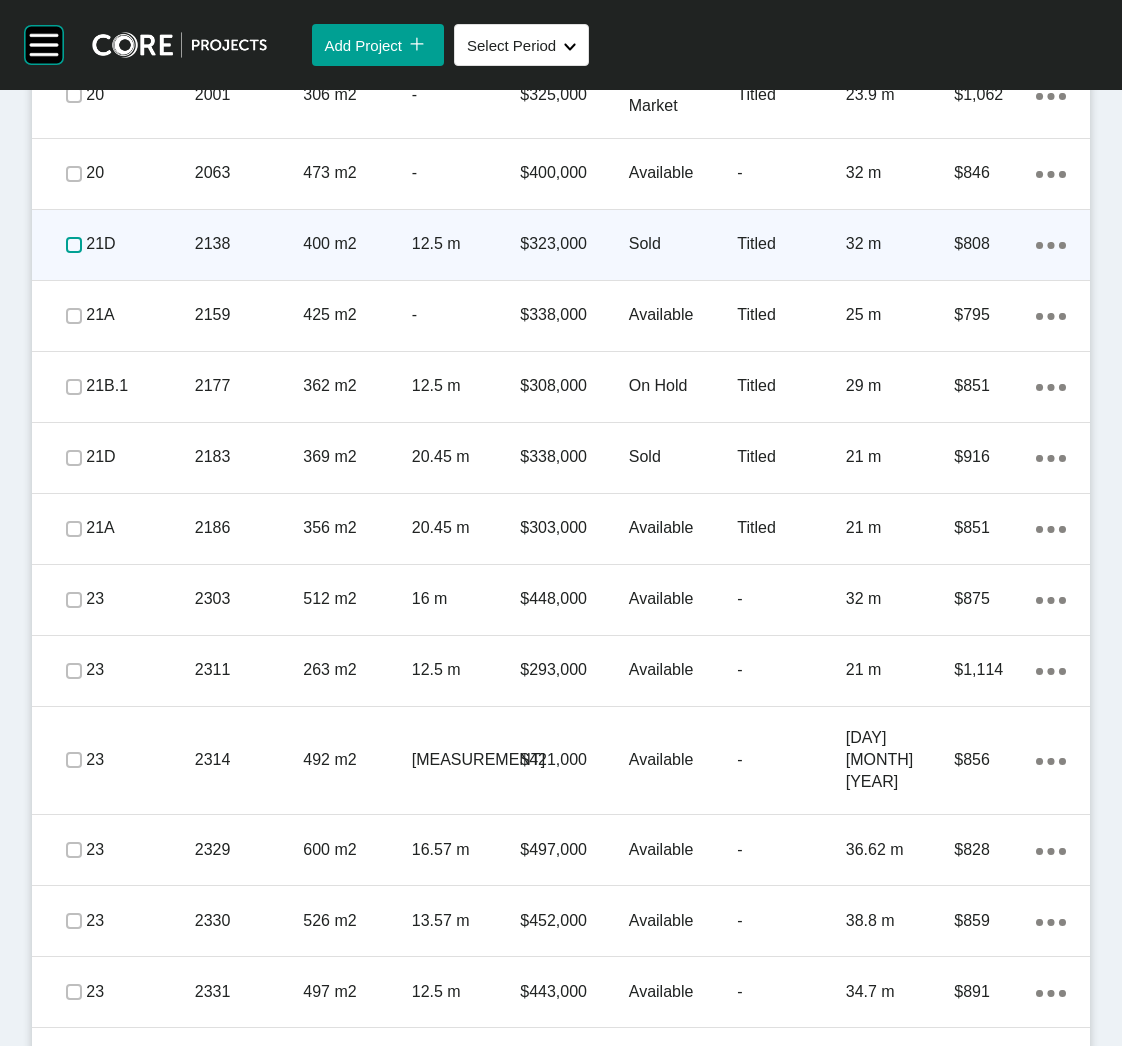 click at bounding box center [74, 245] 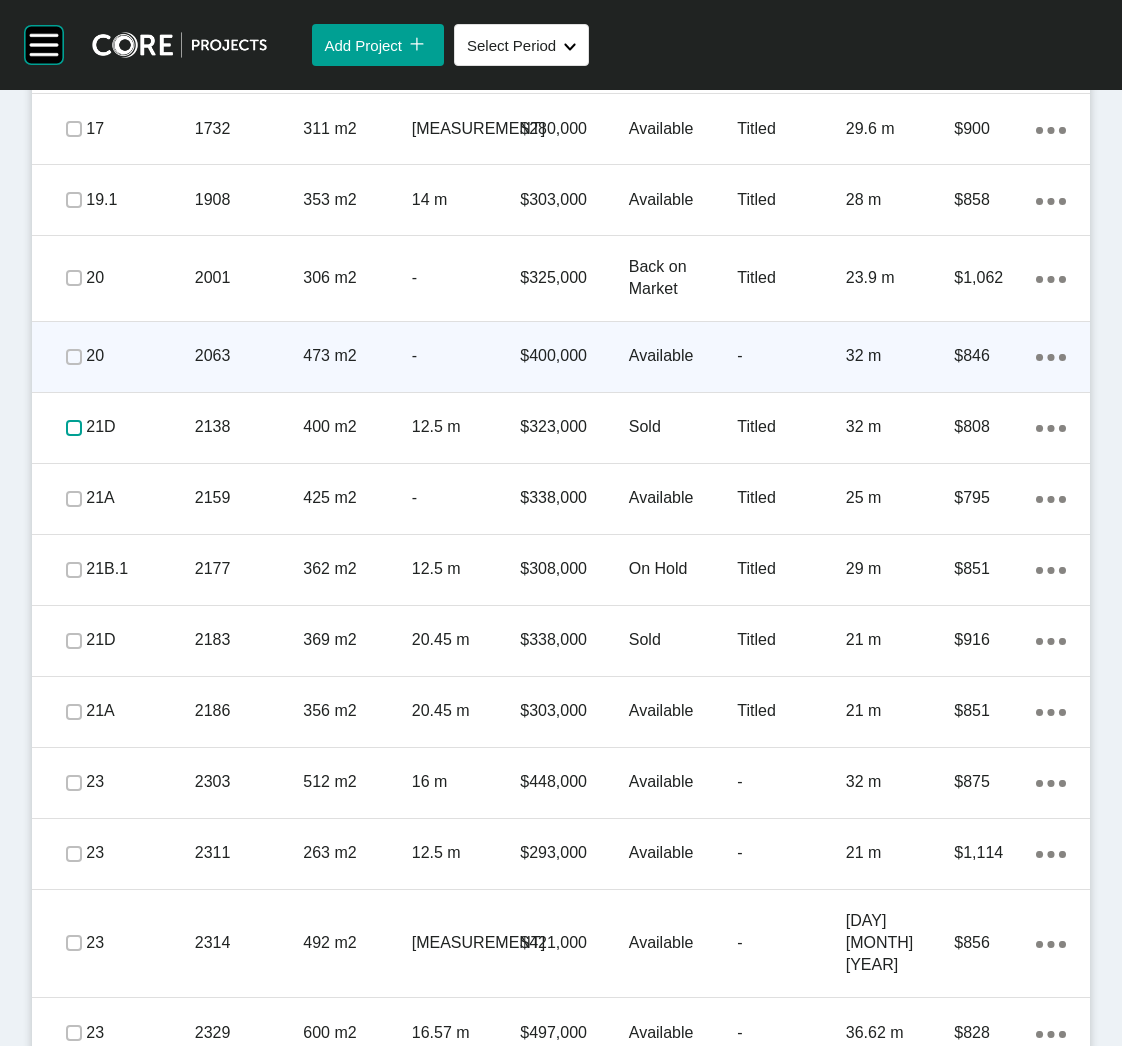 scroll, scrollTop: 1209, scrollLeft: 0, axis: vertical 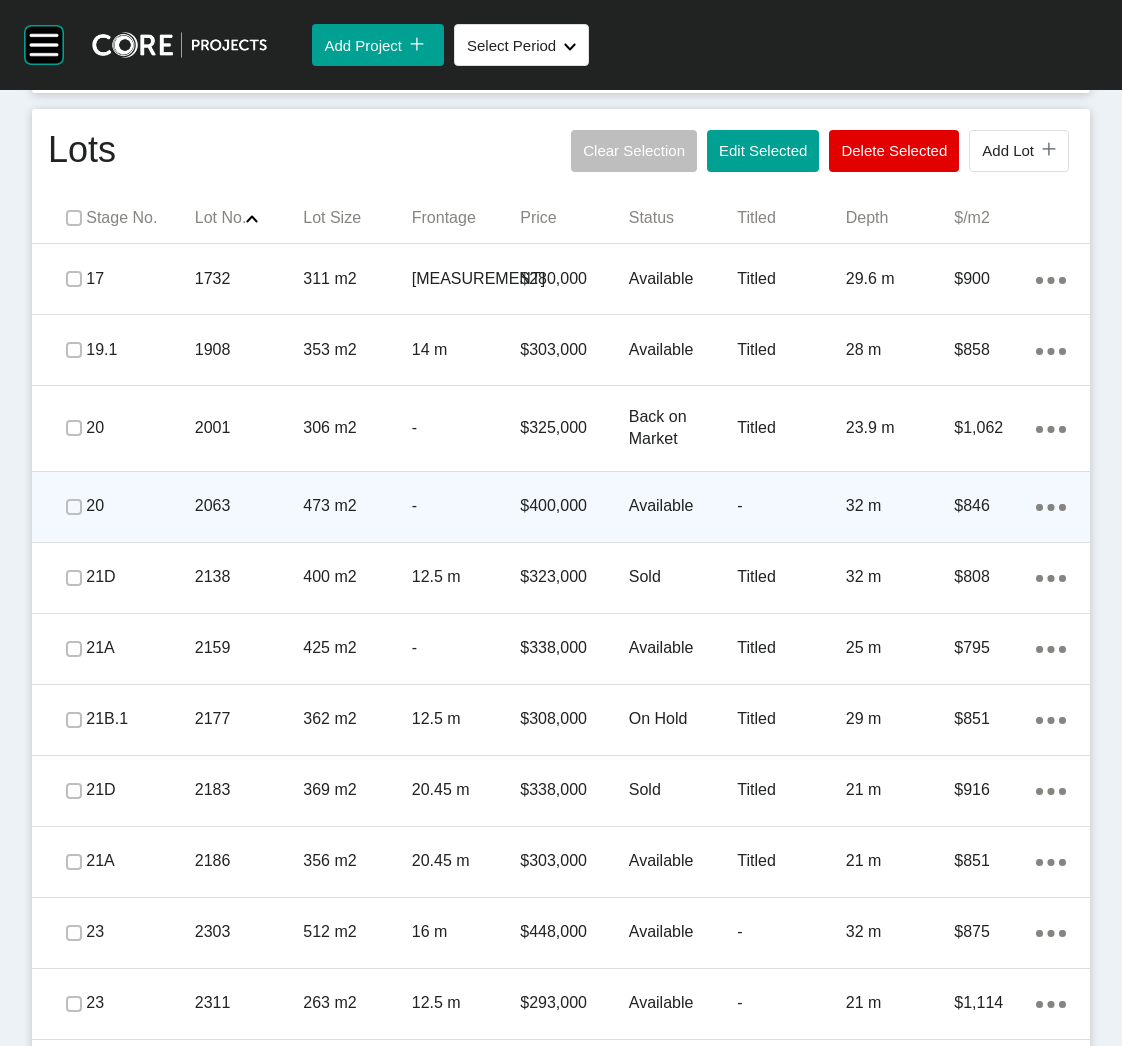 click on "-" at bounding box center (466, 506) 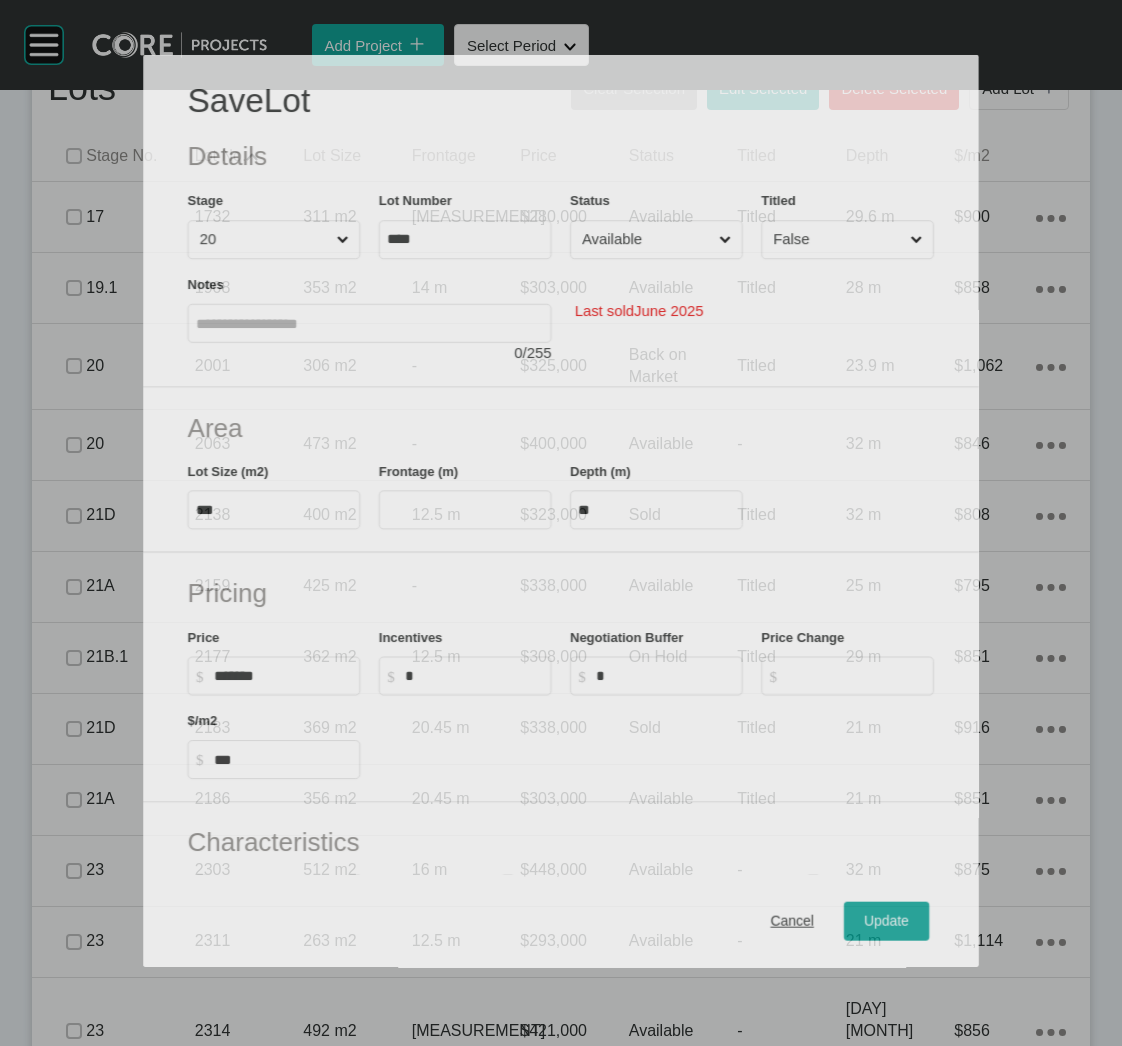 click on "Available" at bounding box center [647, 239] 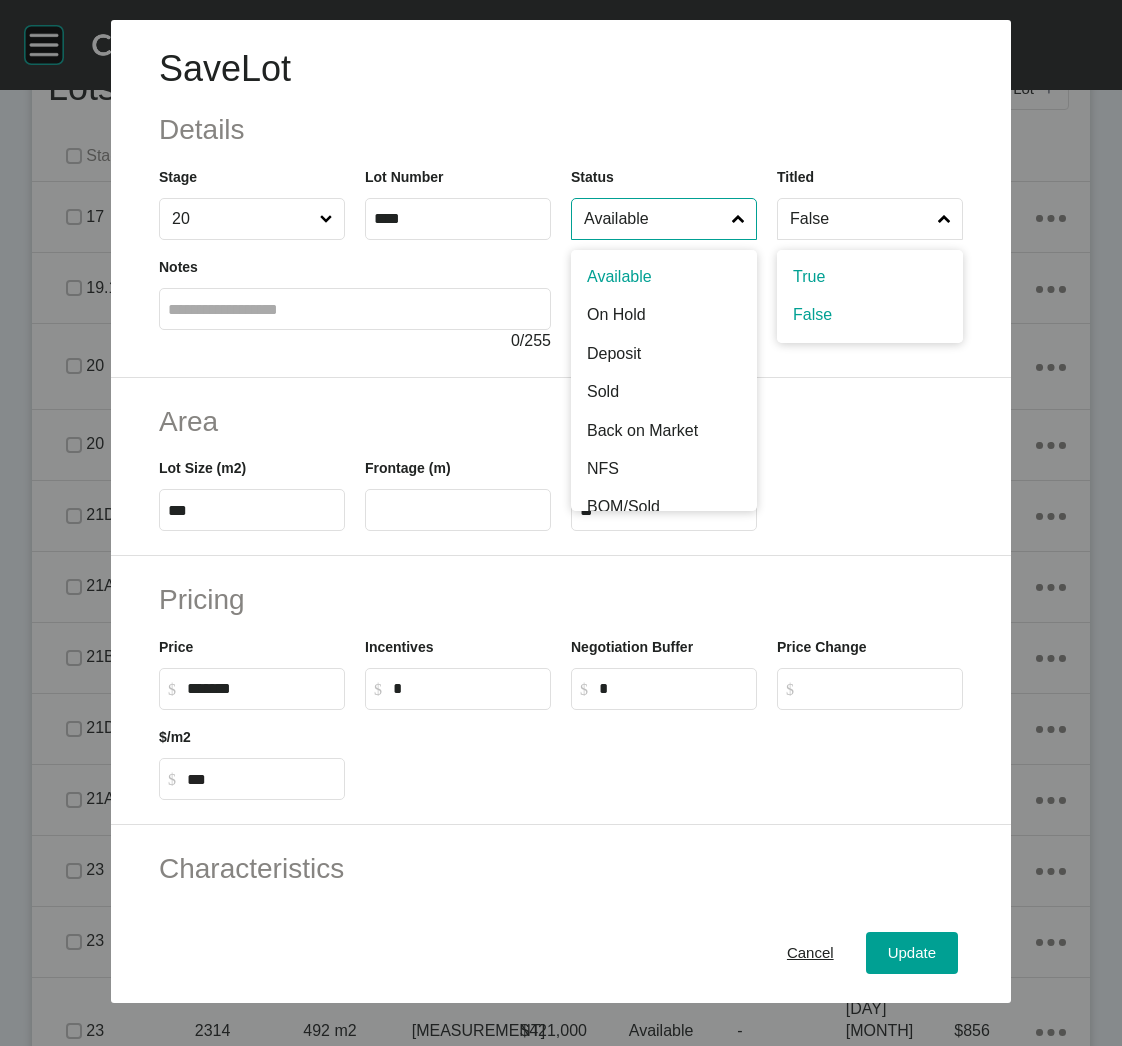 click on "False" at bounding box center (870, 219) 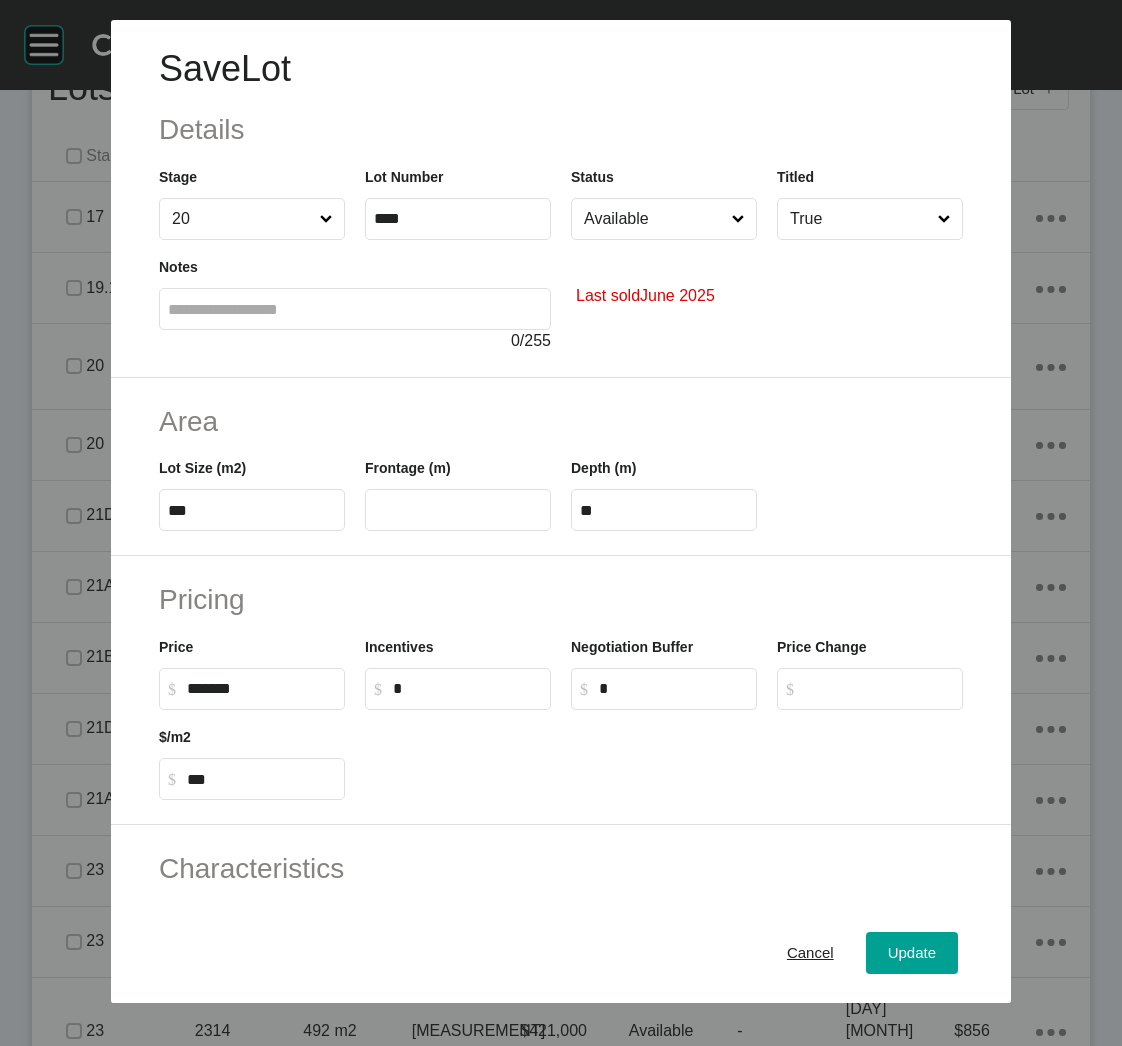 click on "Available" at bounding box center (654, 219) 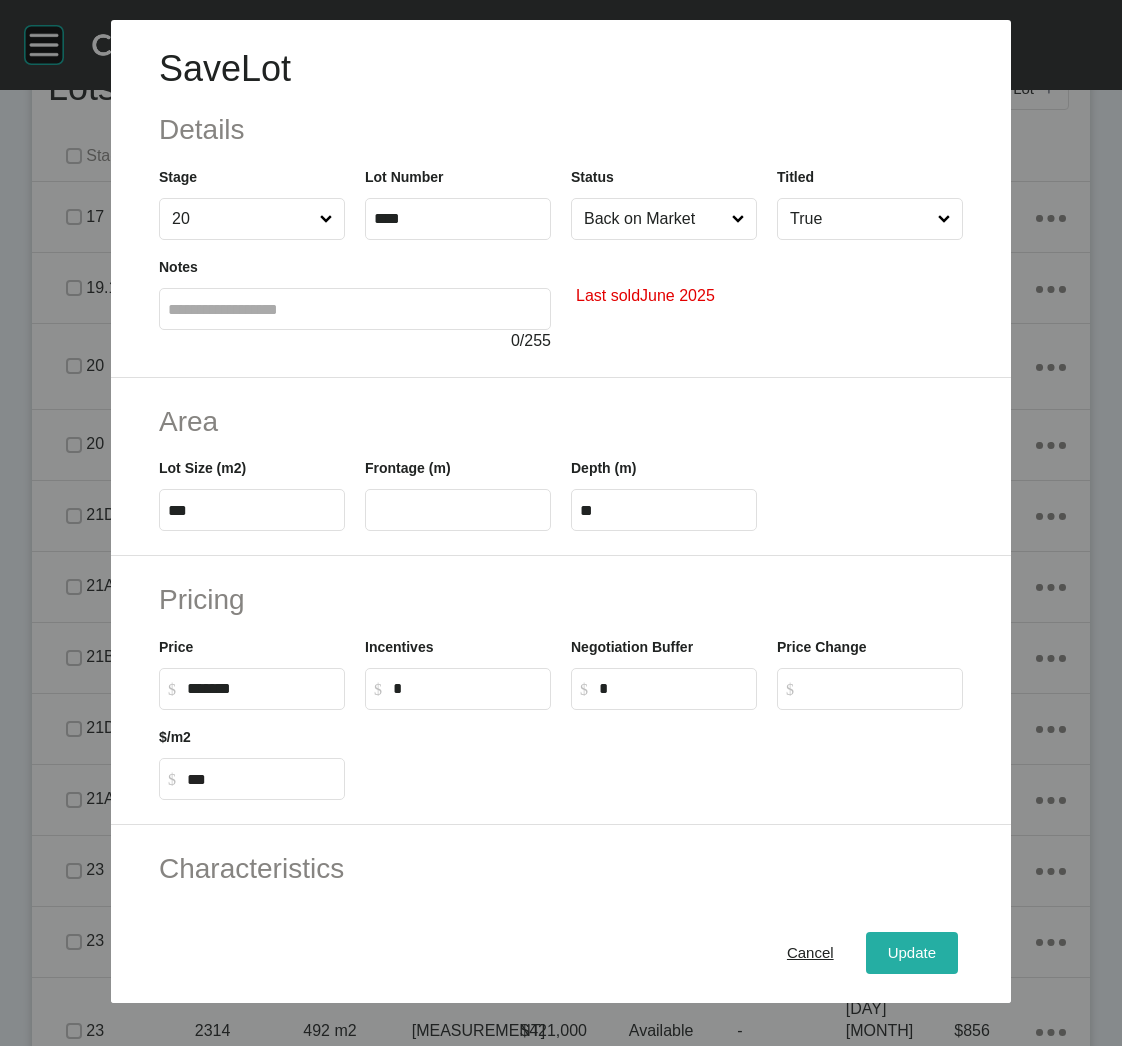 click on "Update" at bounding box center [912, 953] 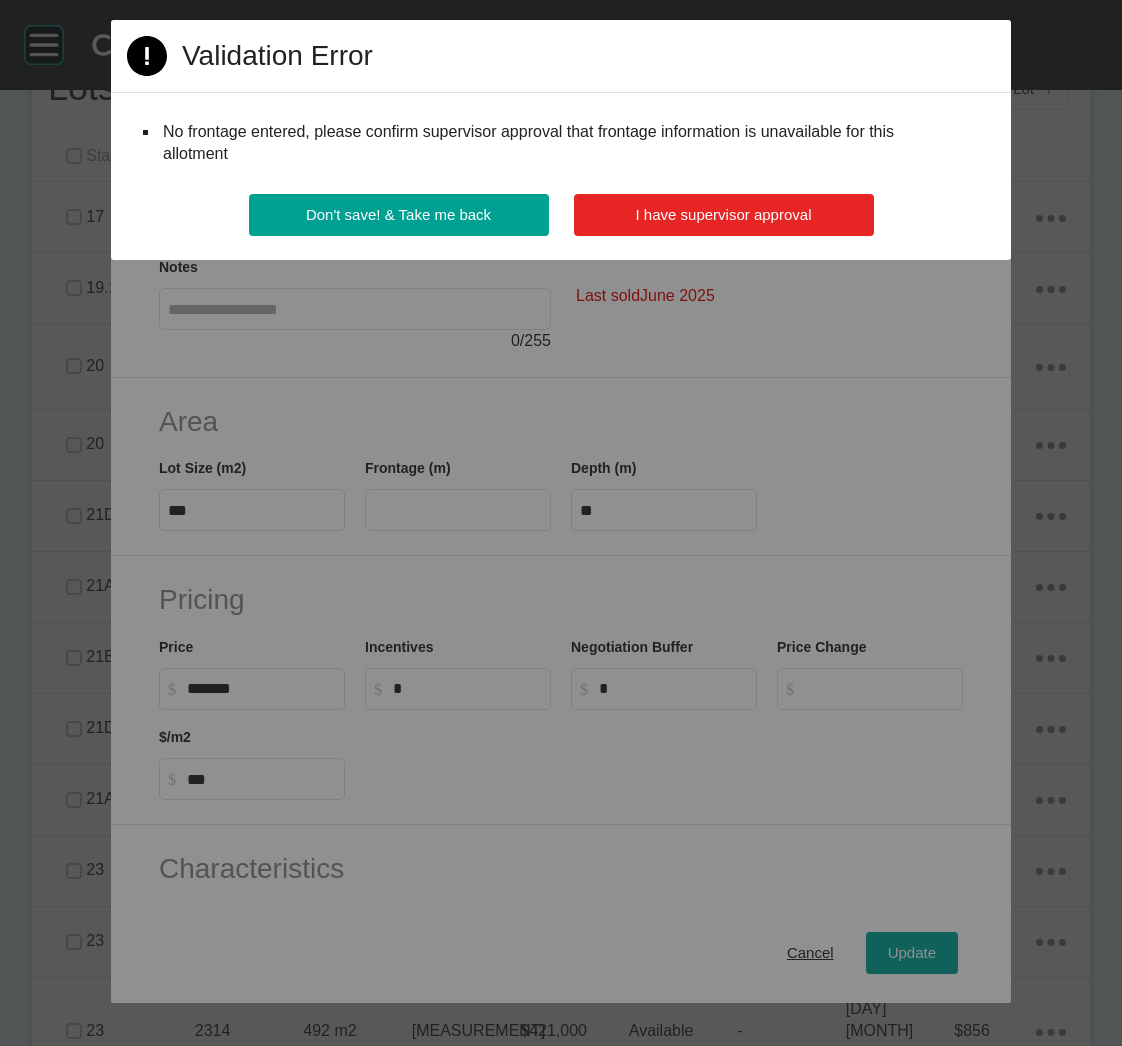 click on "I have supervisor approval" at bounding box center (724, 215) 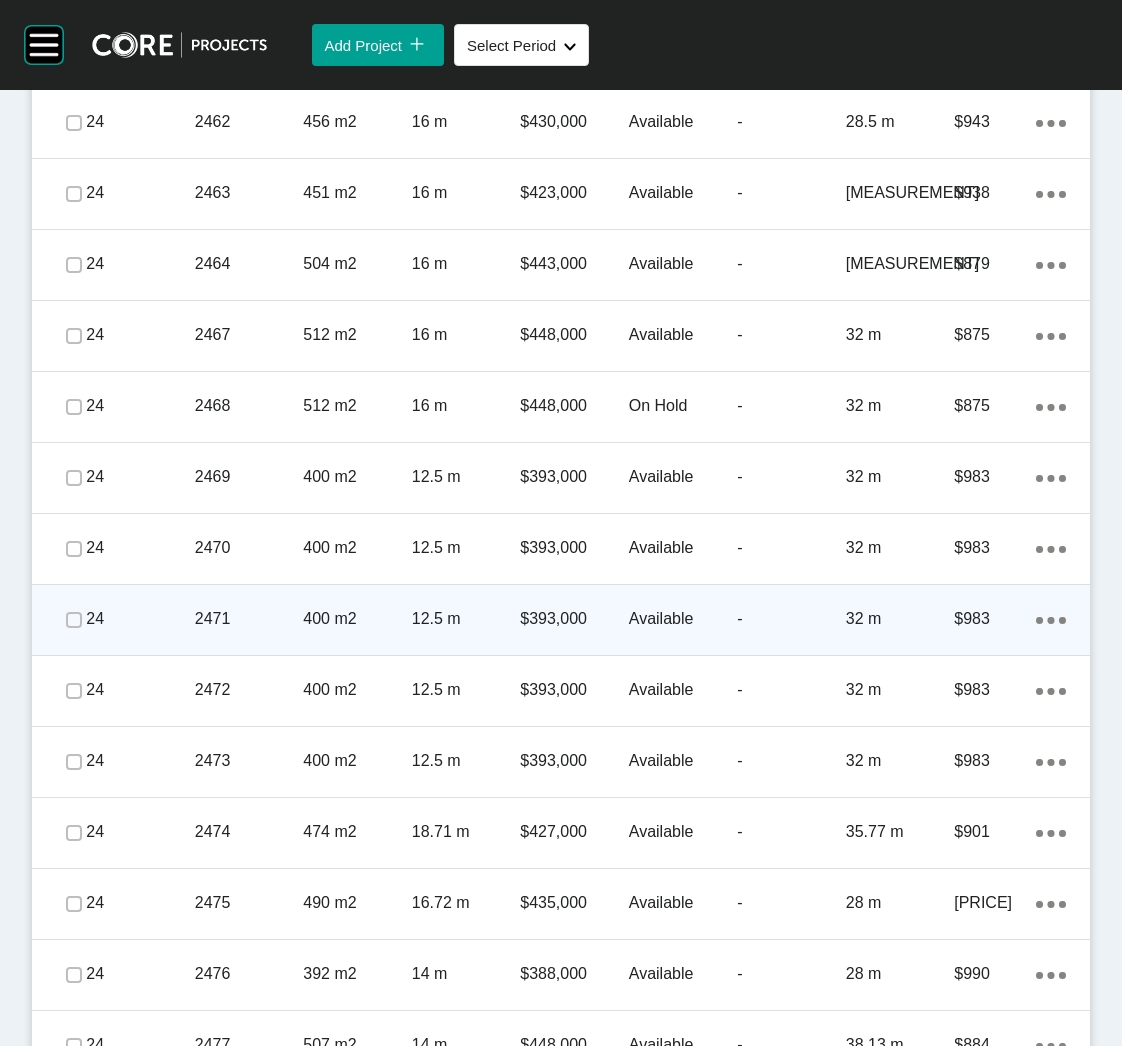 scroll, scrollTop: 3909, scrollLeft: 0, axis: vertical 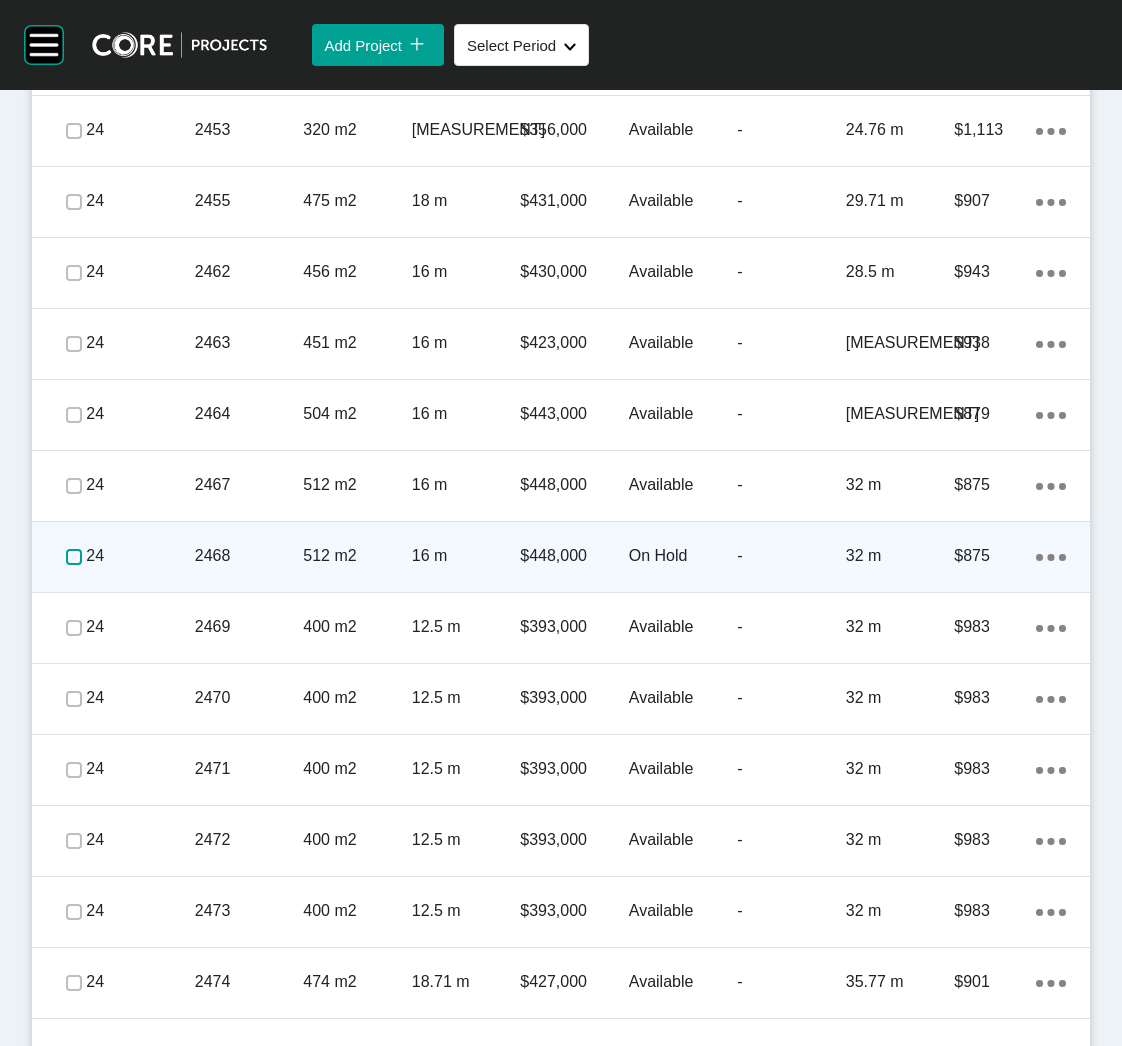 click at bounding box center [74, 557] 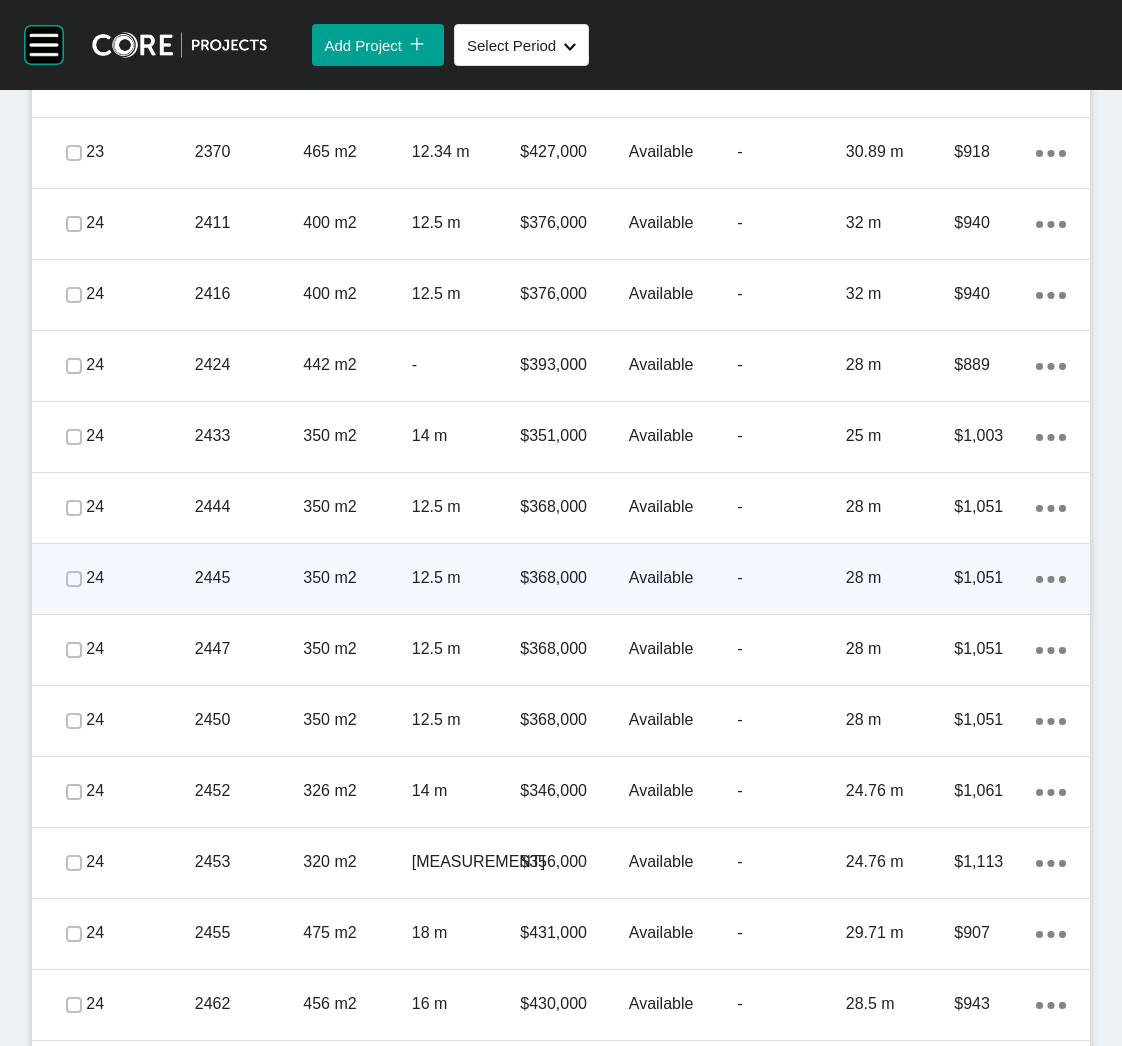 scroll, scrollTop: 3159, scrollLeft: 0, axis: vertical 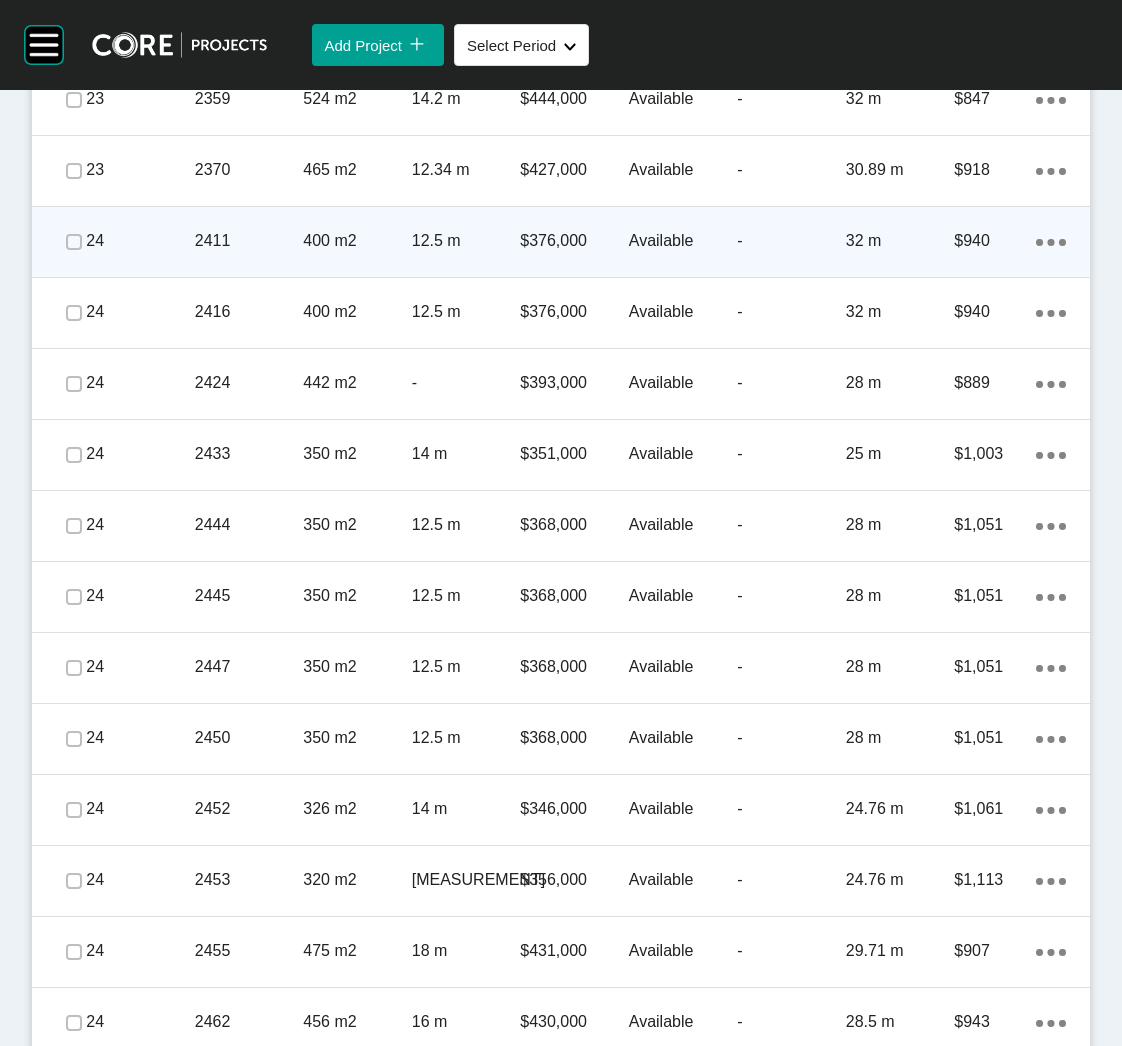 click on "2411" at bounding box center [249, 241] 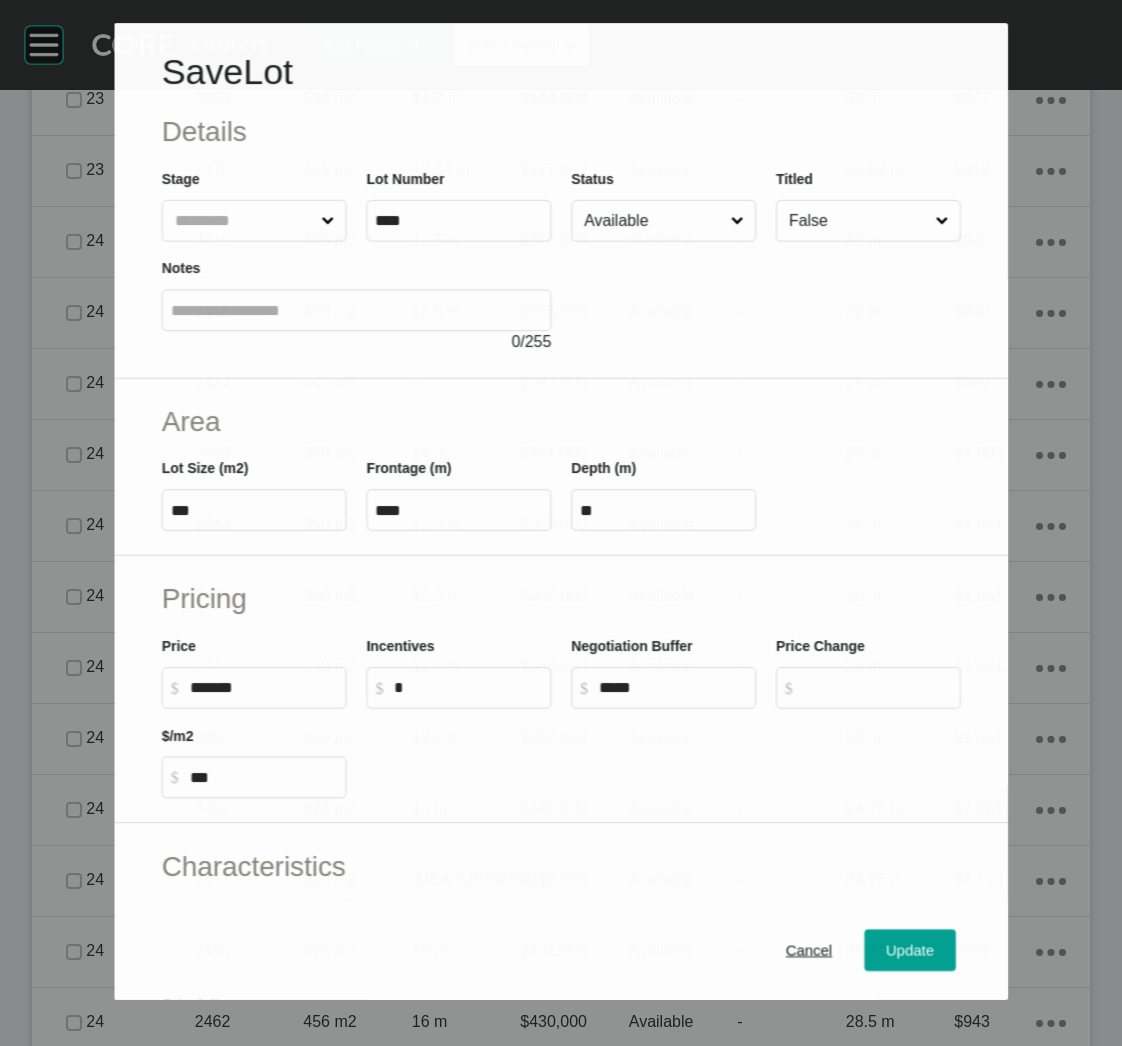 click on "Available" at bounding box center (653, 221) 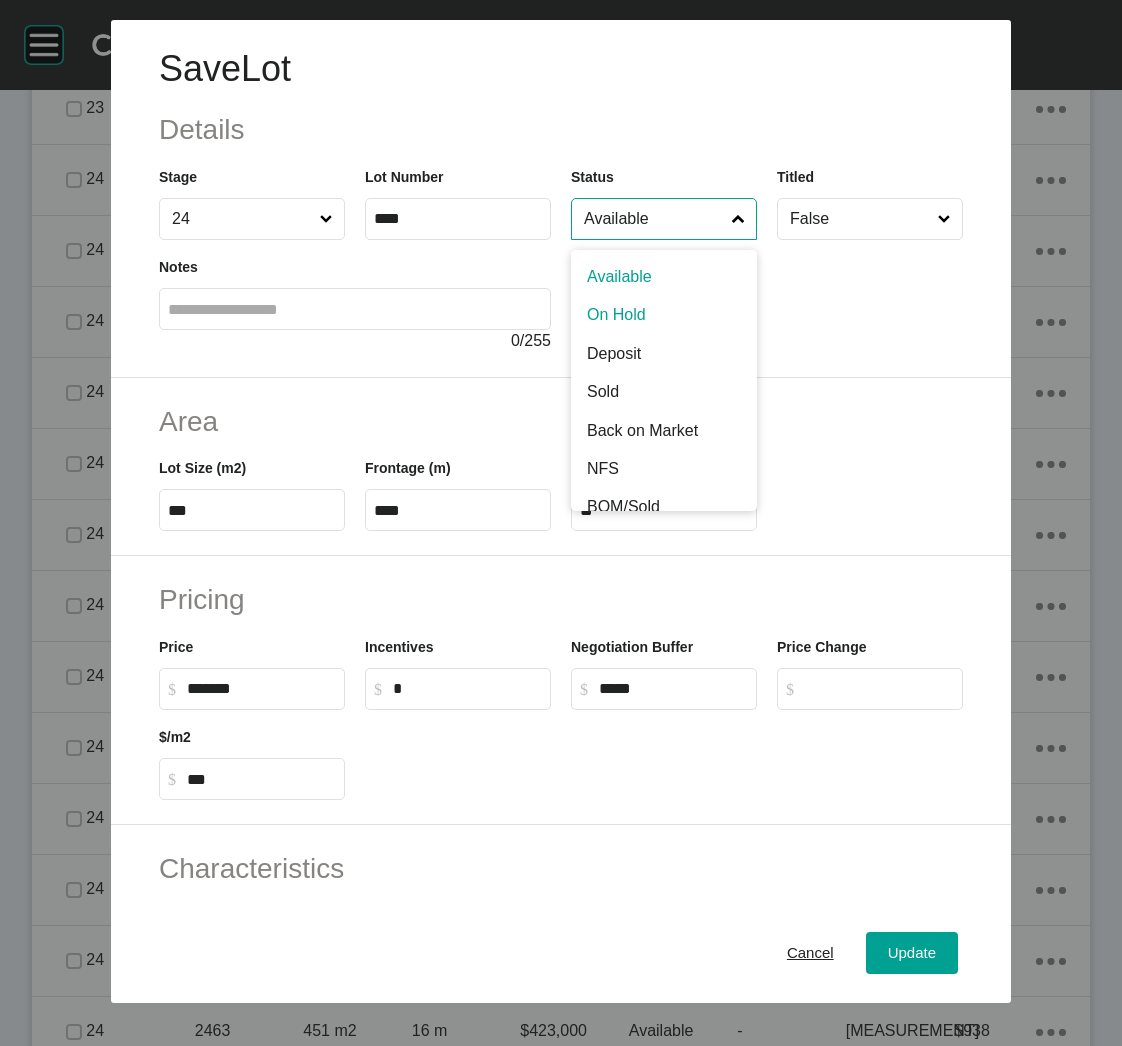 scroll, scrollTop: 3098, scrollLeft: 0, axis: vertical 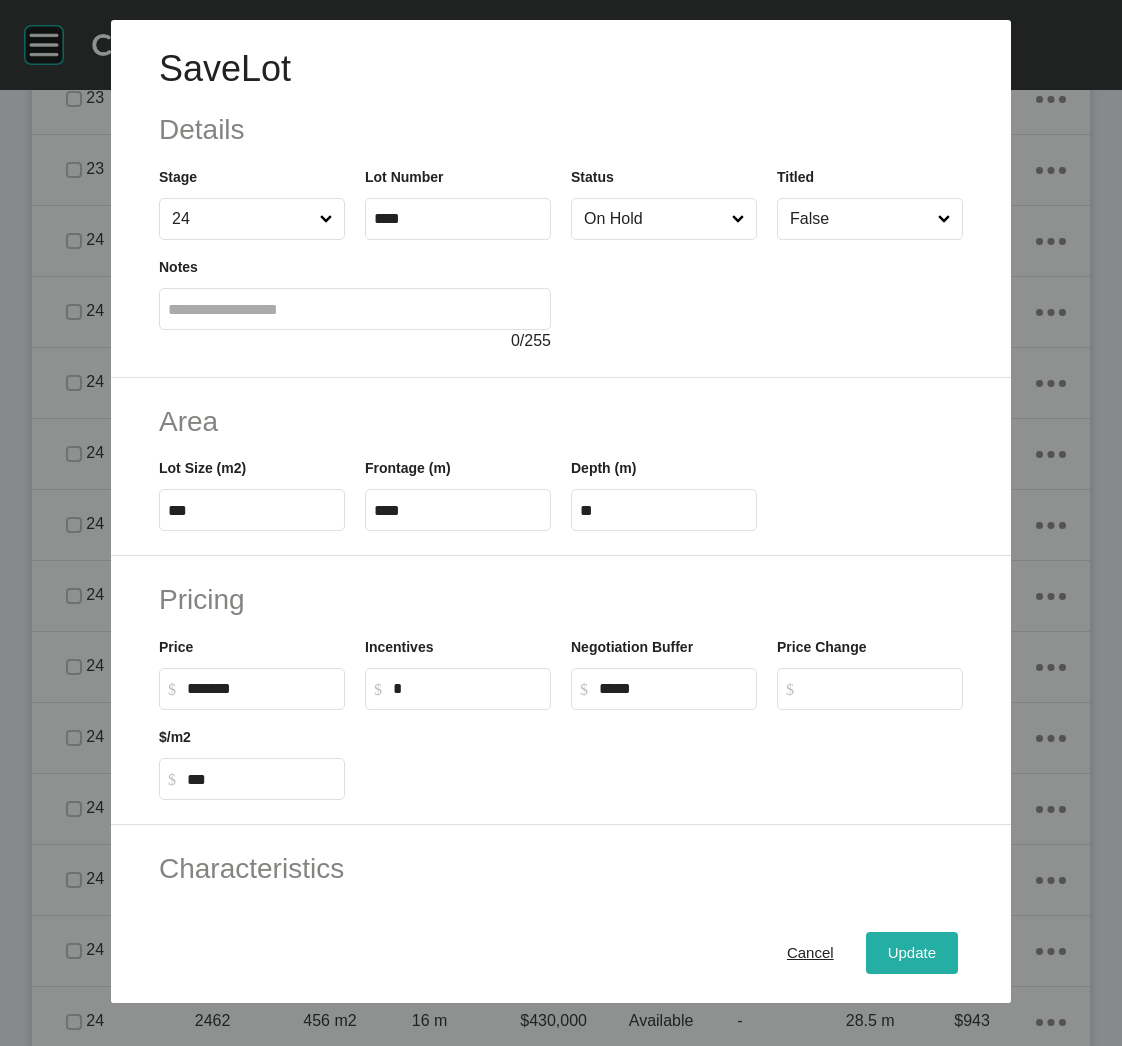 click on "Update" at bounding box center (912, 953) 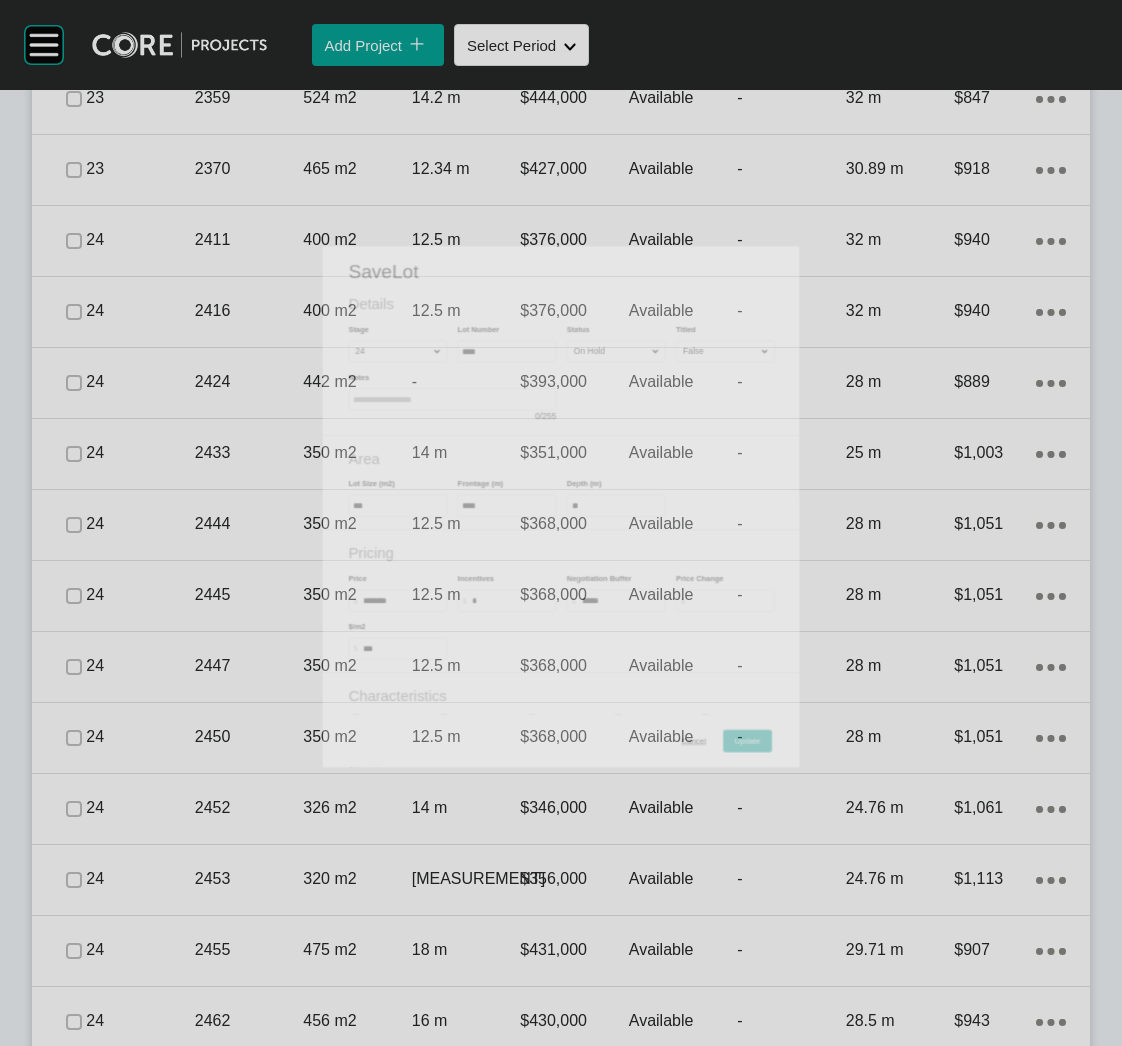 click on "2416" at bounding box center [249, 311] 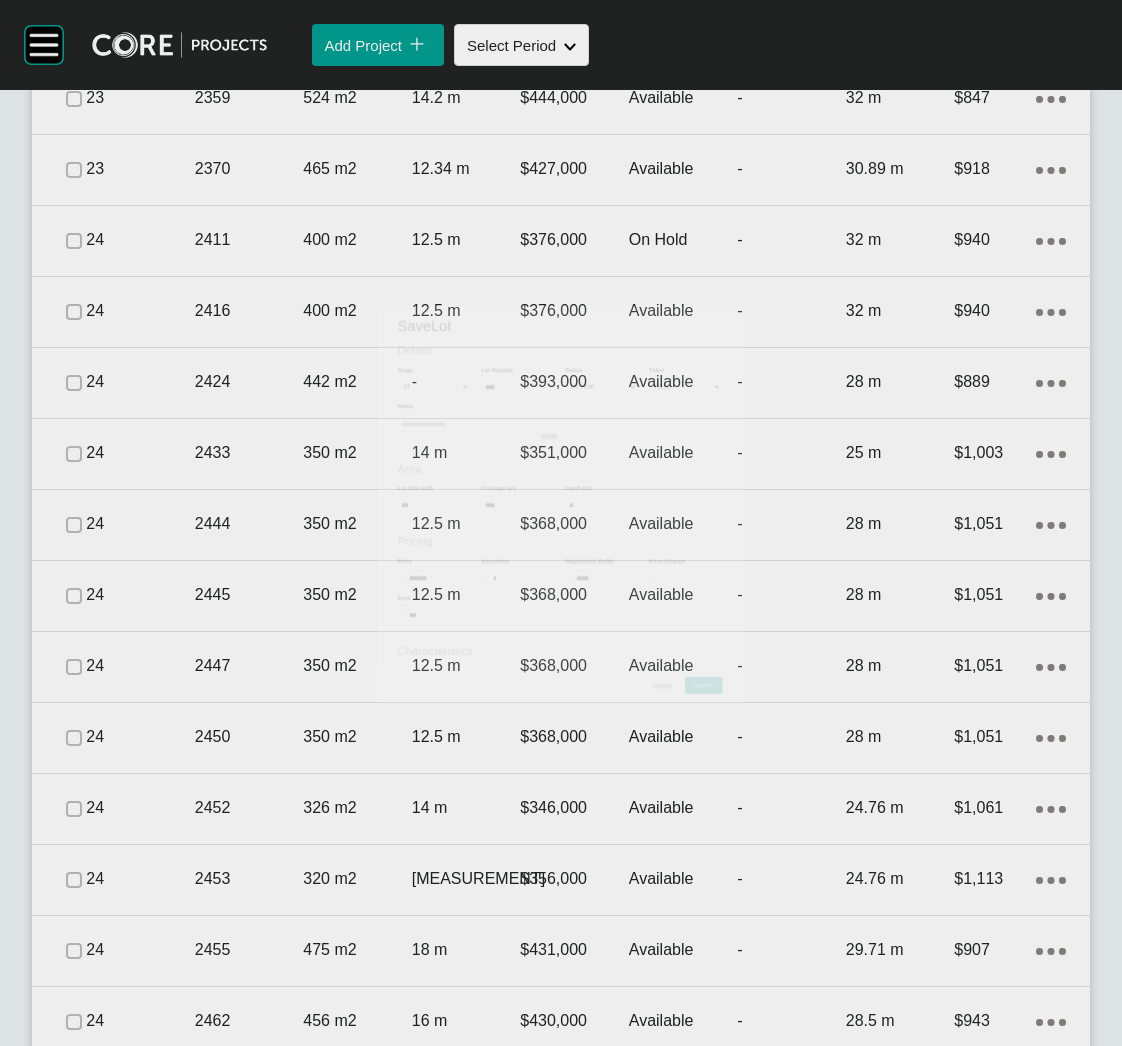 scroll, scrollTop: 3098, scrollLeft: 0, axis: vertical 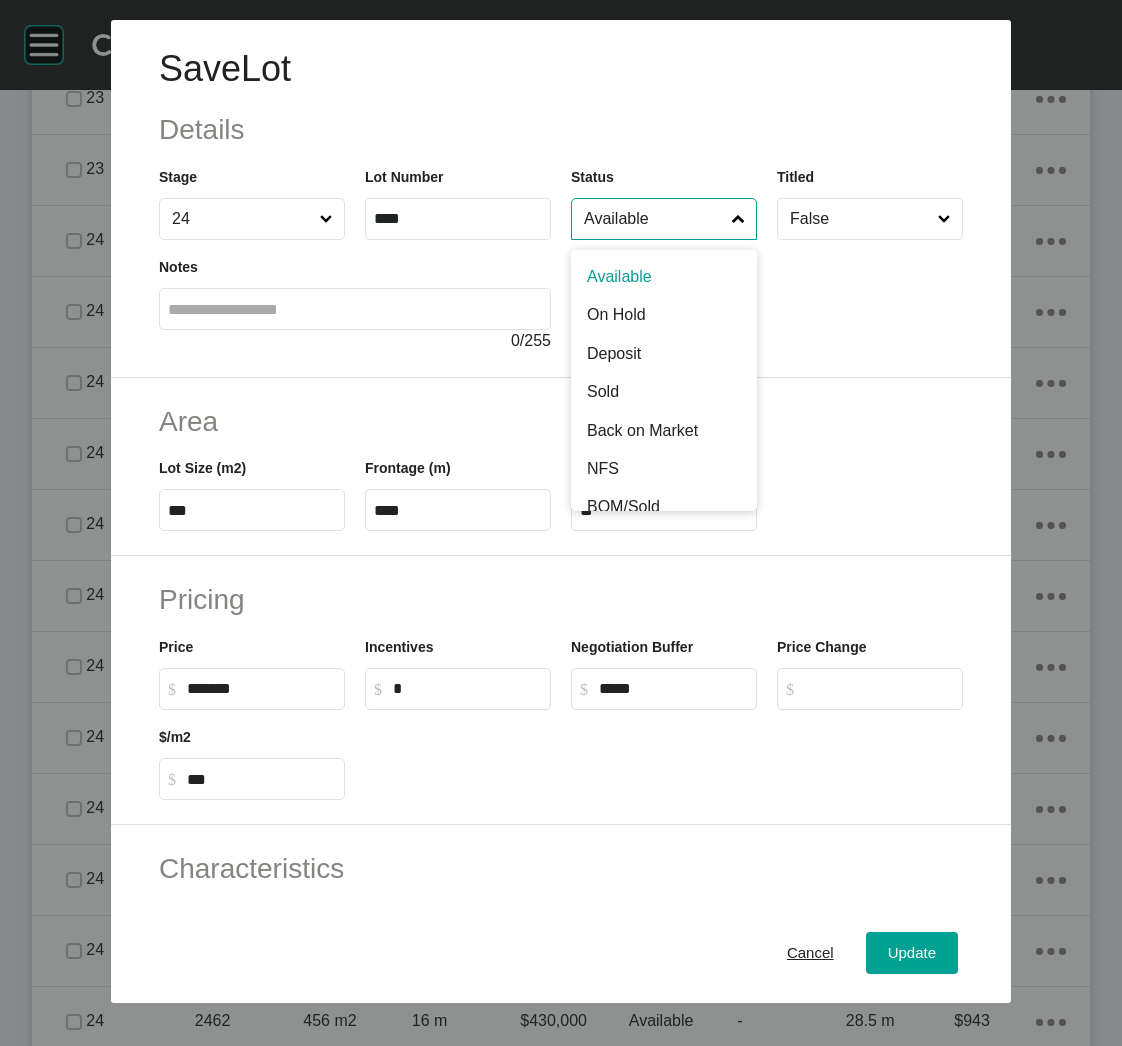 click on "Available" at bounding box center [654, 219] 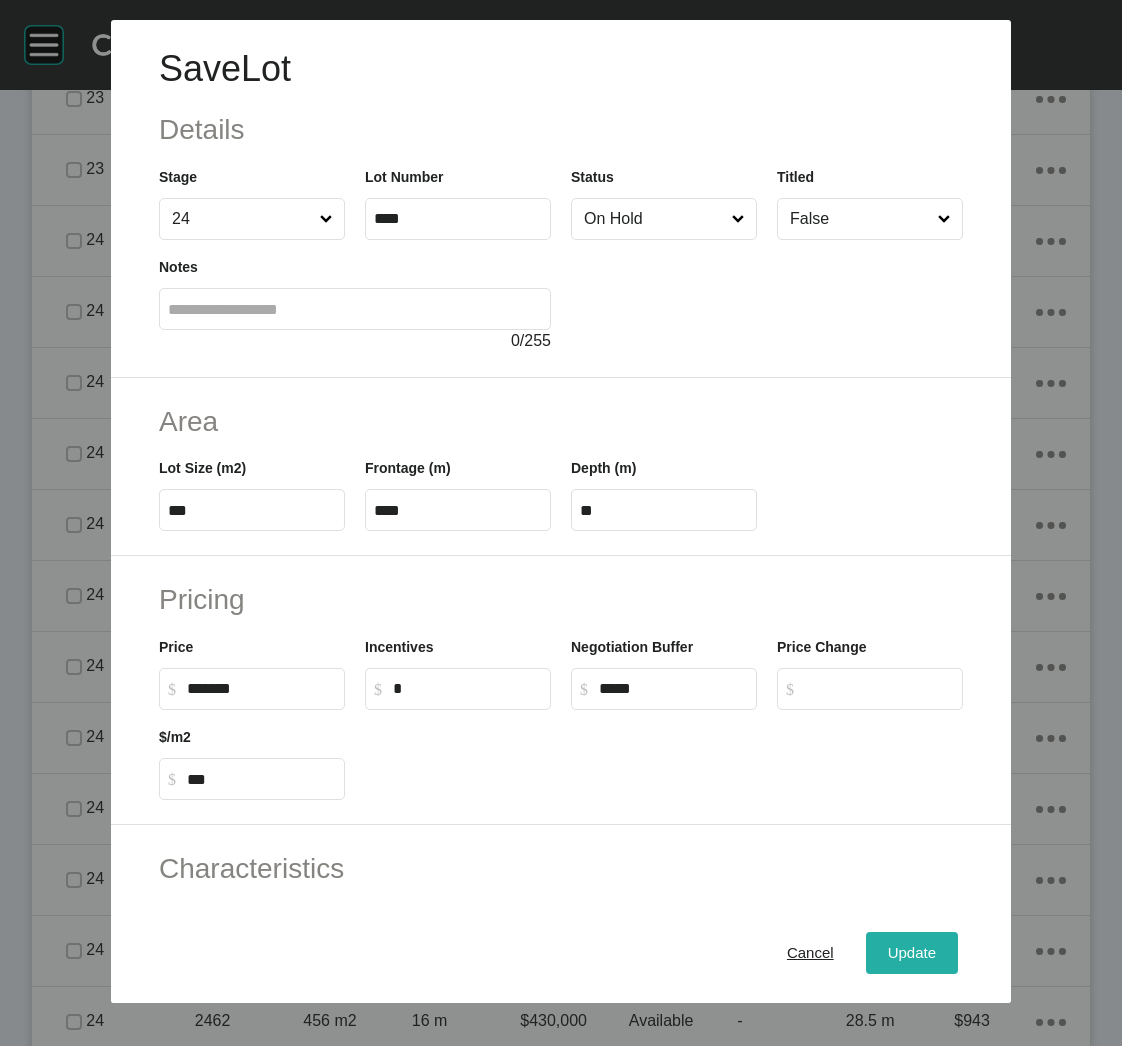 click on "Update" at bounding box center (912, 953) 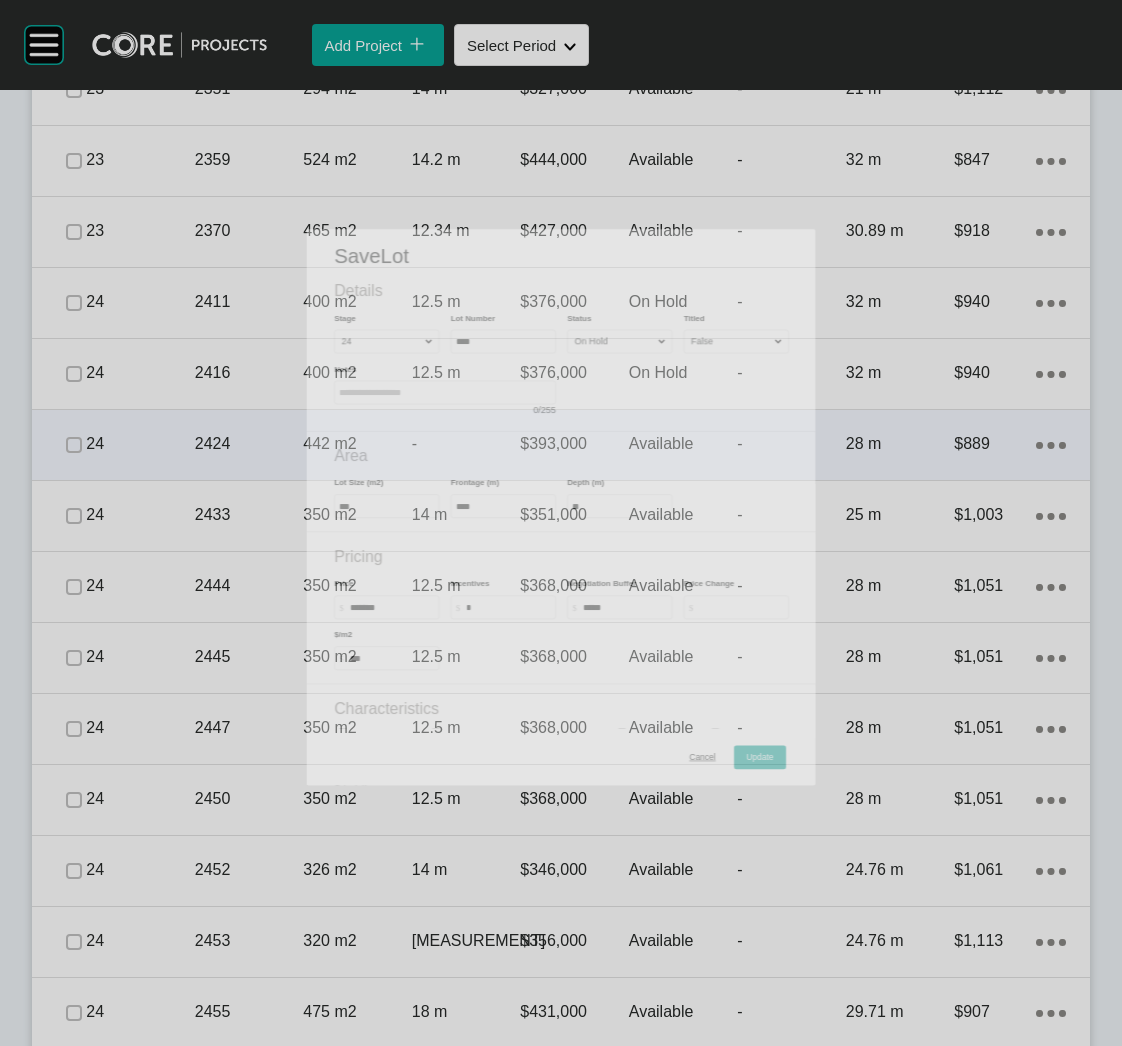 scroll, scrollTop: 3159, scrollLeft: 0, axis: vertical 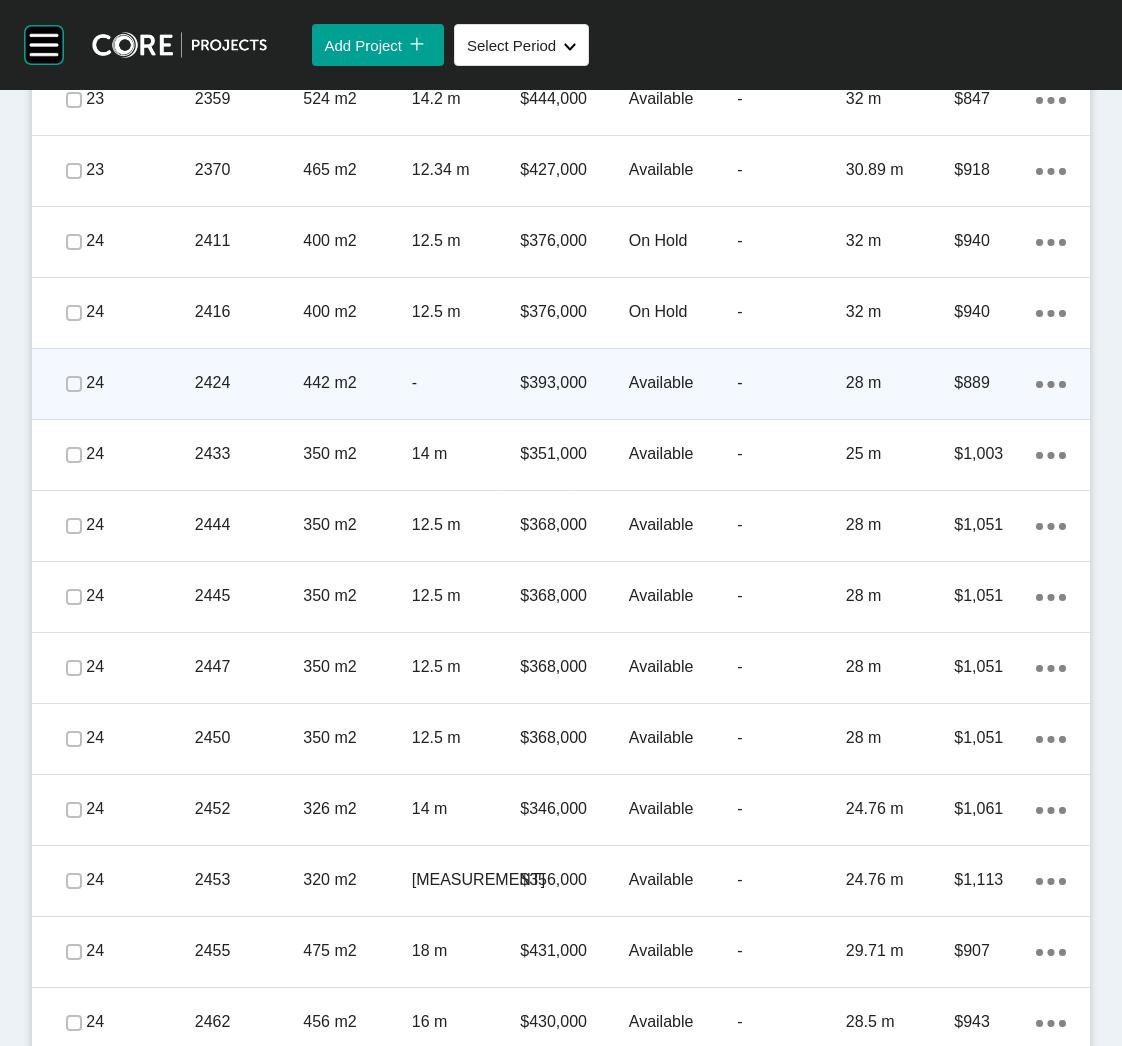 click on "2424" at bounding box center [249, 383] 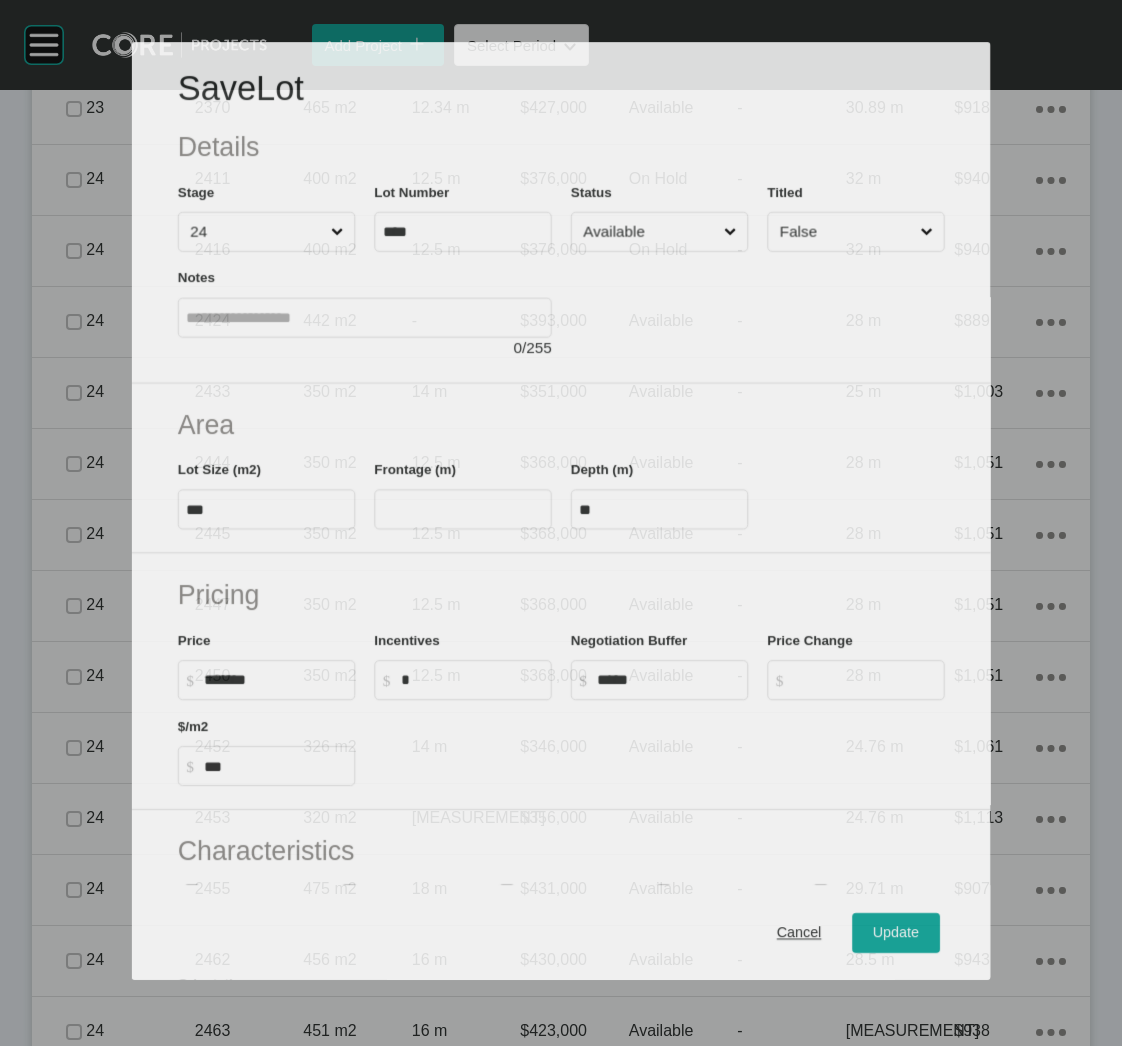 scroll, scrollTop: 3098, scrollLeft: 0, axis: vertical 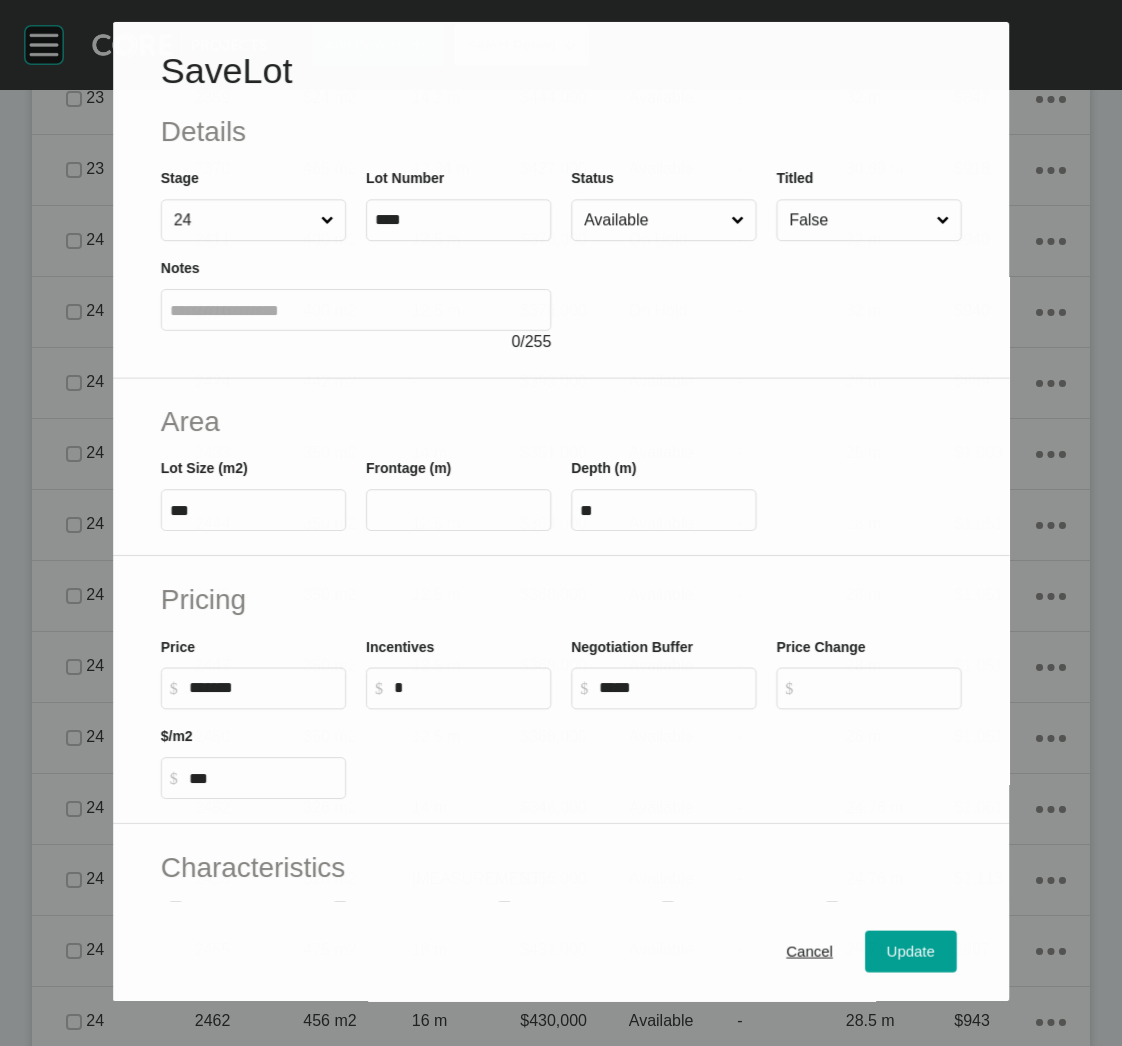 click on "Available" at bounding box center [653, 220] 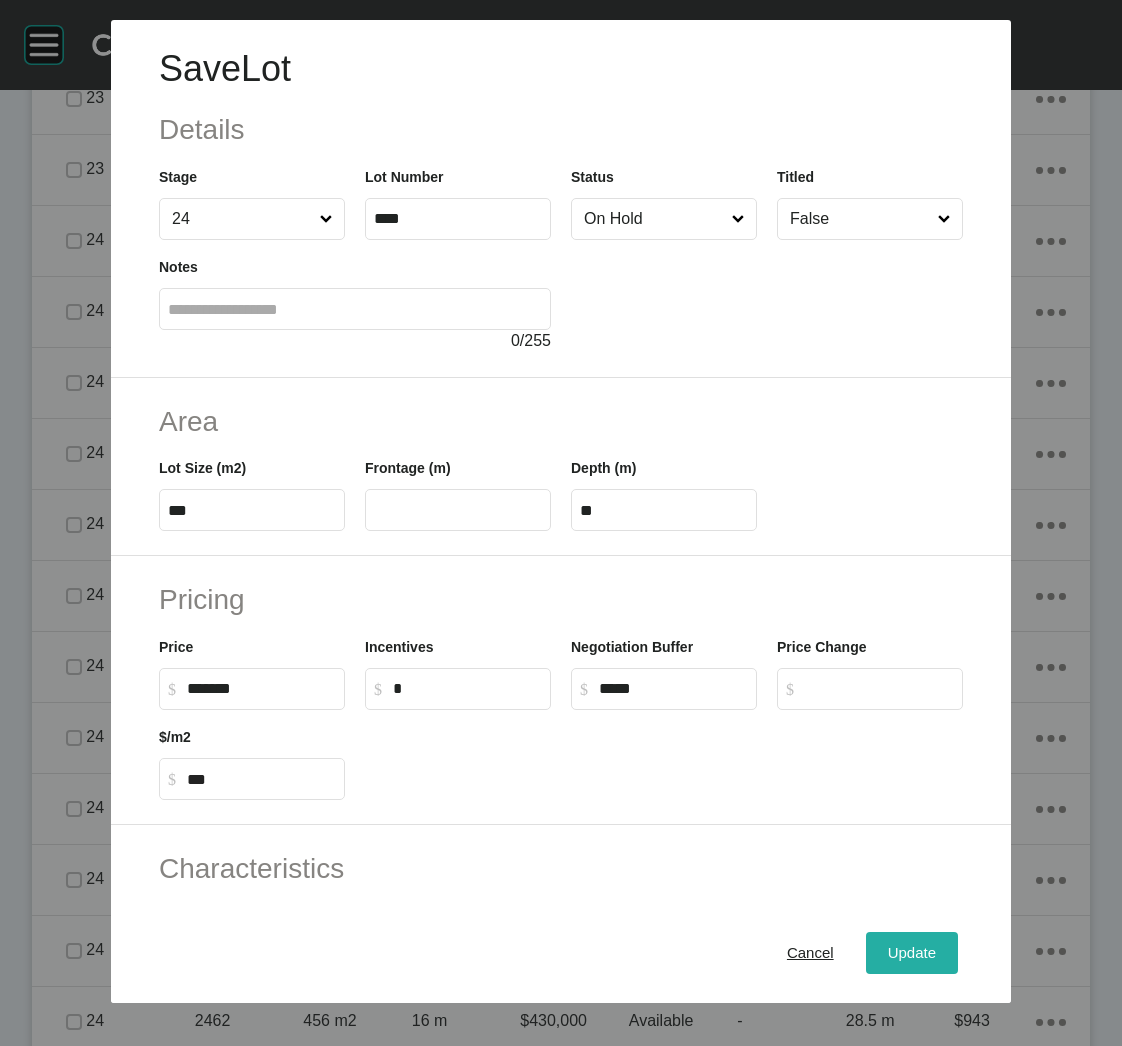 click on "Update" at bounding box center [912, 953] 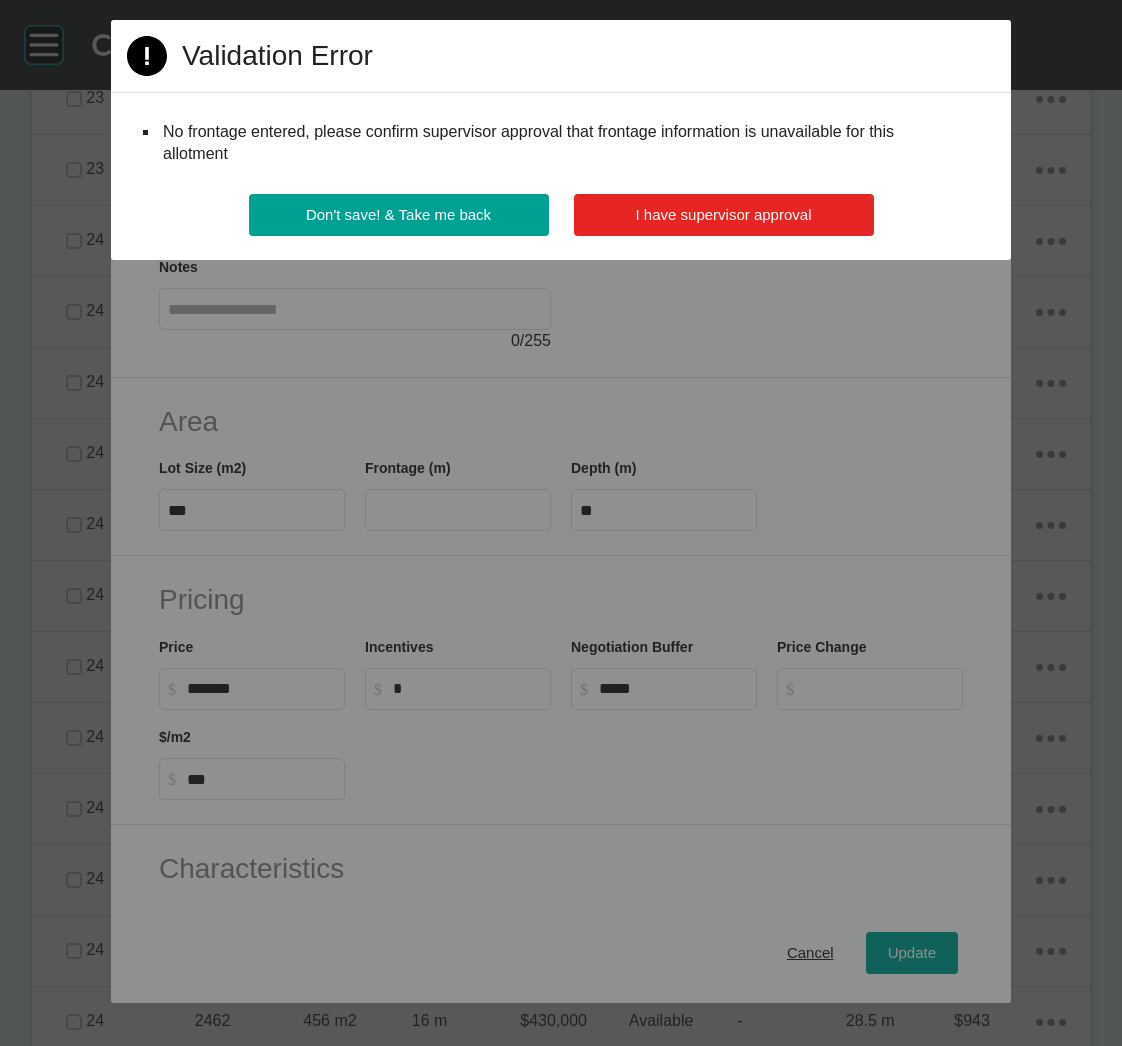 click on "I have supervisor approval" at bounding box center [724, 215] 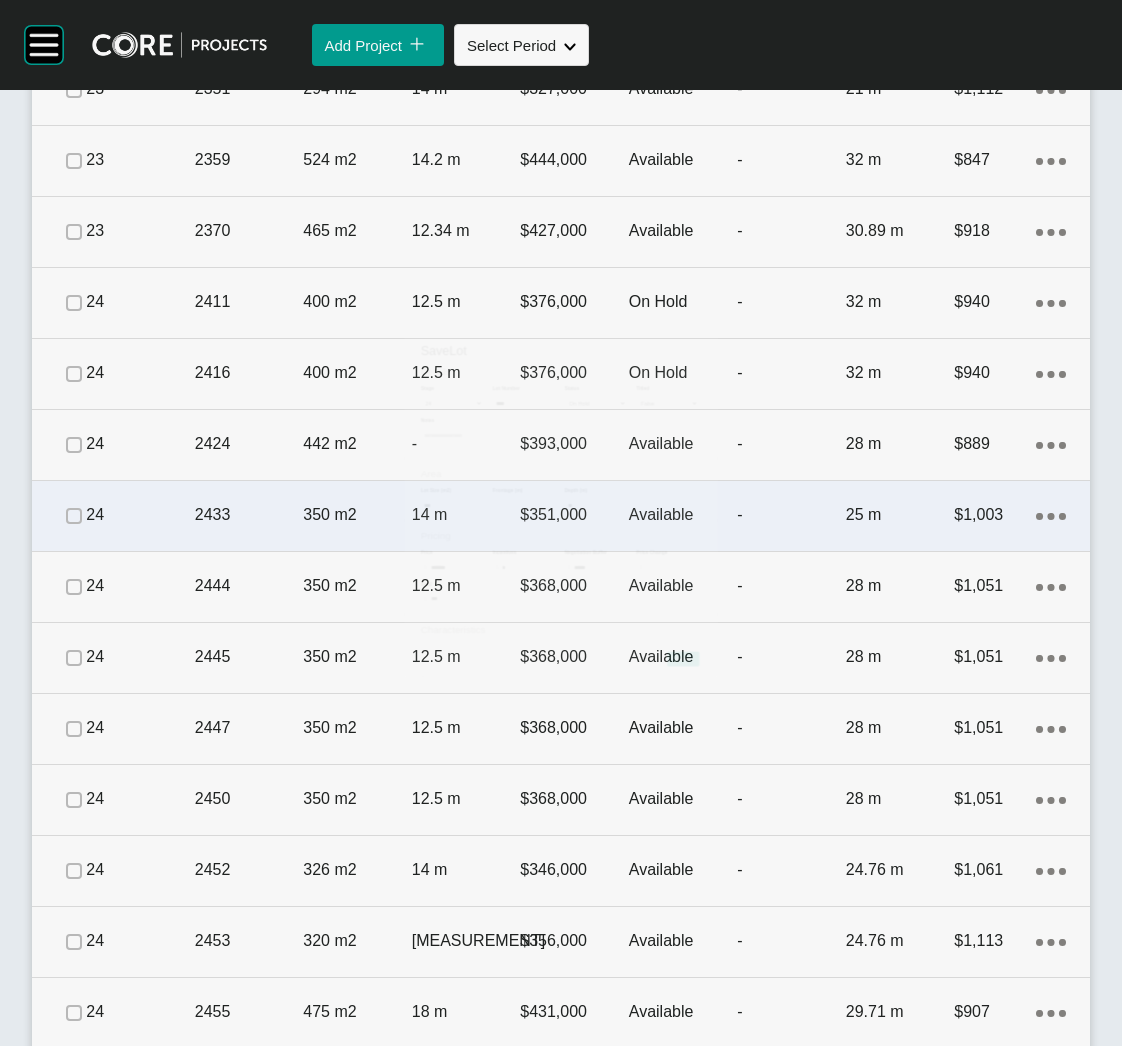 click on "2433" at bounding box center (249, 515) 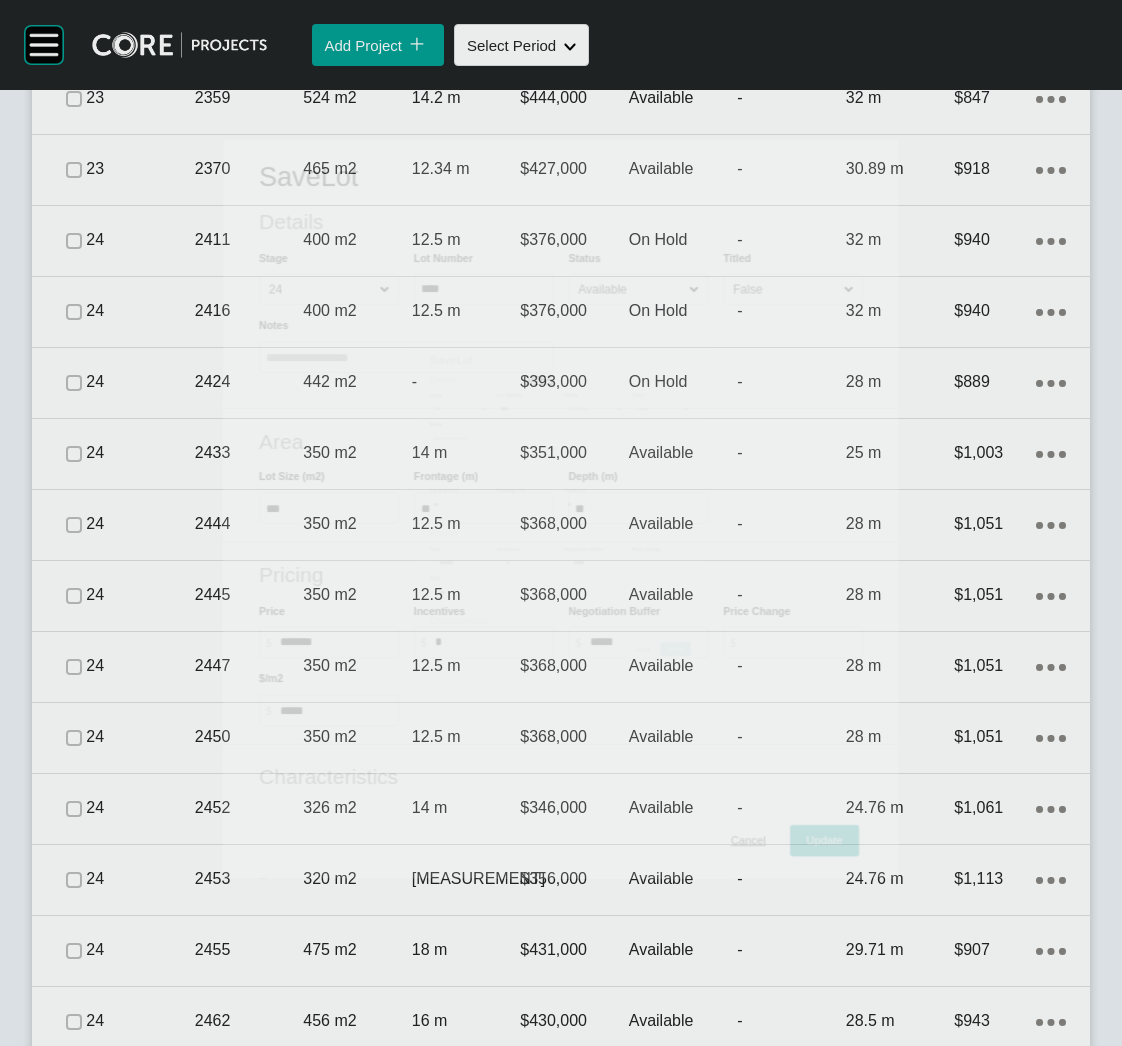 scroll, scrollTop: 3098, scrollLeft: 0, axis: vertical 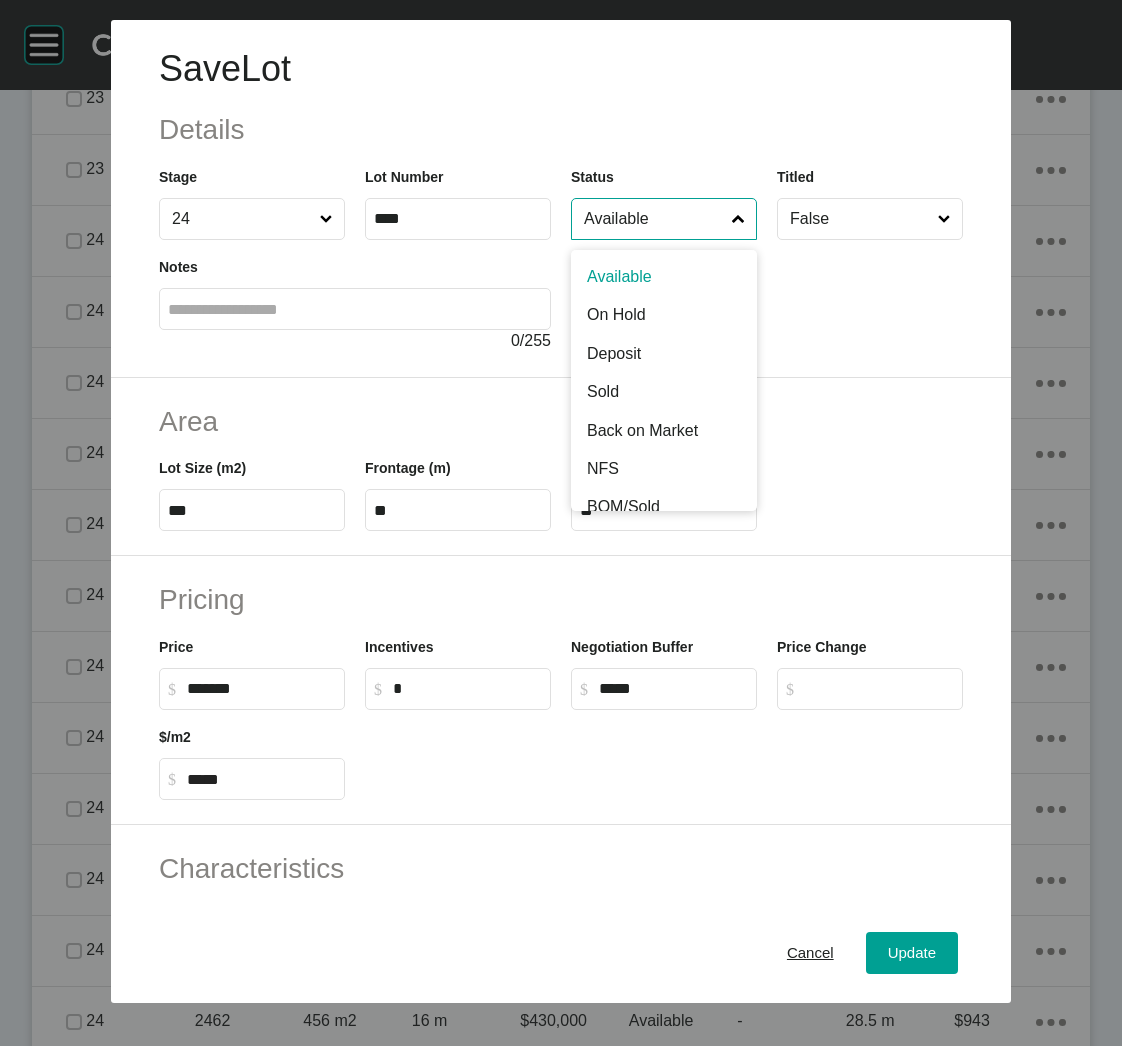 click on "Available" at bounding box center (654, 219) 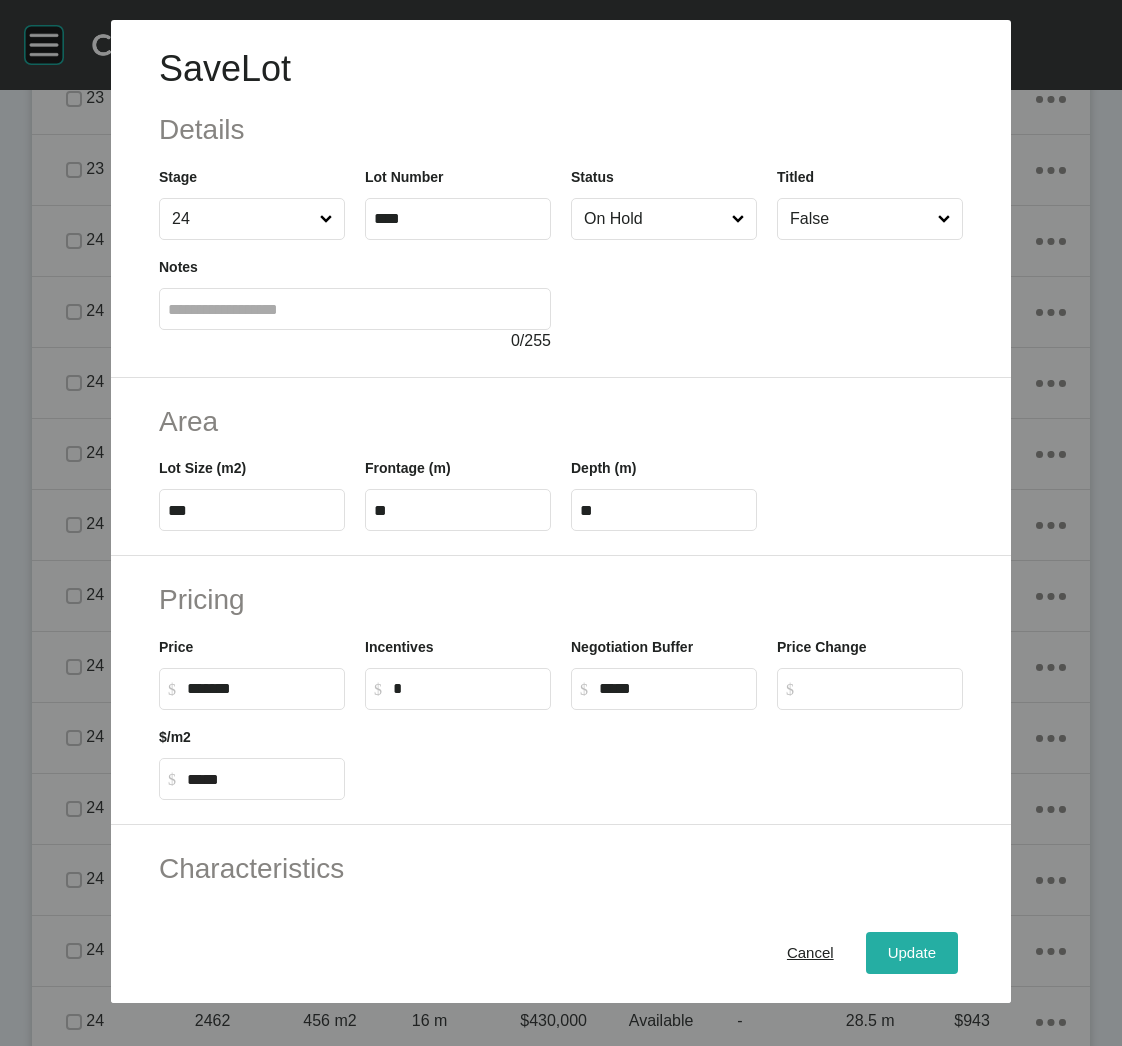 click on "Update" at bounding box center (912, 953) 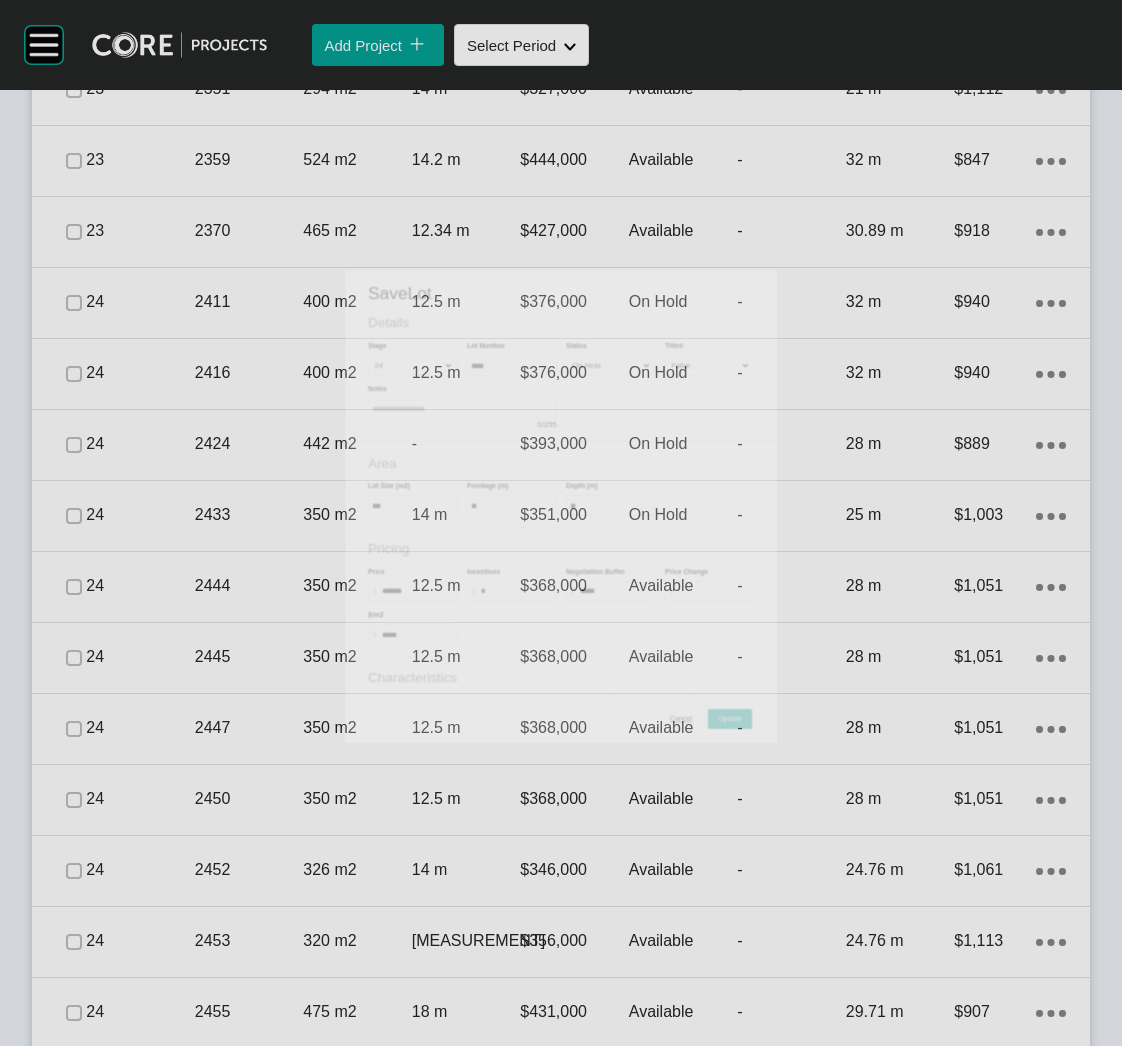 scroll, scrollTop: 3159, scrollLeft: 0, axis: vertical 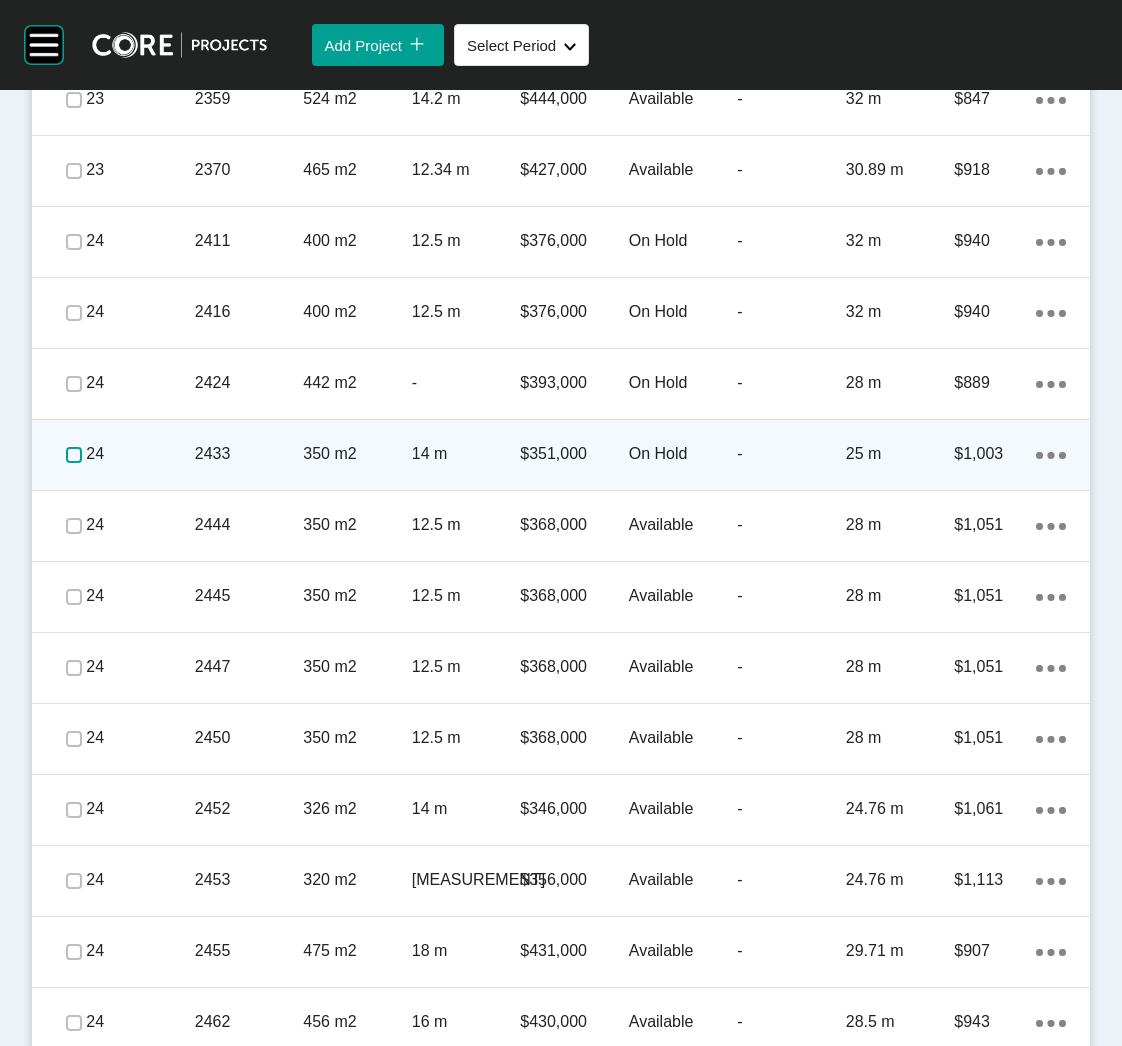click at bounding box center (74, 455) 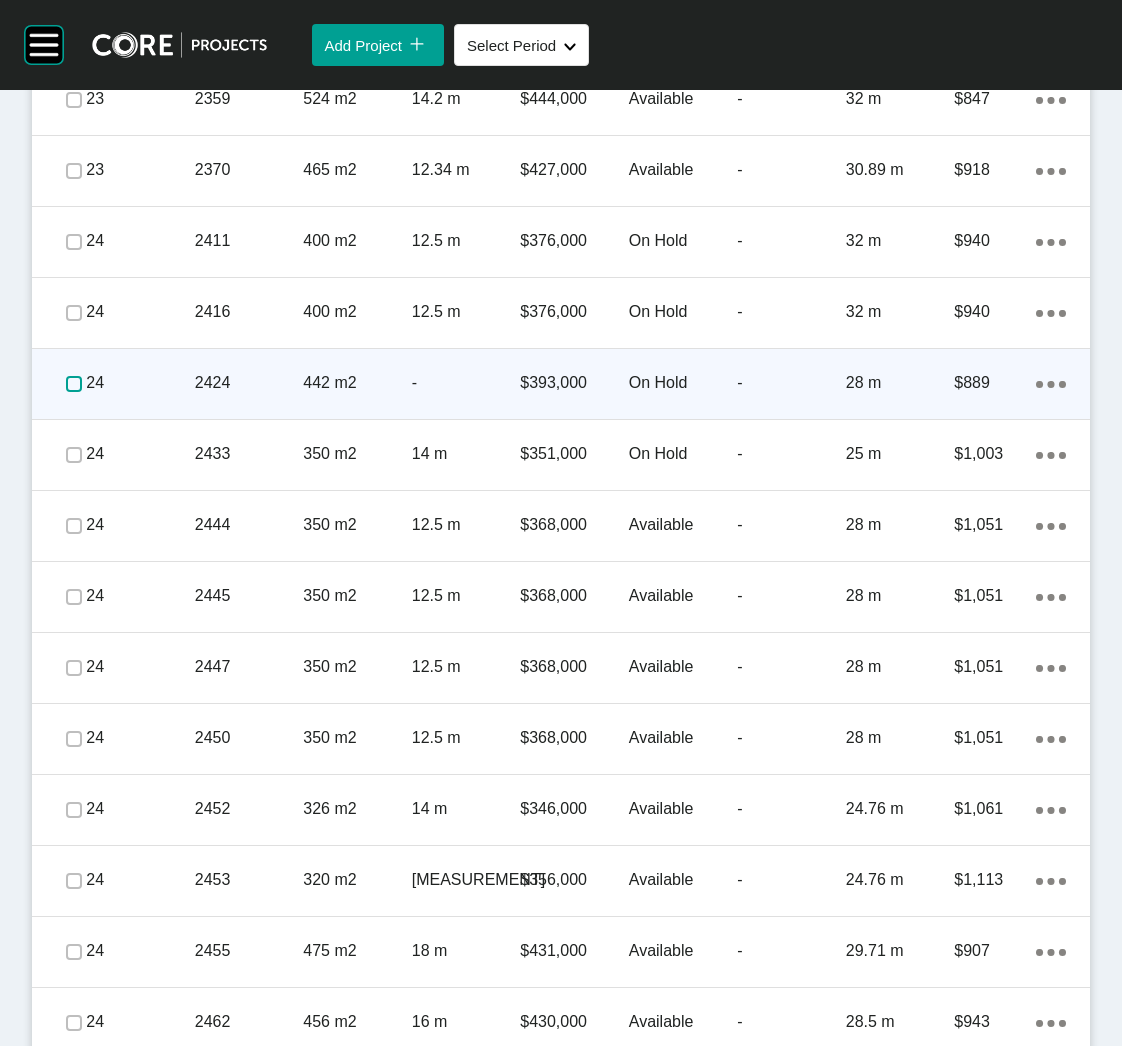 click at bounding box center [74, 384] 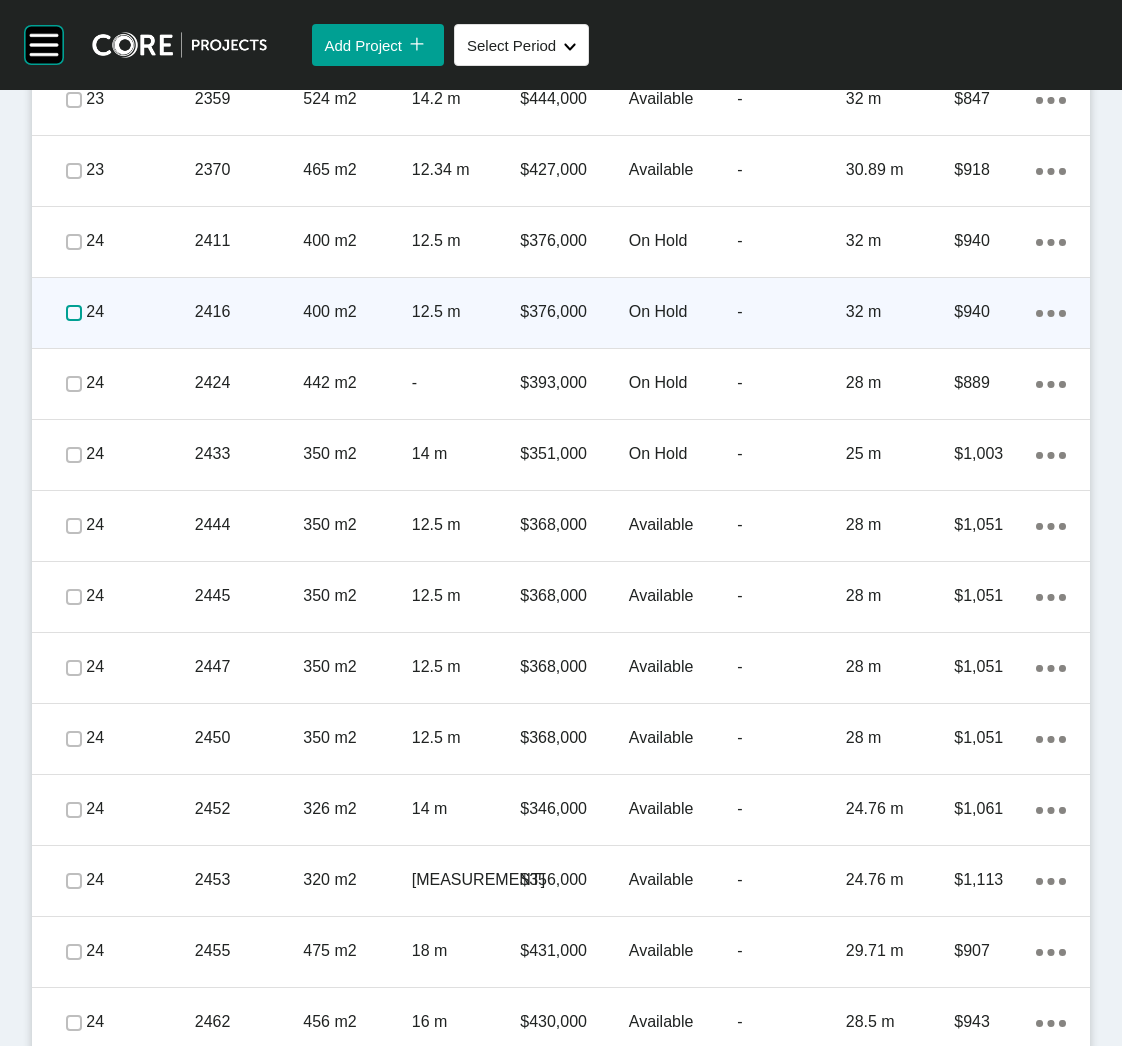 click at bounding box center [74, 313] 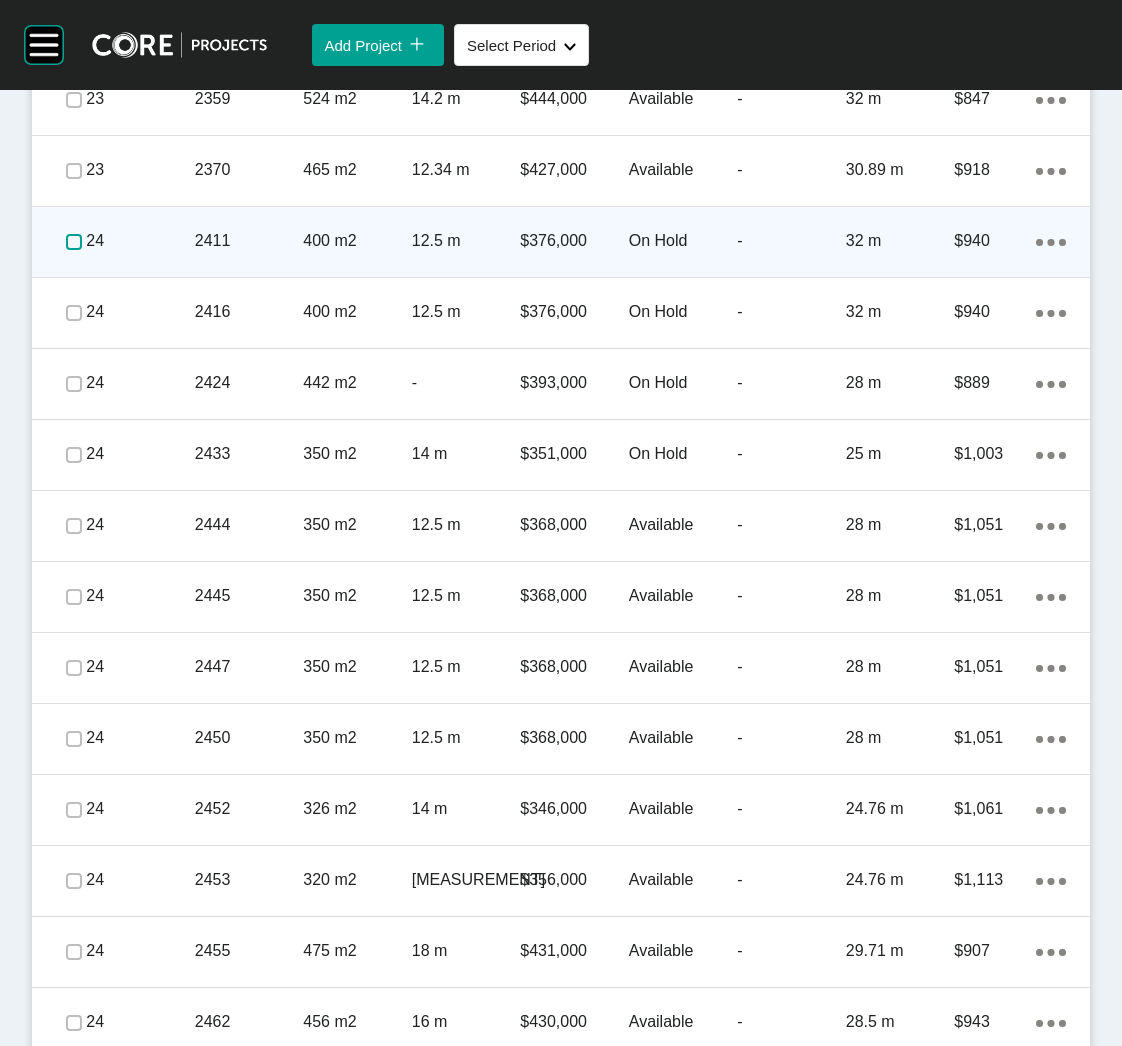 click at bounding box center (74, 242) 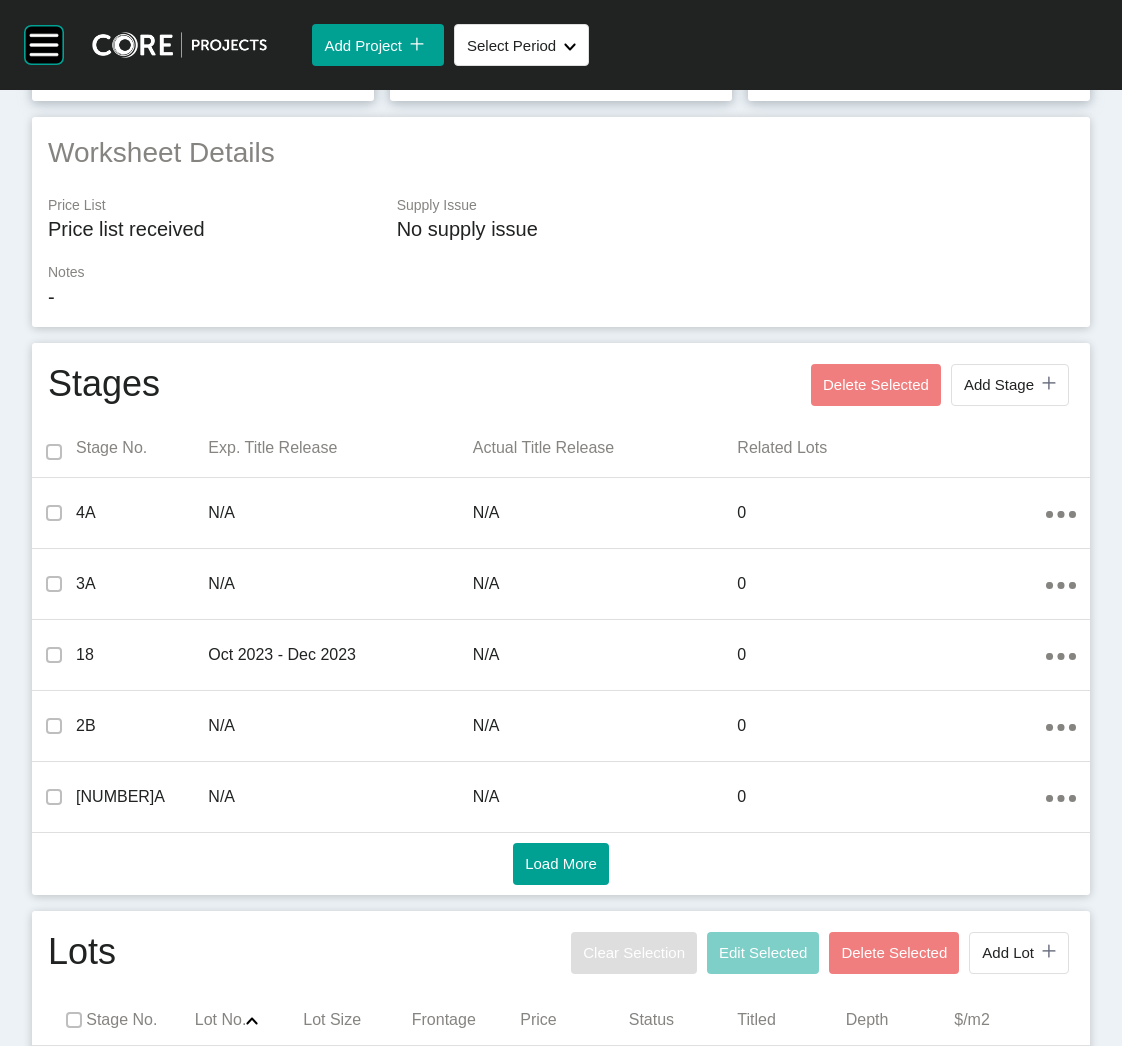 scroll, scrollTop: 0, scrollLeft: 0, axis: both 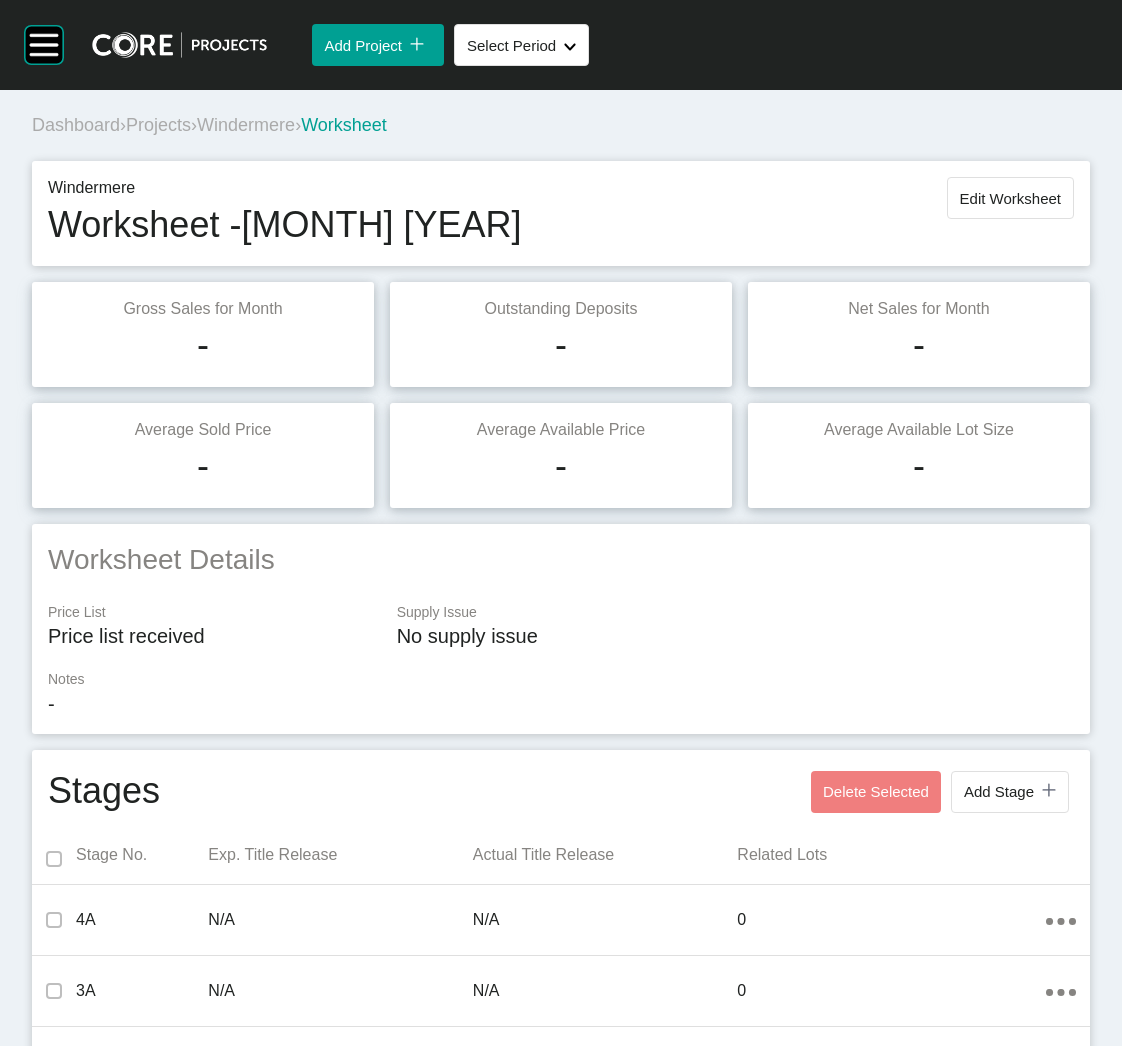 click on "Projects" at bounding box center (158, 125) 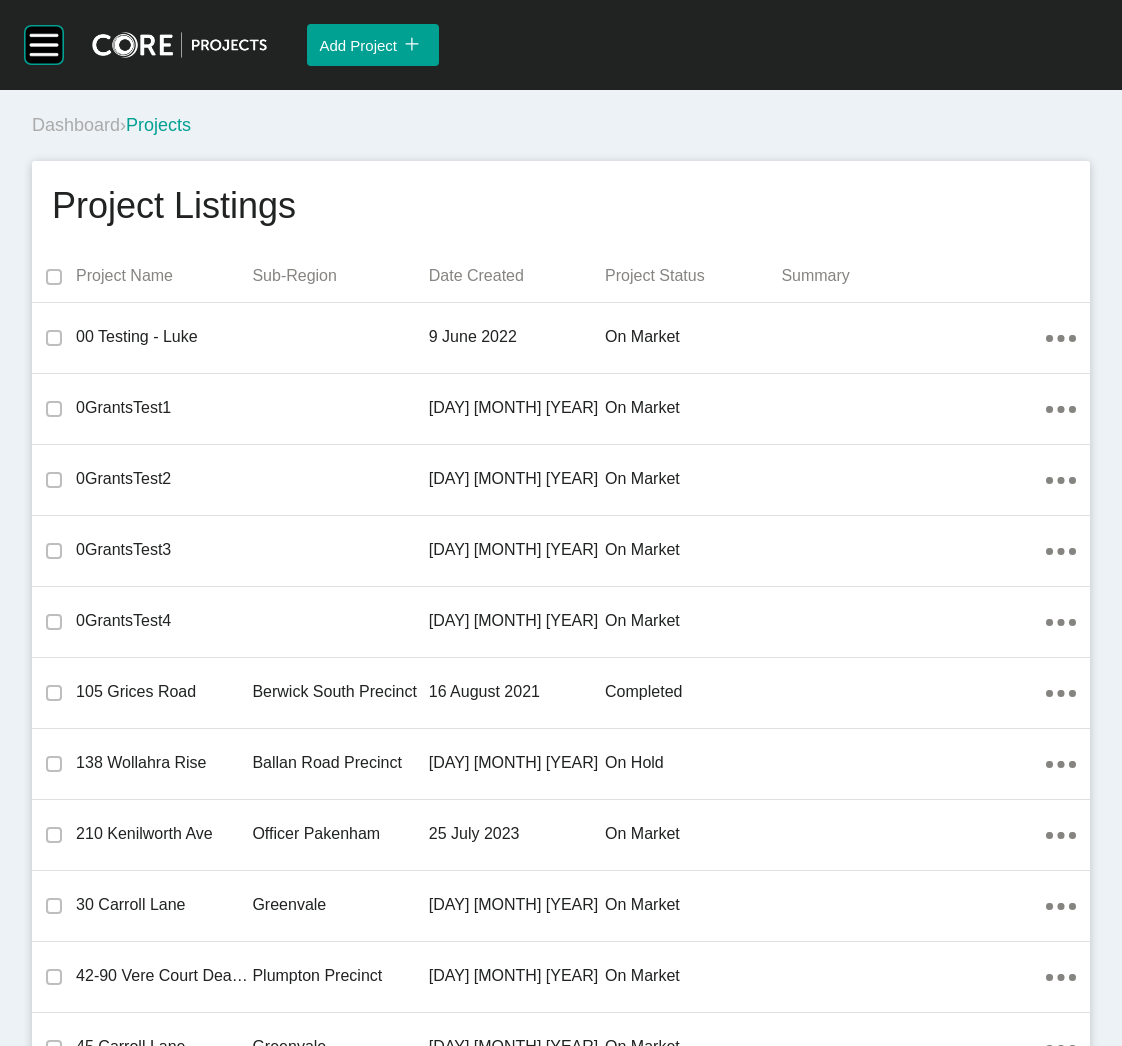 scroll, scrollTop: 21170, scrollLeft: 0, axis: vertical 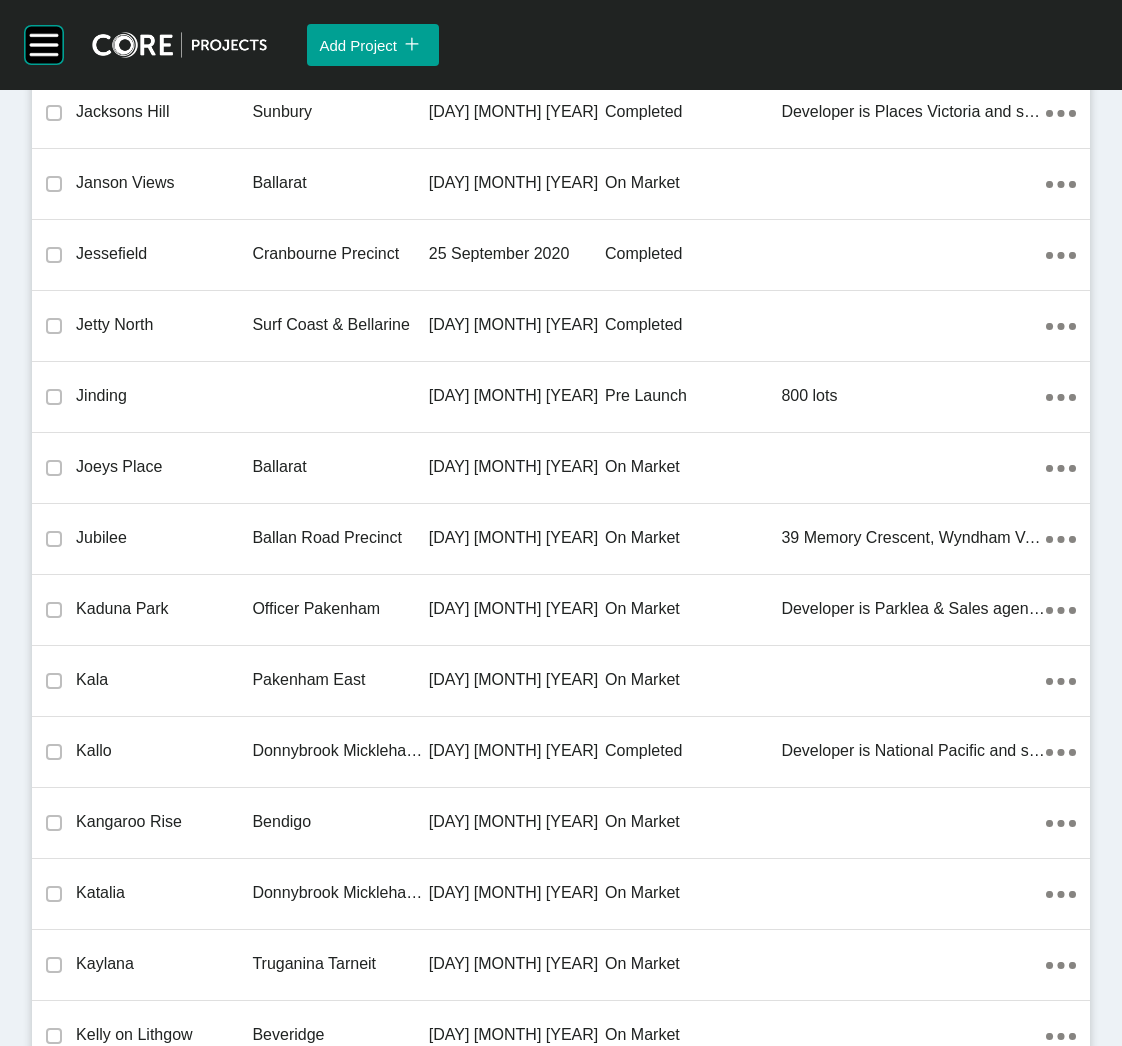 click on "on market" at bounding box center [693, 538] 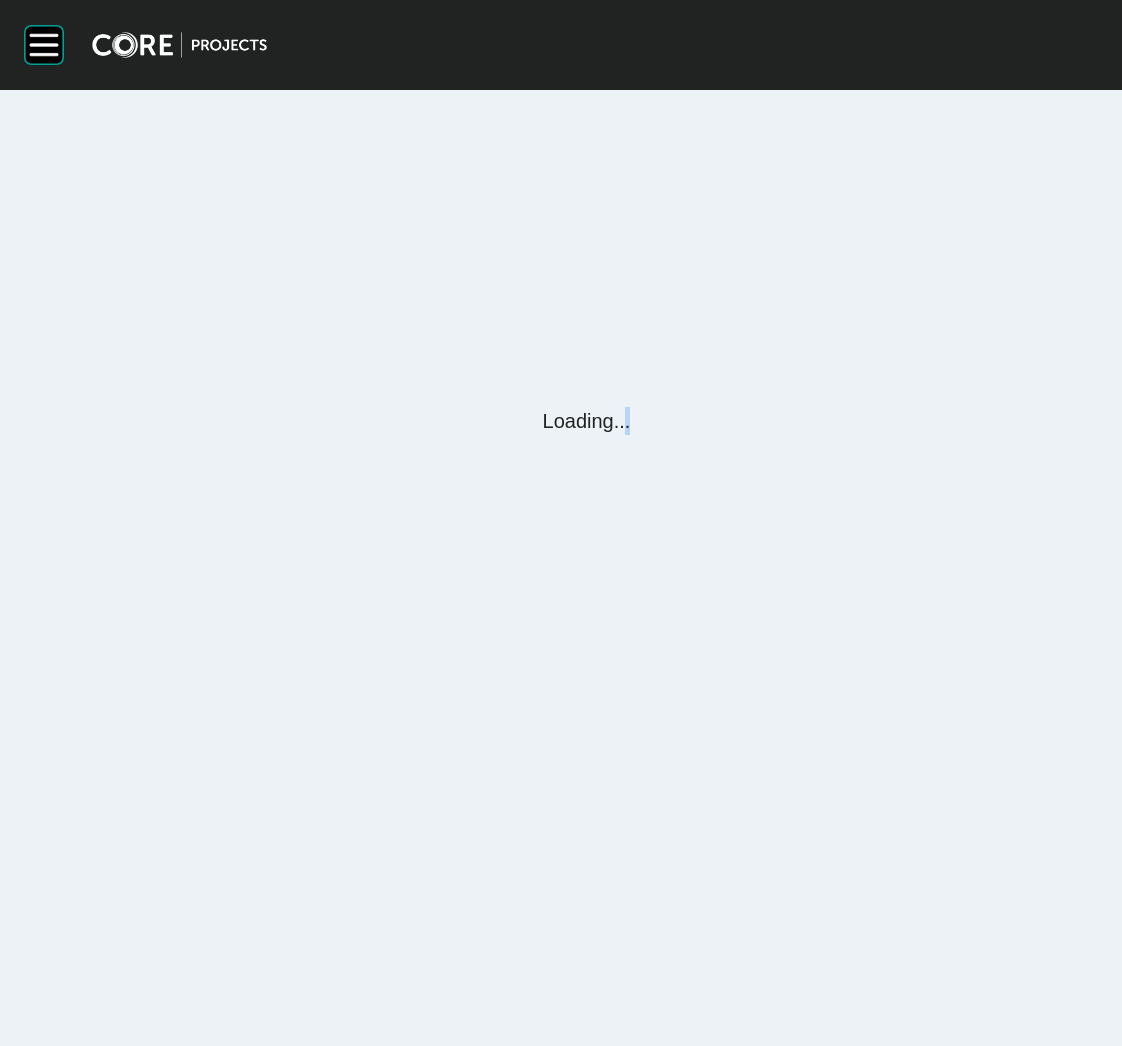scroll, scrollTop: 0, scrollLeft: 0, axis: both 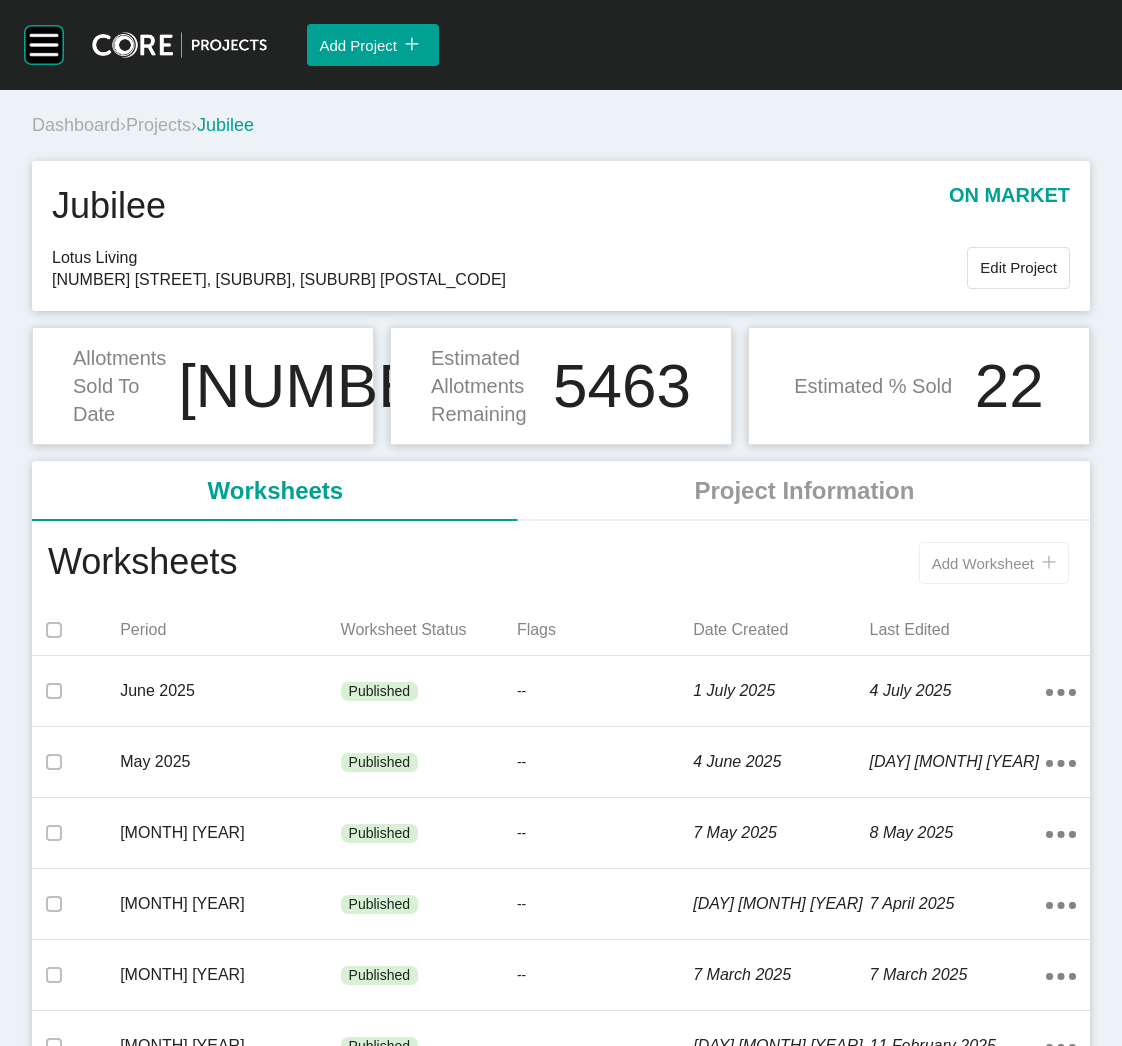 click on "Add Worksheet" at bounding box center (983, 563) 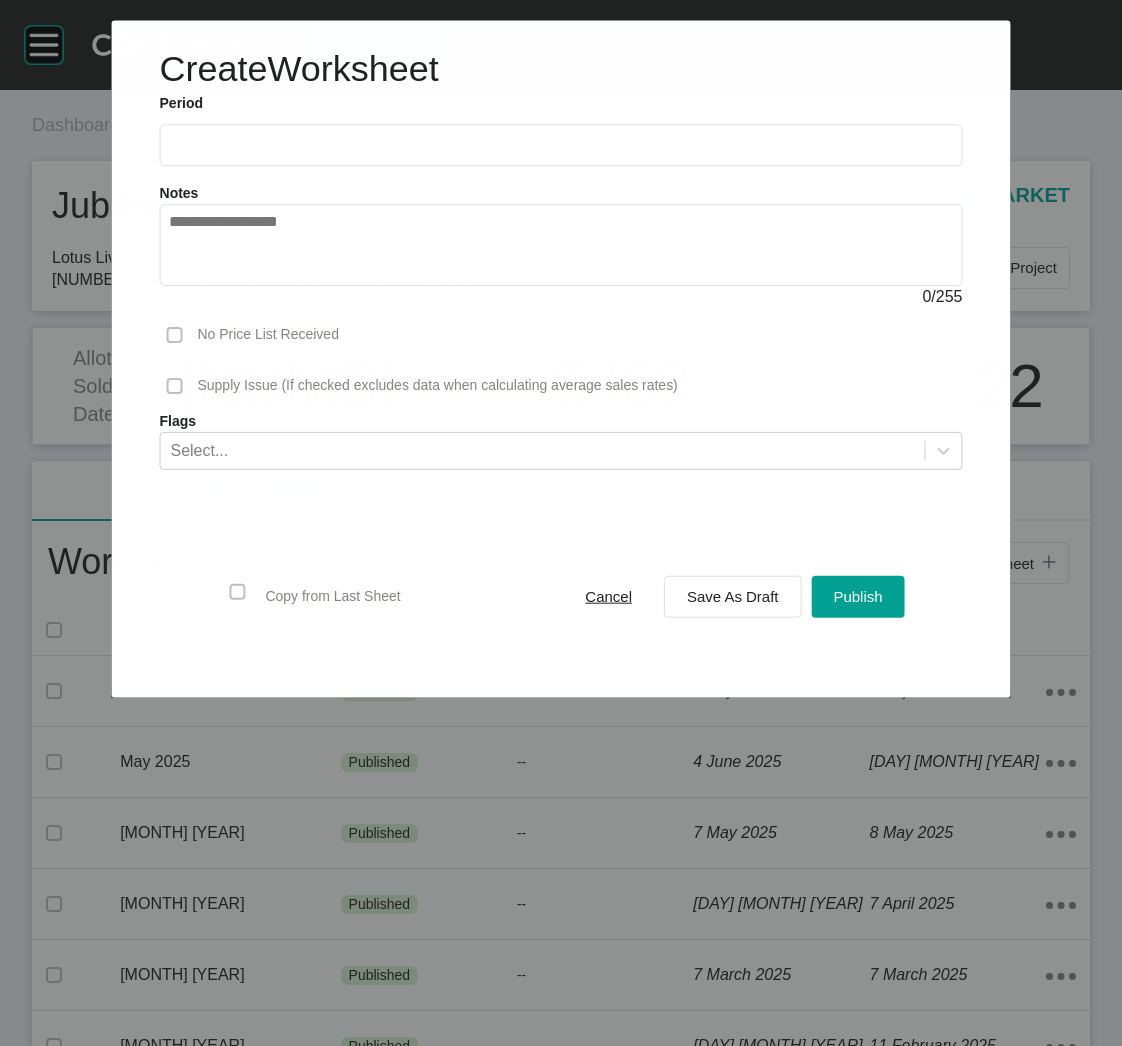 click at bounding box center [561, 145] 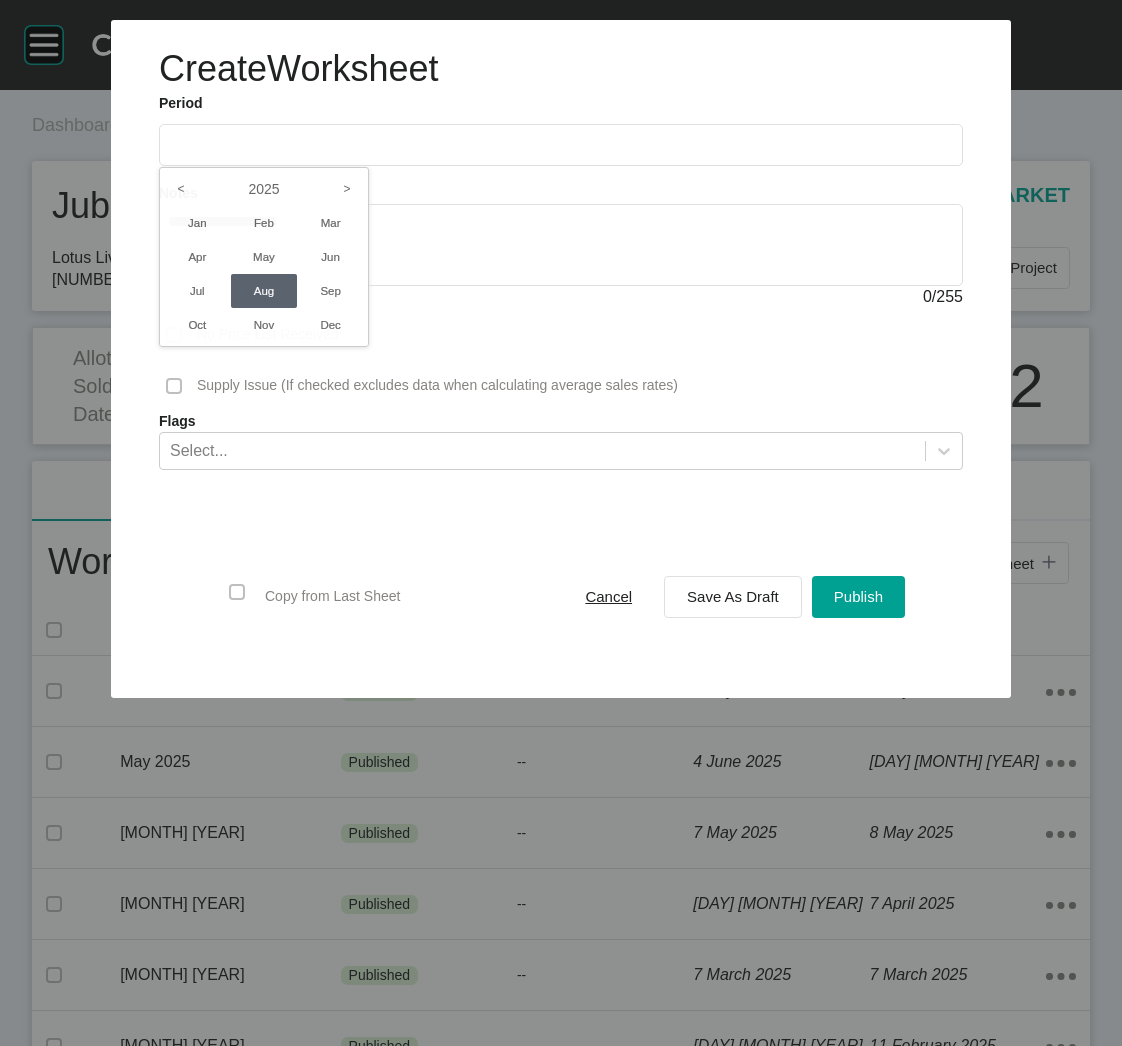 drag, startPoint x: 214, startPoint y: 290, endPoint x: 383, endPoint y: 373, distance: 188.28171 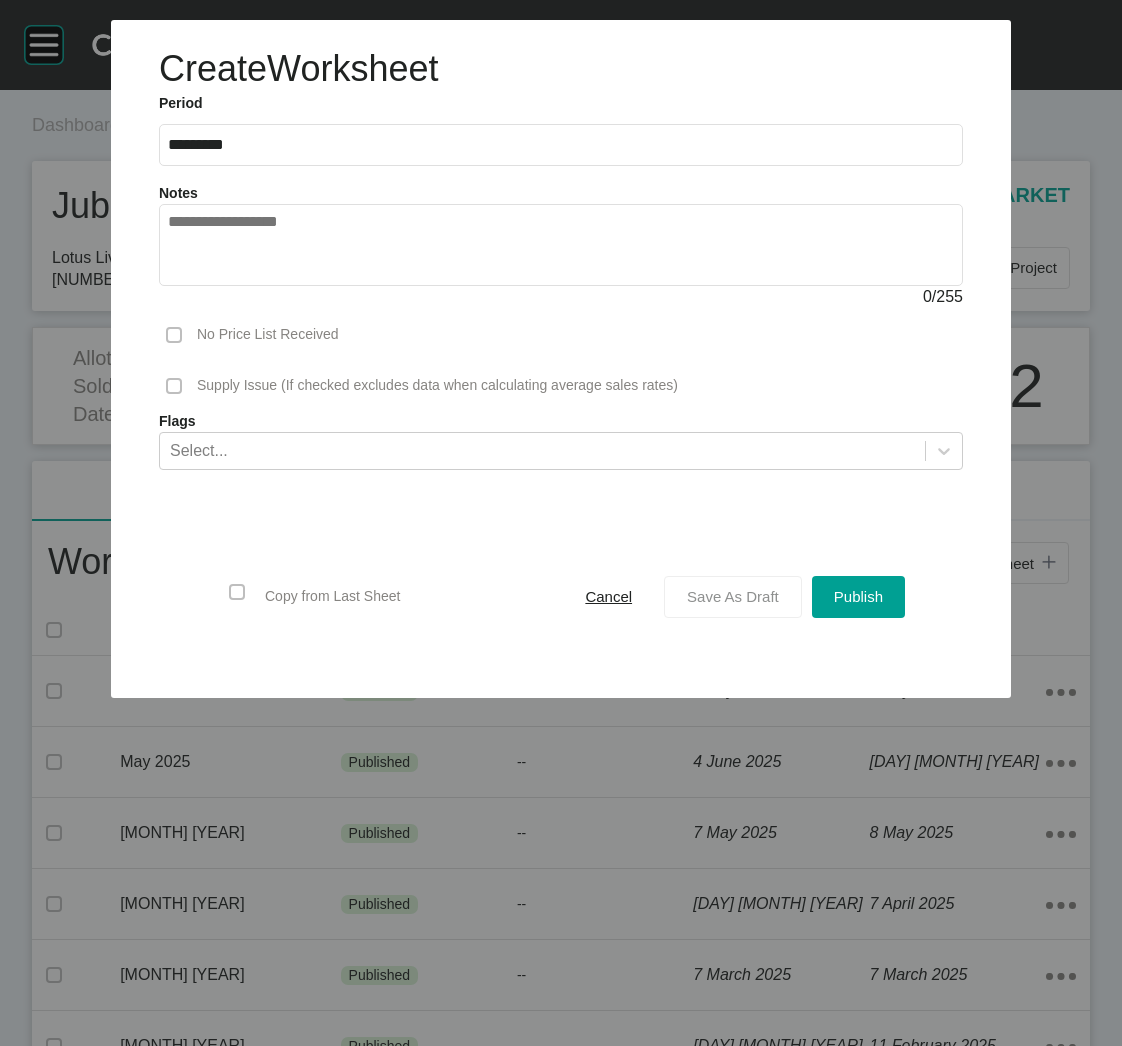 click on "Save As Draft" at bounding box center [733, 596] 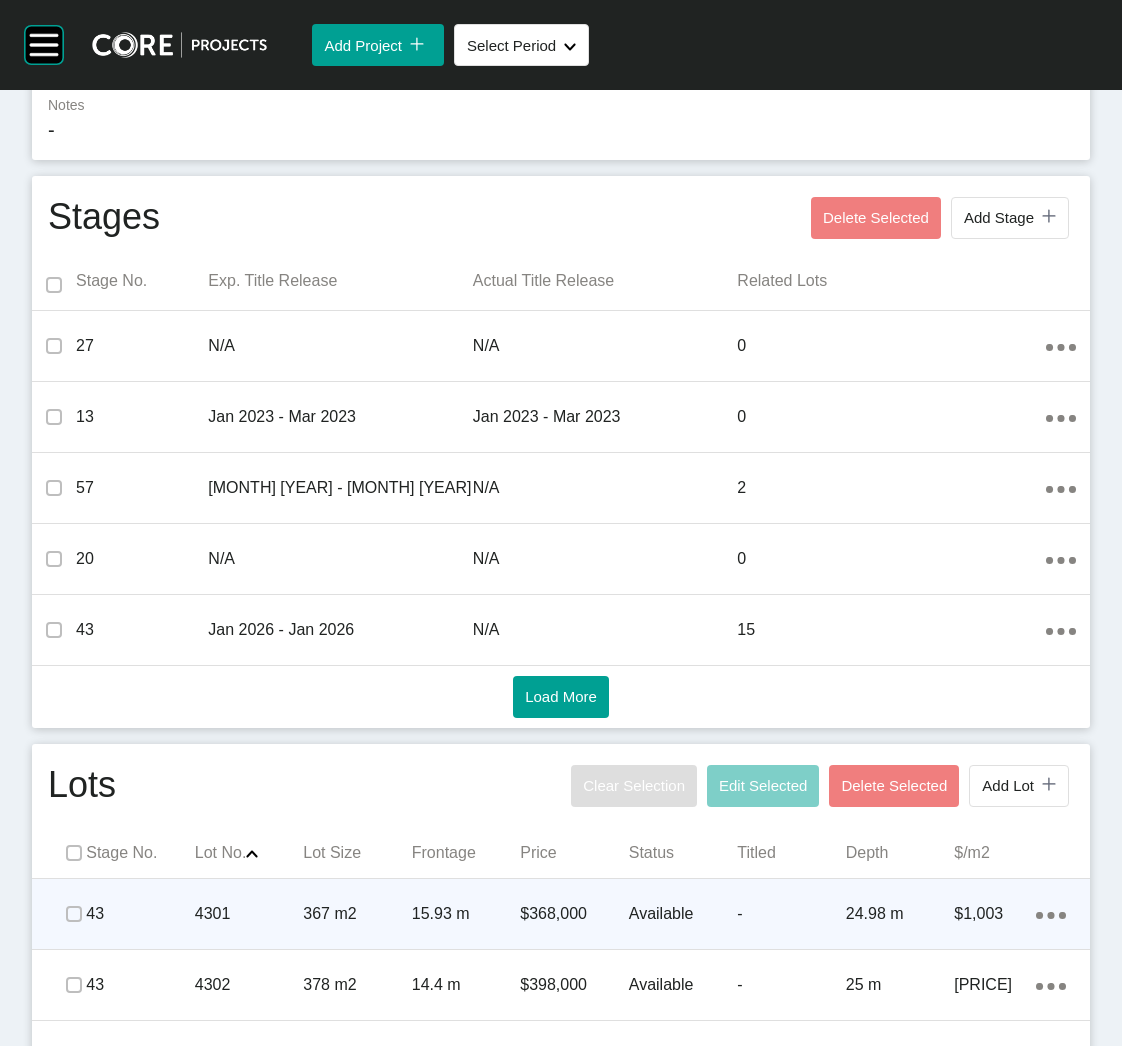 scroll, scrollTop: 749, scrollLeft: 0, axis: vertical 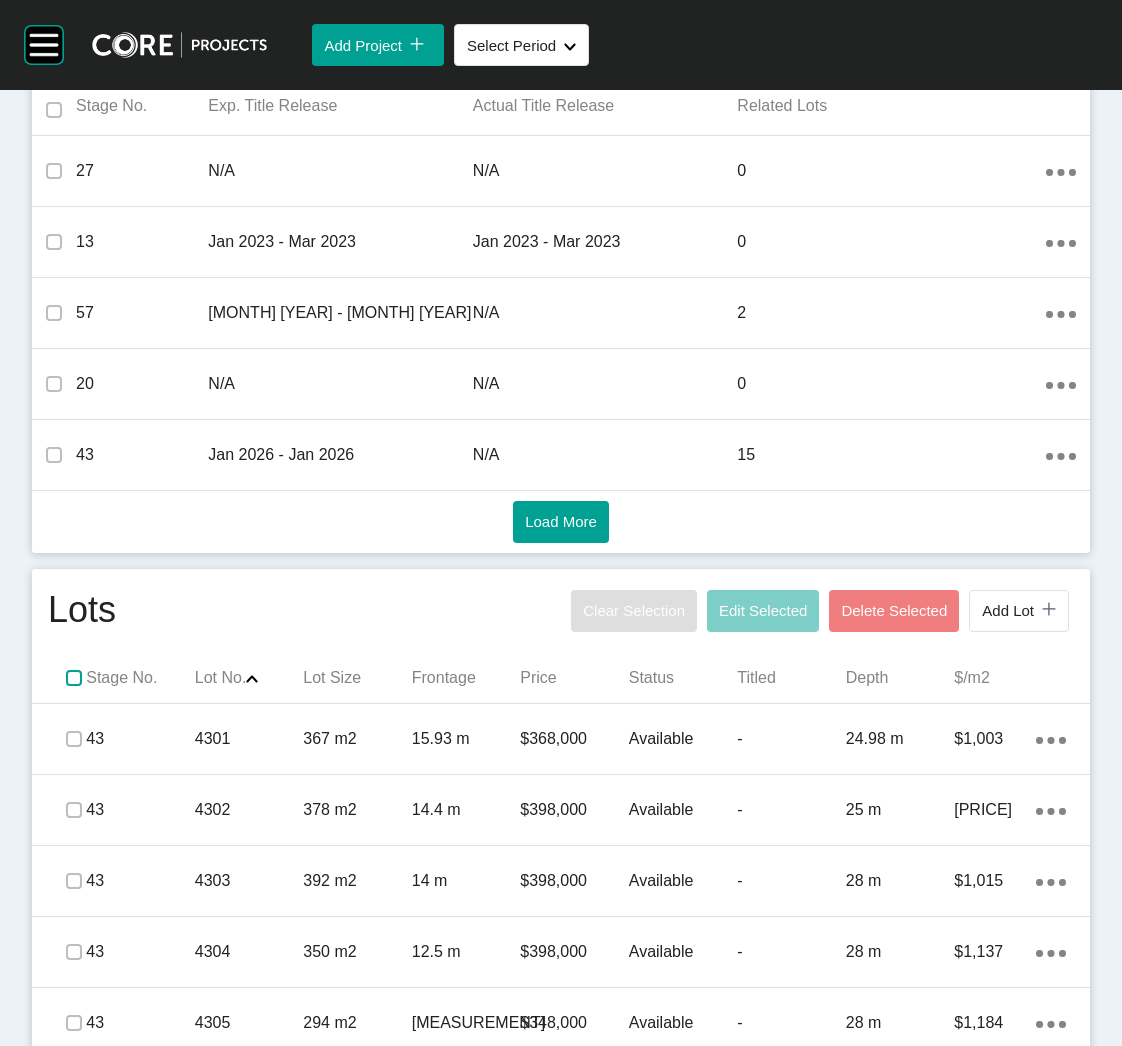 click at bounding box center [74, 678] 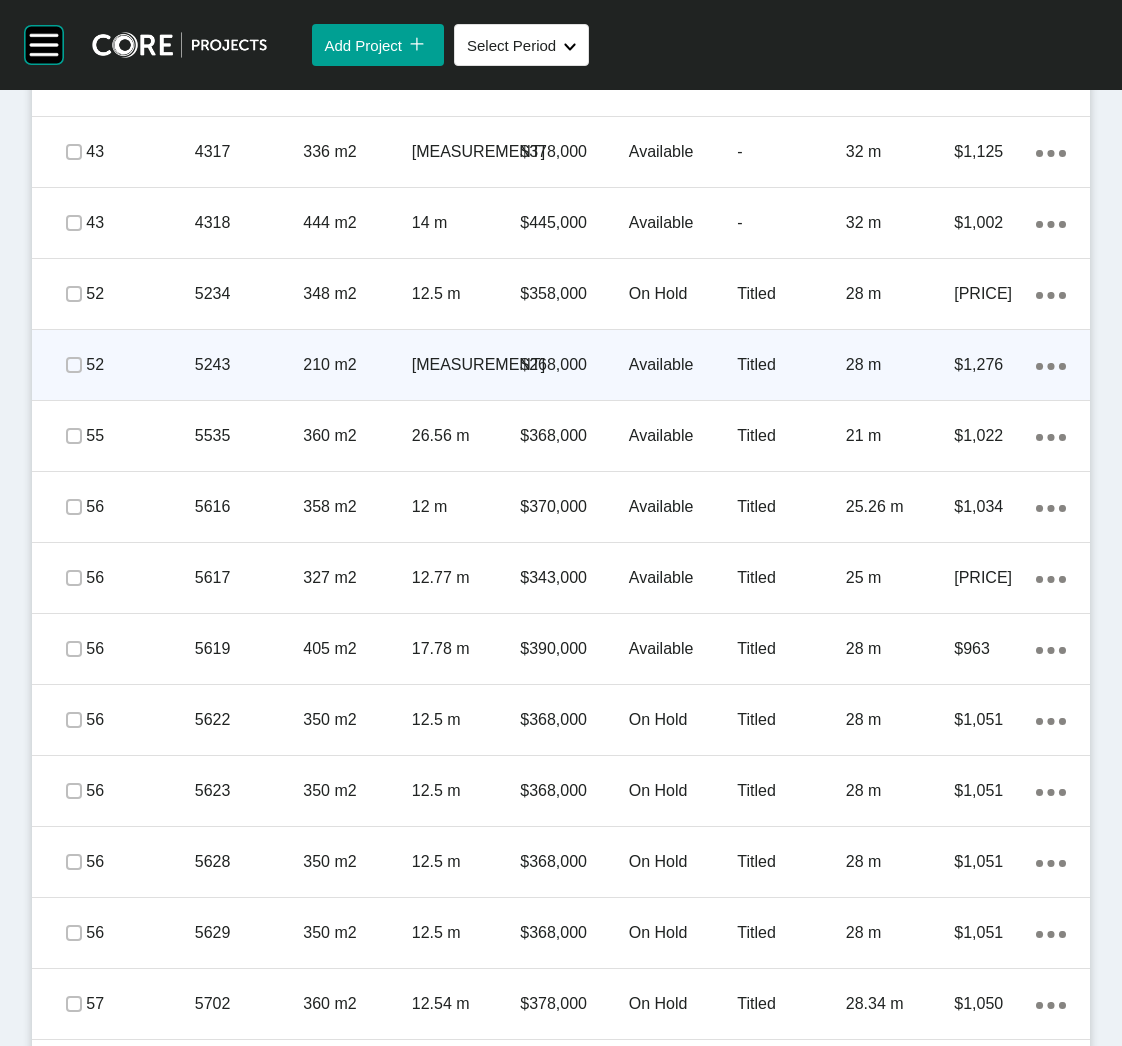 scroll, scrollTop: 2100, scrollLeft: 0, axis: vertical 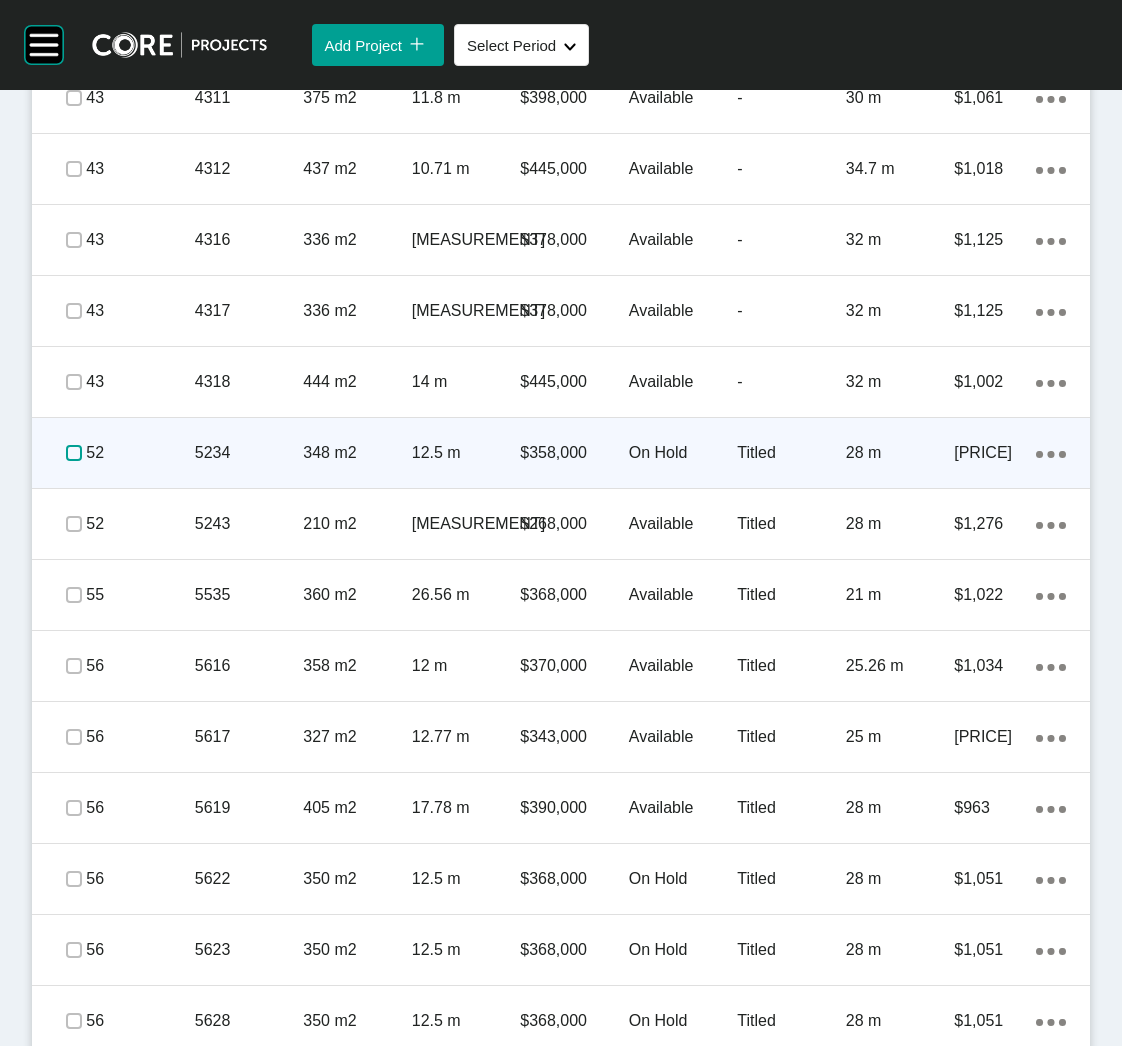 click at bounding box center [74, 453] 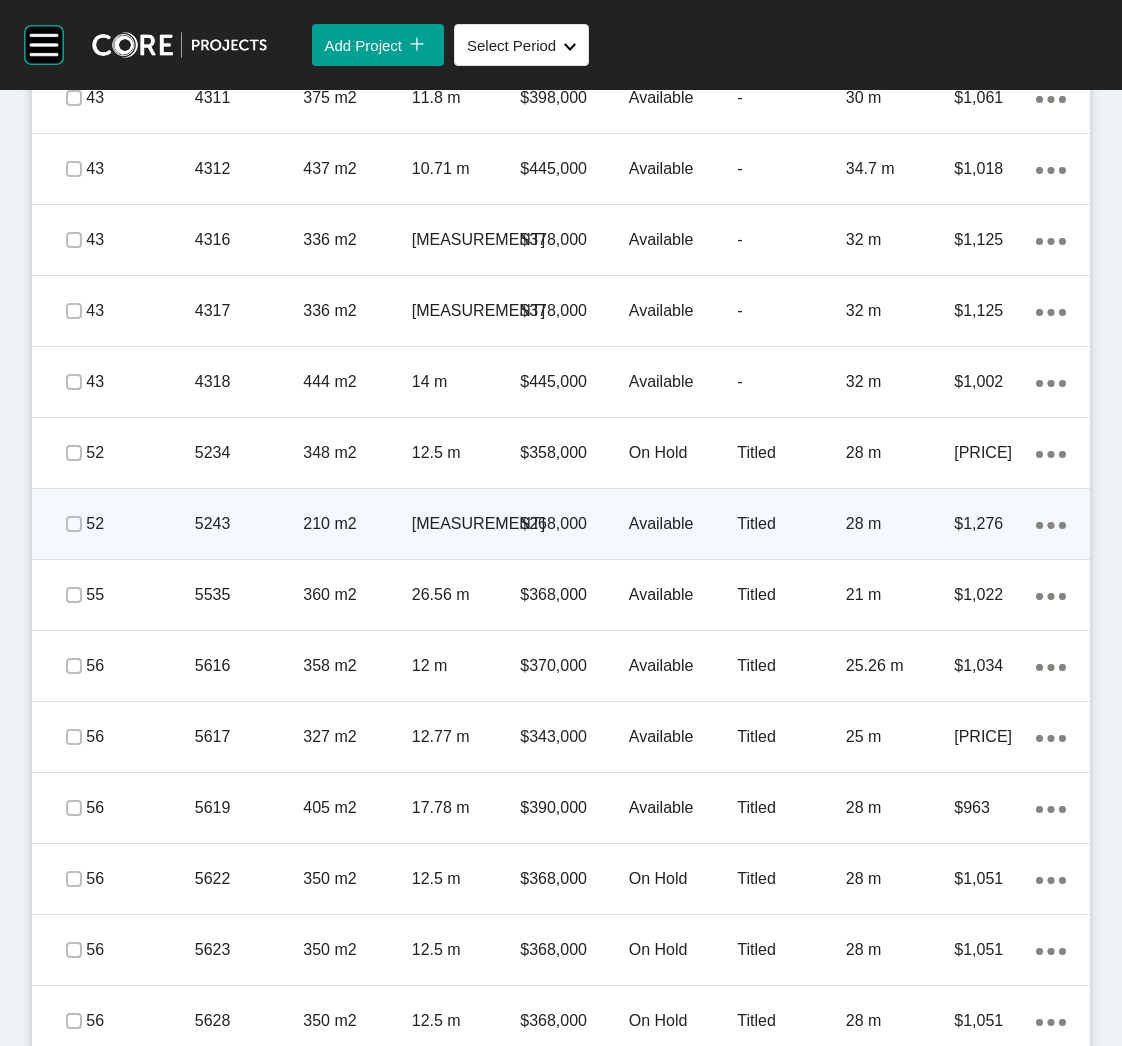 click at bounding box center [74, 524] 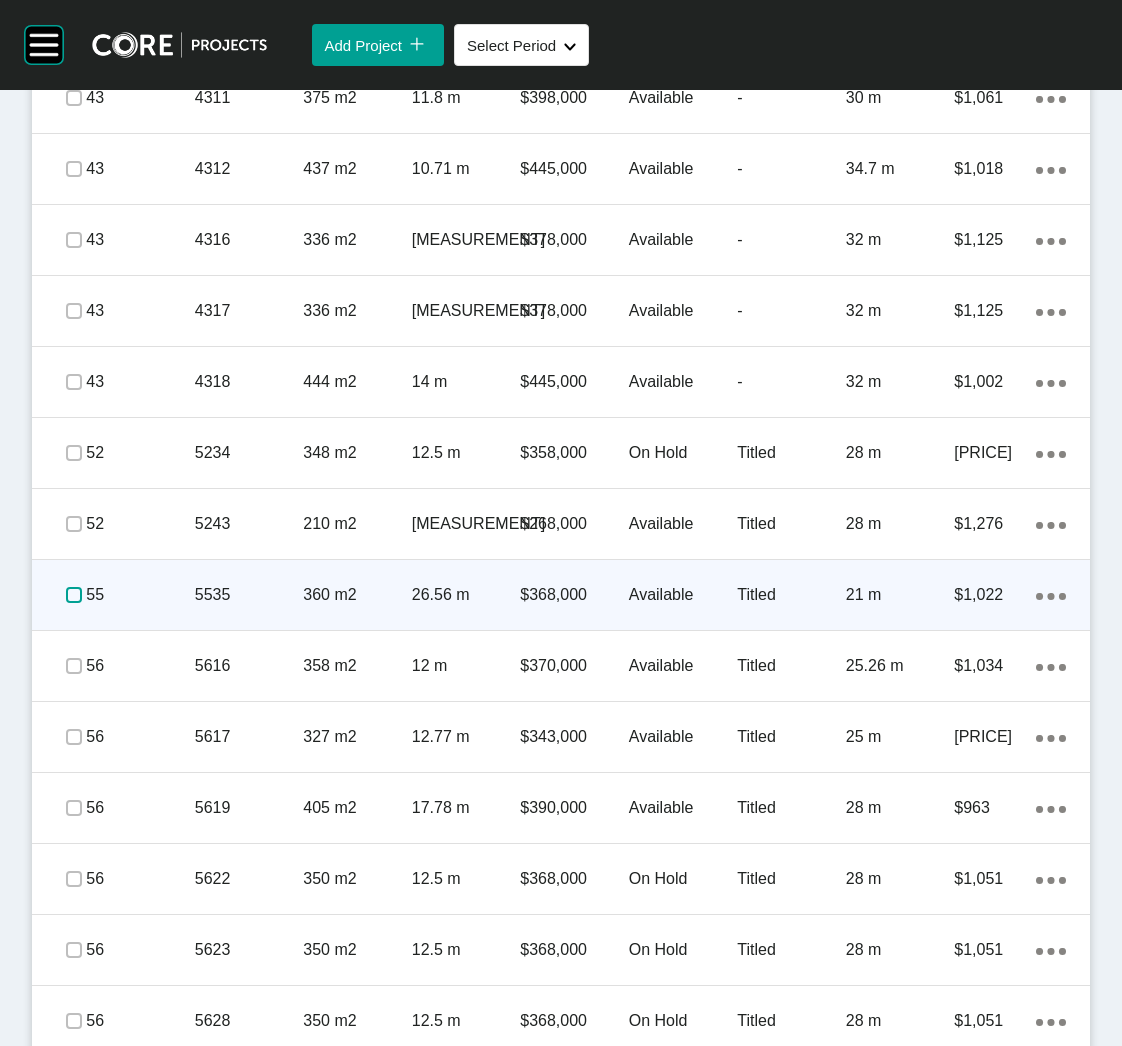 click at bounding box center (74, 595) 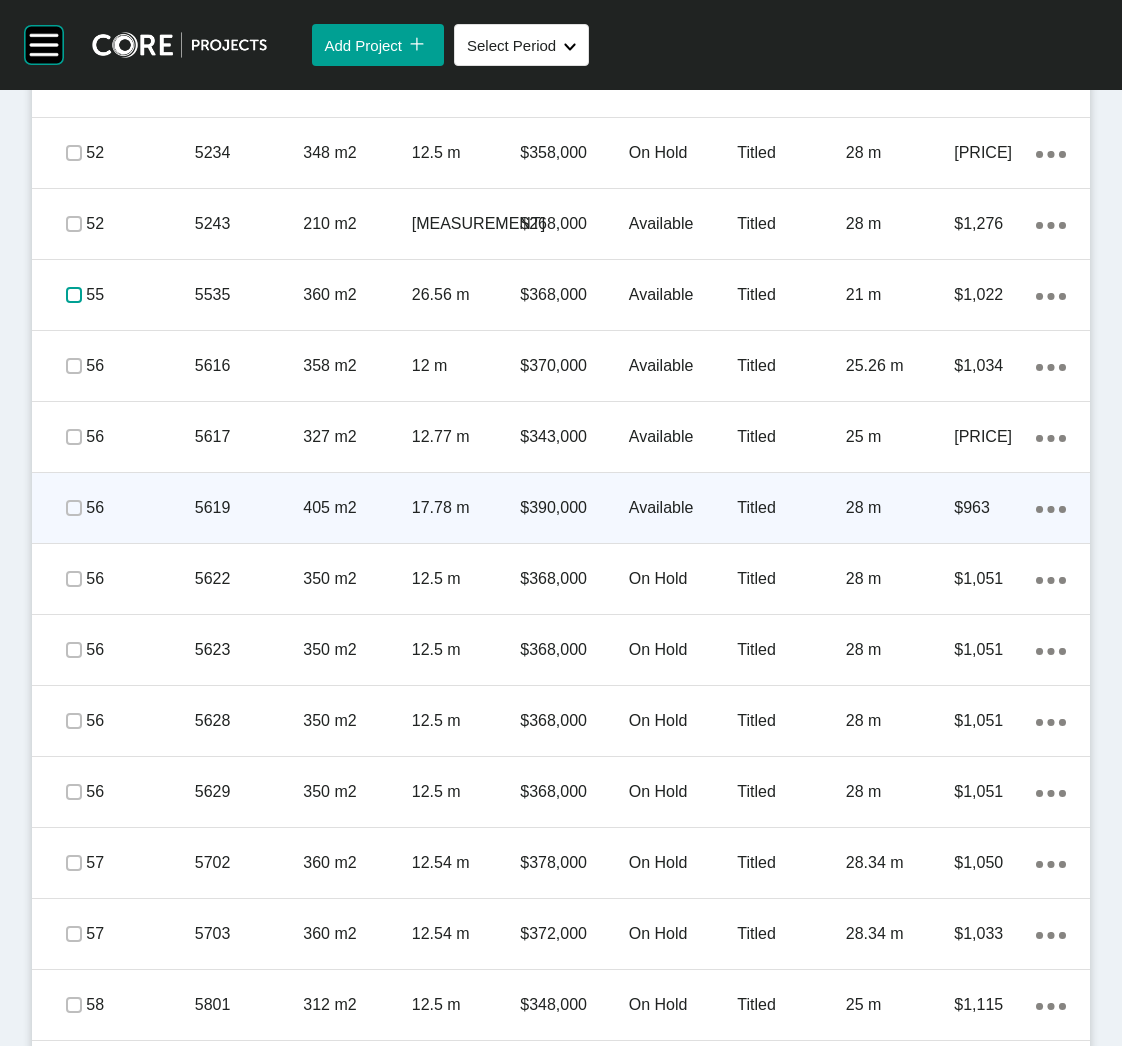 scroll, scrollTop: 2550, scrollLeft: 0, axis: vertical 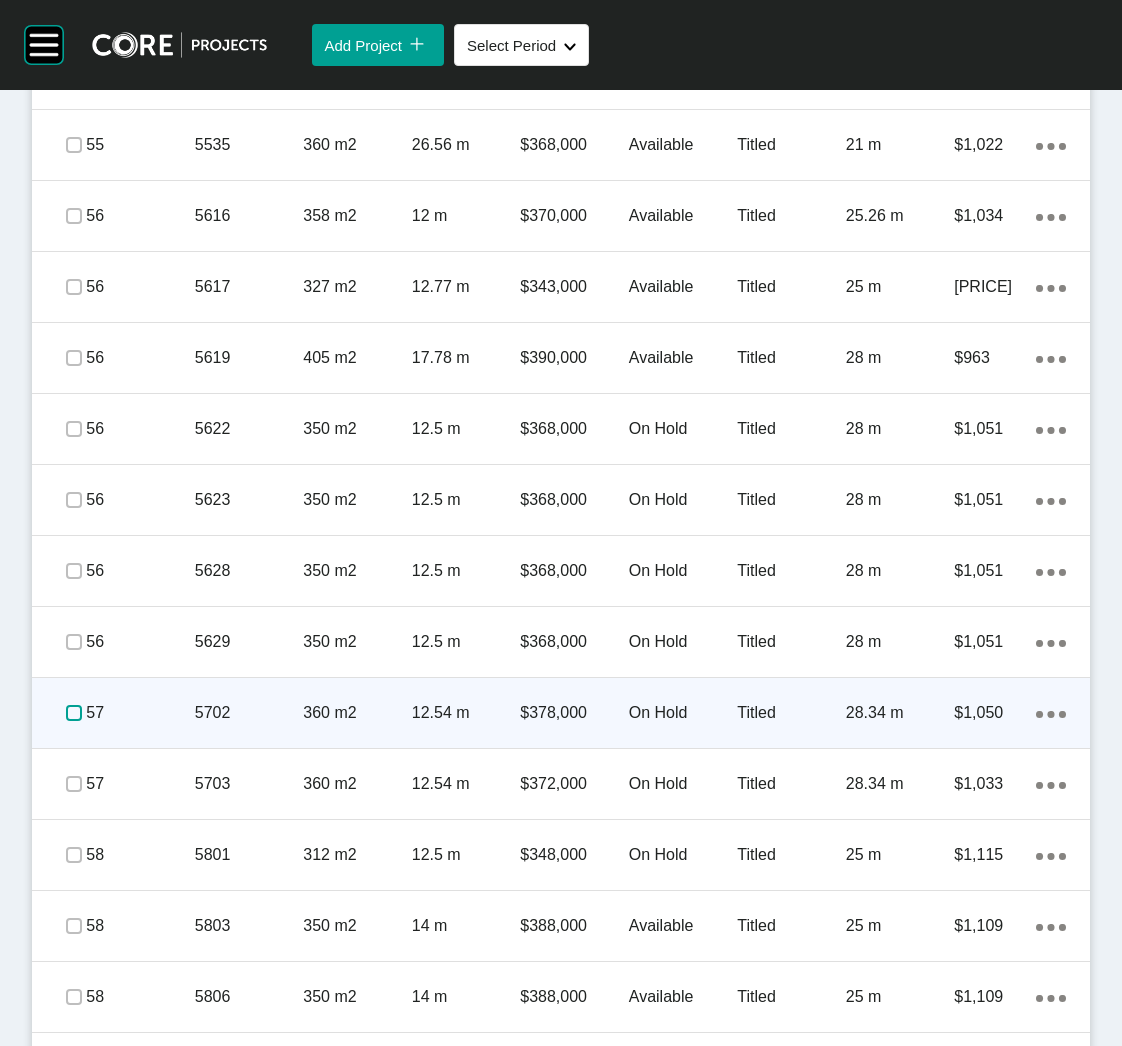 click at bounding box center [74, 713] 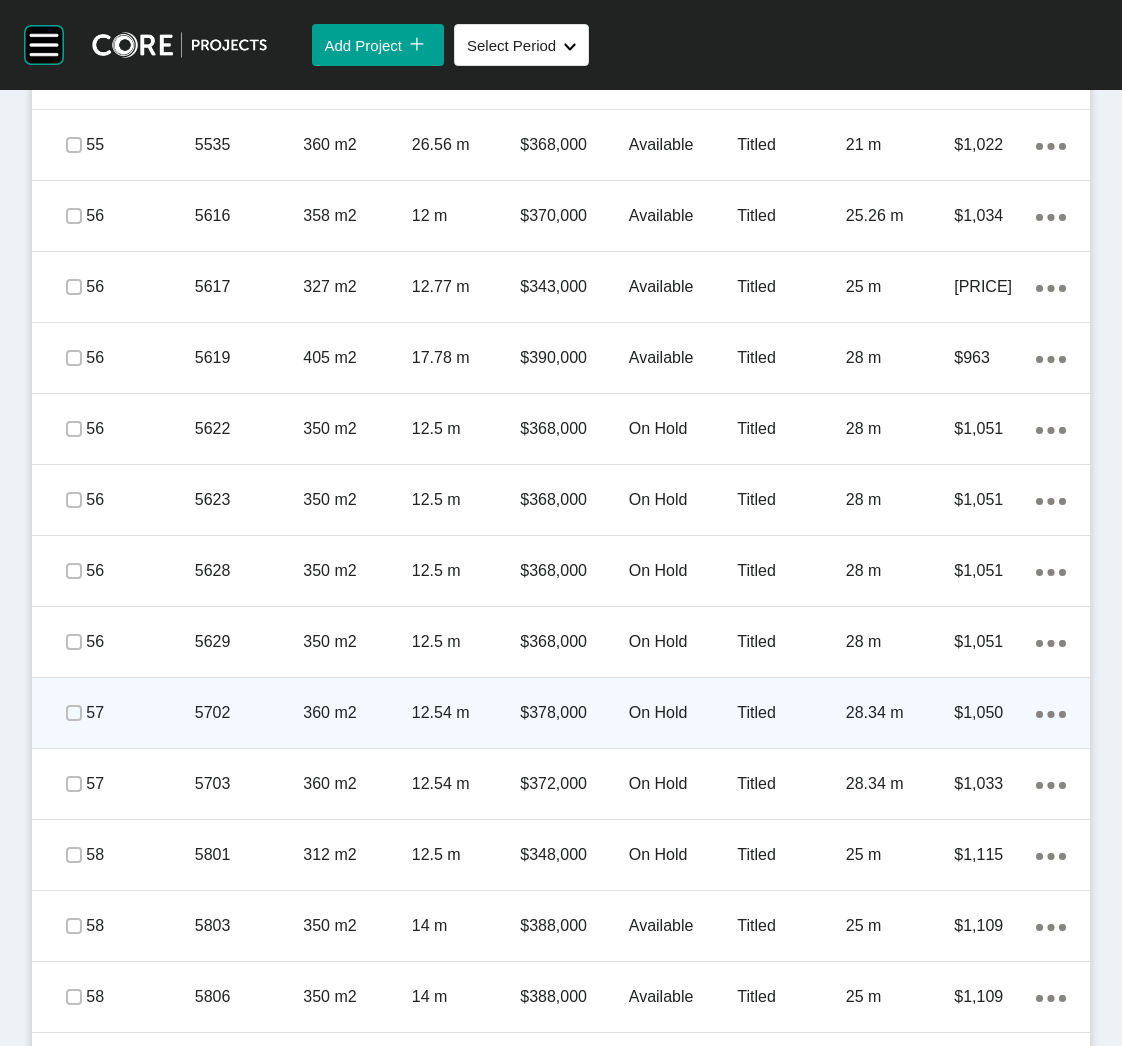 click on "5702" at bounding box center [249, 713] 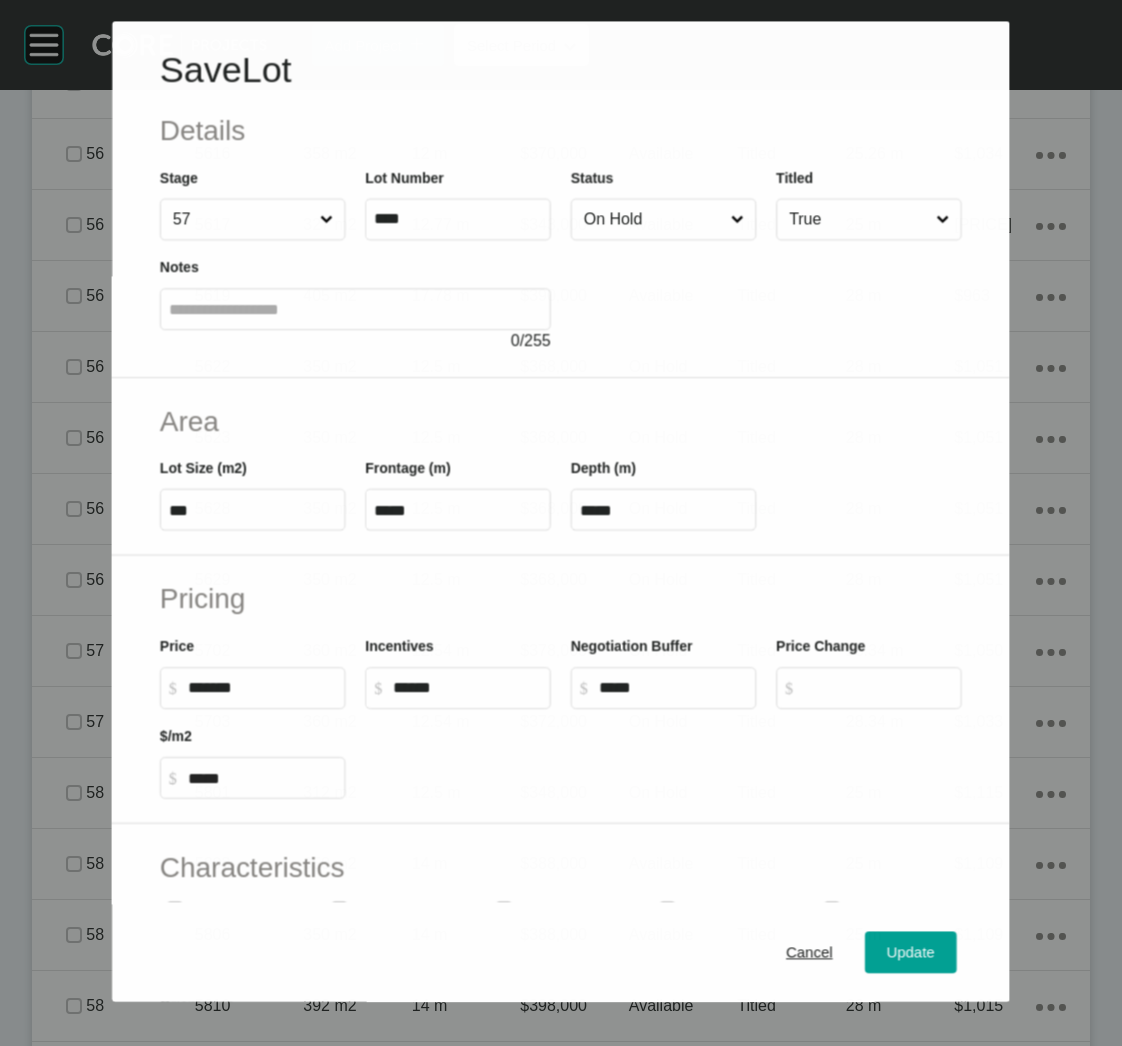 click on "On Hold" at bounding box center (653, 220) 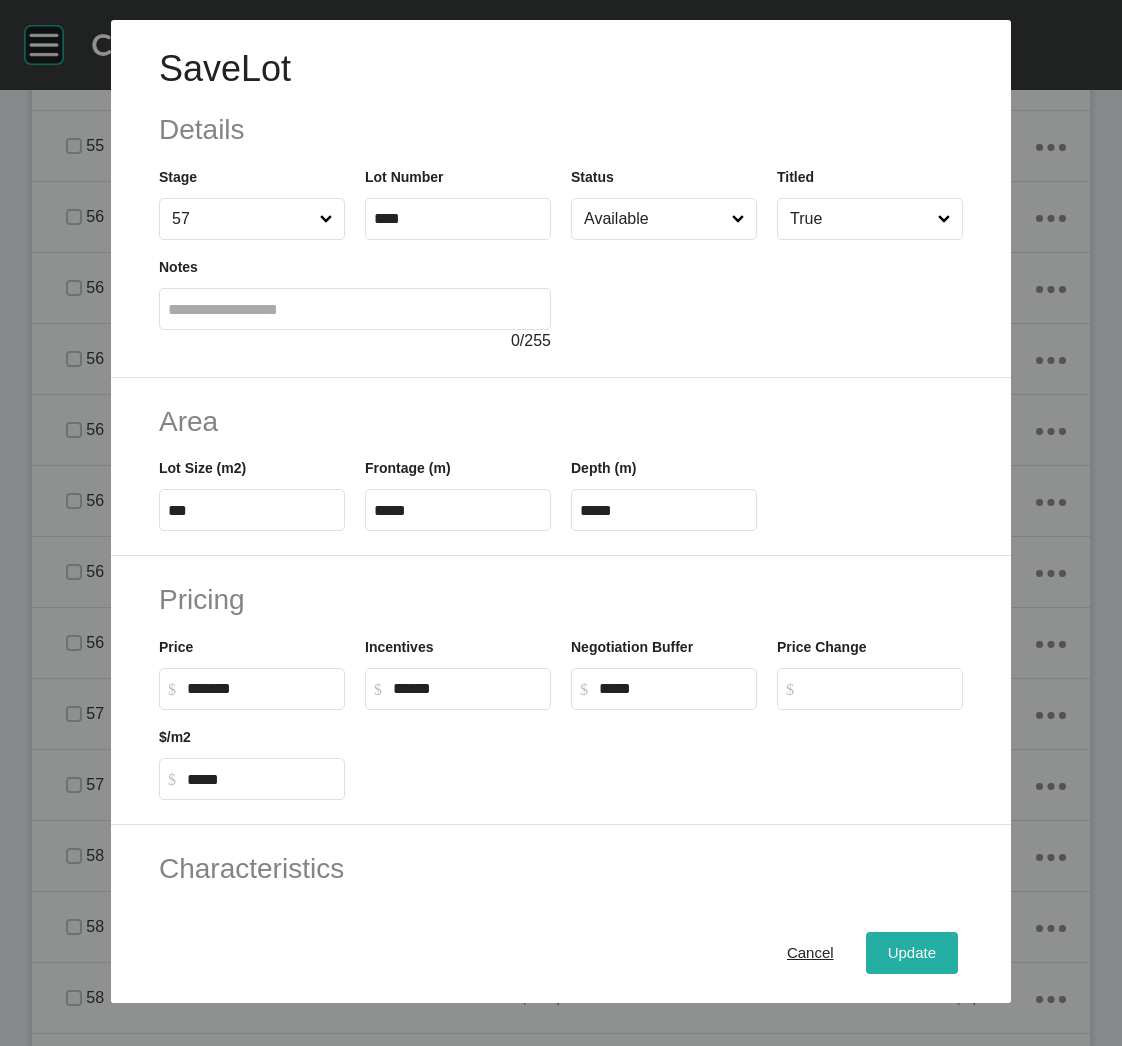 click on "Update" at bounding box center (912, 953) 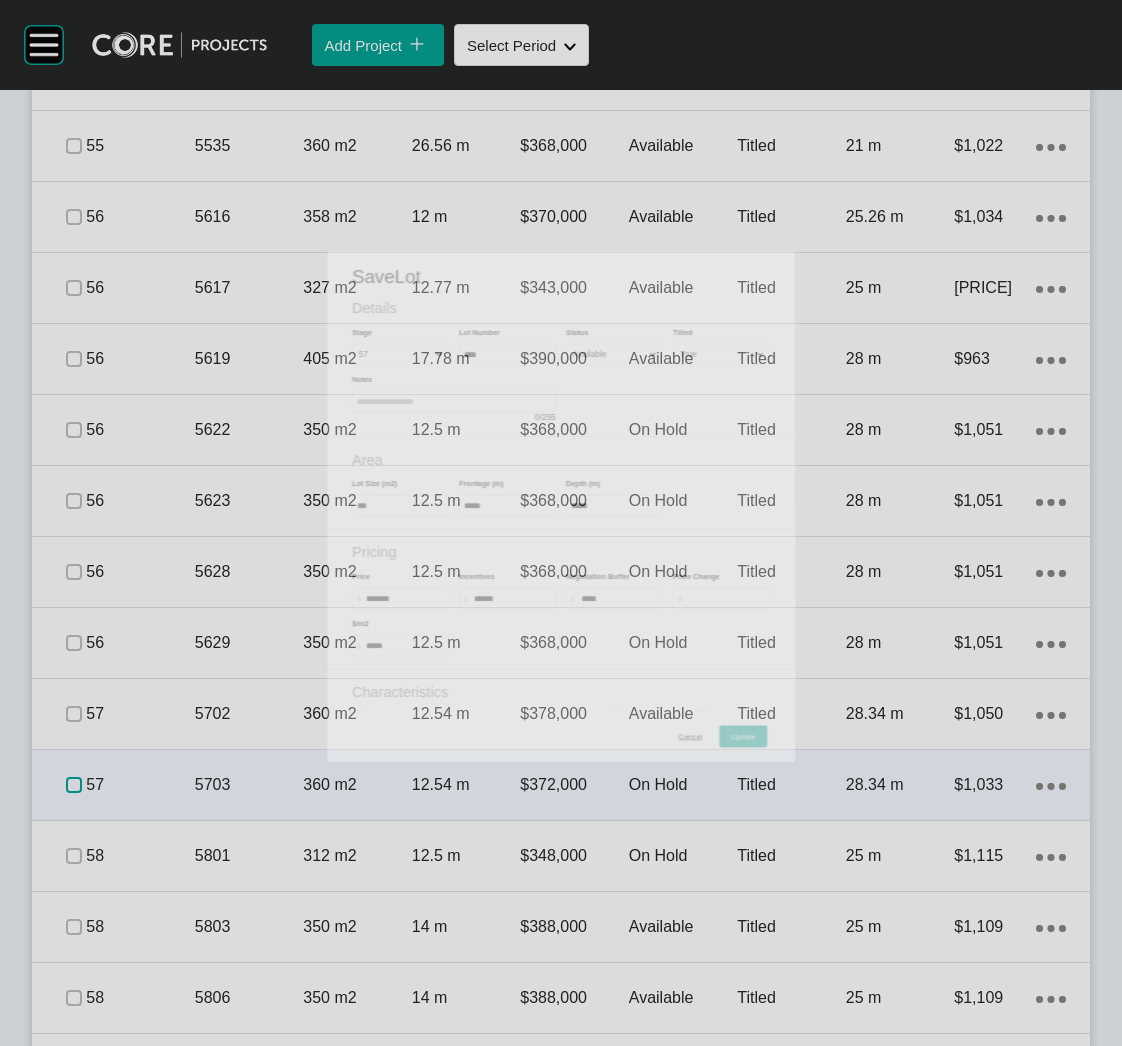 click at bounding box center (74, 785) 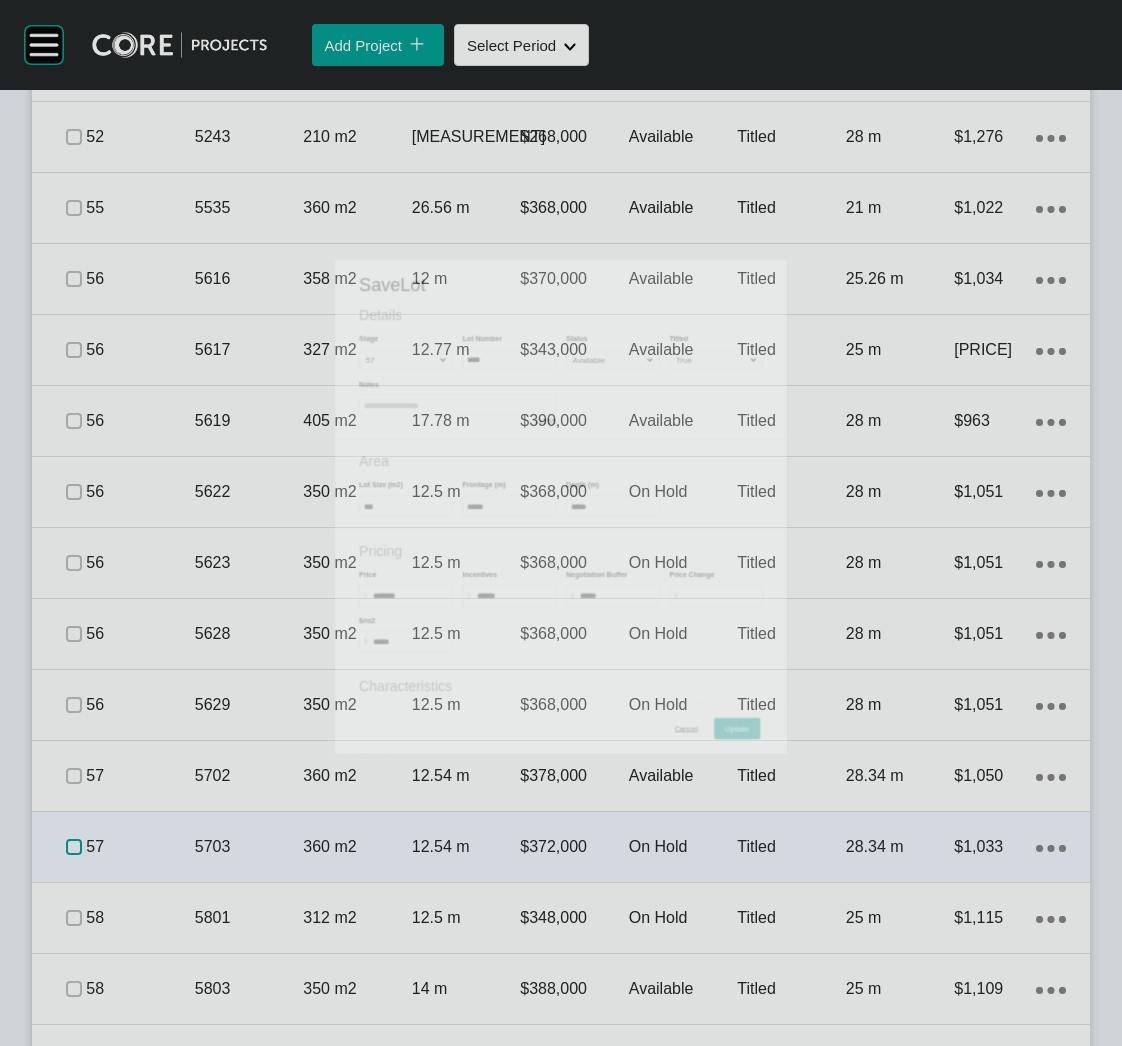 scroll, scrollTop: 2550, scrollLeft: 0, axis: vertical 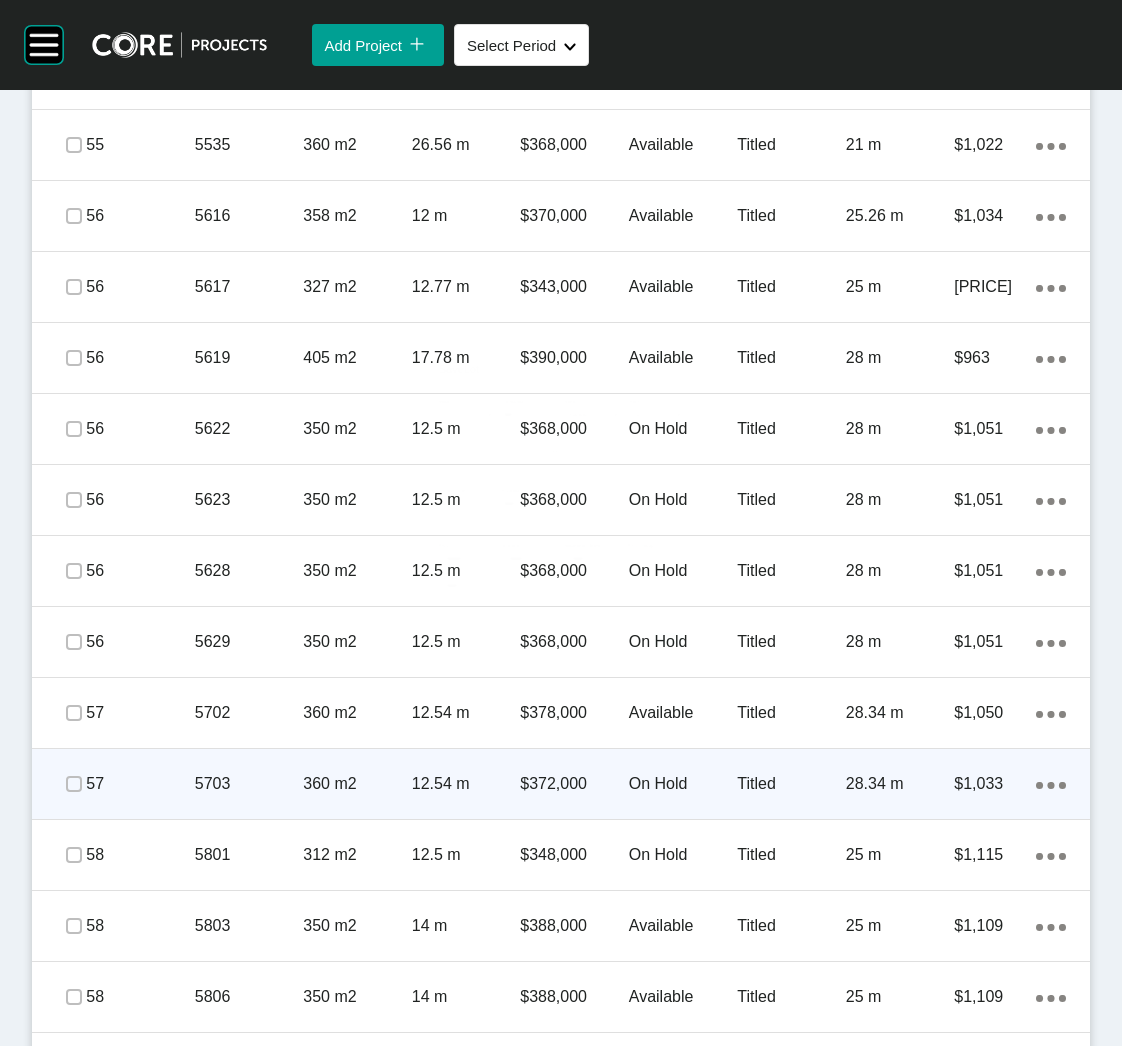 click on "5703" at bounding box center [249, 784] 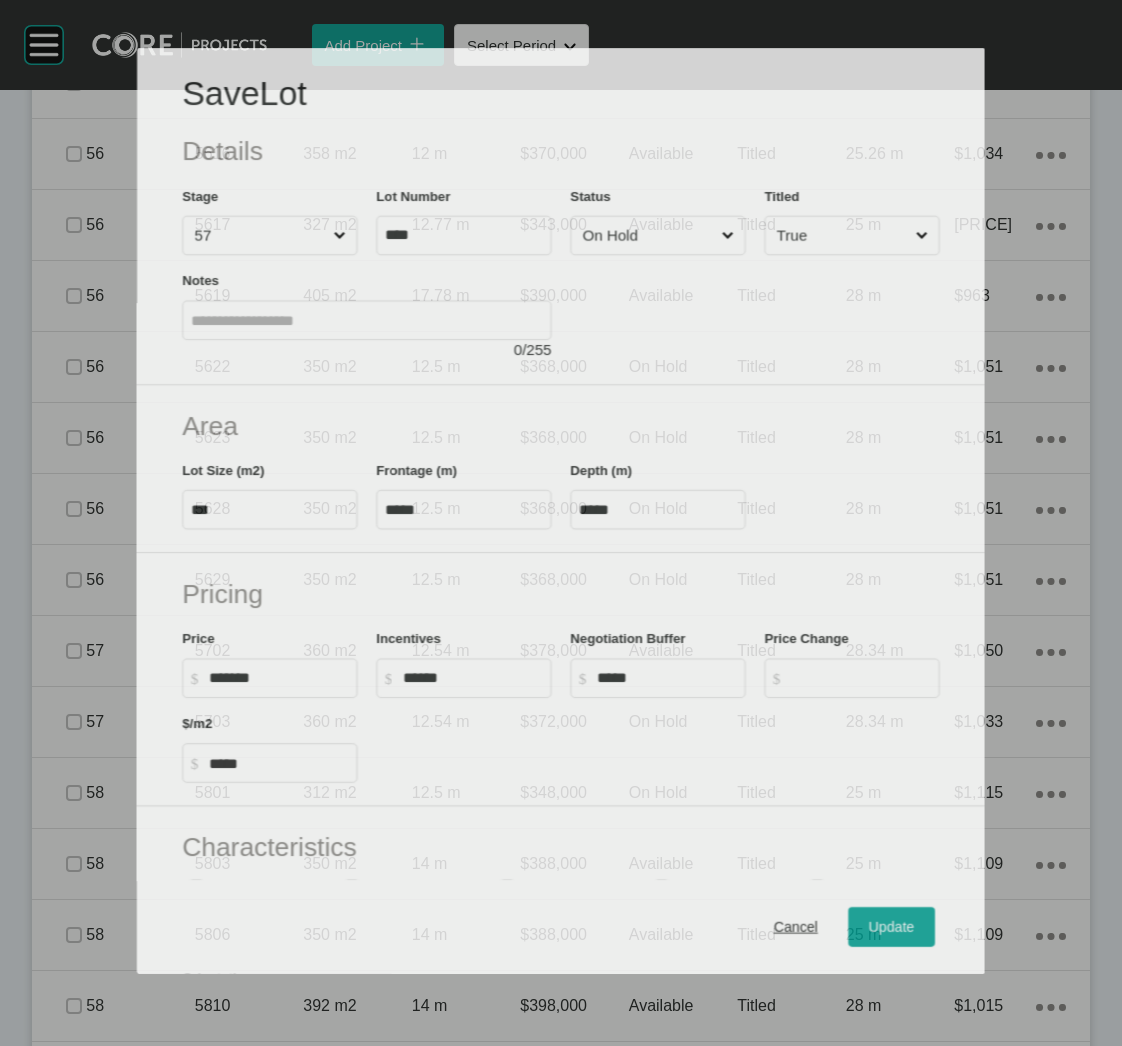 scroll, scrollTop: 2487, scrollLeft: 0, axis: vertical 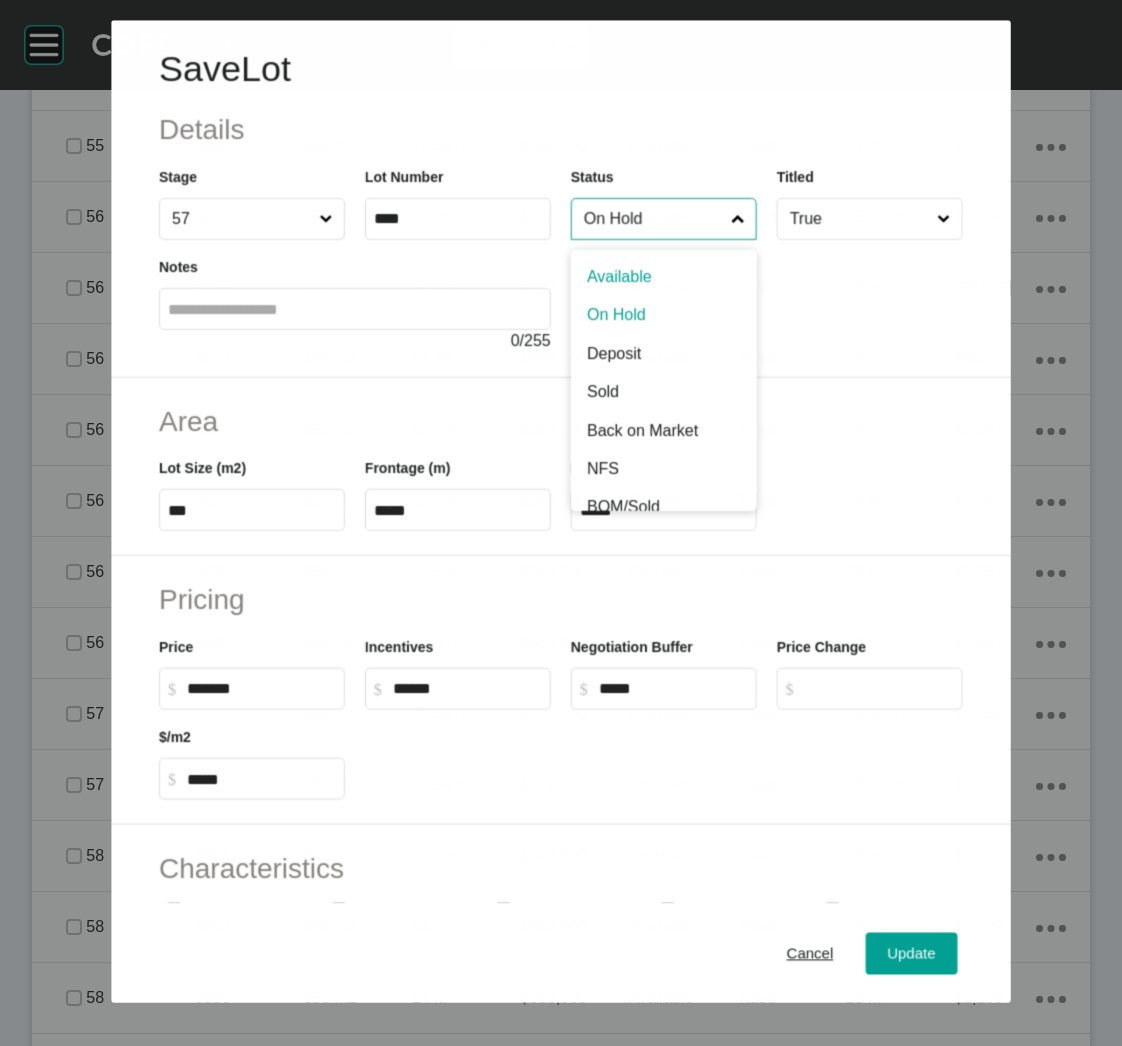 click on "On Hold" at bounding box center [653, 219] 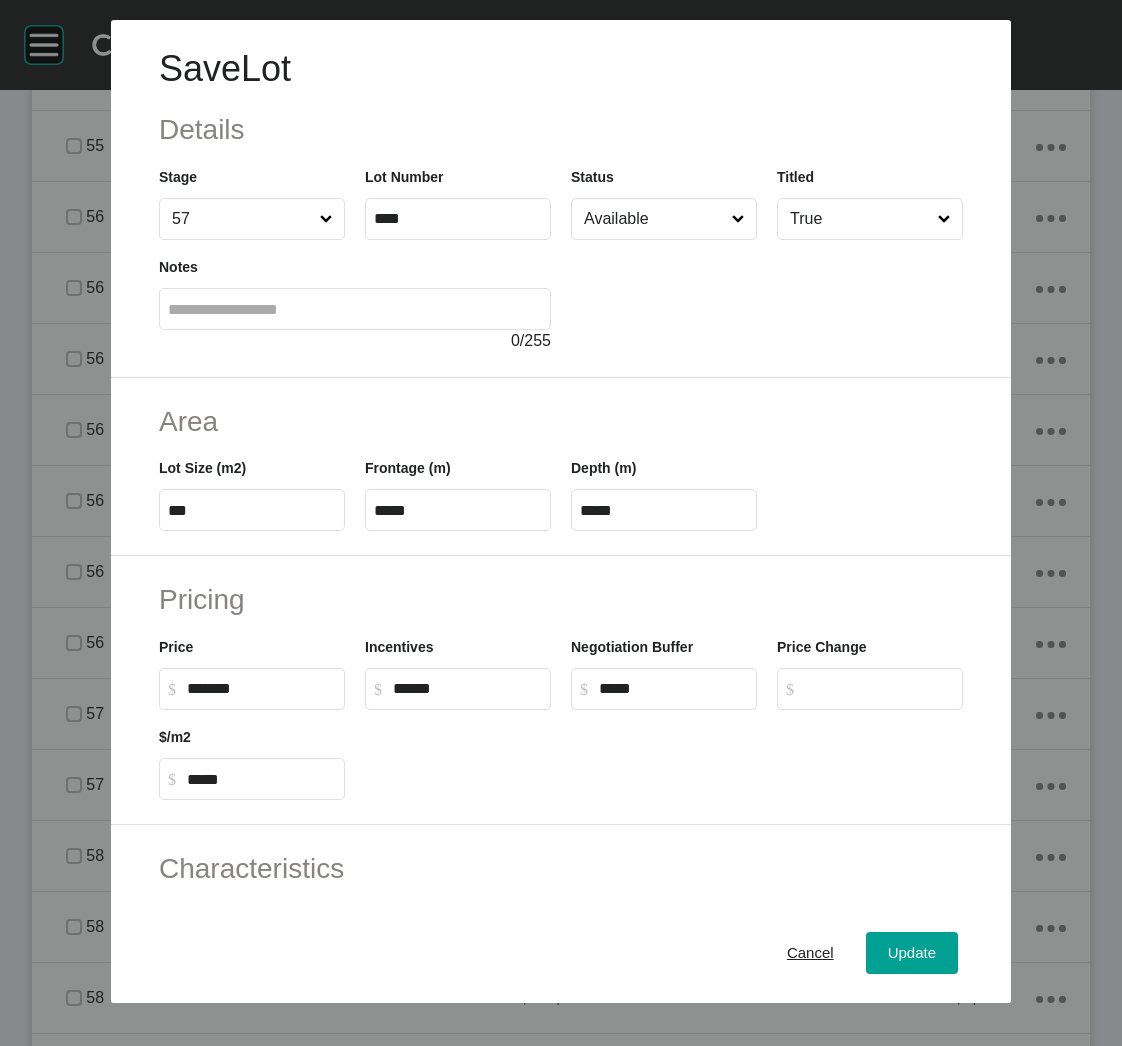 click on "Cancel Update" at bounding box center [561, 953] 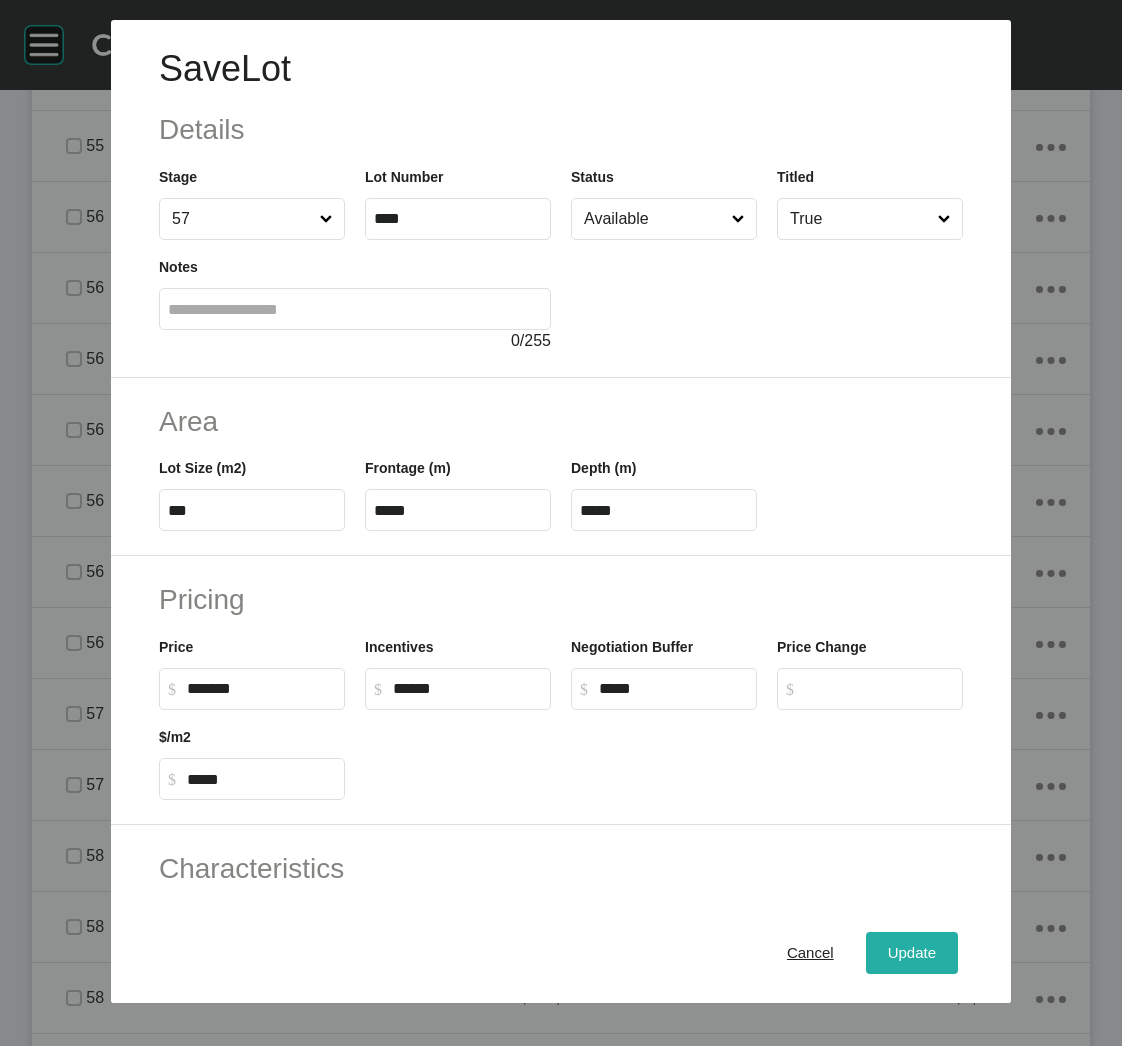 click on "Update" at bounding box center (912, 953) 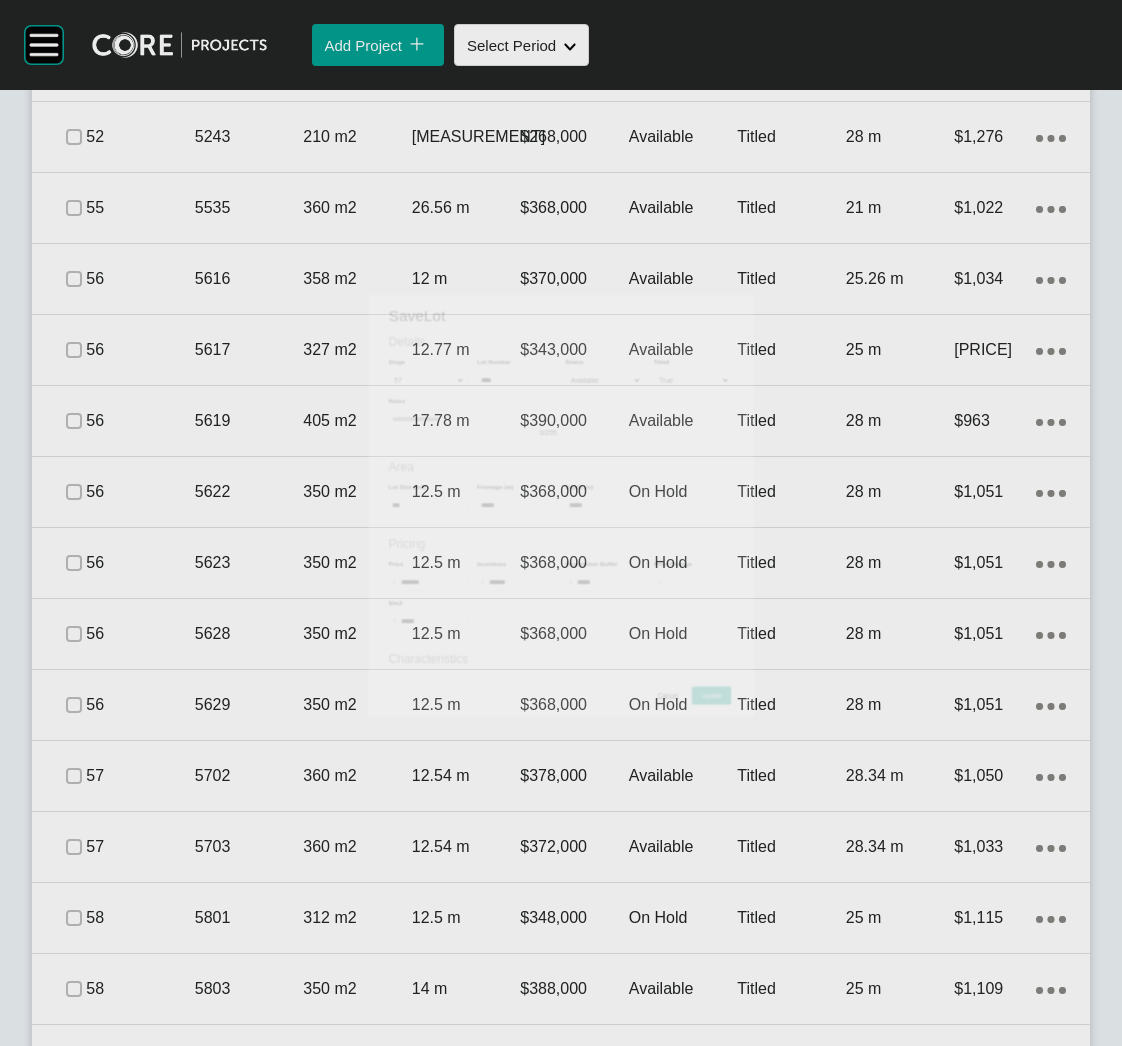 scroll, scrollTop: 2550, scrollLeft: 0, axis: vertical 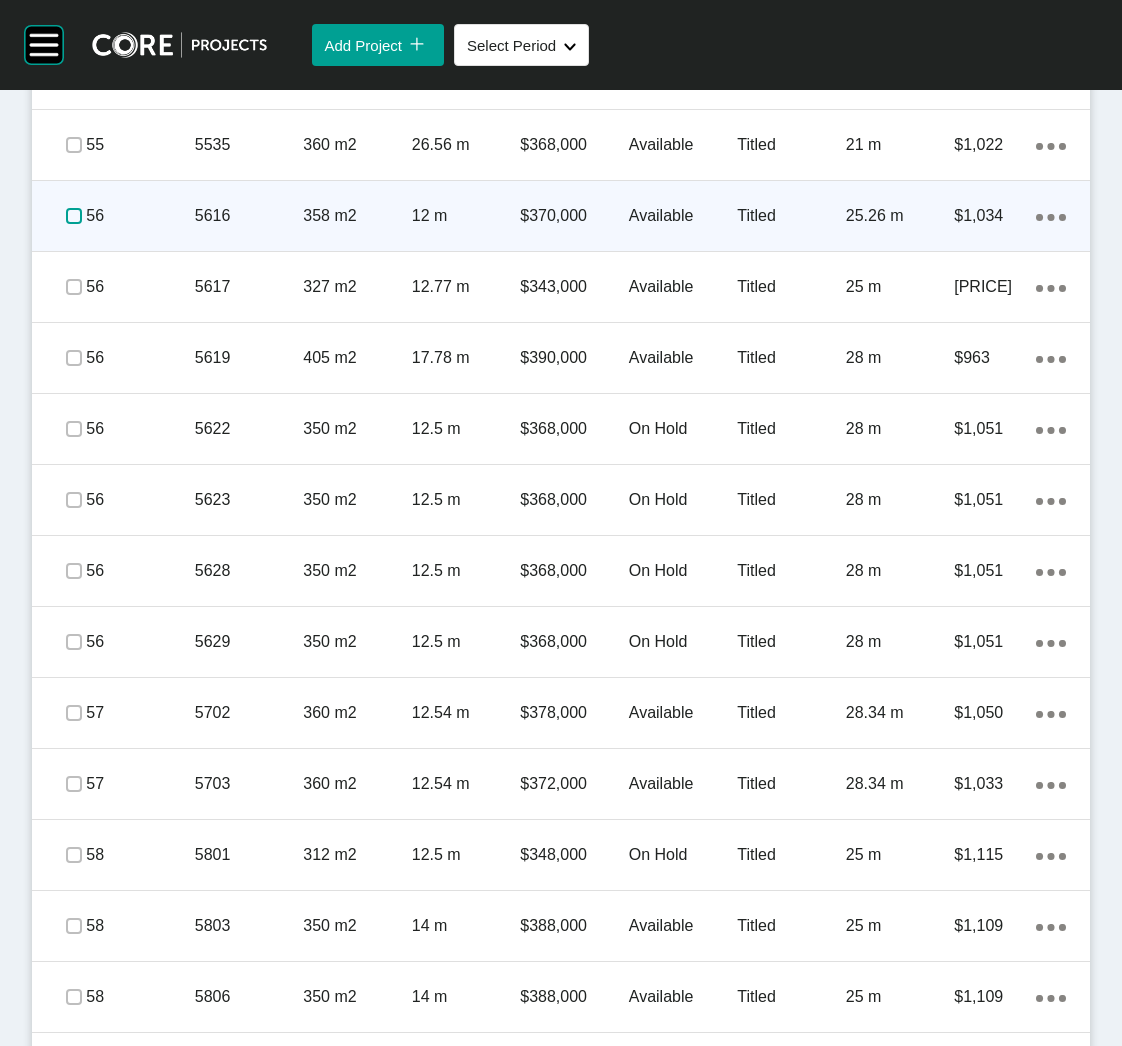 click at bounding box center [74, 216] 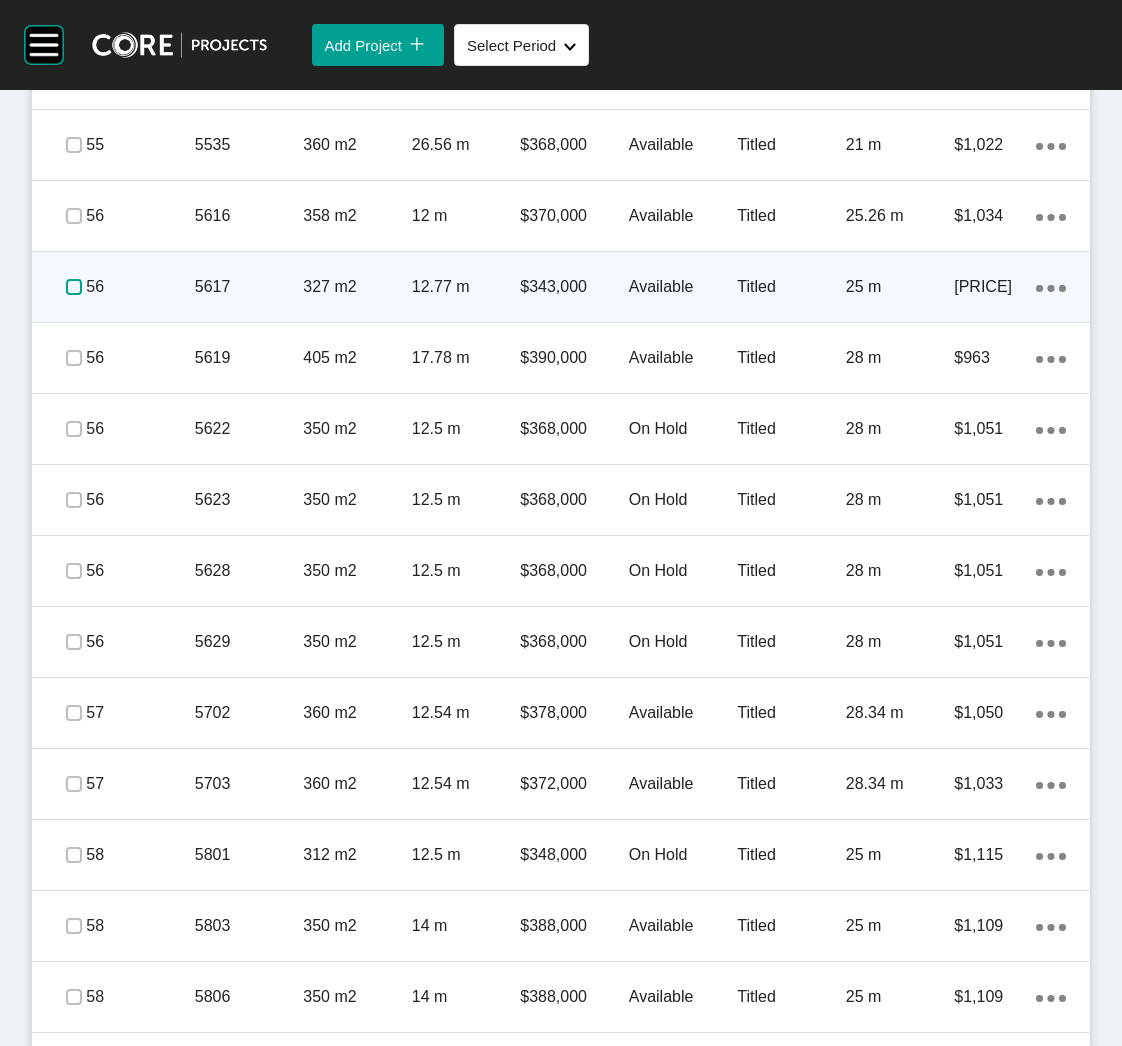 click at bounding box center (74, 287) 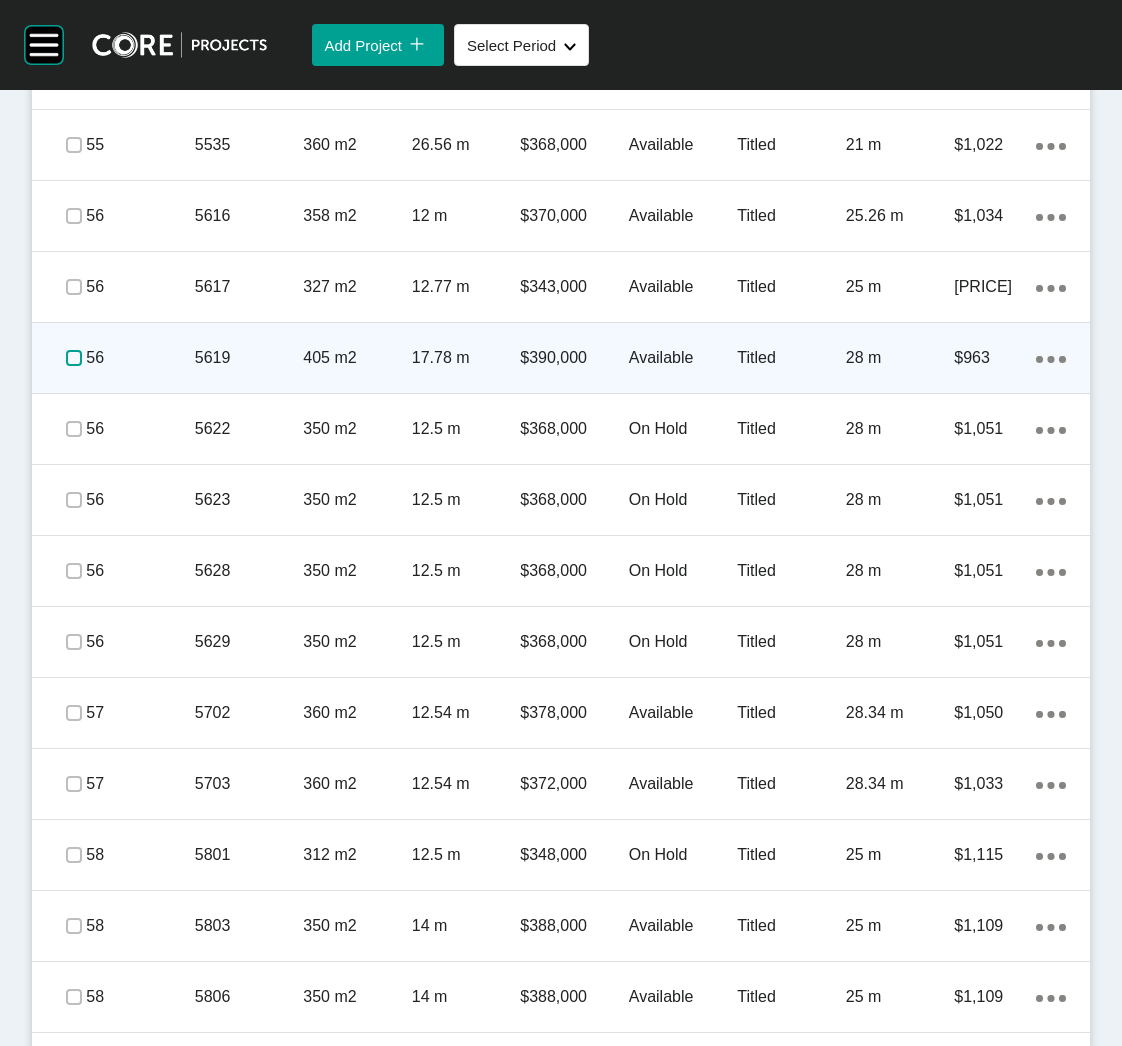 click at bounding box center (74, 358) 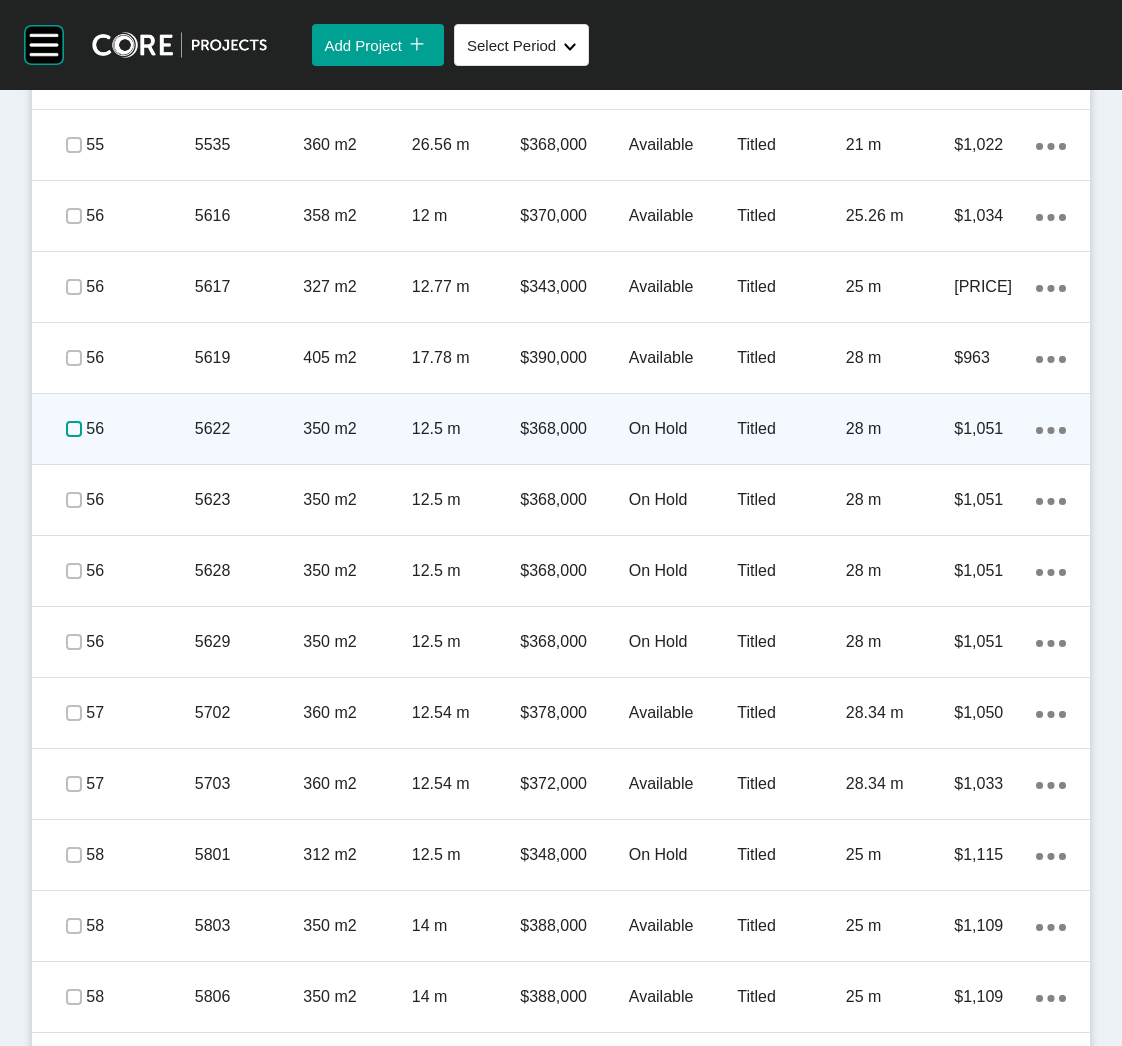 click at bounding box center [74, 429] 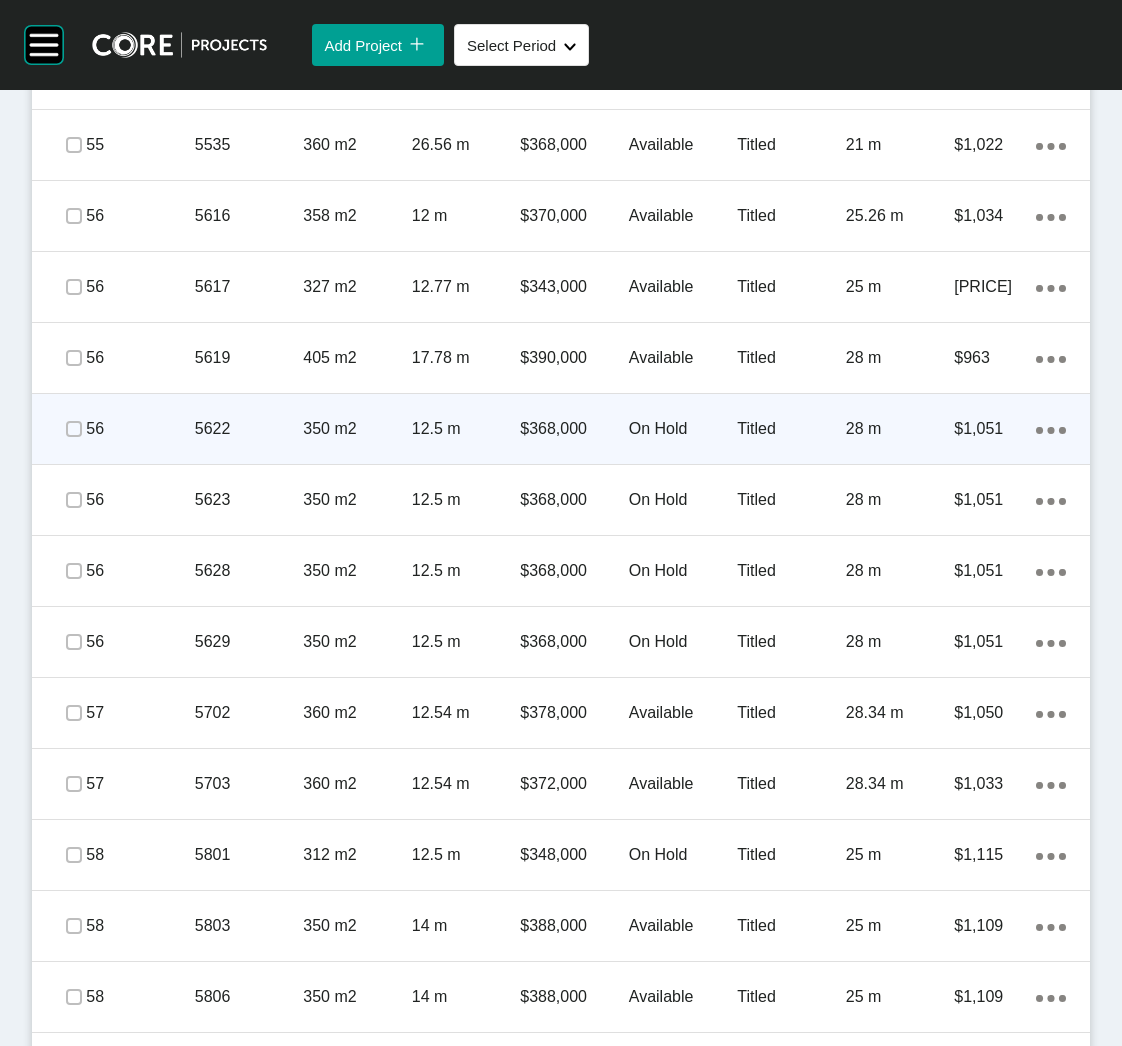click on "5622" at bounding box center (249, 429) 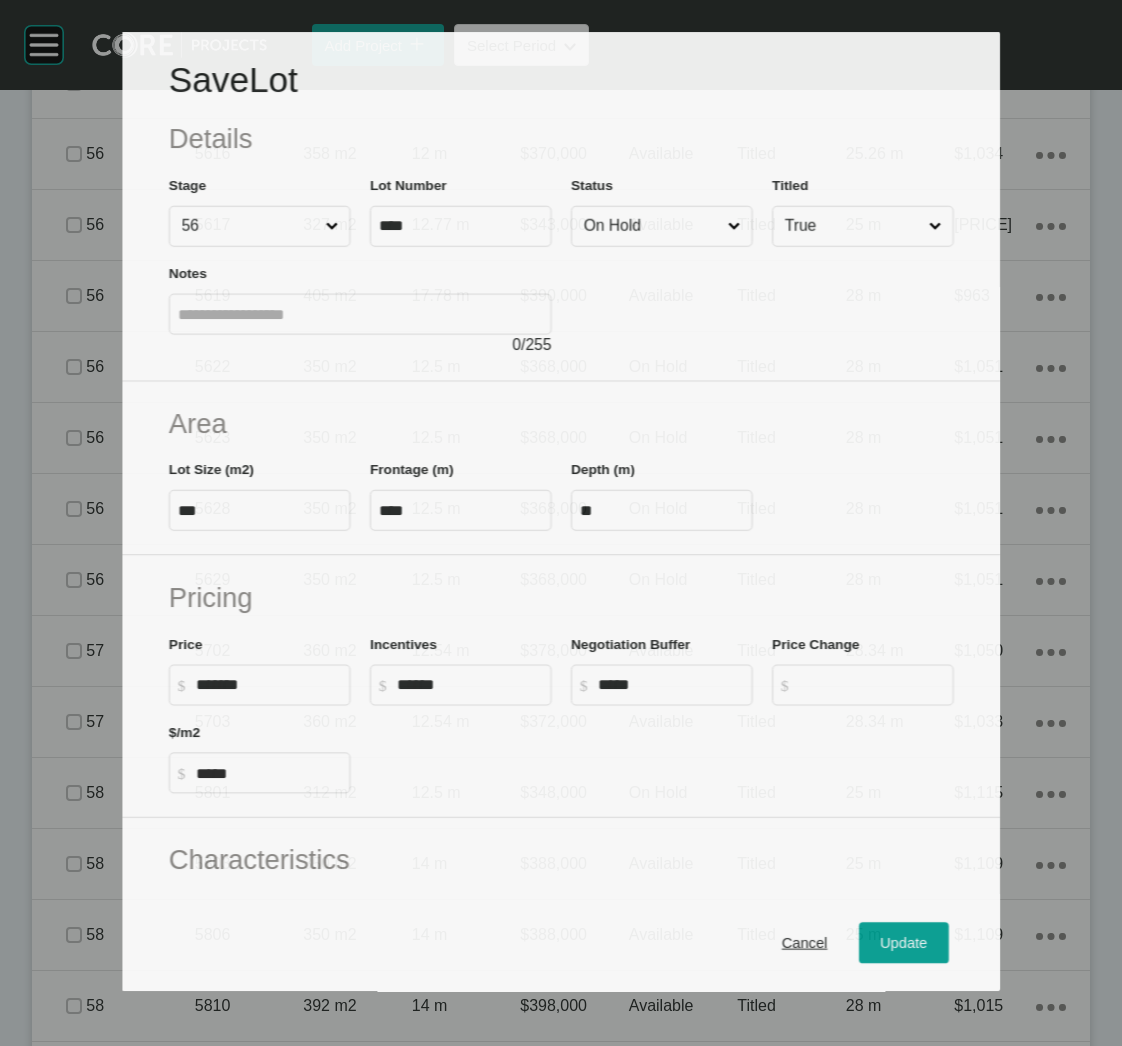scroll, scrollTop: 2487, scrollLeft: 0, axis: vertical 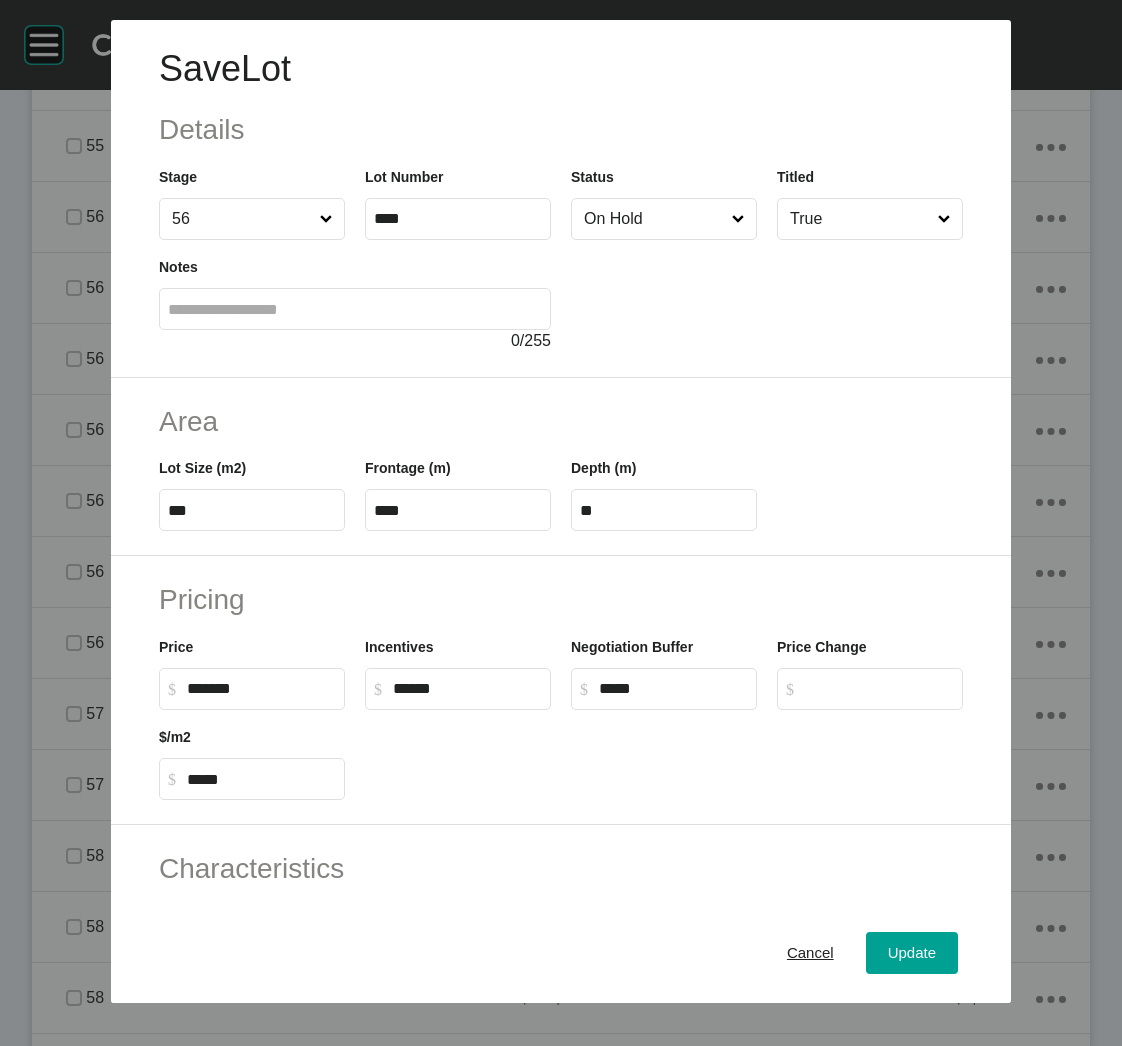 click on "On Hold" at bounding box center [654, 219] 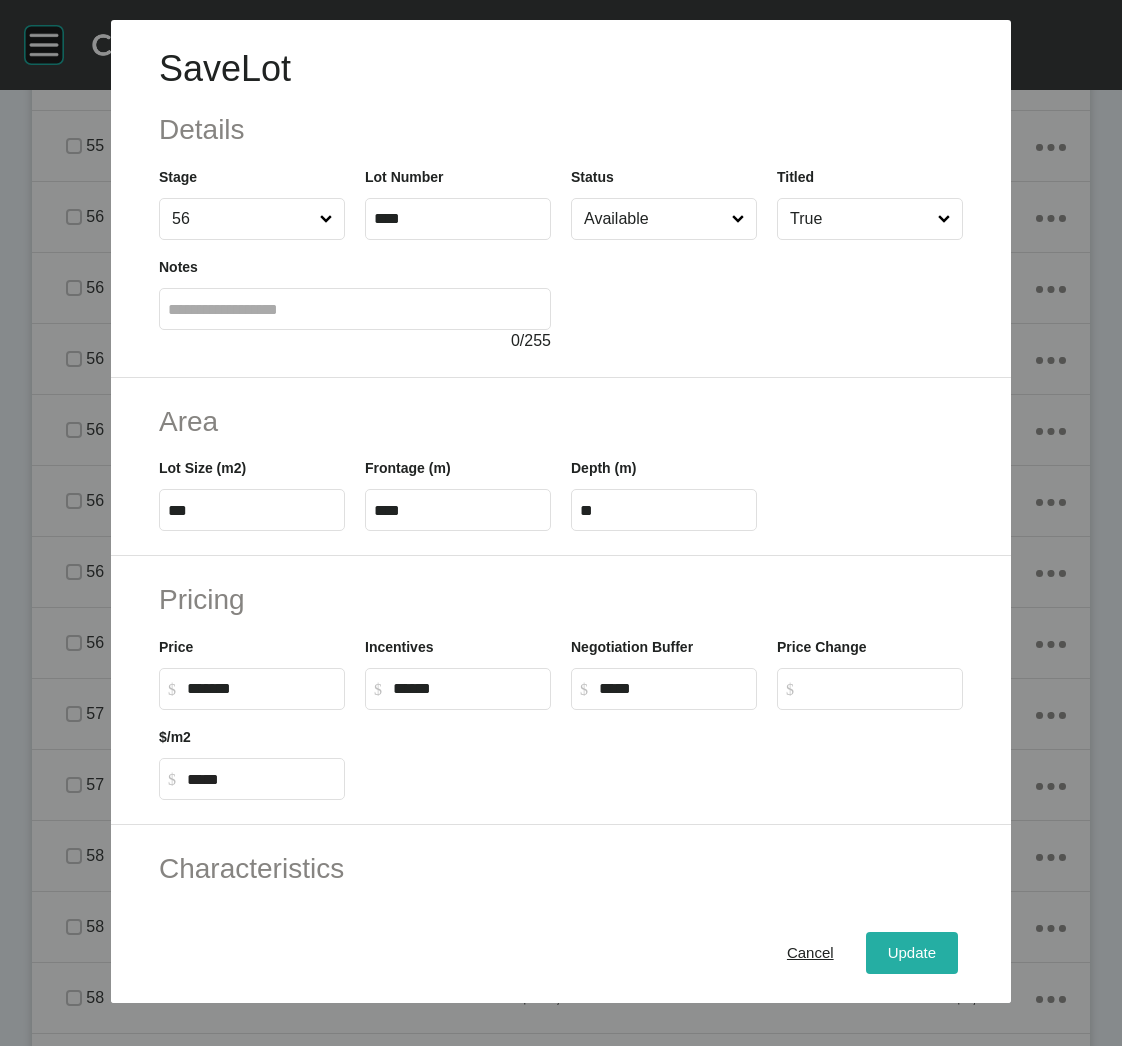 click on "Update" at bounding box center (912, 953) 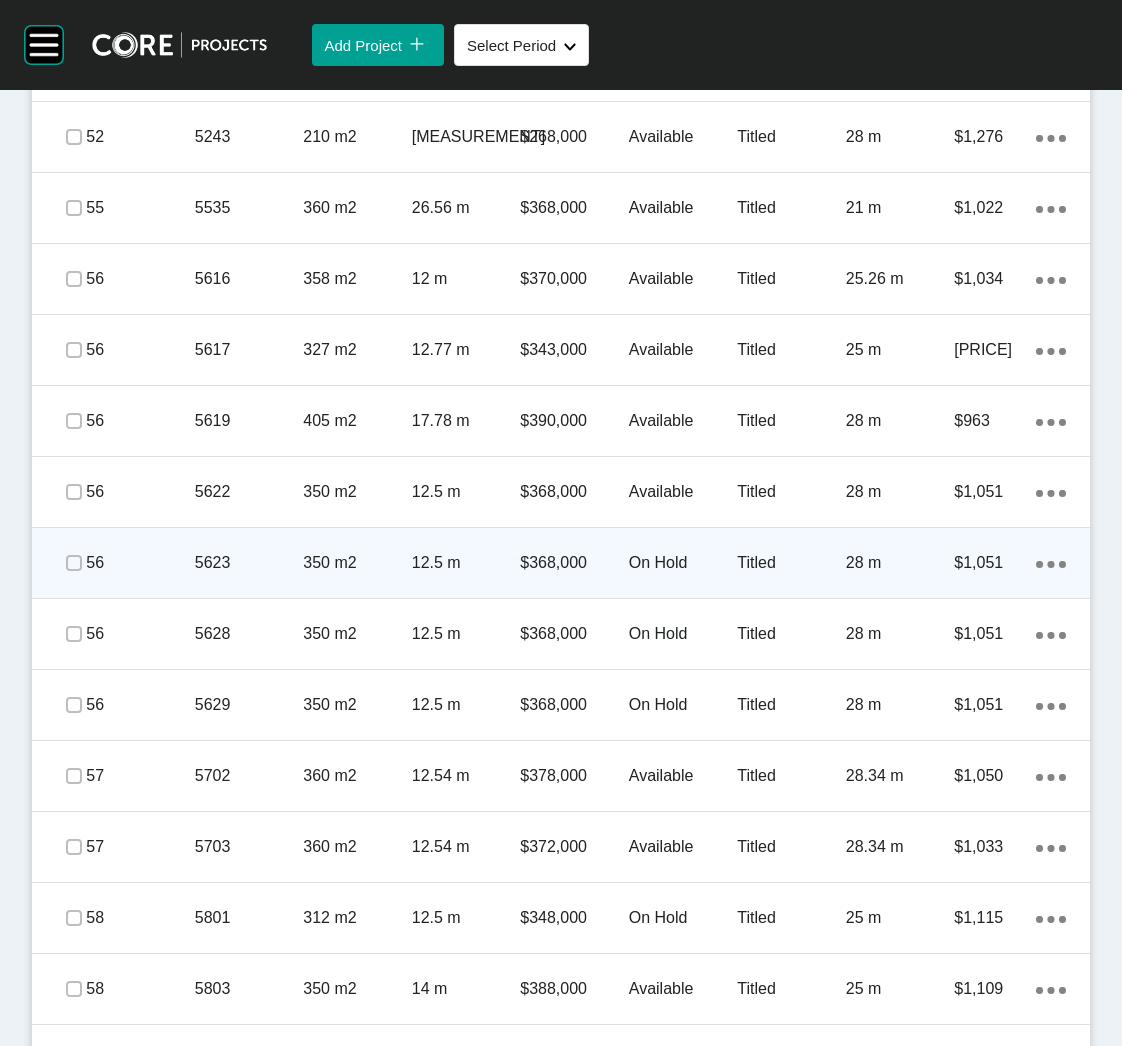 scroll, scrollTop: 2550, scrollLeft: 0, axis: vertical 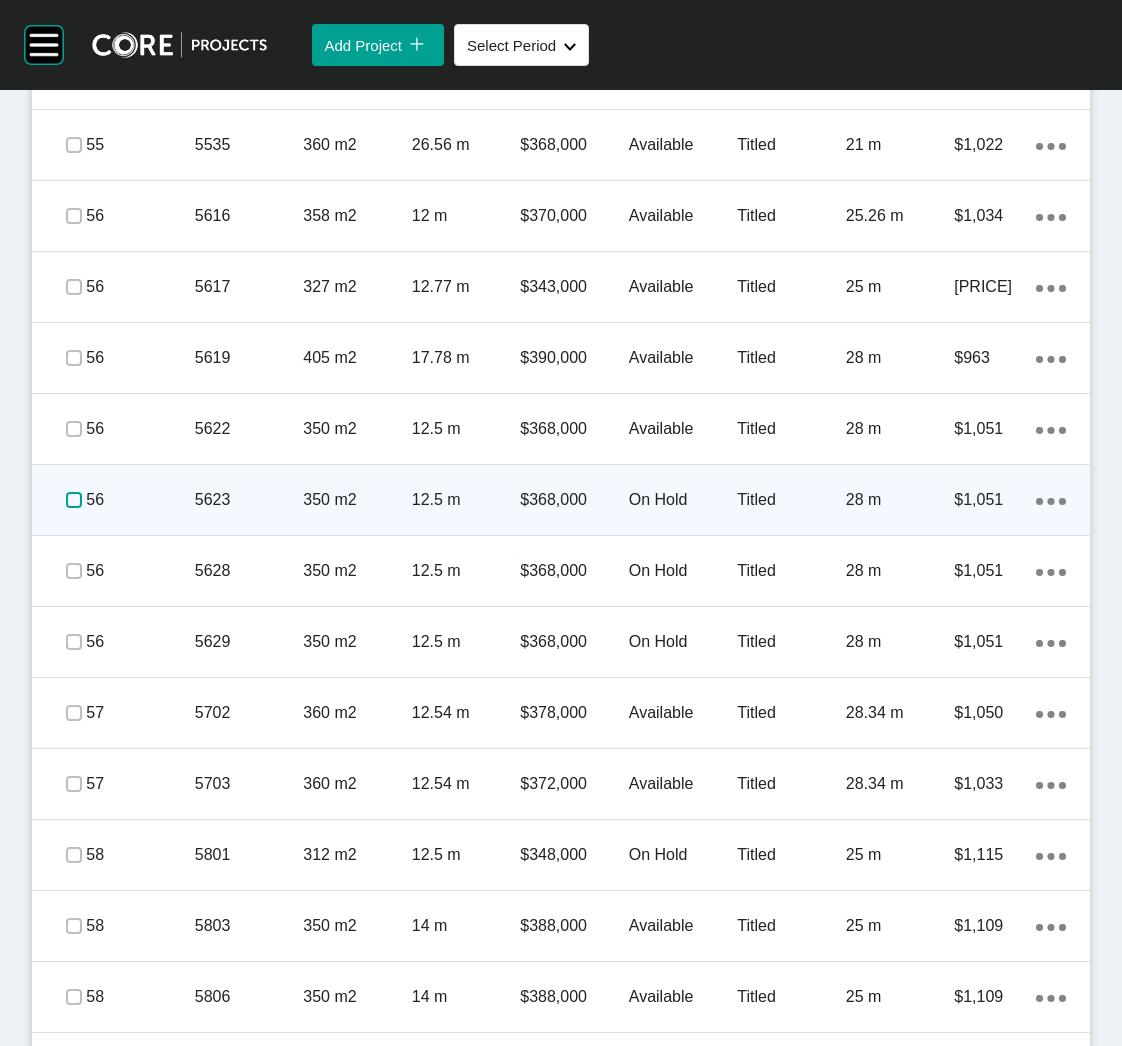 click at bounding box center [74, 500] 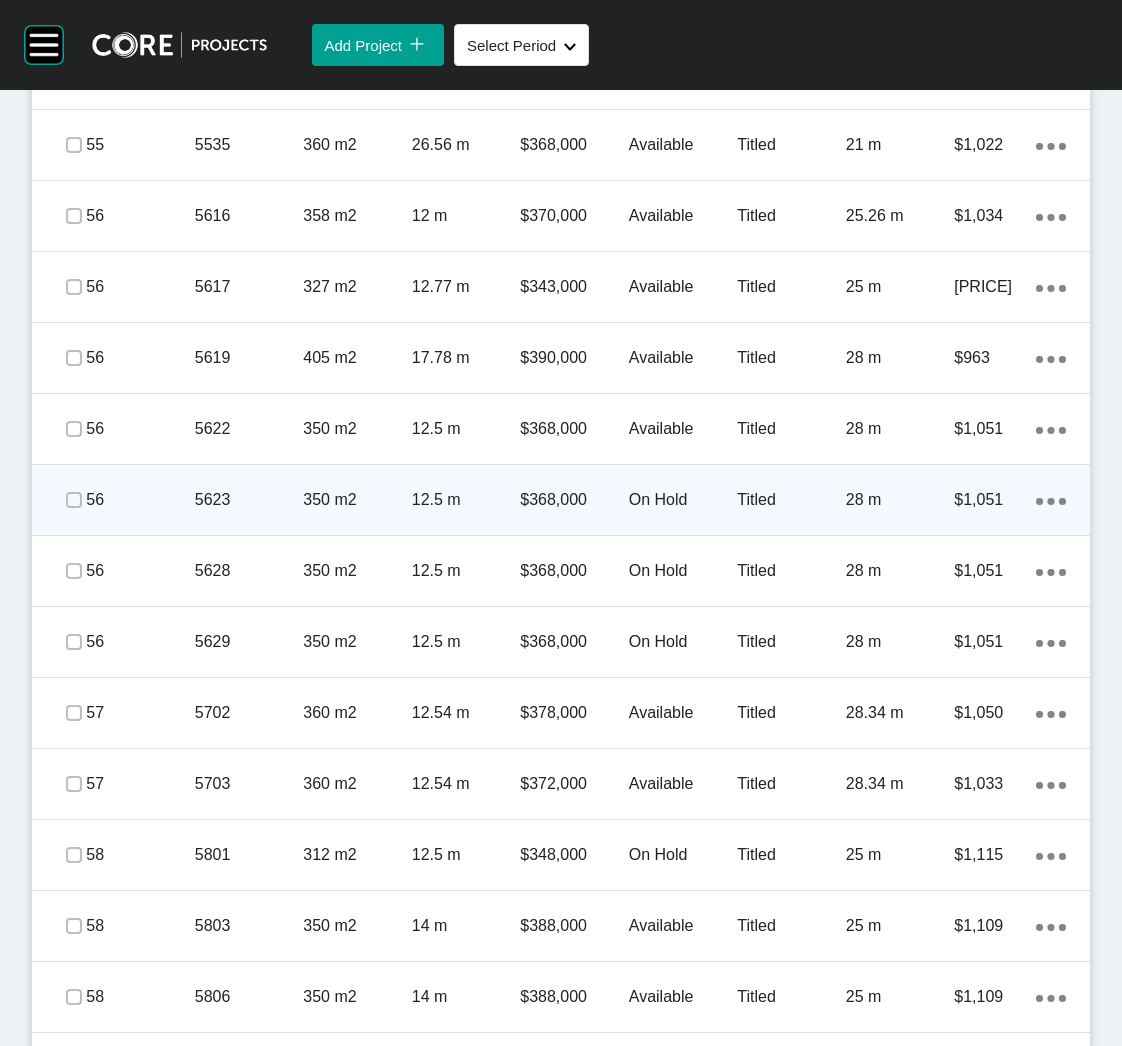 click on "5623" at bounding box center [249, 500] 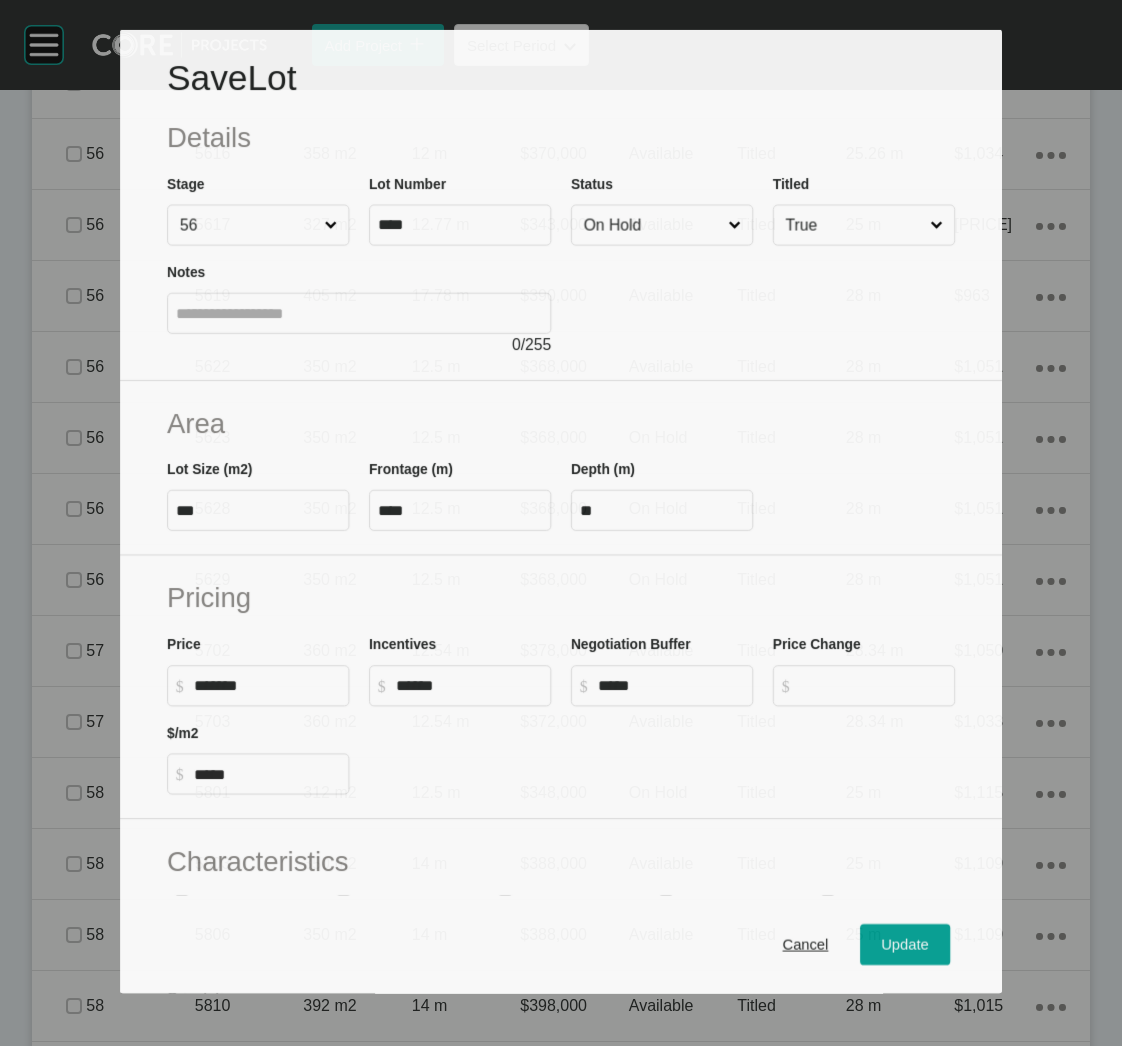 scroll, scrollTop: 2487, scrollLeft: 0, axis: vertical 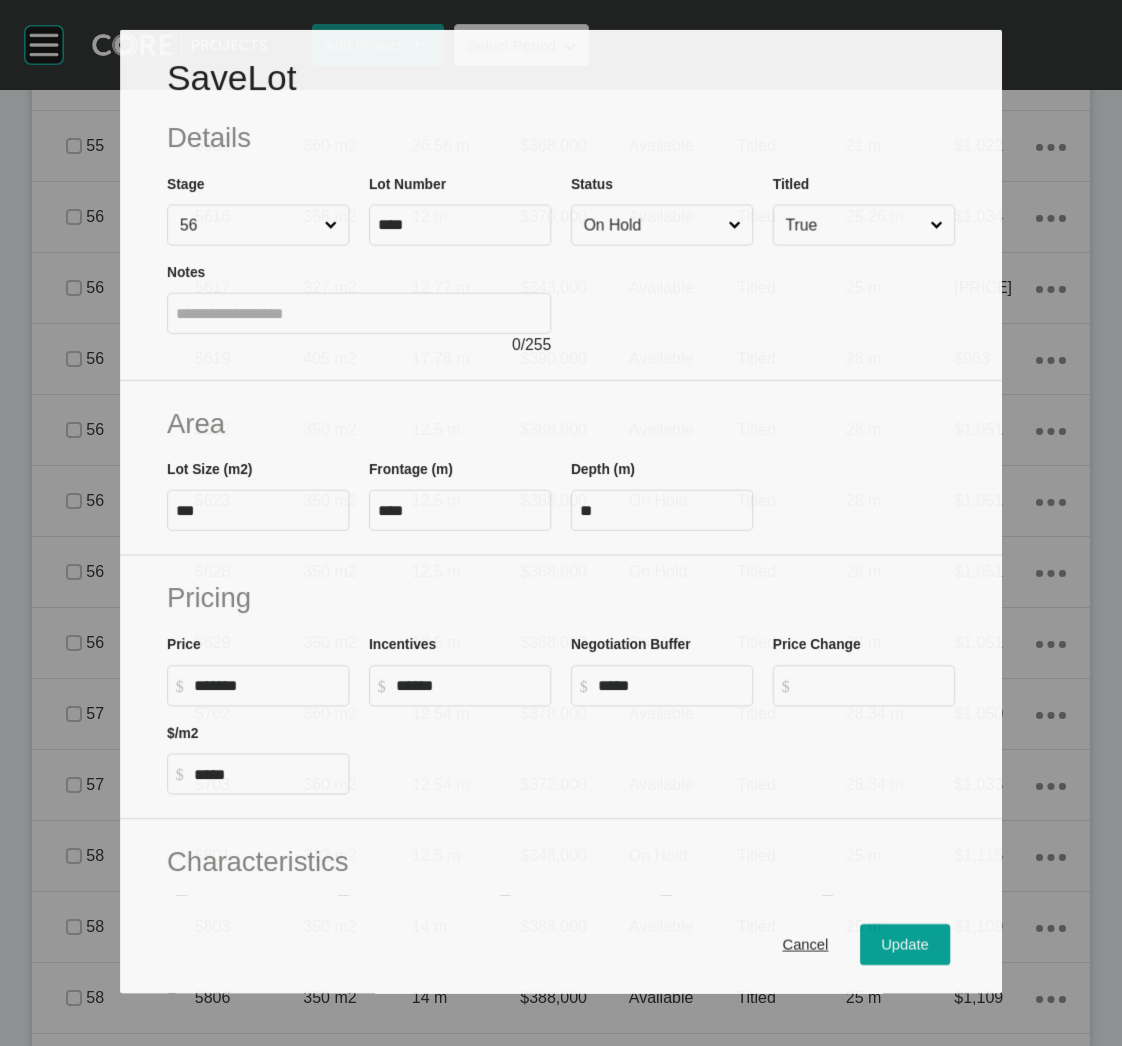 click on "Status On Hold" at bounding box center [662, 208] 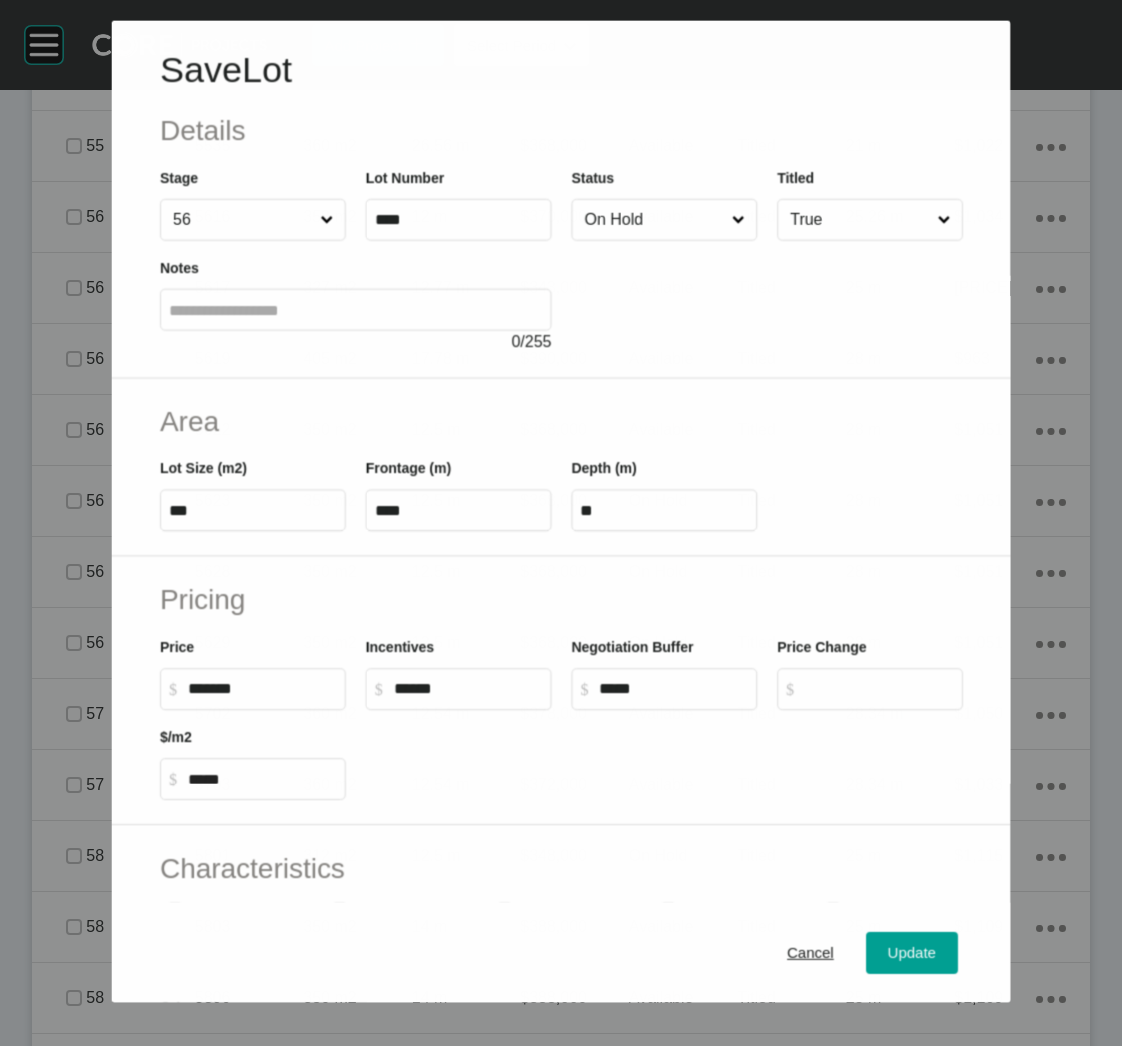 click on "On Hold" at bounding box center [653, 219] 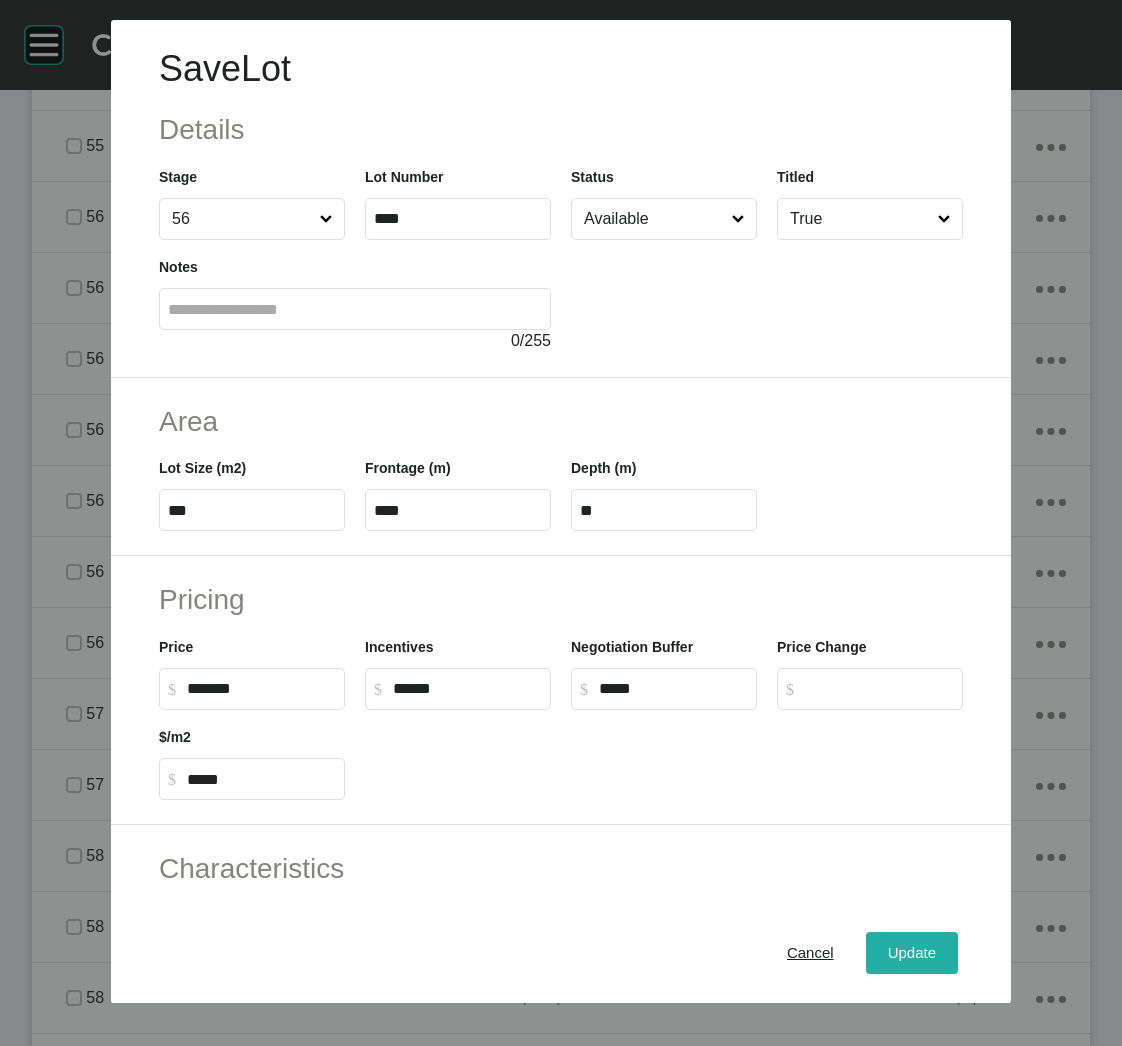 click on "Update" at bounding box center (912, 953) 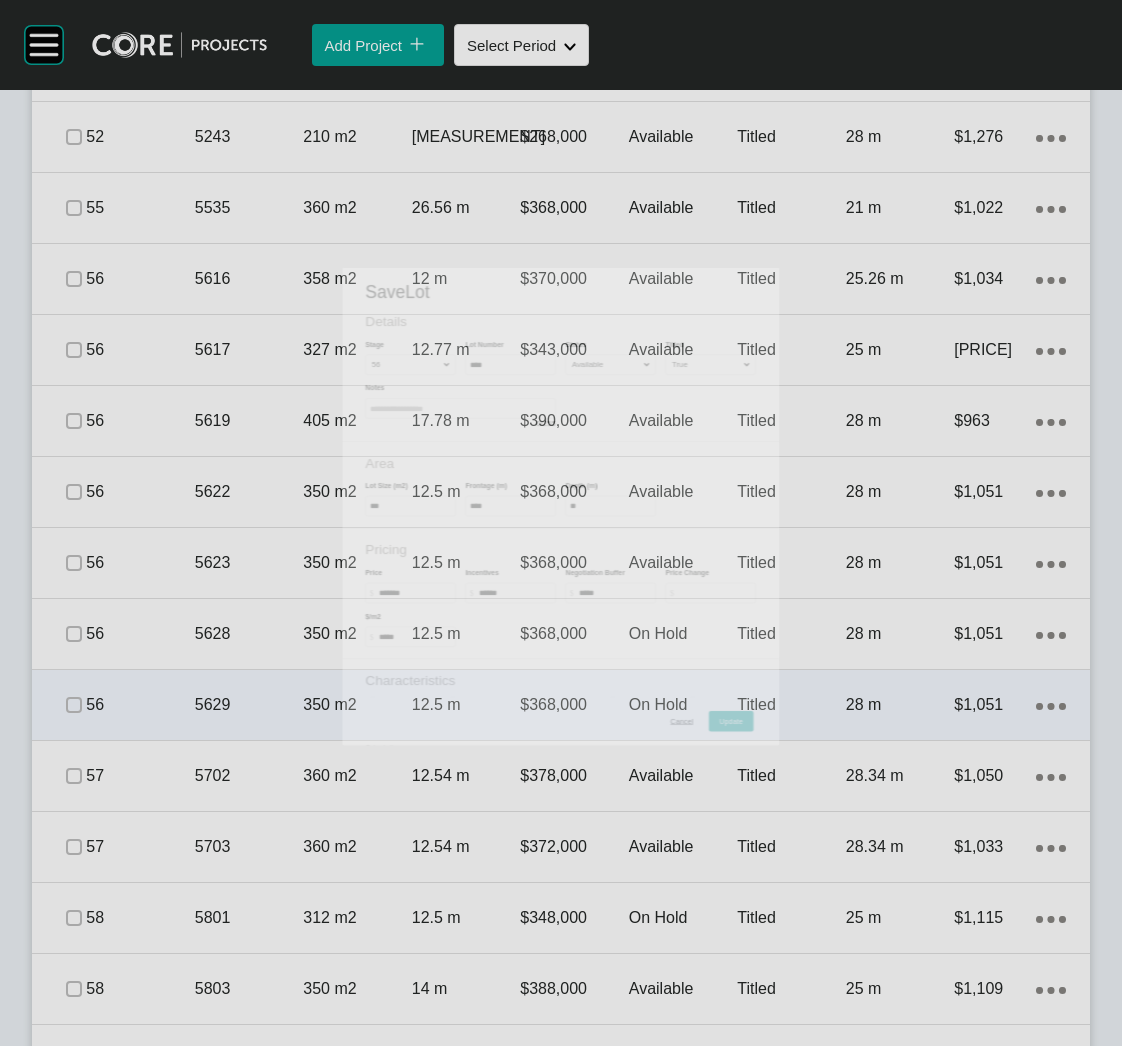 scroll, scrollTop: 2550, scrollLeft: 0, axis: vertical 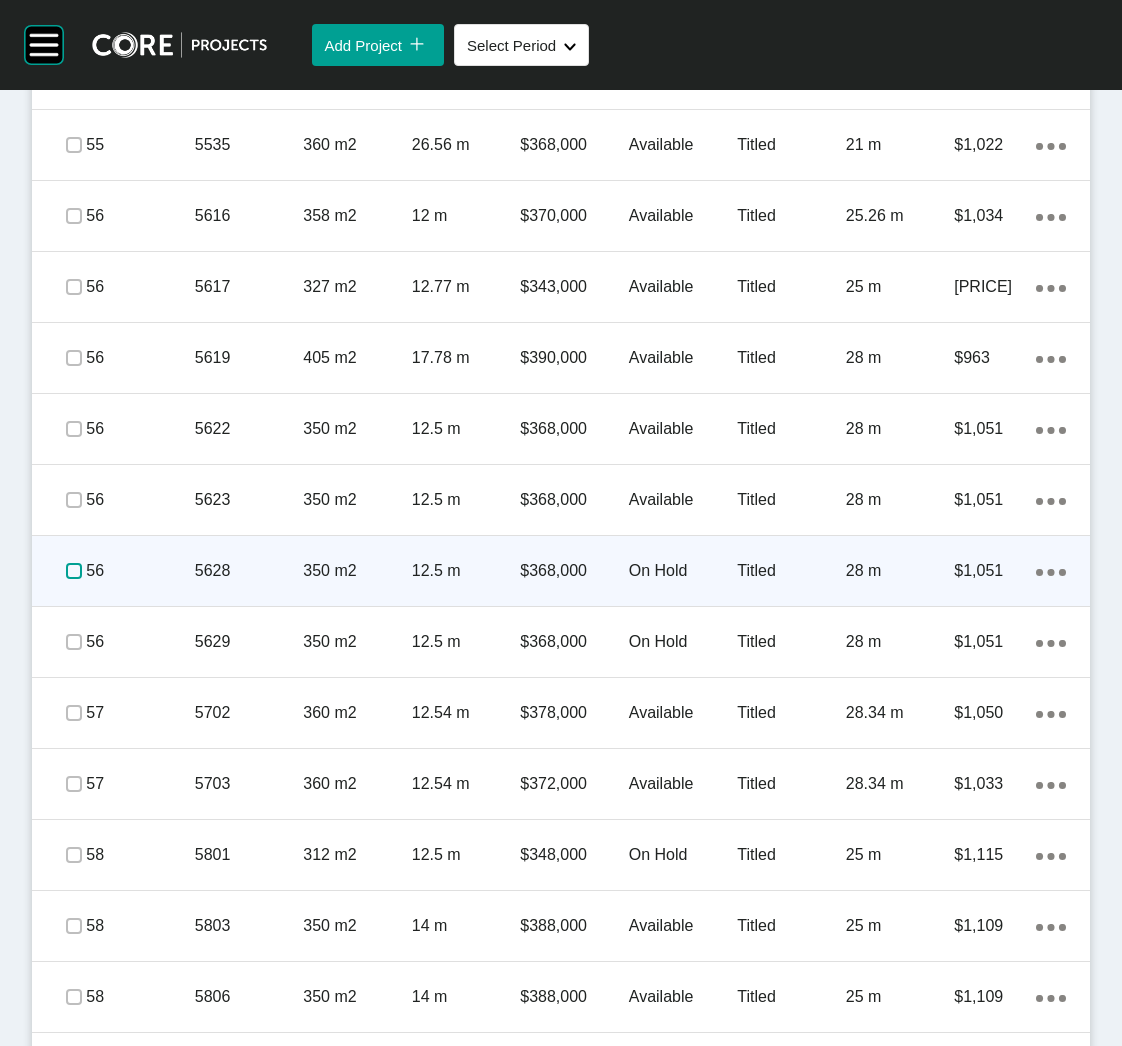 click at bounding box center (74, 571) 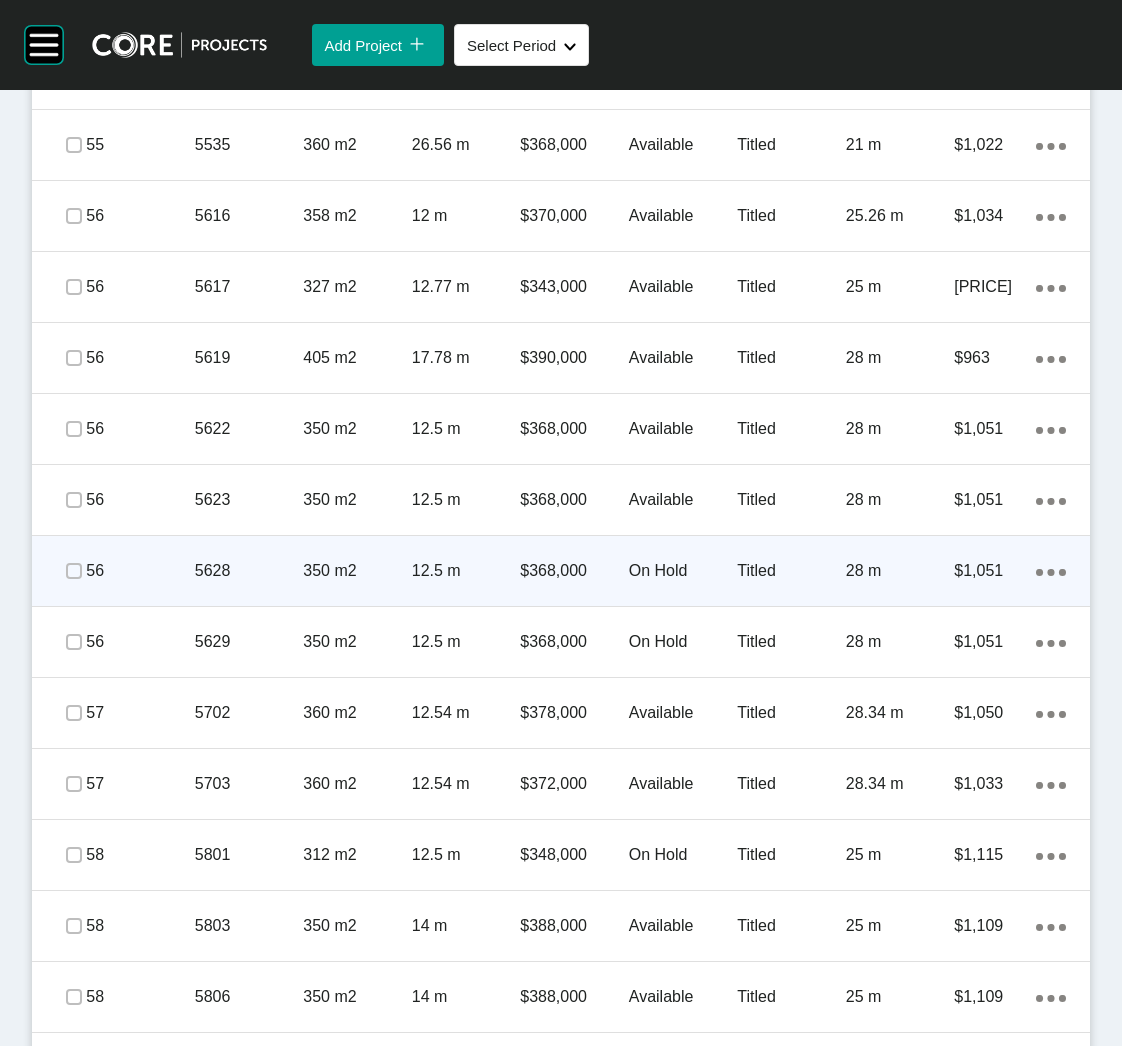 click on "5628" at bounding box center (249, 571) 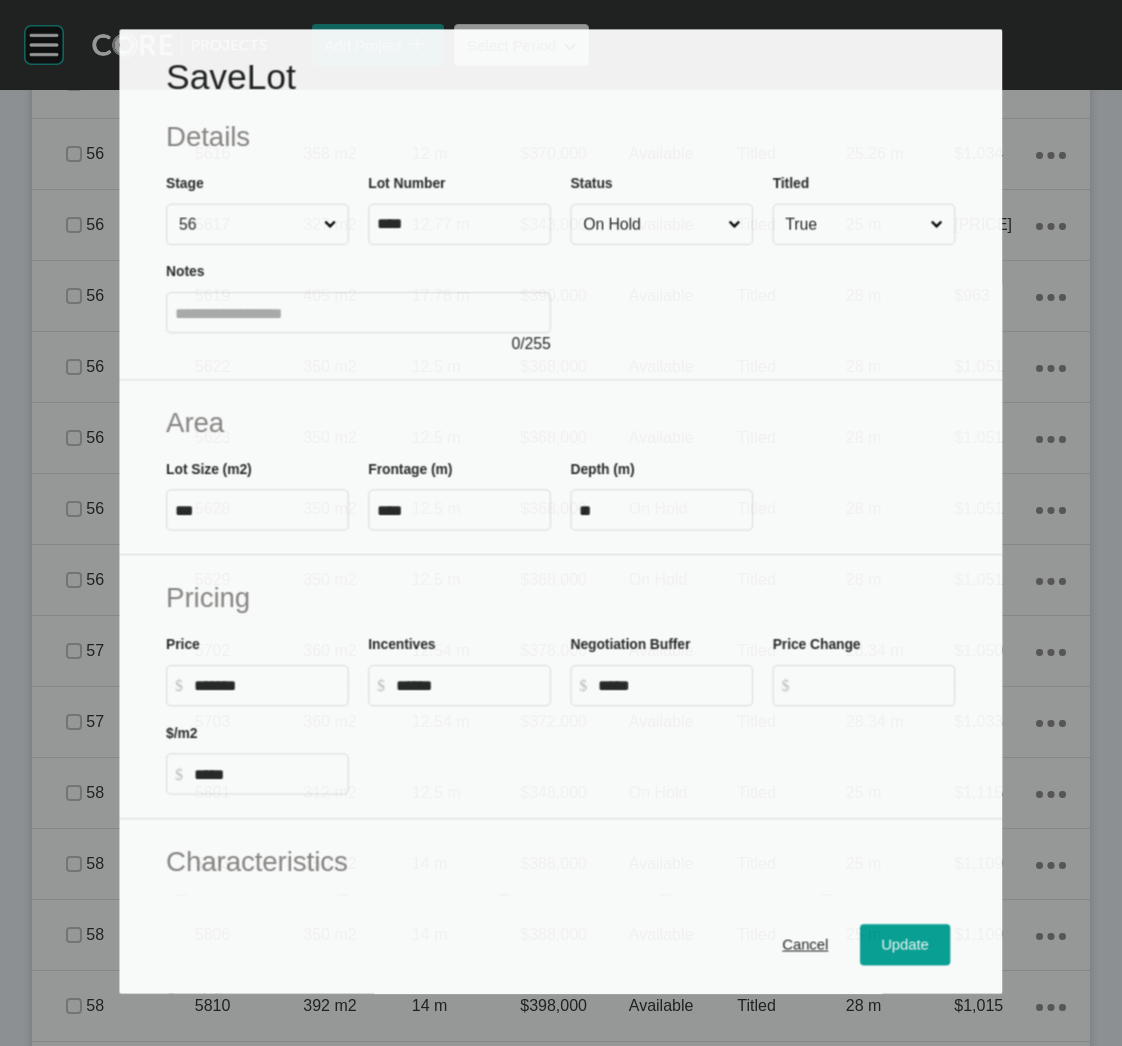 scroll, scrollTop: 2487, scrollLeft: 0, axis: vertical 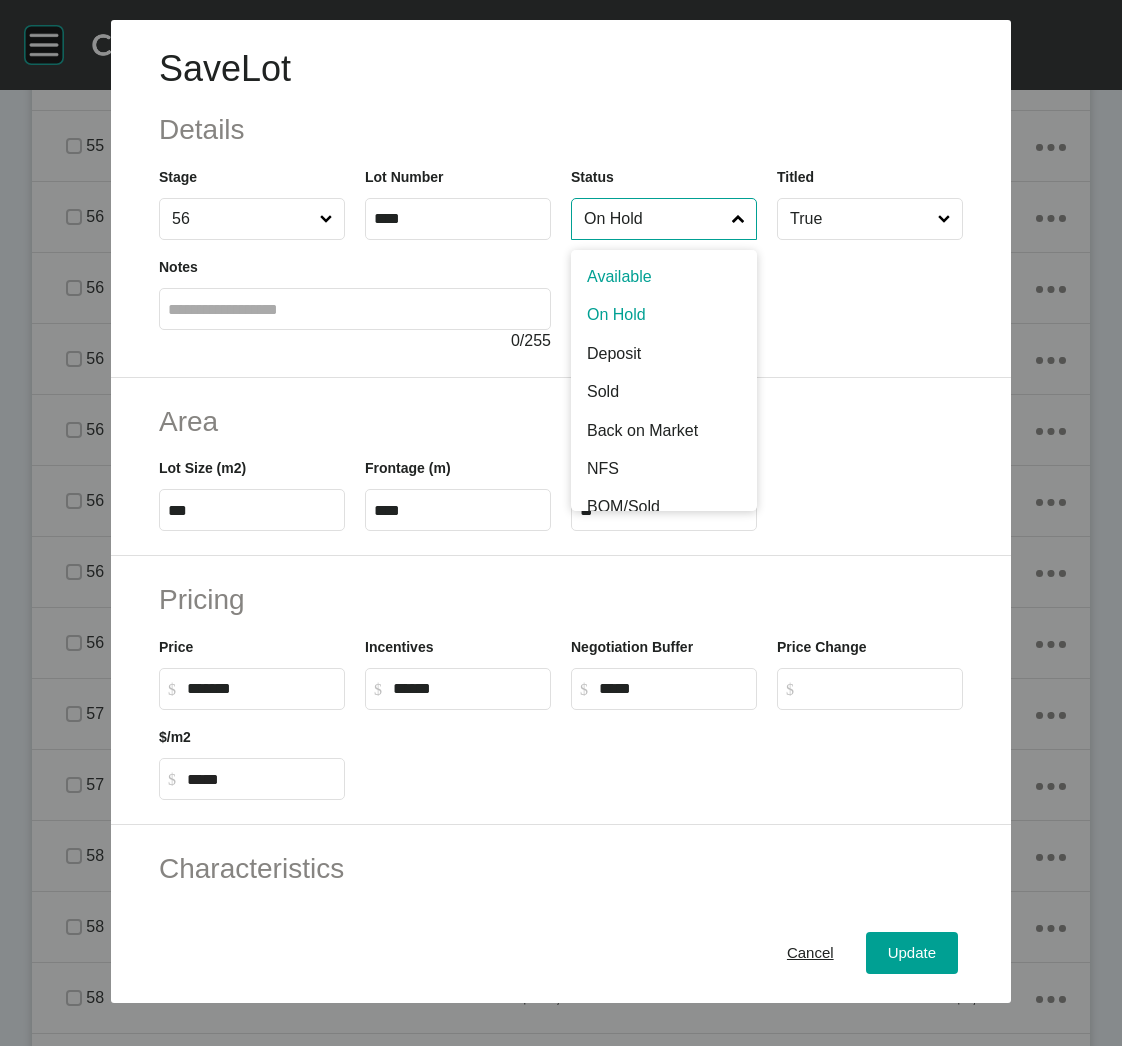 click on "On Hold" at bounding box center (654, 219) 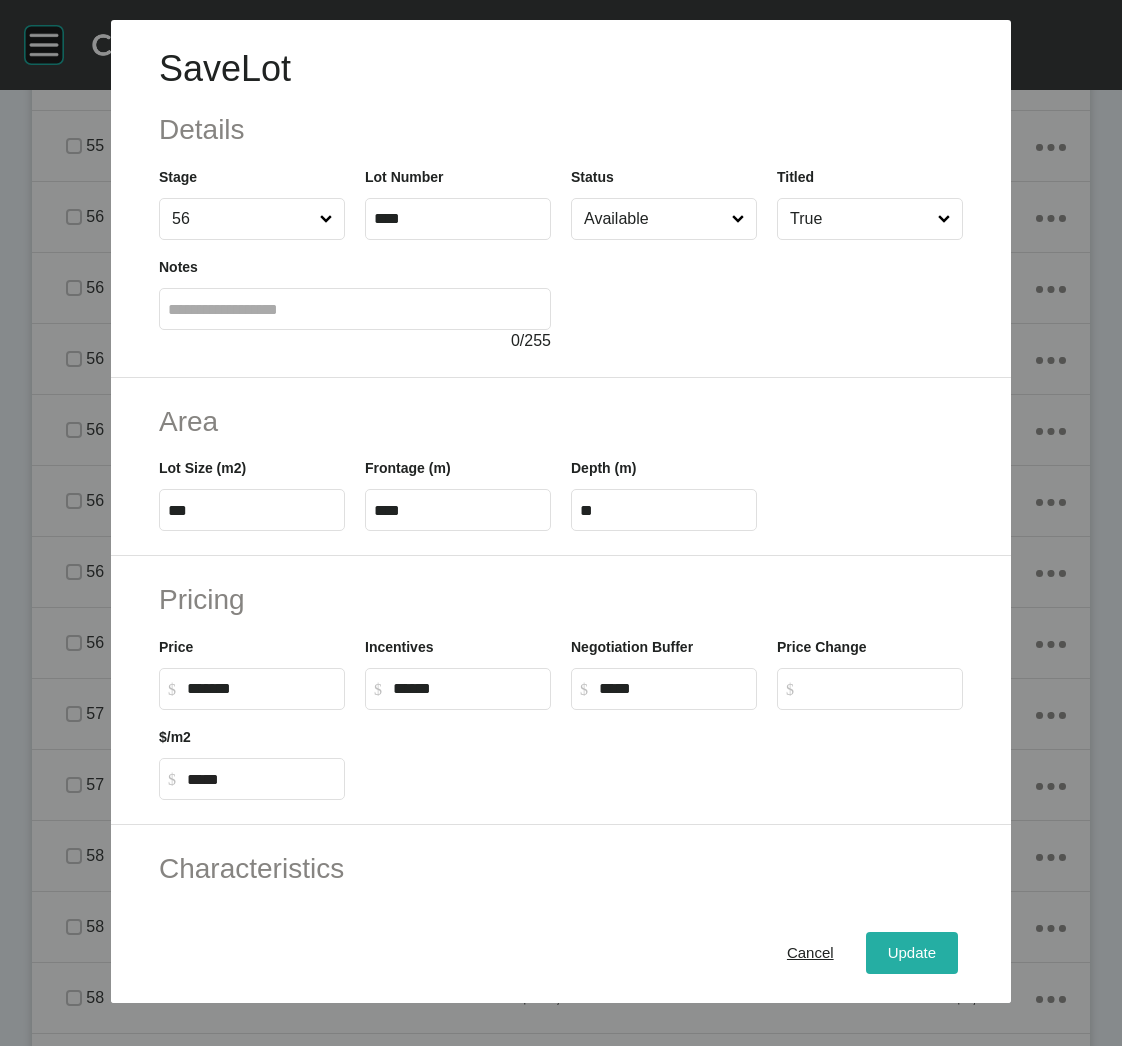 click on "Update" at bounding box center [912, 953] 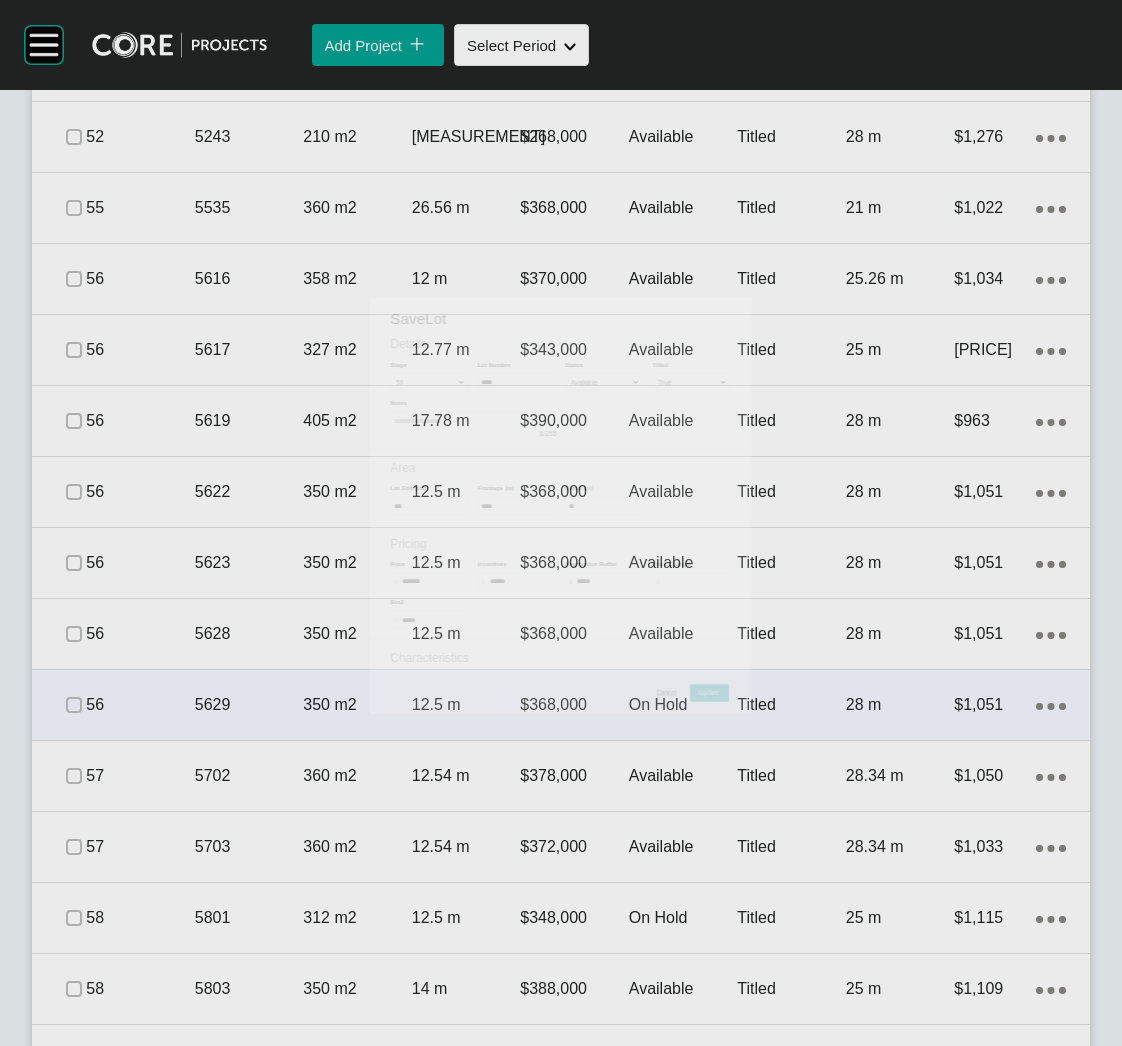 scroll, scrollTop: 2550, scrollLeft: 0, axis: vertical 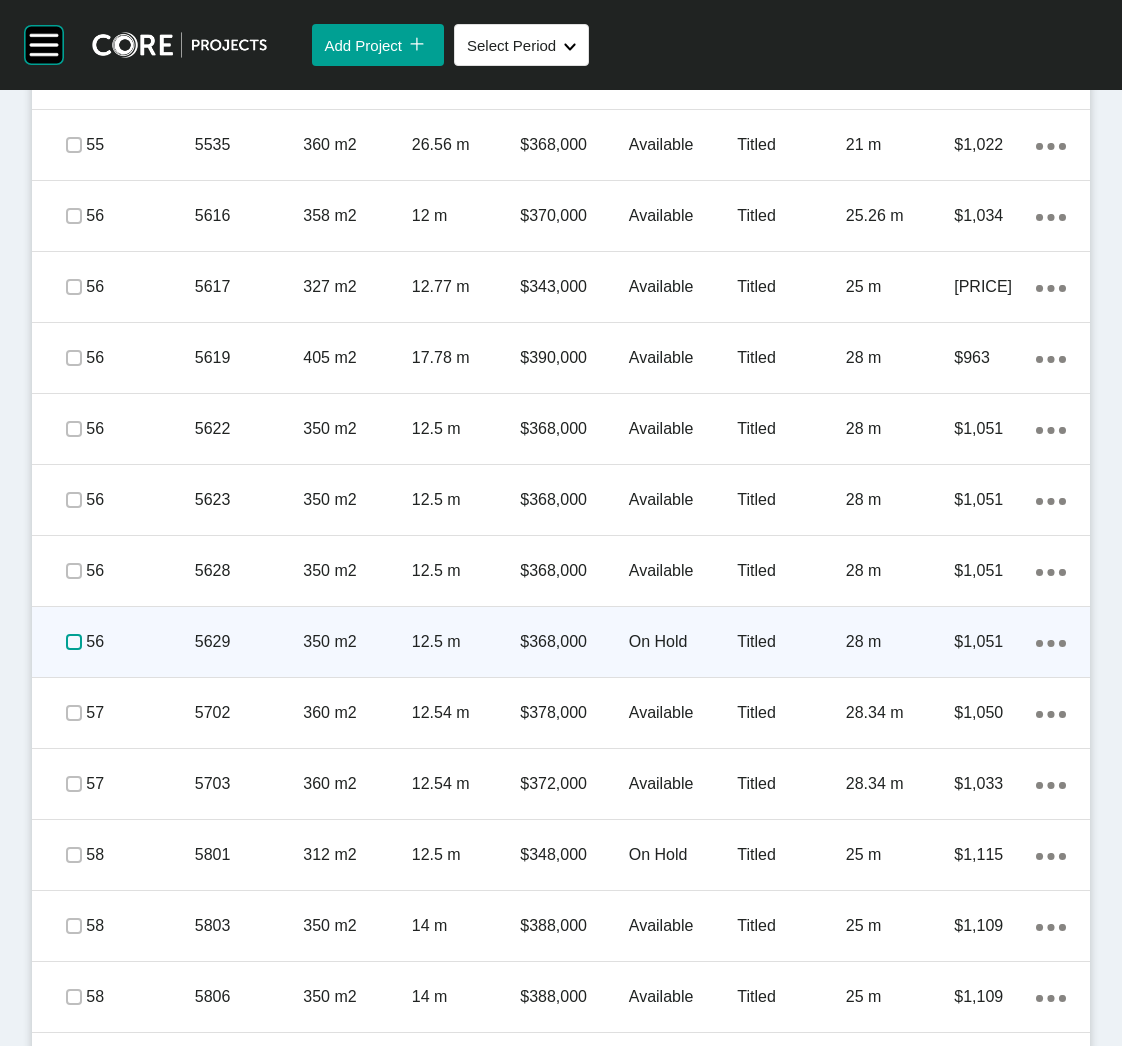 click at bounding box center (74, 642) 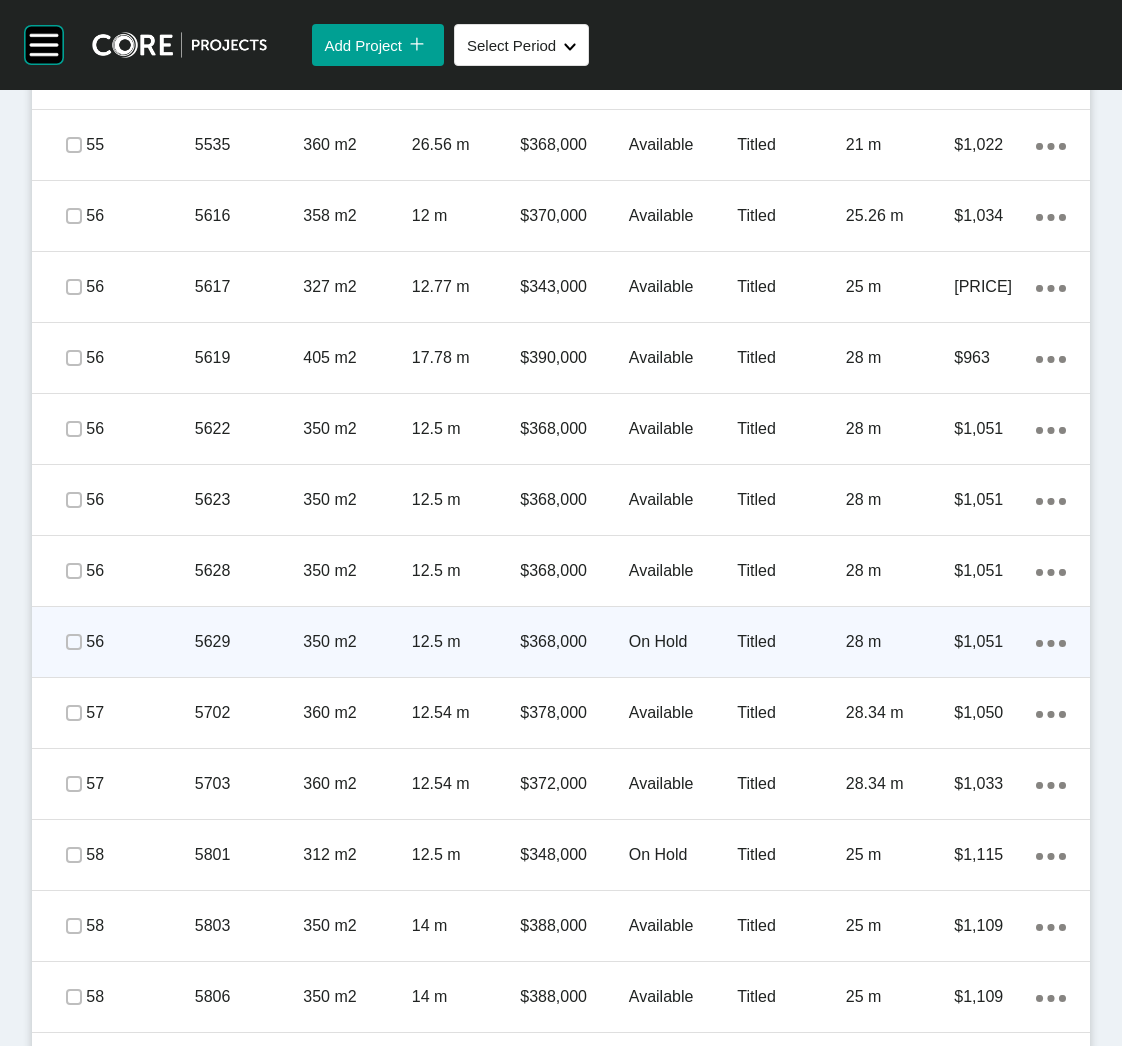 click on "5629" at bounding box center [249, 642] 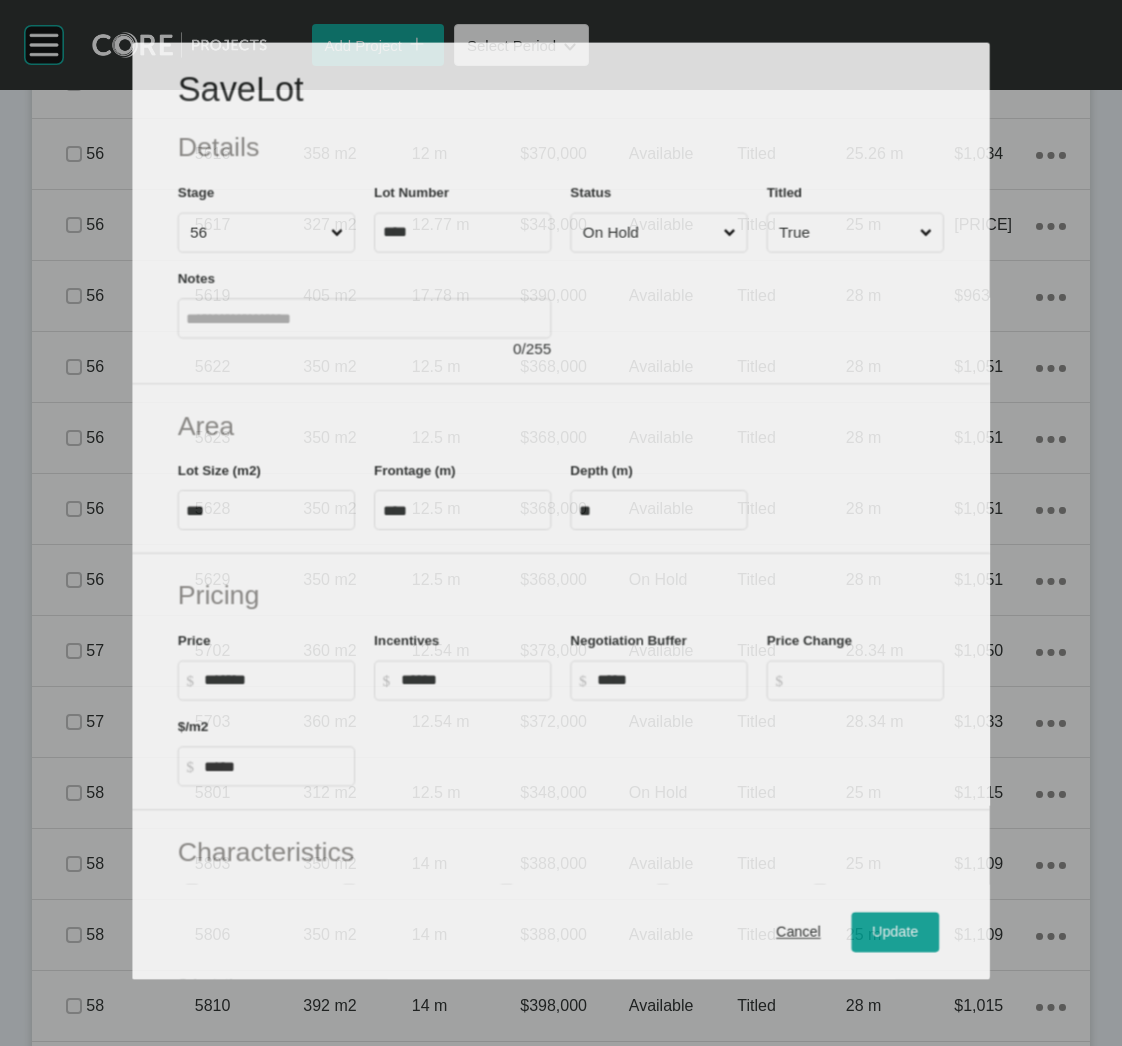 scroll, scrollTop: 2487, scrollLeft: 0, axis: vertical 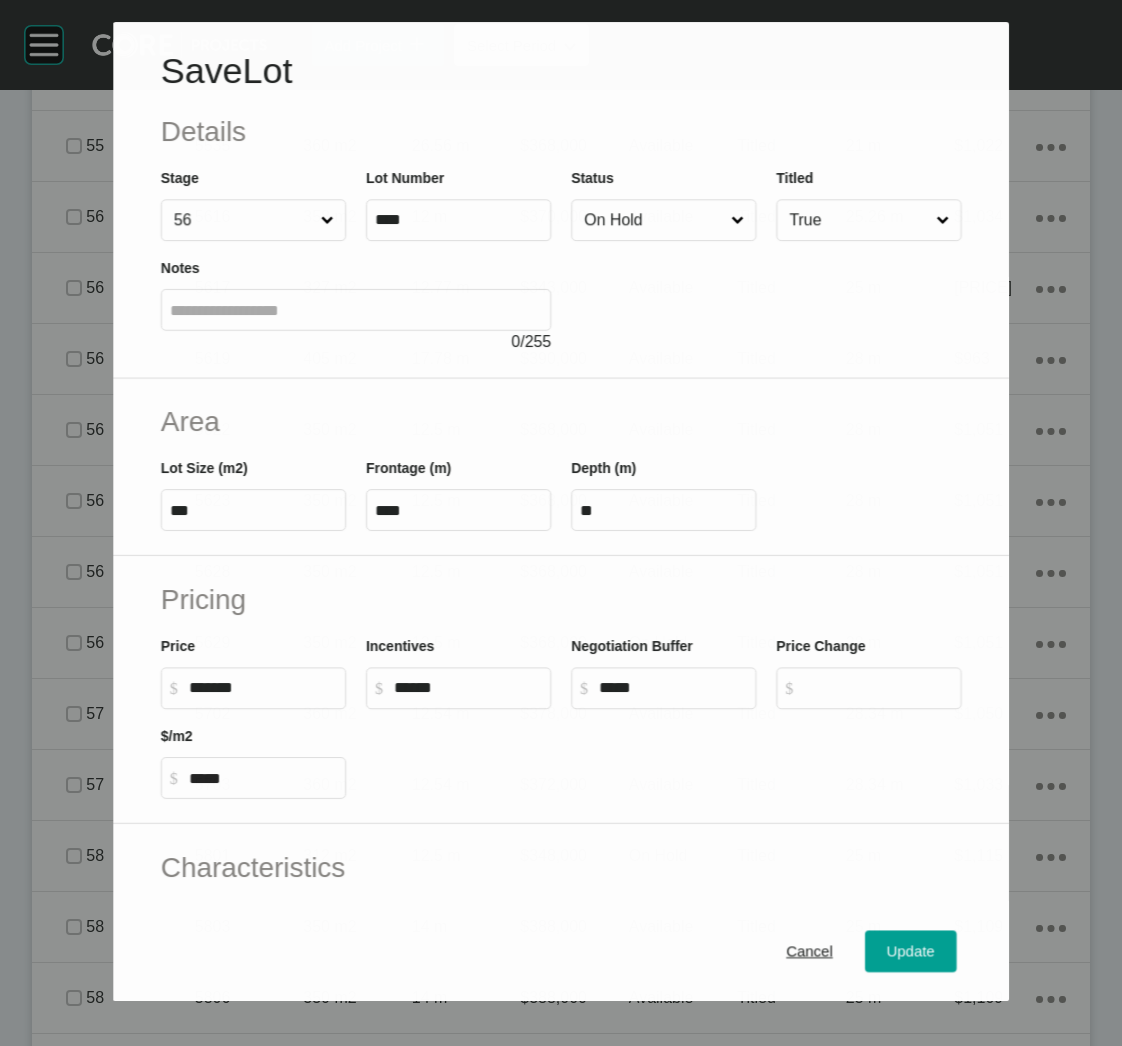 click on "On Hold" at bounding box center [653, 220] 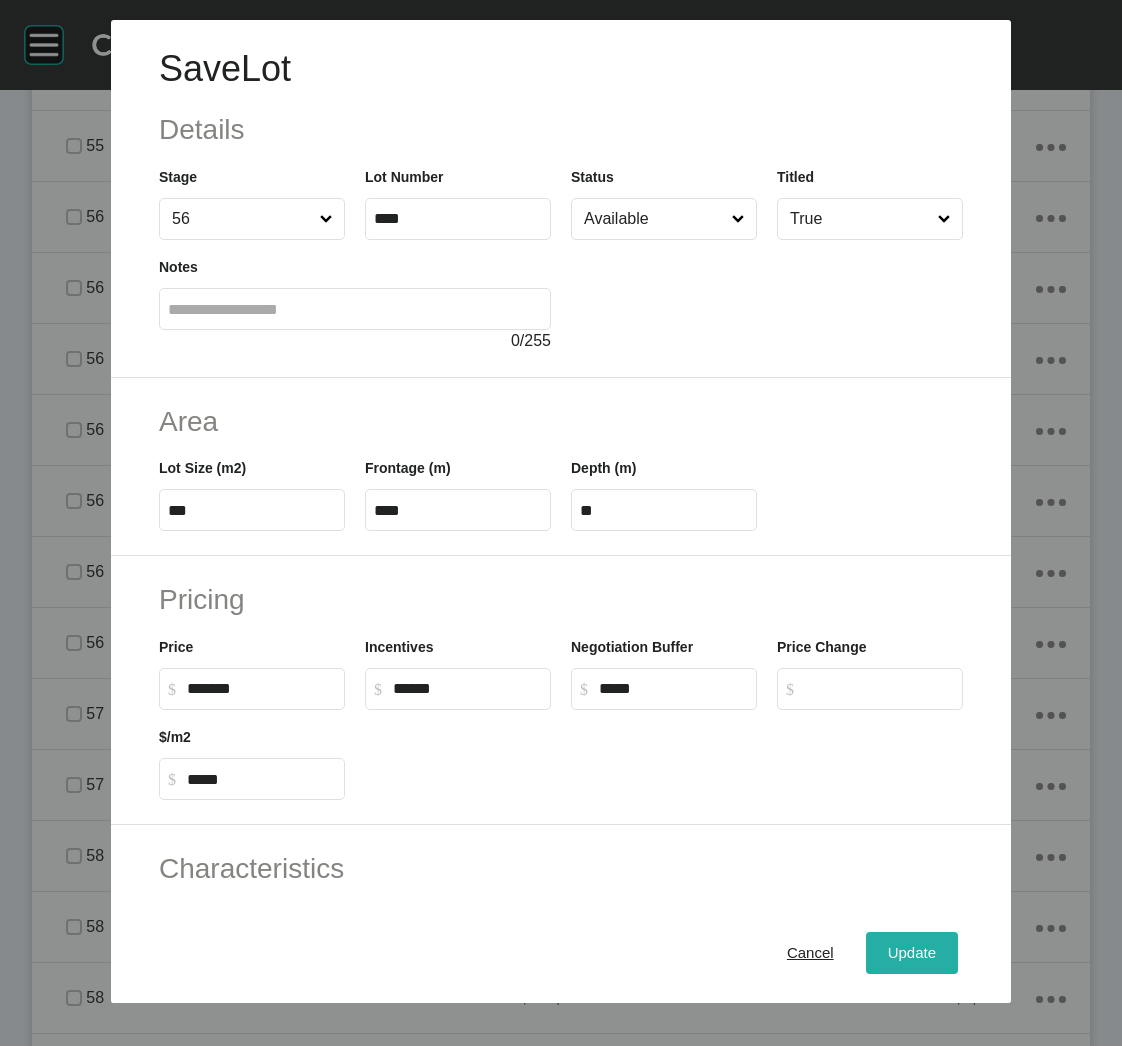 click on "Update" at bounding box center (912, 953) 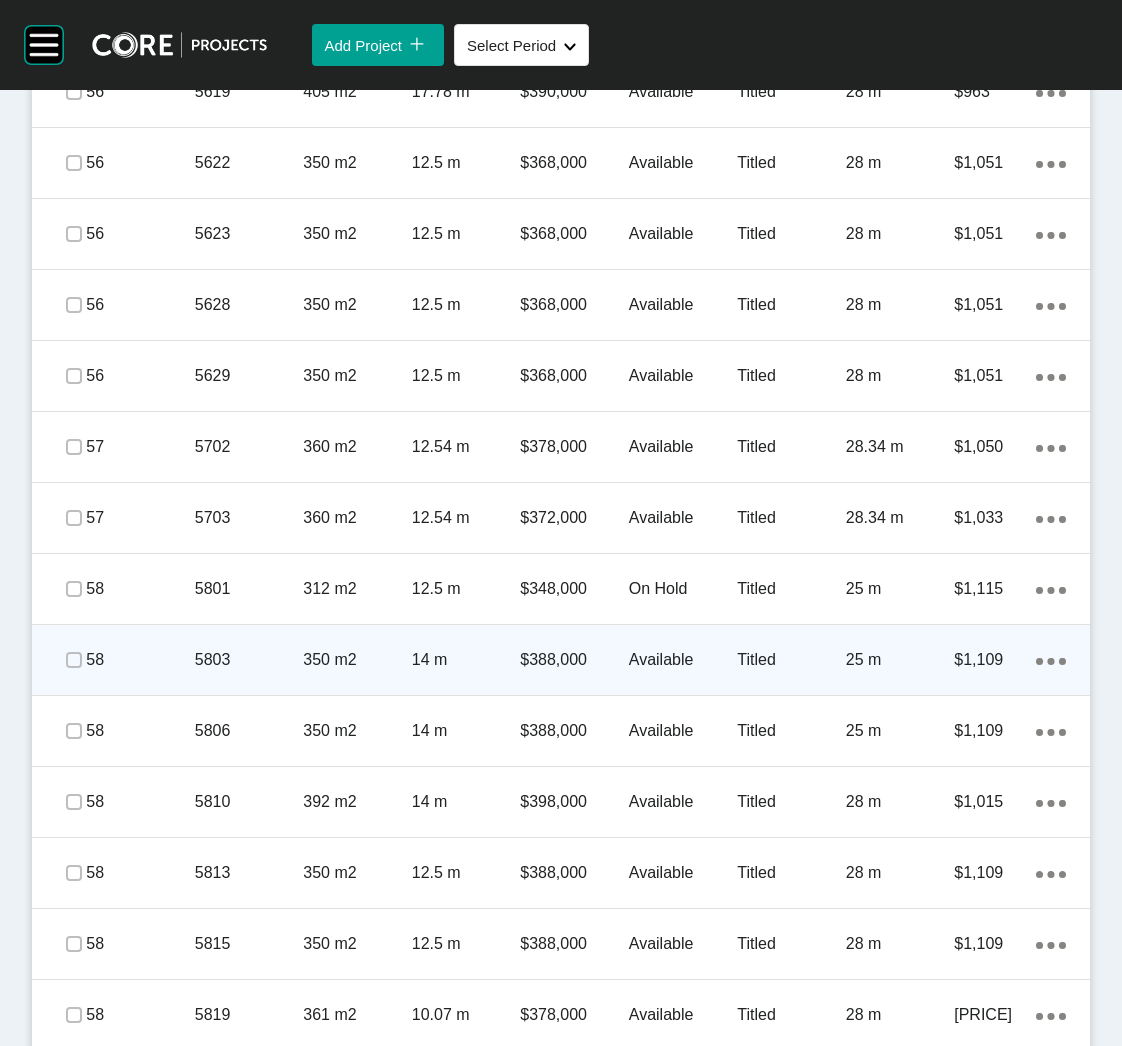 scroll, scrollTop: 2849, scrollLeft: 0, axis: vertical 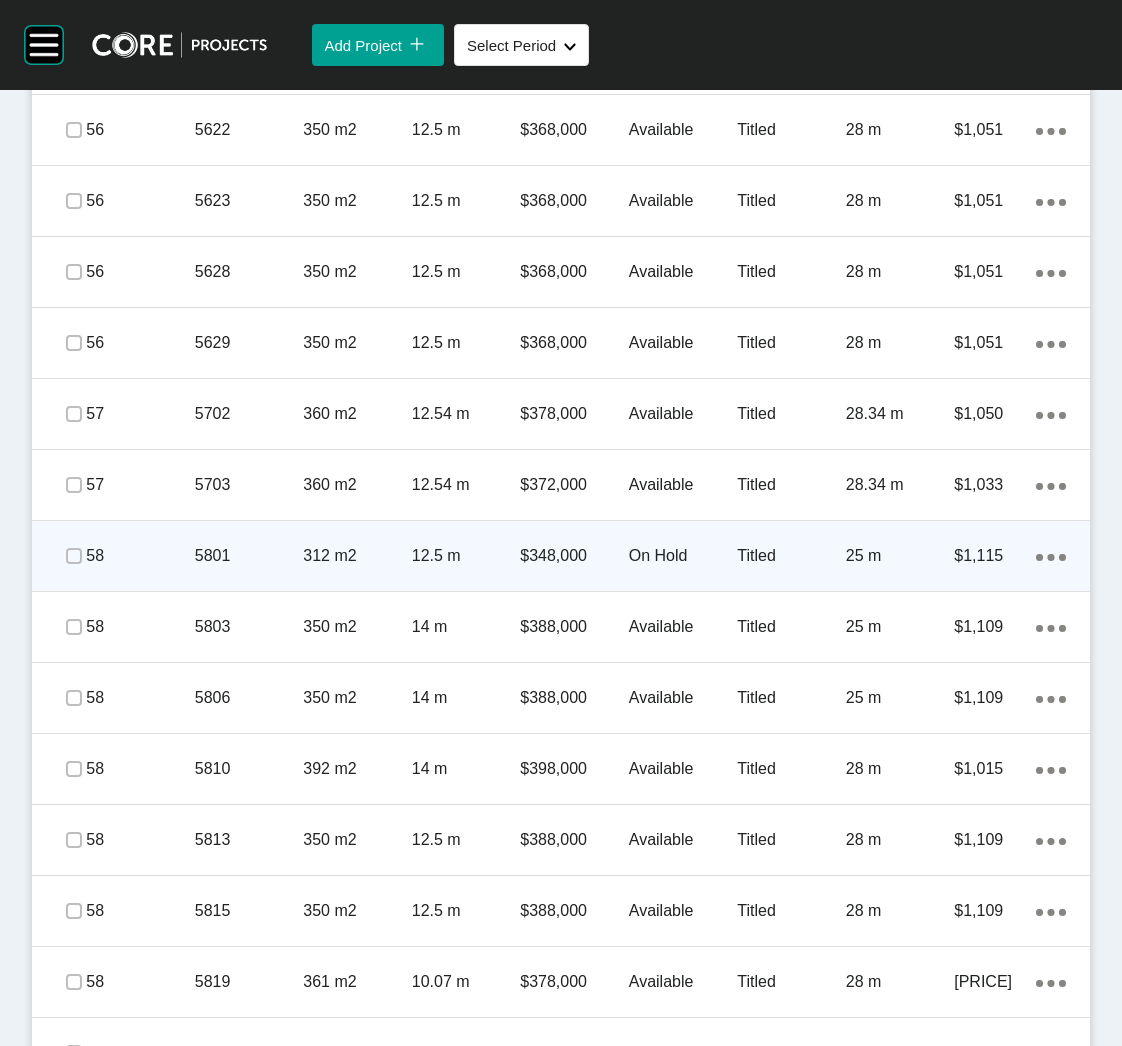 click on "58" at bounding box center [140, 556] 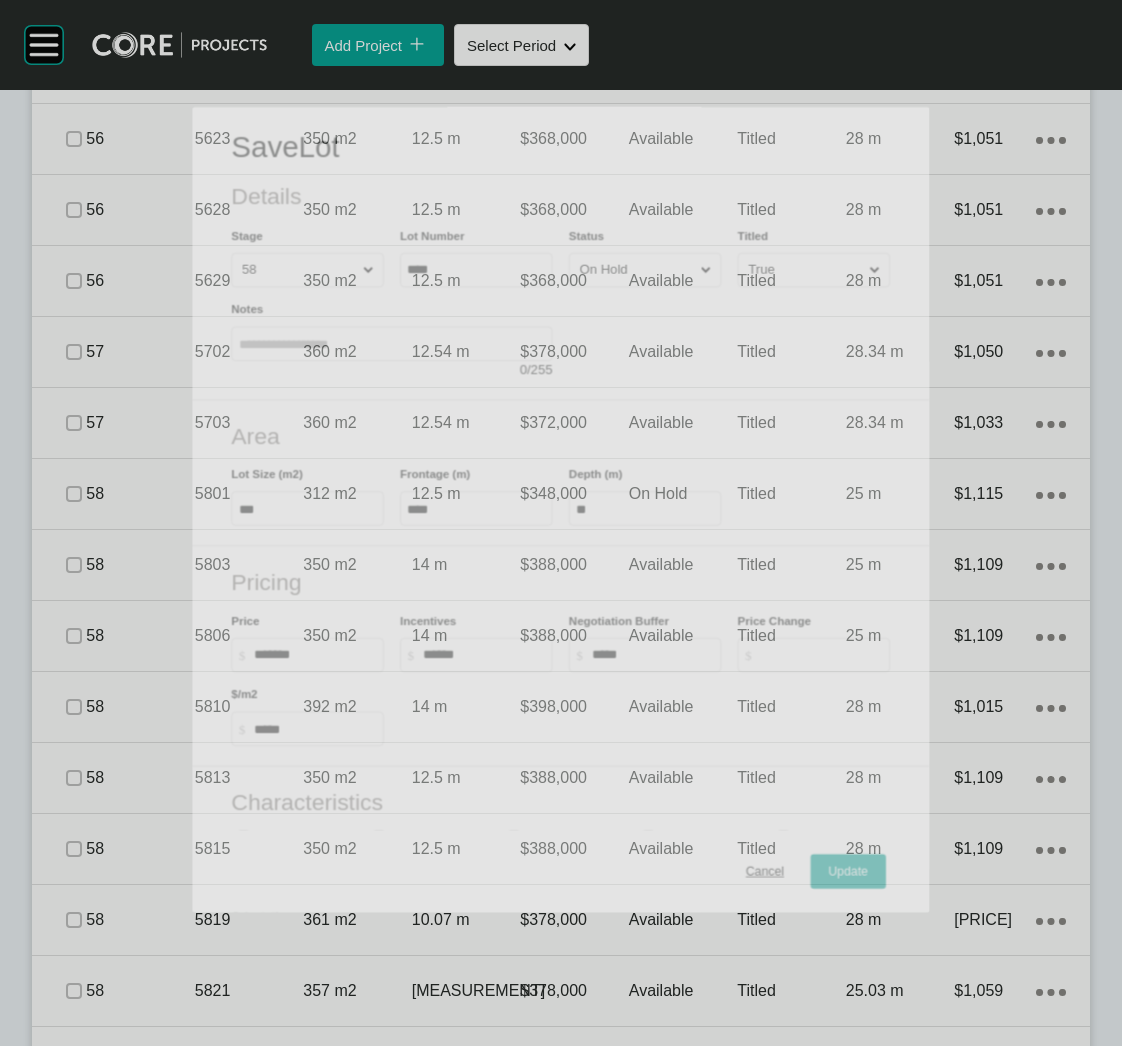 scroll, scrollTop: 2788, scrollLeft: 0, axis: vertical 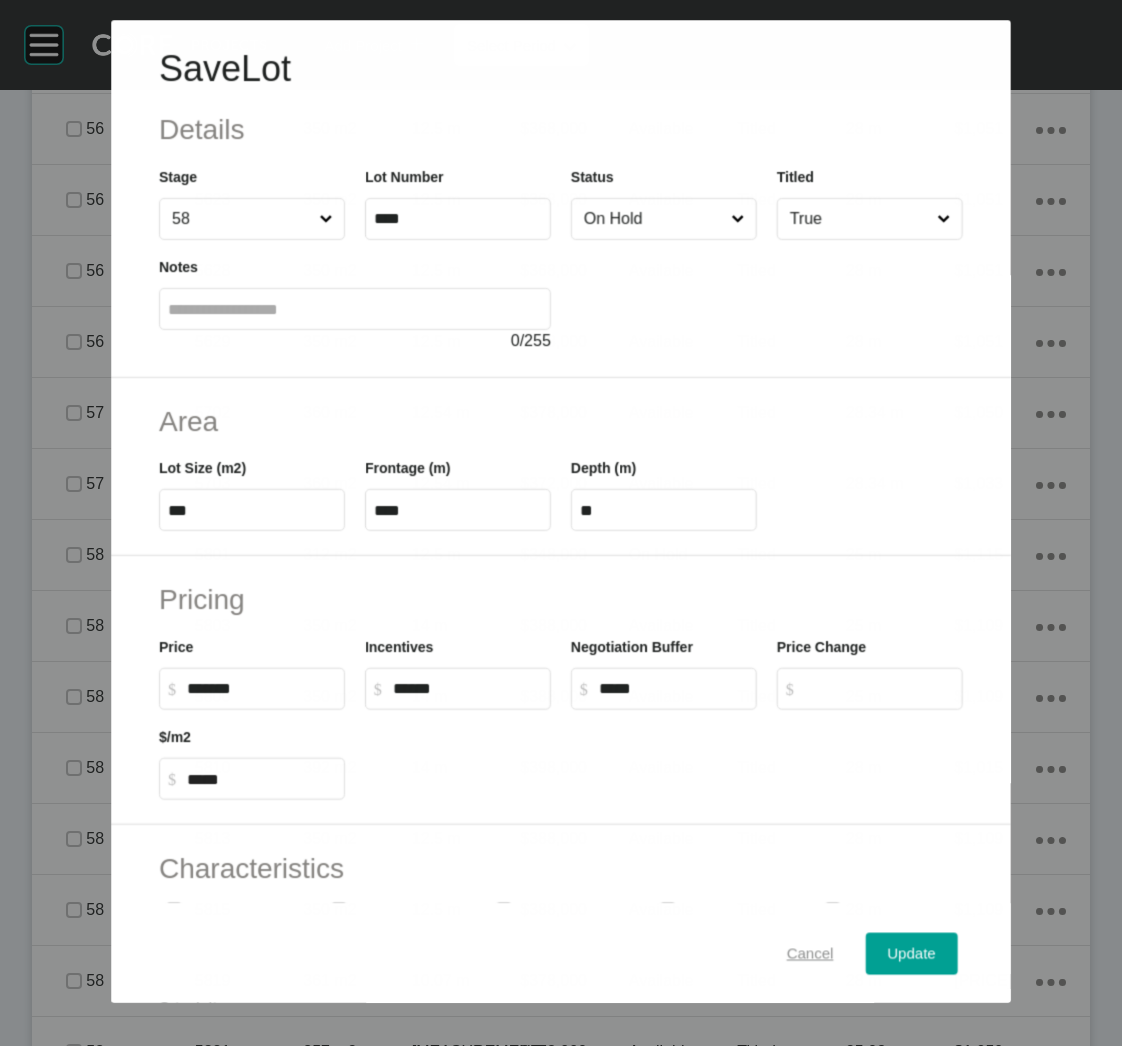 click on "Cancel" at bounding box center (810, 953) 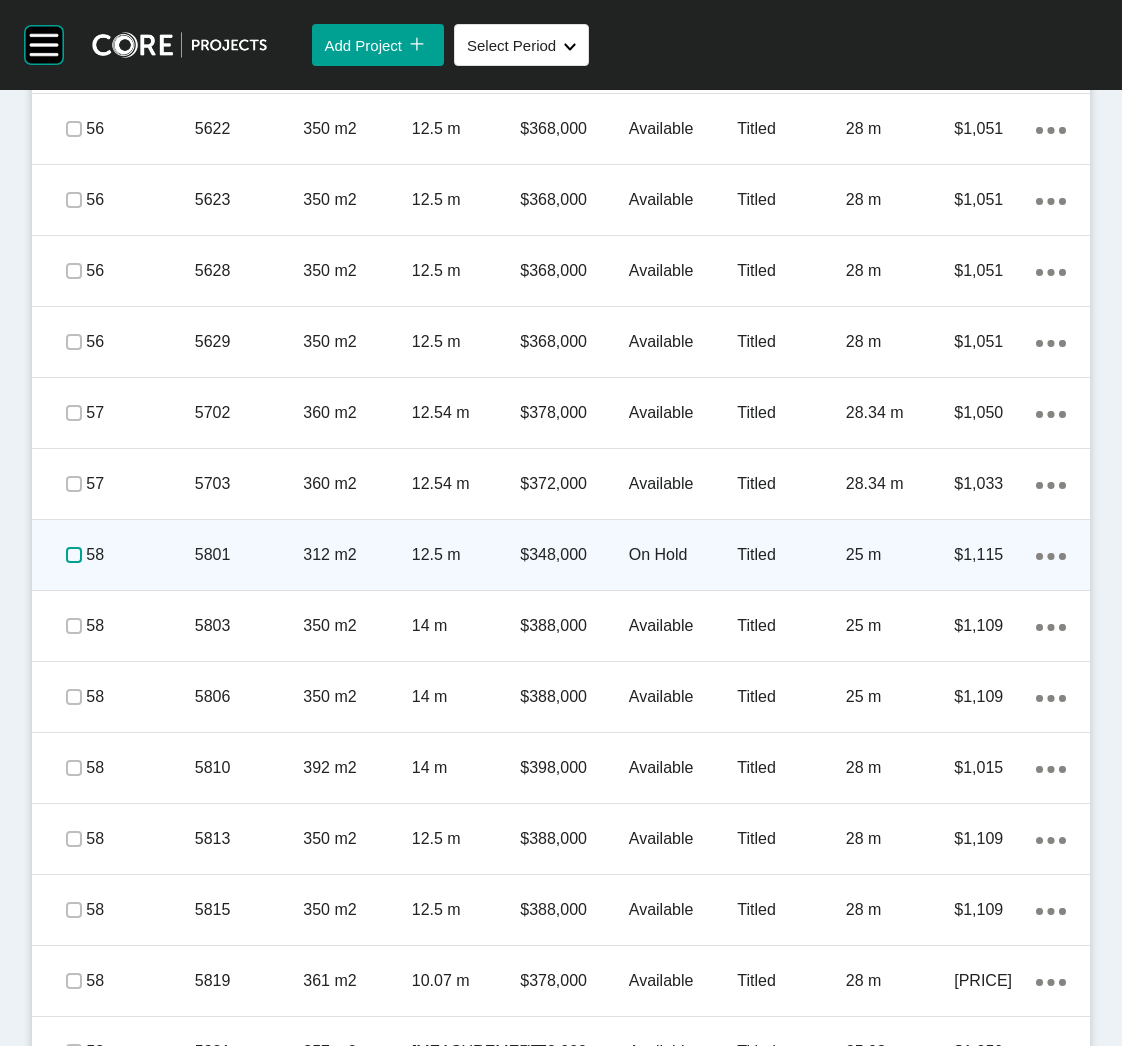 click at bounding box center [74, 555] 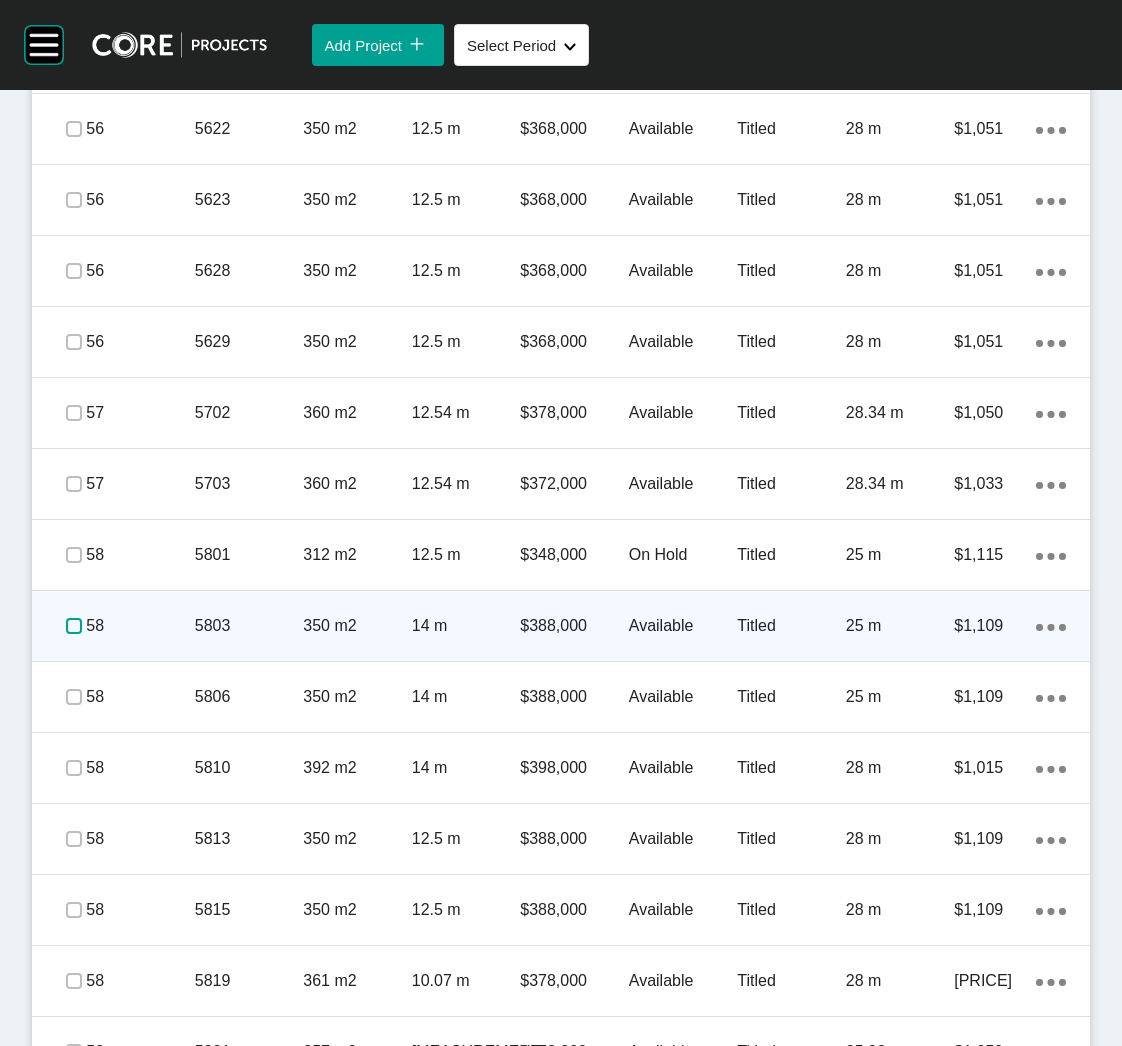 click at bounding box center [74, 626] 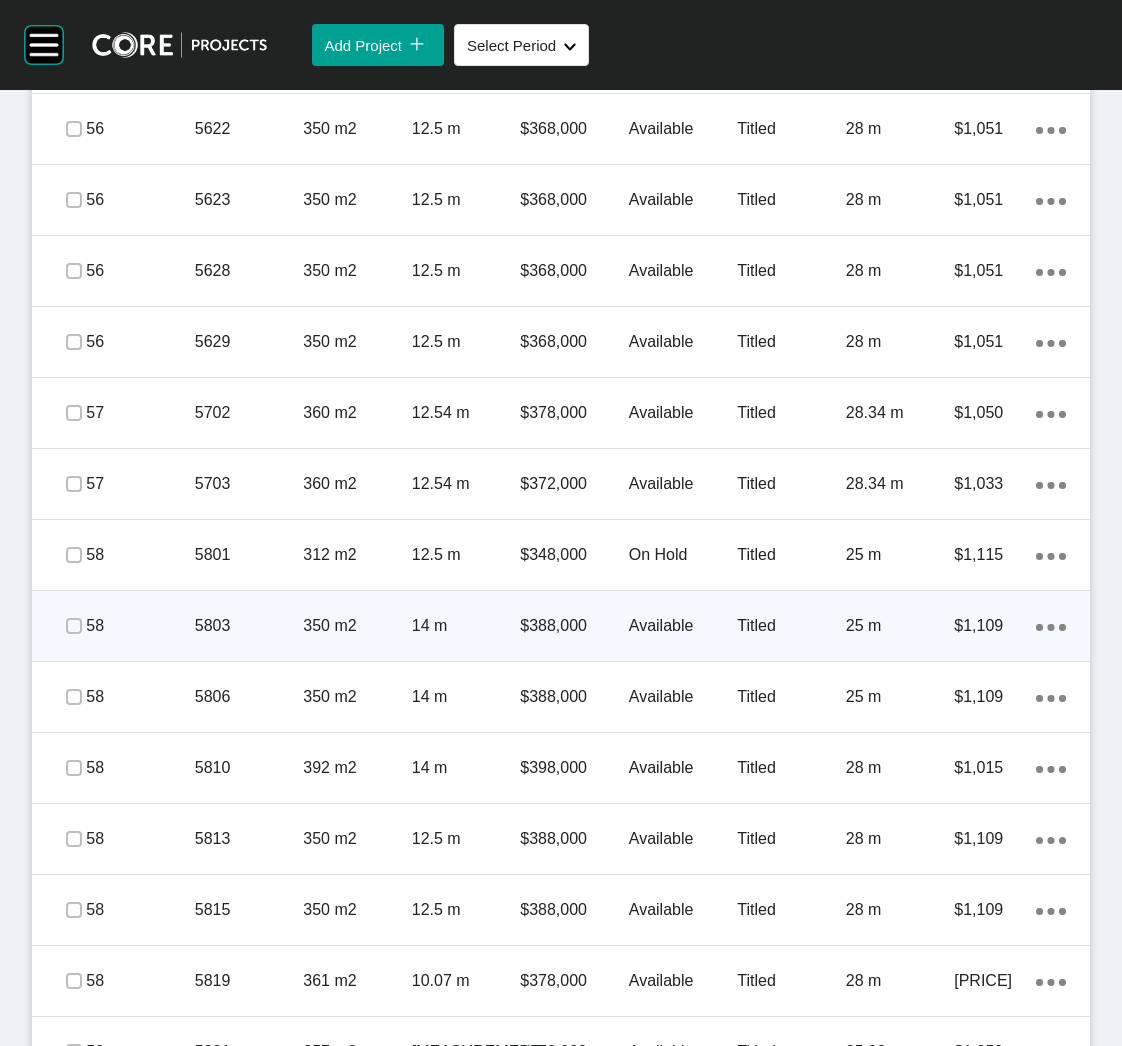 click on "Action Menu Dots Copy 6 Created with Sketch." at bounding box center (1051, 626) 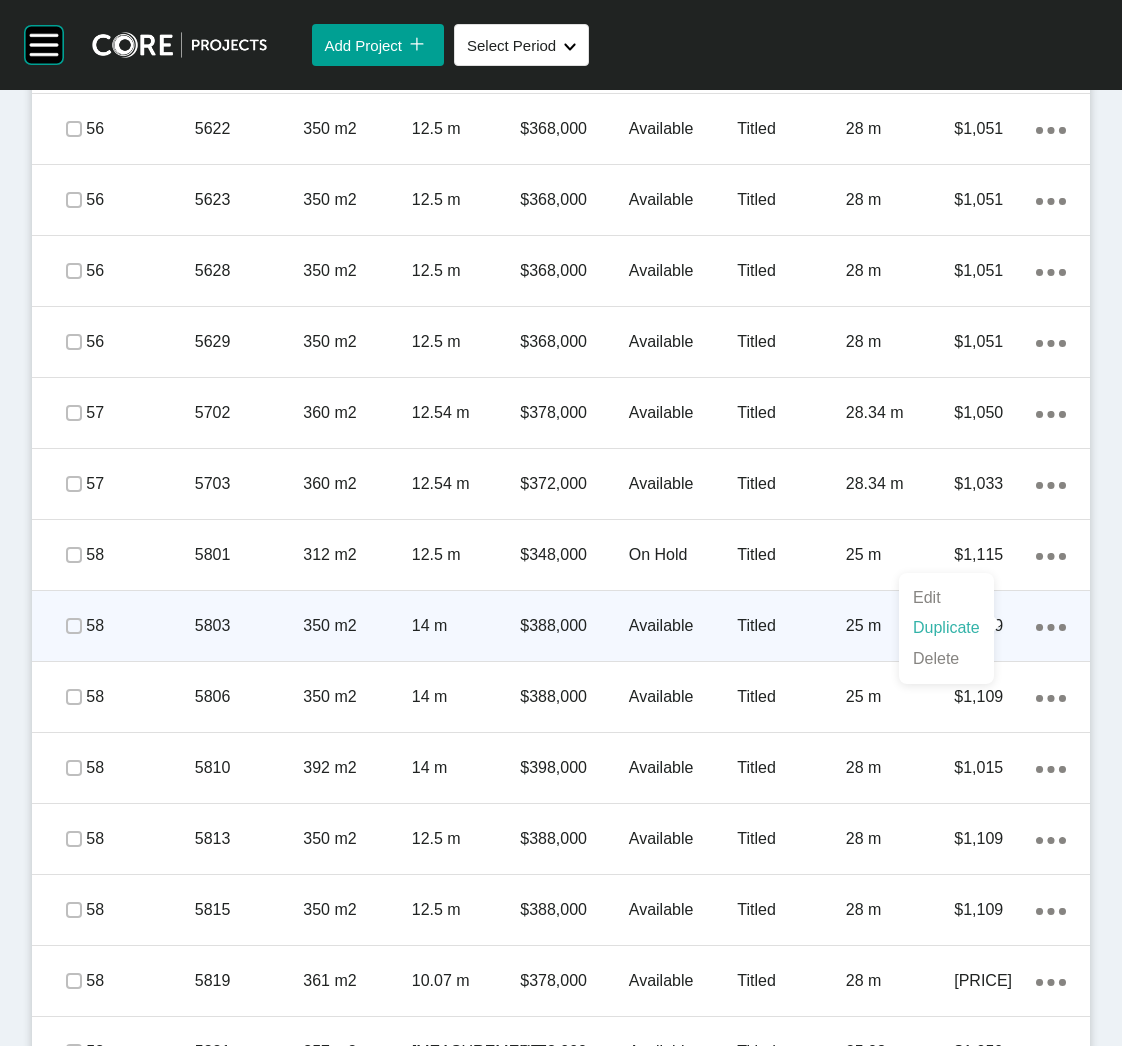 click on "Duplicate" at bounding box center (946, 628) 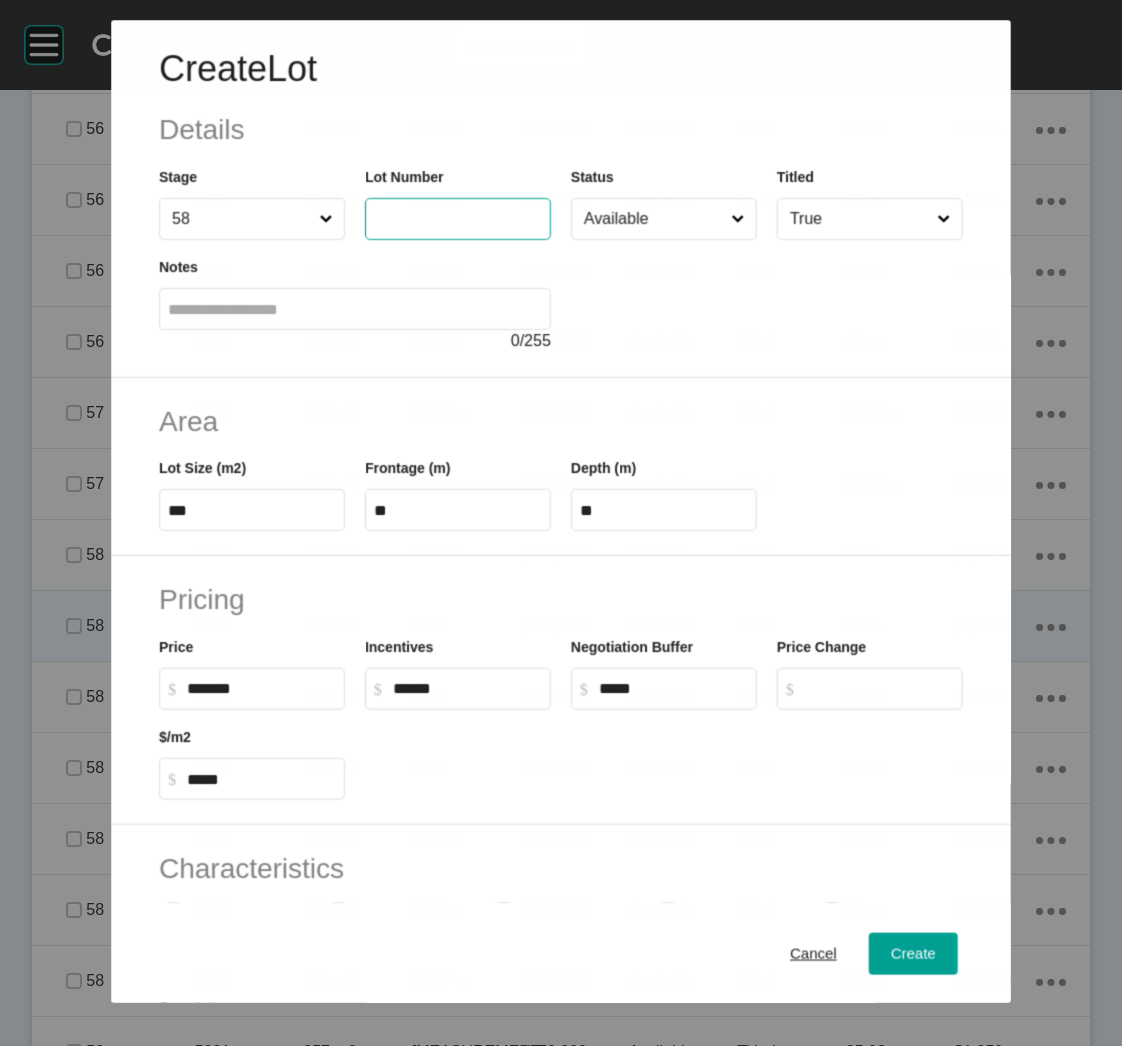 click at bounding box center [458, 219] 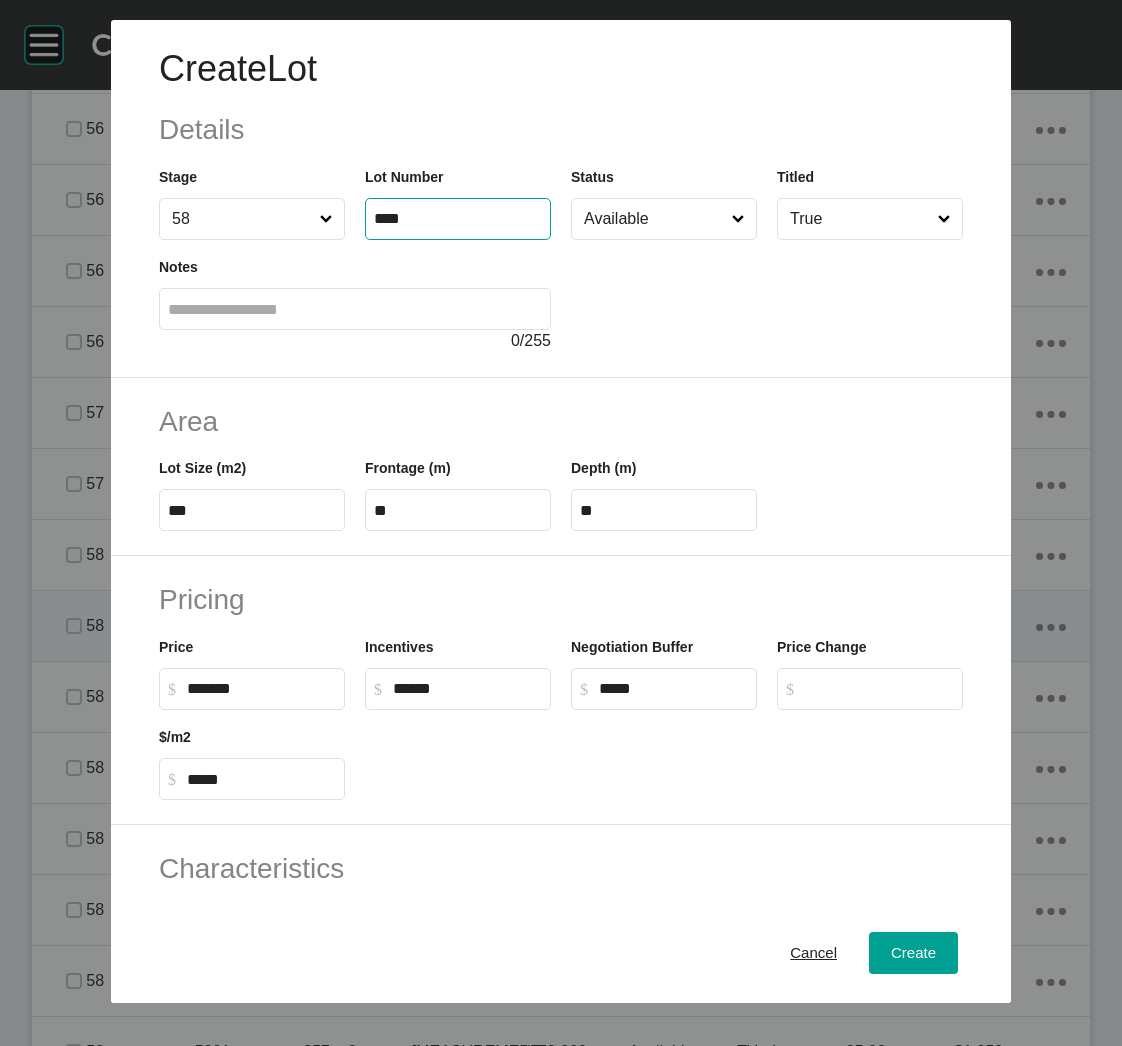 type on "****" 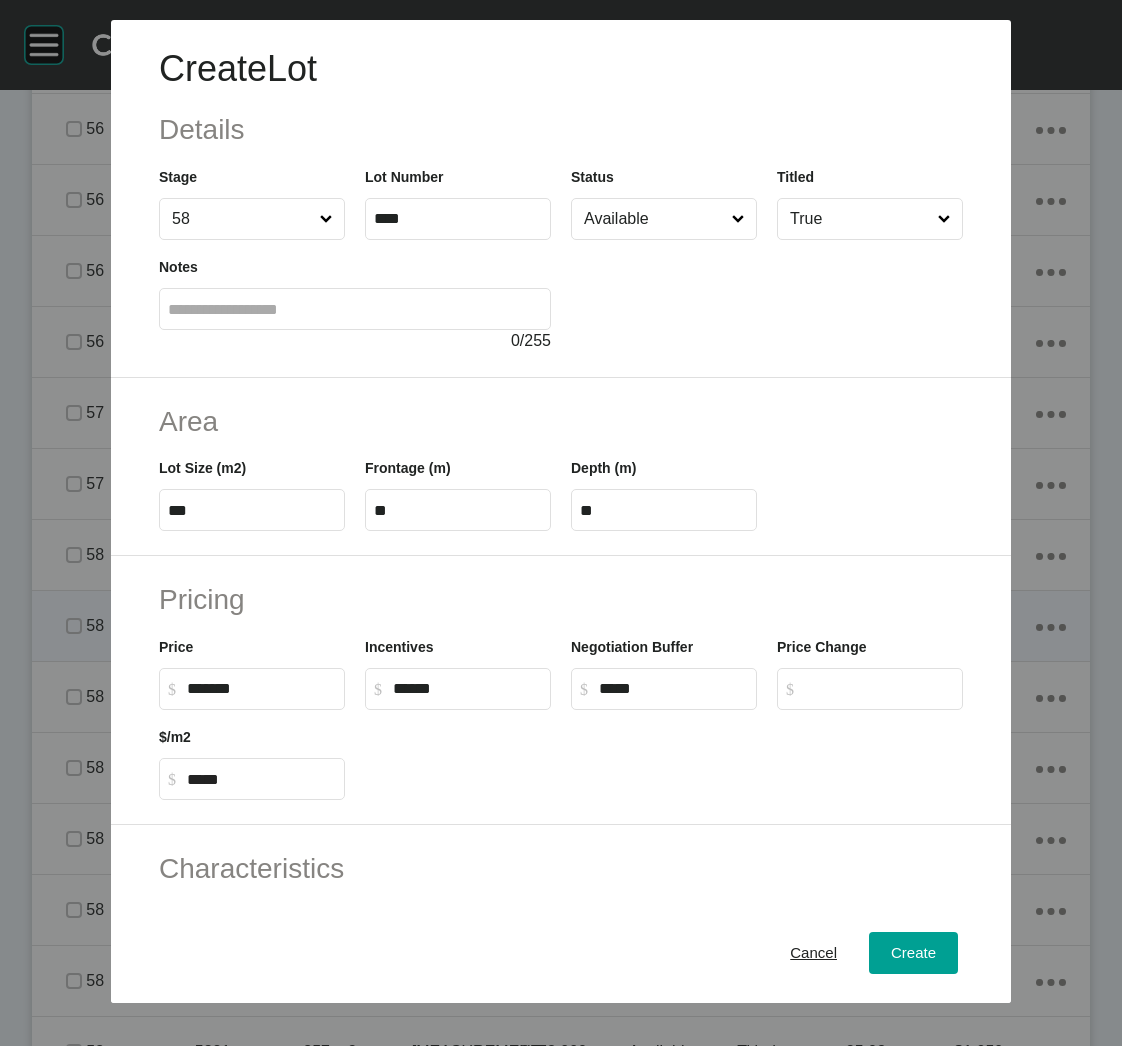 type on "******" 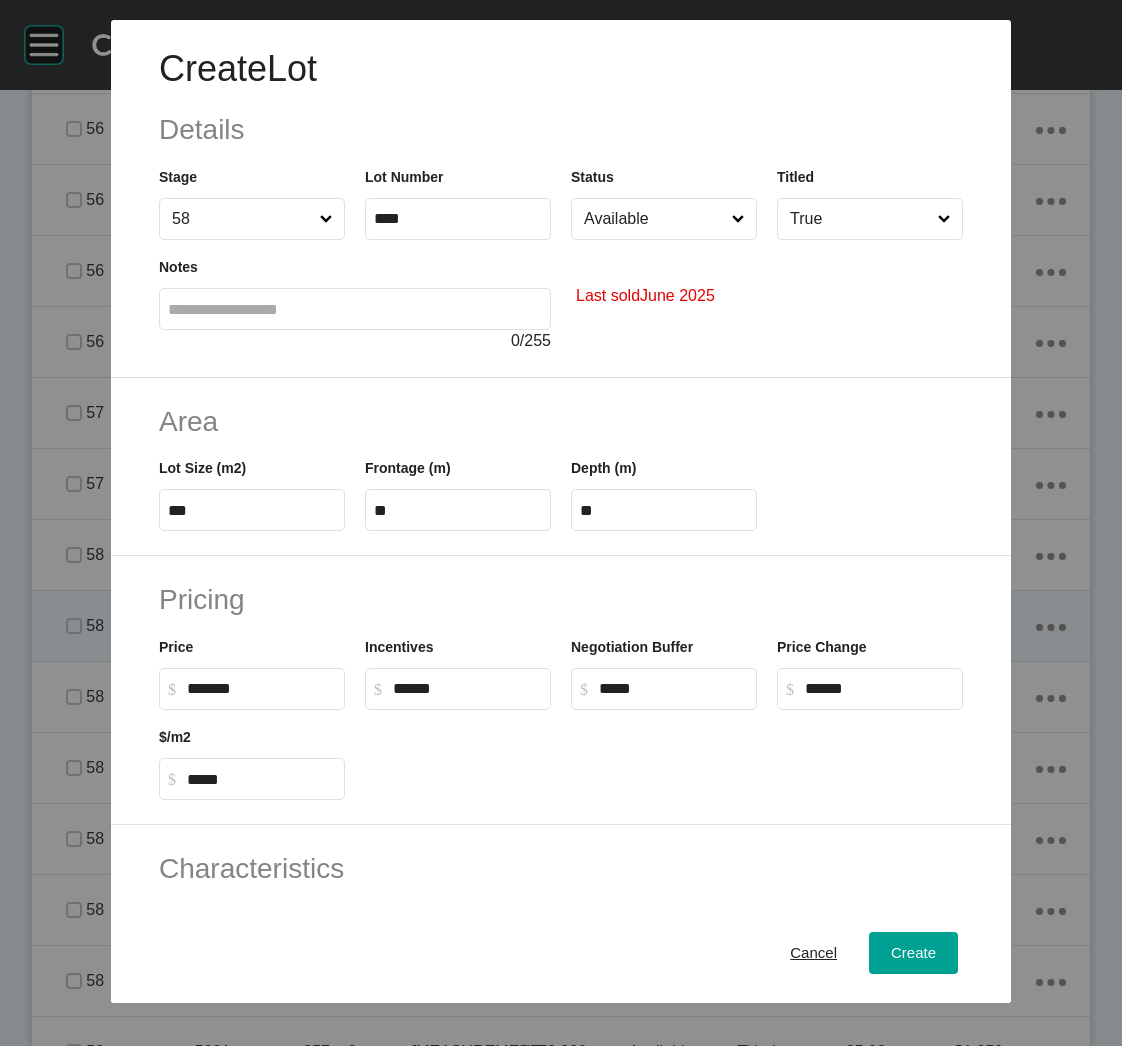 click on "Last sold  [MONTH] [YEAR]" at bounding box center (767, 296) 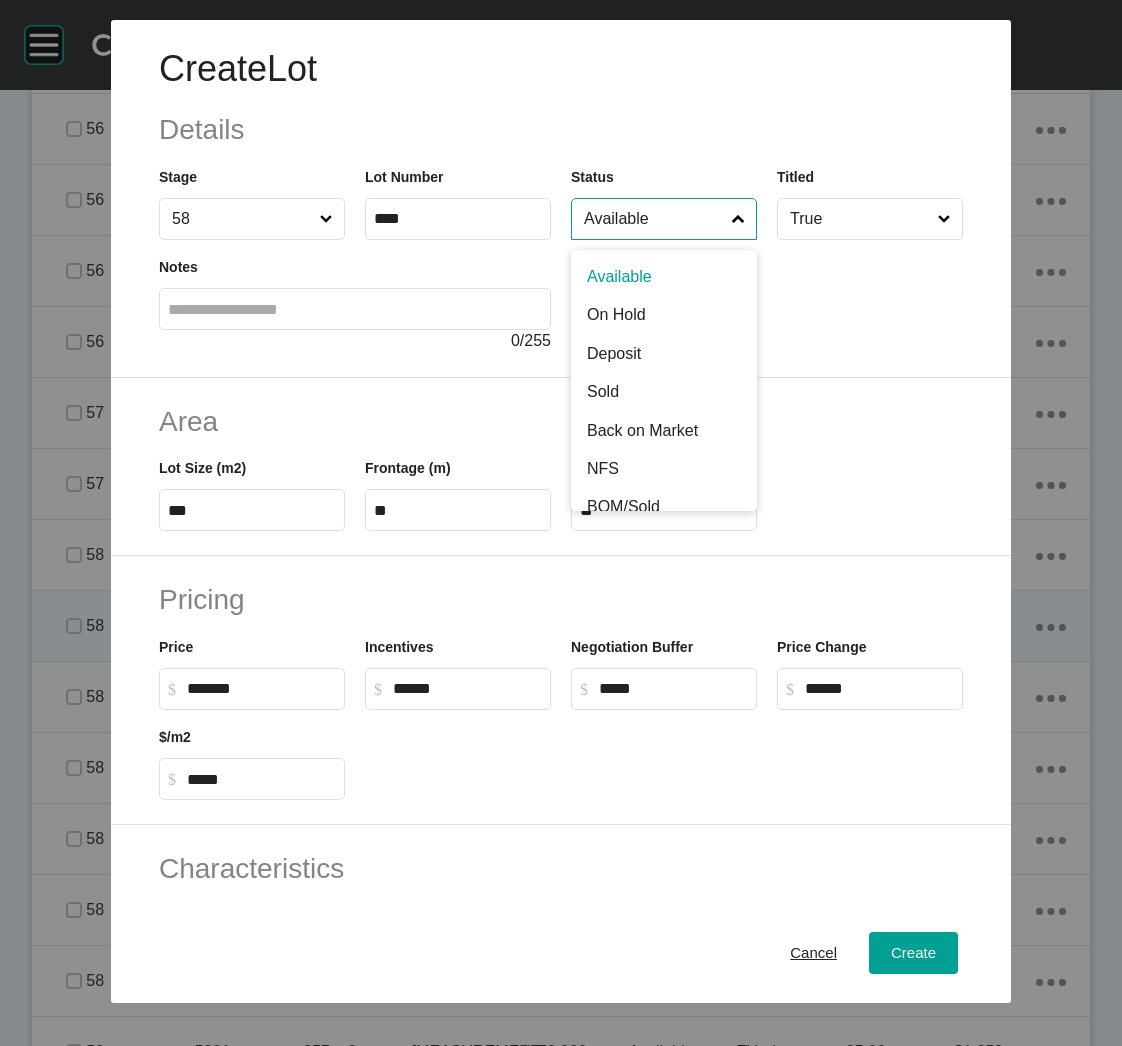 click on "Available" at bounding box center [654, 219] 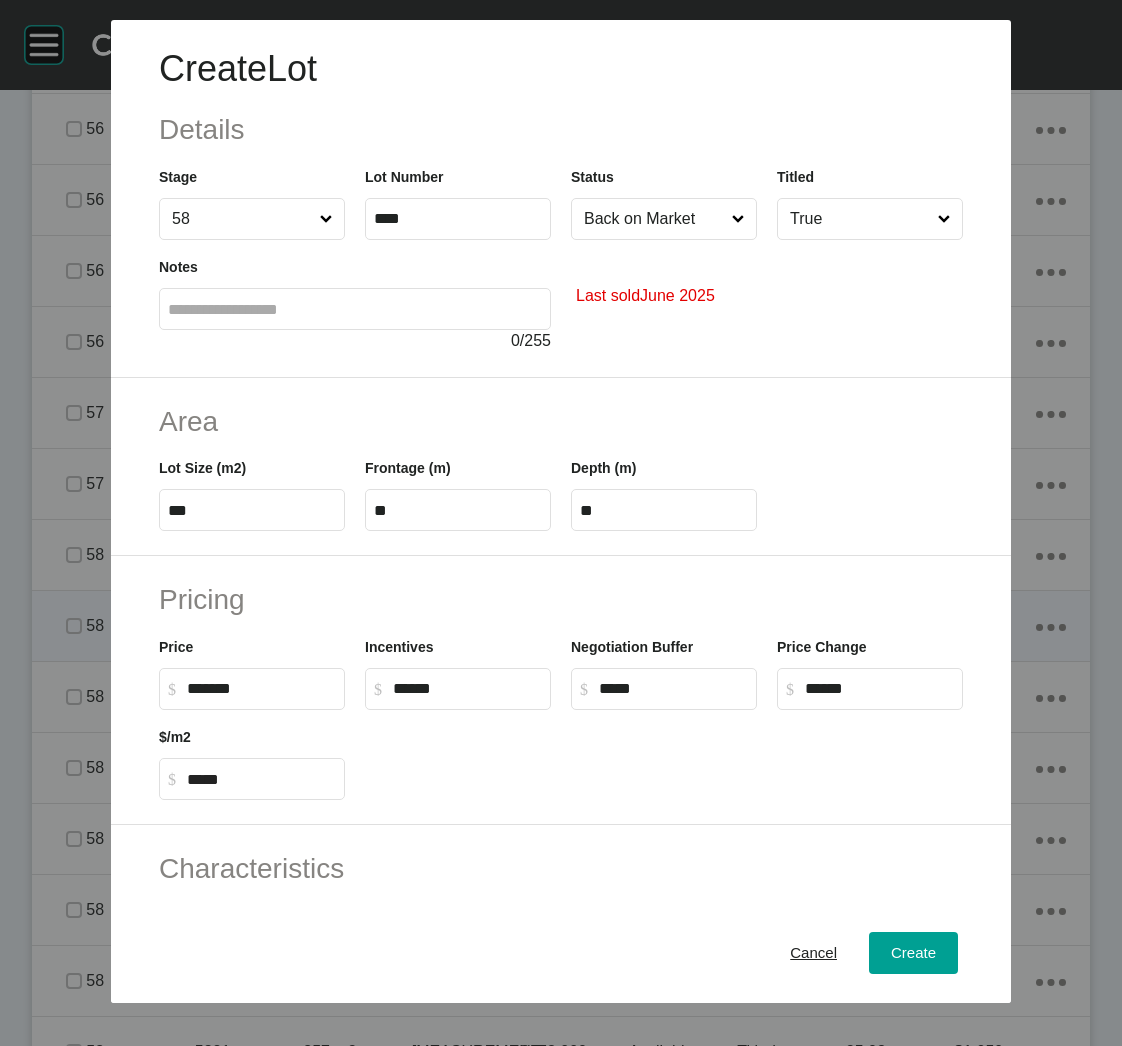 click on "True" at bounding box center [860, 219] 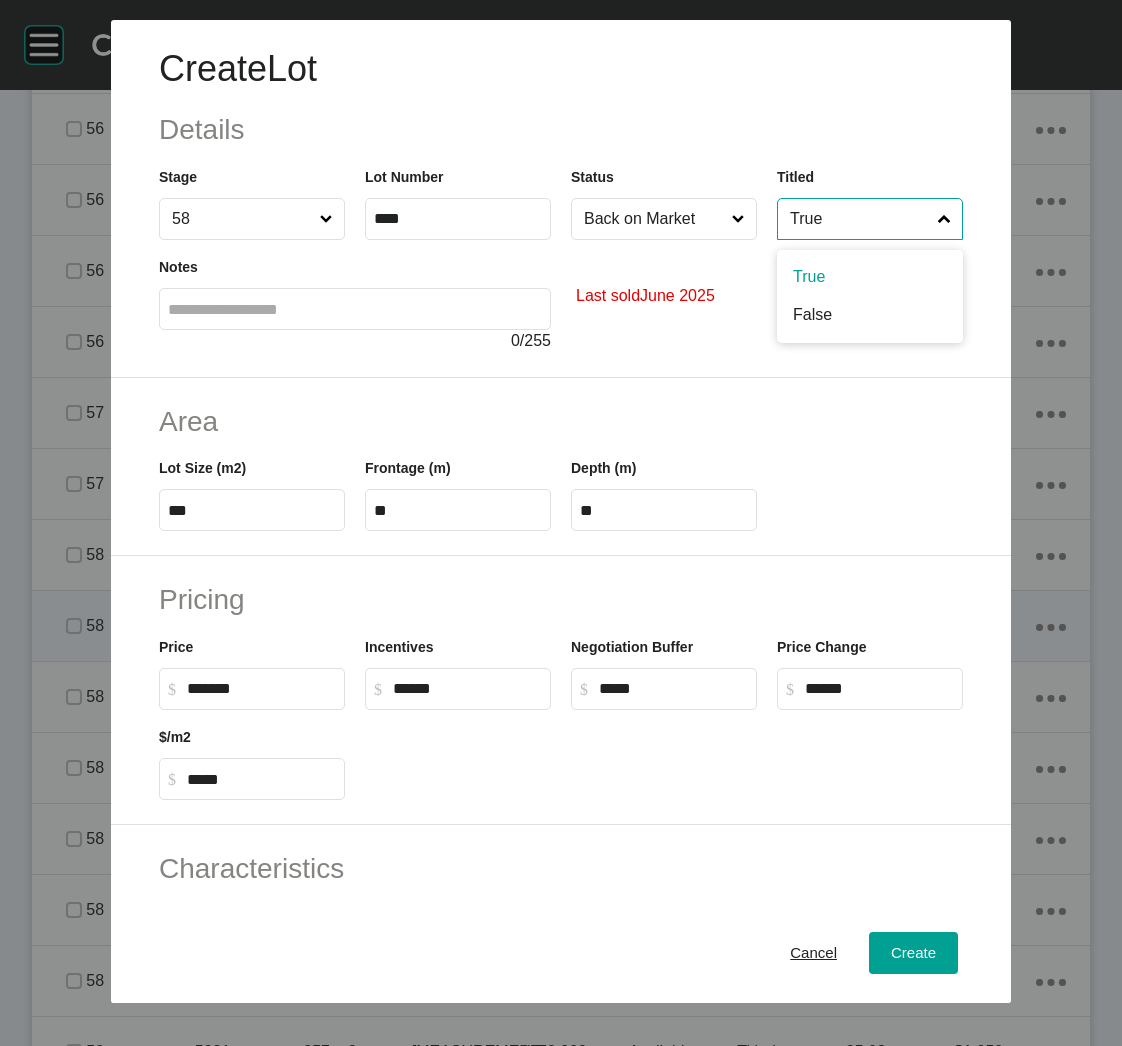 click on "Create  Lot Details Stage 58 Lot Number **** Status Back on Market Titled True True False Notes 0 / 255 Last sold  [MONTH] [YEAR]" at bounding box center (561, 199) 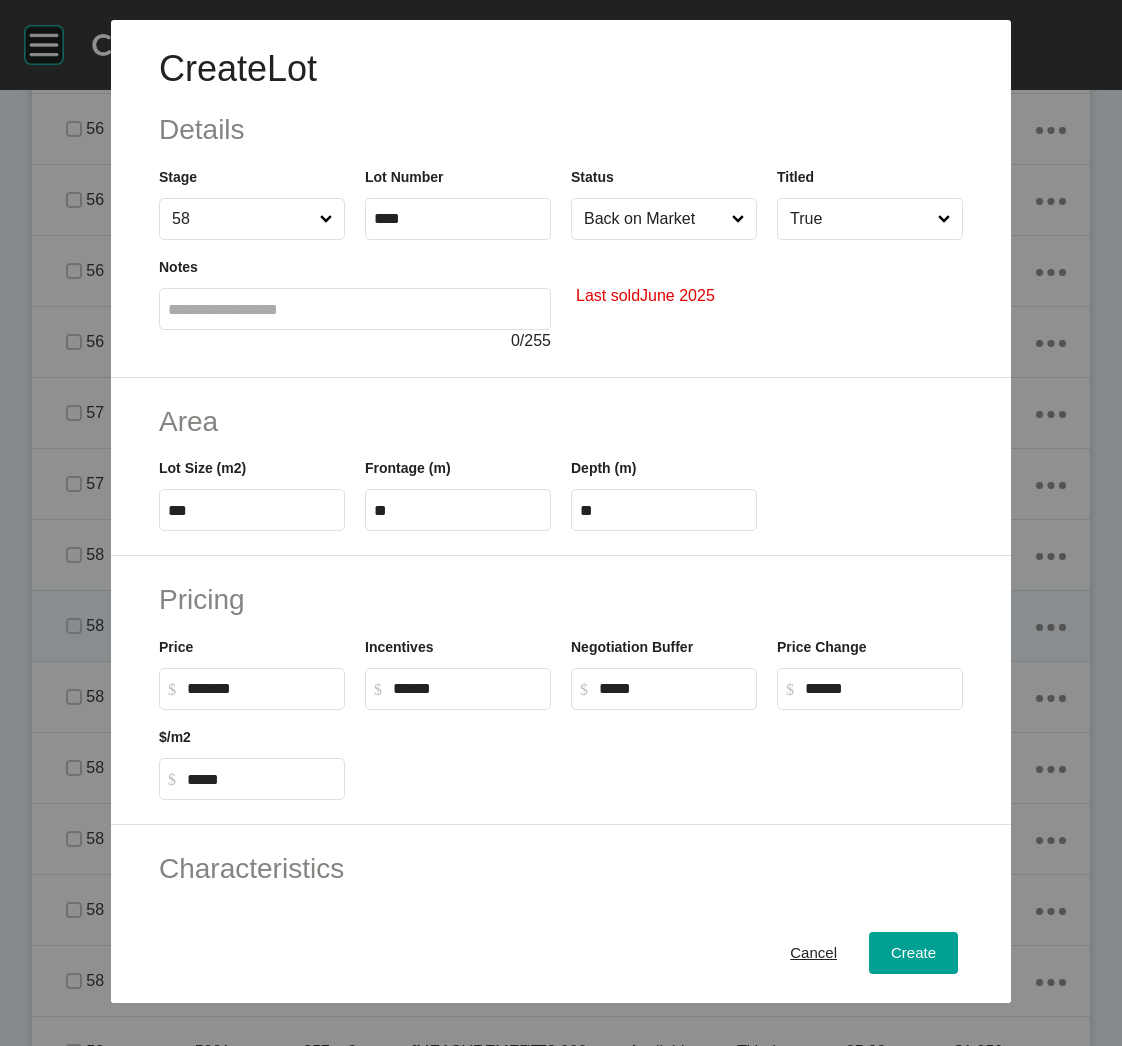 click on "***" at bounding box center (252, 510) 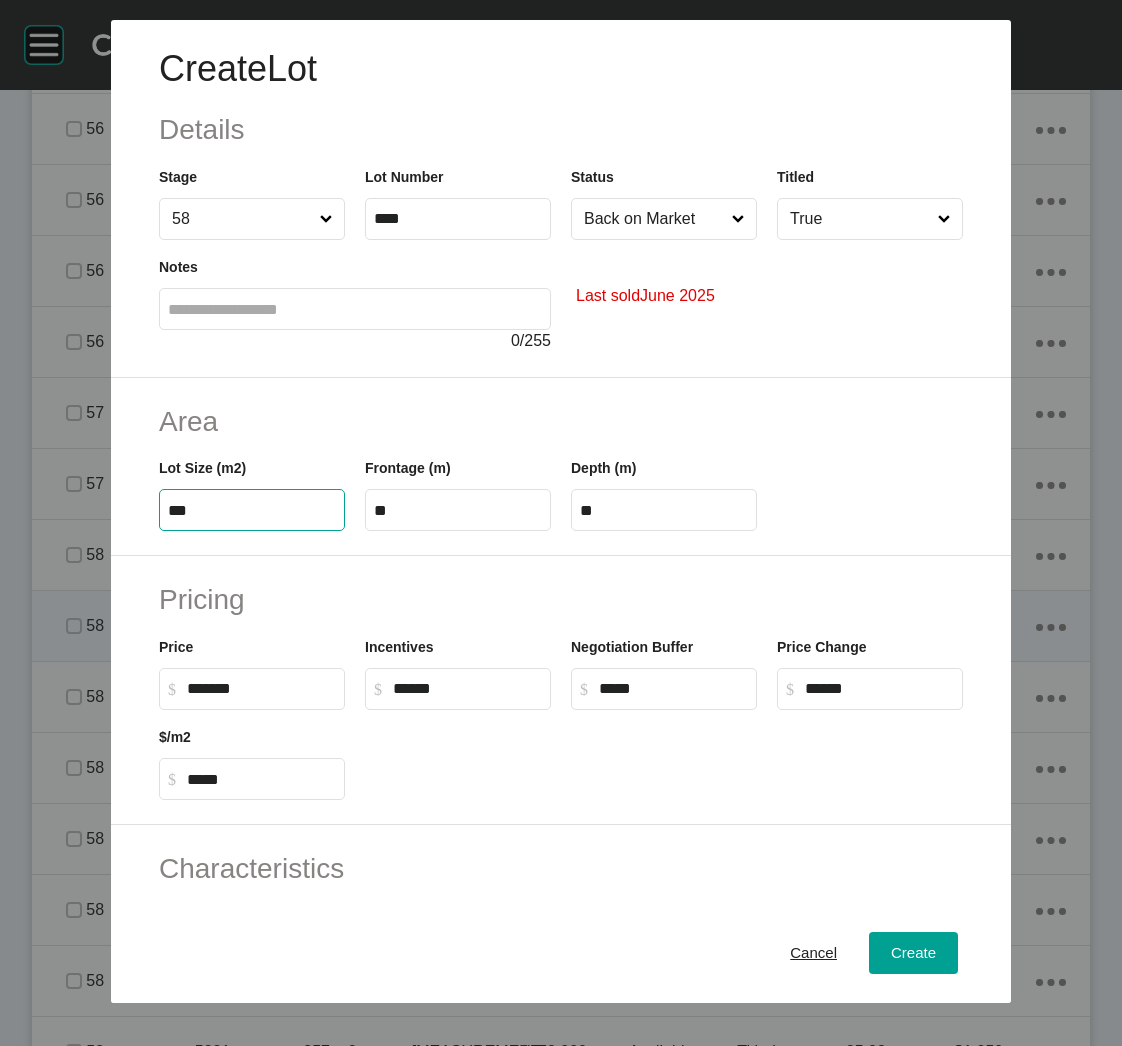 click on "***" at bounding box center [252, 510] 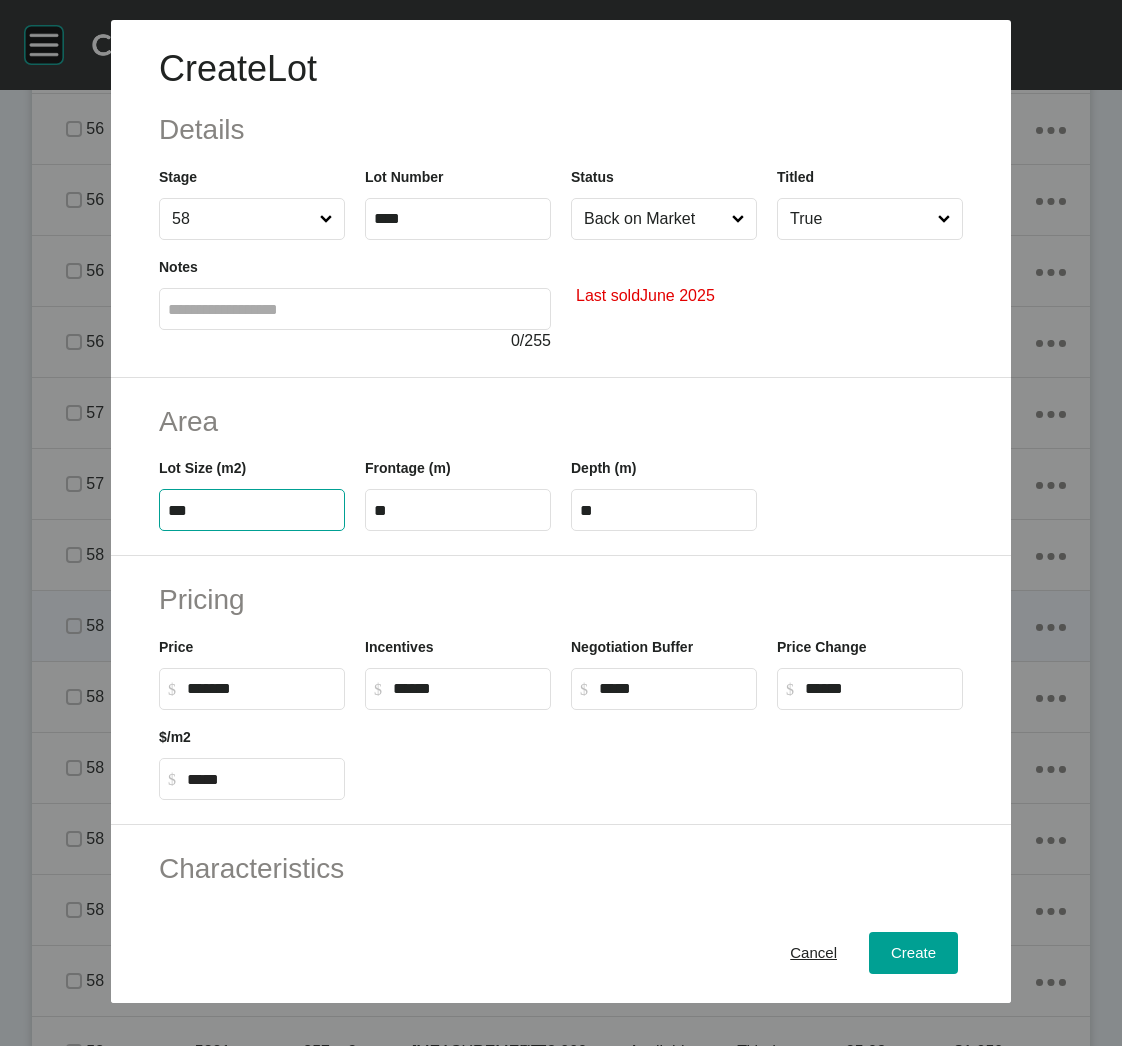 type on "***" 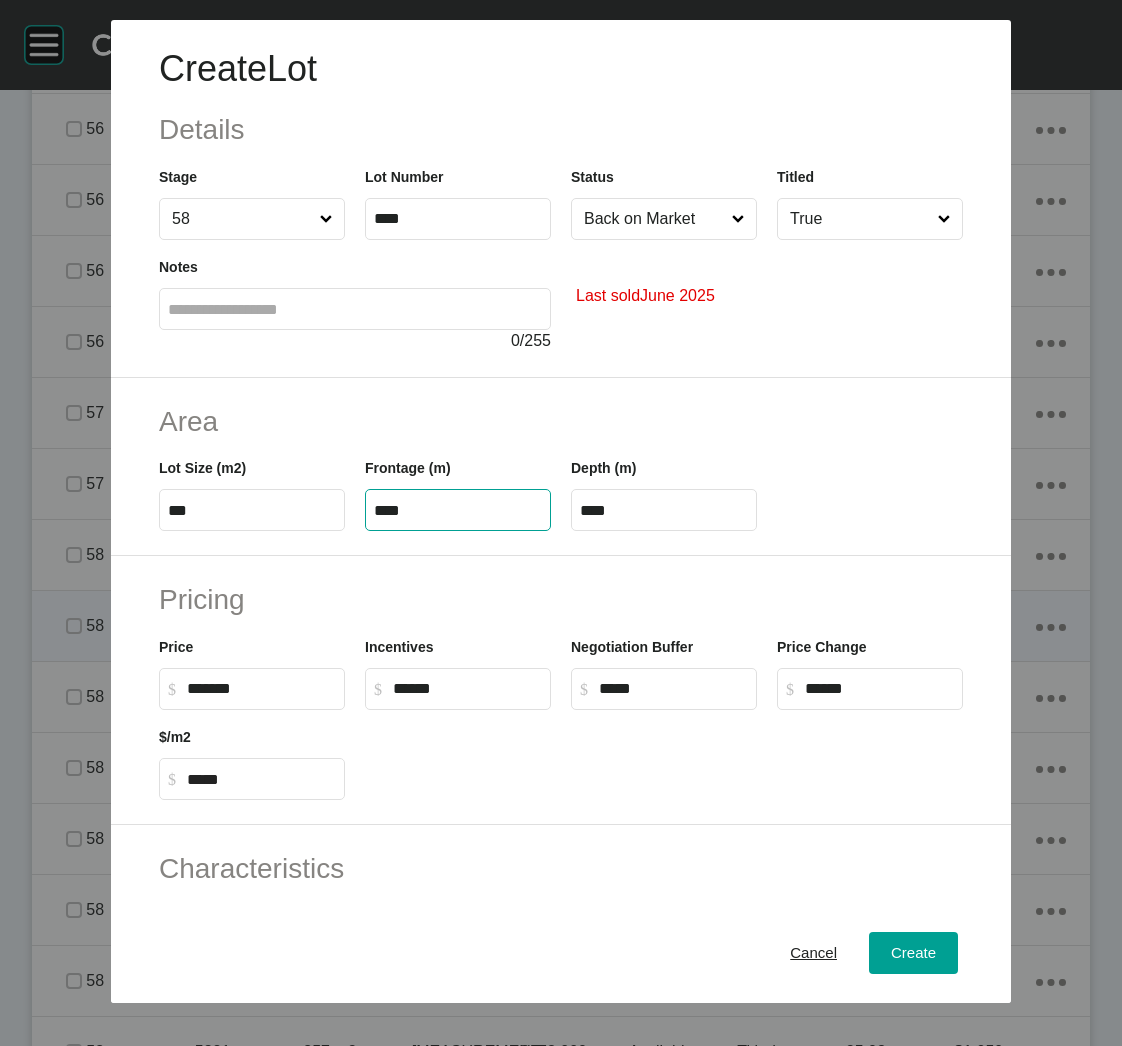 type on "****" 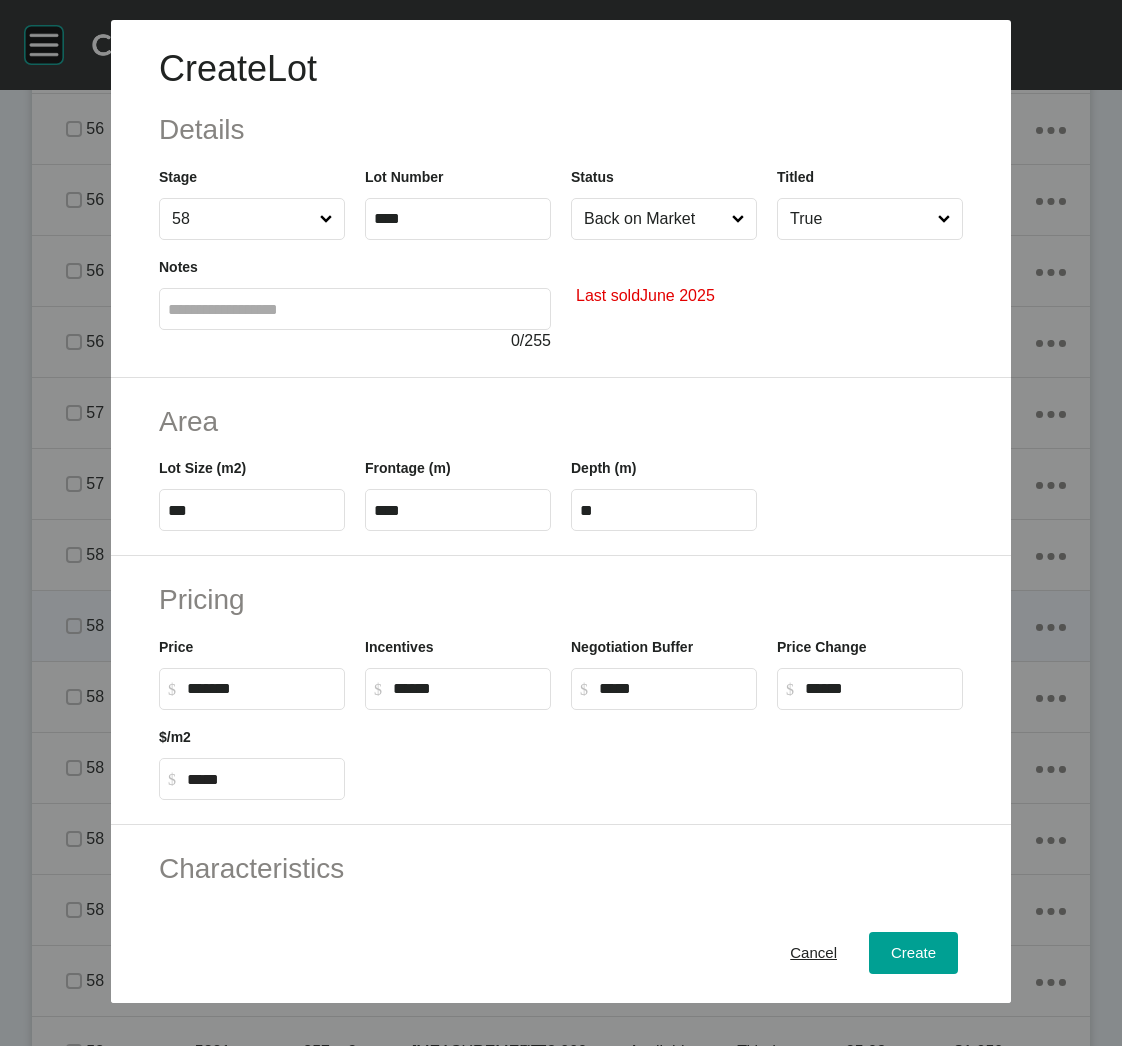 click on "Pricing Price $ Created with Sketch. $ ******* Incentives $ Created with Sketch. $ ****** Negotiation Buffer $ Created with Sketch. $ ***** Price Change $ Created with Sketch. $ ****** $/m2 $ Created with Sketch. $ *****" at bounding box center (561, 690) 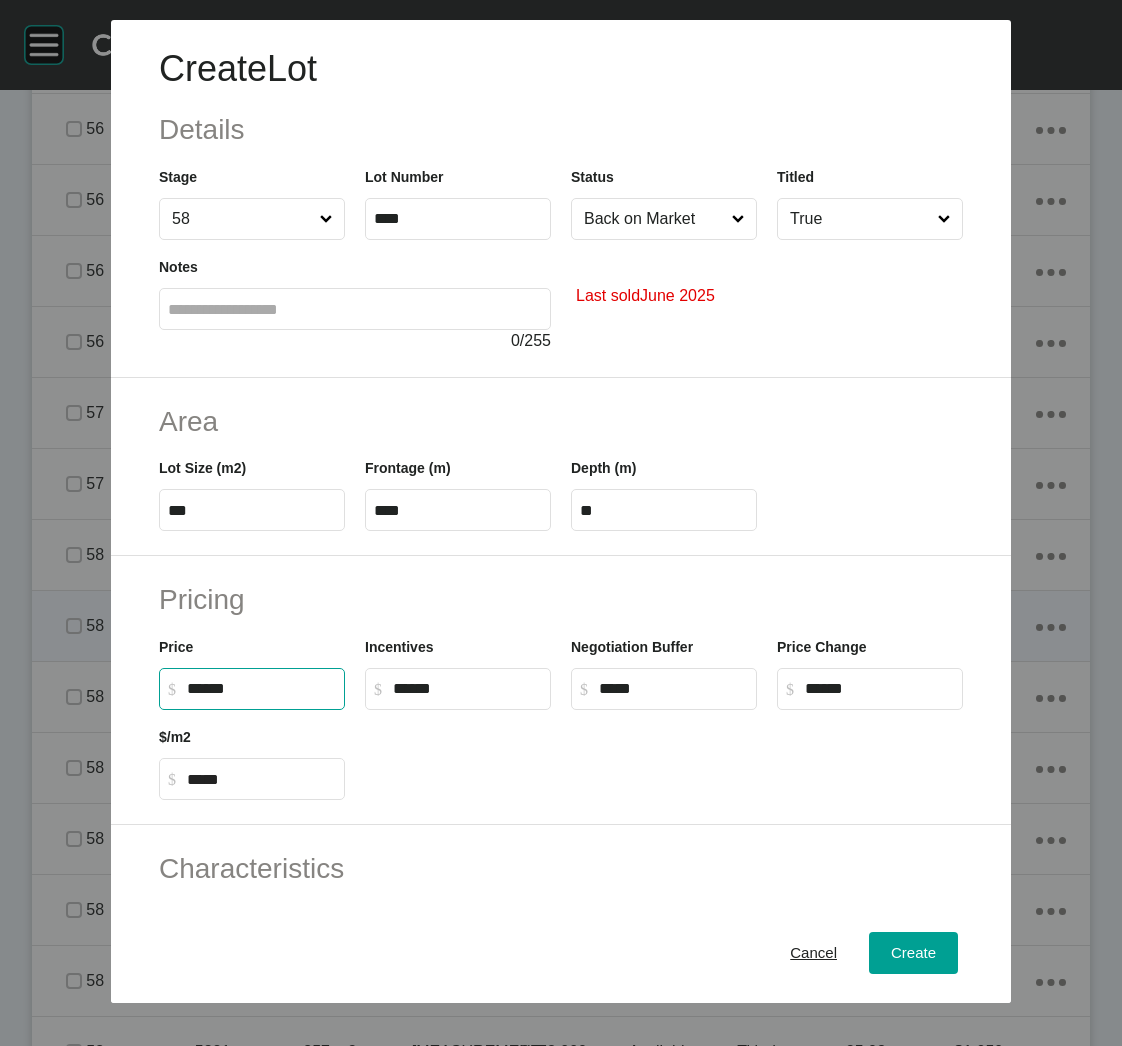 click on "******" at bounding box center (261, 688) 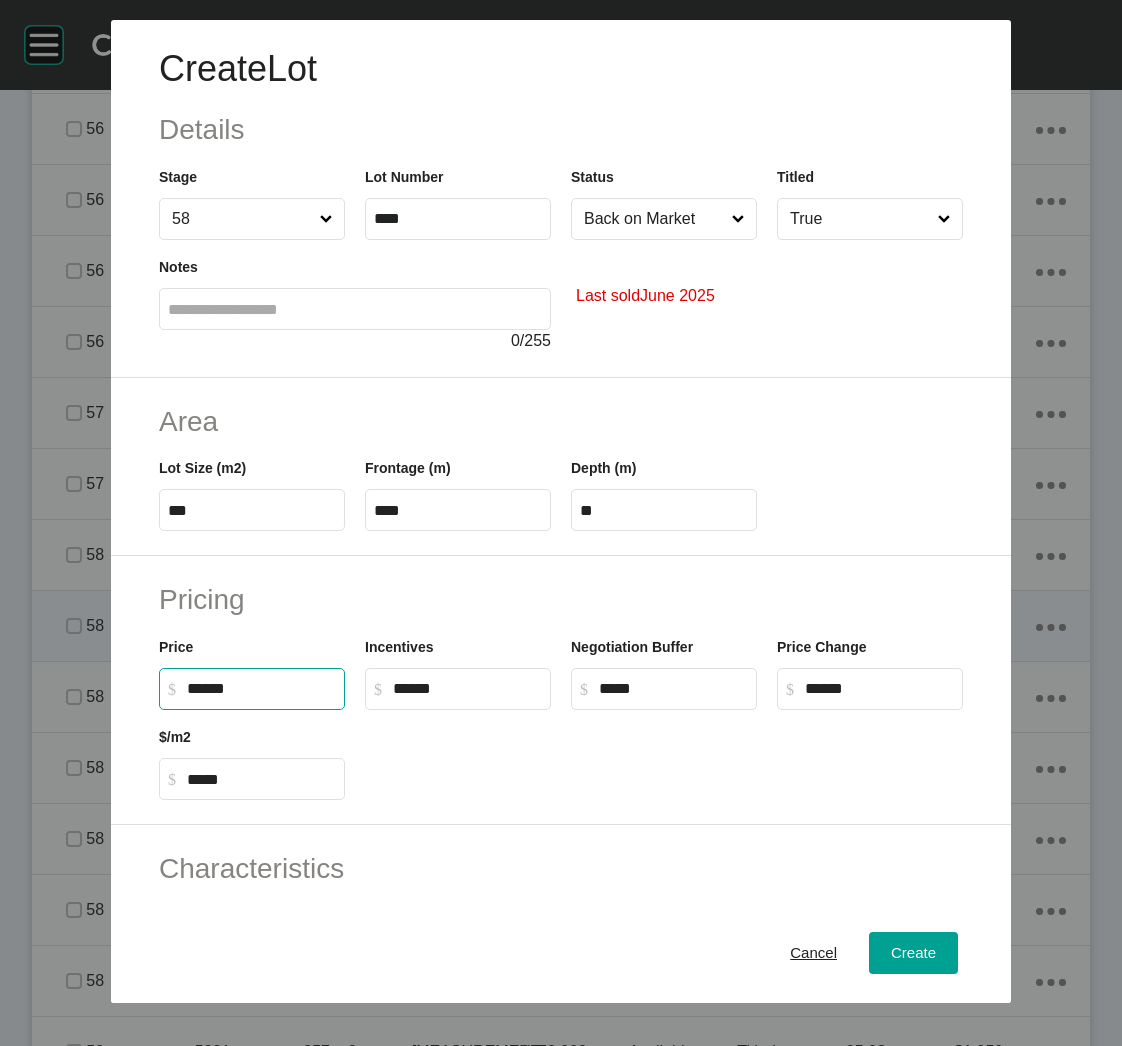 type on "*******" 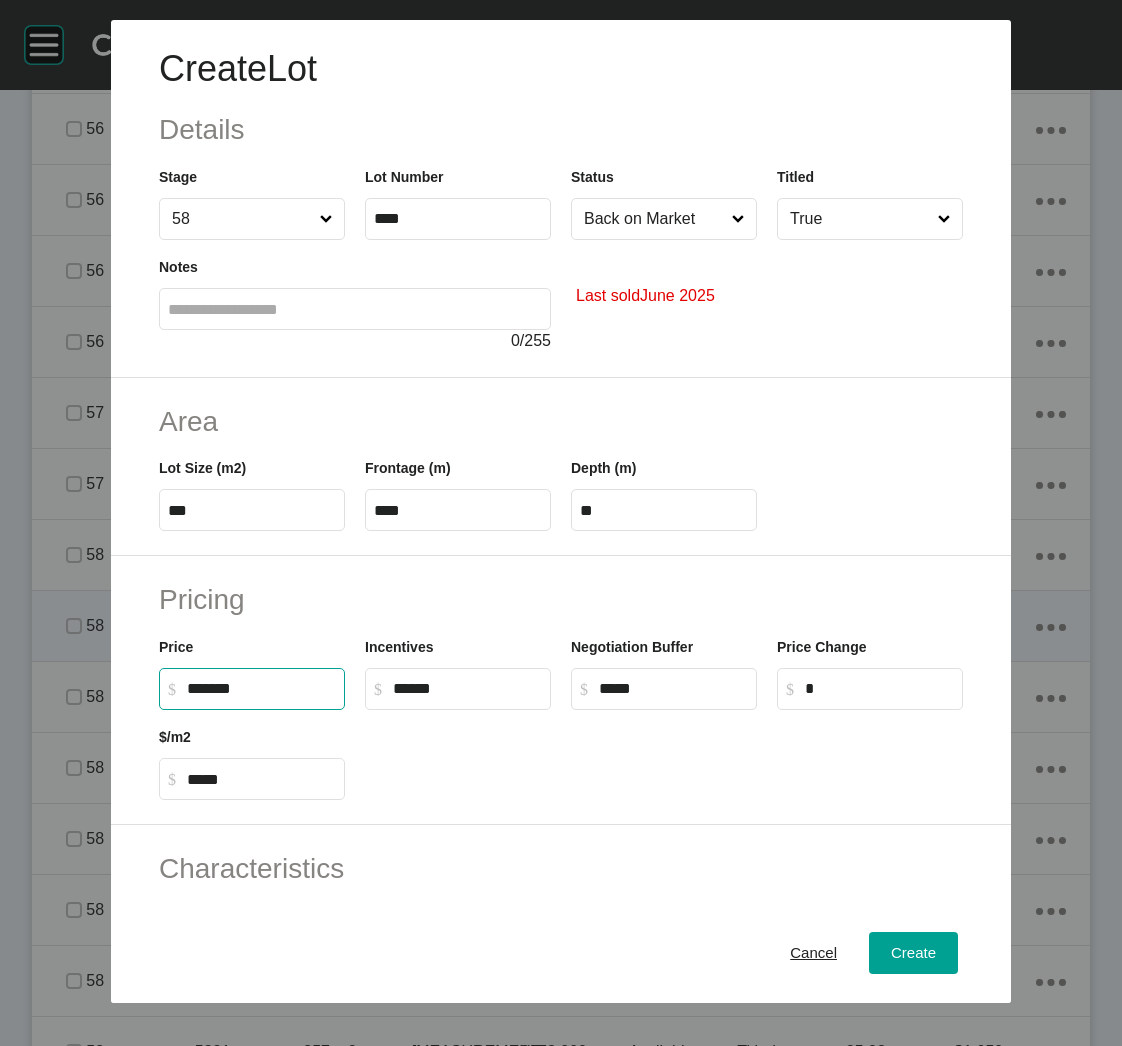 click on "Pricing Price $ Created with Sketch. $ ******* Incentives $ Created with Sketch. $ ****** Negotiation Buffer $ Created with Sketch. $ ***** Price Change $ Created with Sketch. $ * $/m2 $ Created with Sketch. $ *****" at bounding box center [561, 690] 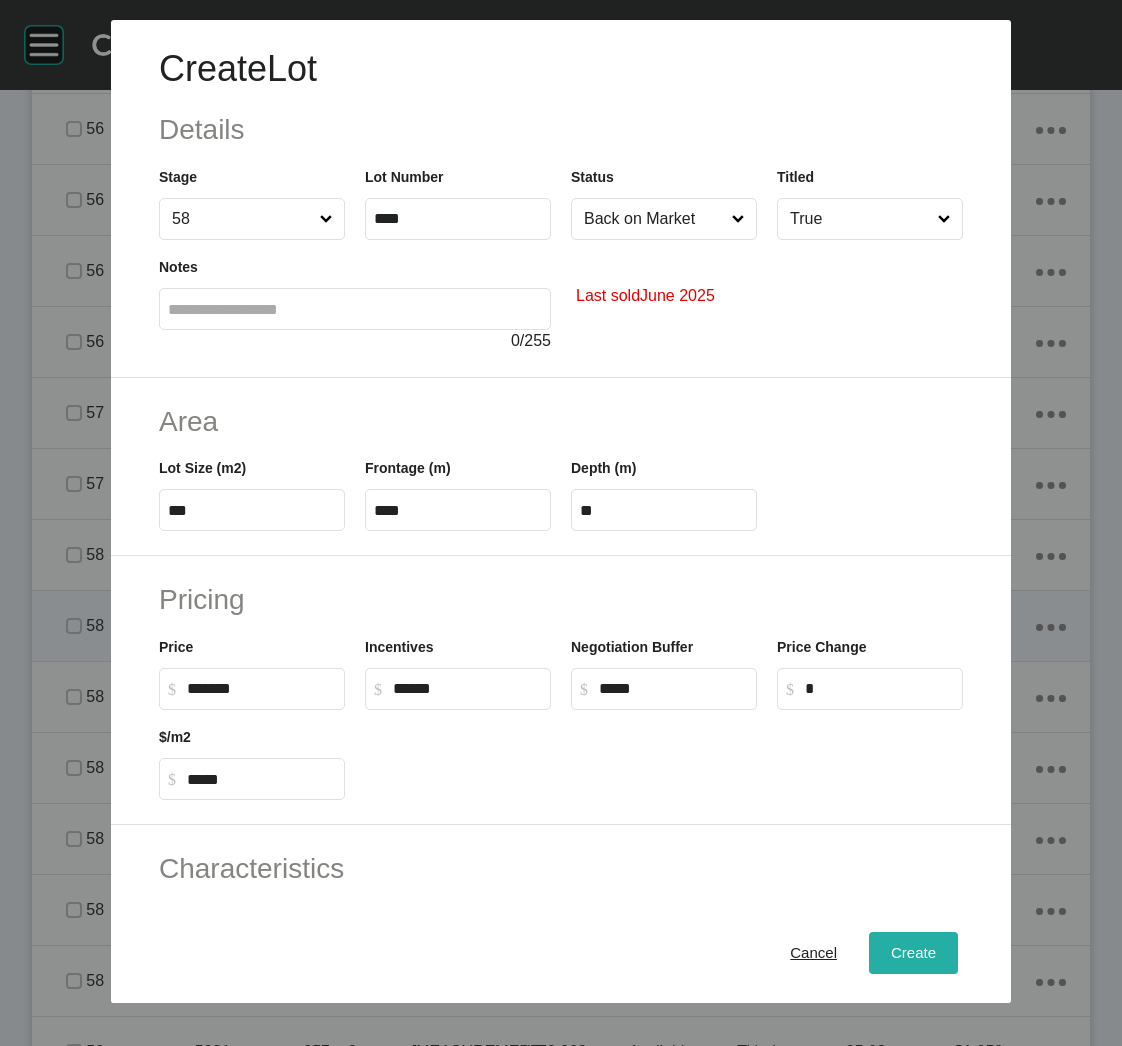 click on "Create" at bounding box center [913, 953] 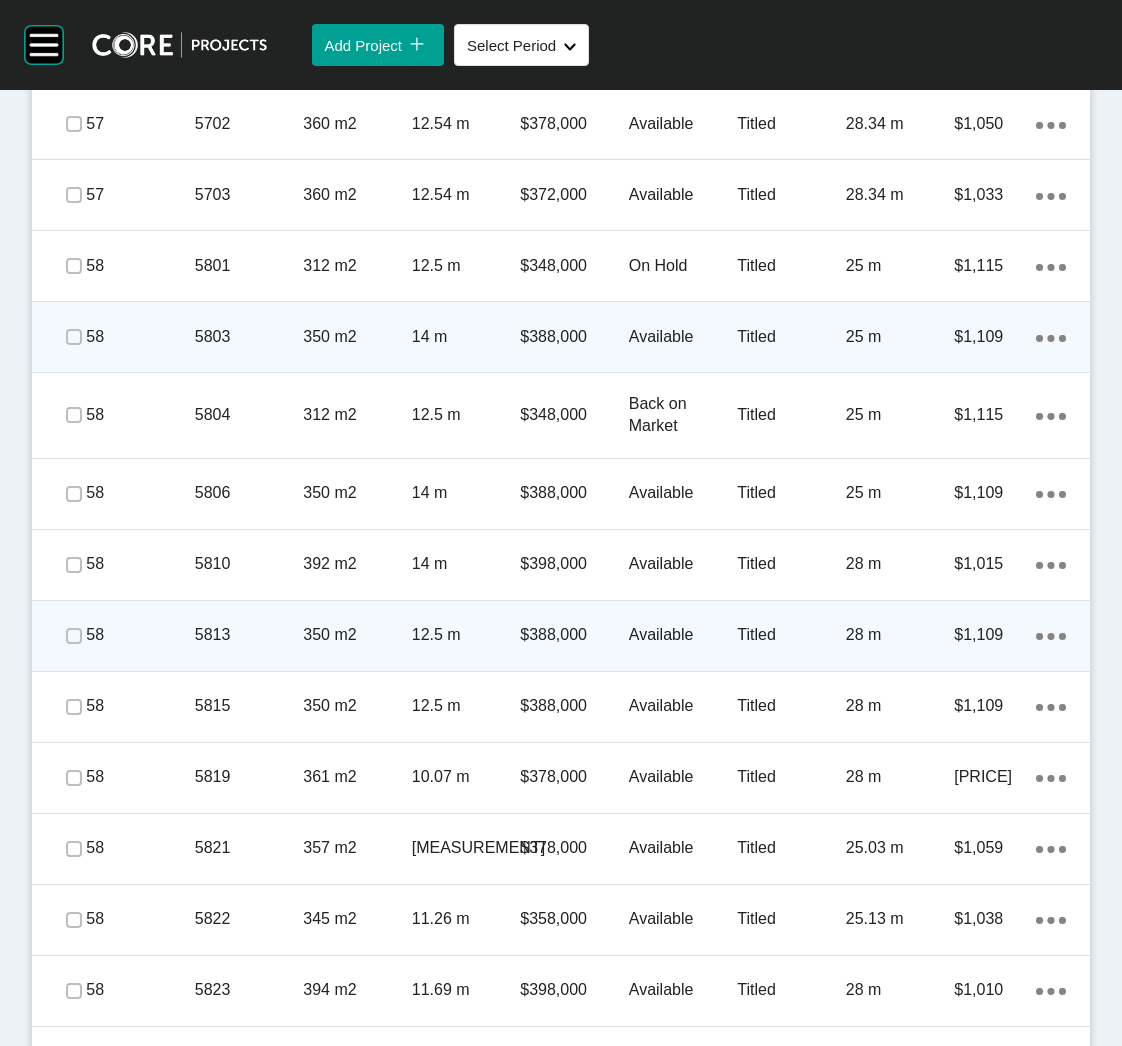 scroll, scrollTop: 3149, scrollLeft: 0, axis: vertical 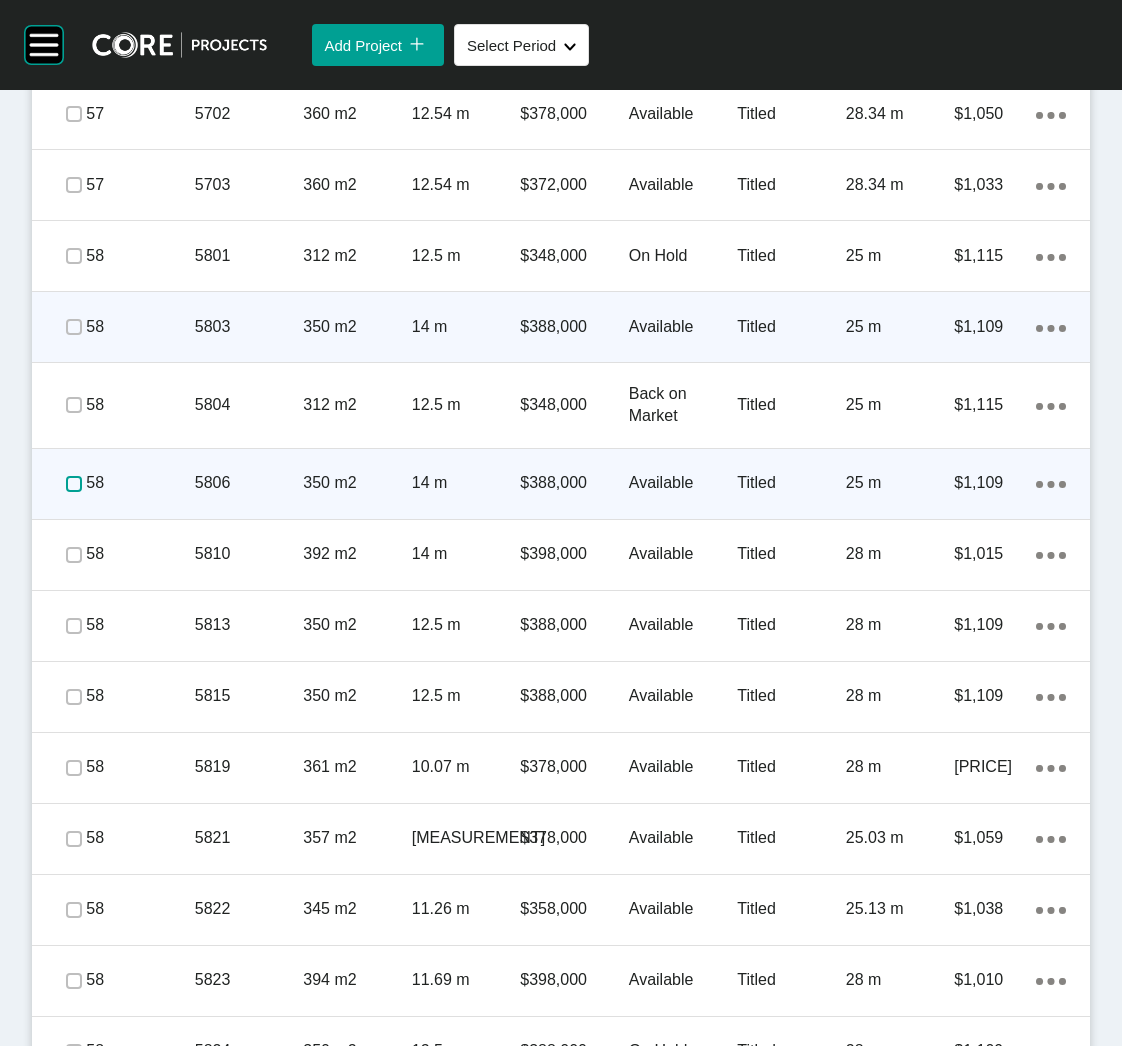 click at bounding box center [74, 484] 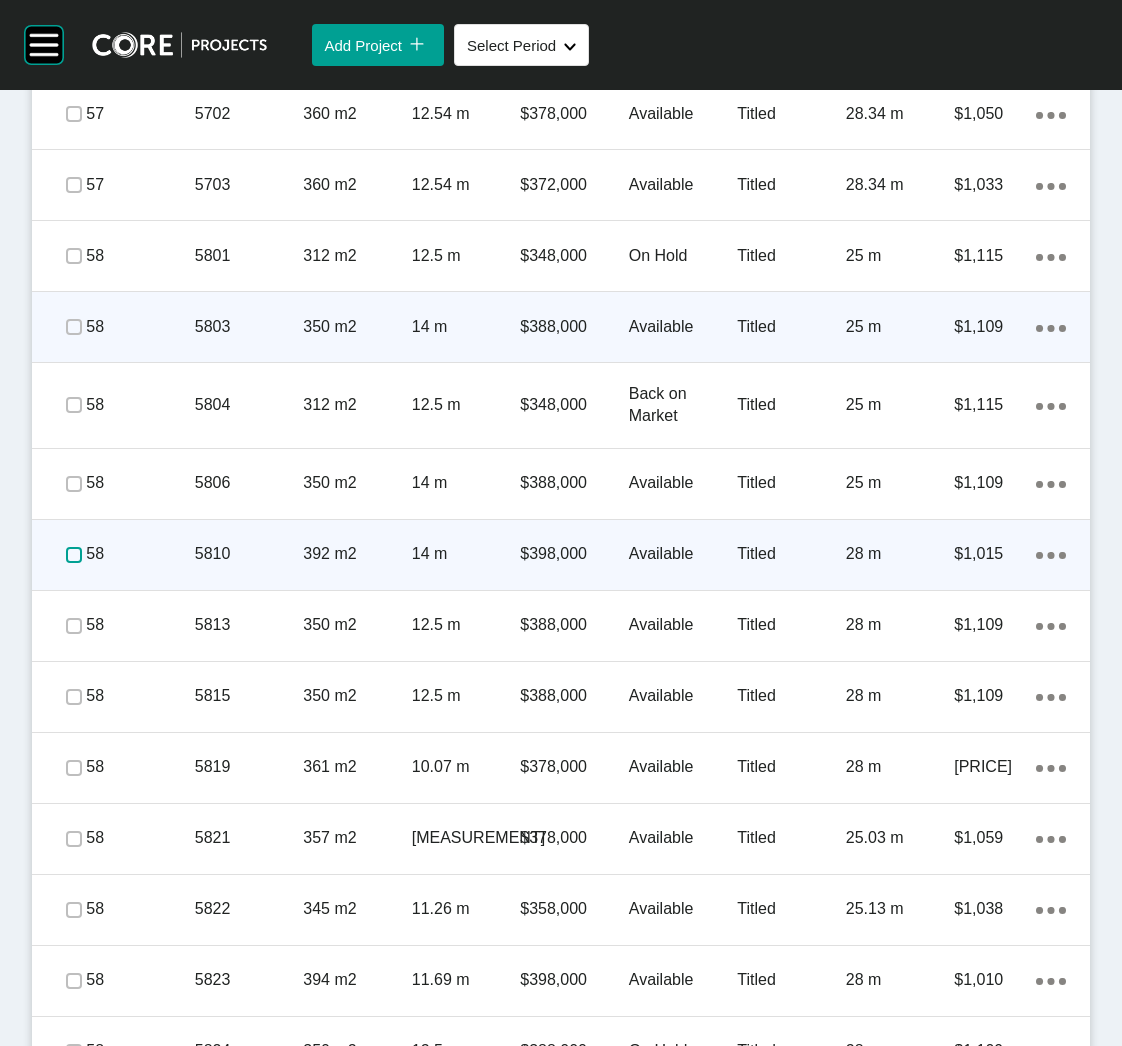 click at bounding box center (74, 555) 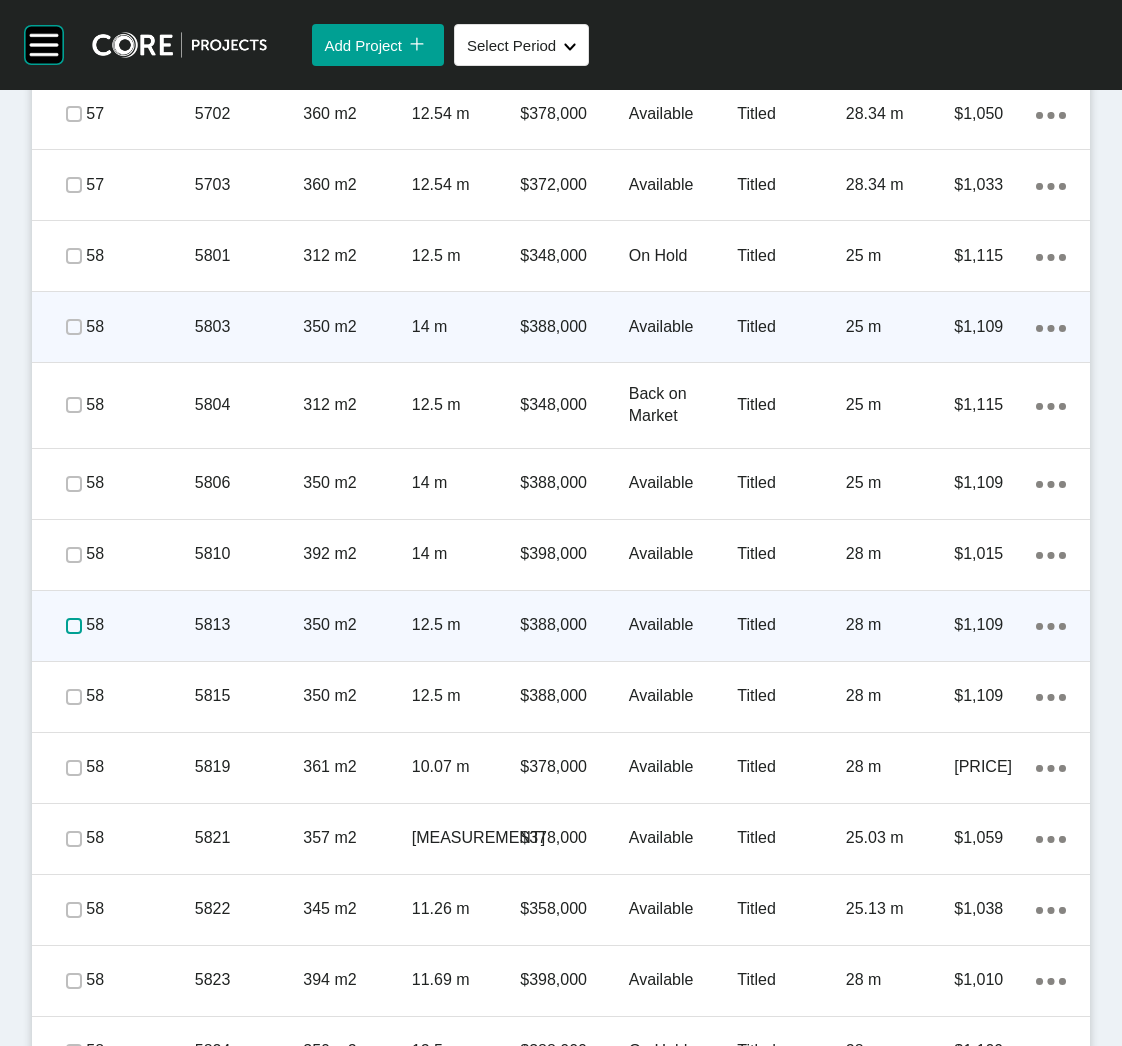 click at bounding box center (74, 626) 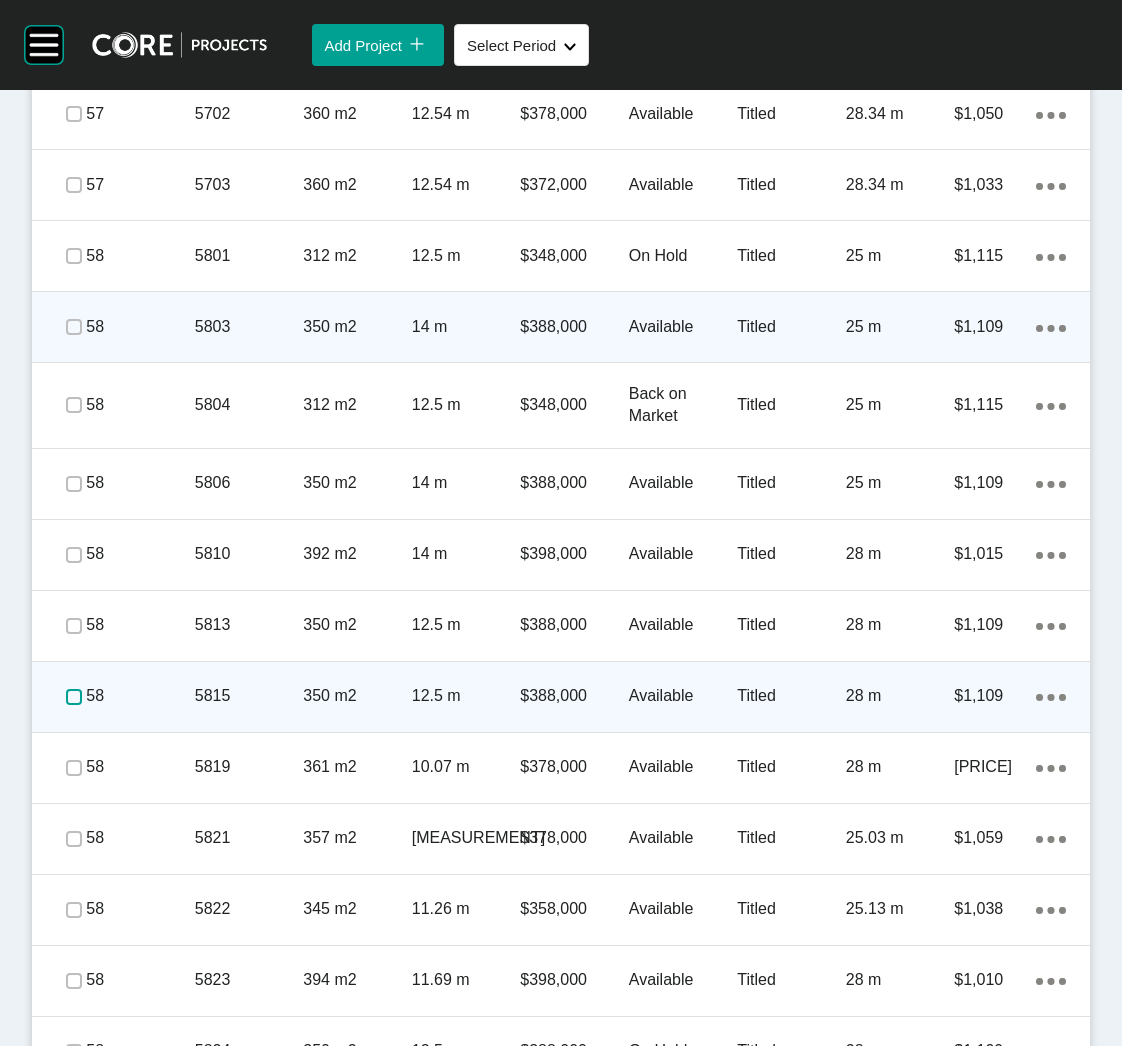 click at bounding box center [74, 697] 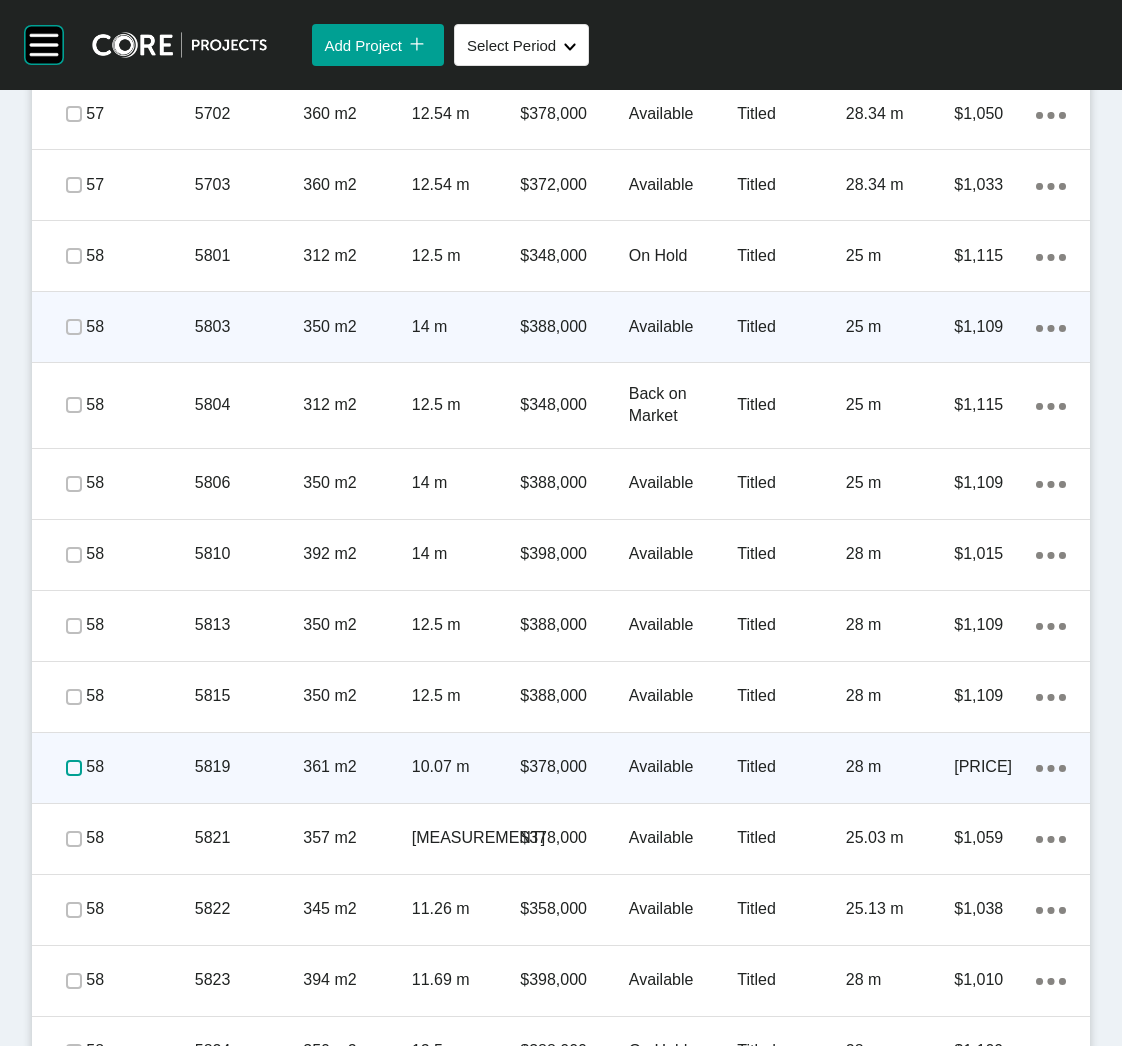 click at bounding box center [74, 768] 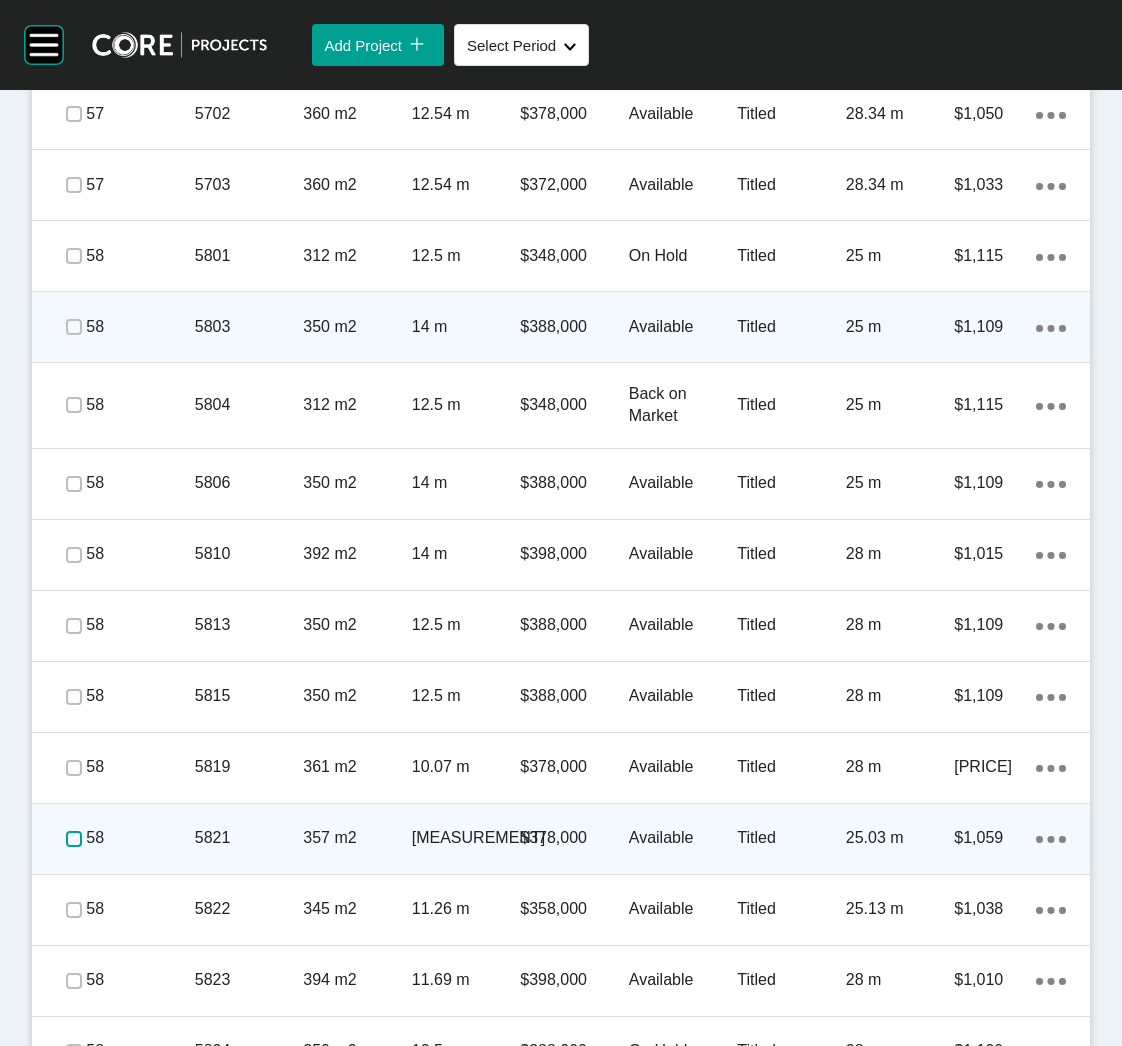 click at bounding box center [74, 839] 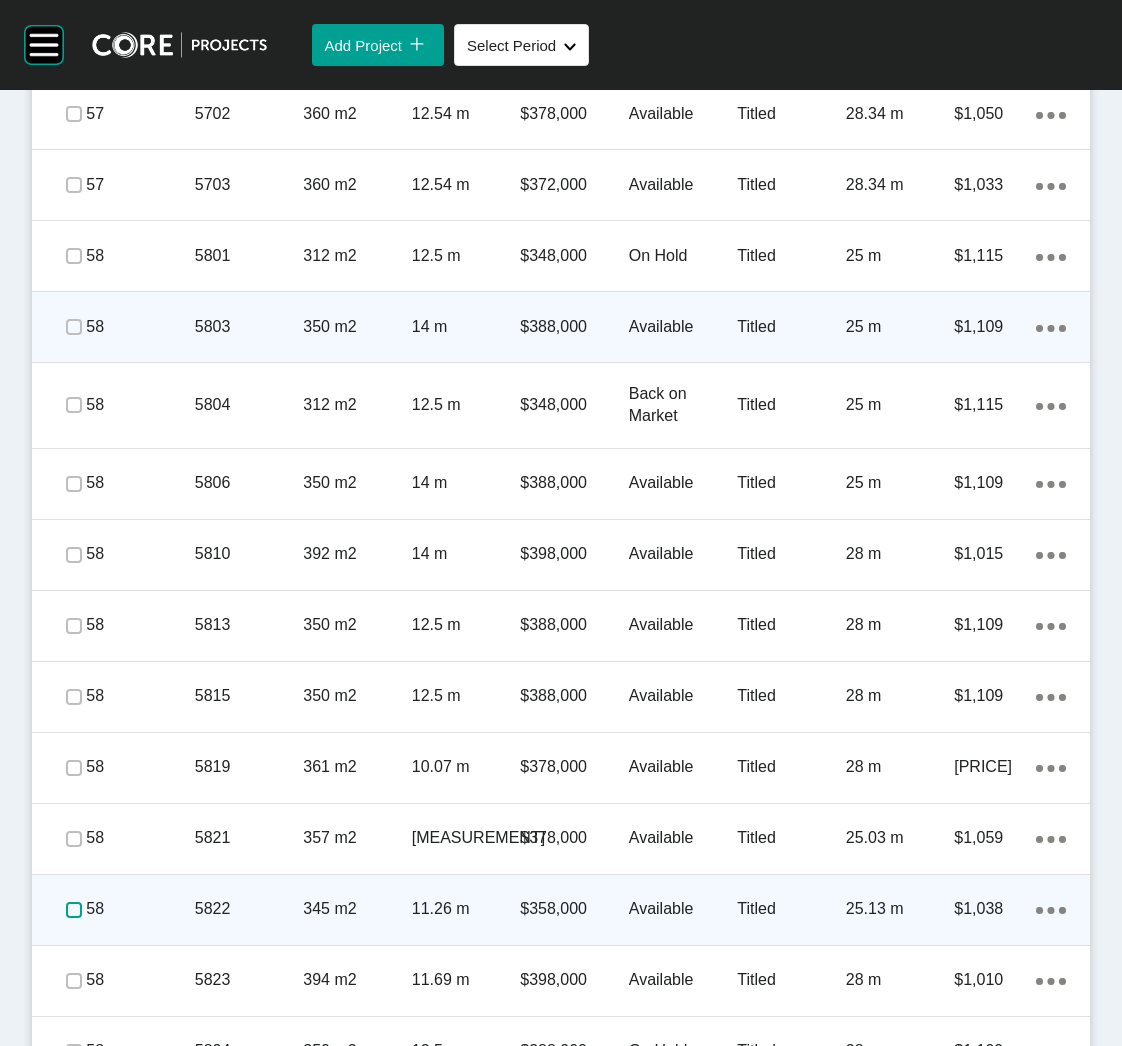 click at bounding box center [74, 910] 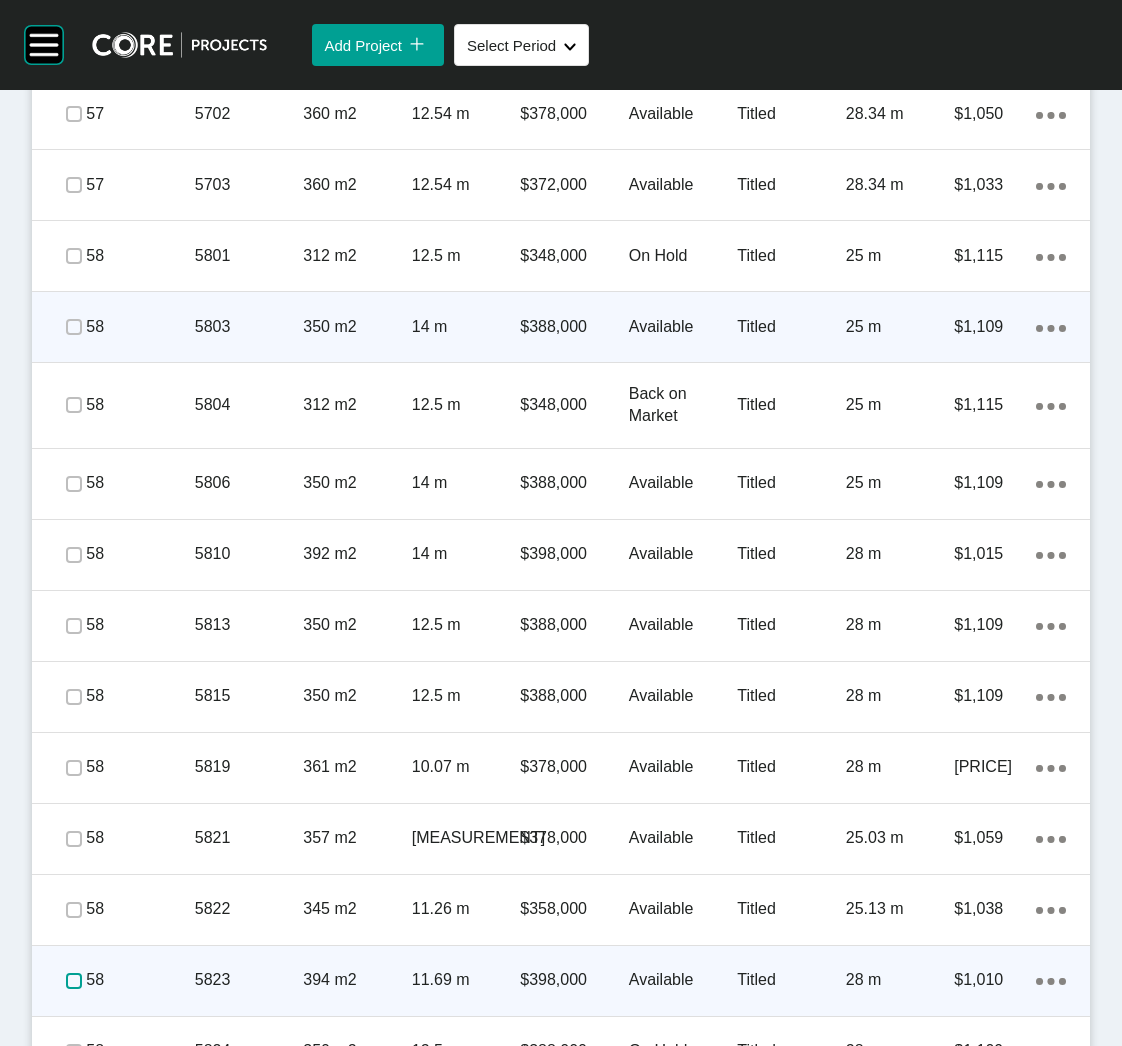 click at bounding box center (74, 981) 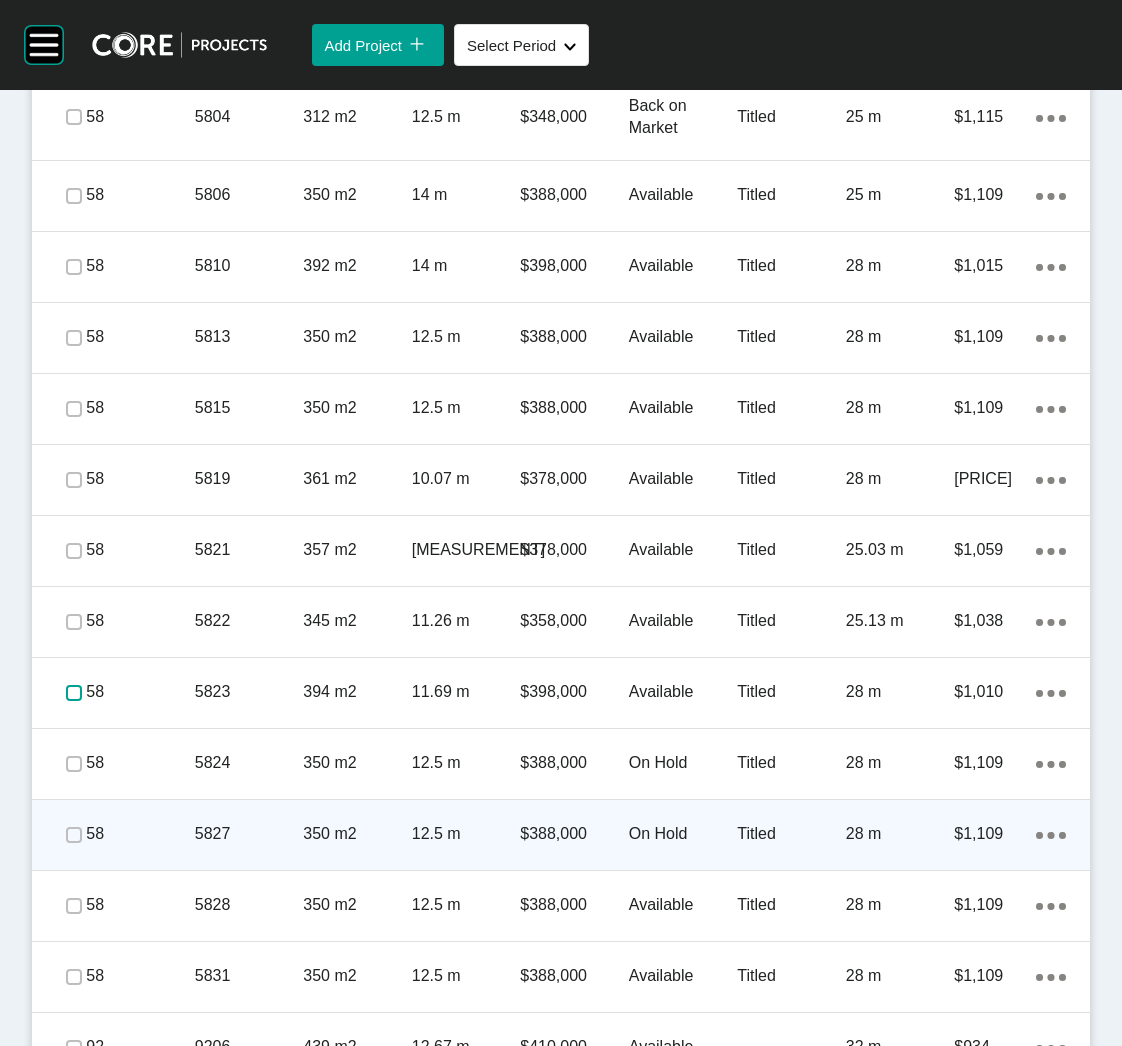 scroll, scrollTop: 3481, scrollLeft: 0, axis: vertical 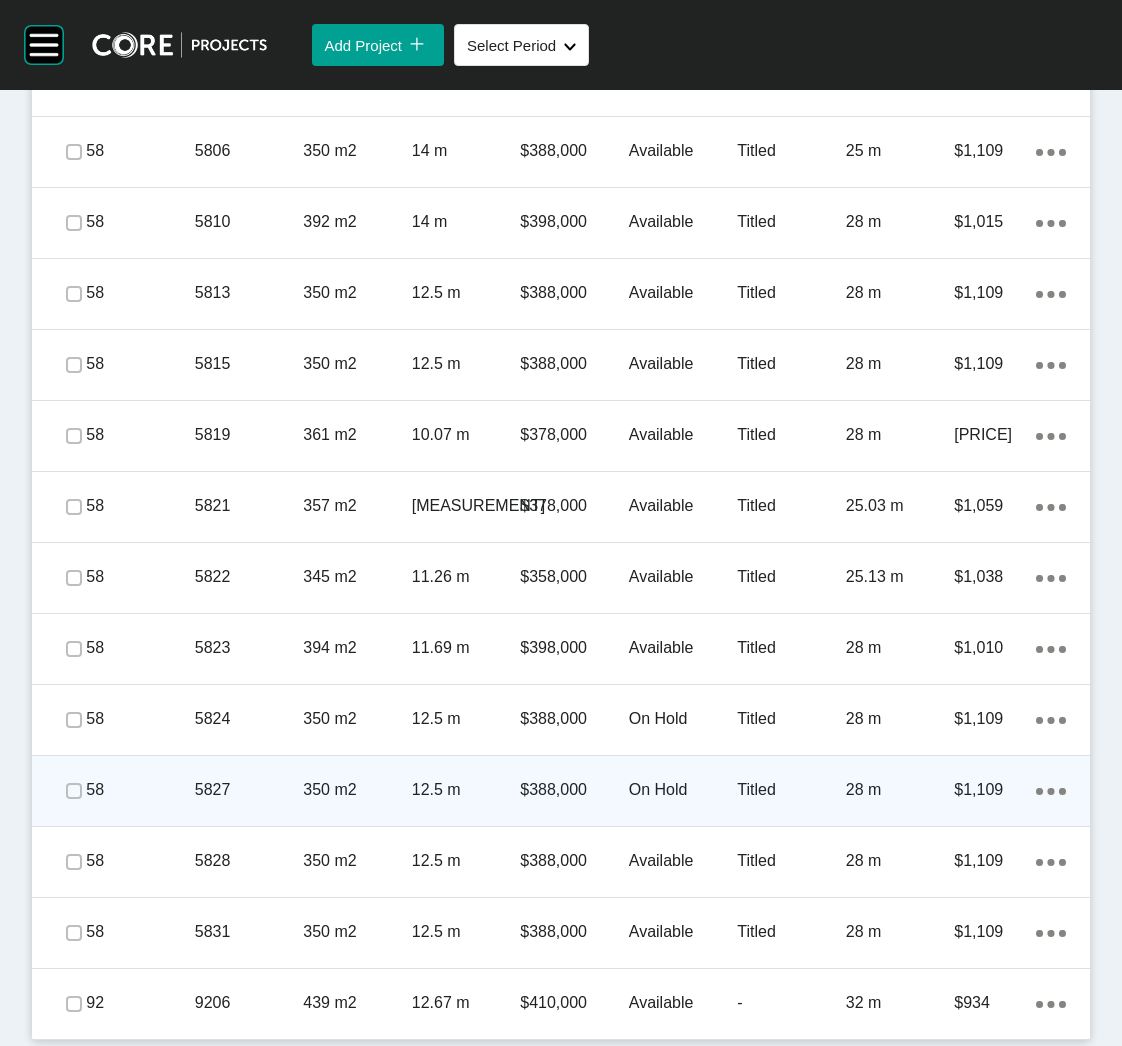 click on "5827" at bounding box center (249, 790) 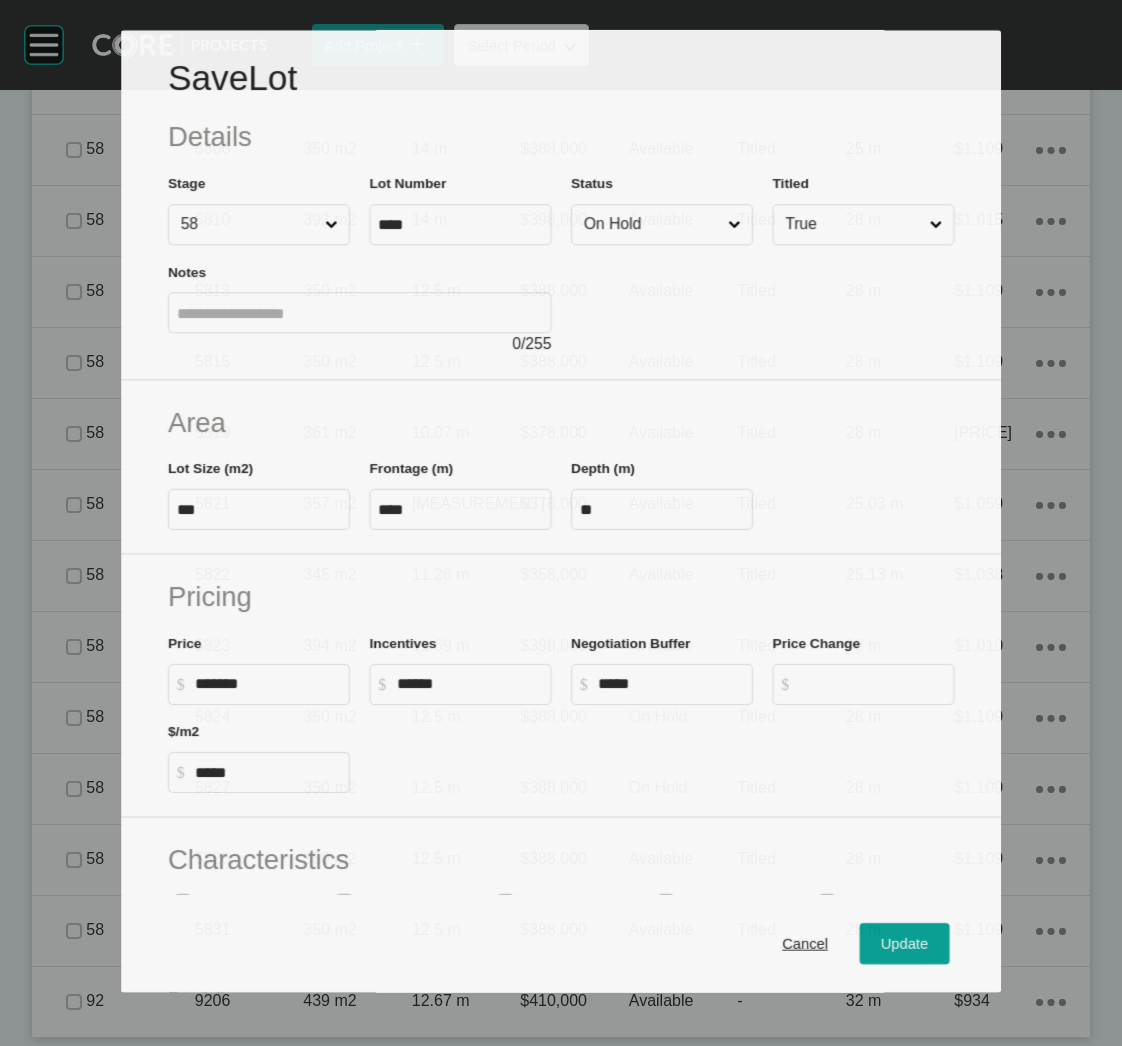scroll, scrollTop: 3418, scrollLeft: 0, axis: vertical 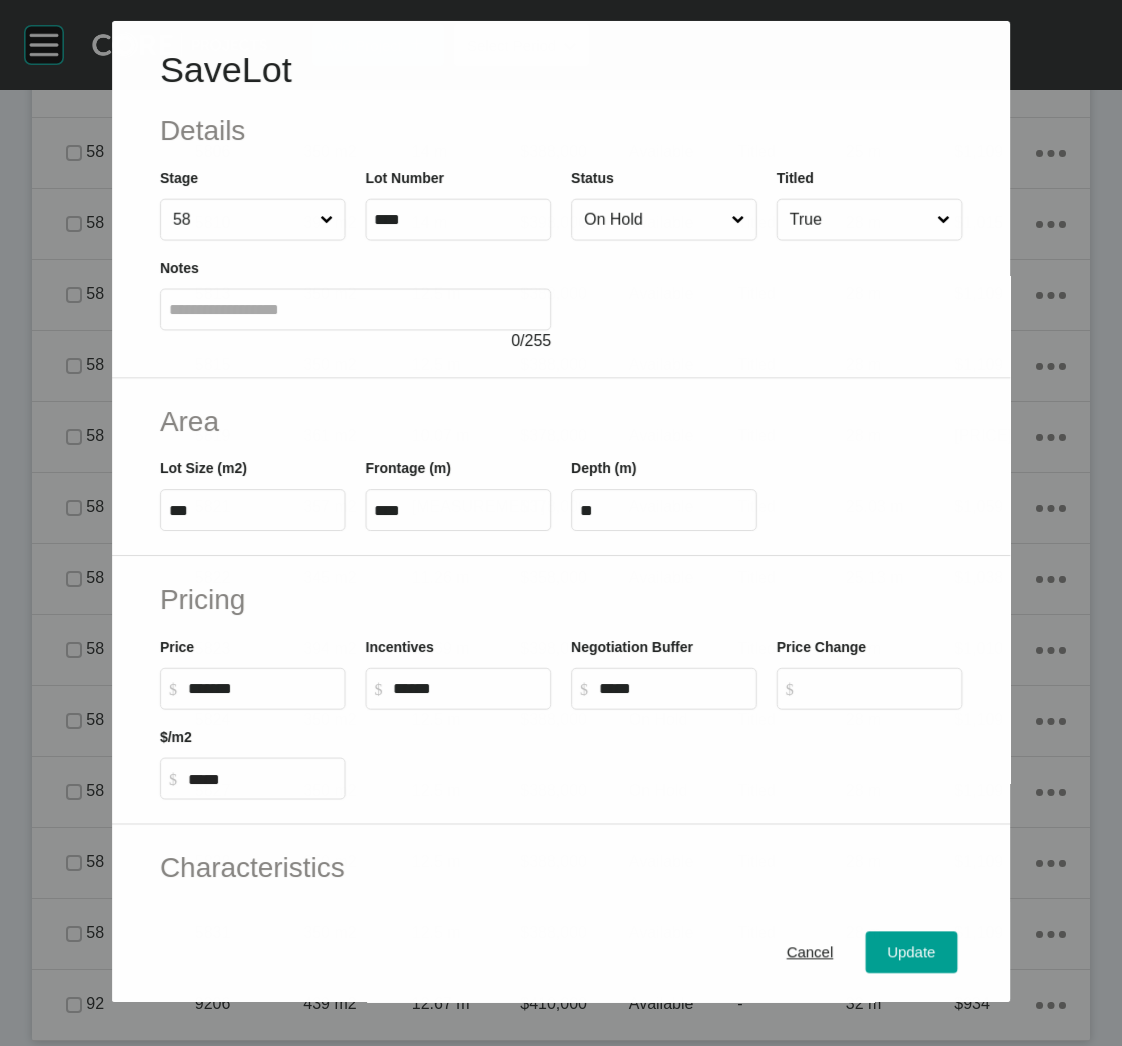 click on "On Hold" at bounding box center (653, 220) 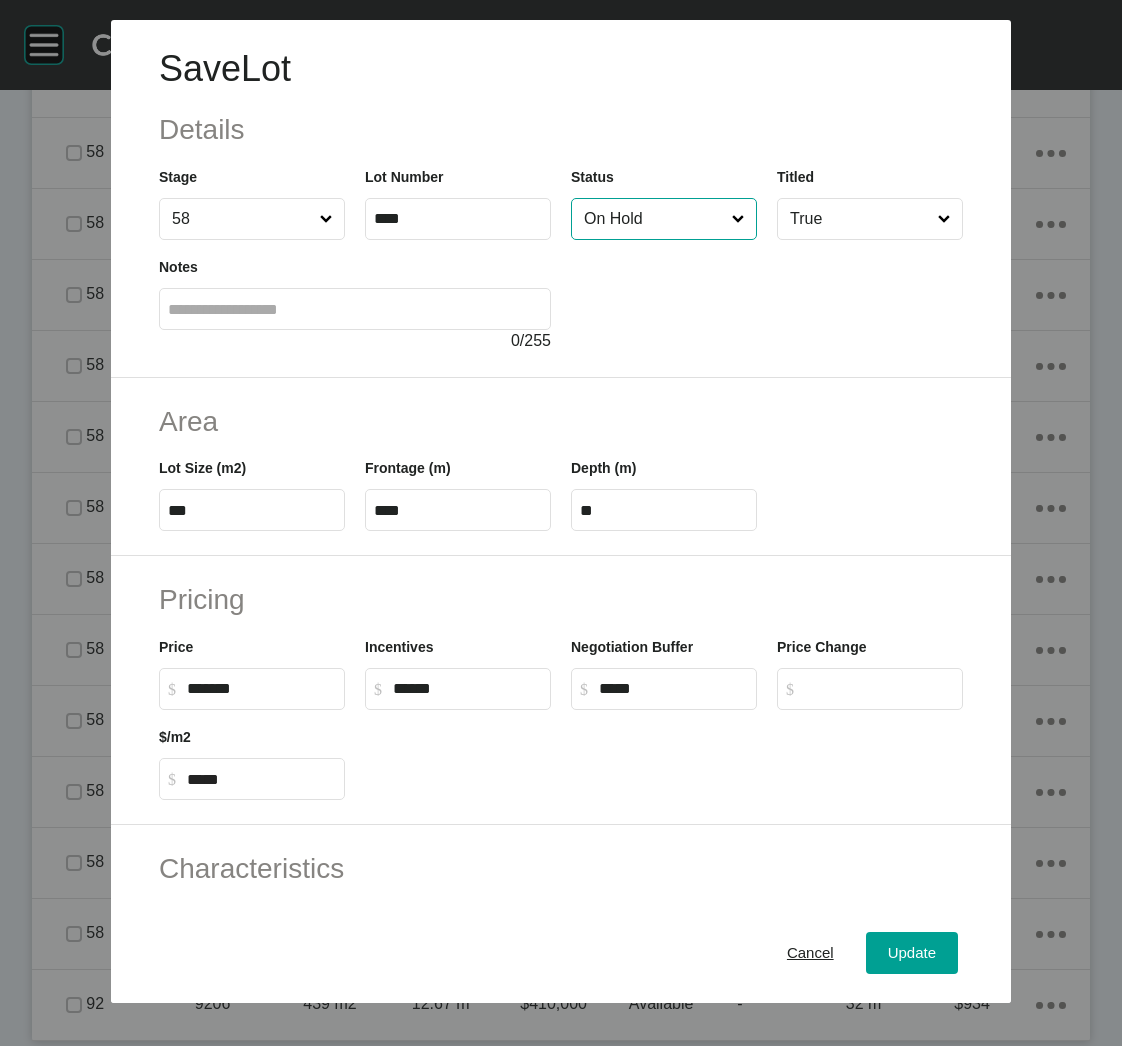 click on "Save  Lot Details Stage 58 Lot Number **** Status On Hold Titled True Notes 0 / 255" at bounding box center [561, 199] 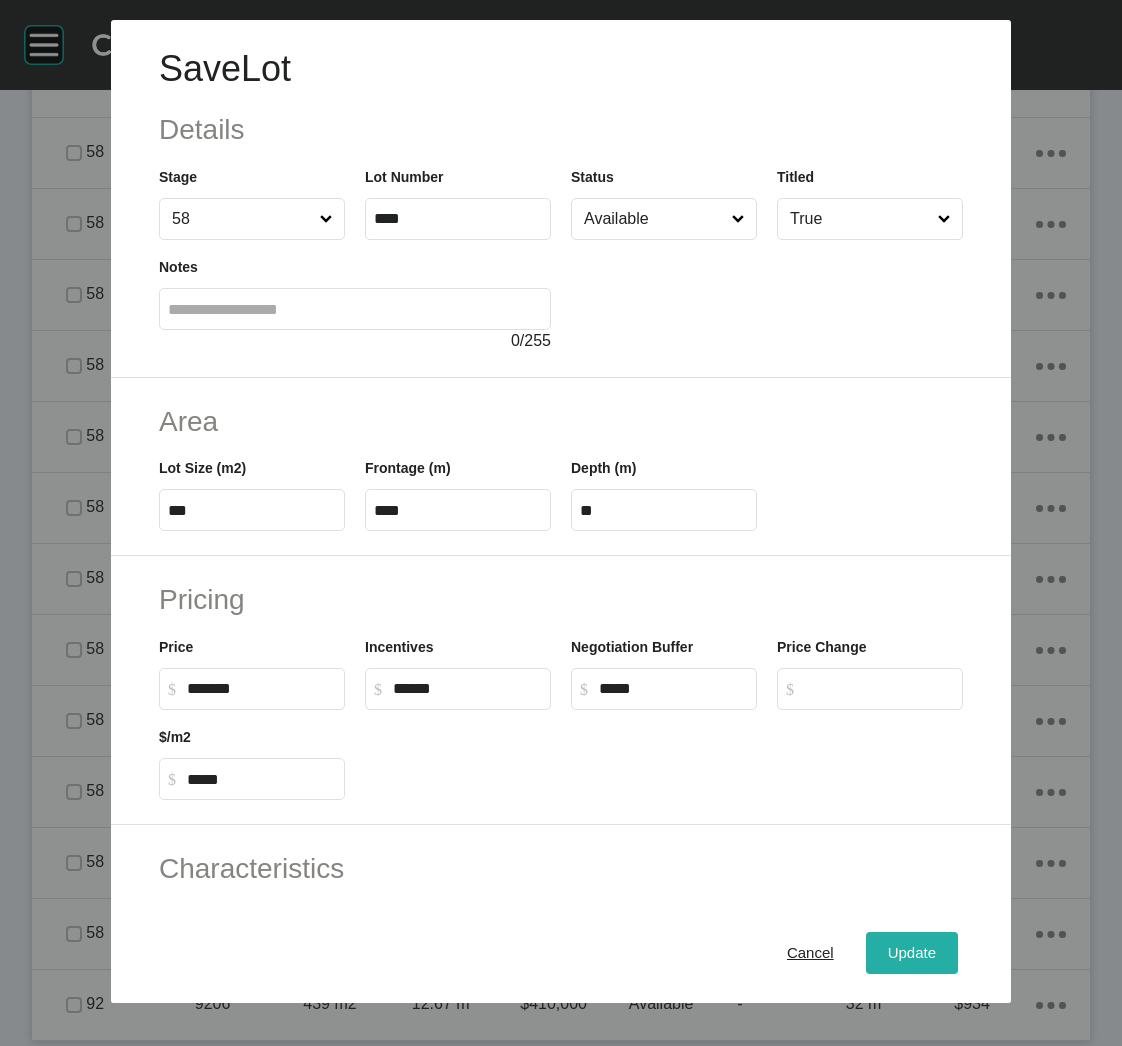 click on "Update" at bounding box center [912, 953] 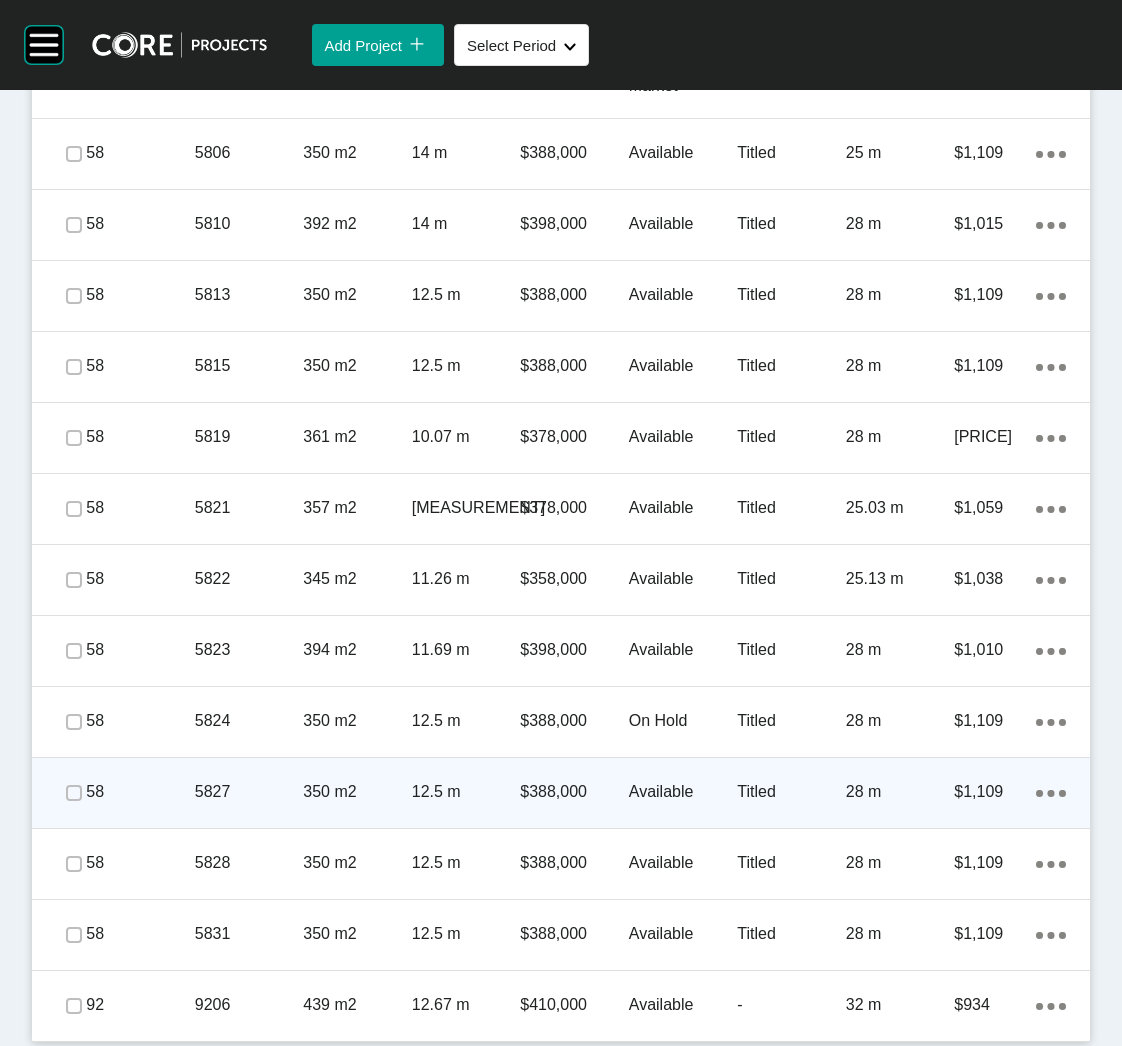 scroll, scrollTop: 3481, scrollLeft: 0, axis: vertical 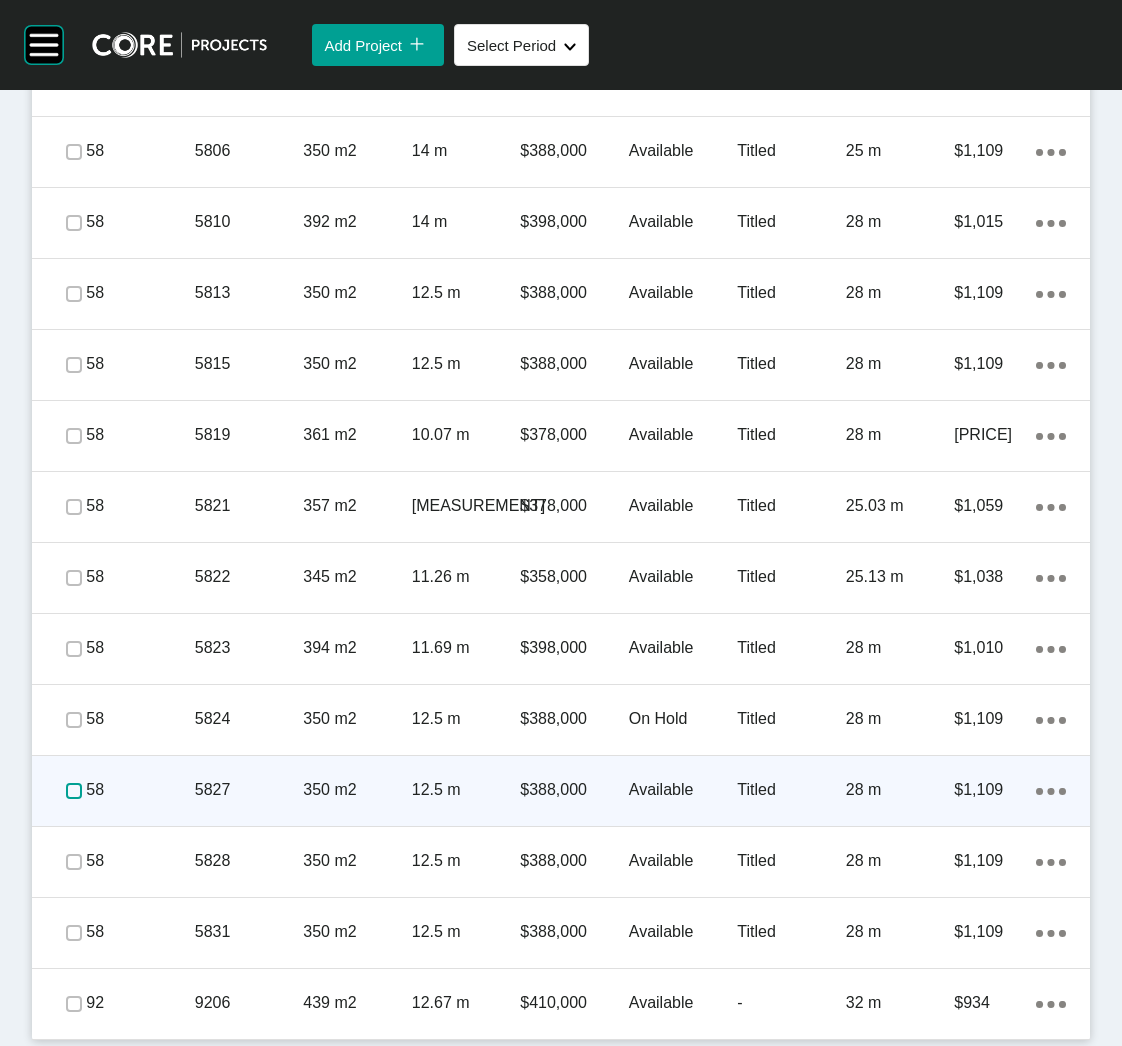 click at bounding box center (74, 791) 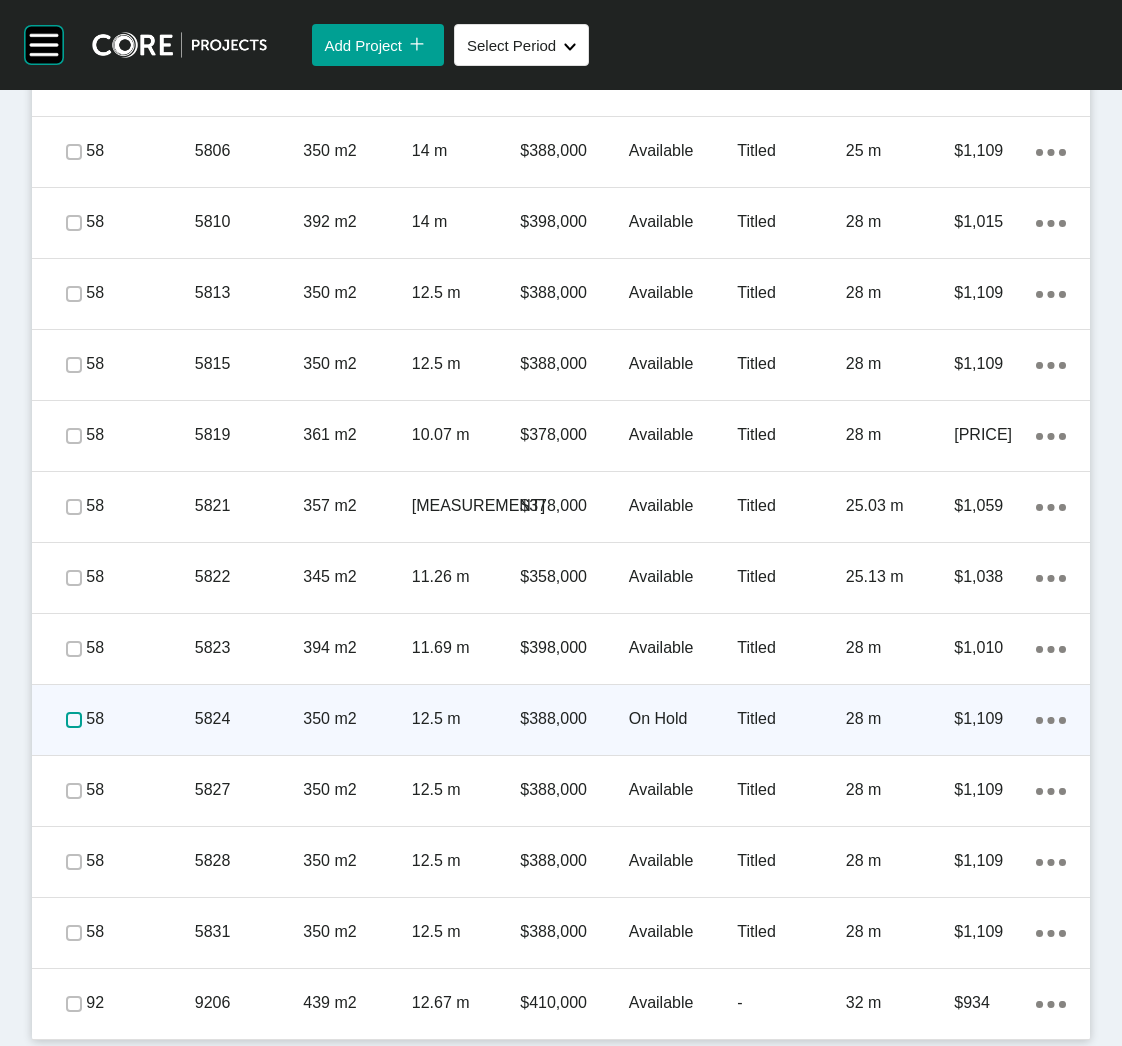 click at bounding box center [74, 720] 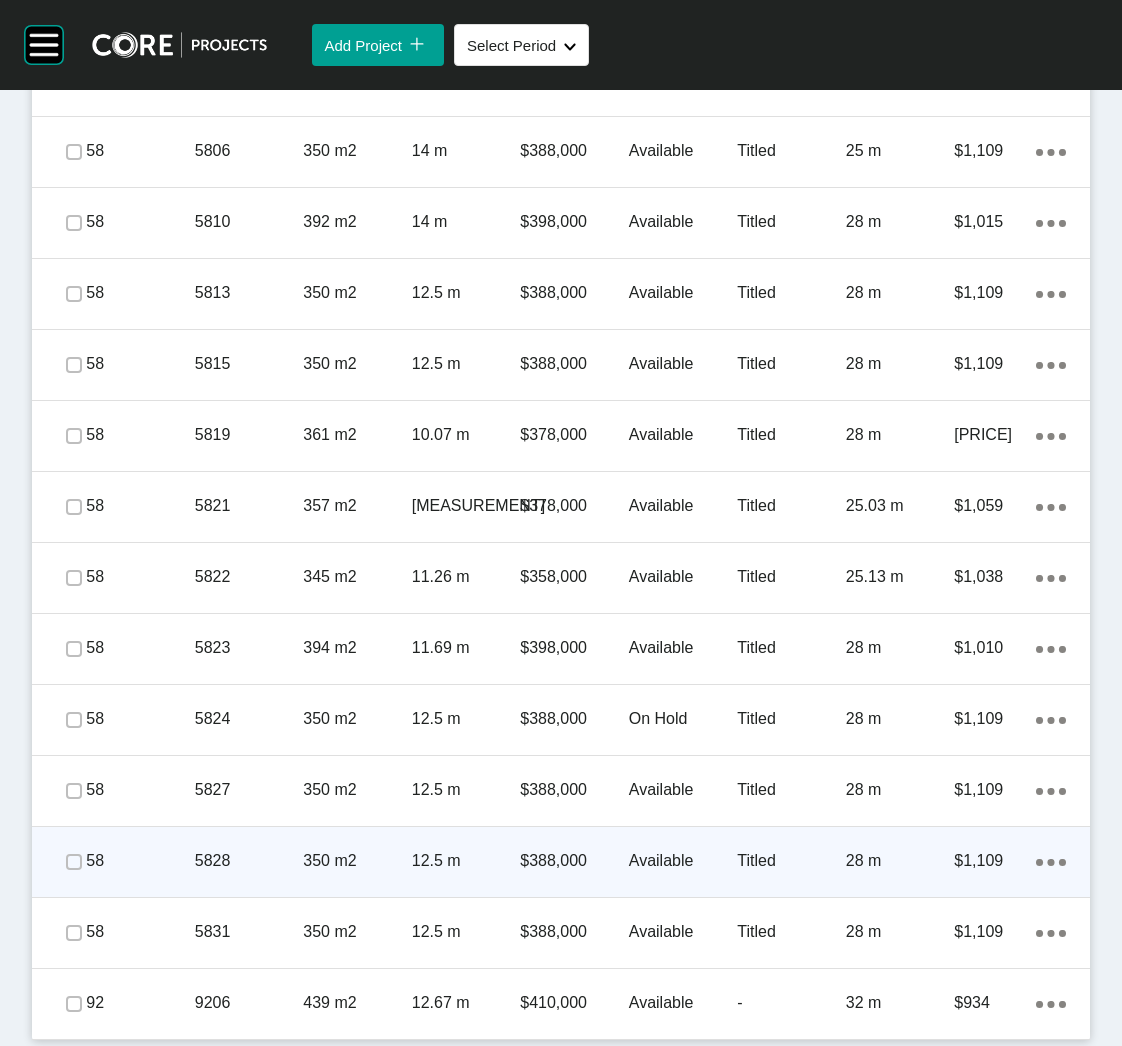 click at bounding box center (74, 862) 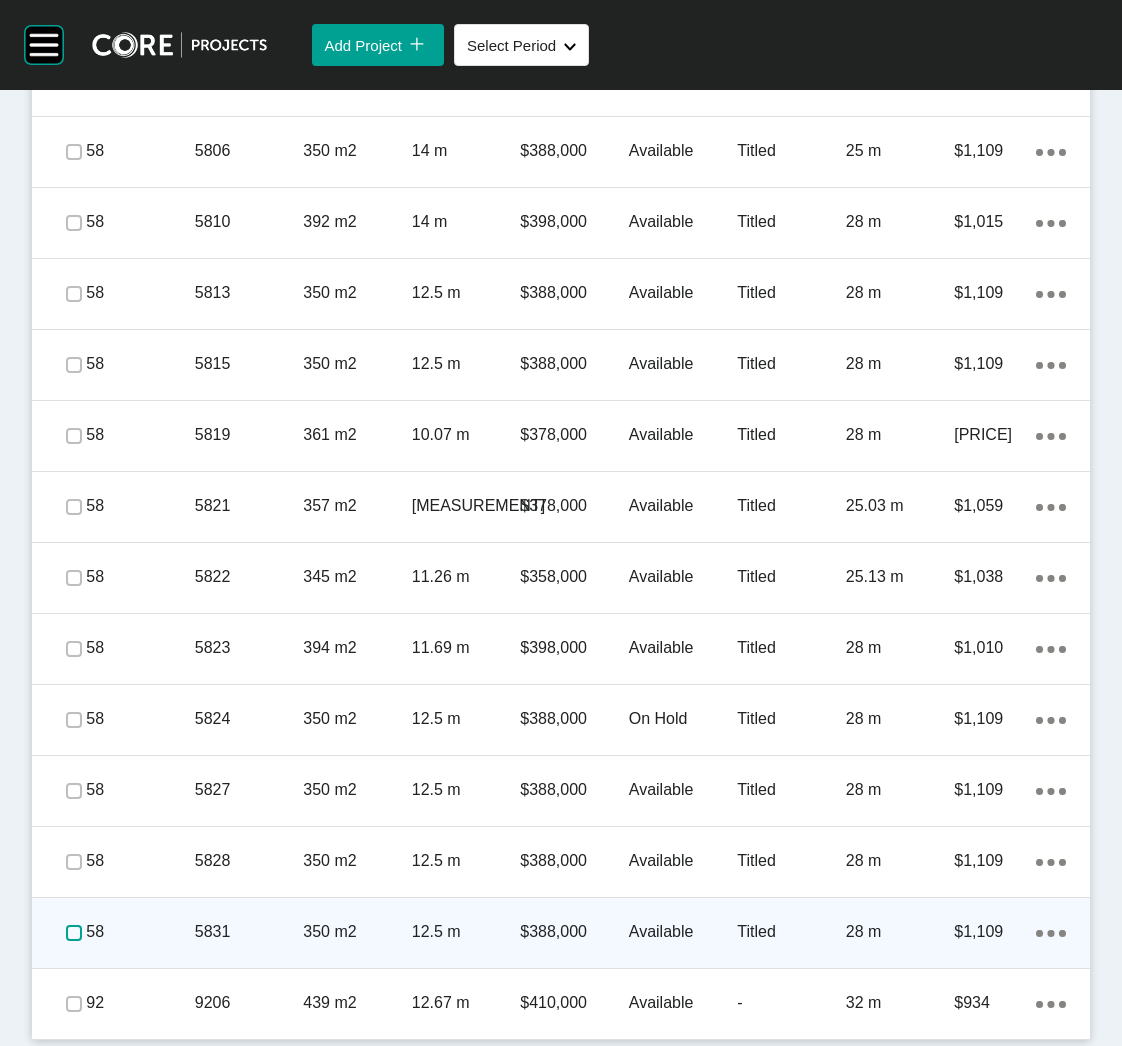 click at bounding box center (74, 933) 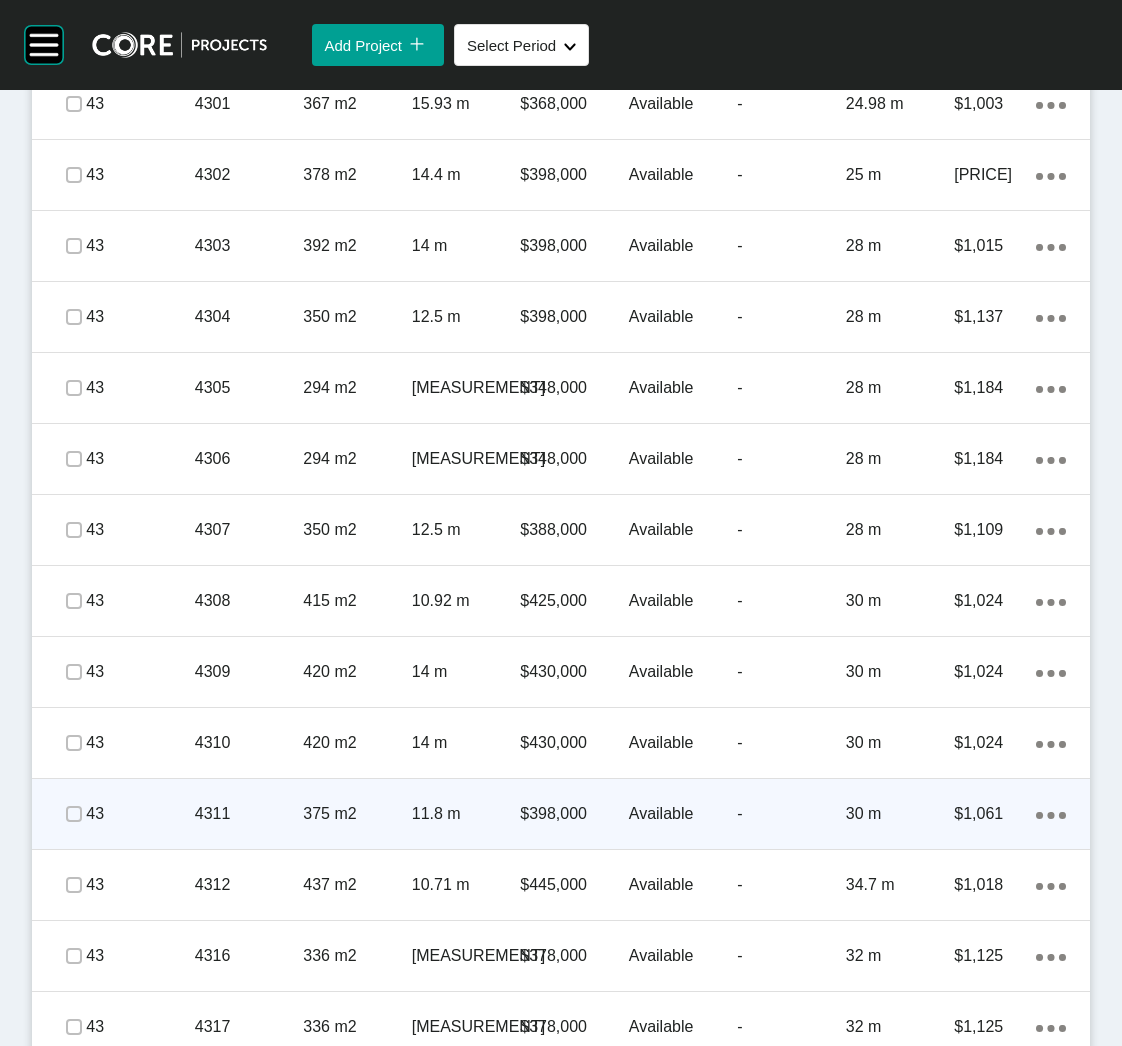 scroll, scrollTop: 1081, scrollLeft: 0, axis: vertical 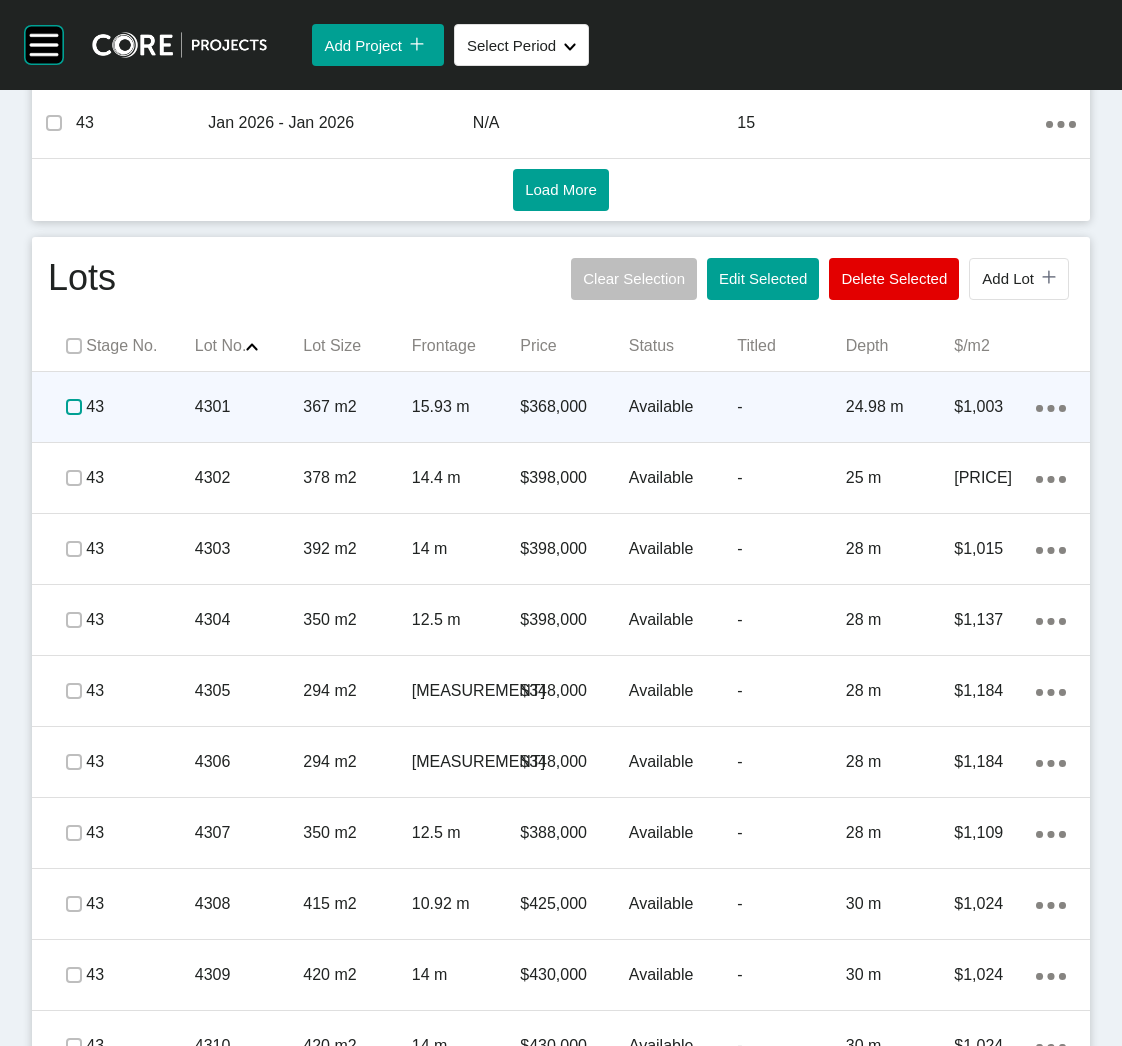 click at bounding box center [74, 407] 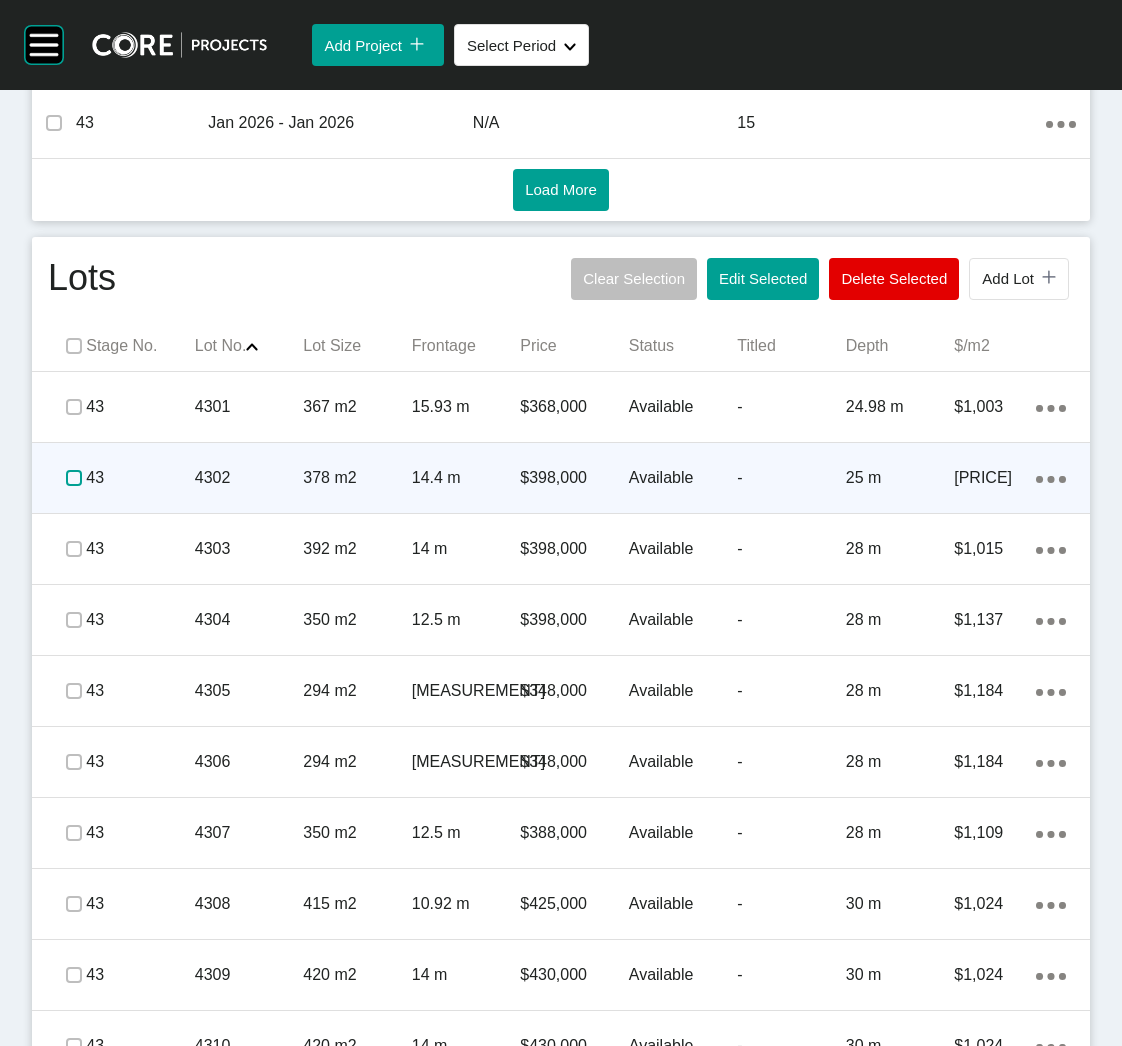 click at bounding box center (74, 478) 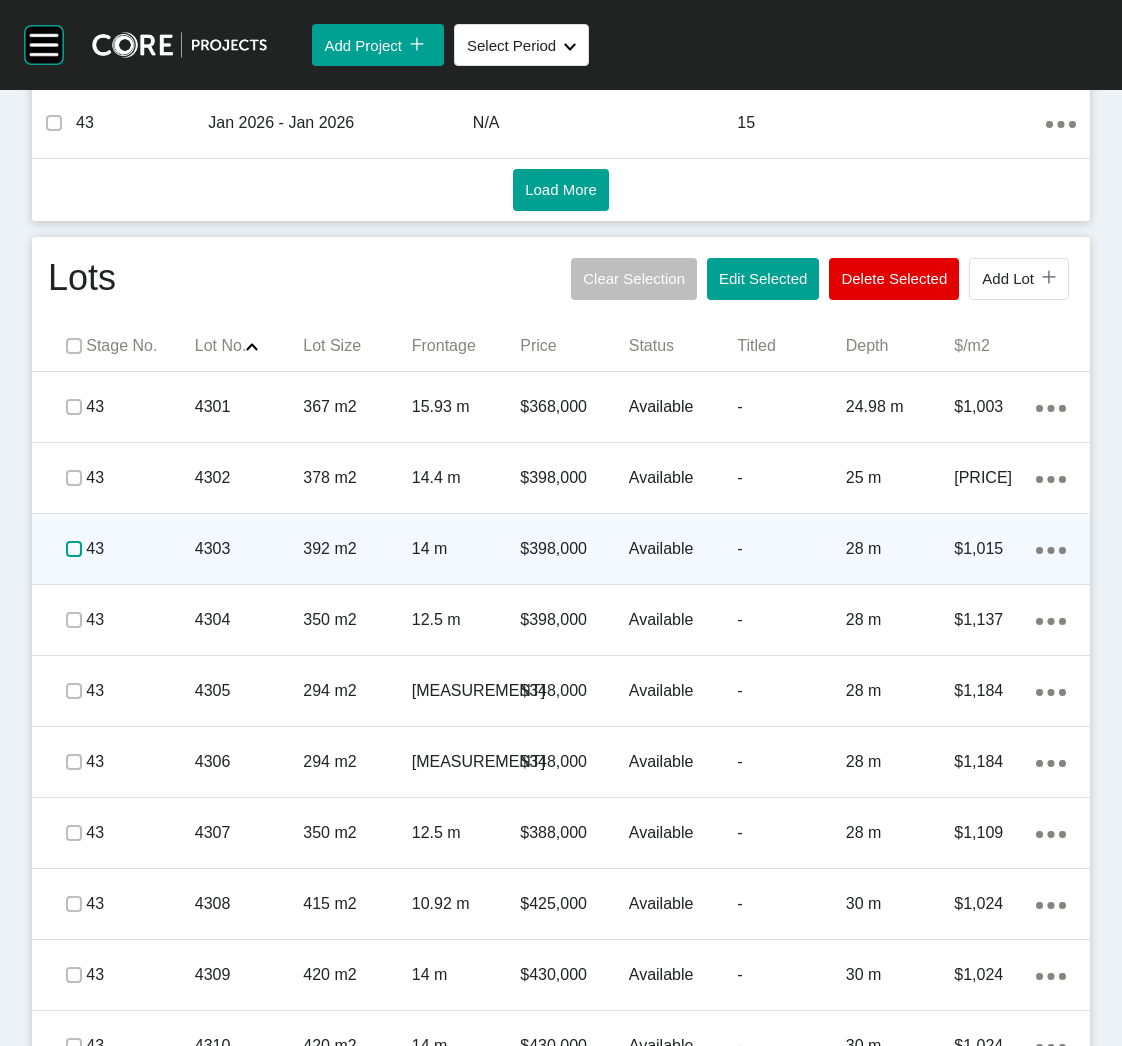 click at bounding box center [74, 549] 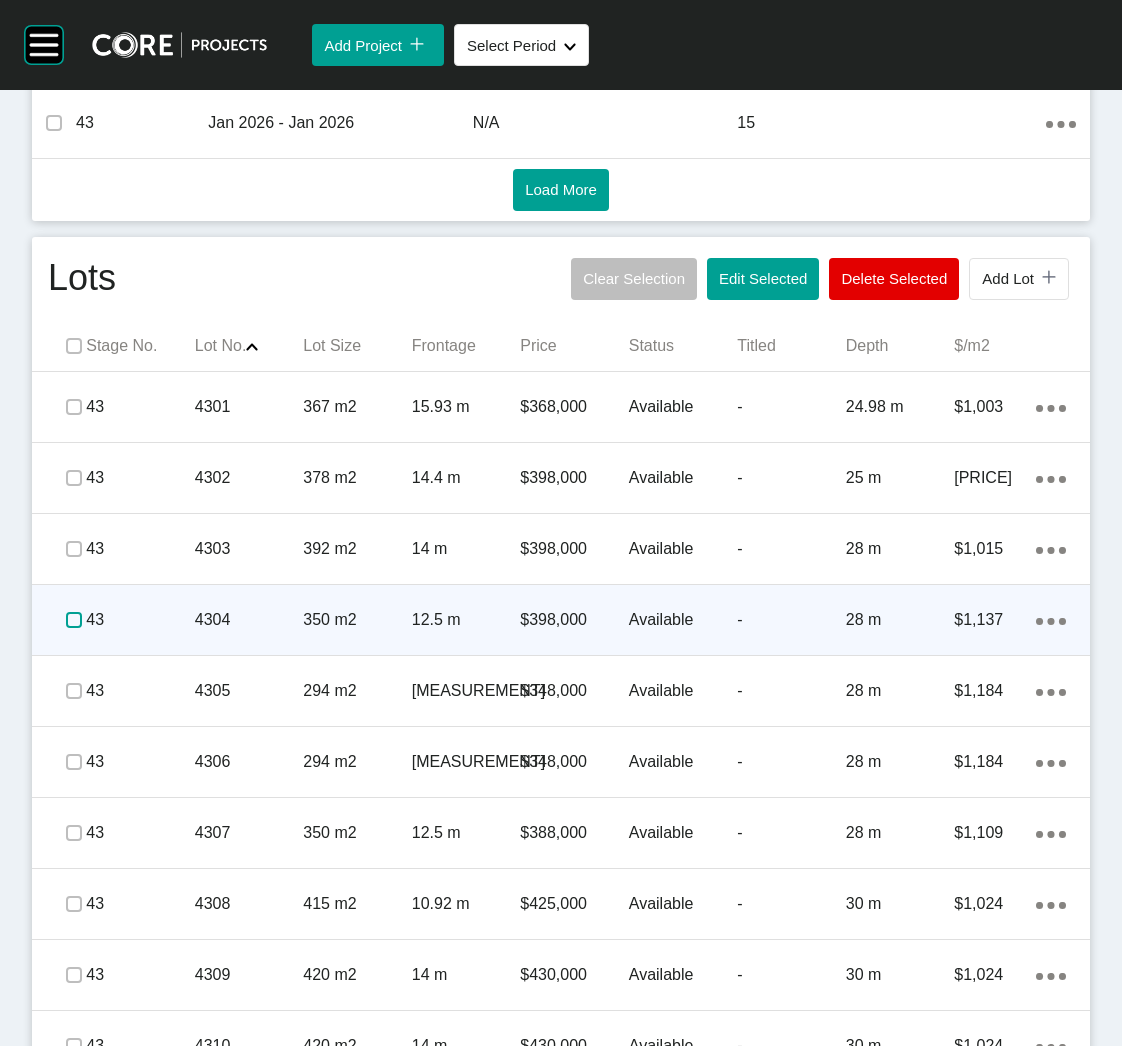 click at bounding box center [74, 620] 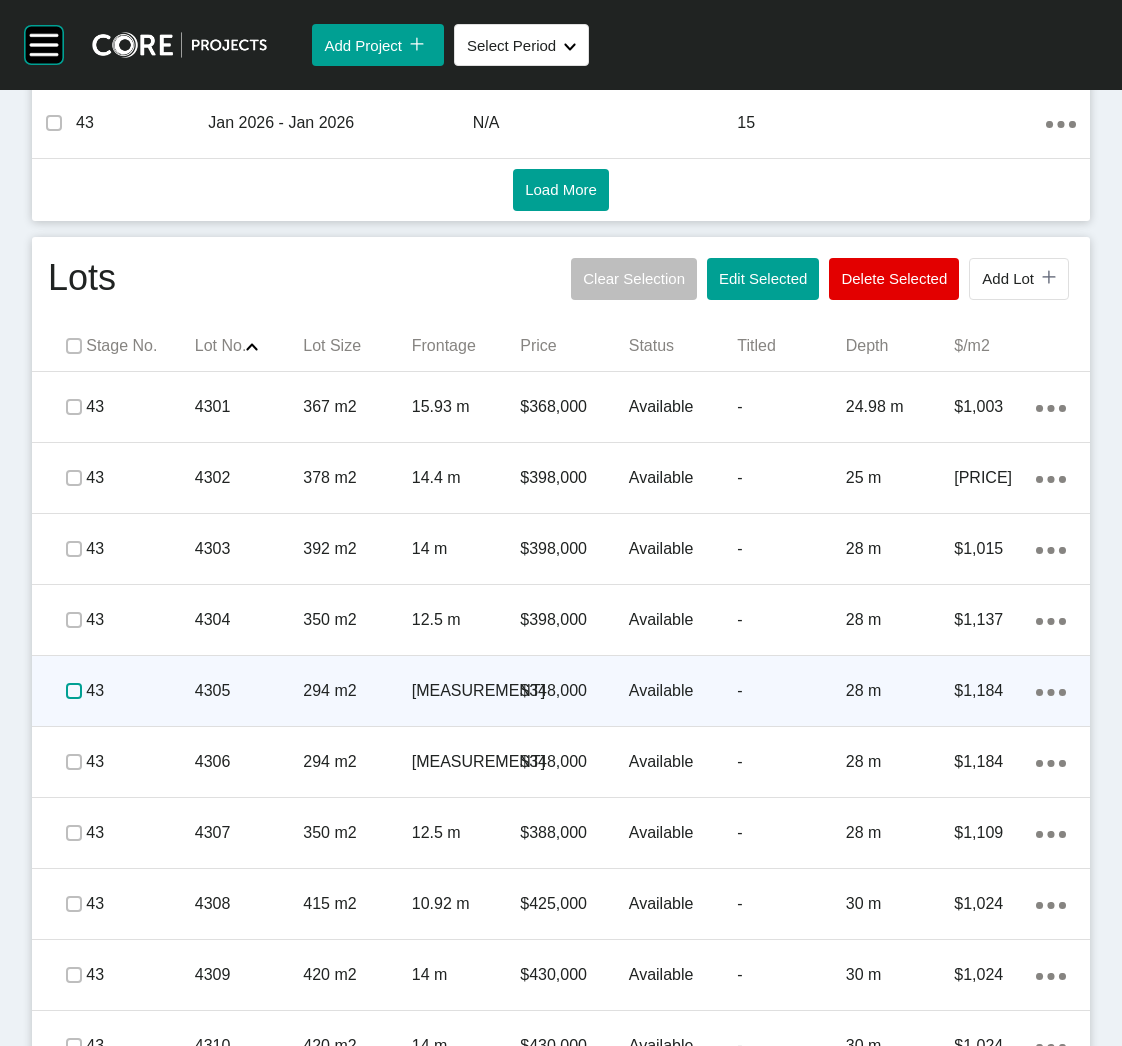 click at bounding box center (74, 691) 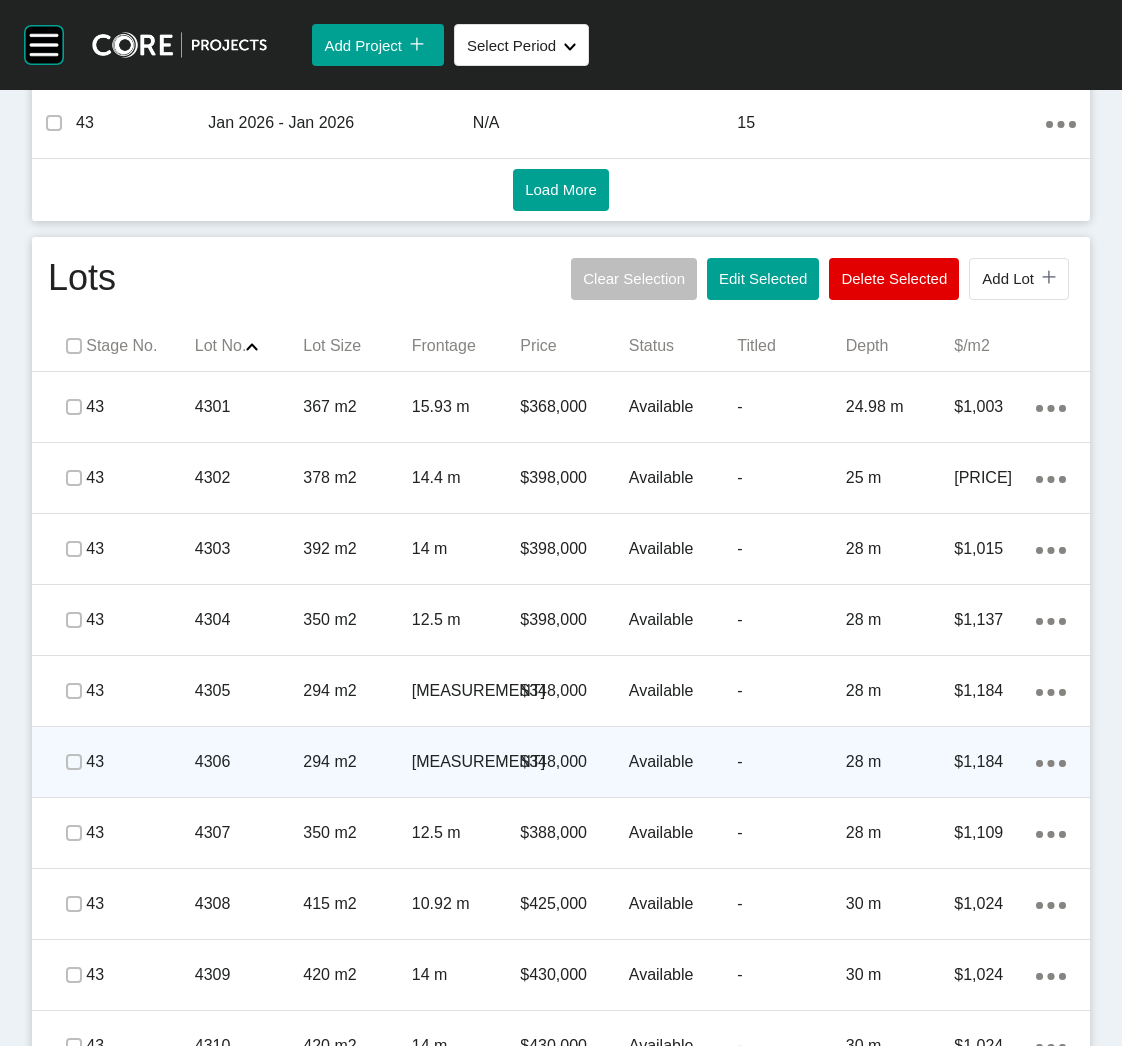 click at bounding box center [74, 762] 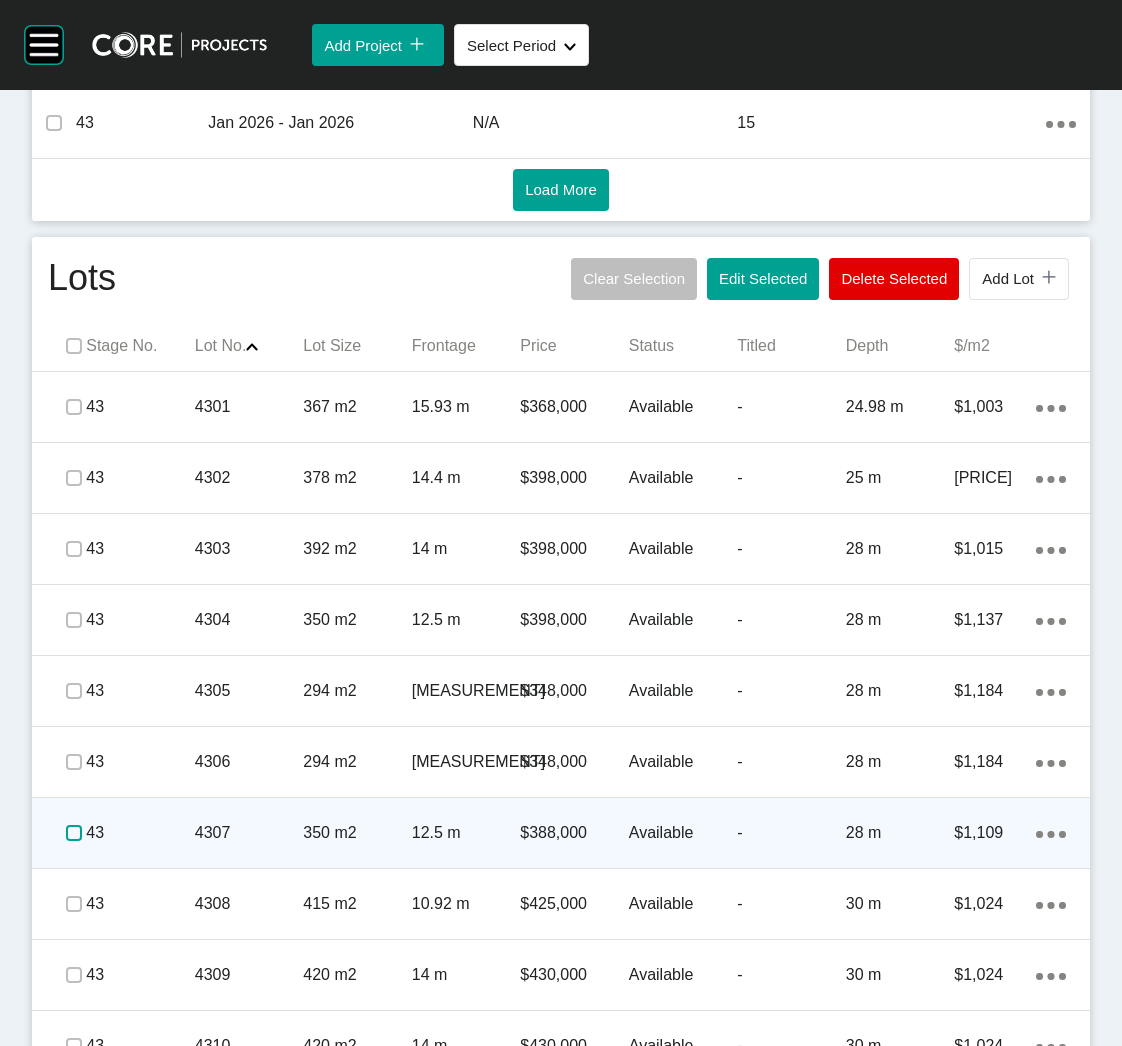 click at bounding box center (74, 833) 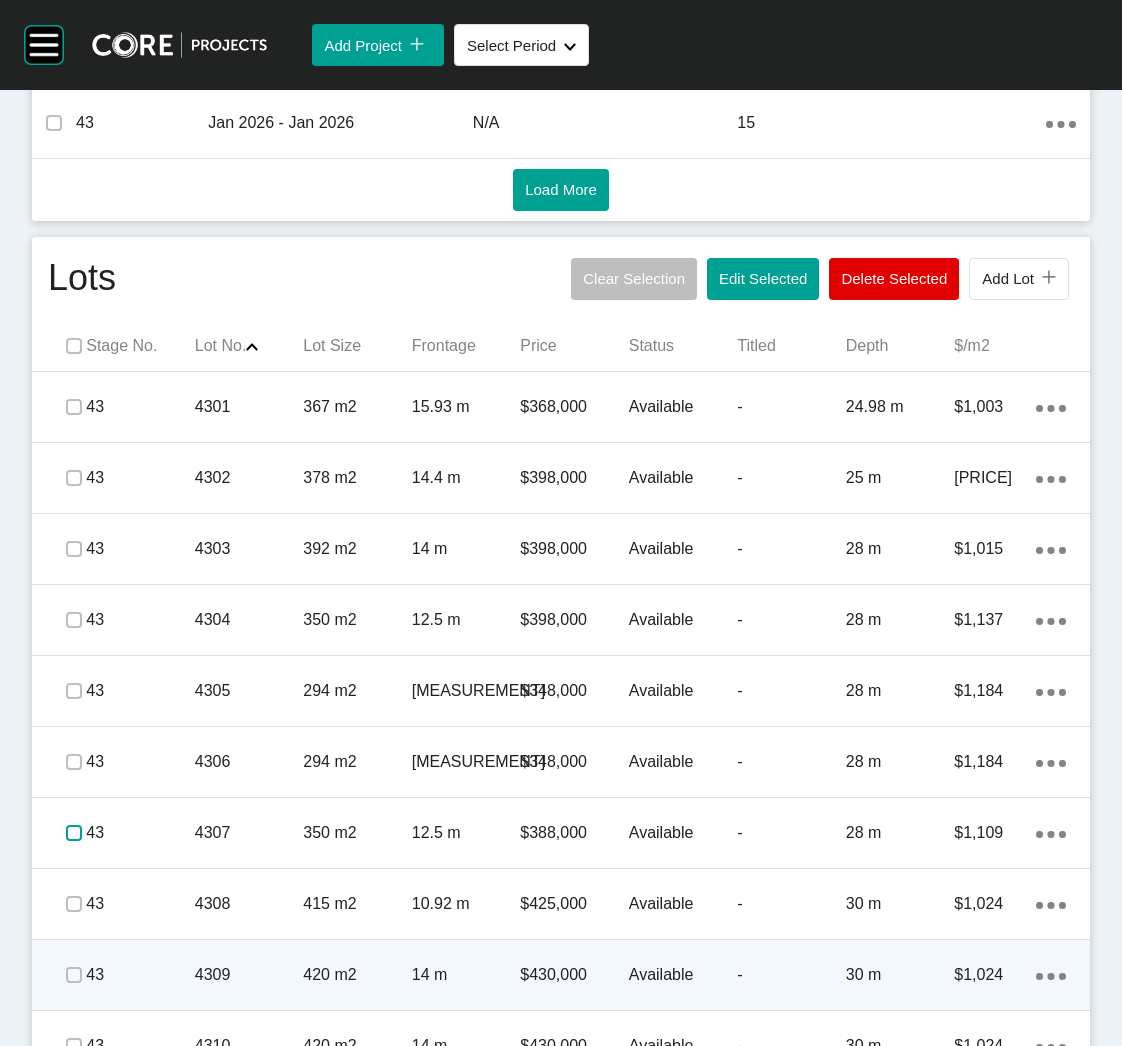 scroll, scrollTop: 1231, scrollLeft: 0, axis: vertical 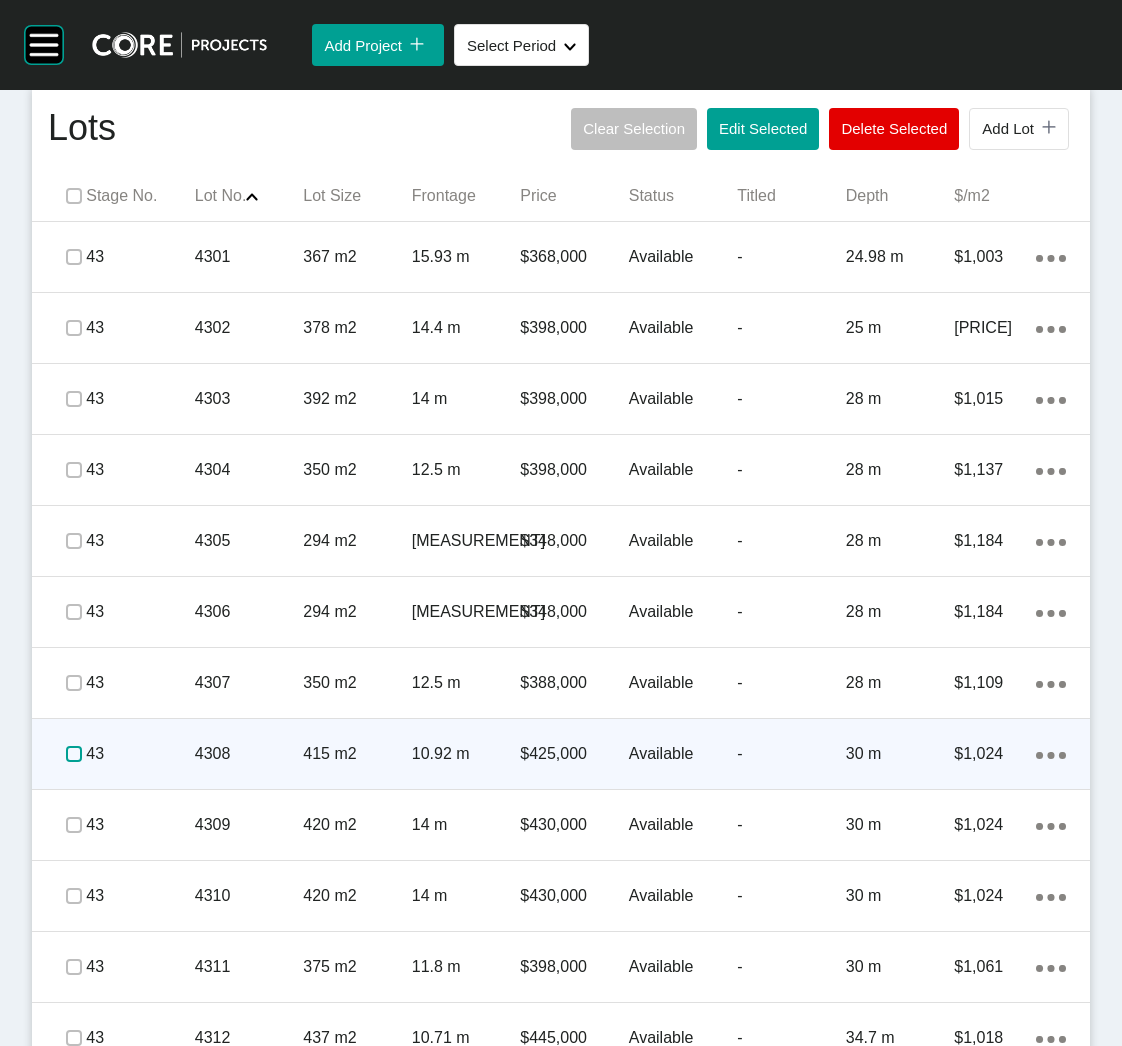click at bounding box center (74, 754) 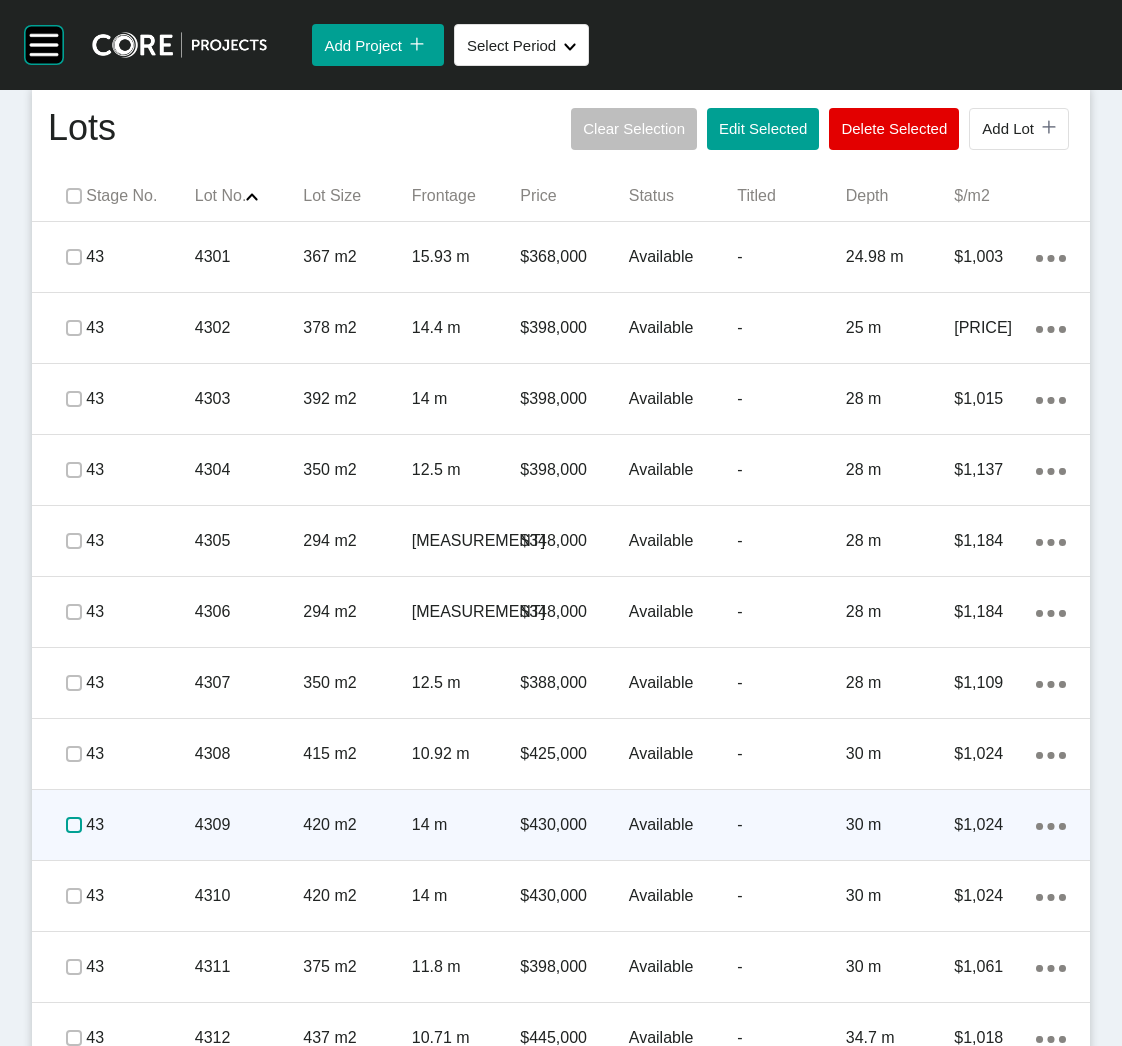 click at bounding box center [74, 825] 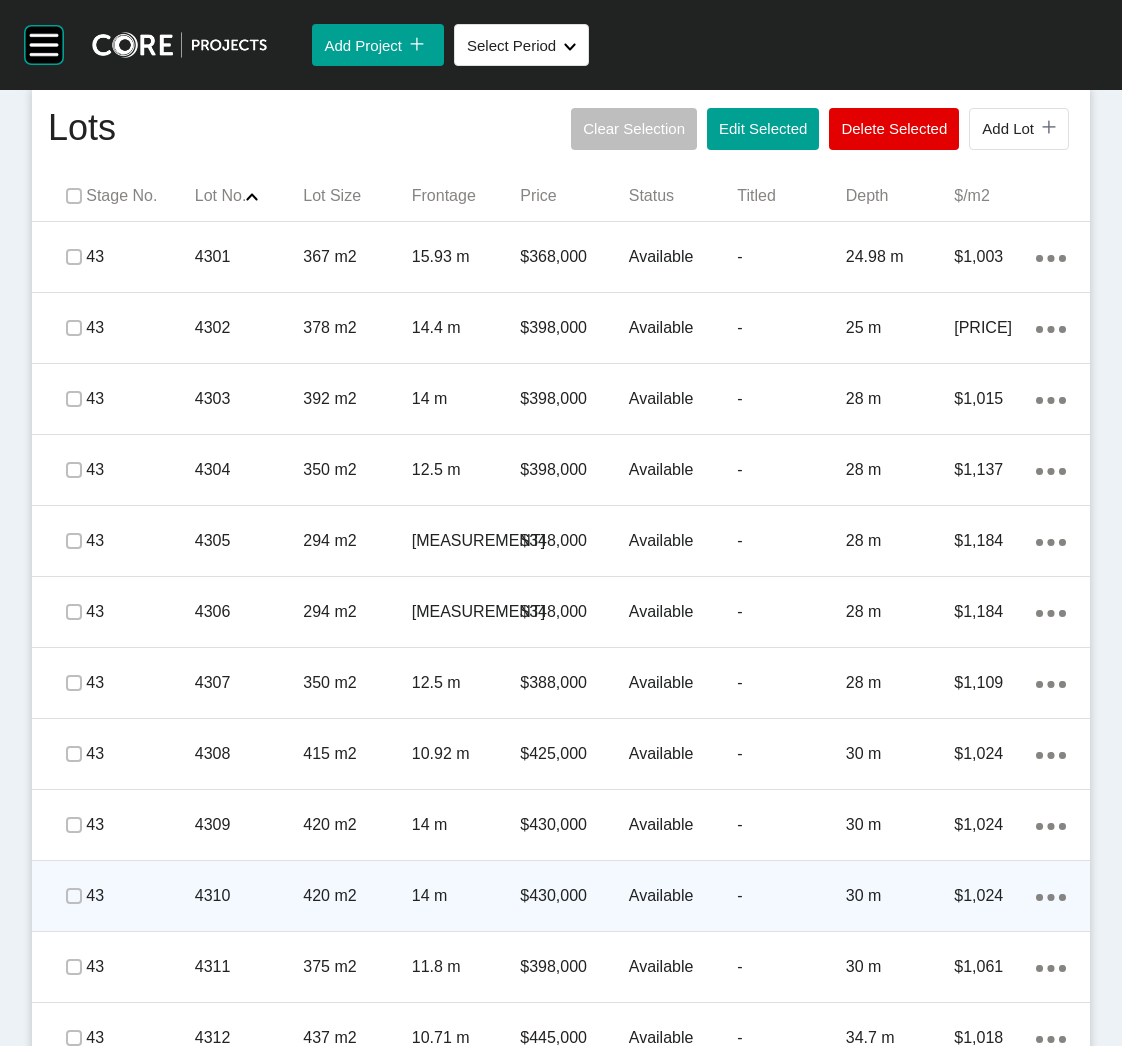 click at bounding box center [74, 896] 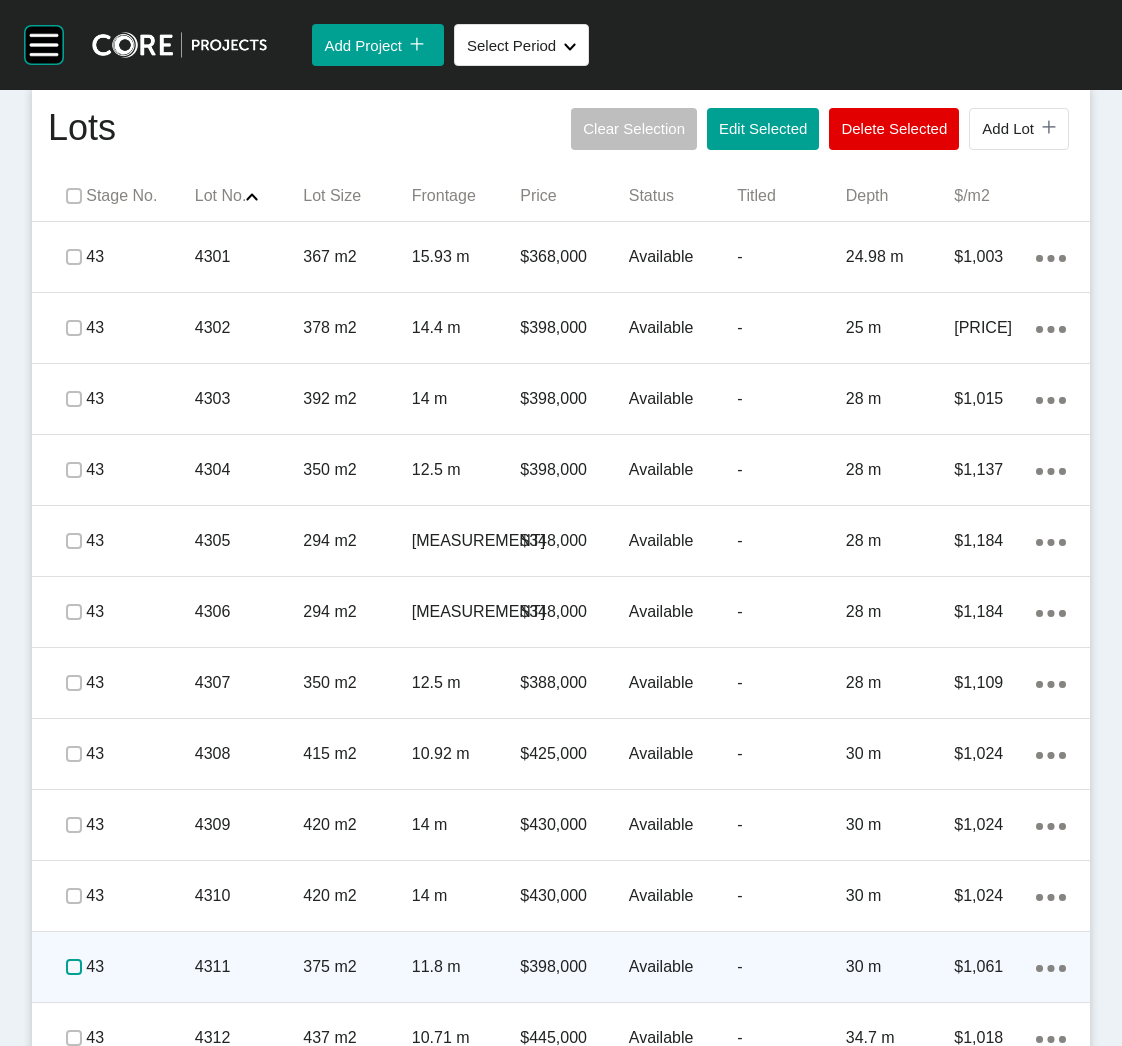 click at bounding box center (74, 967) 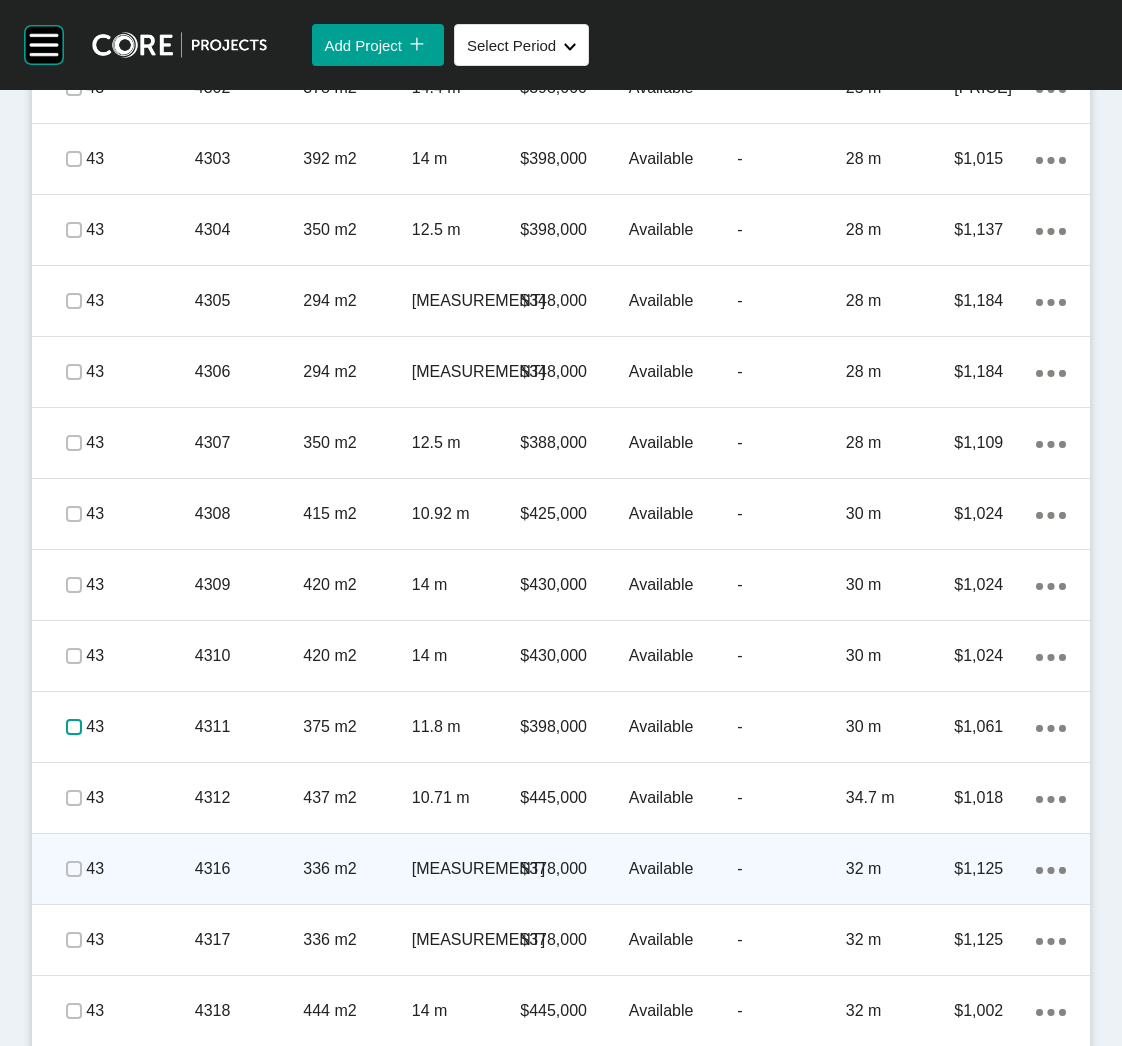 scroll, scrollTop: 1531, scrollLeft: 0, axis: vertical 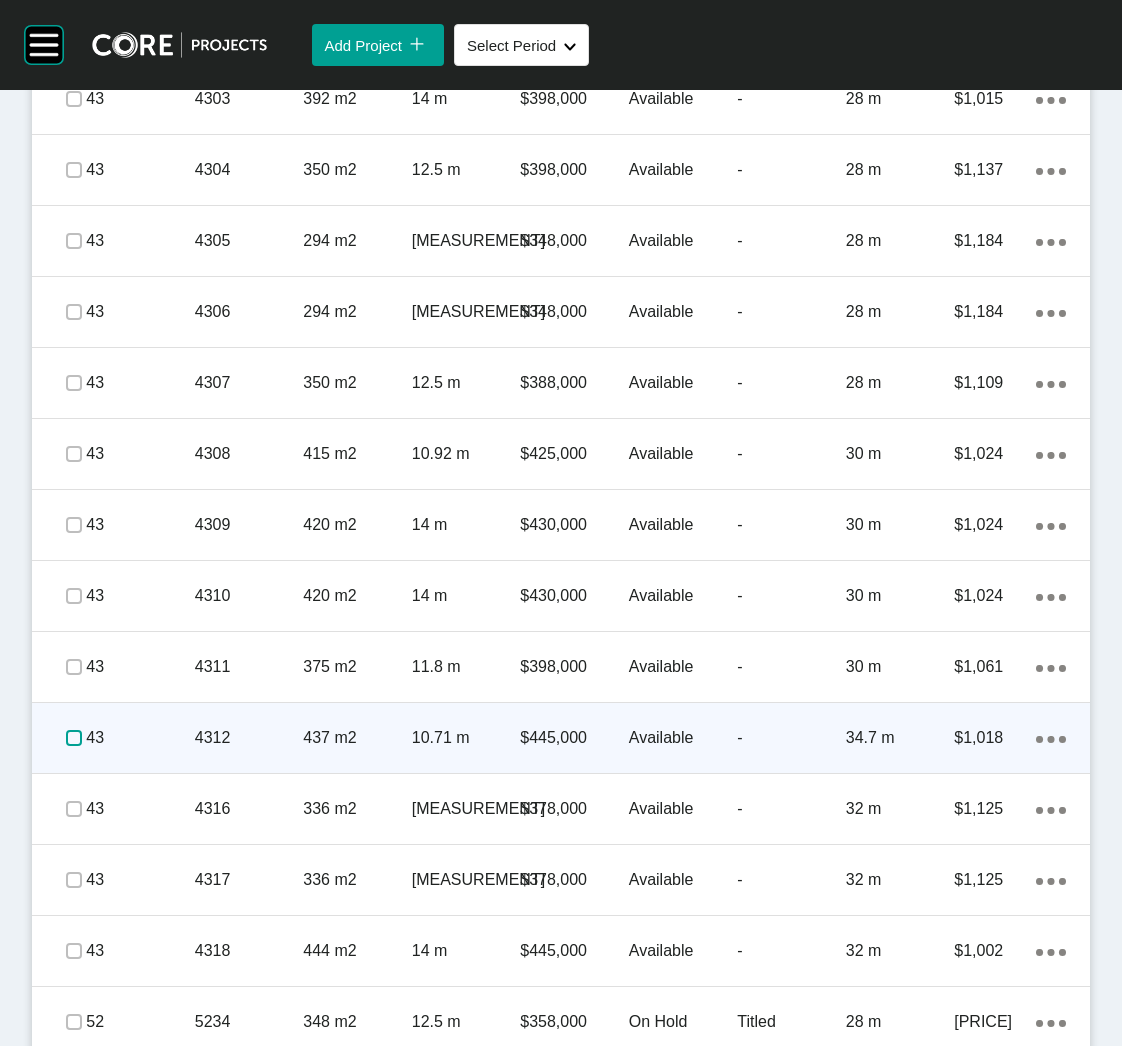 click at bounding box center [74, 738] 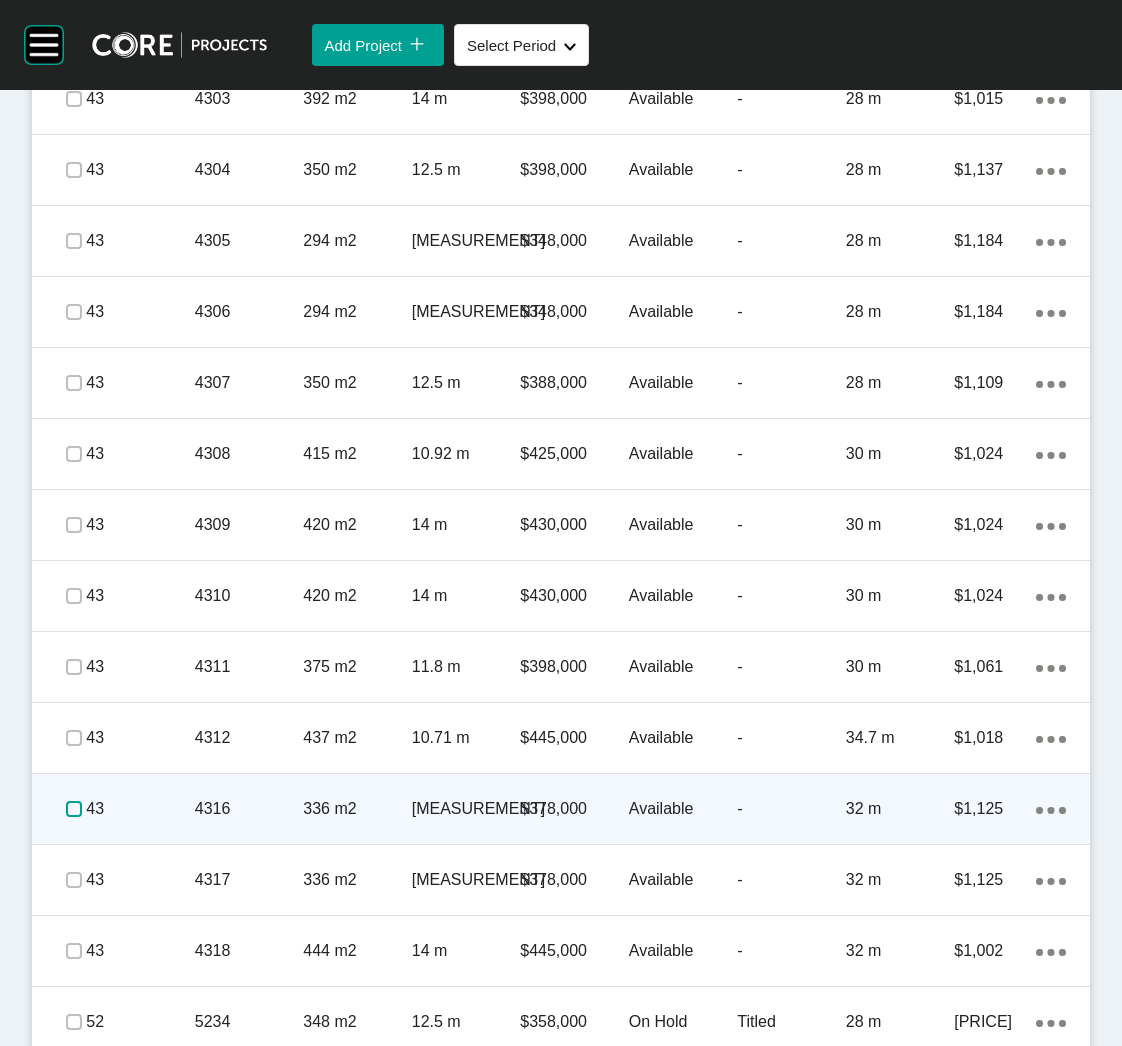 click at bounding box center [74, 809] 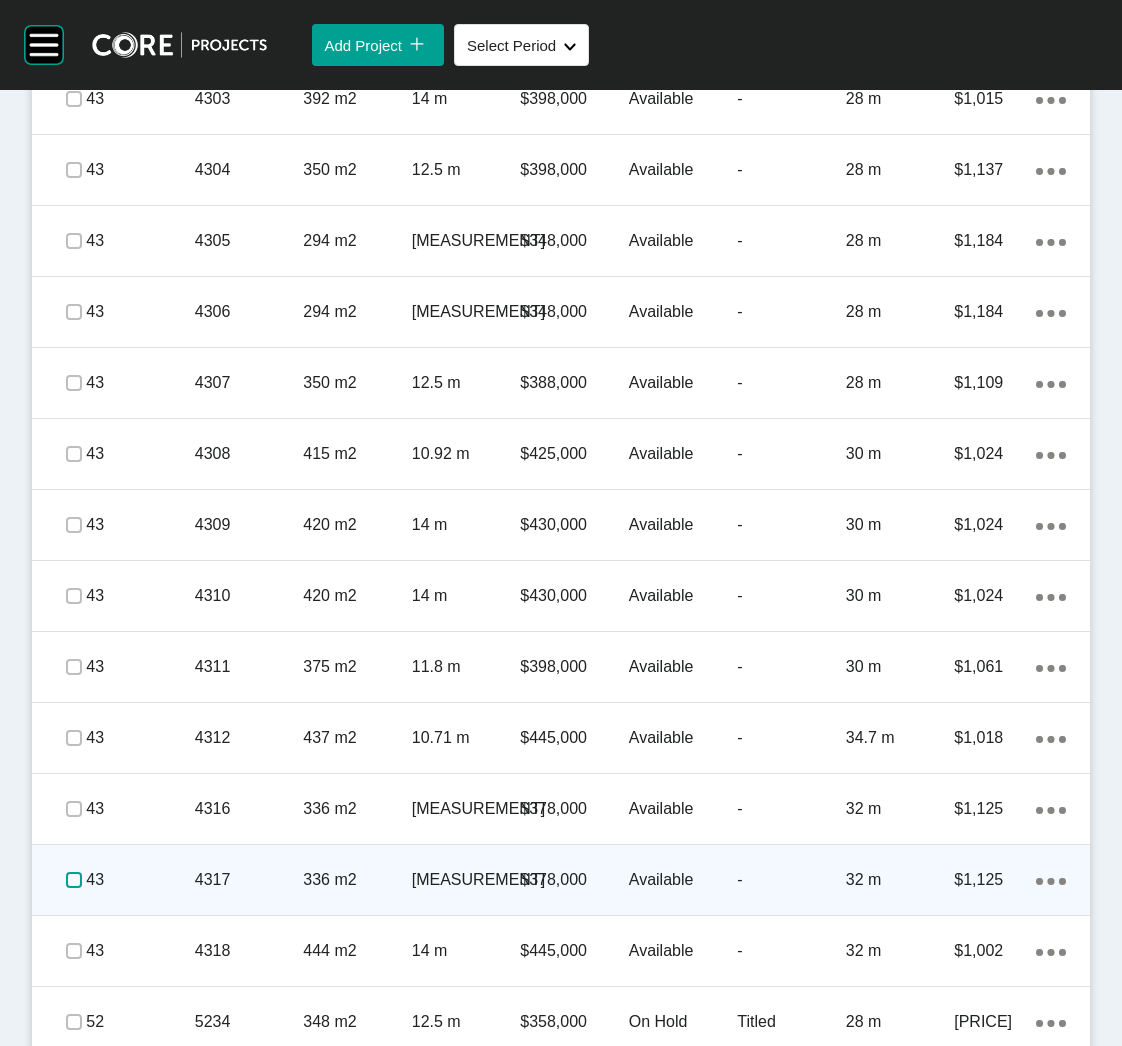 click at bounding box center [74, 880] 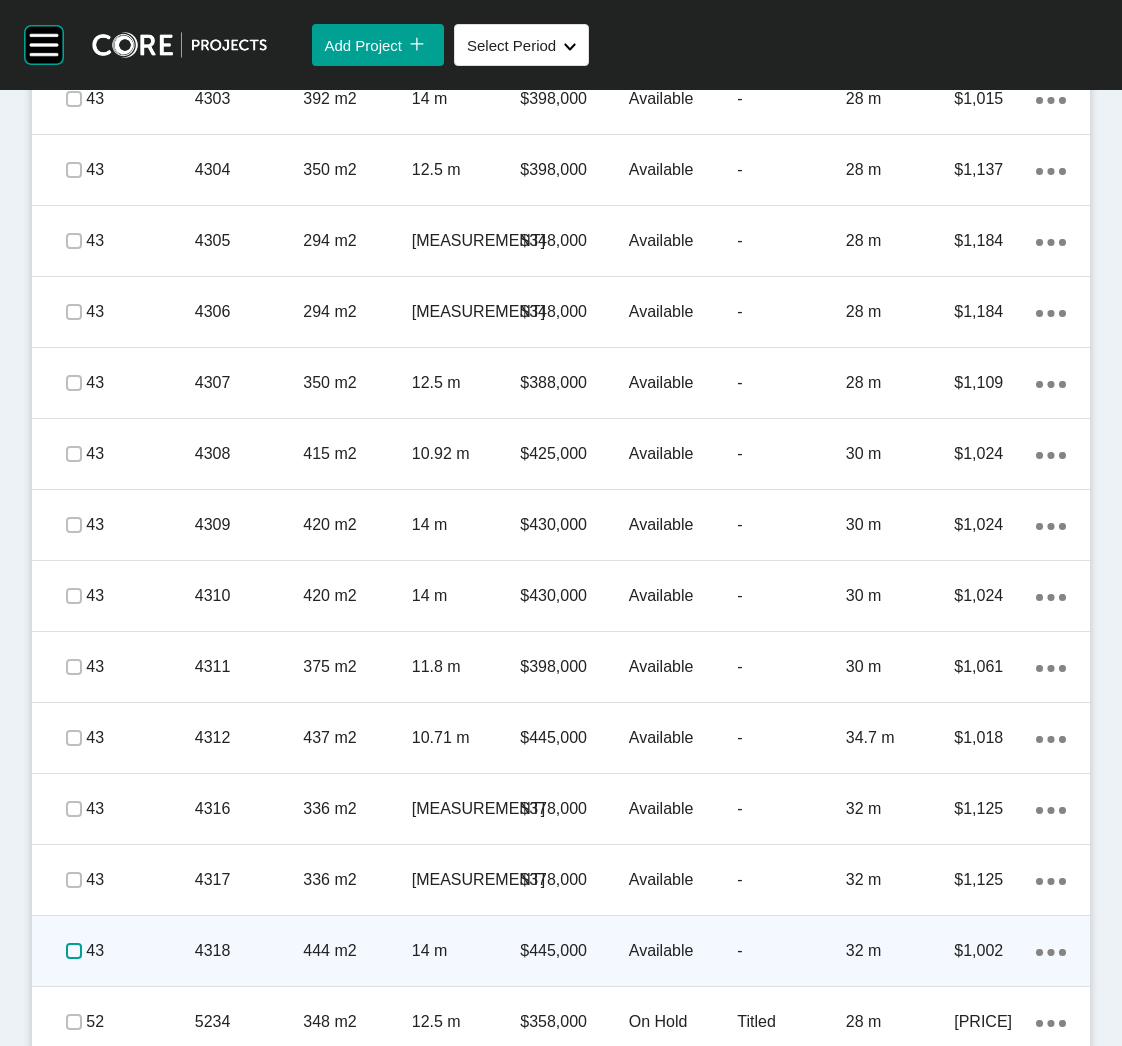 click at bounding box center (74, 951) 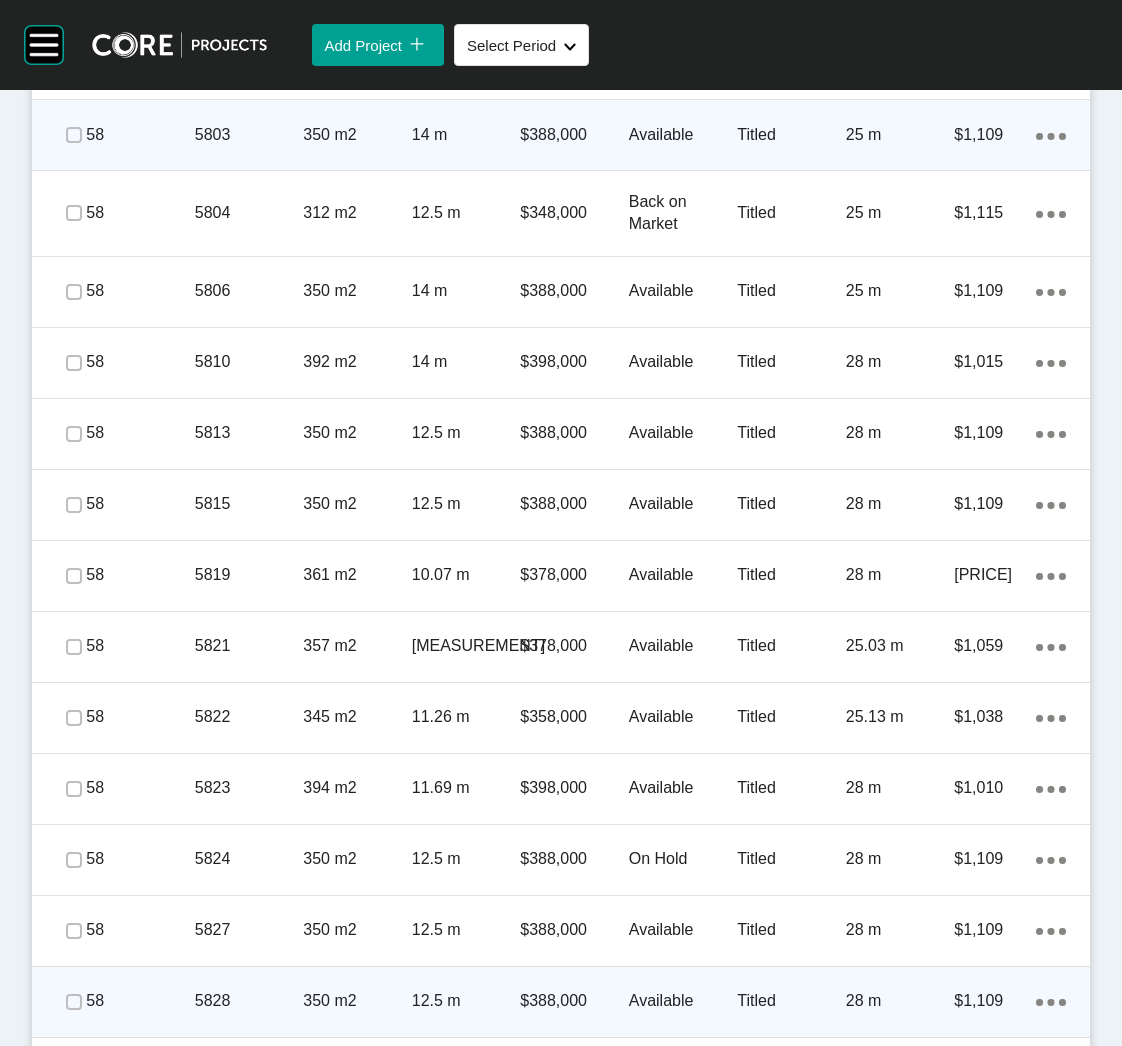 scroll, scrollTop: 3481, scrollLeft: 0, axis: vertical 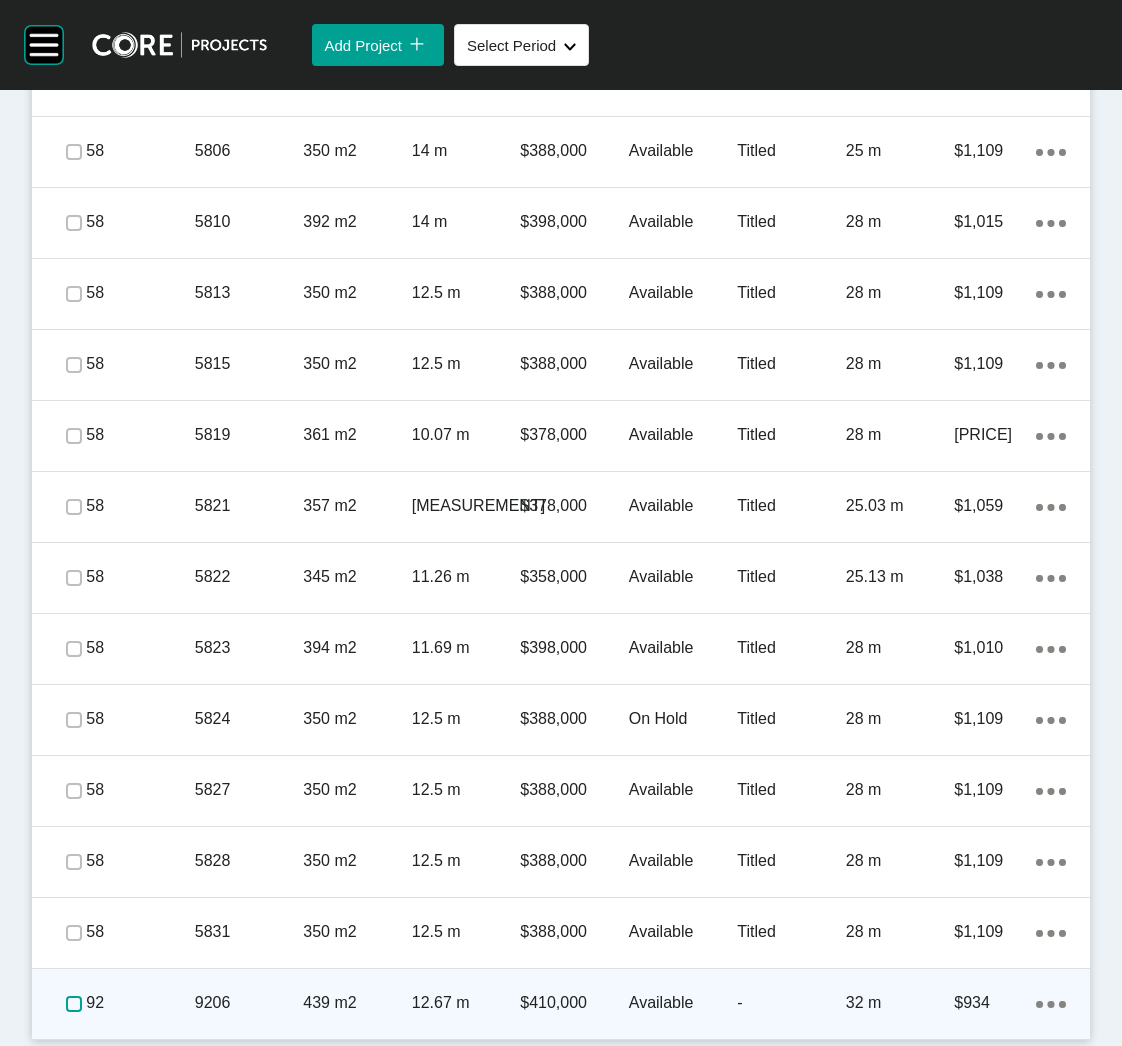 click at bounding box center [74, 1004] 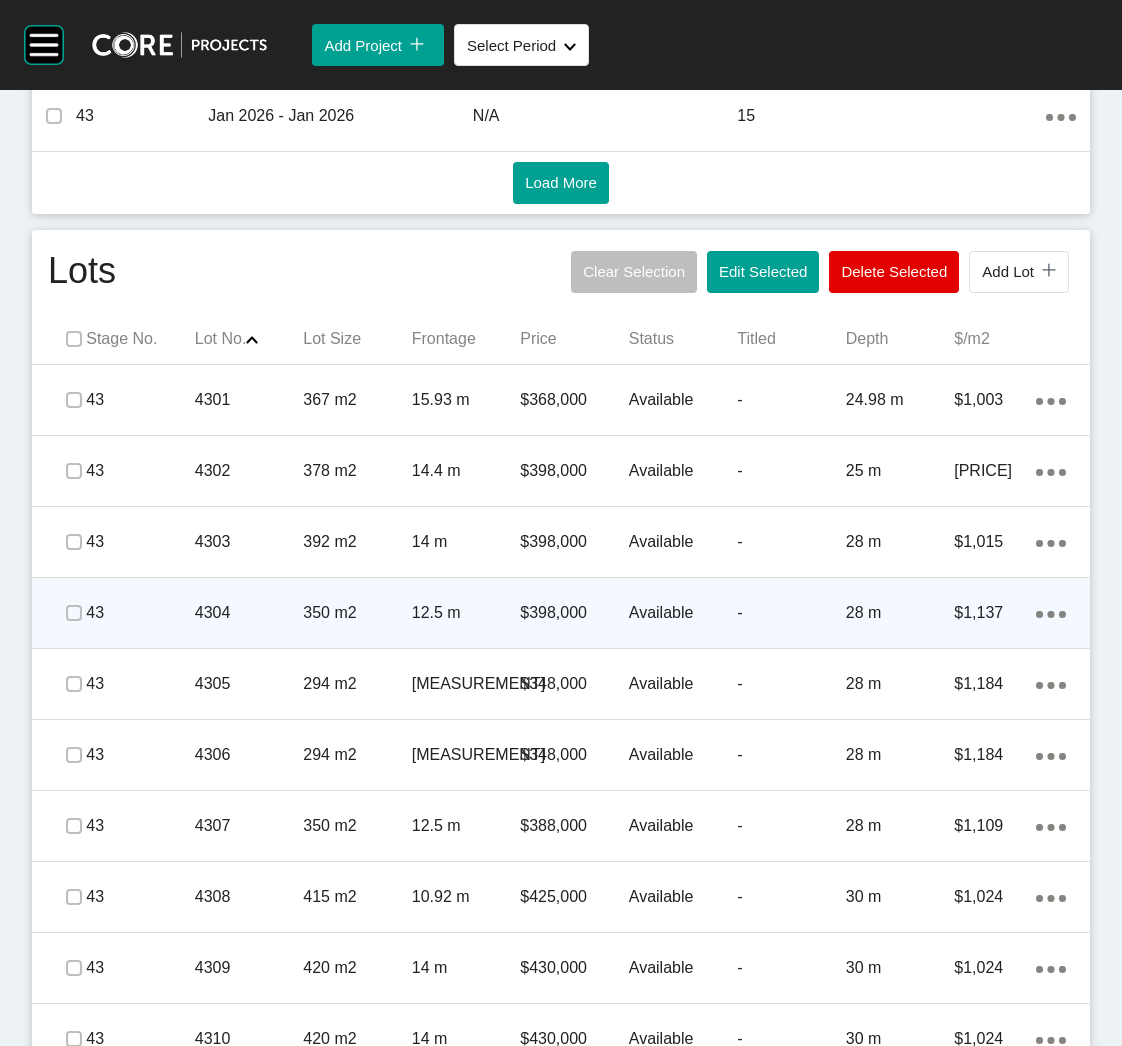 scroll, scrollTop: 1081, scrollLeft: 0, axis: vertical 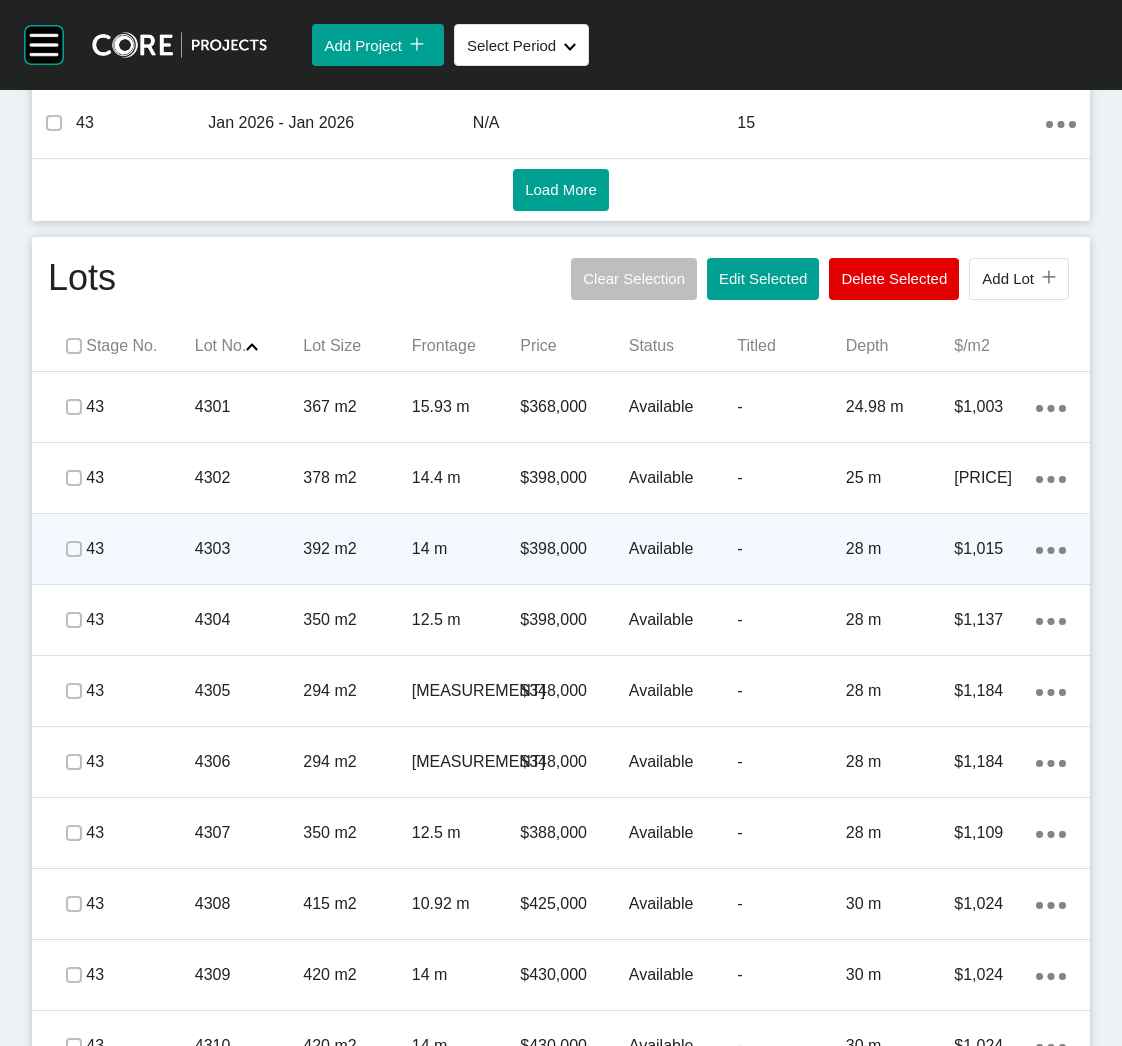 click on "Available" at bounding box center [683, 549] 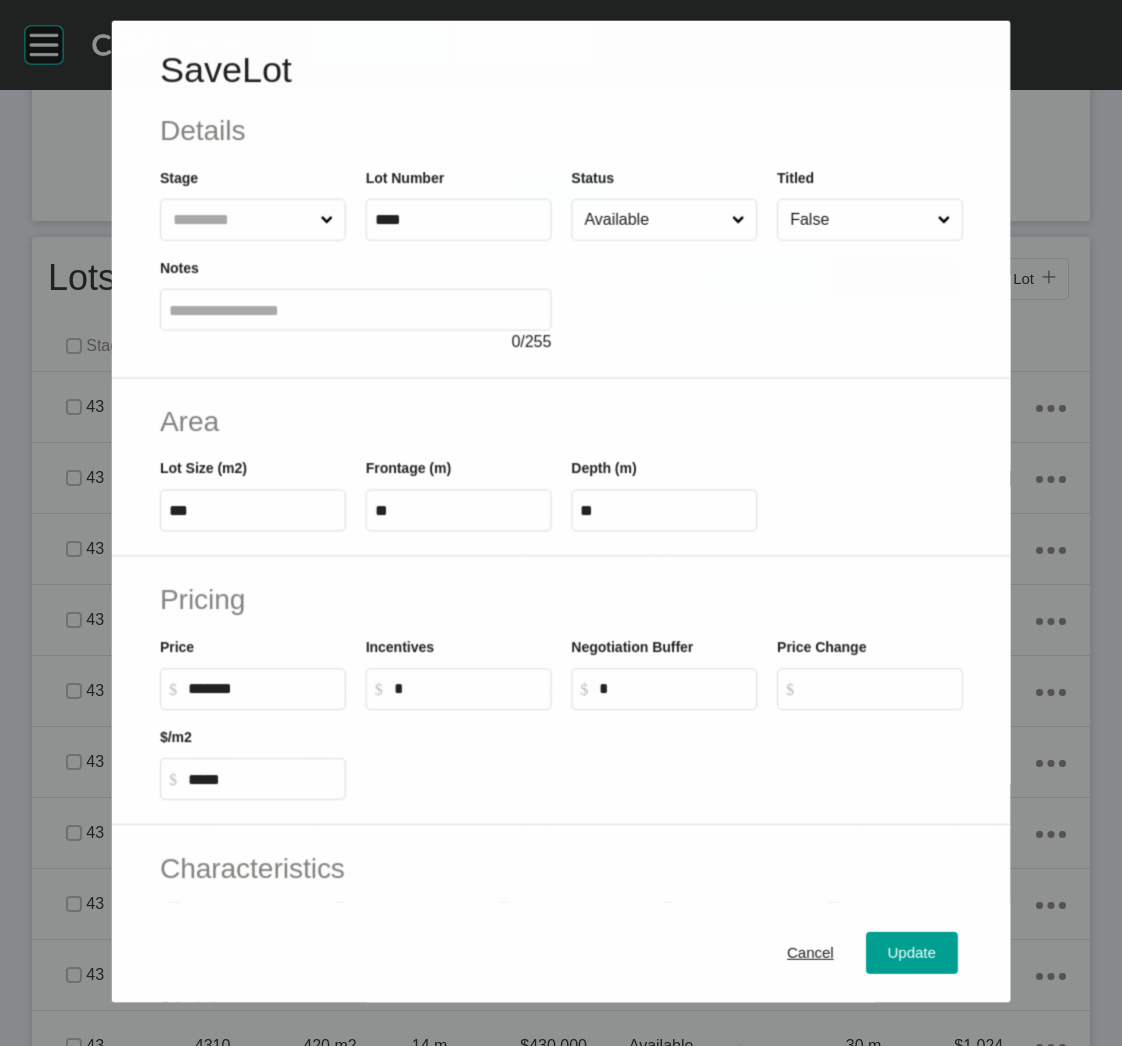 click on "Available" at bounding box center (653, 219) 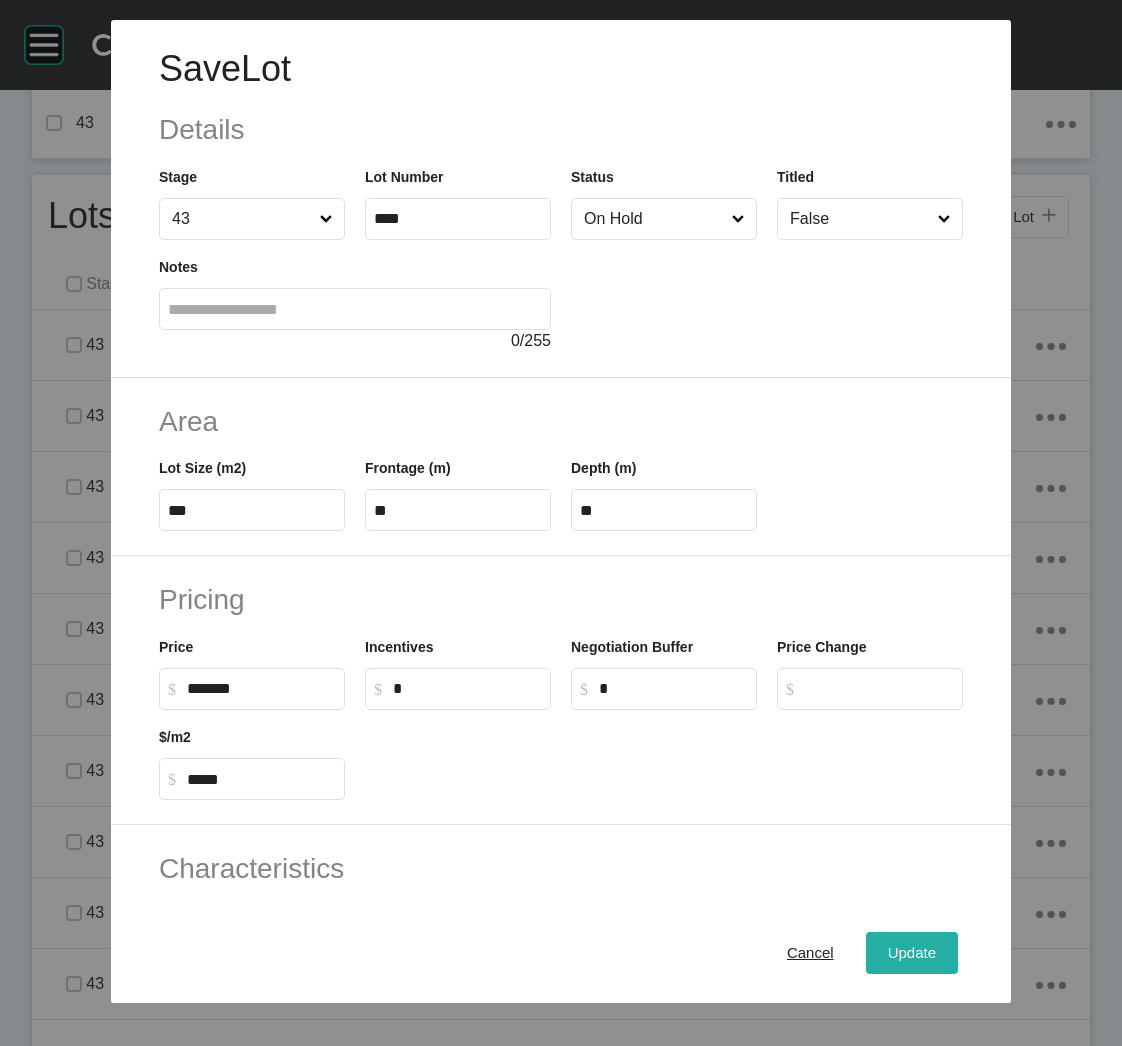 click on "Update" at bounding box center (912, 953) 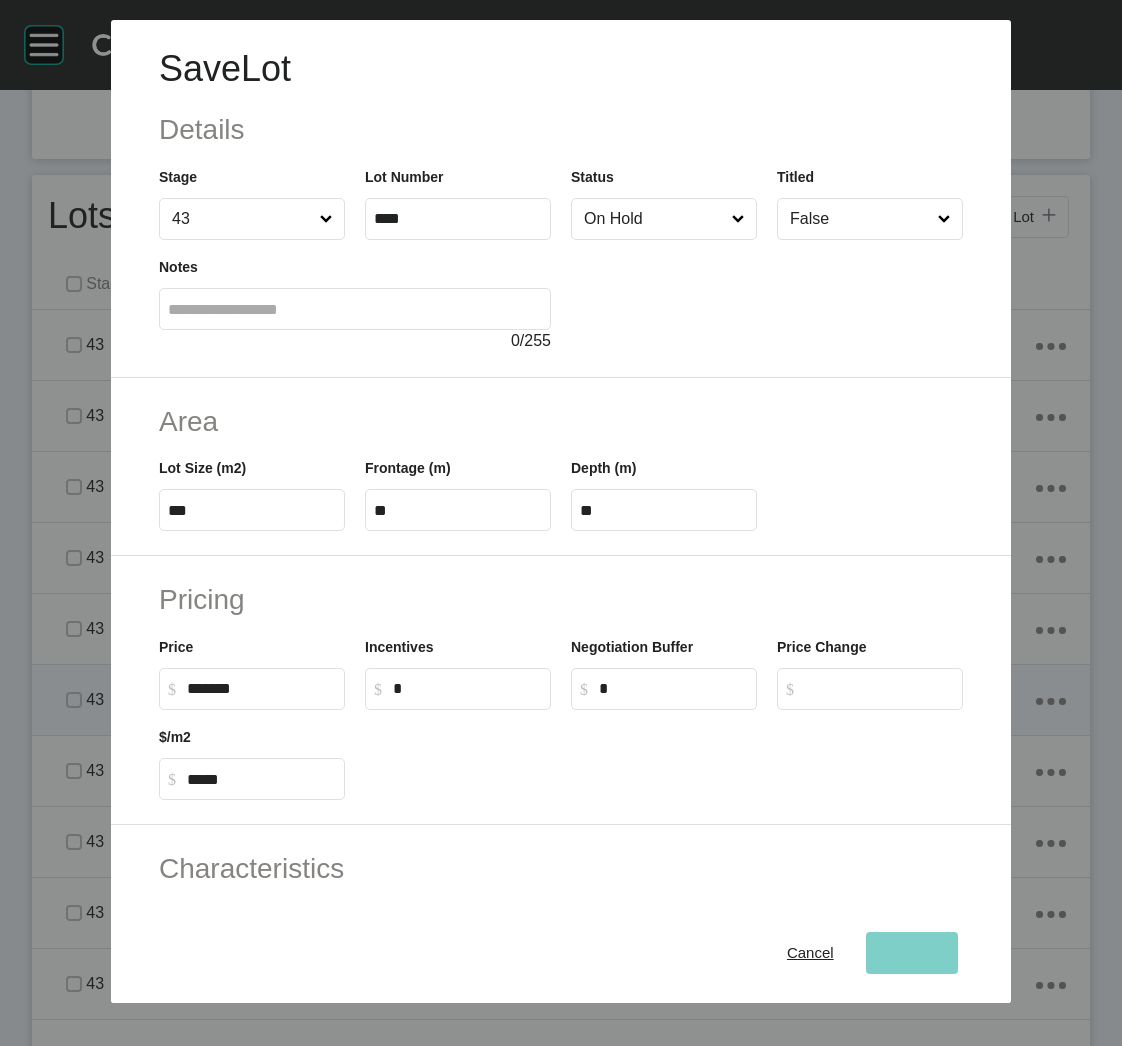 click on "4306" at bounding box center [249, 700] 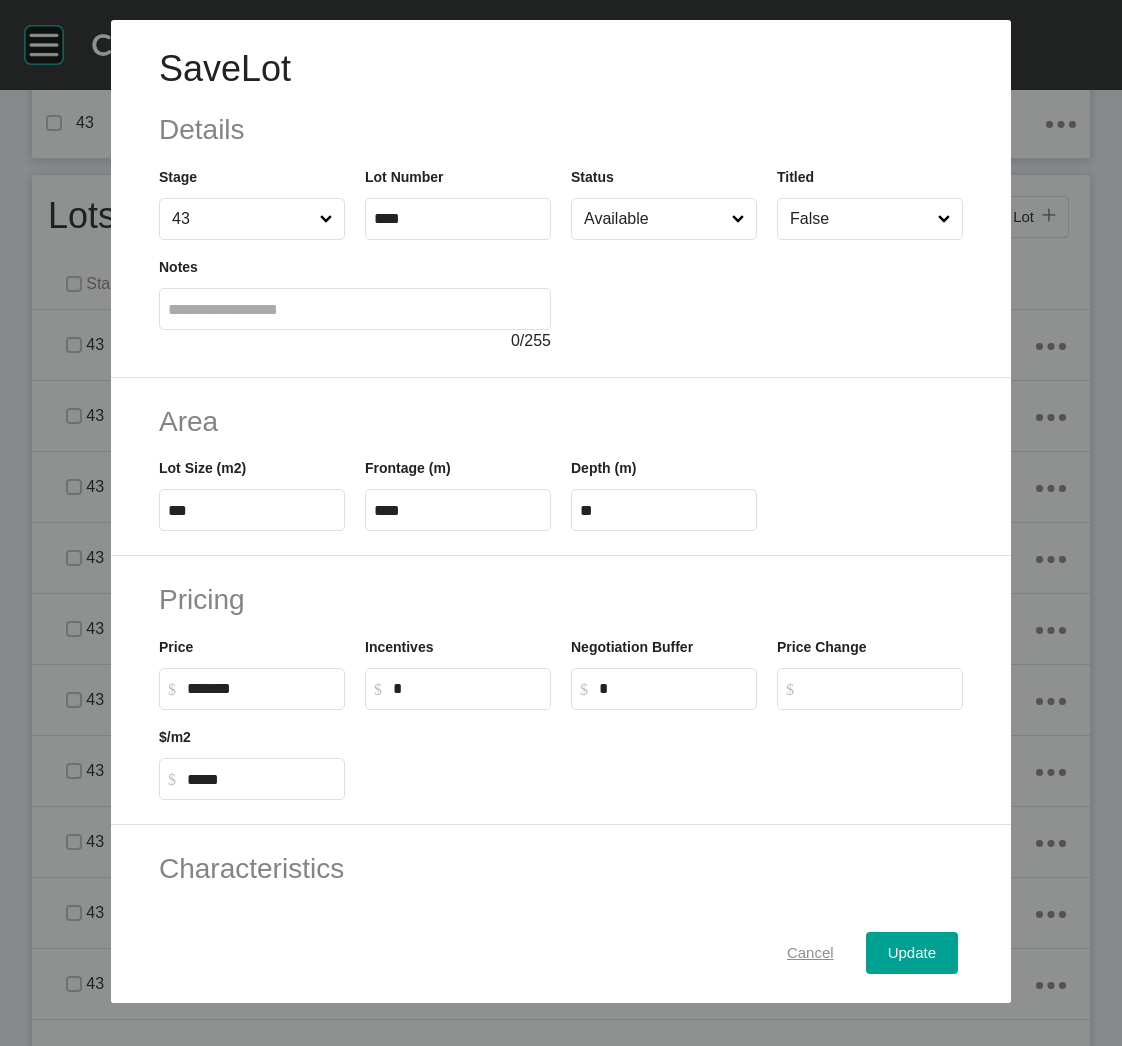 click on "Cancel" at bounding box center (810, 953) 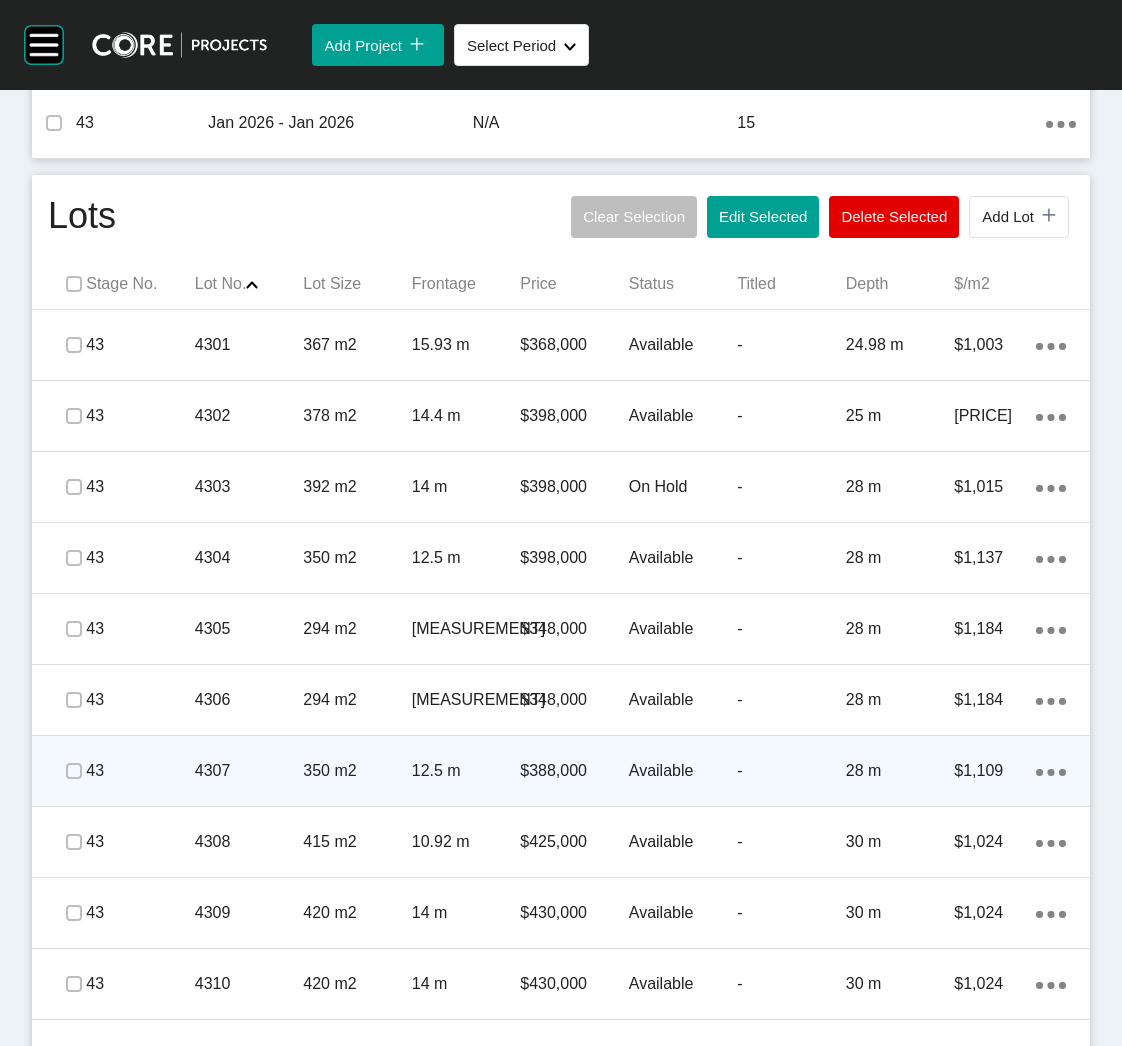 click on "4307" at bounding box center [249, 771] 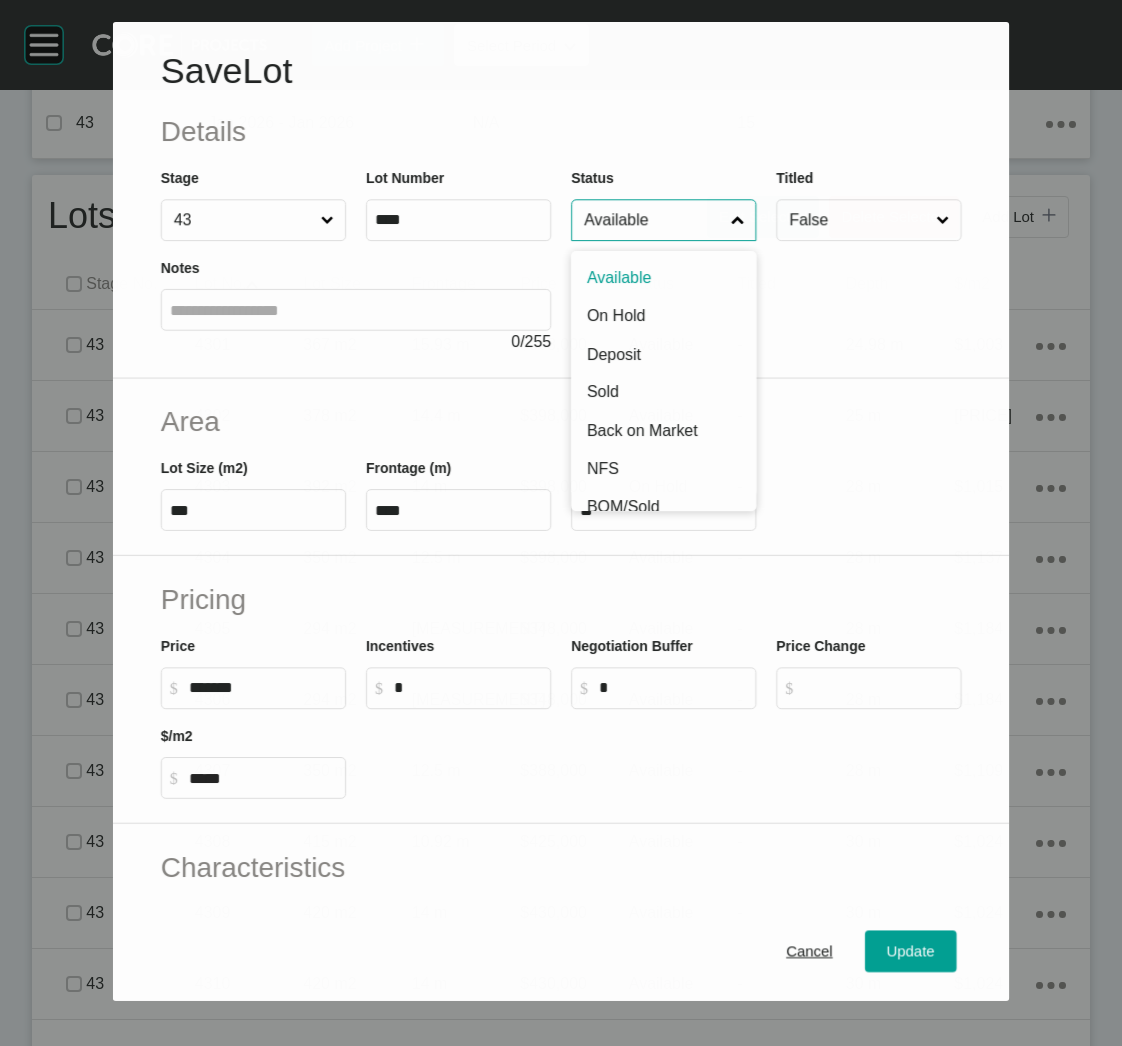click on "Available" at bounding box center [653, 220] 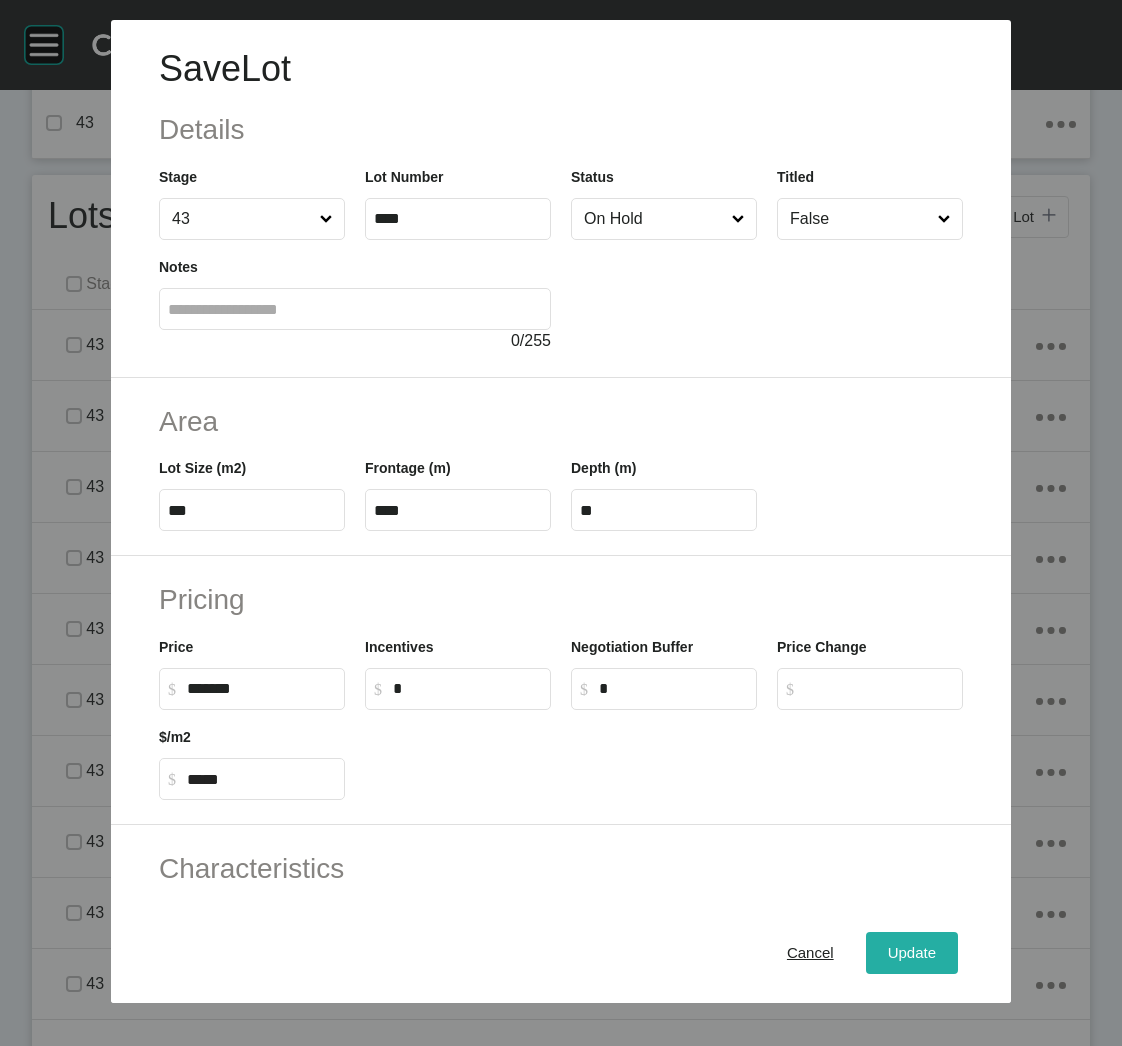 click on "Update" at bounding box center [912, 953] 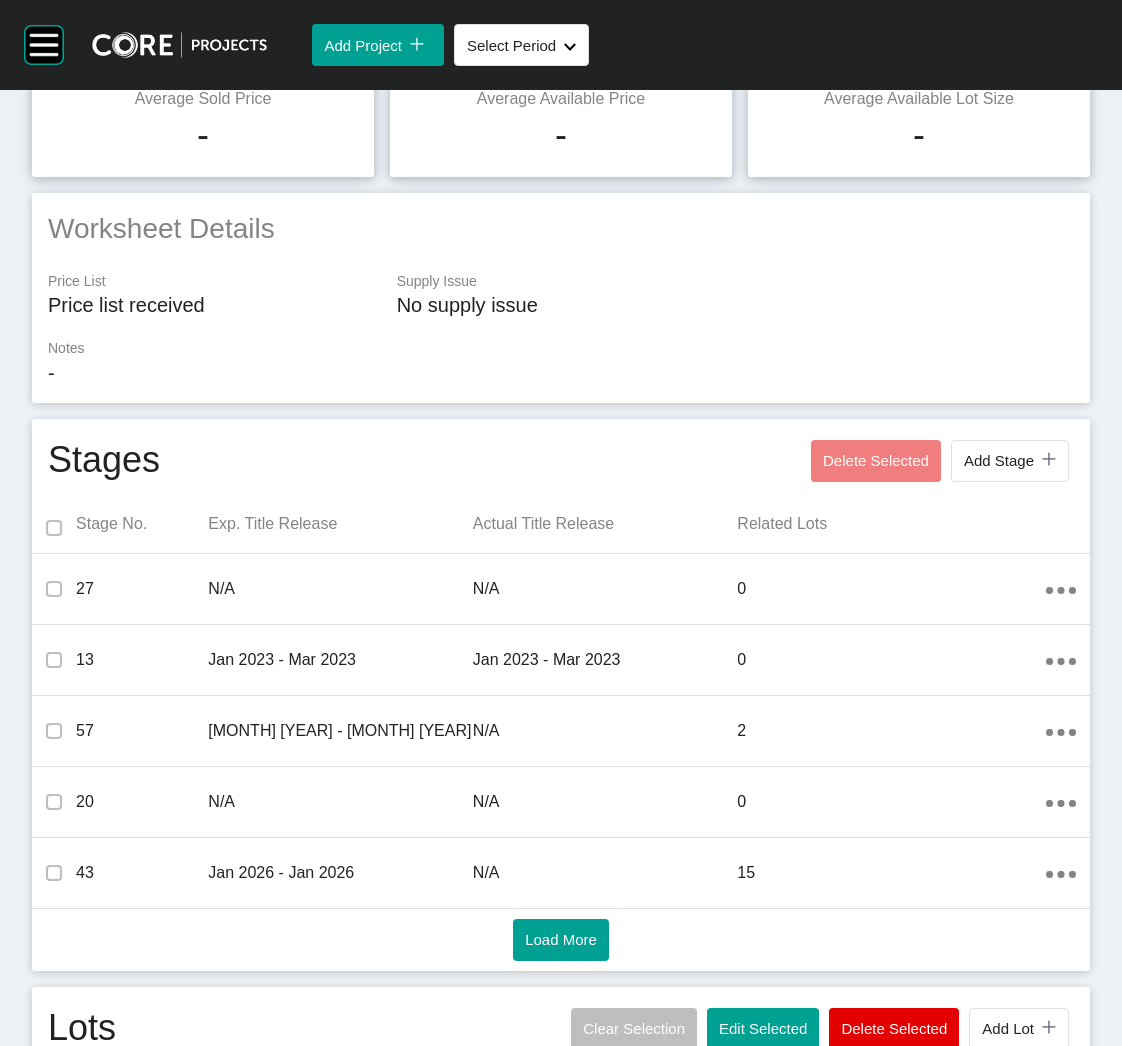 scroll, scrollTop: 0, scrollLeft: 0, axis: both 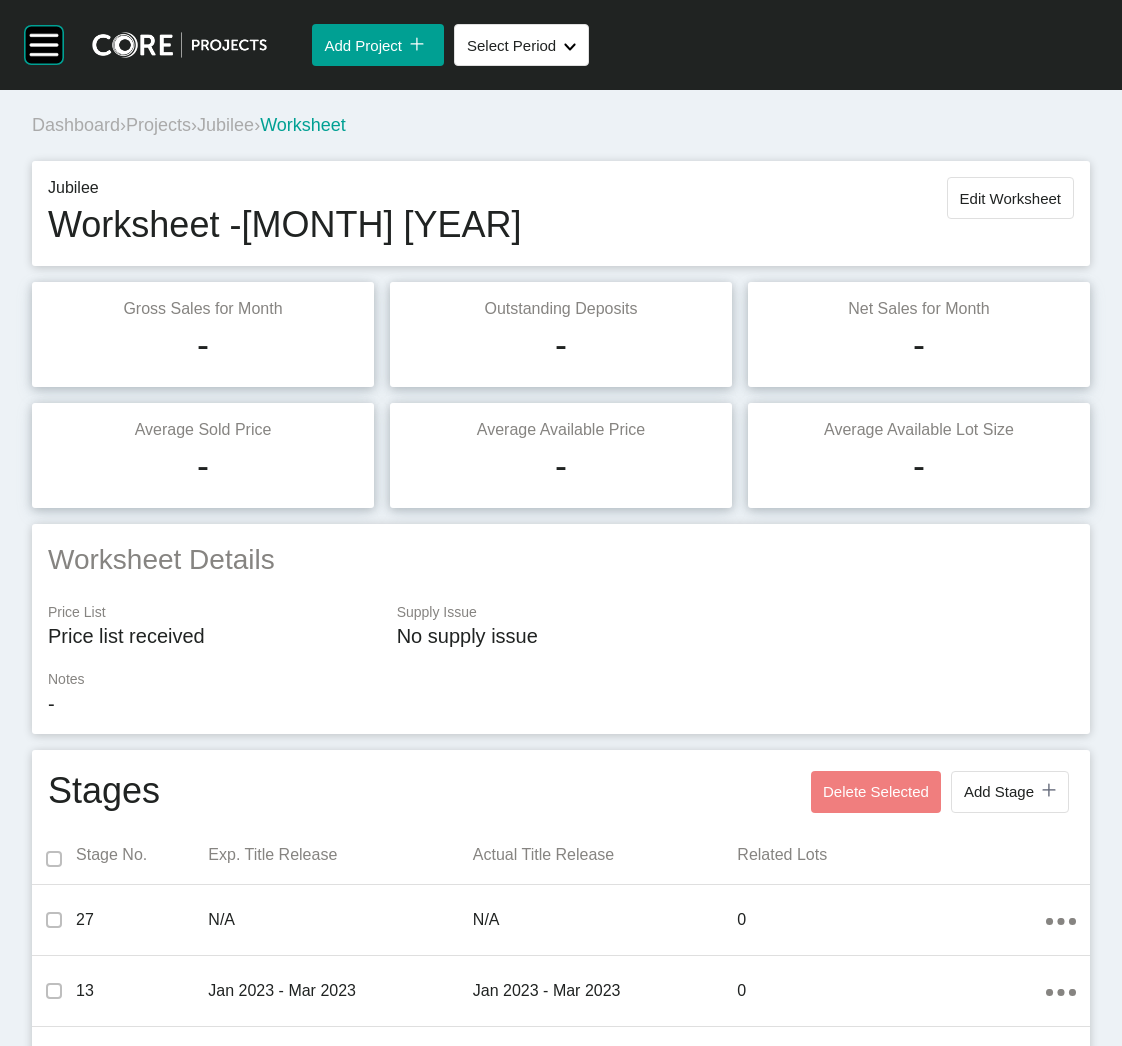 click on "Dashboard  ›  Projects  ›  [PROJECT_NAME]  ›  Worksheet" at bounding box center [565, 125] 